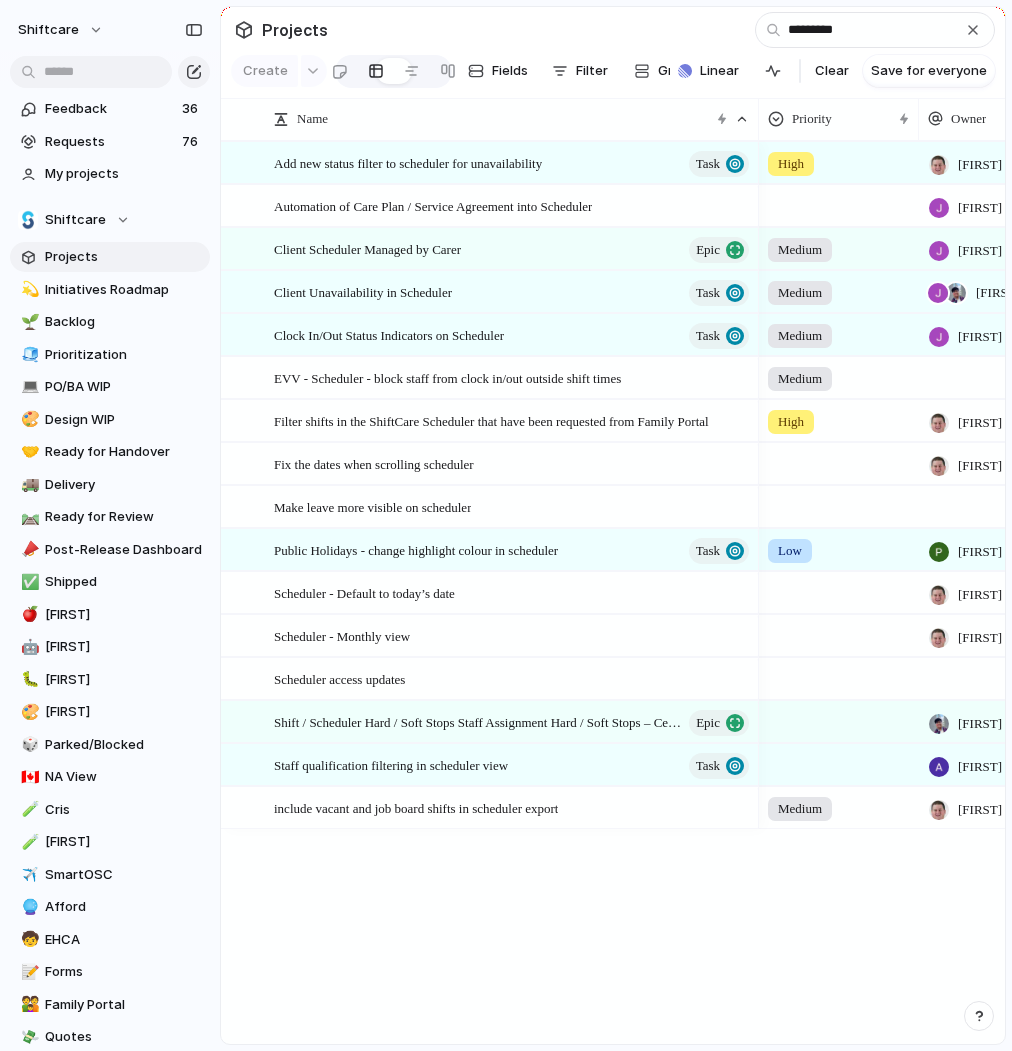 scroll, scrollTop: 0, scrollLeft: 0, axis: both 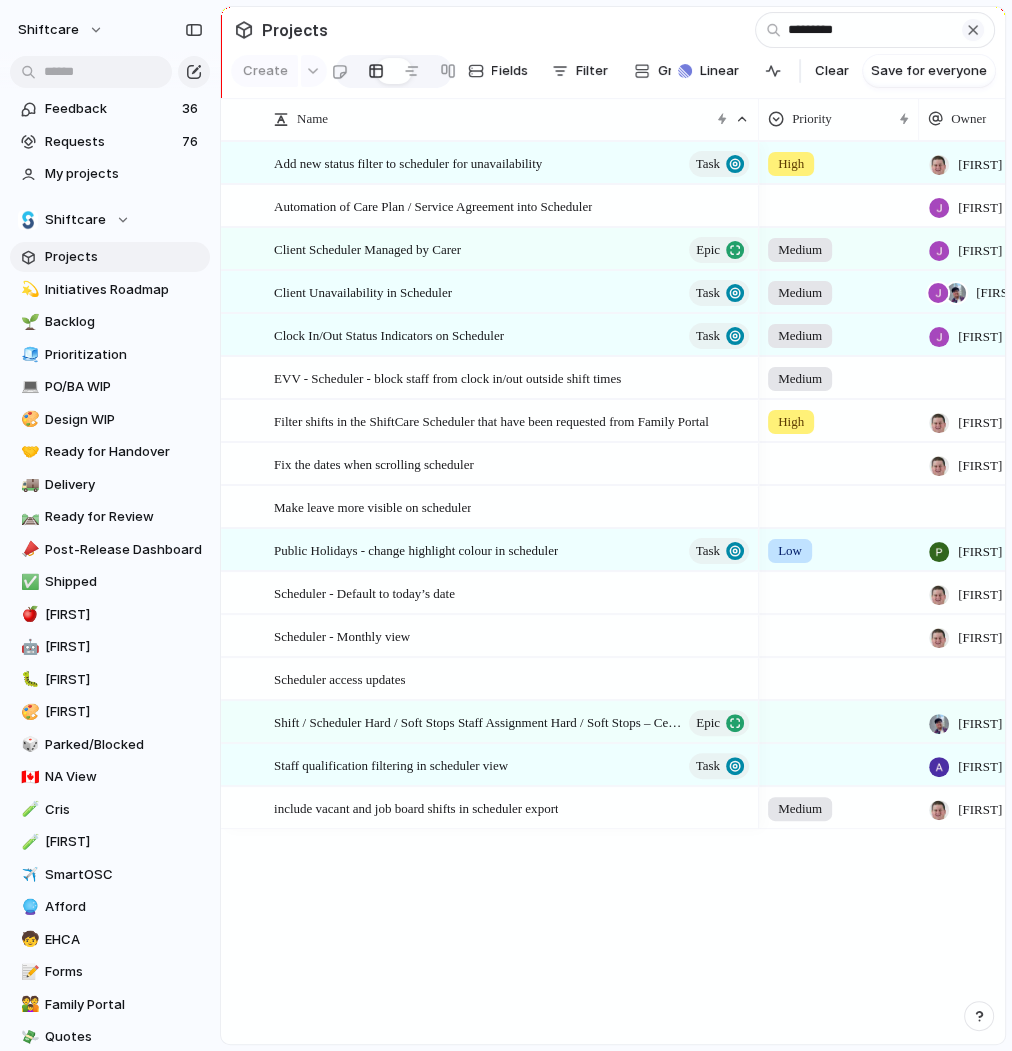 click at bounding box center [973, 30] 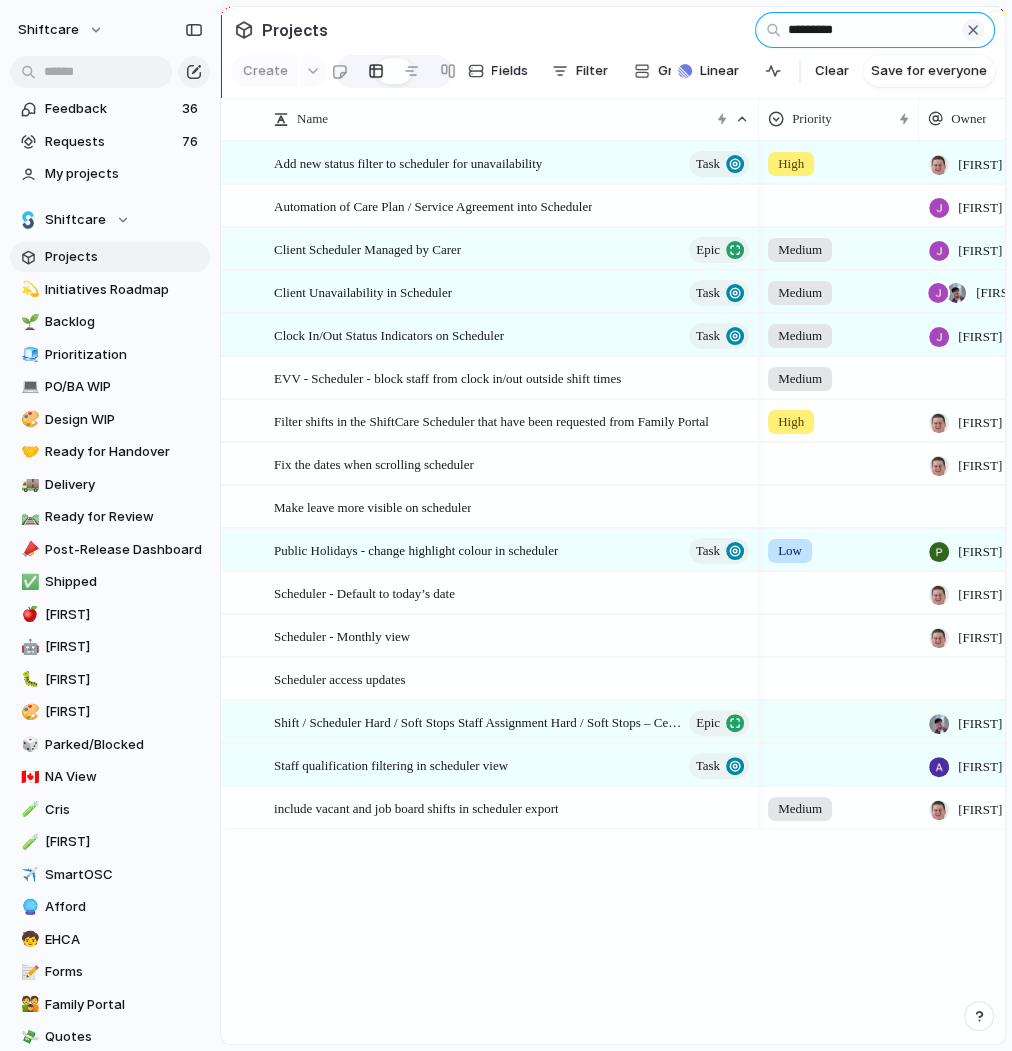 type 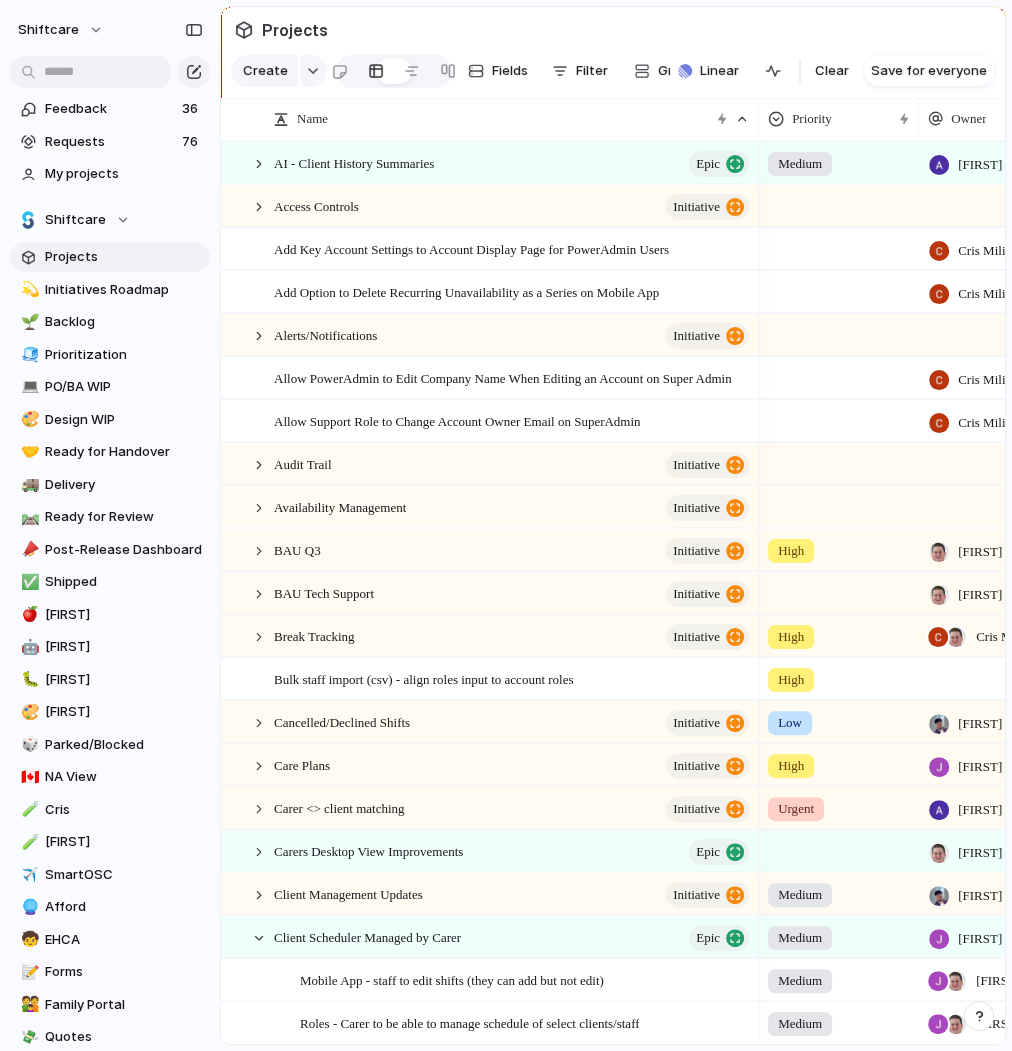 scroll, scrollTop: 285, scrollLeft: 0, axis: vertical 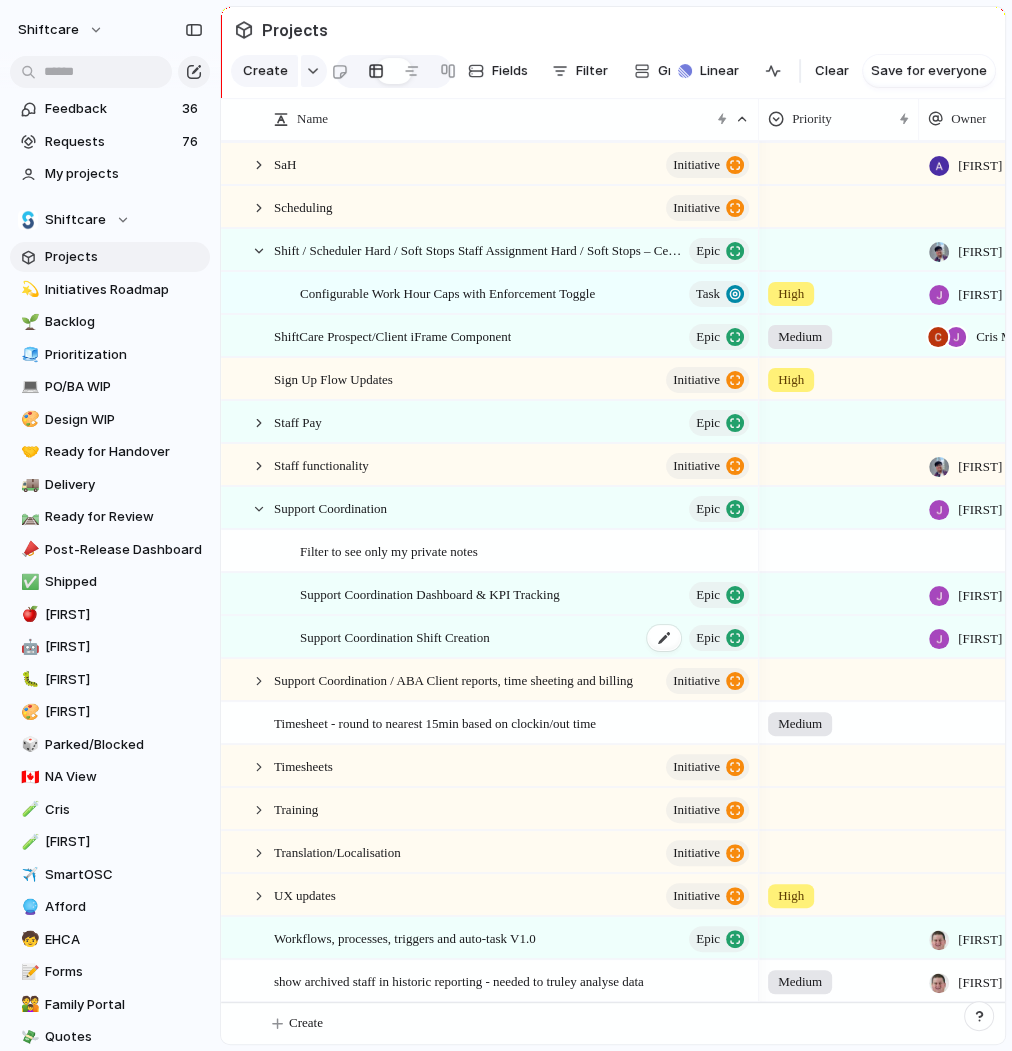 click on "Support Coordination Shift Creation" at bounding box center (395, 636) 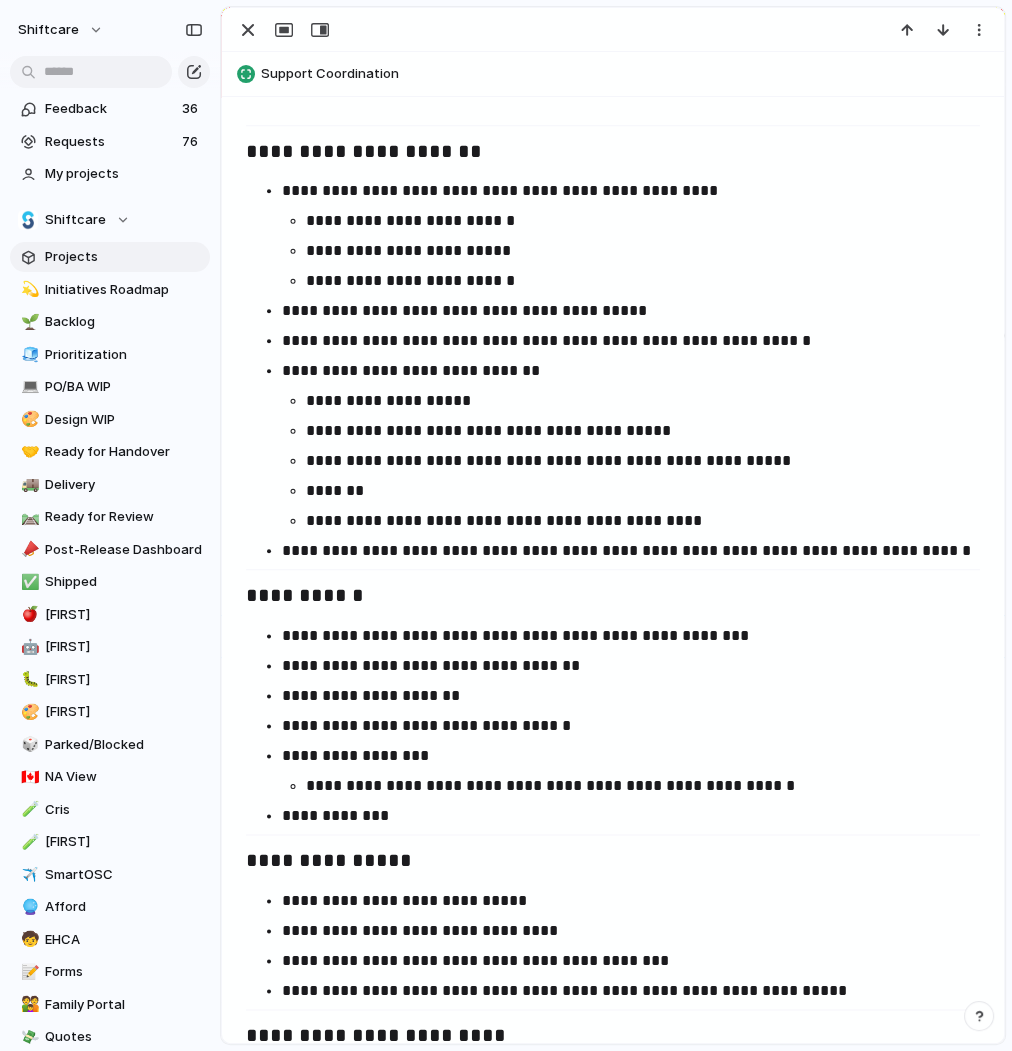 scroll, scrollTop: 1571, scrollLeft: 0, axis: vertical 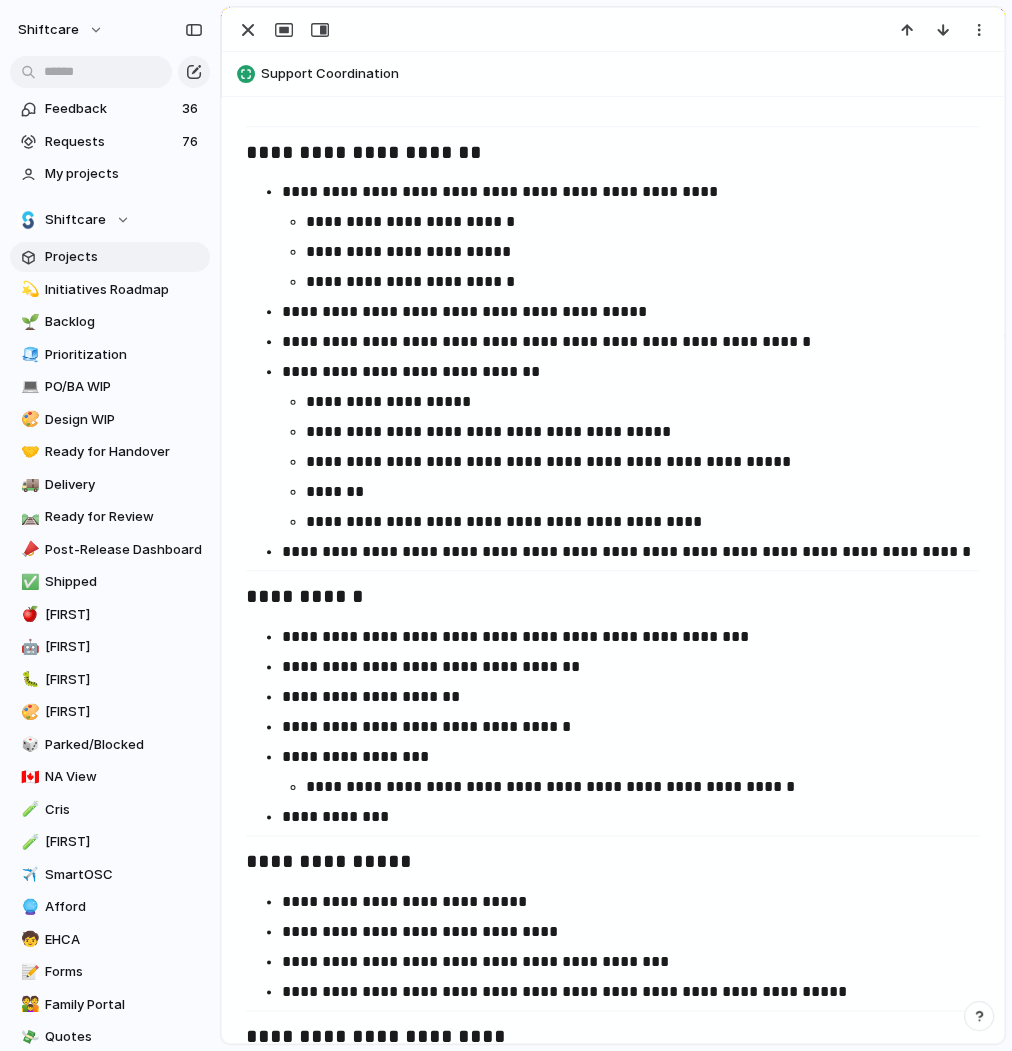 click on "**********" at bounding box center (643, 282) 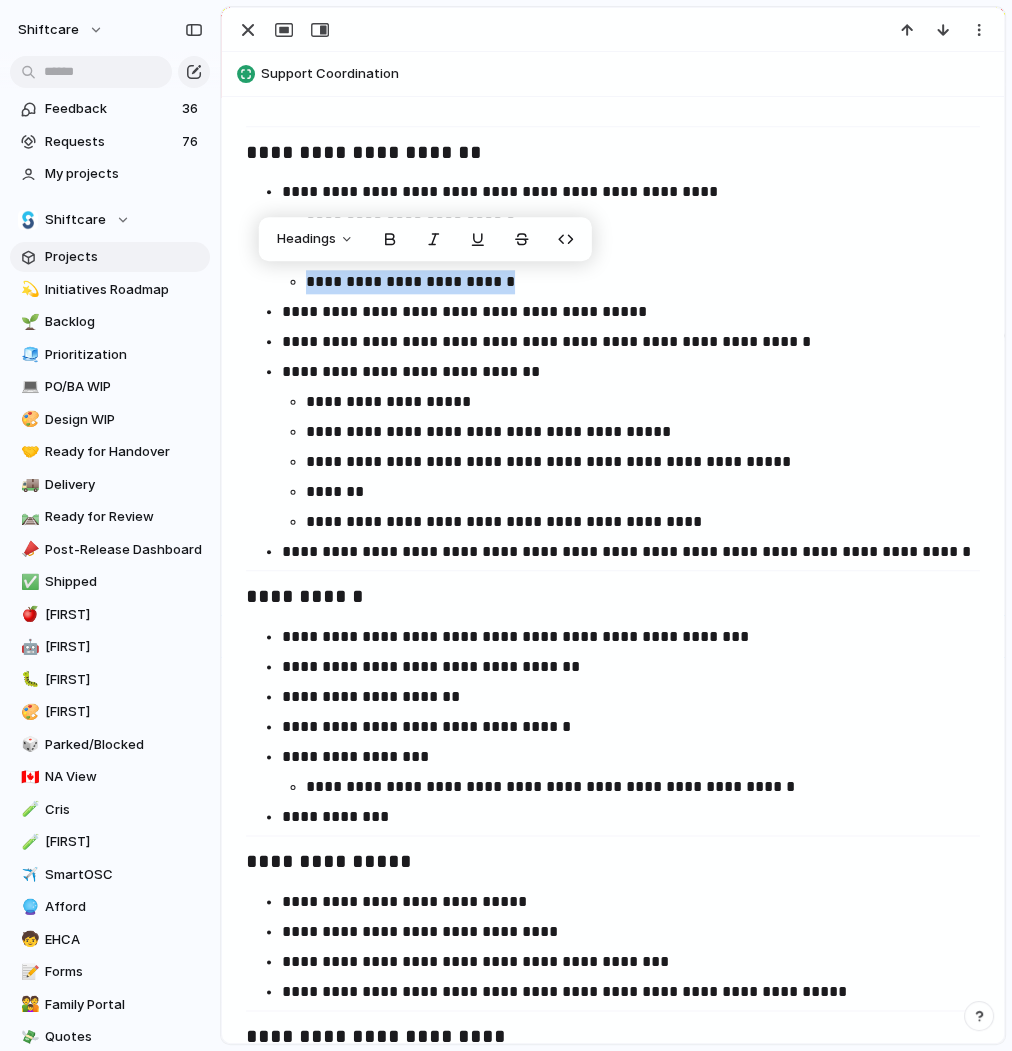 copy on "**********" 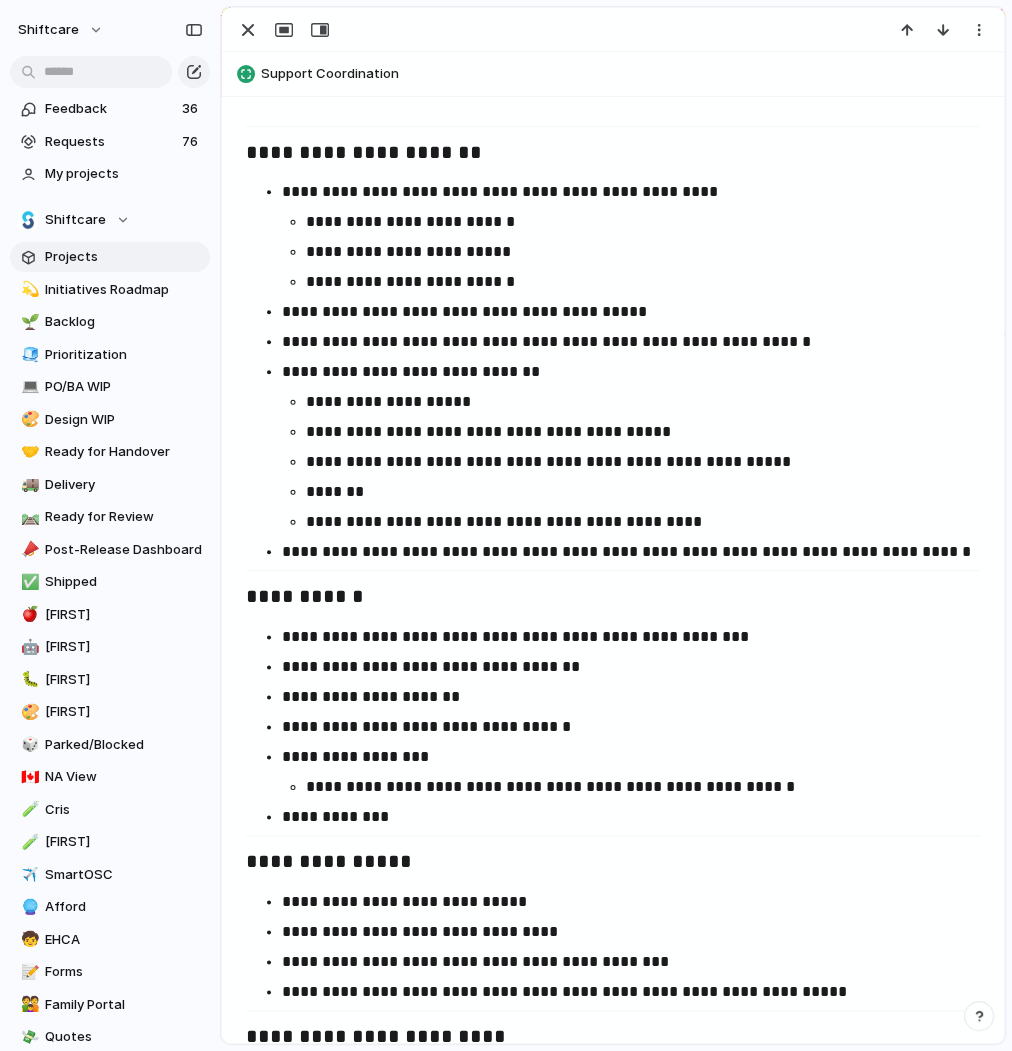 paste 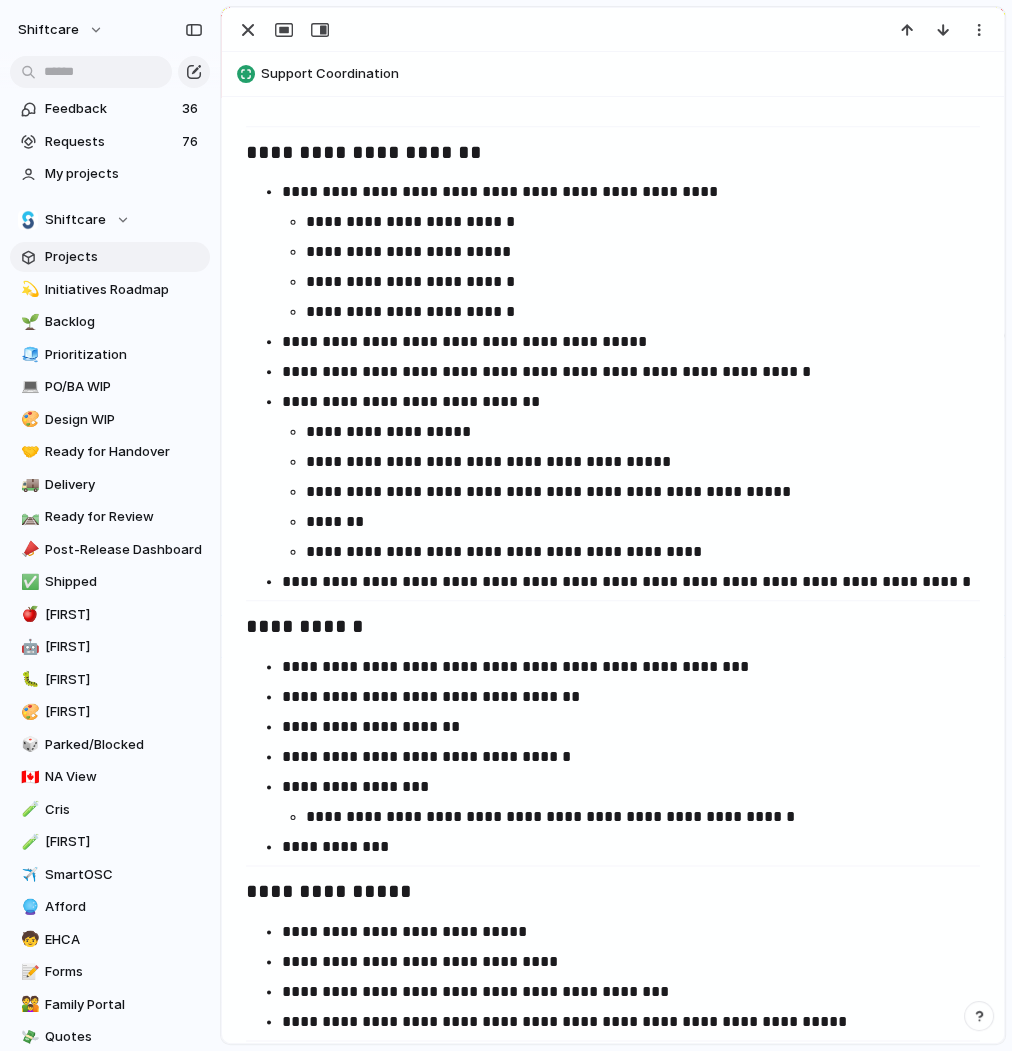 click on "**********" at bounding box center [643, 282] 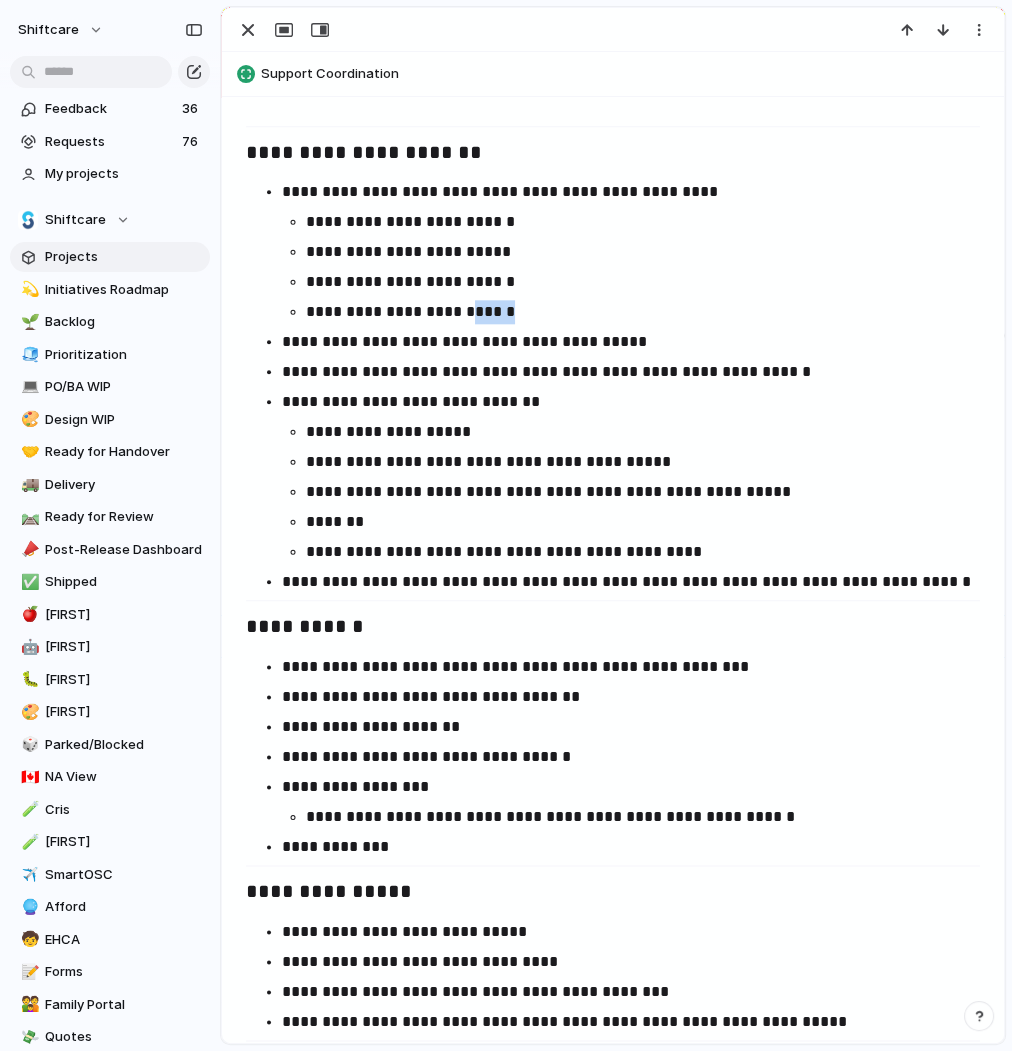 click on "**********" at bounding box center [643, 312] 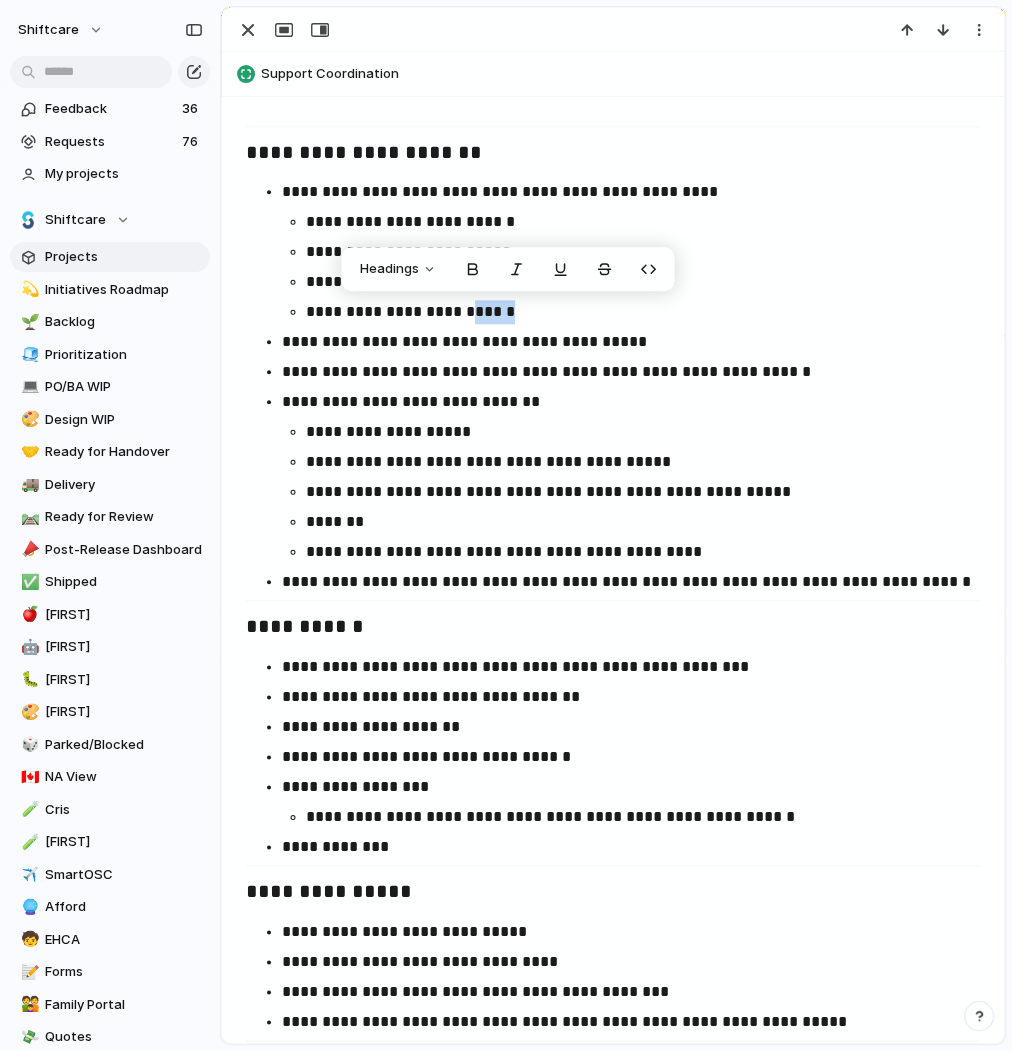 type 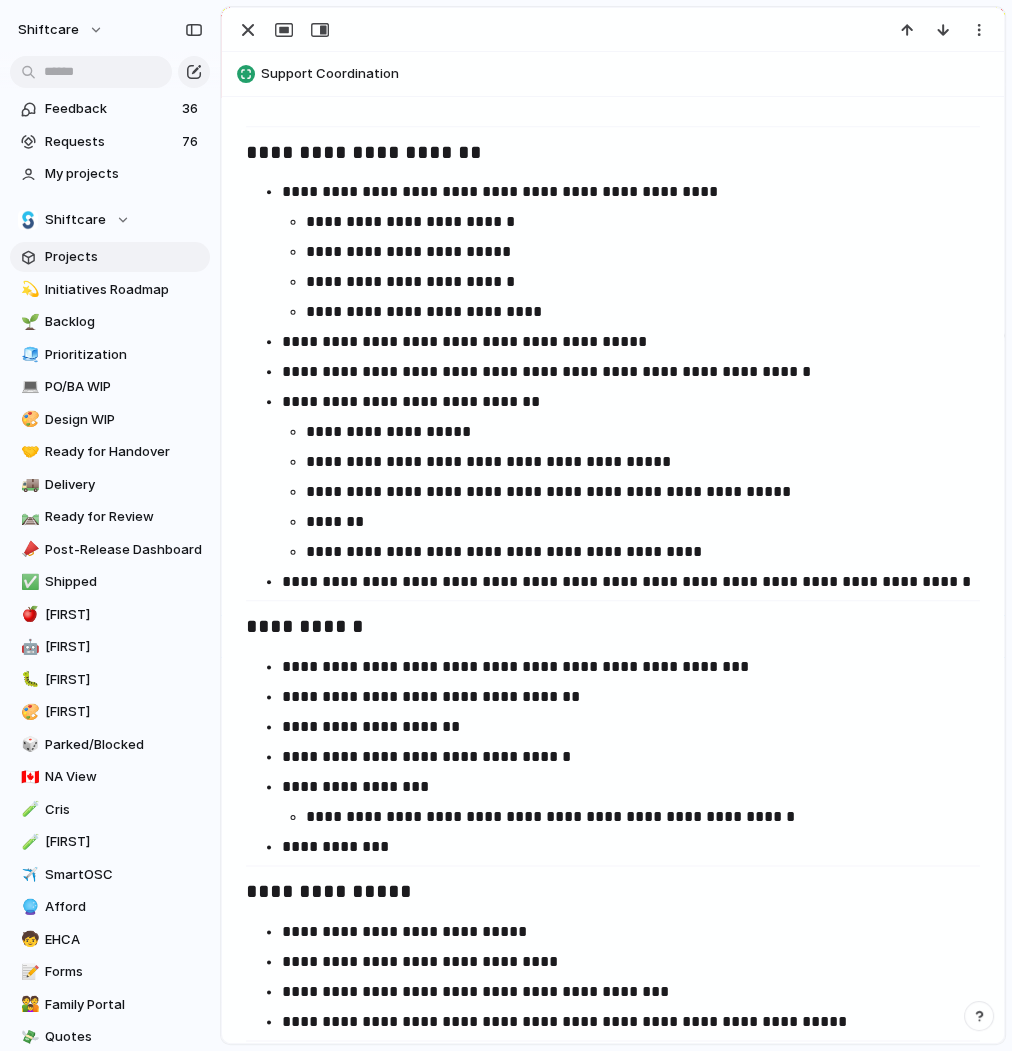 click on "**********" at bounding box center (631, 402) 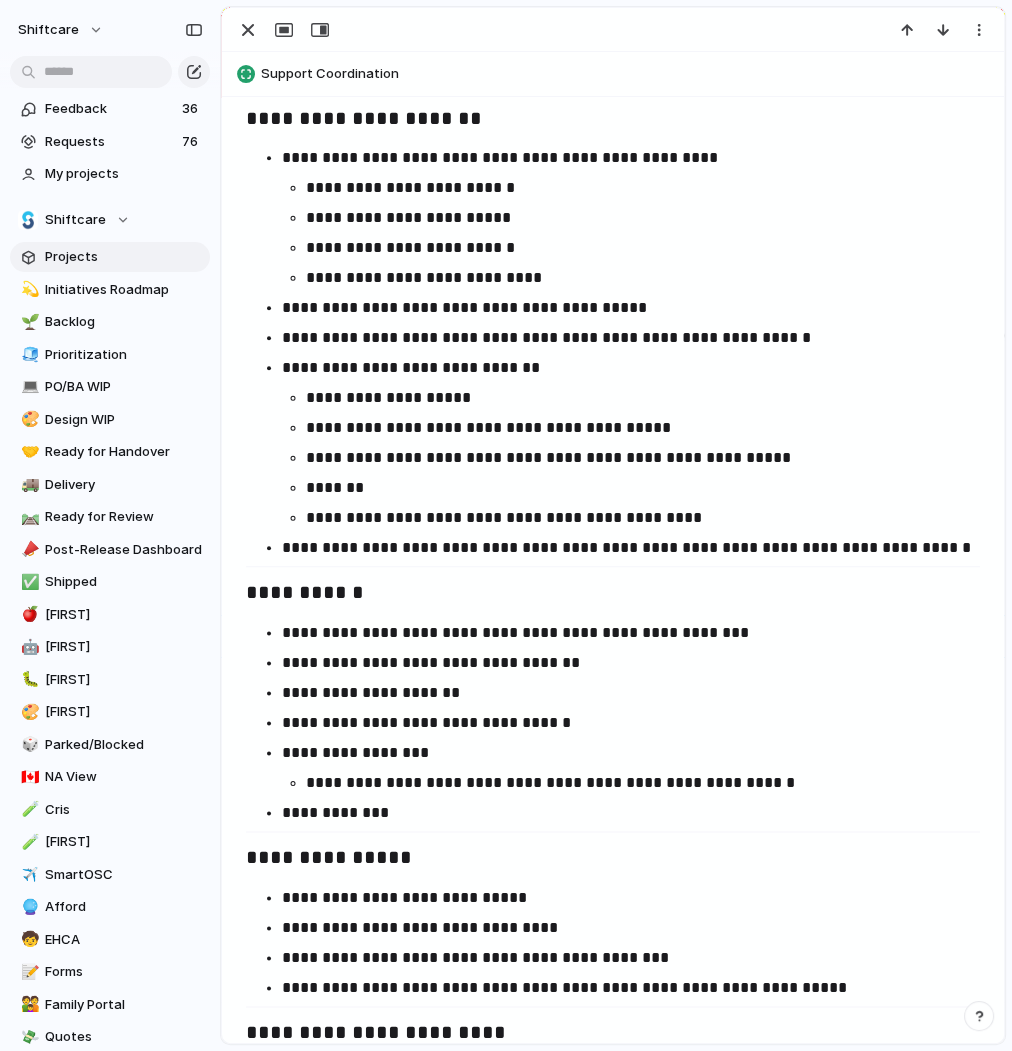 scroll, scrollTop: 1607, scrollLeft: 0, axis: vertical 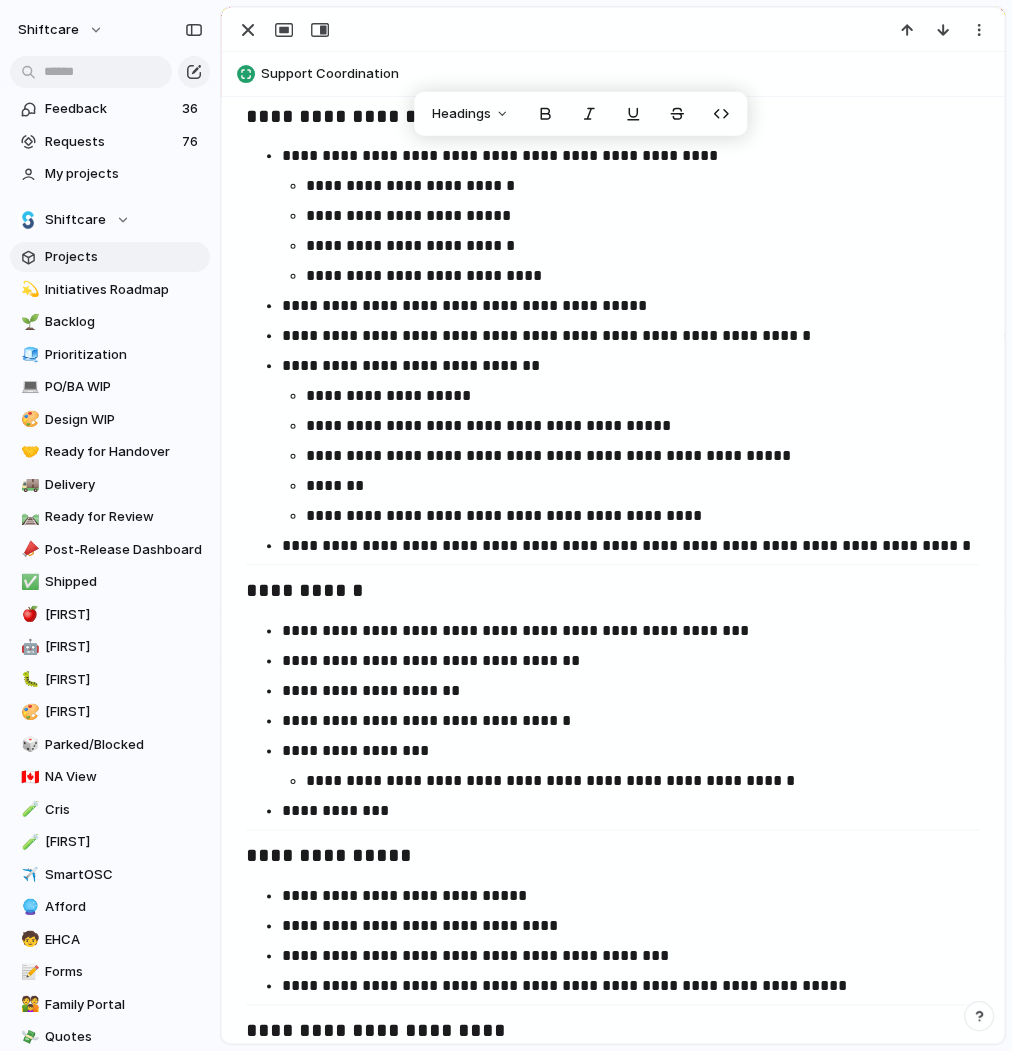 click on "**********" at bounding box center [631, 306] 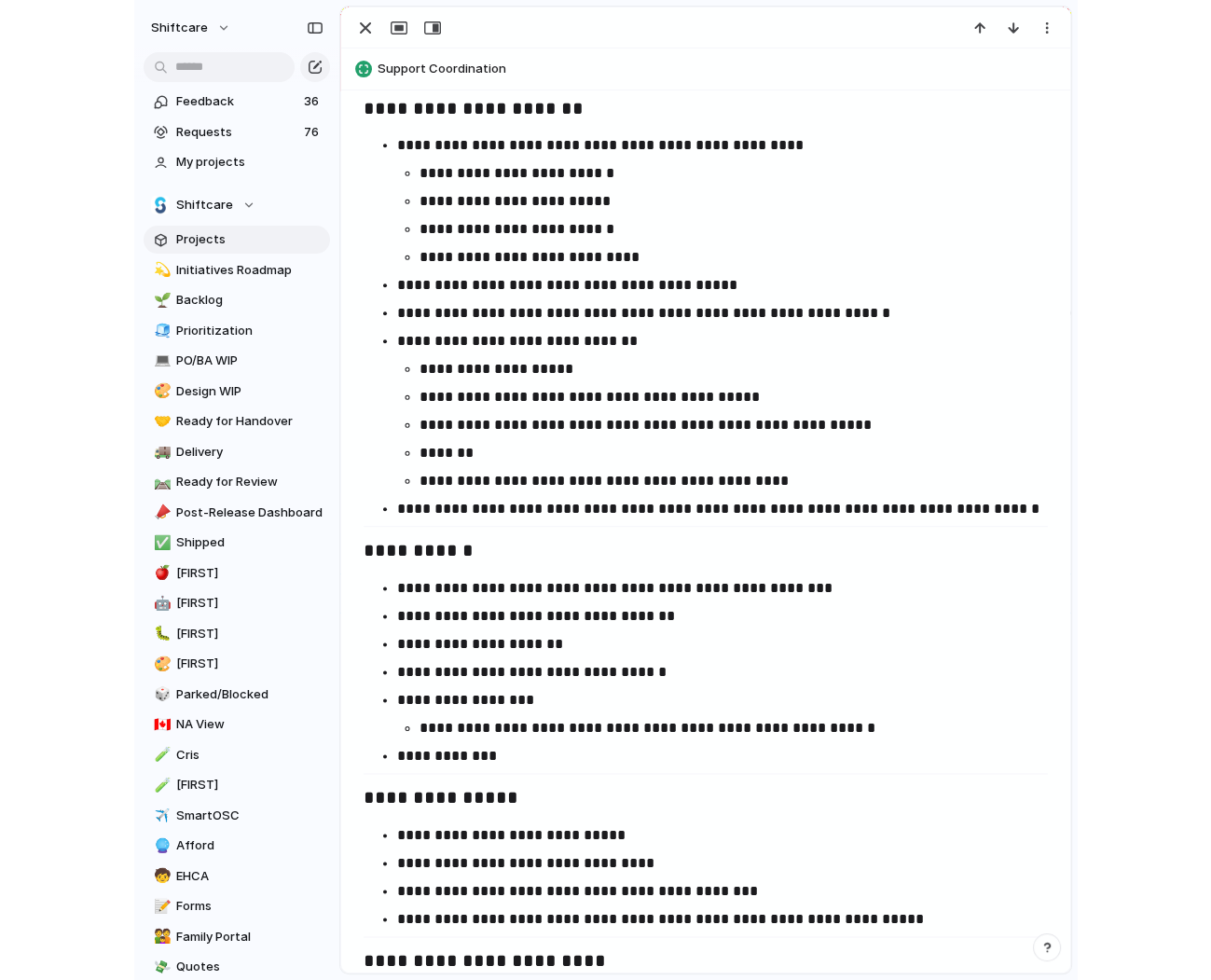 scroll, scrollTop: 1816, scrollLeft: 0, axis: vertical 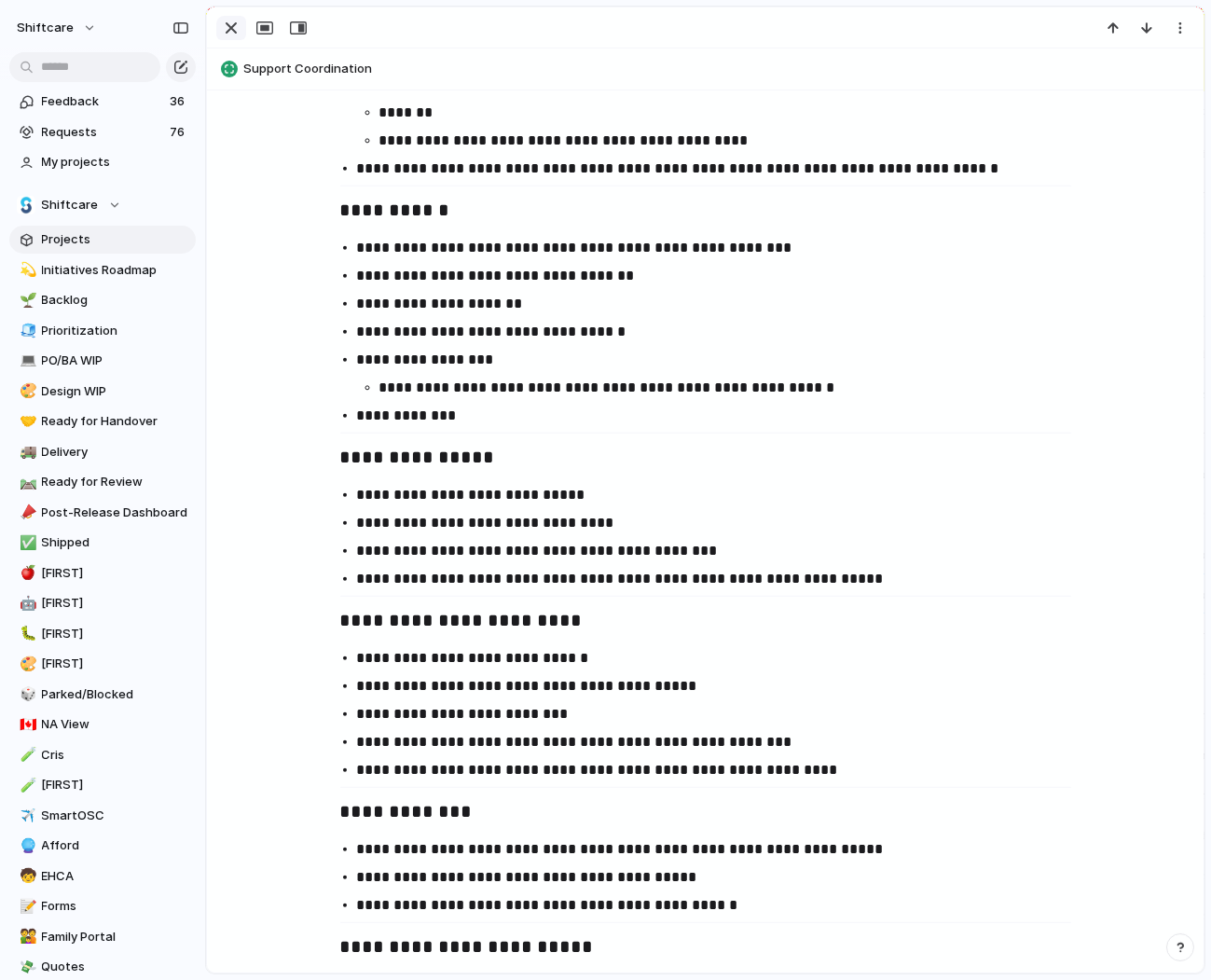 click at bounding box center (231, 28) 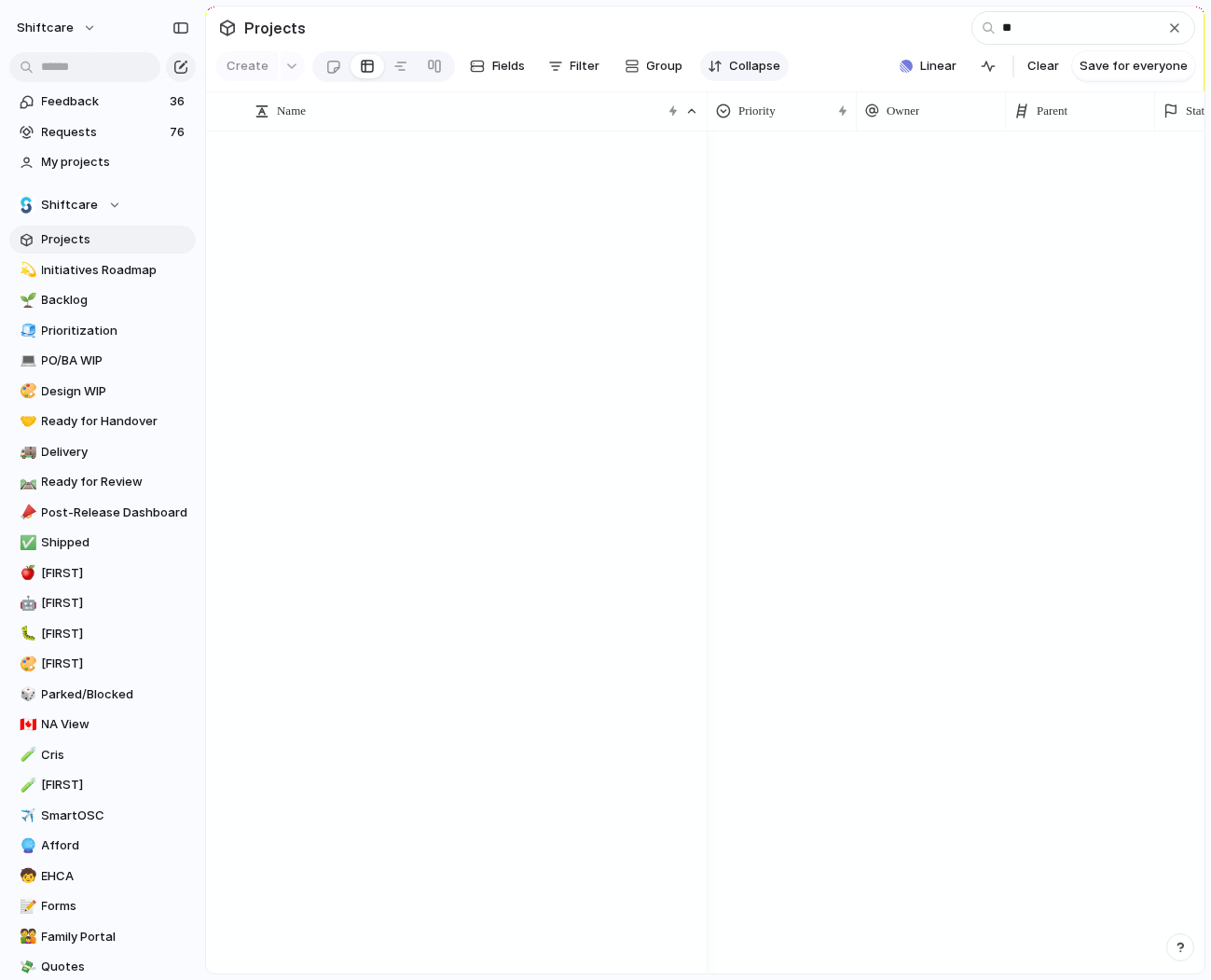 scroll, scrollTop: 1082, scrollLeft: 0, axis: vertical 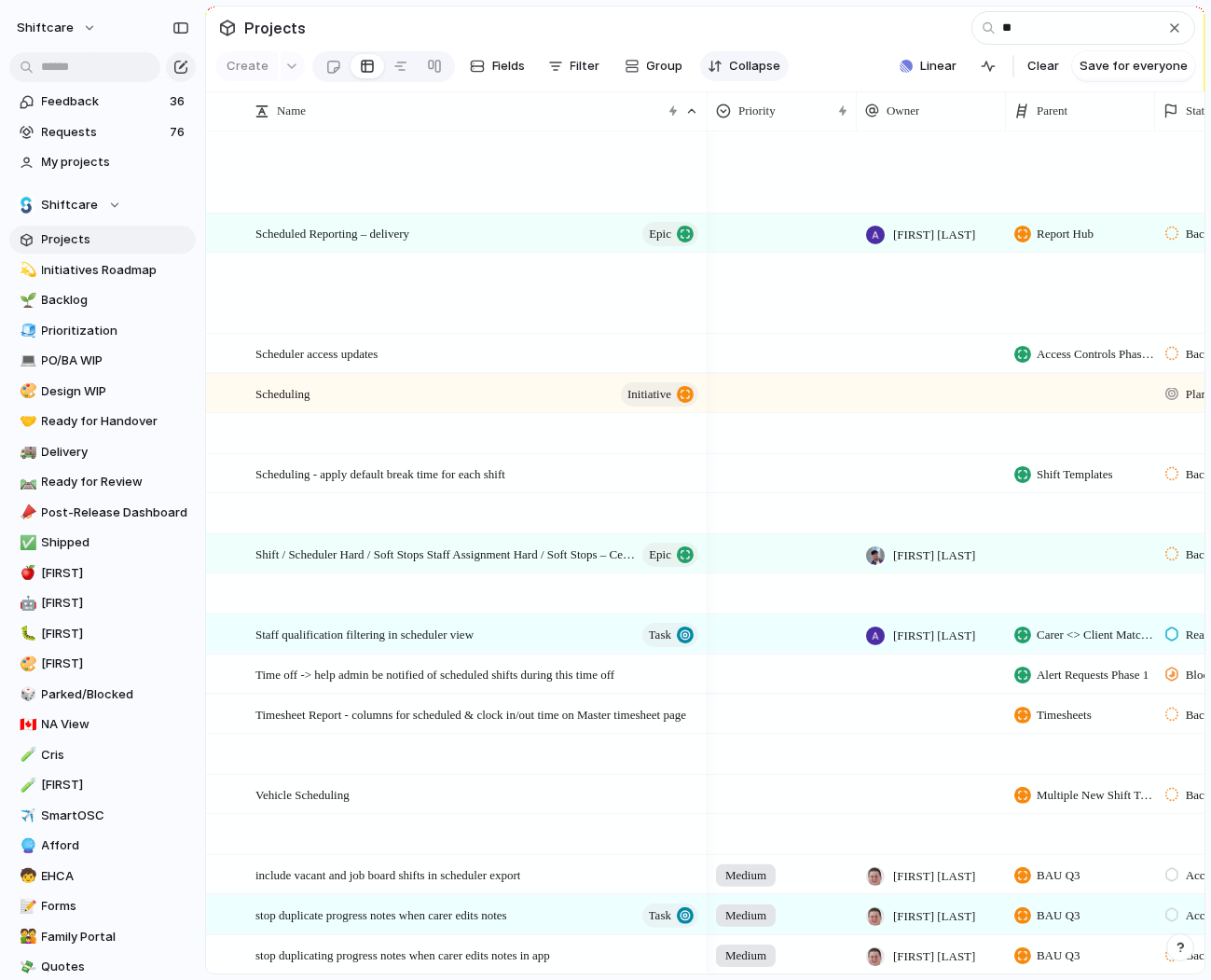 type on "*" 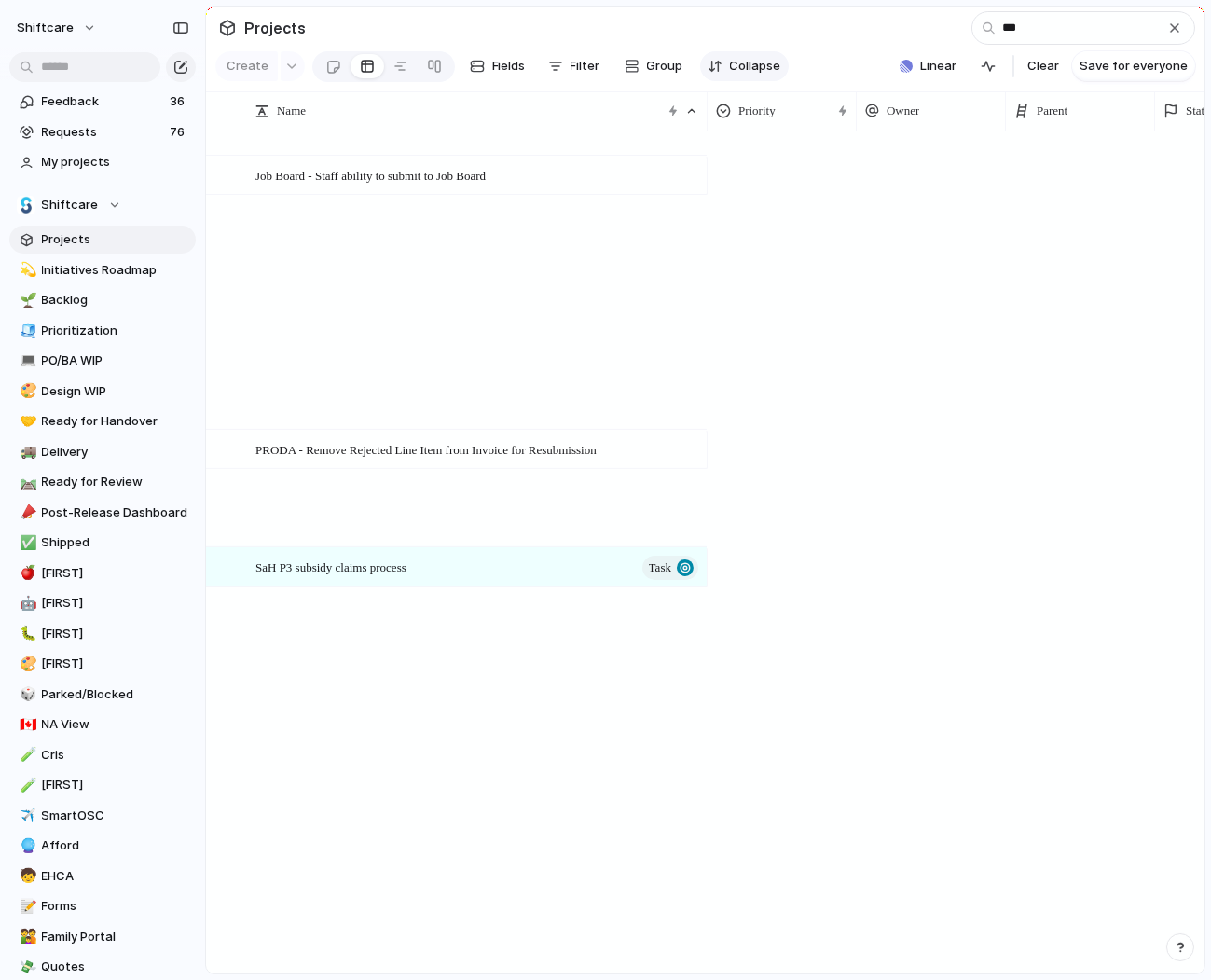 scroll, scrollTop: 0, scrollLeft: 0, axis: both 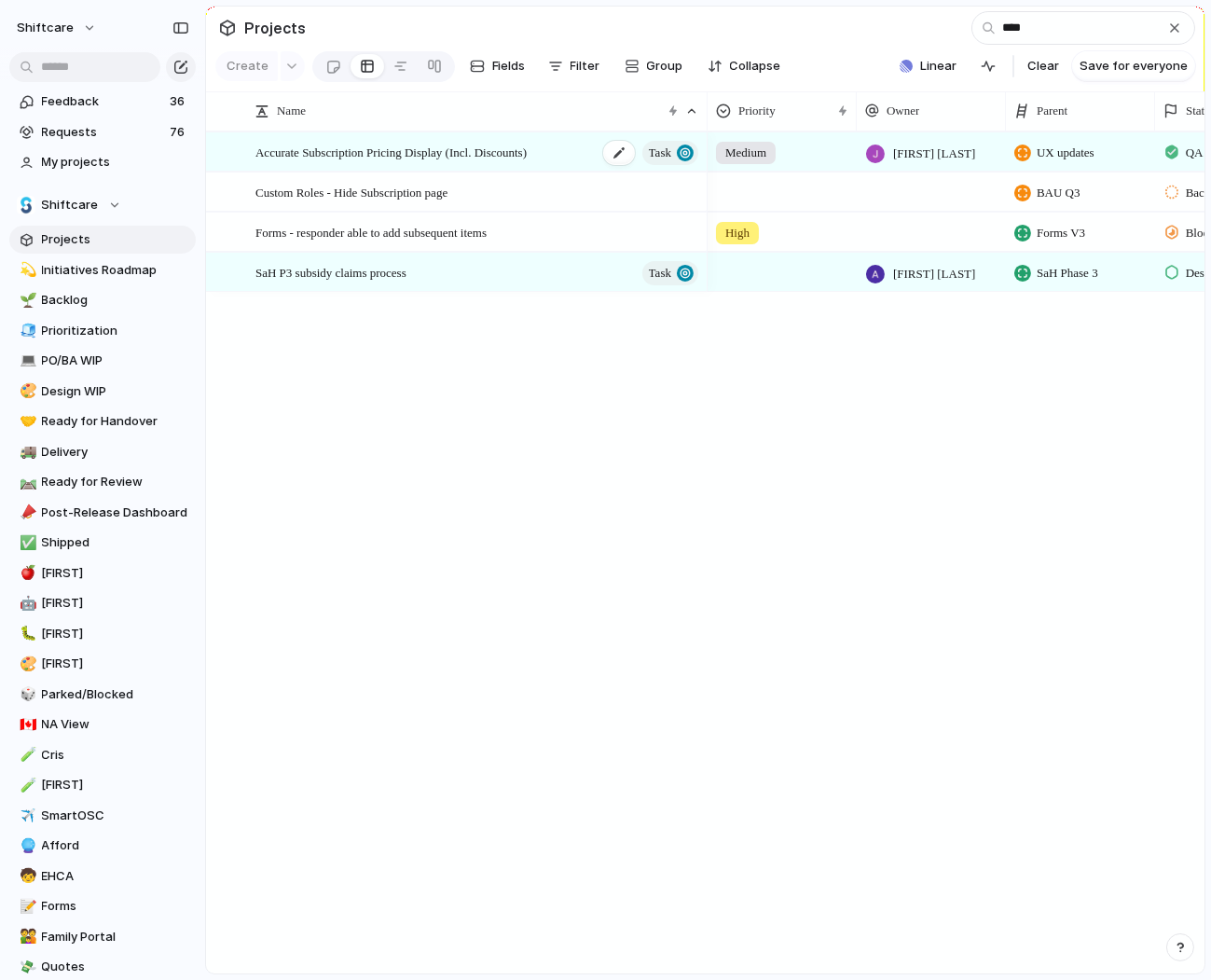 type on "****" 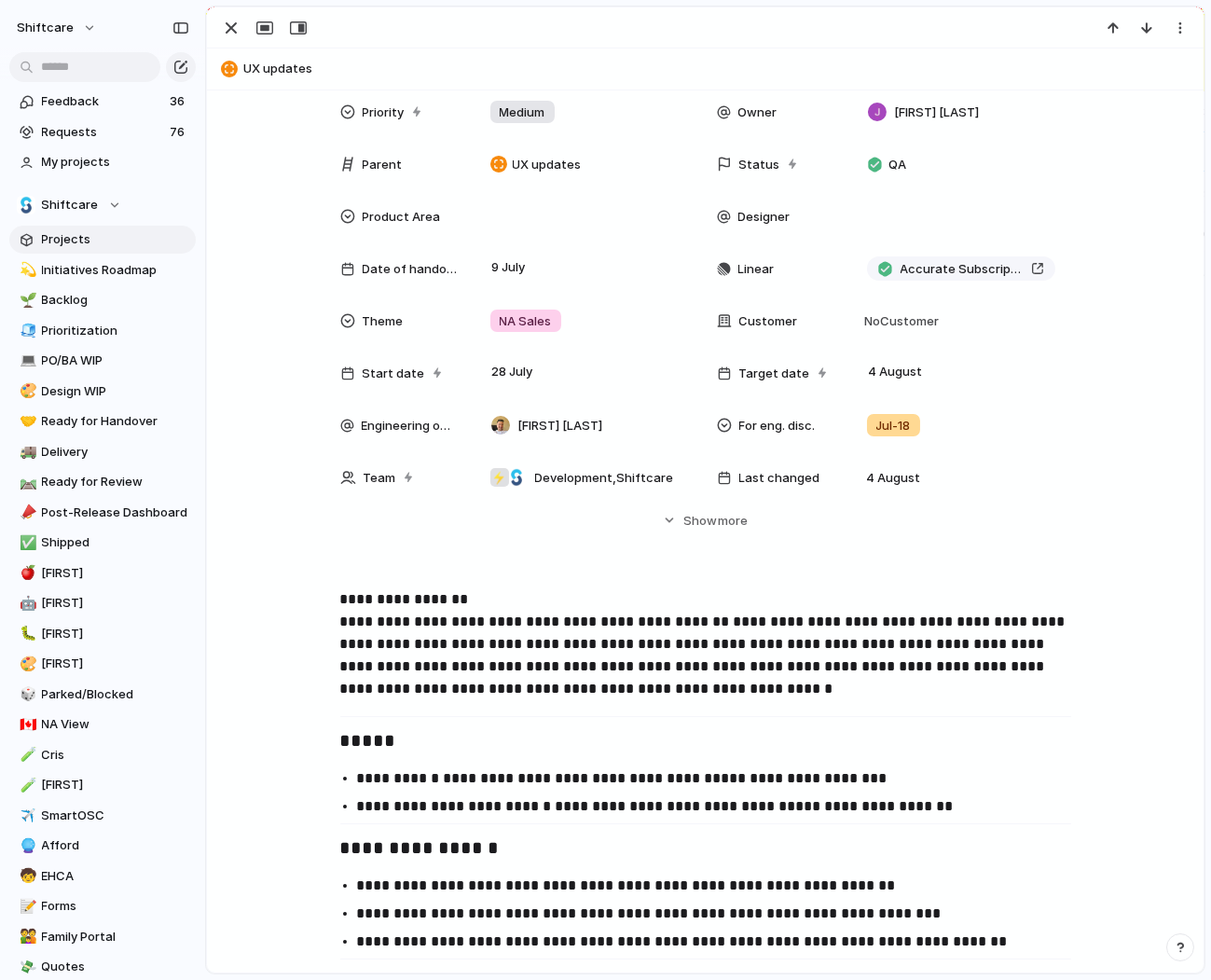 scroll, scrollTop: 459, scrollLeft: 0, axis: vertical 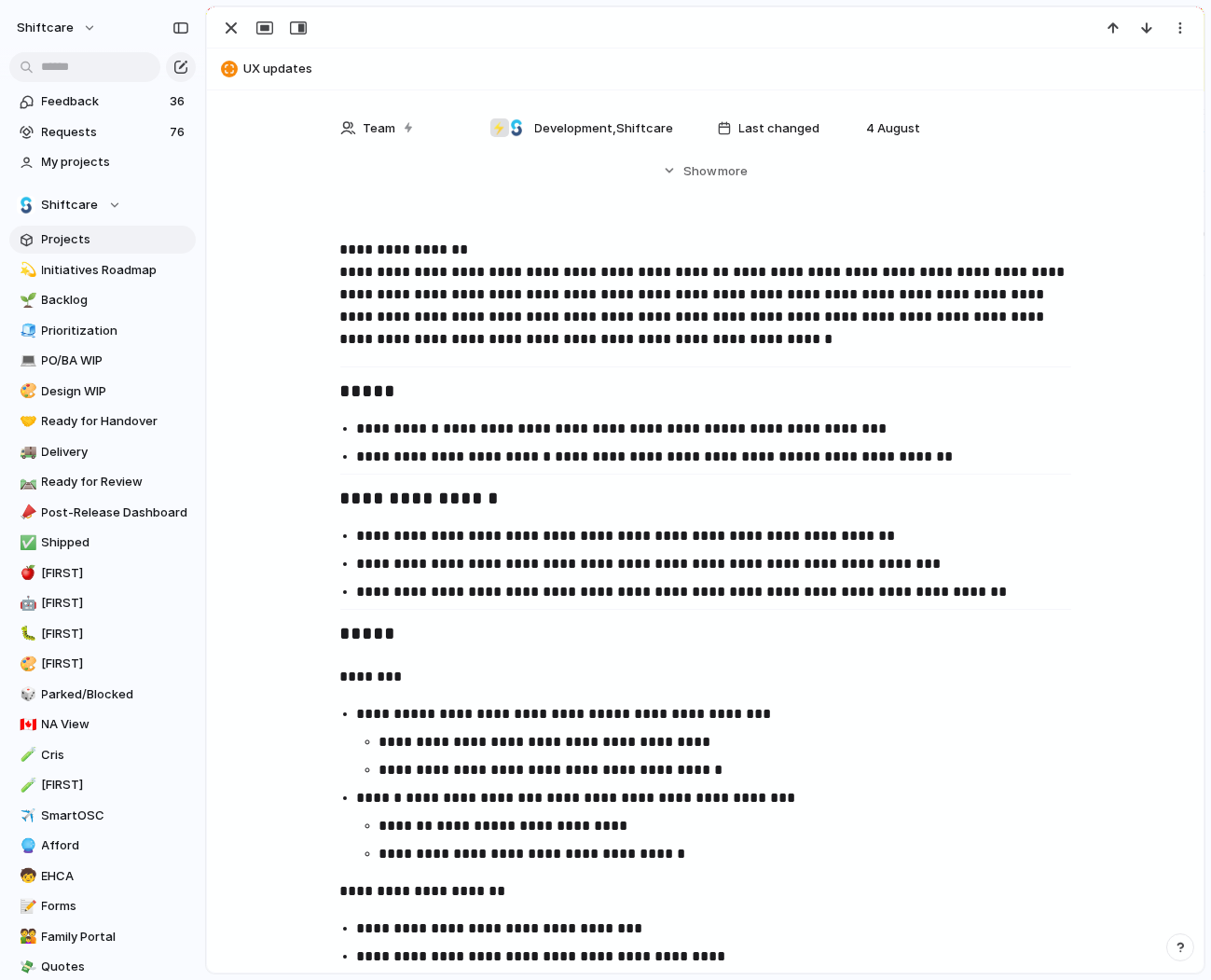 click on "**********" at bounding box center (405, 249) 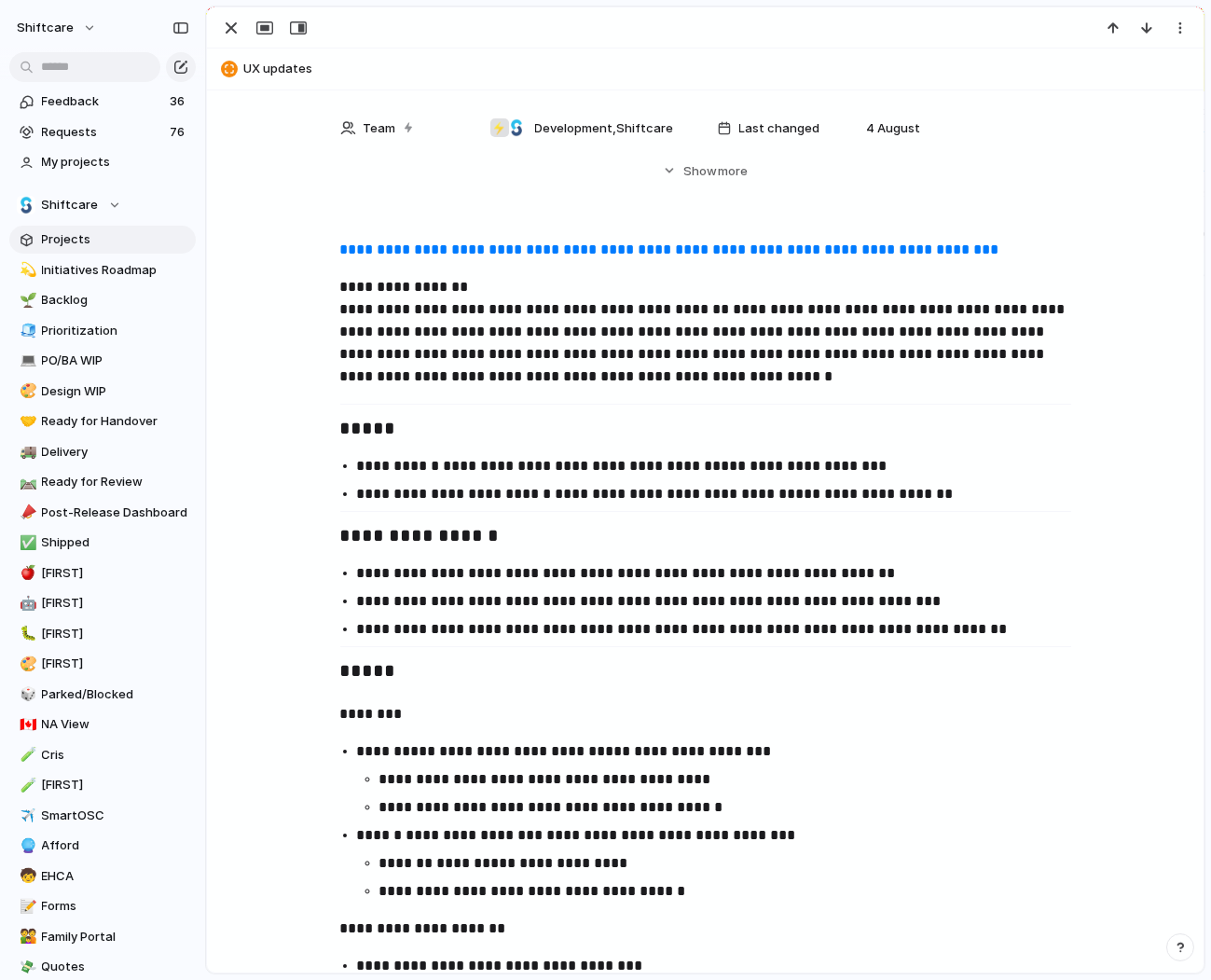 click on "**********" at bounding box center (706, 332) 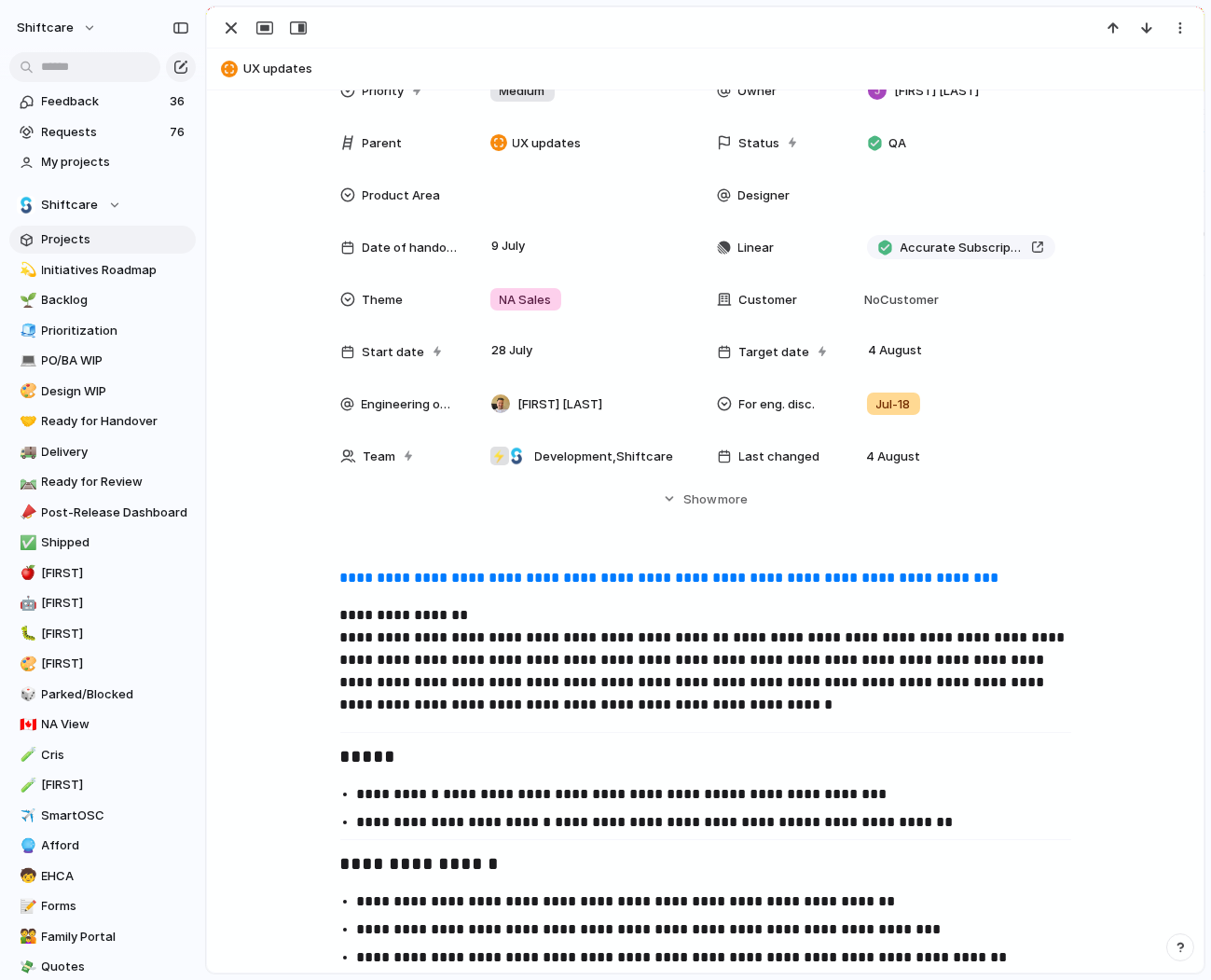scroll, scrollTop: 108, scrollLeft: 0, axis: vertical 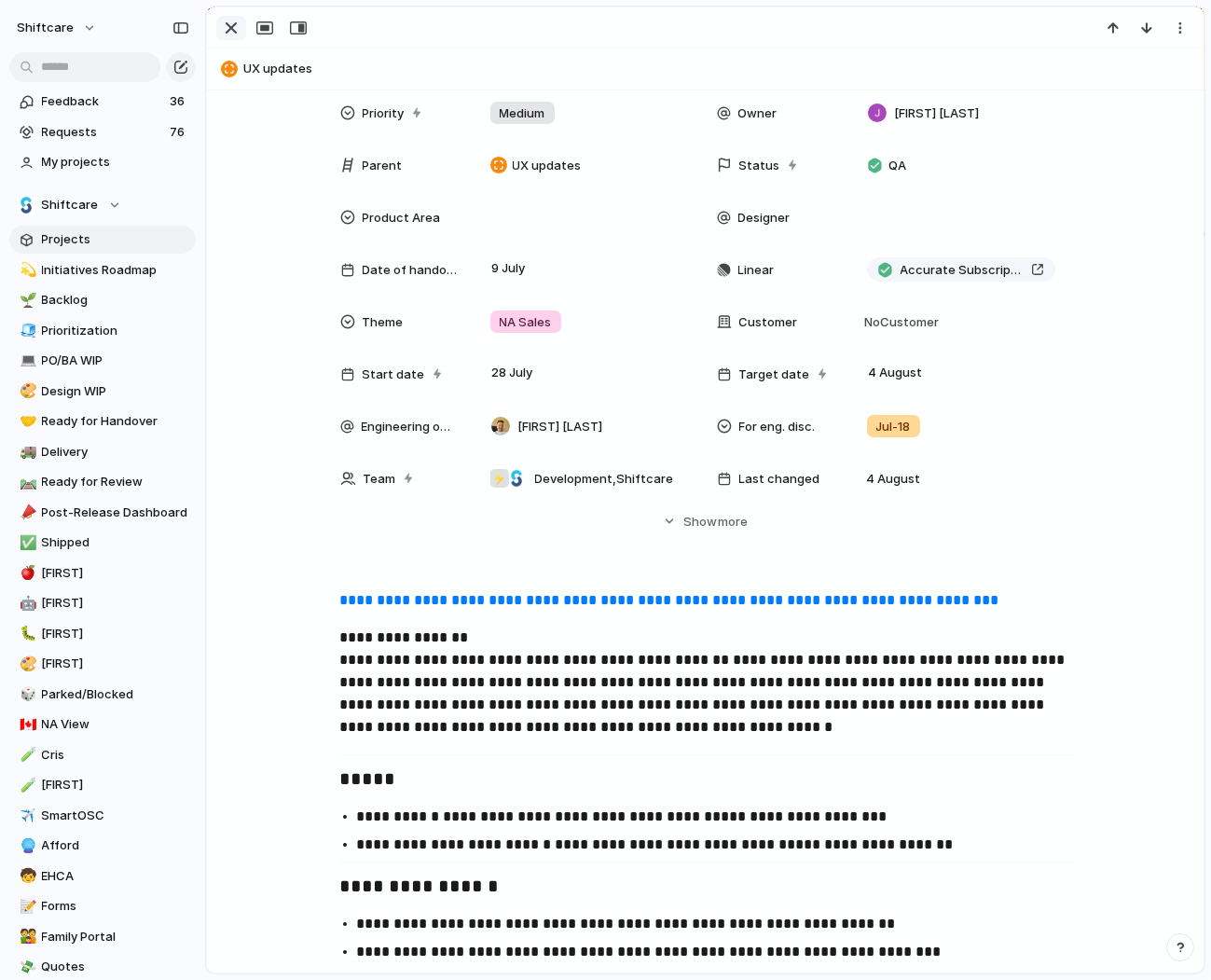 click at bounding box center [231, 28] 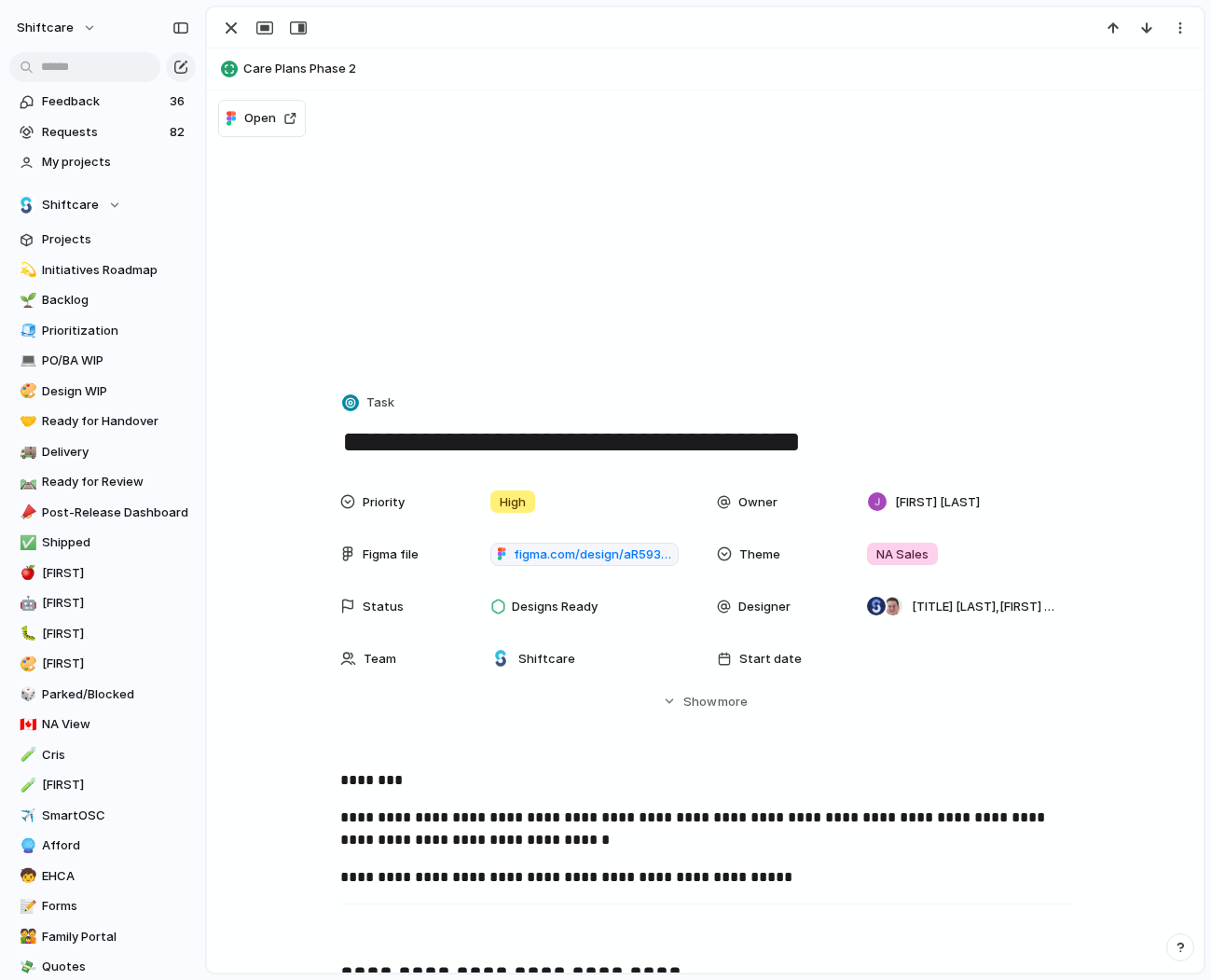 scroll, scrollTop: 0, scrollLeft: 0, axis: both 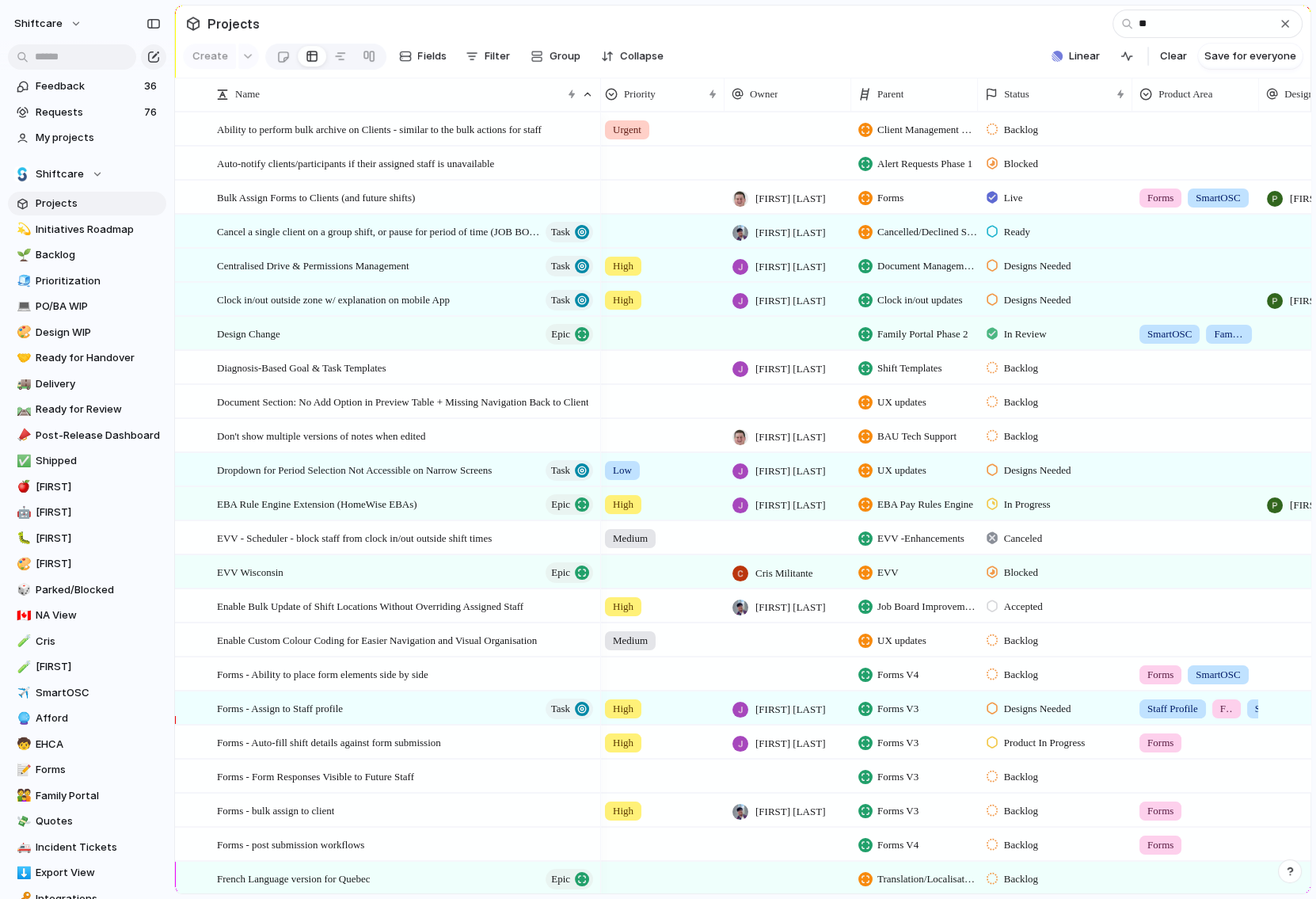 type on "*" 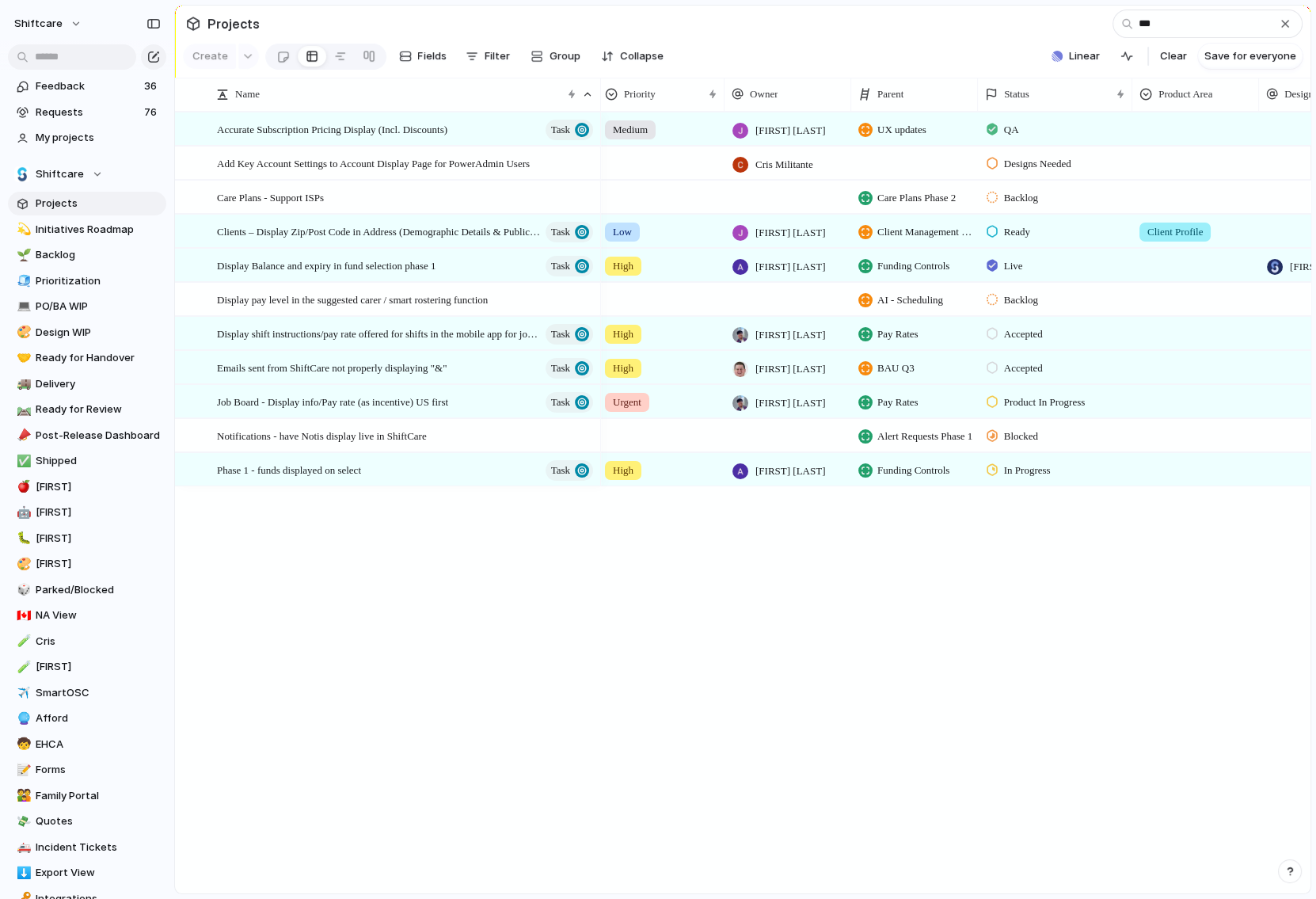 type on "***" 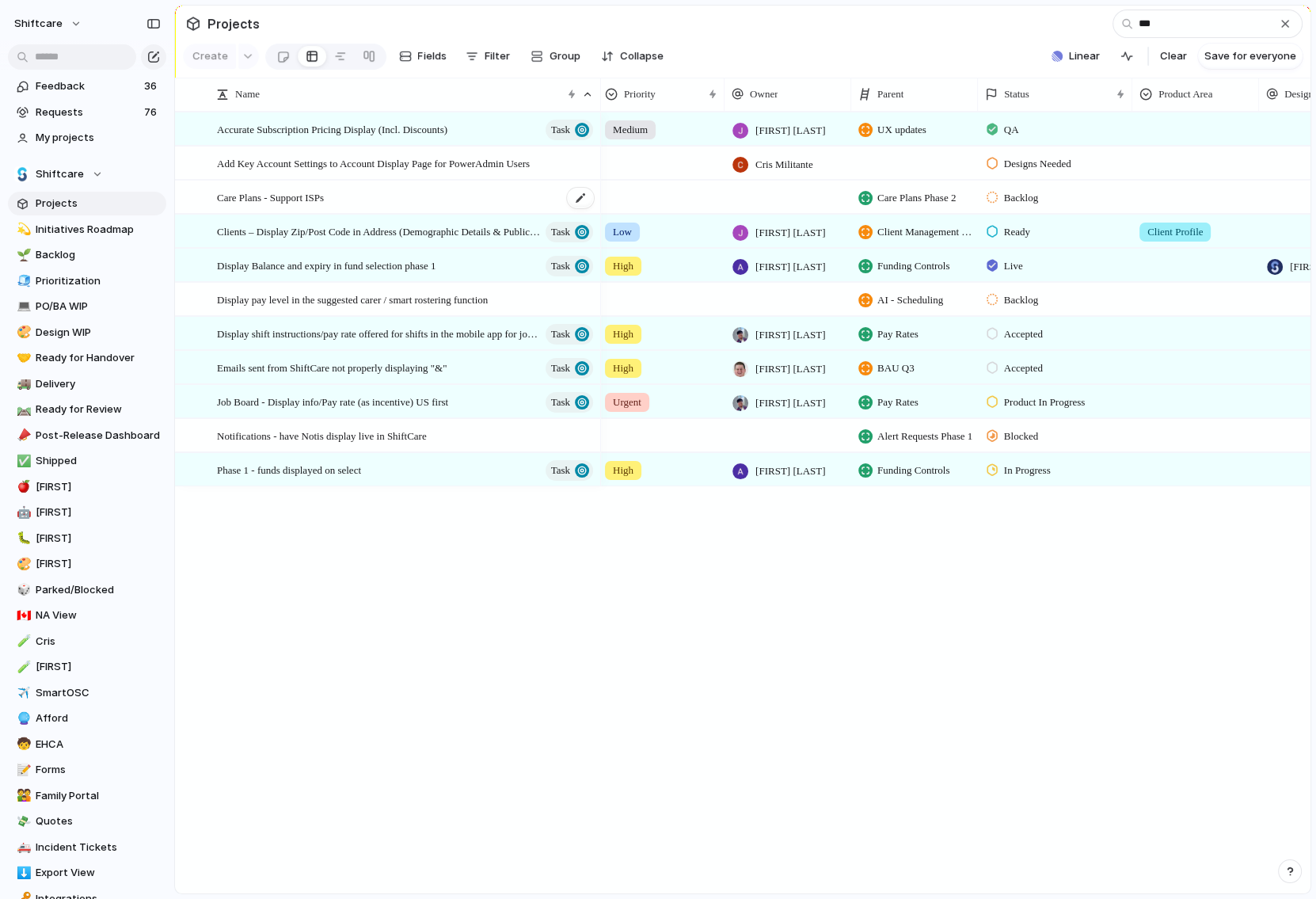 click on "Care Plans - Support ISPs" at bounding box center (270, 196) 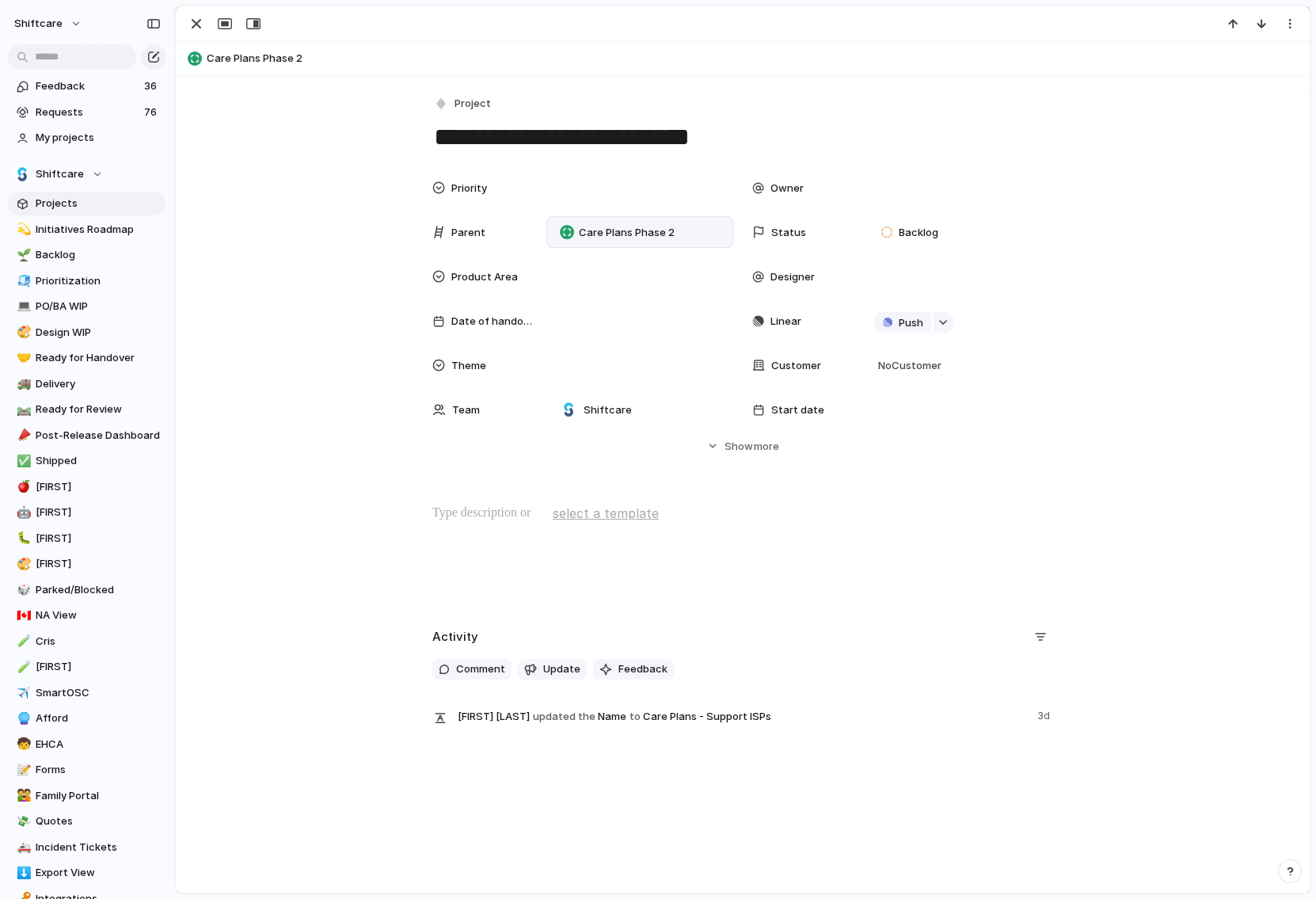 click on "Care Plans Phase 2" at bounding box center [626, 233] 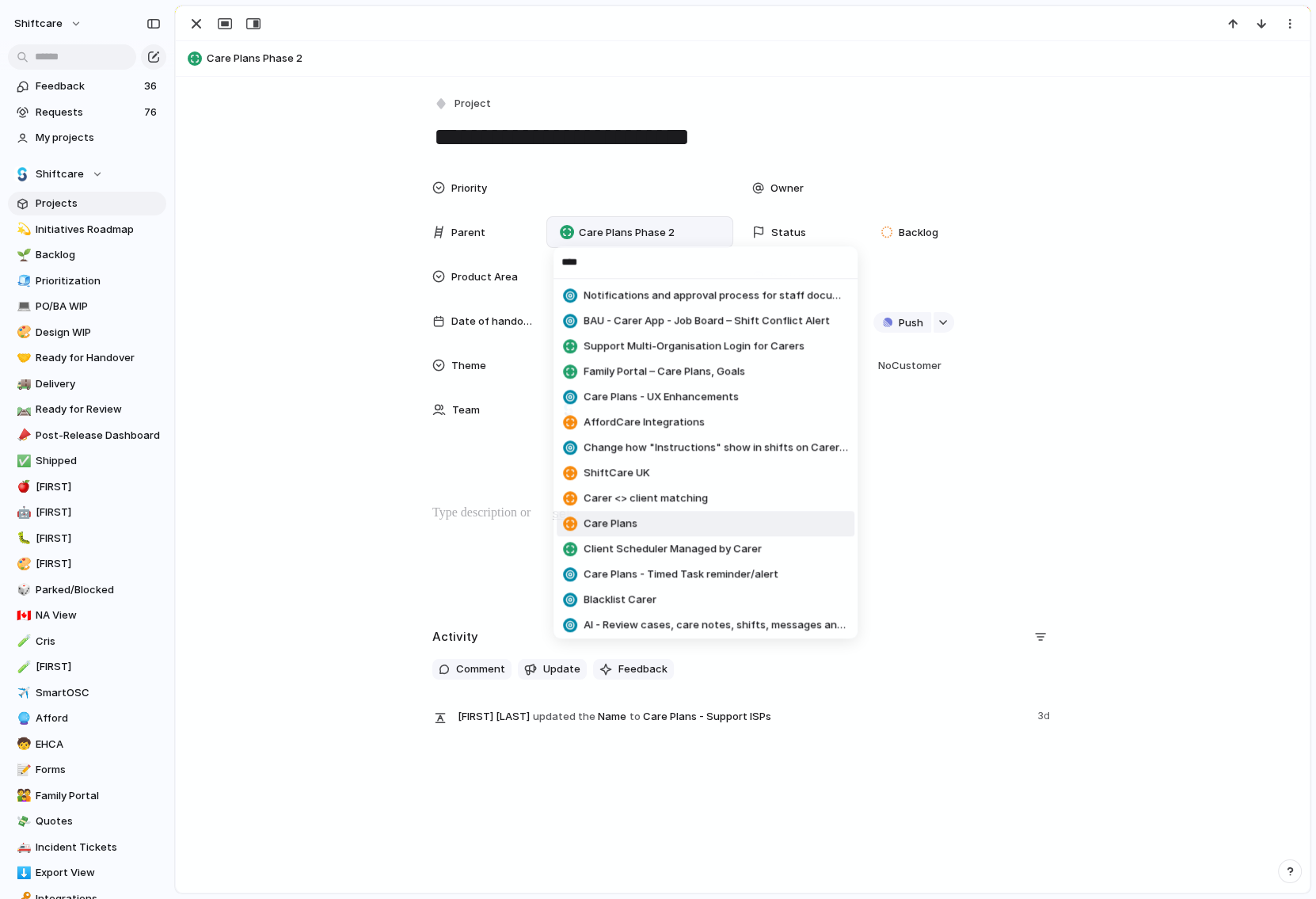 type on "****" 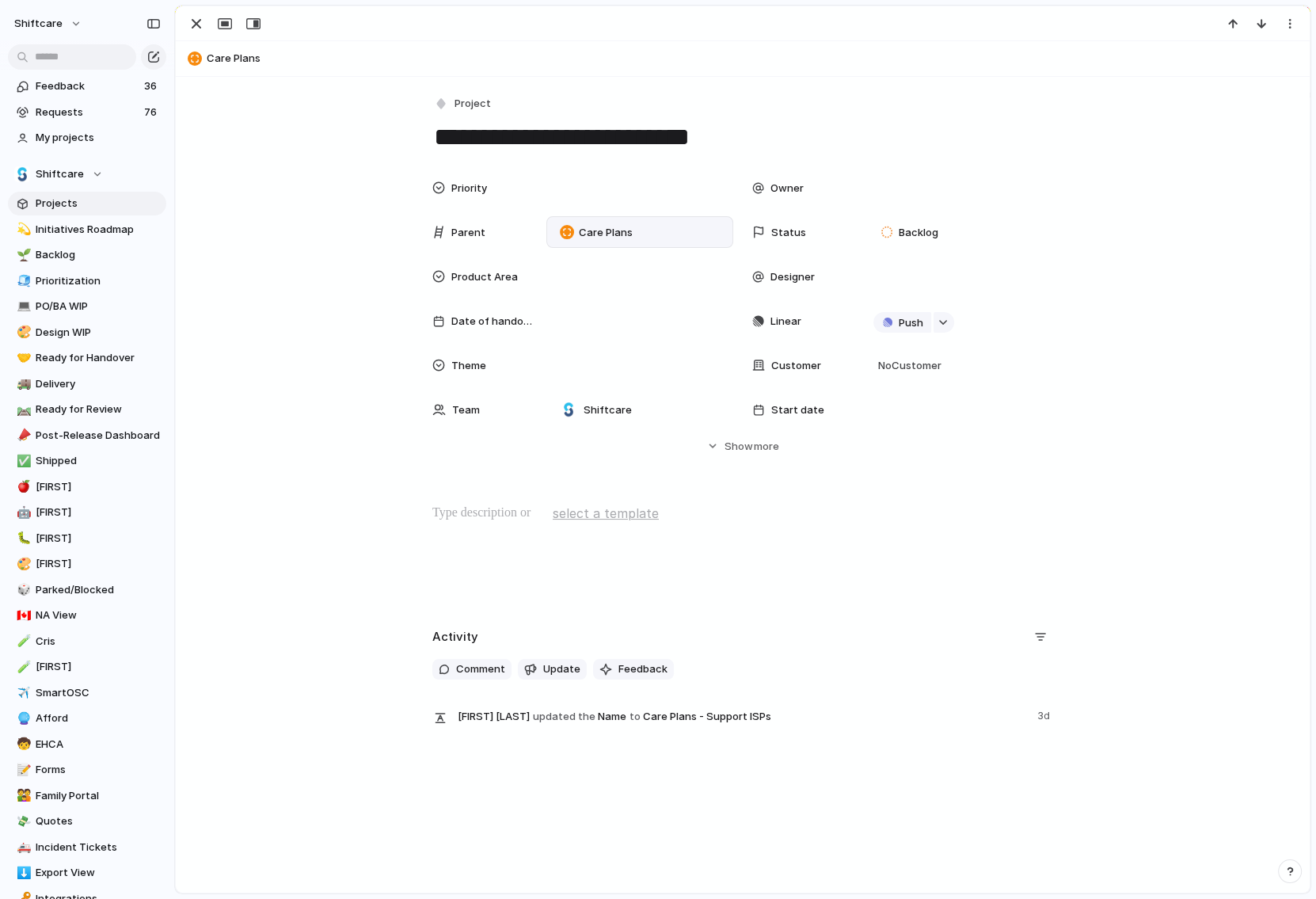 click on "Care Plans" at bounding box center (755, 59) 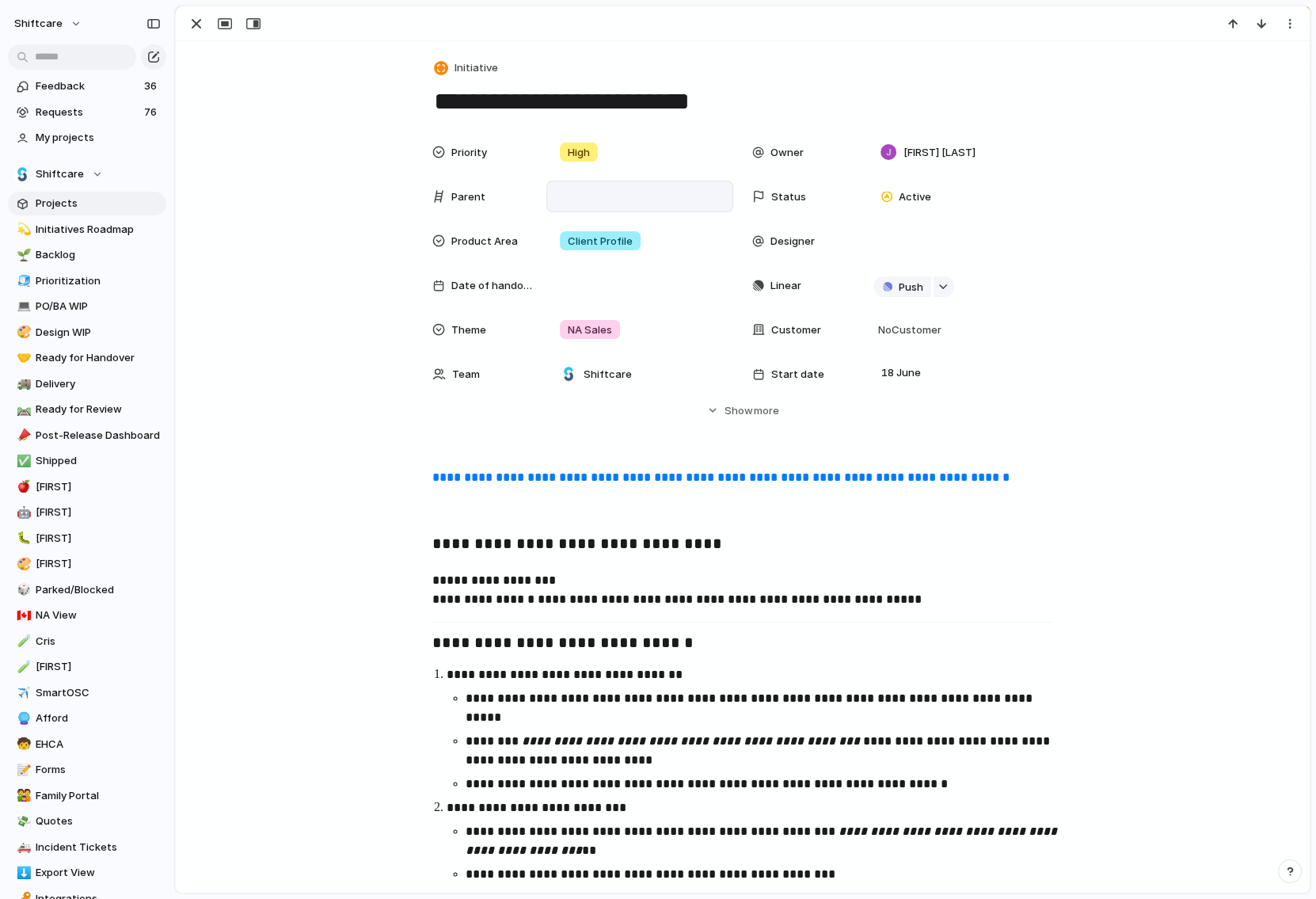type on "**********" 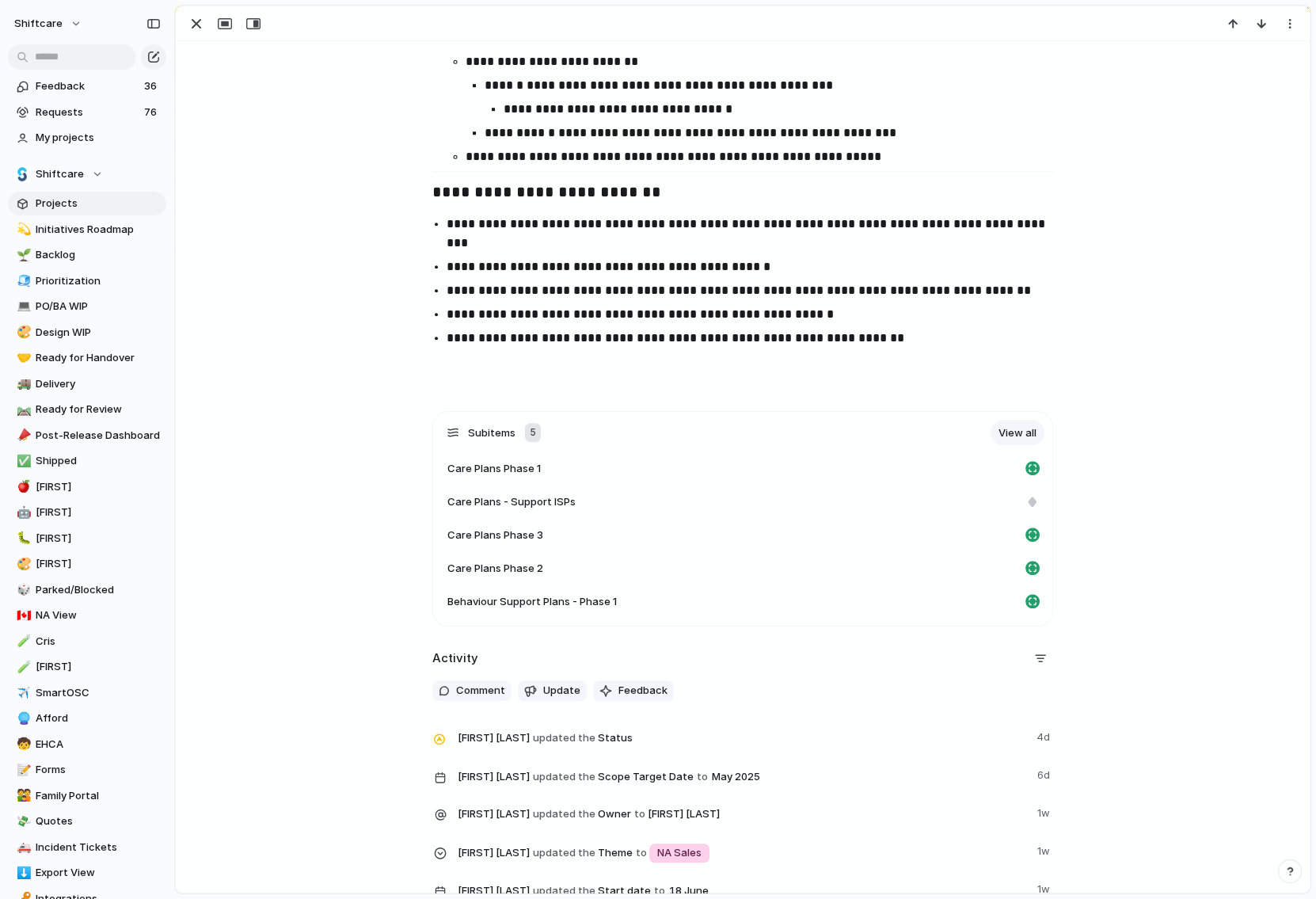 scroll, scrollTop: 1625, scrollLeft: 0, axis: vertical 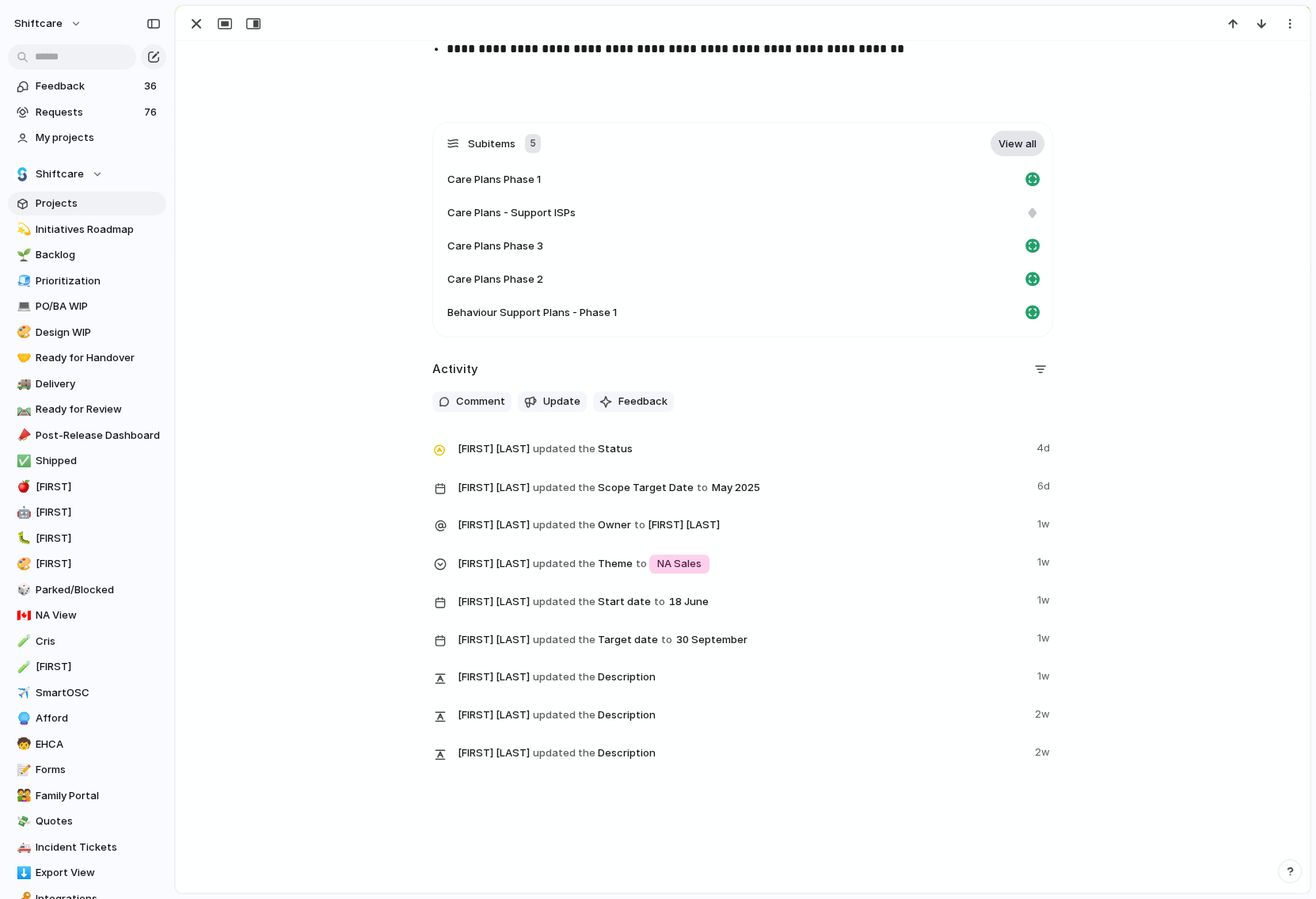 click on "View all" at bounding box center [1017, 143] 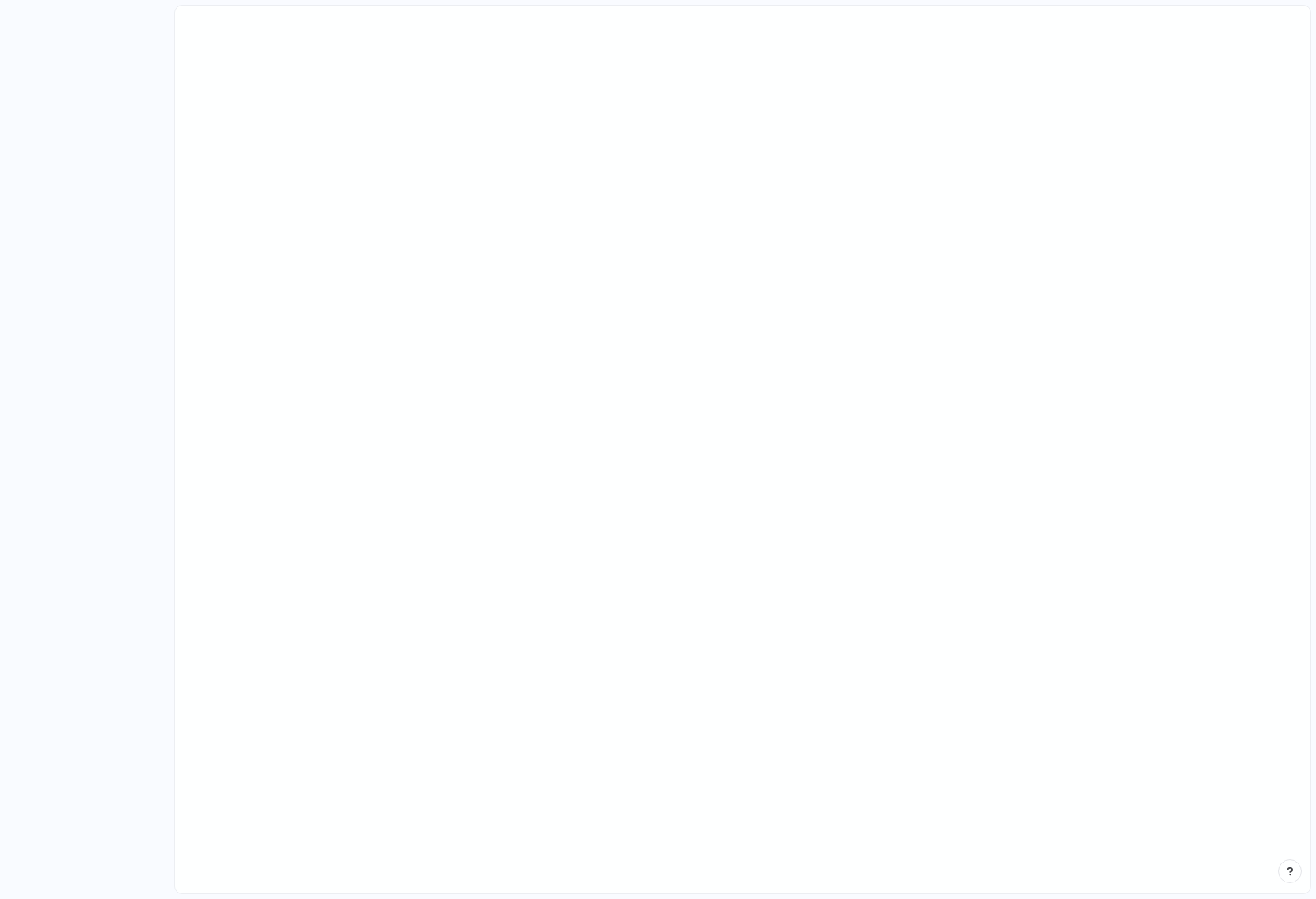 scroll, scrollTop: 0, scrollLeft: 0, axis: both 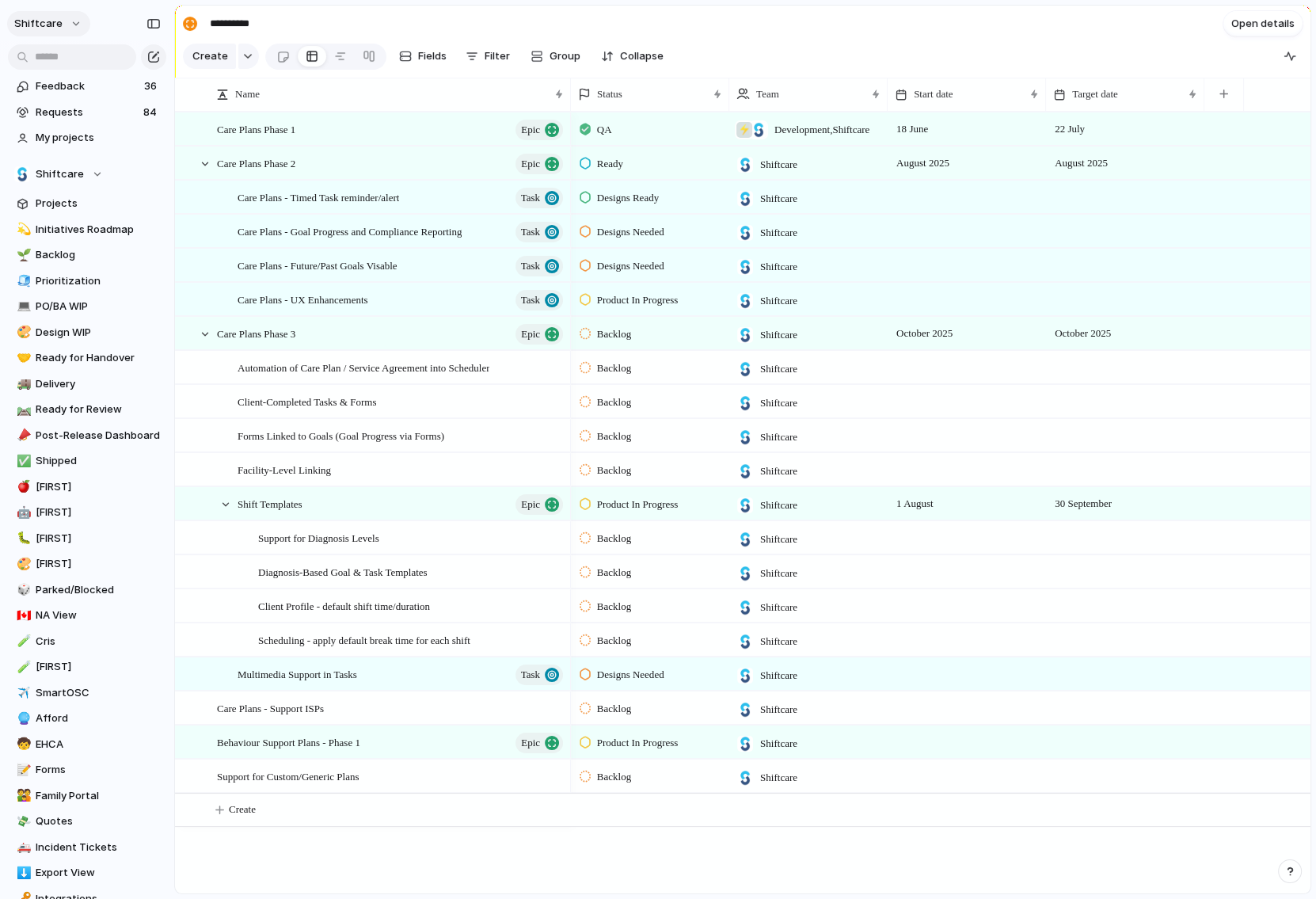 click on "shiftcare" at bounding box center [48, 24] 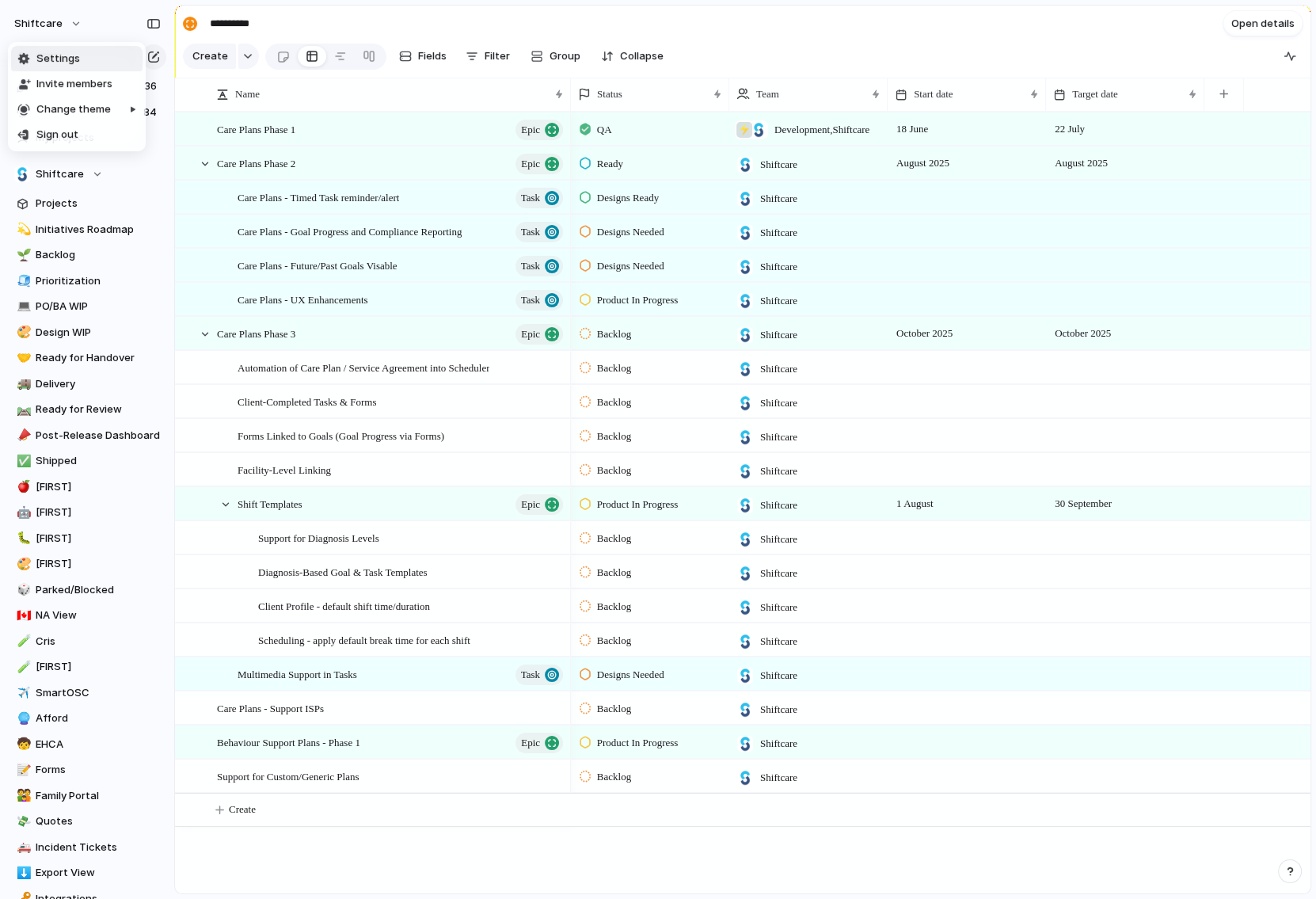 click on "Settings   Invite members   Change theme   Sign out" at bounding box center [658, 449] 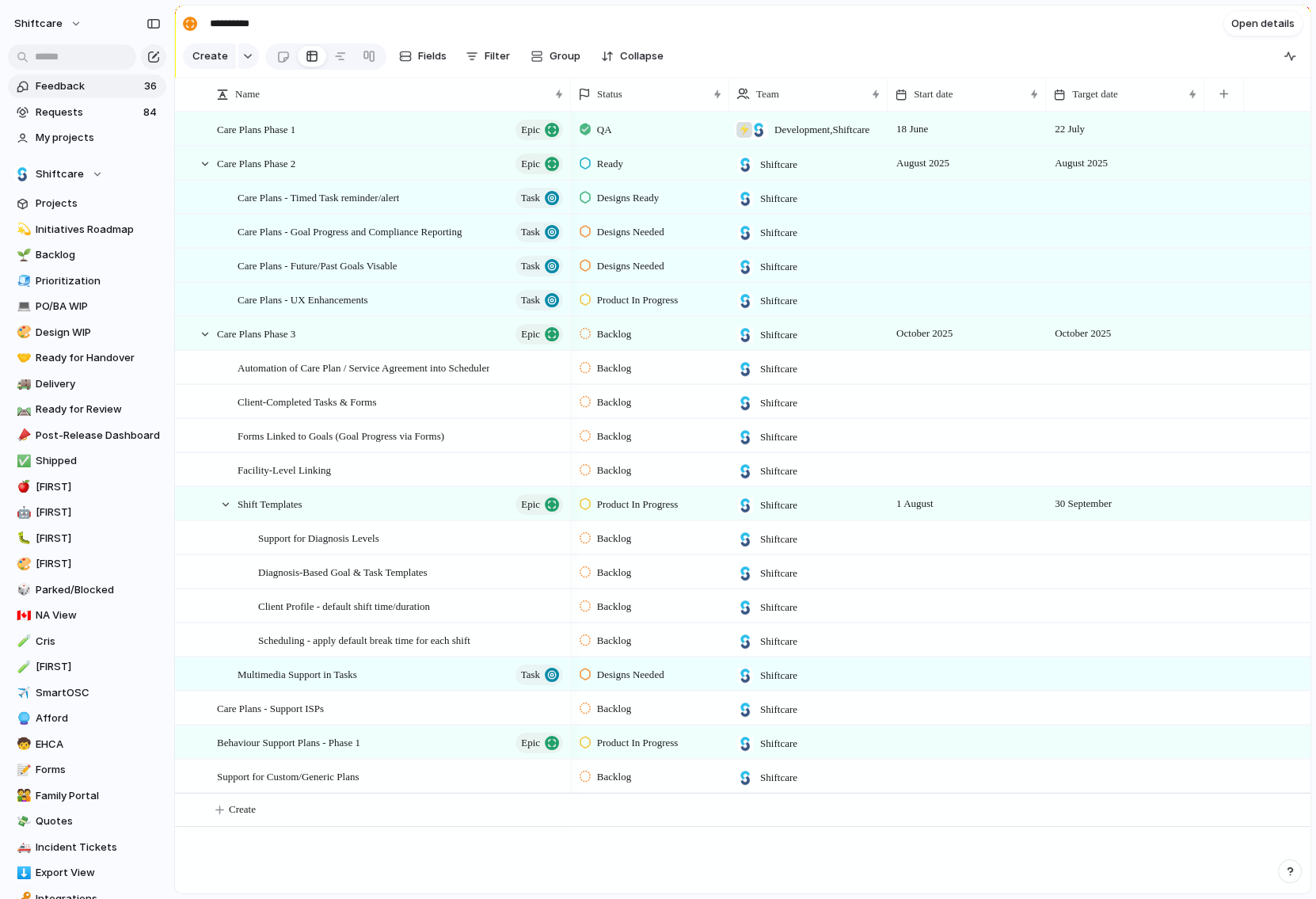 click on "Feedback" at bounding box center [87, 86] 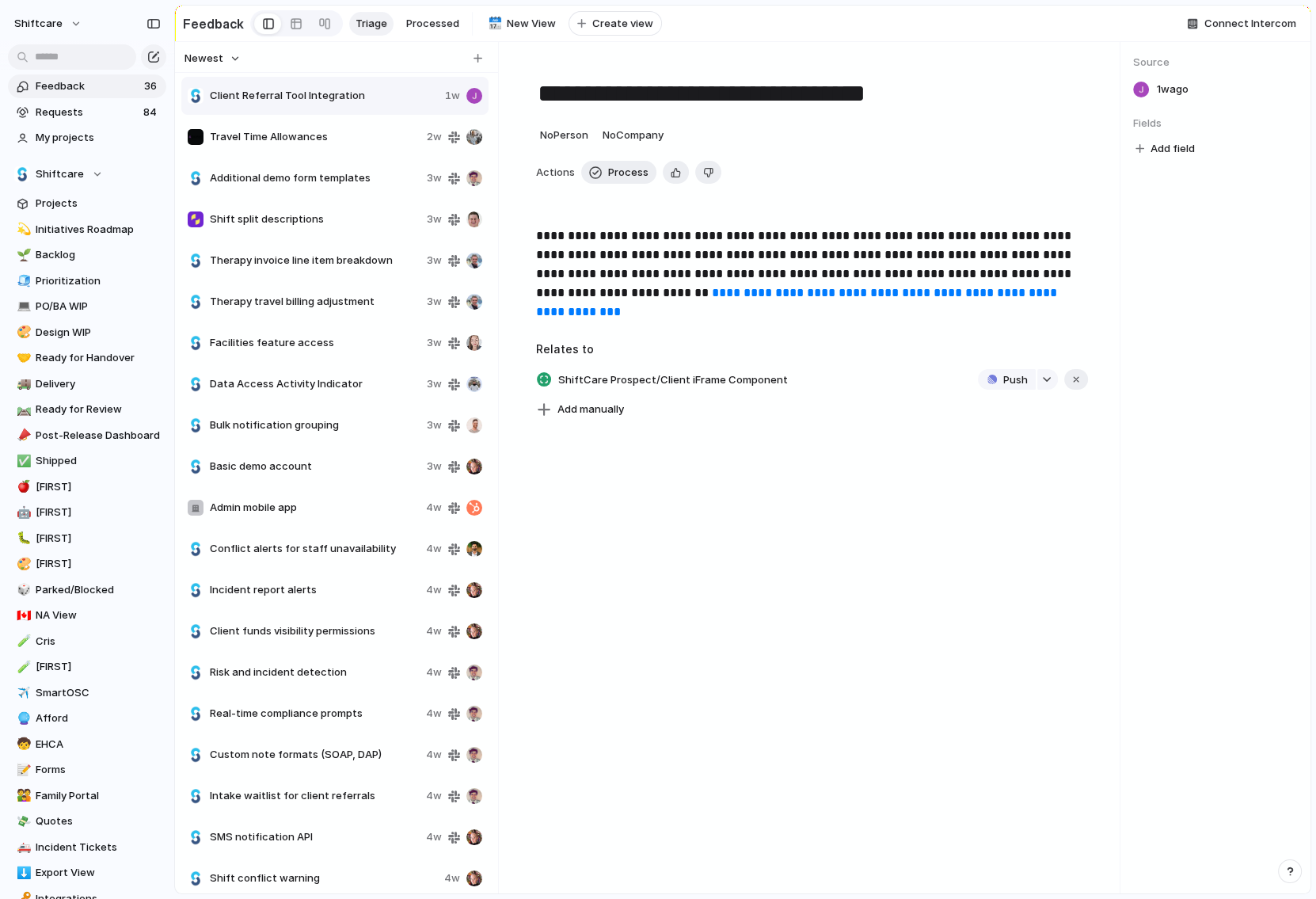 click on "**********" at bounding box center (812, 265) 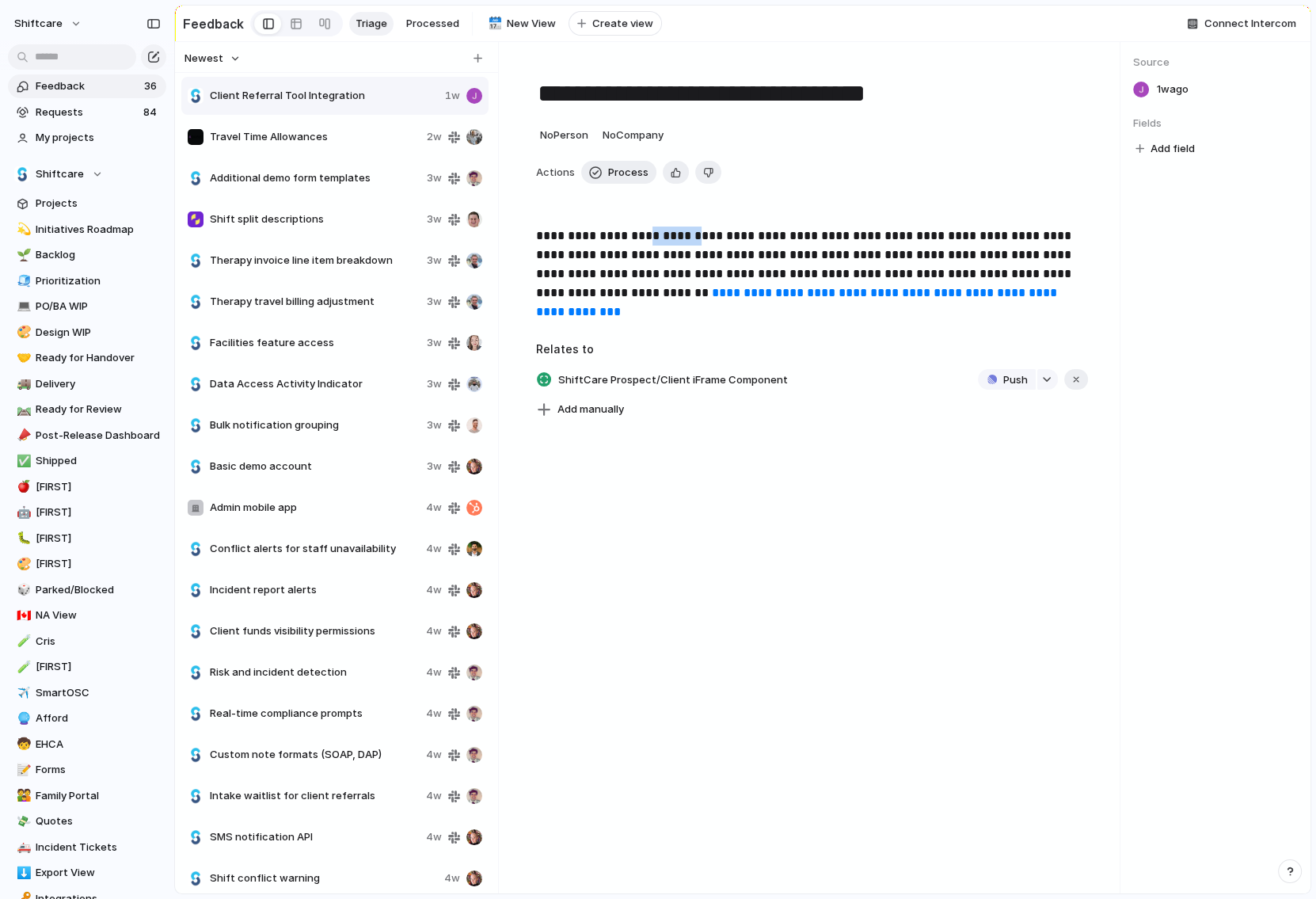 click on "**********" at bounding box center (812, 265) 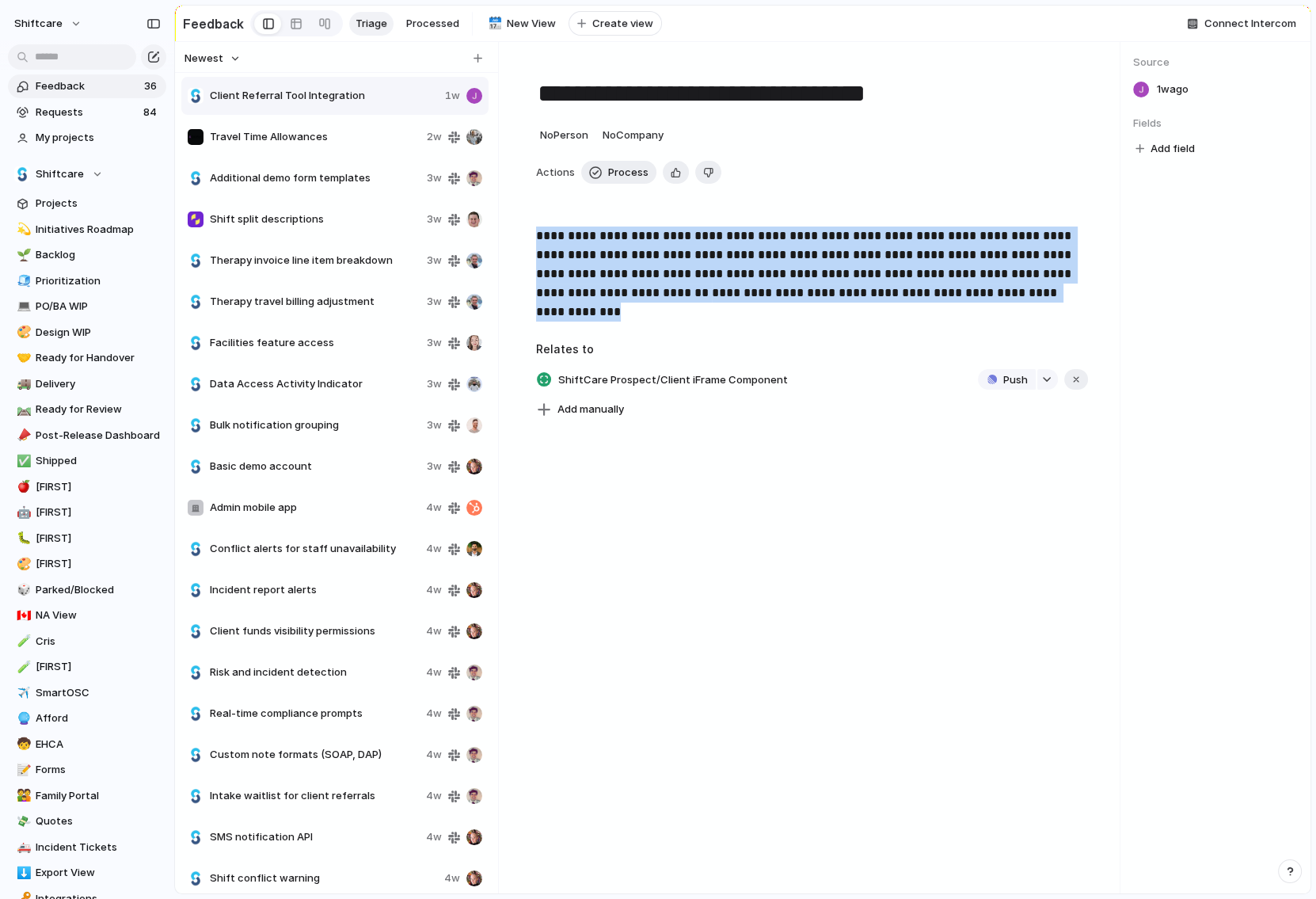 click on "**********" at bounding box center [812, 265] 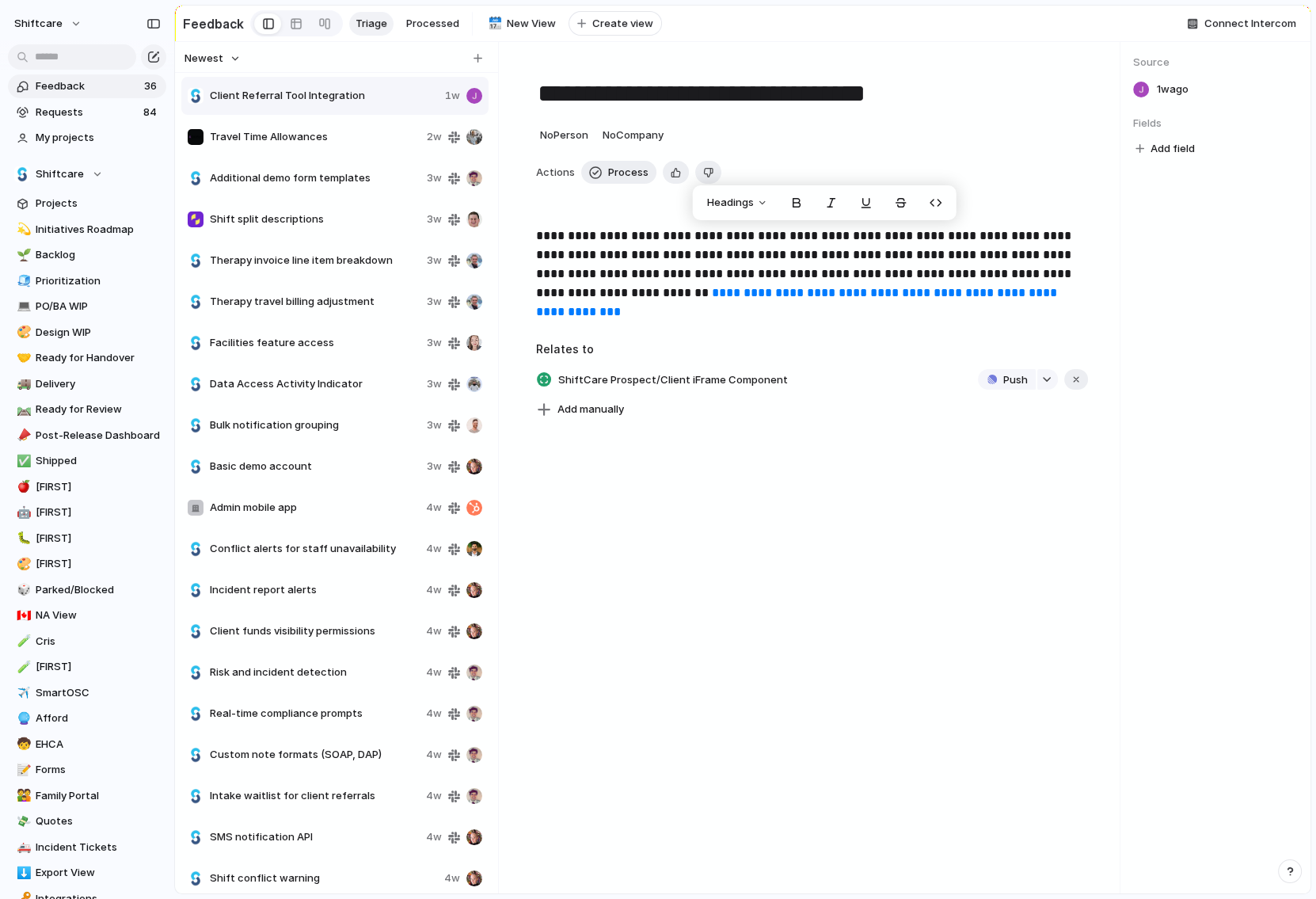 click on "**********" at bounding box center (812, 265) 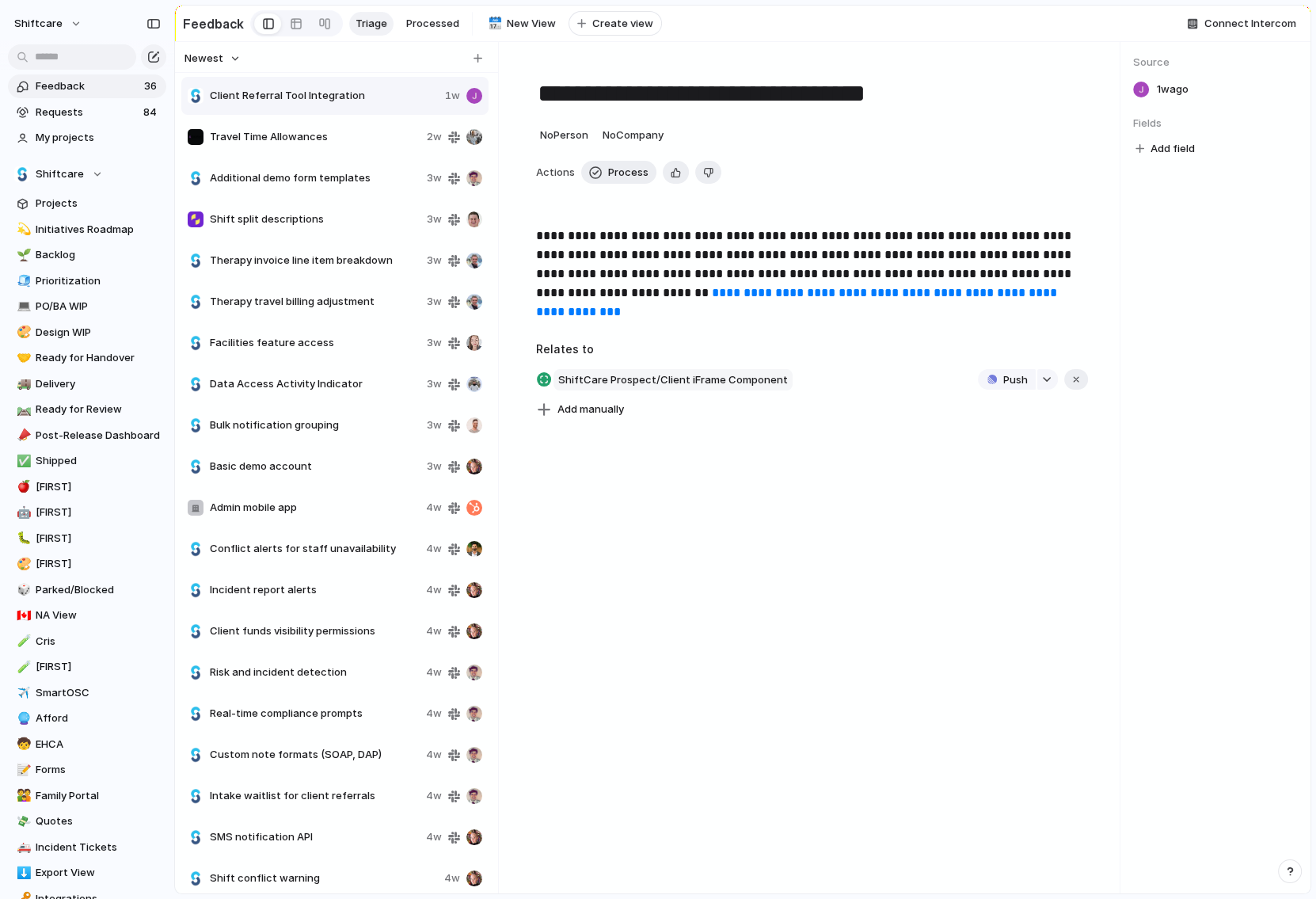 click on "ShiftCare Prospect/Client iFrame Component" at bounding box center [673, 380] 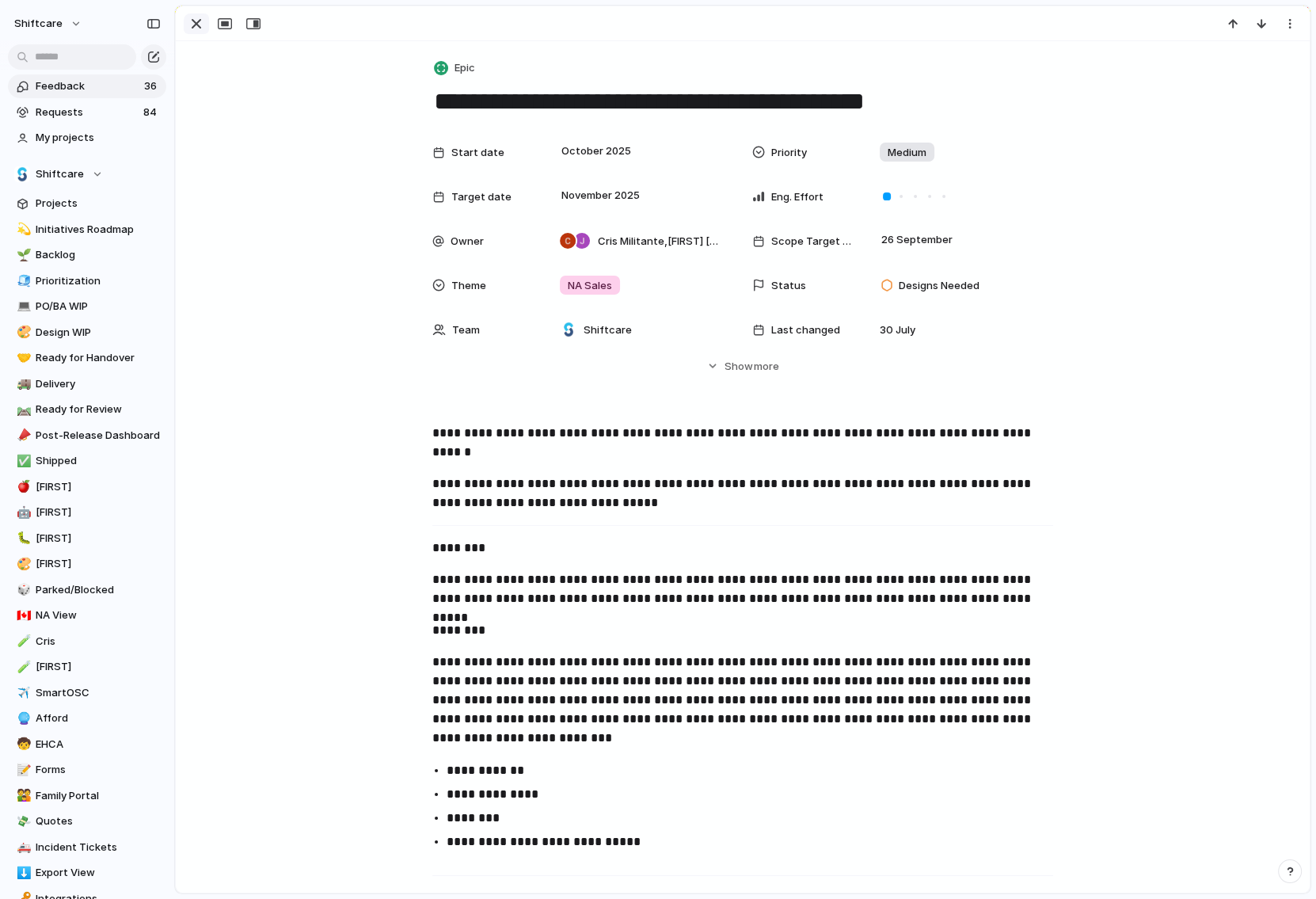 click at bounding box center [196, 24] 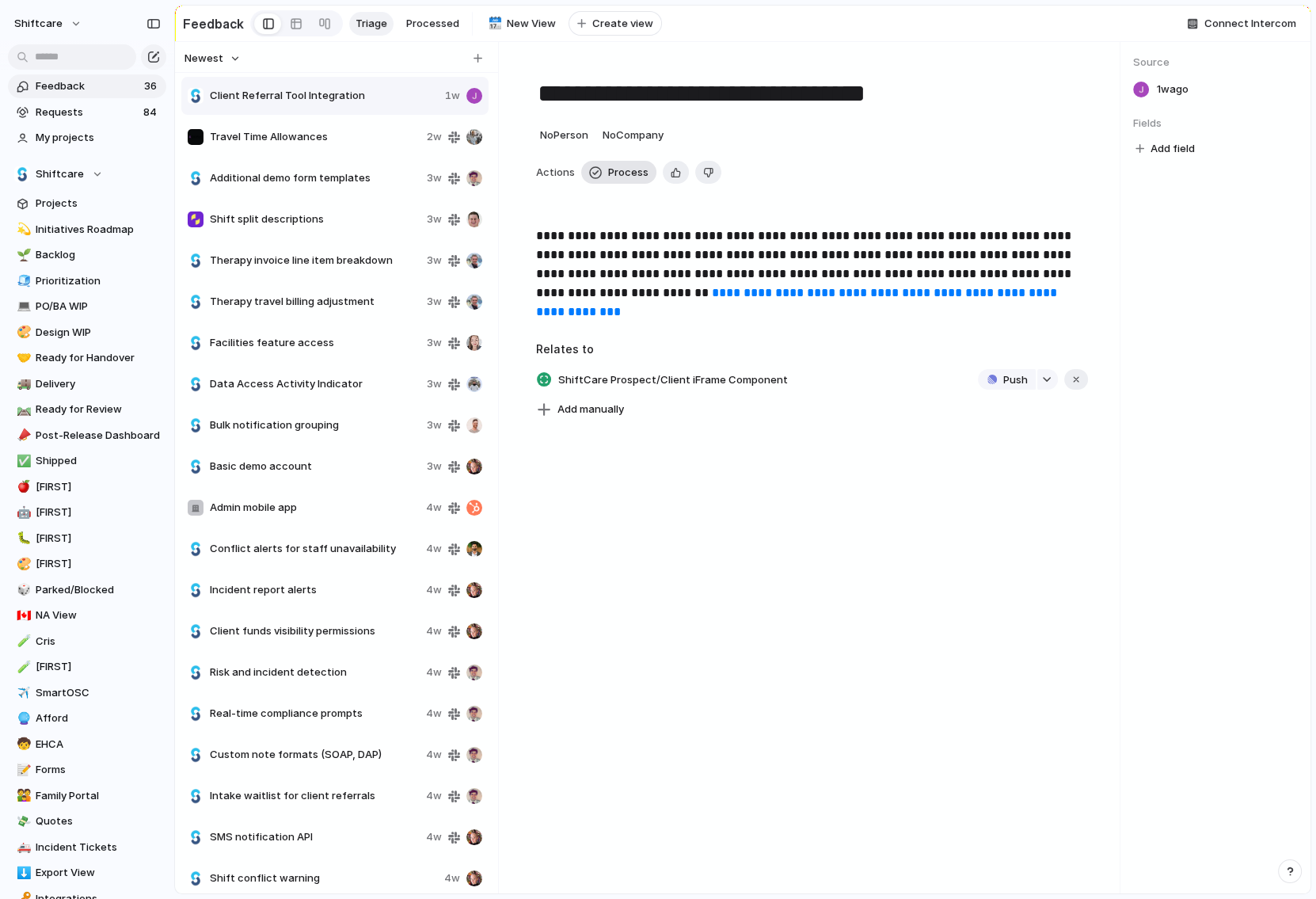 click on "Process" at bounding box center (628, 173) 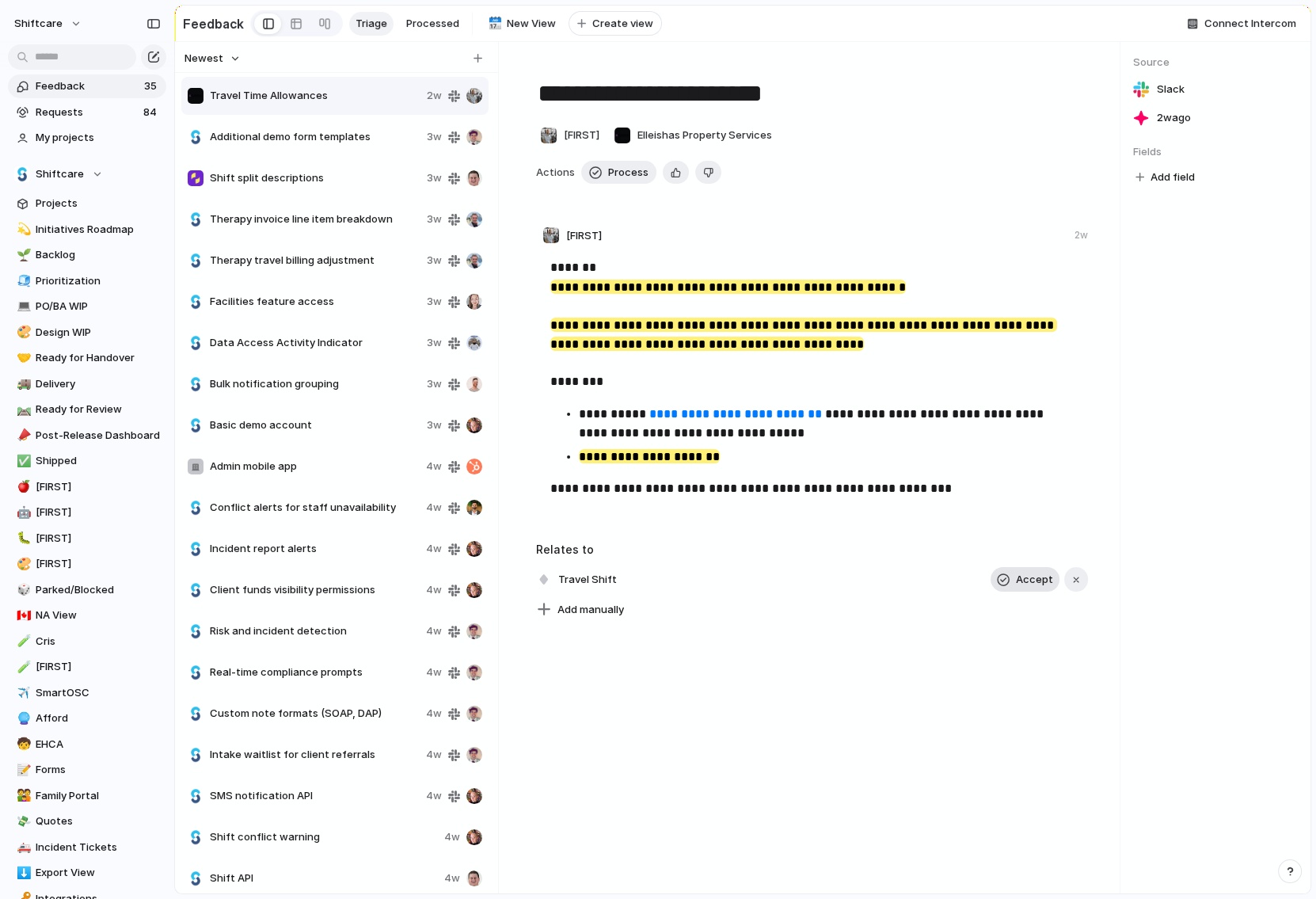 click on "Accept" at bounding box center [1034, 580] 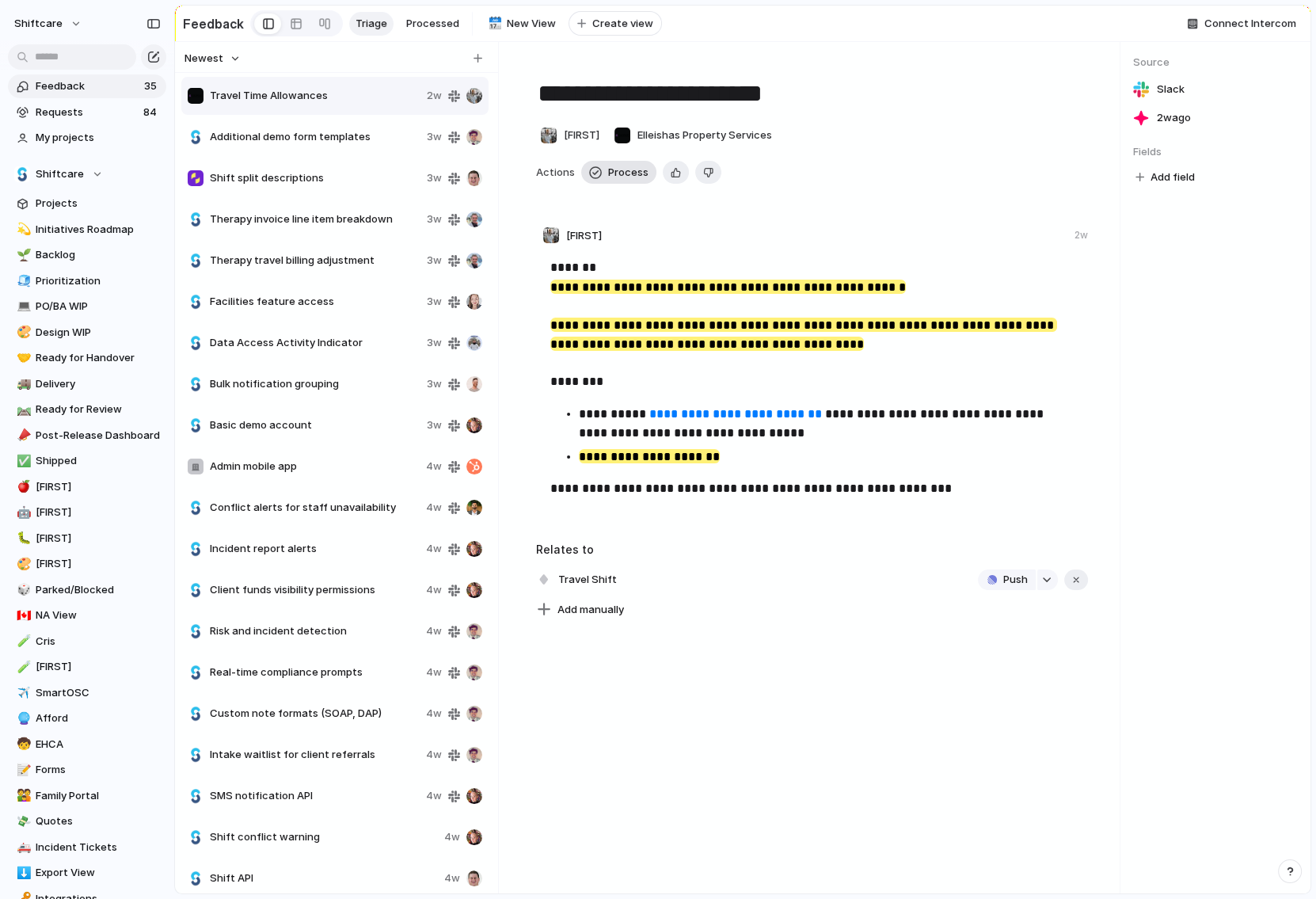 click on "Process" at bounding box center [628, 173] 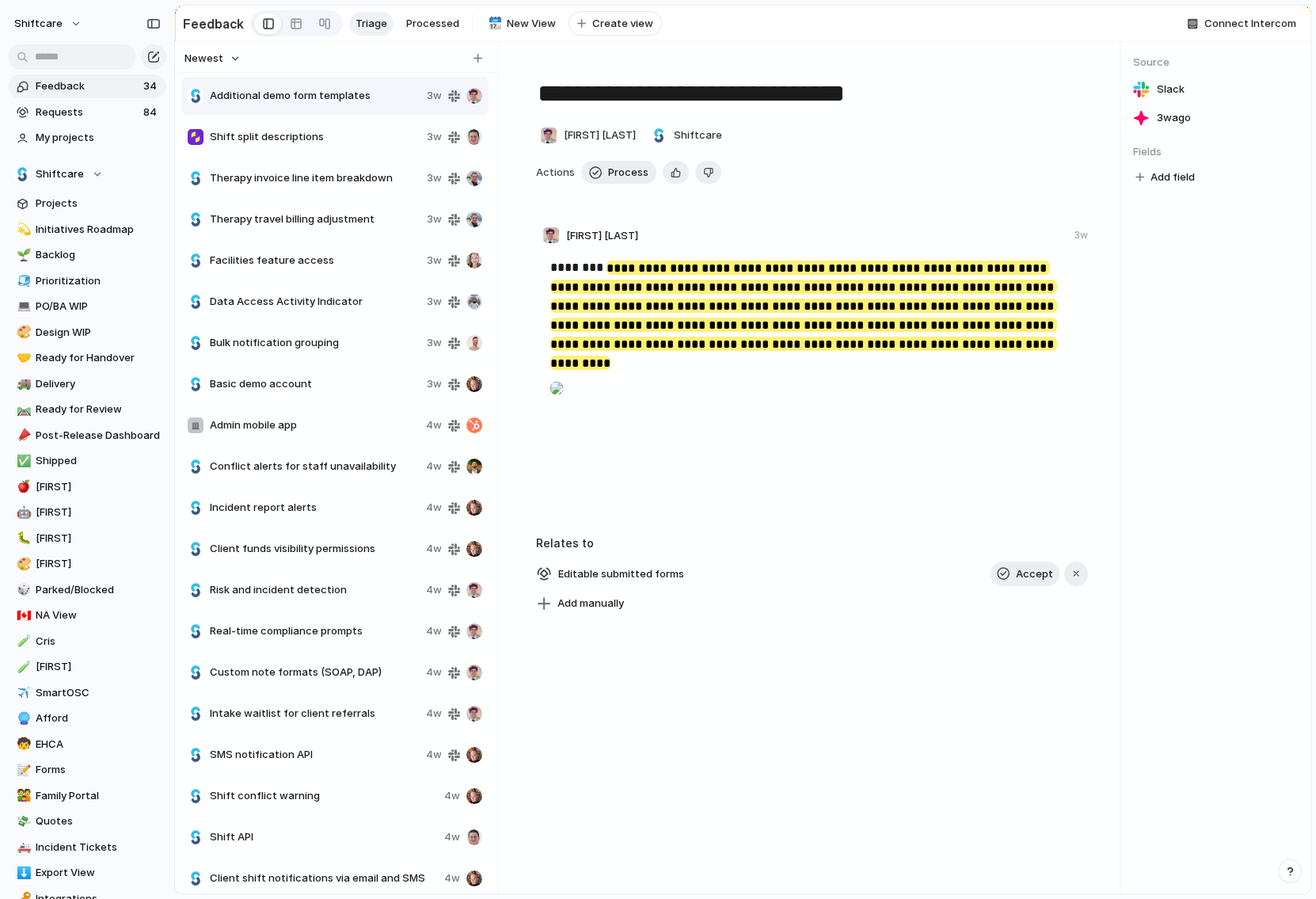 click on "Shift split descriptions" at bounding box center (315, 137) 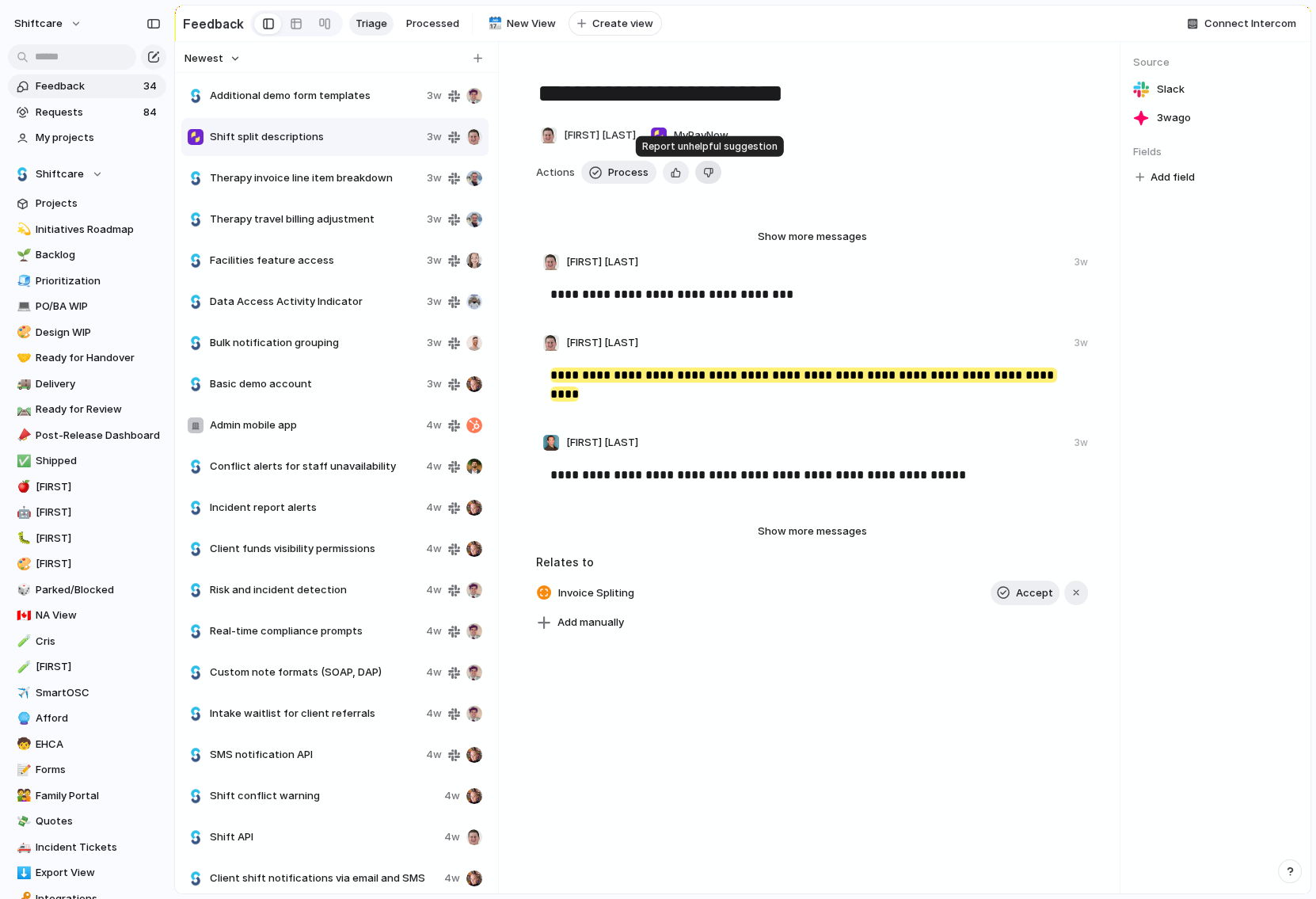 click at bounding box center [708, 172] 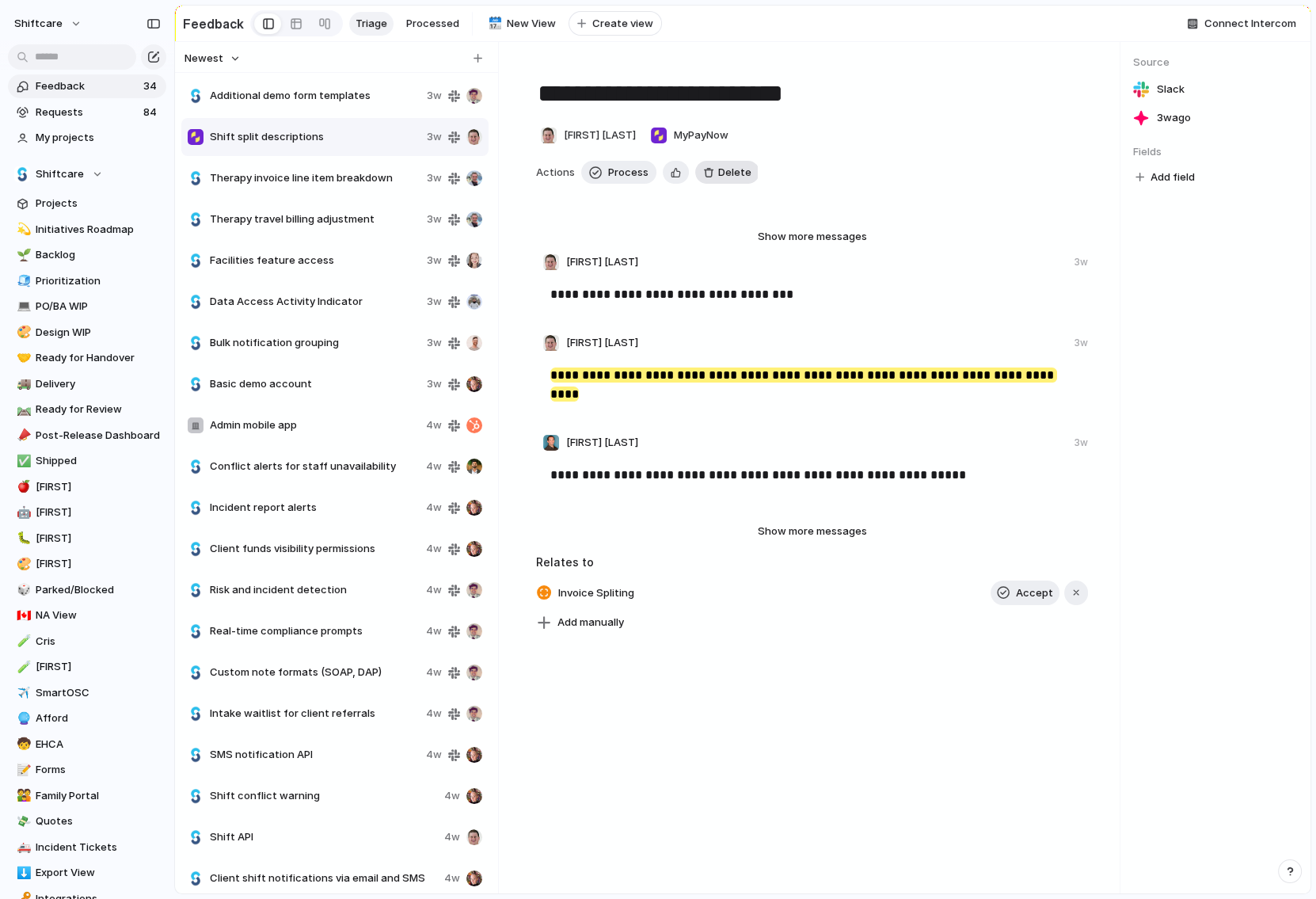 click on "Delete" at bounding box center [735, 173] 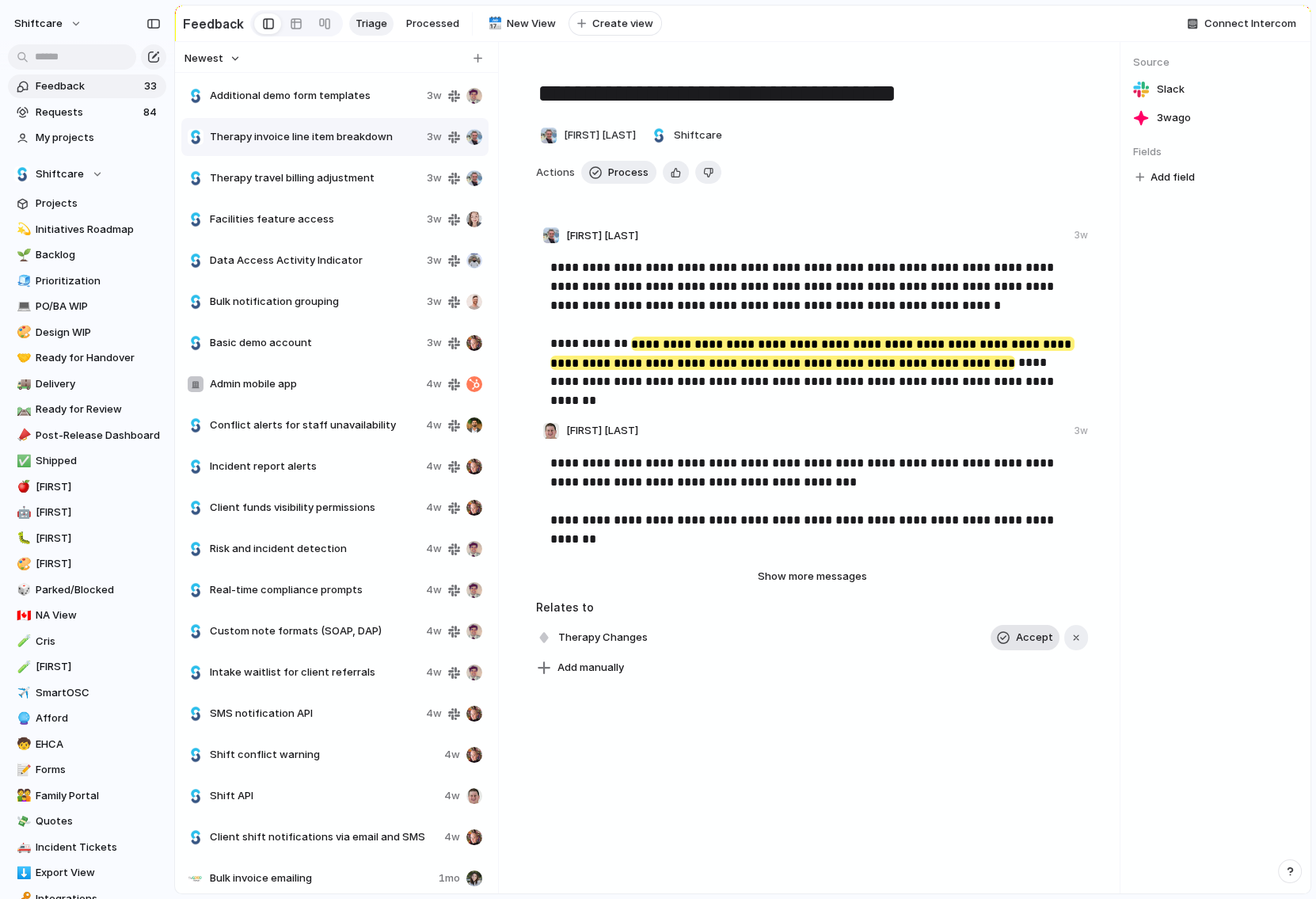 click on "Accept" at bounding box center (1034, 638) 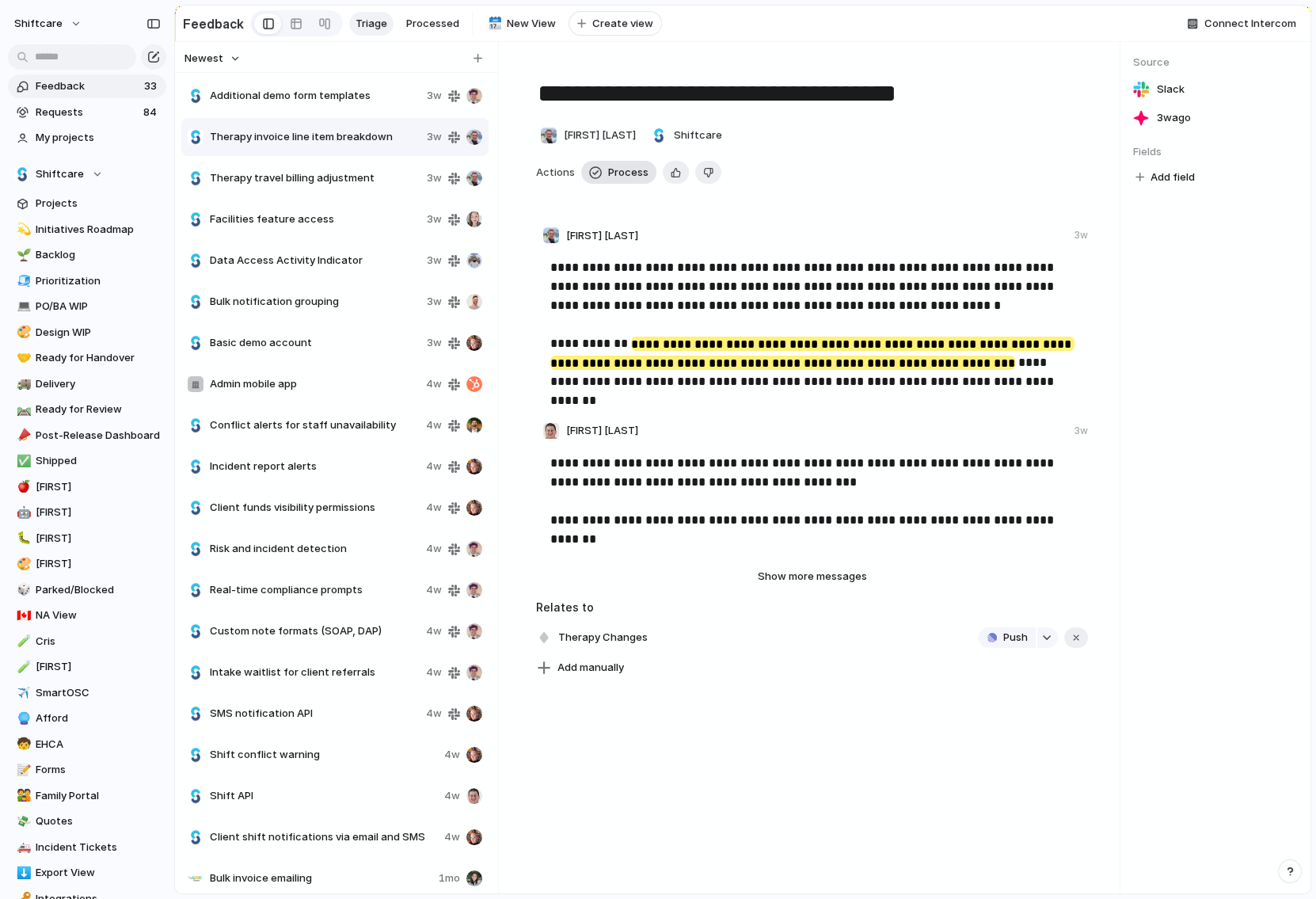 click on "Process" at bounding box center [628, 173] 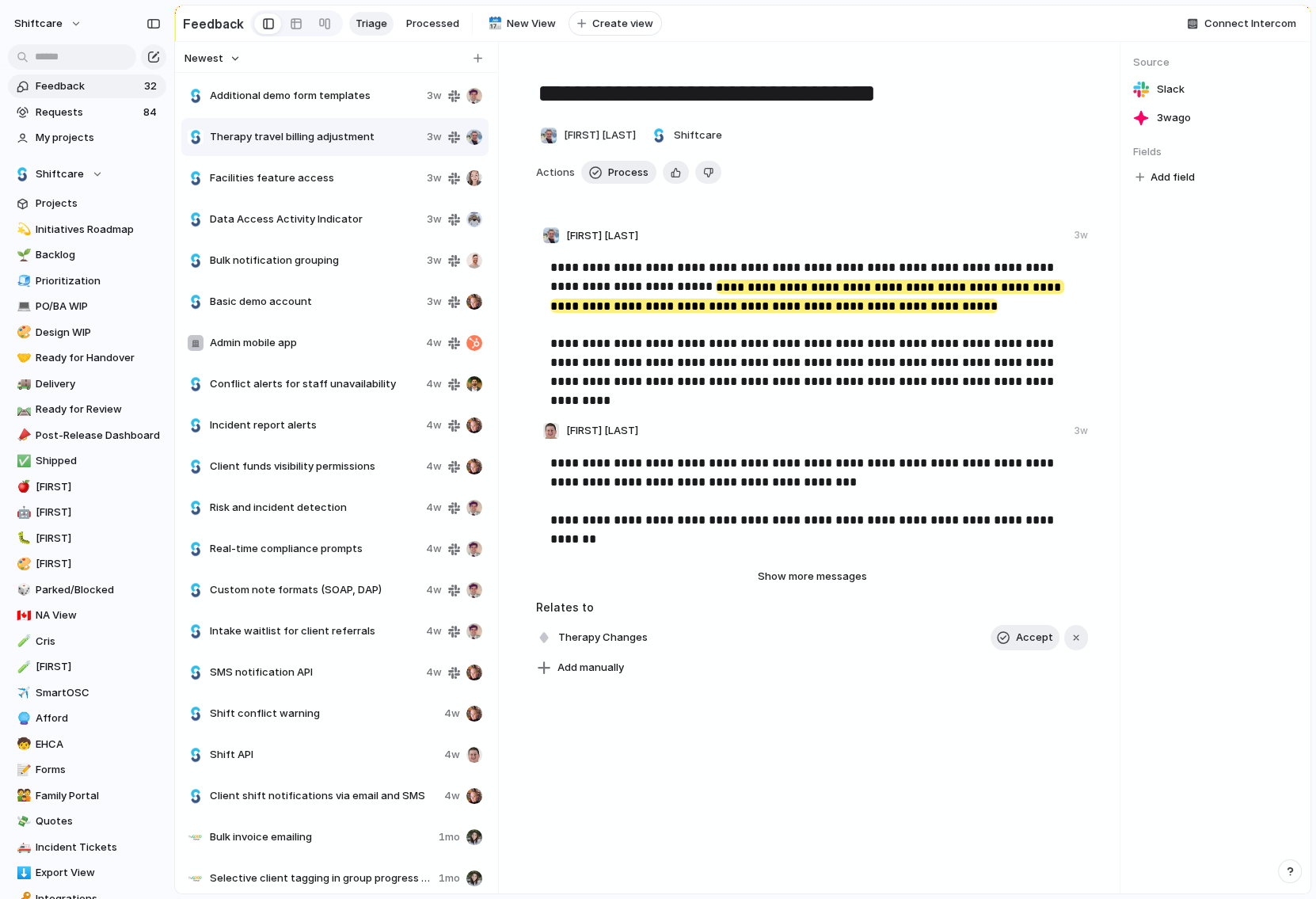 click on "Therapy travel billing adjustment" at bounding box center [315, 137] 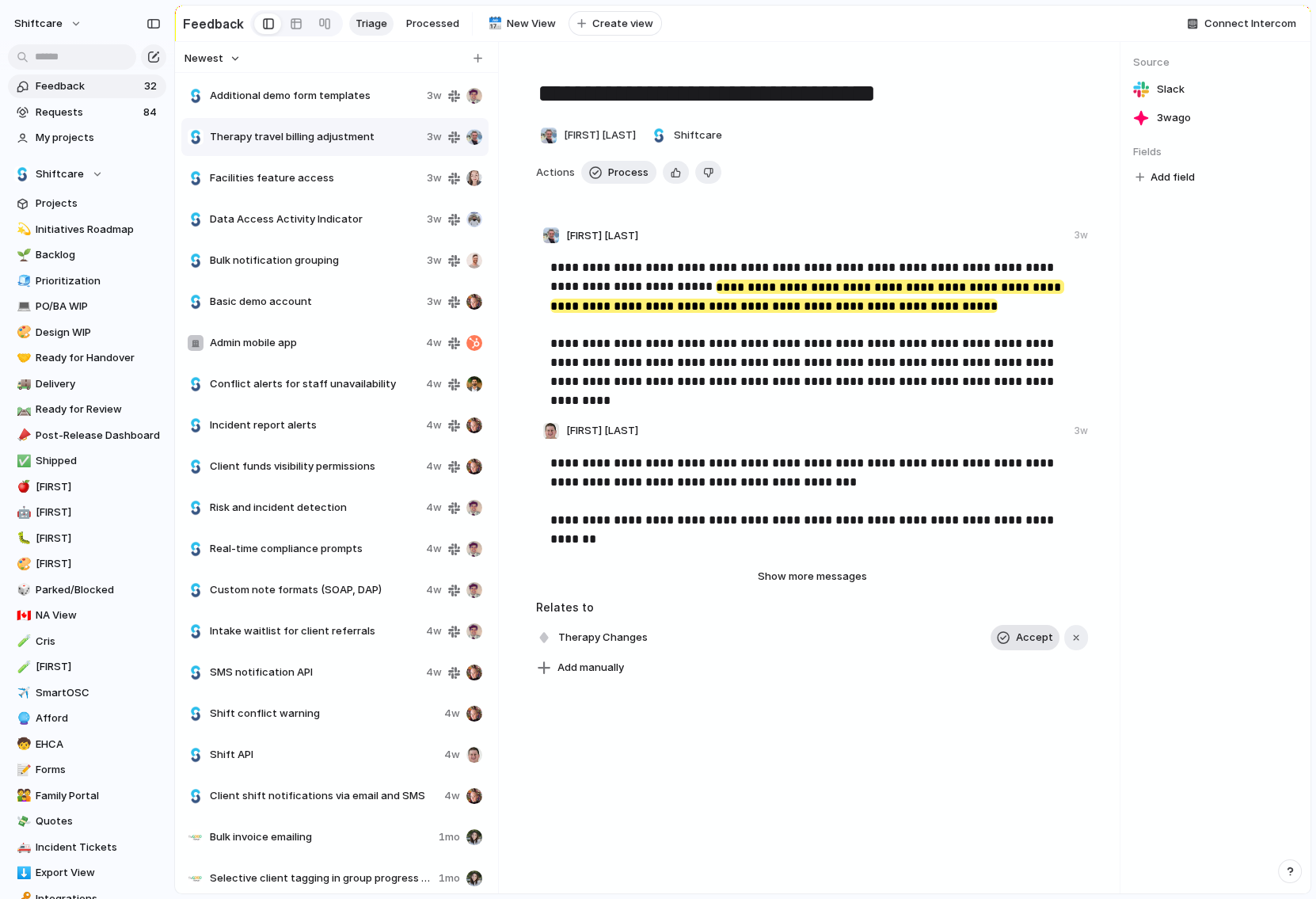 click on "Accept" at bounding box center (1034, 638) 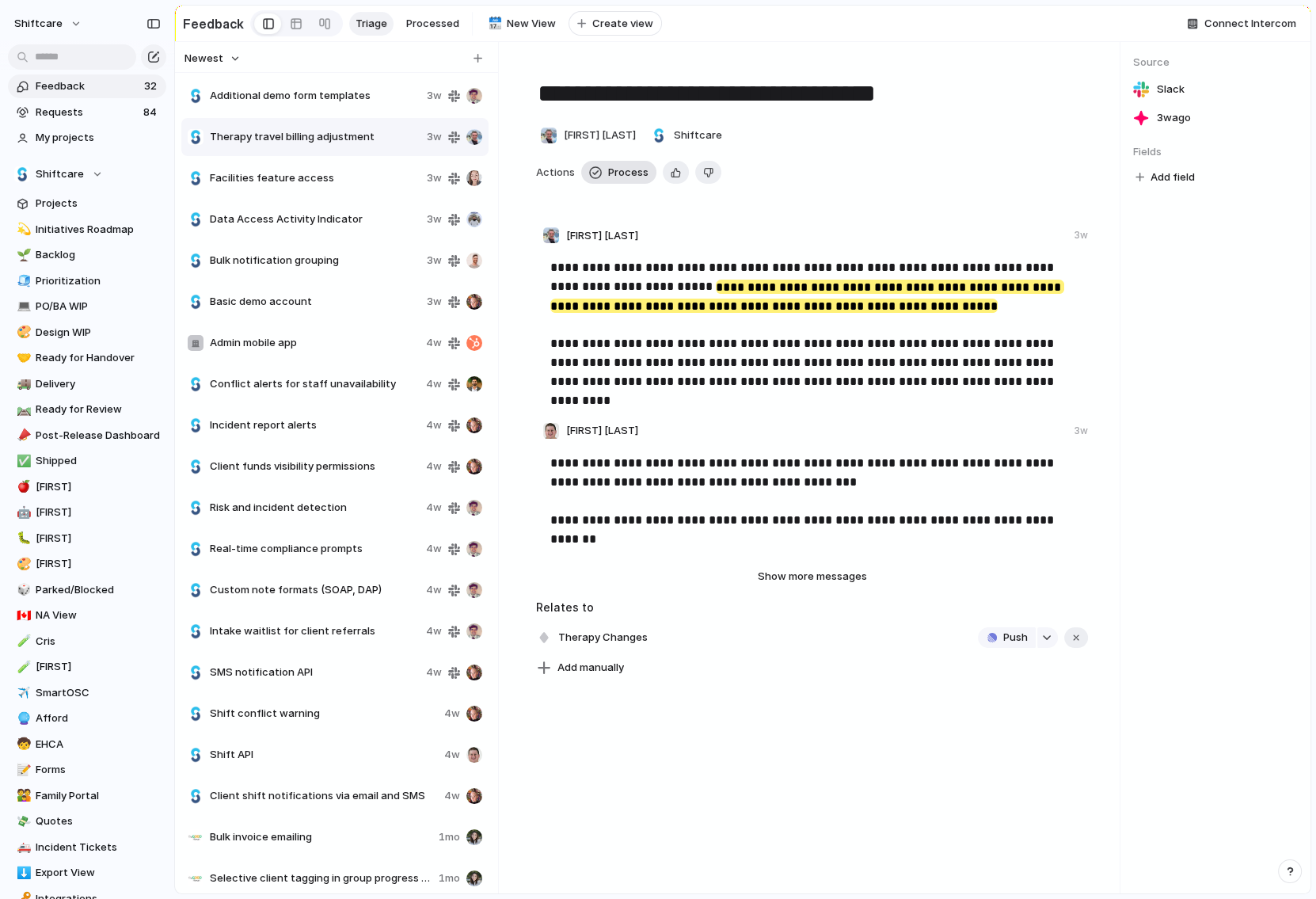 click on "Process" at bounding box center (628, 173) 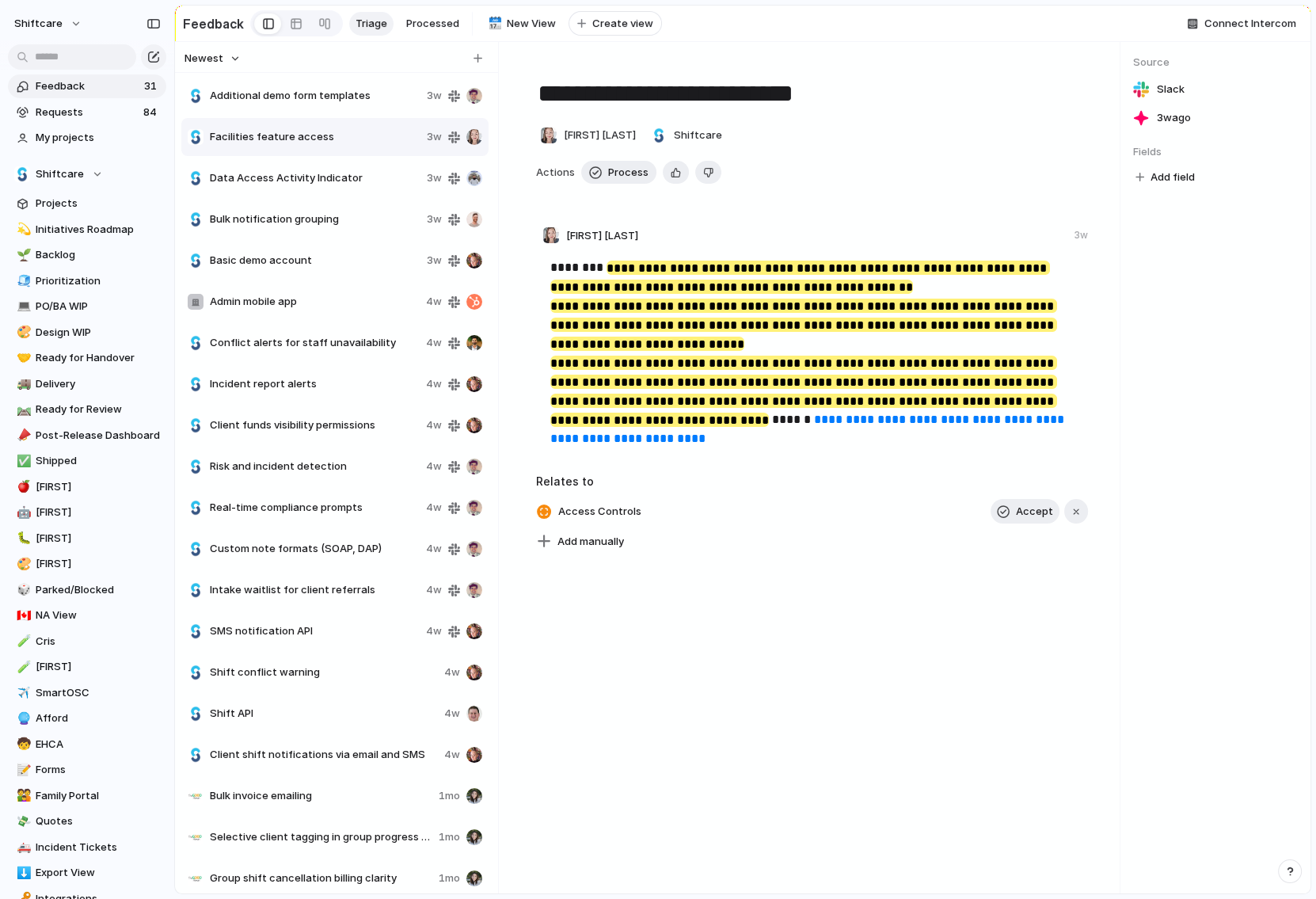 click on "Data Access Activity Indicator 3w" at bounding box center [335, 178] 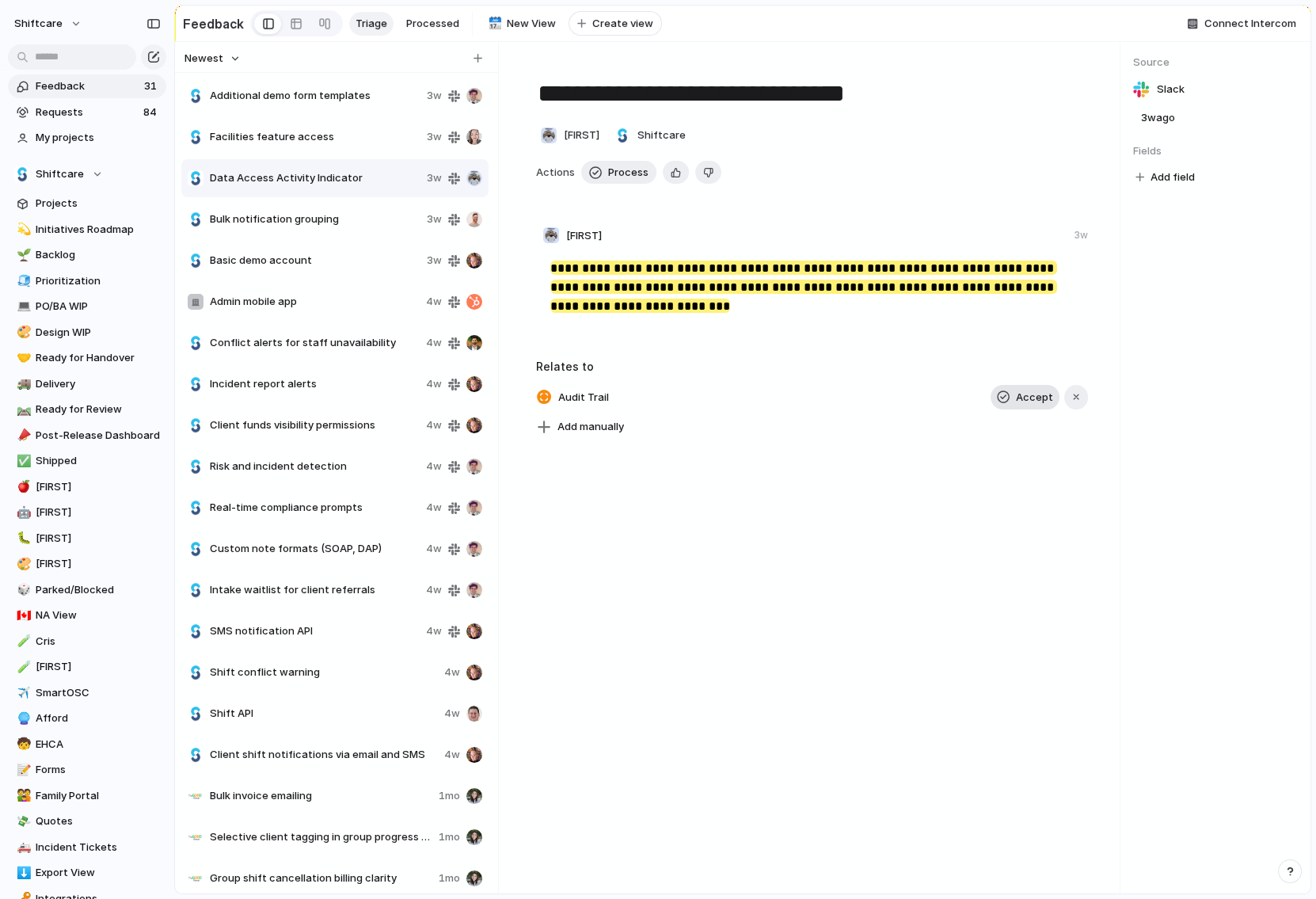 click on "Accept" at bounding box center [1034, 398] 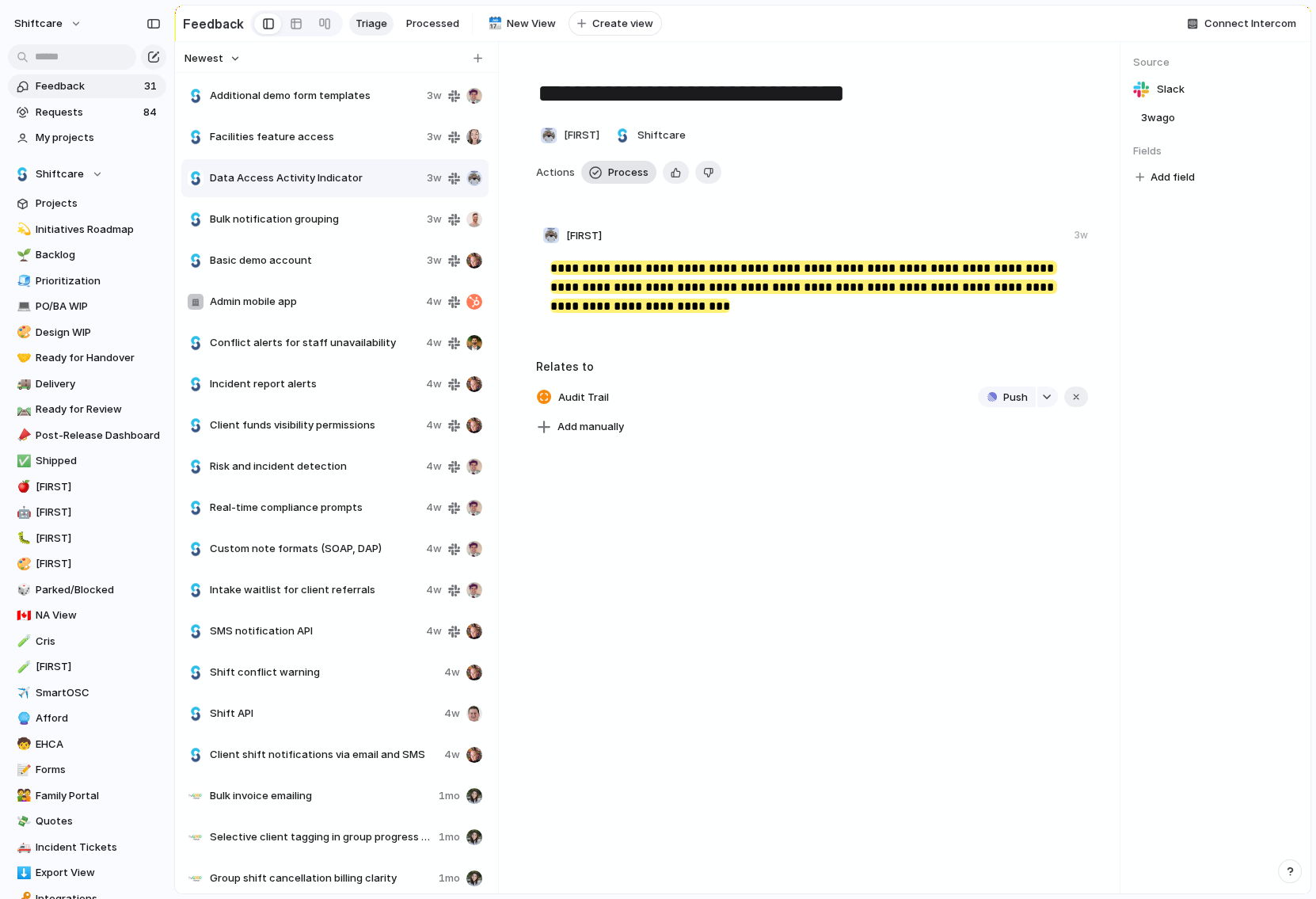 click on "Process" at bounding box center (618, 173) 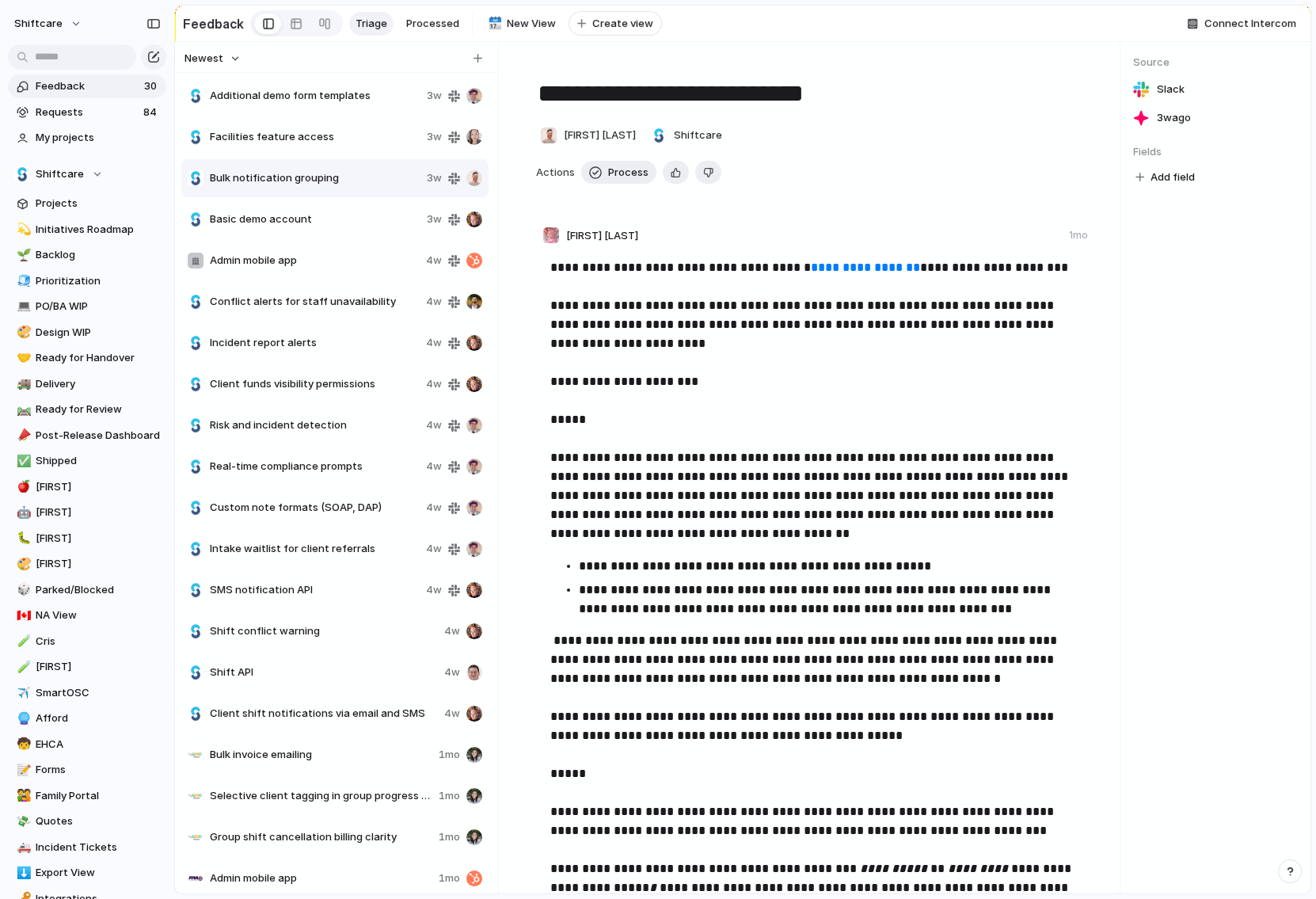 click on "Admin mobile app" at bounding box center (314, 261) 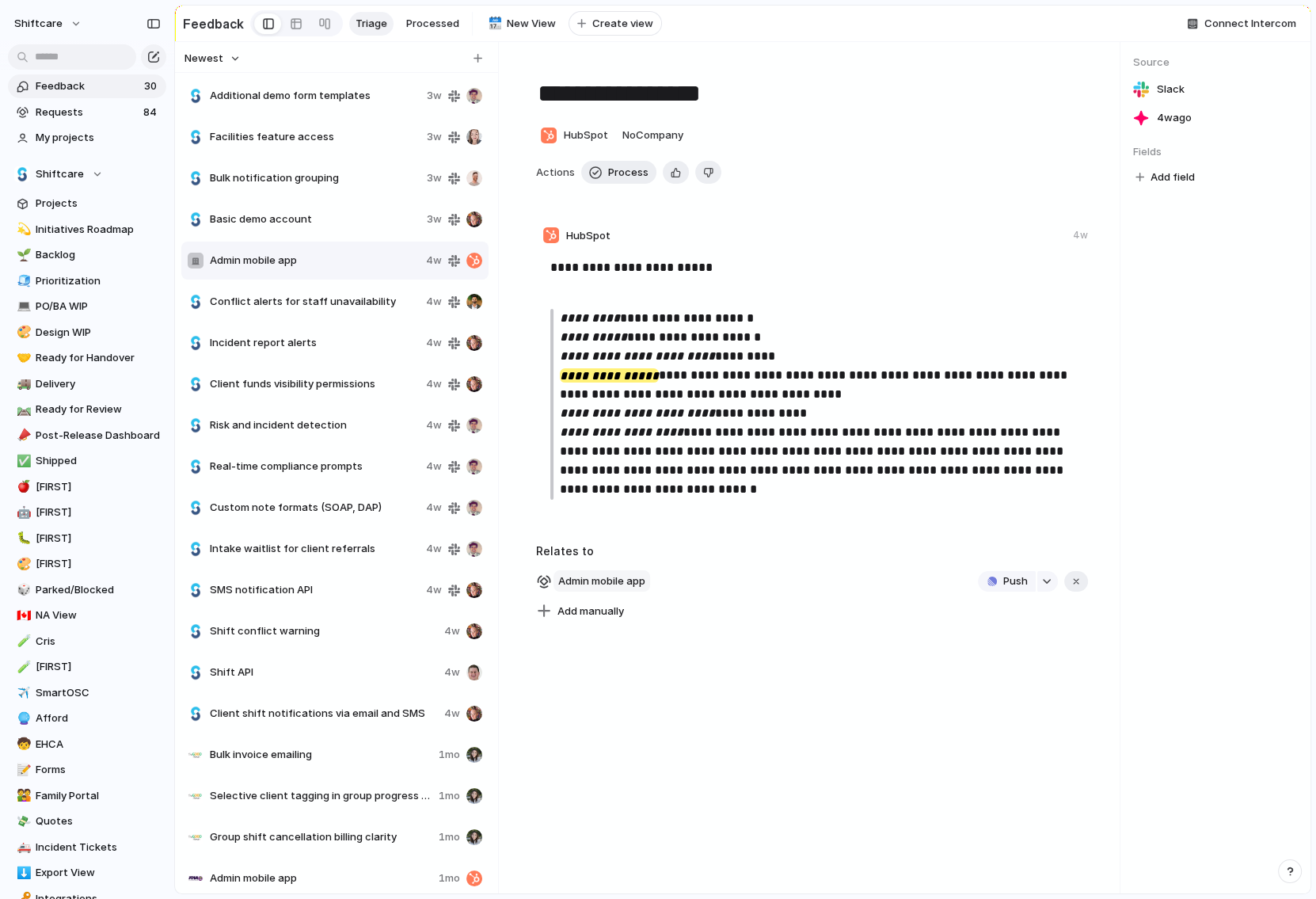 click on "Admin mobile app" at bounding box center (602, 581) 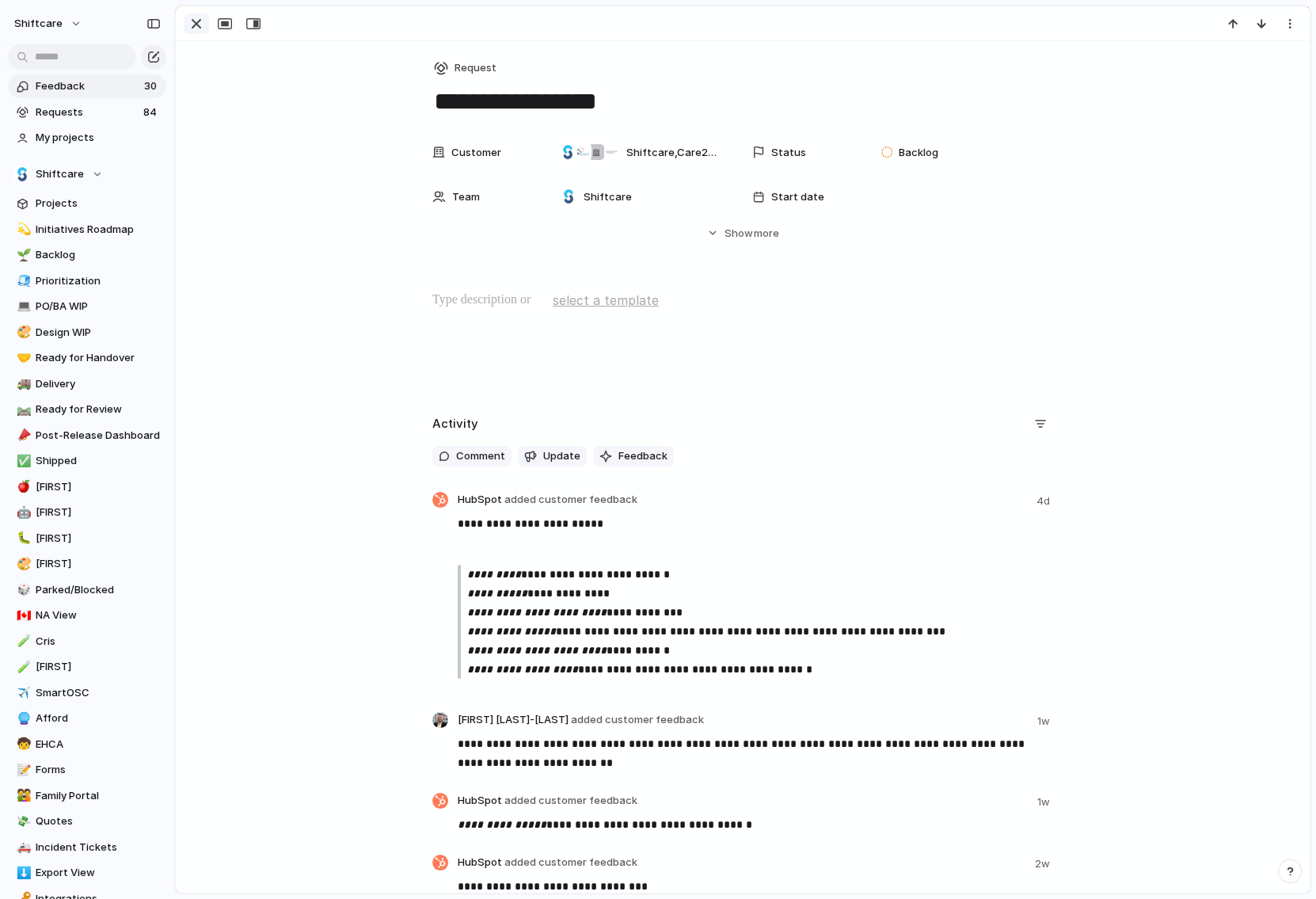 click at bounding box center (196, 24) 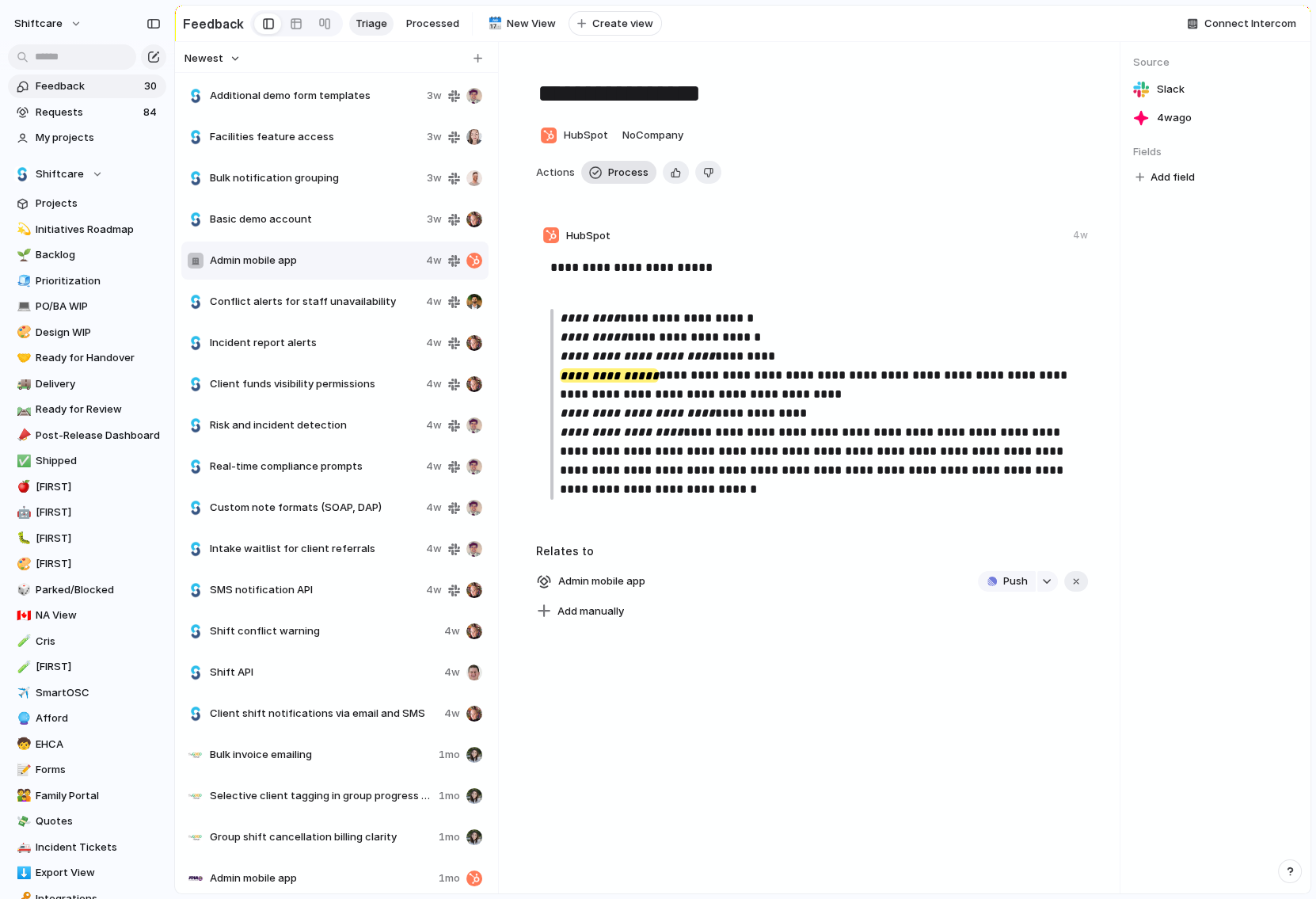 click on "Process" at bounding box center [618, 173] 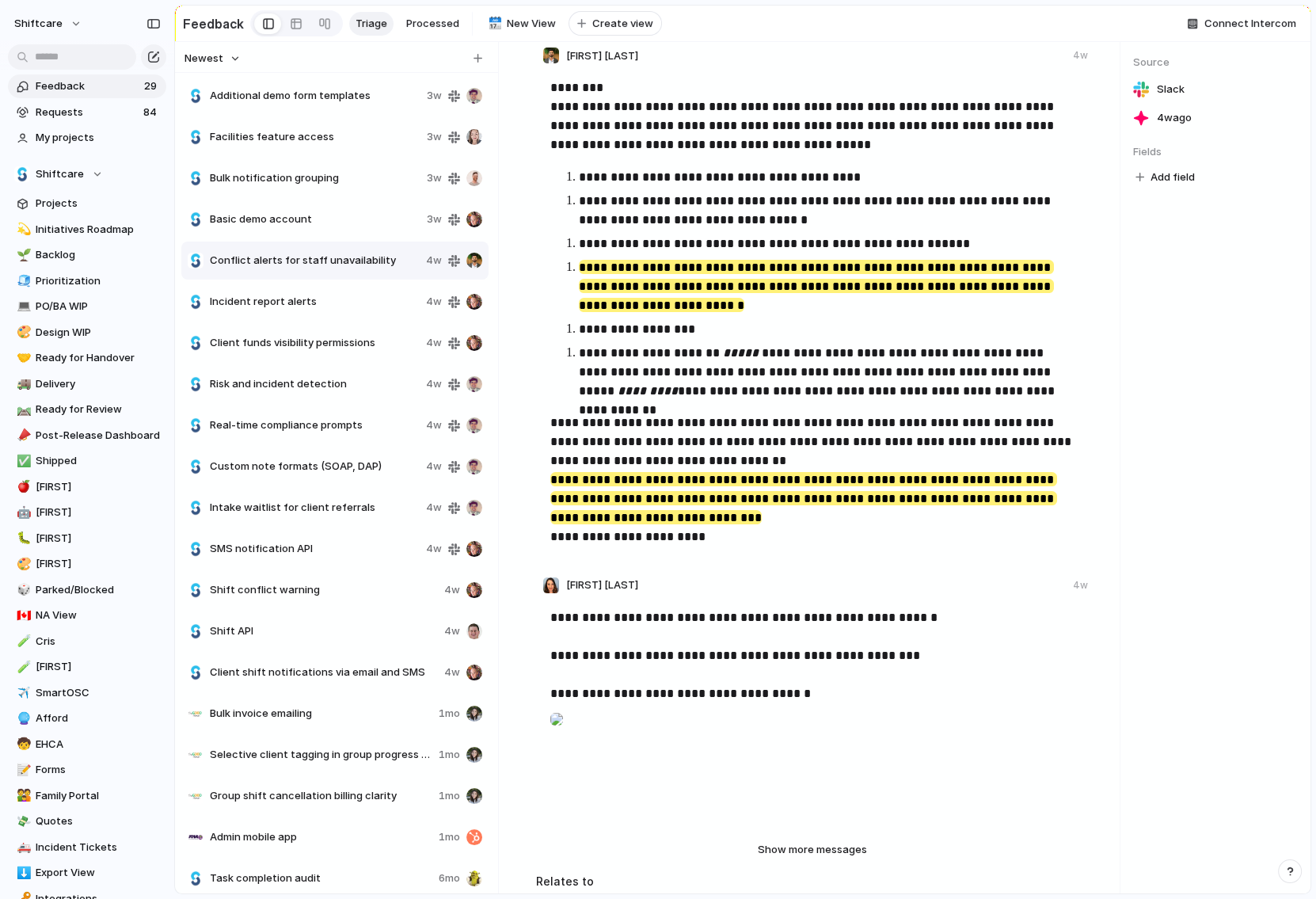 scroll, scrollTop: 184, scrollLeft: 0, axis: vertical 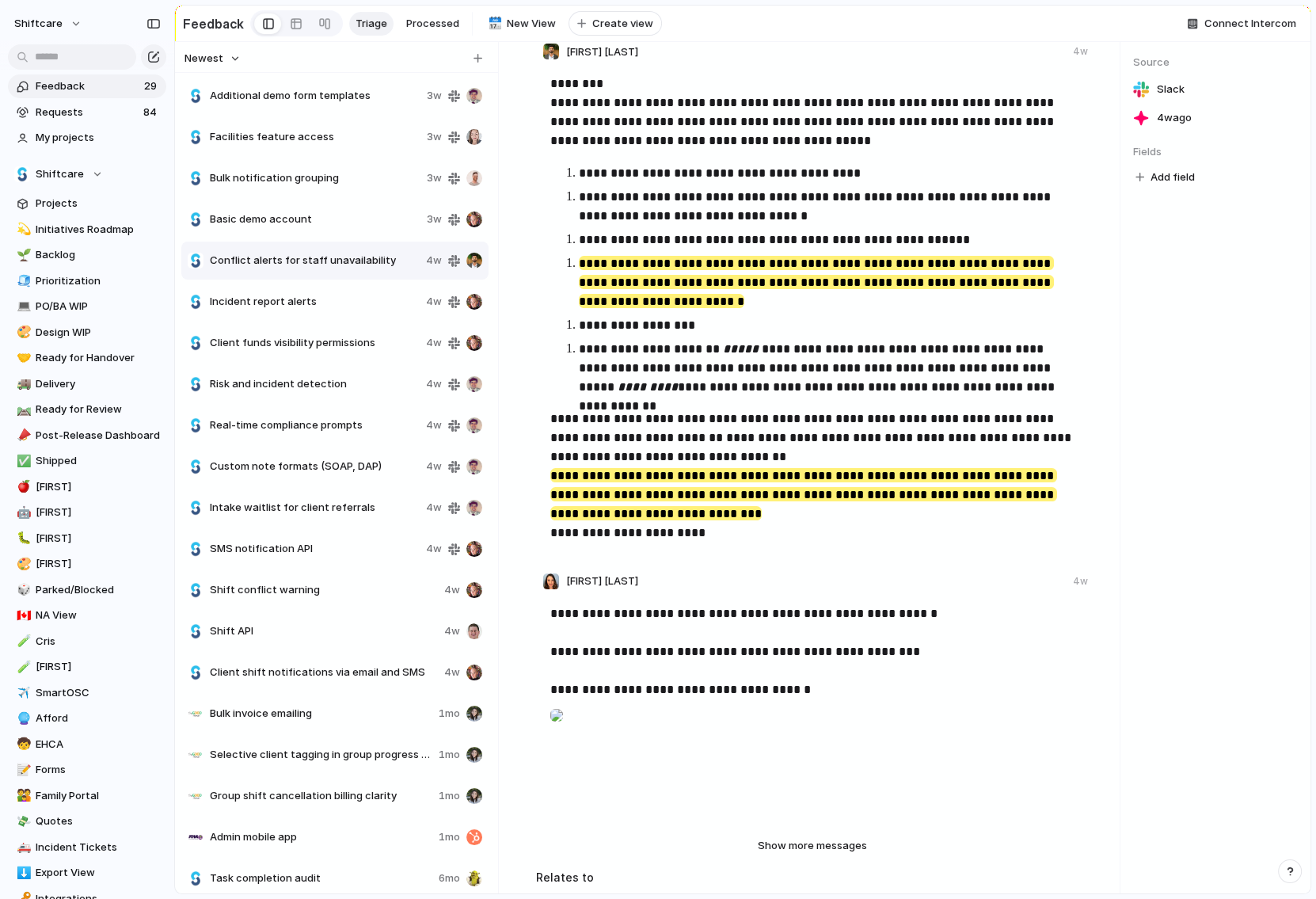 click on "Incident report alerts" at bounding box center (314, 302) 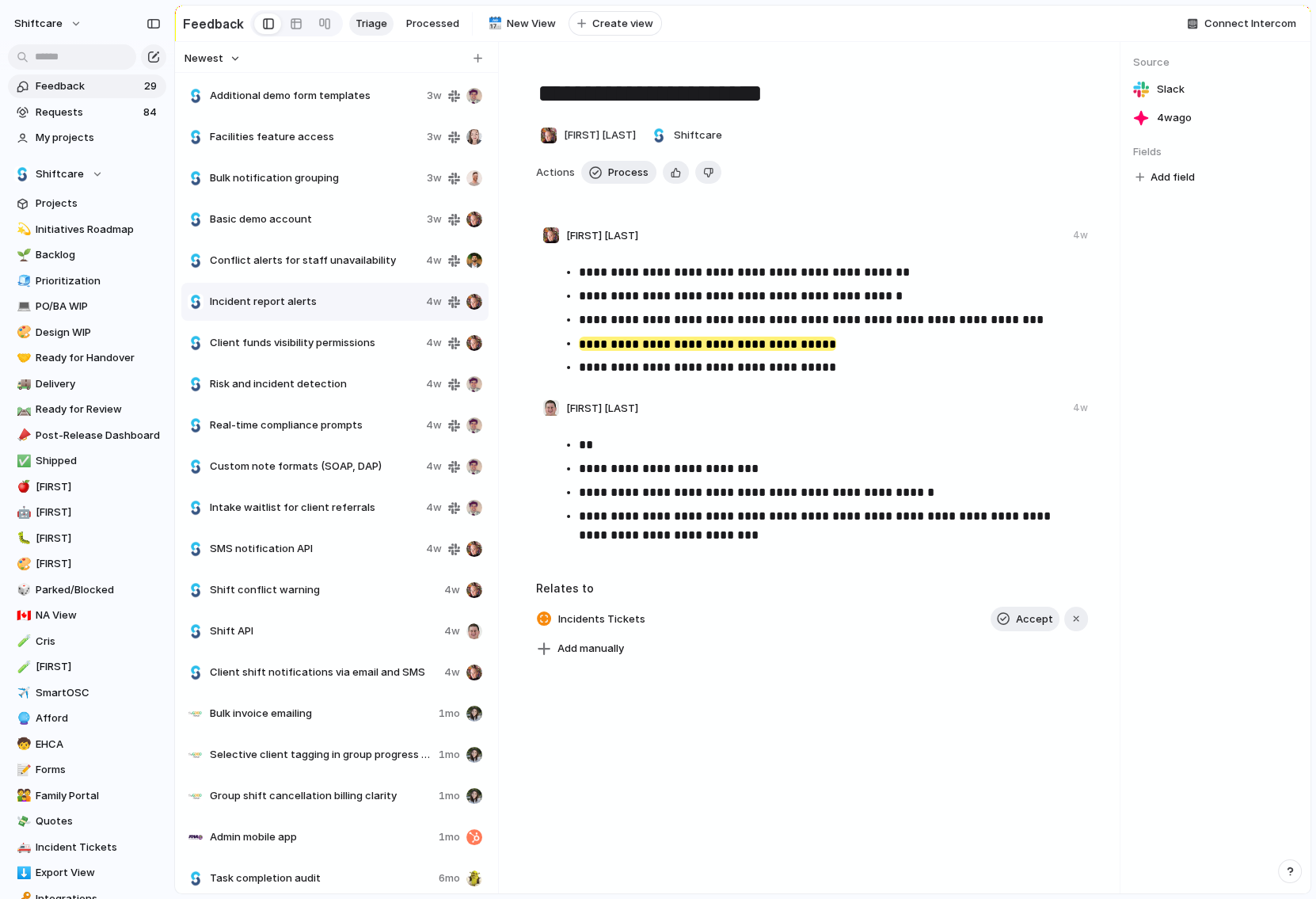 click on "Client funds visibility permissions 4w" at bounding box center [335, 343] 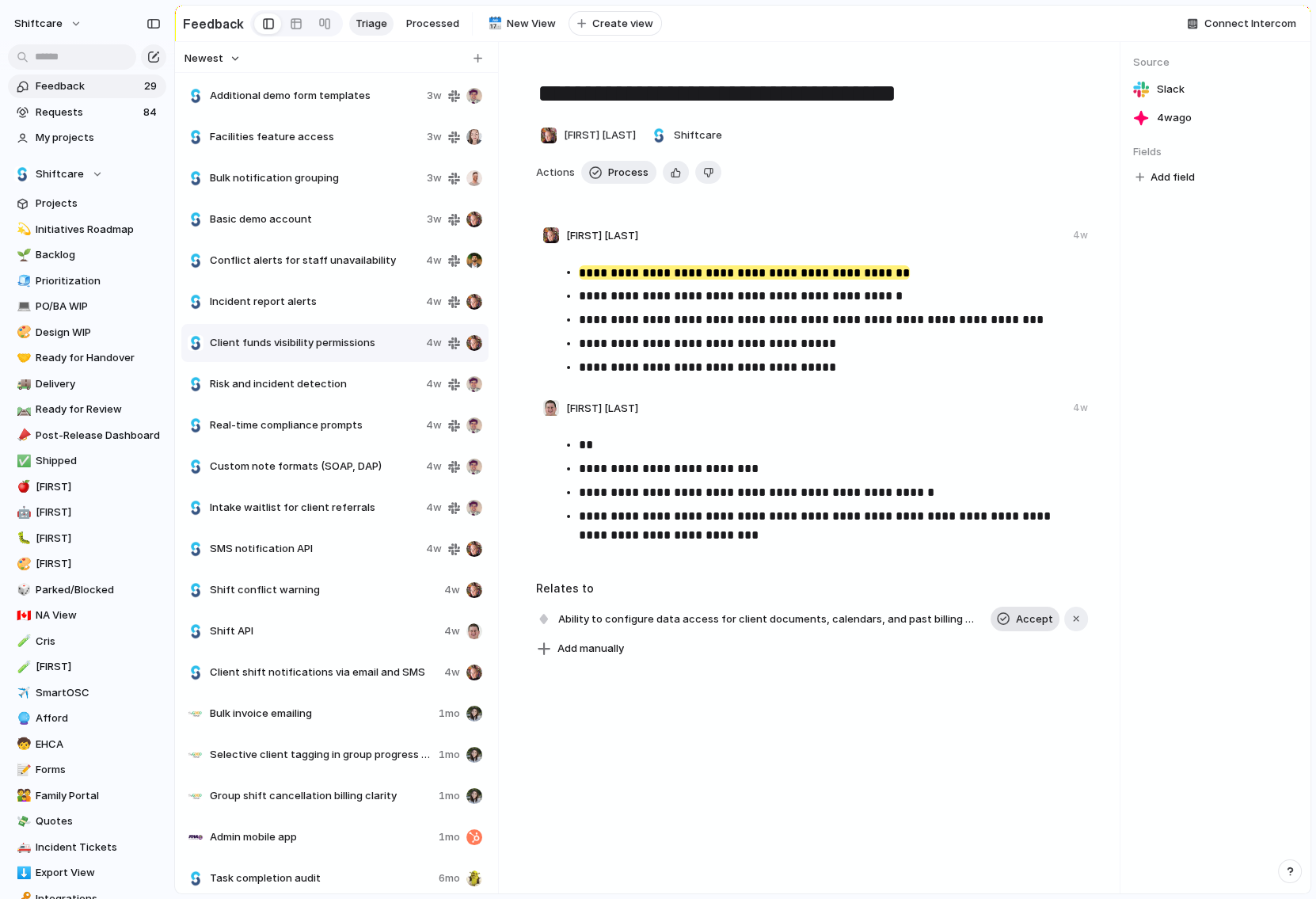 click at bounding box center [1003, 619] 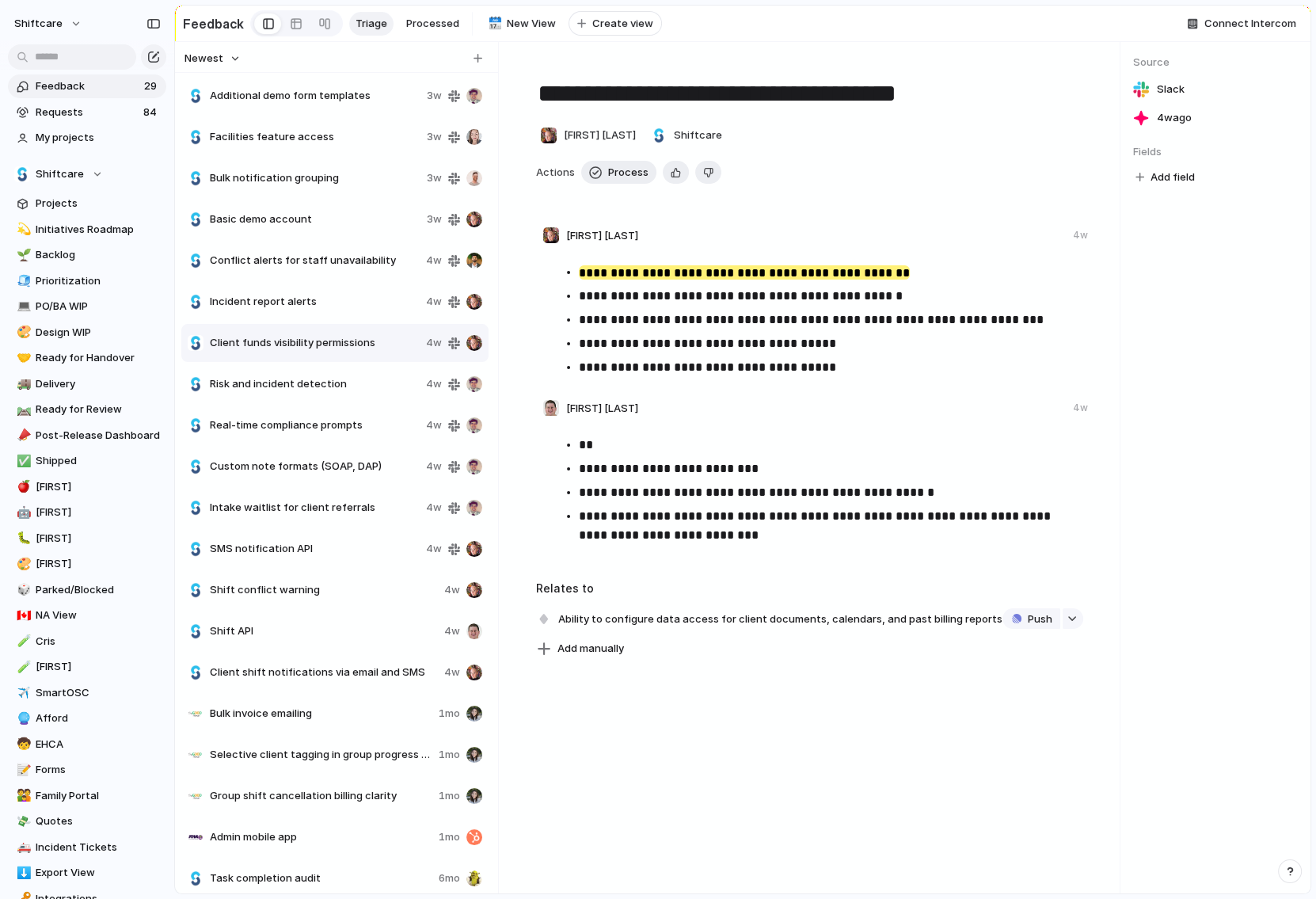 click on "Actions Process Delete" at bounding box center [846, 173] 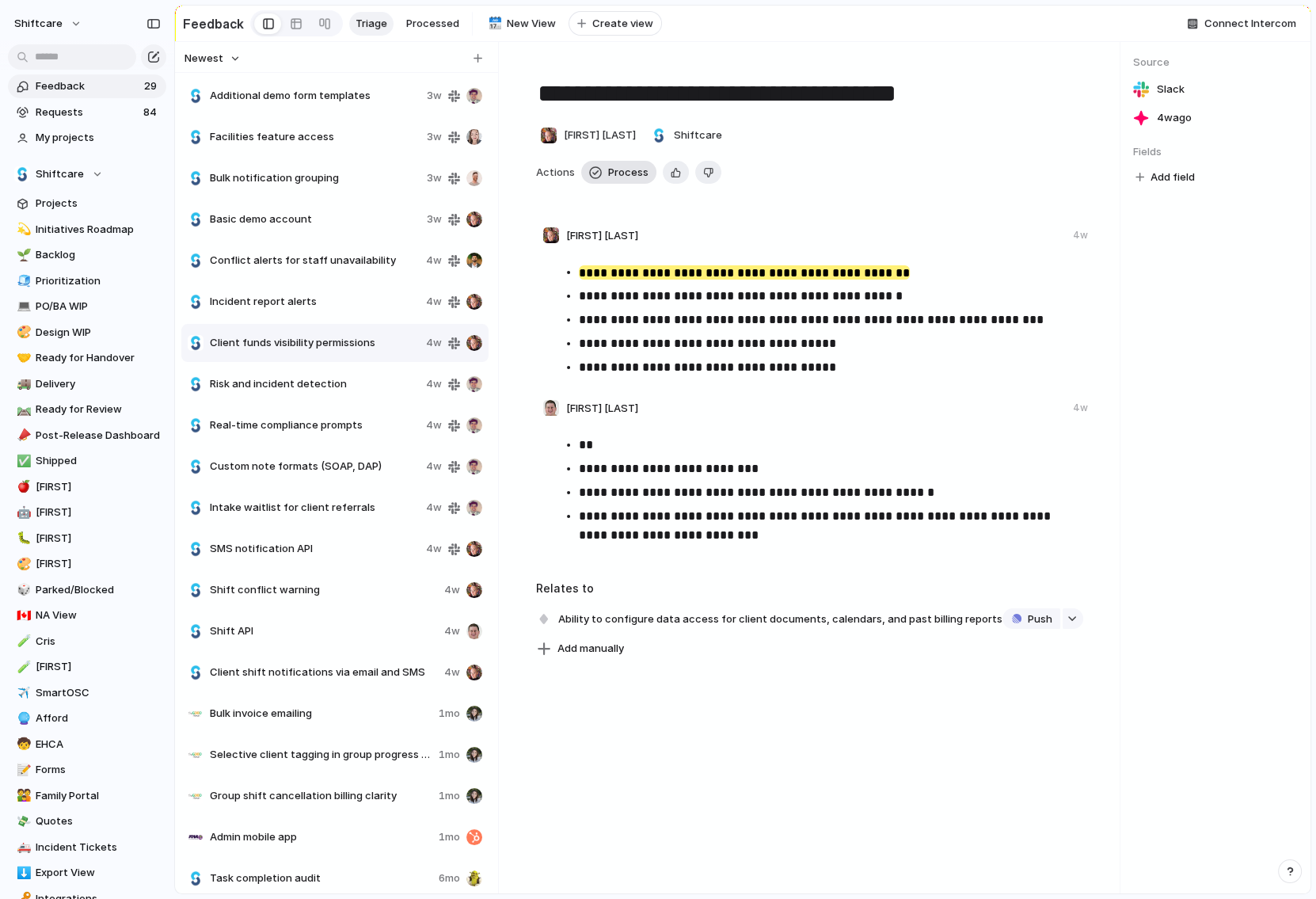 click on "Process" at bounding box center [628, 173] 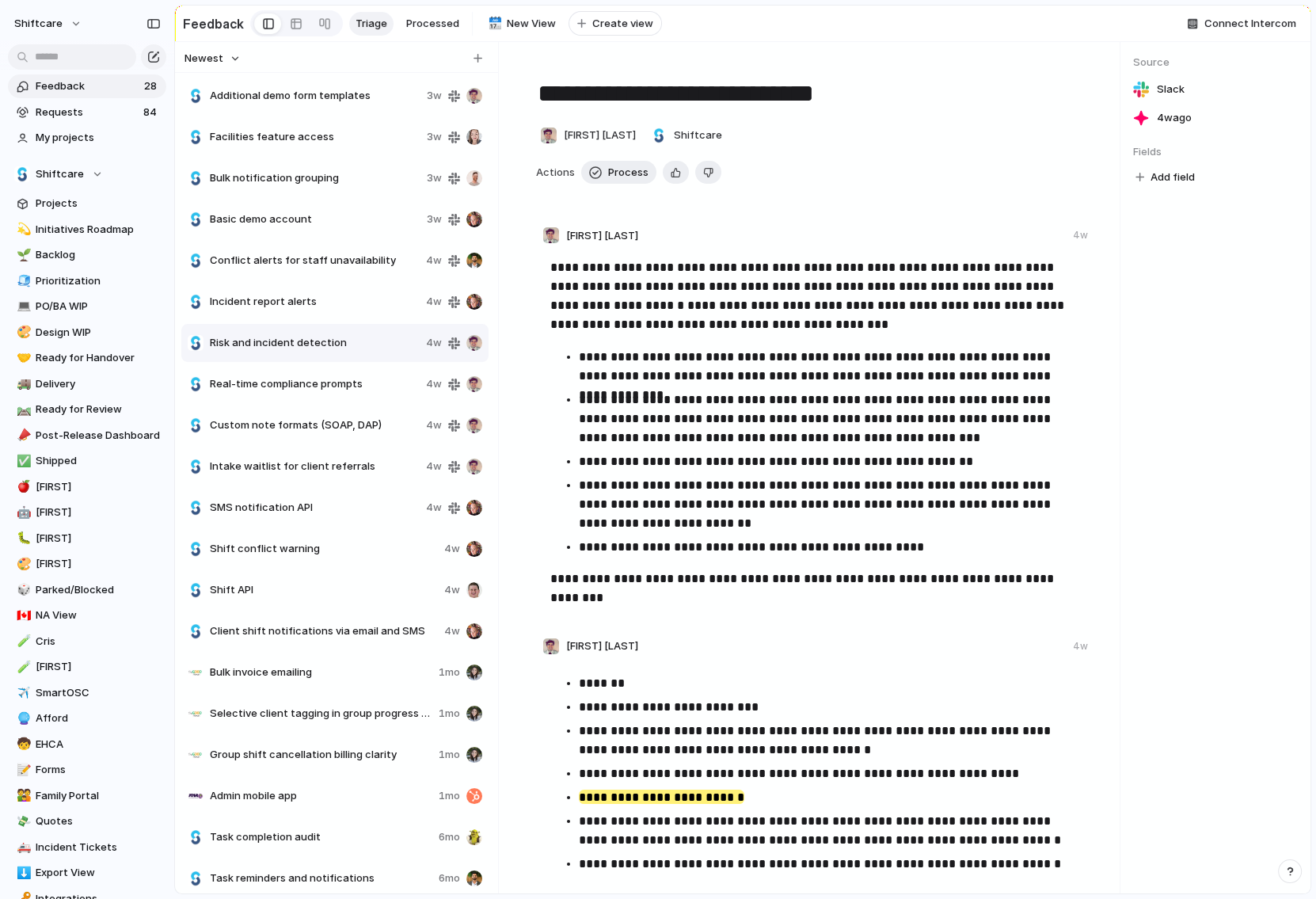 click on "Real-time compliance prompts" at bounding box center [314, 384] 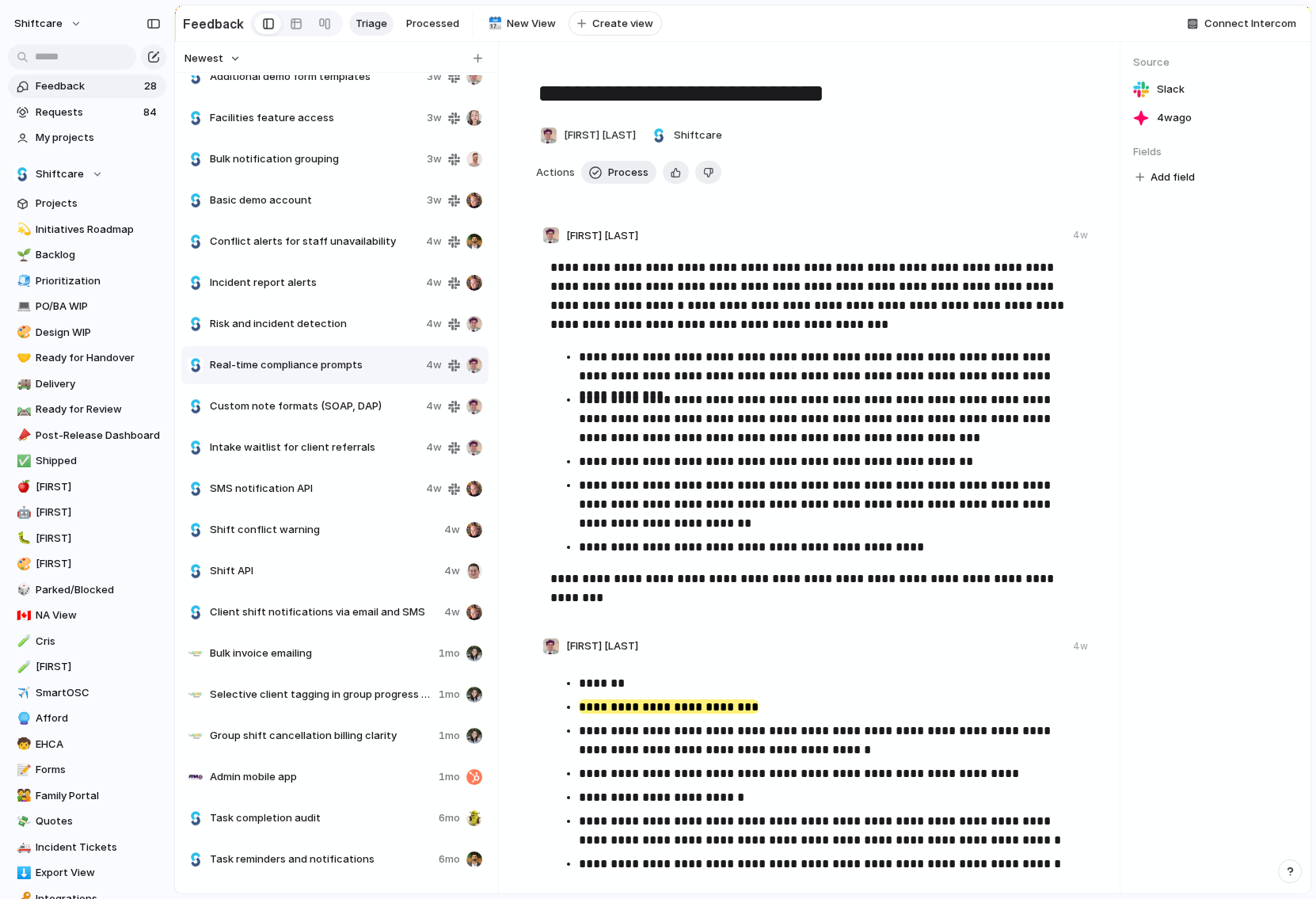 scroll, scrollTop: 22, scrollLeft: 0, axis: vertical 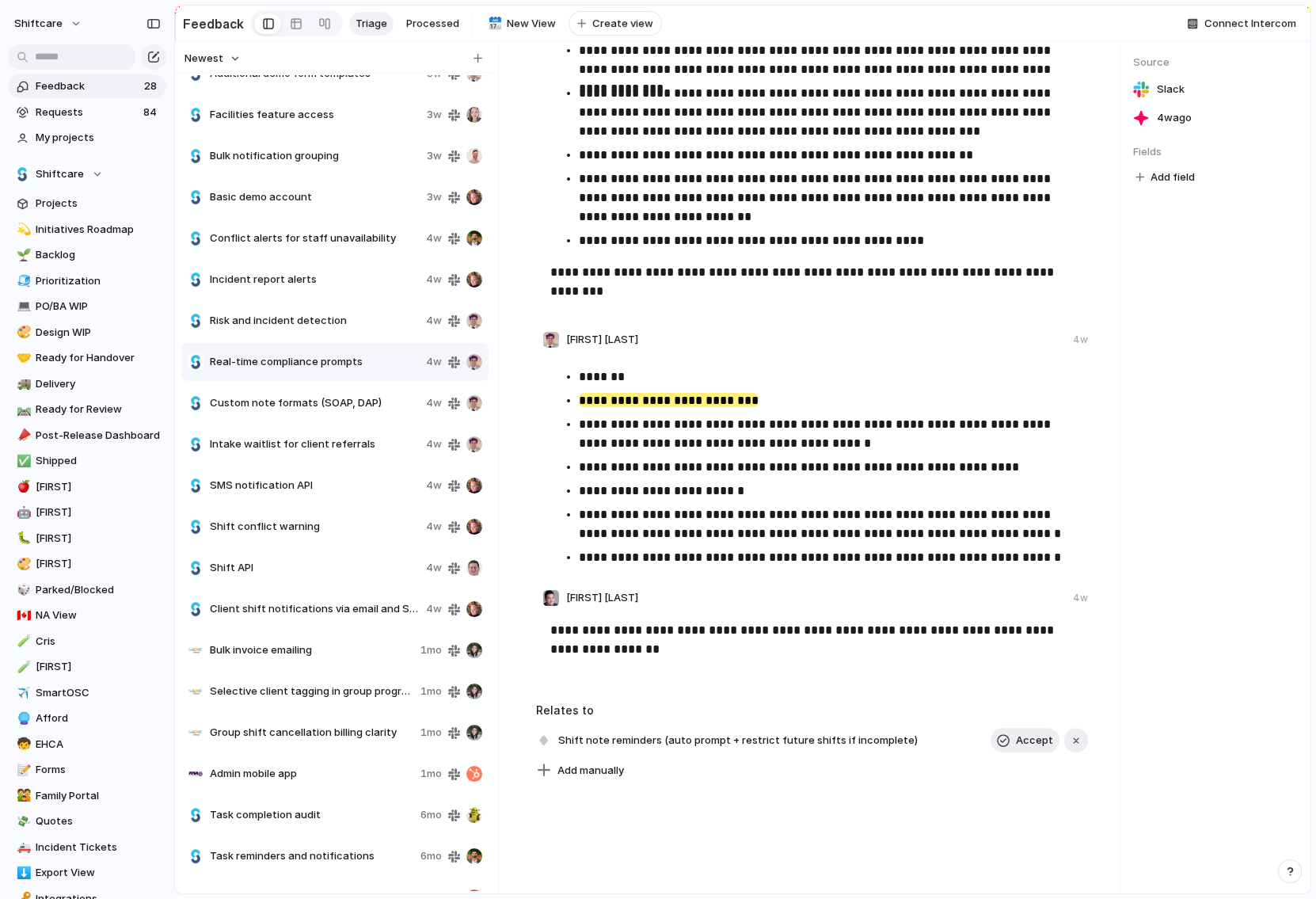 click on "**********" at bounding box center (813, 646) 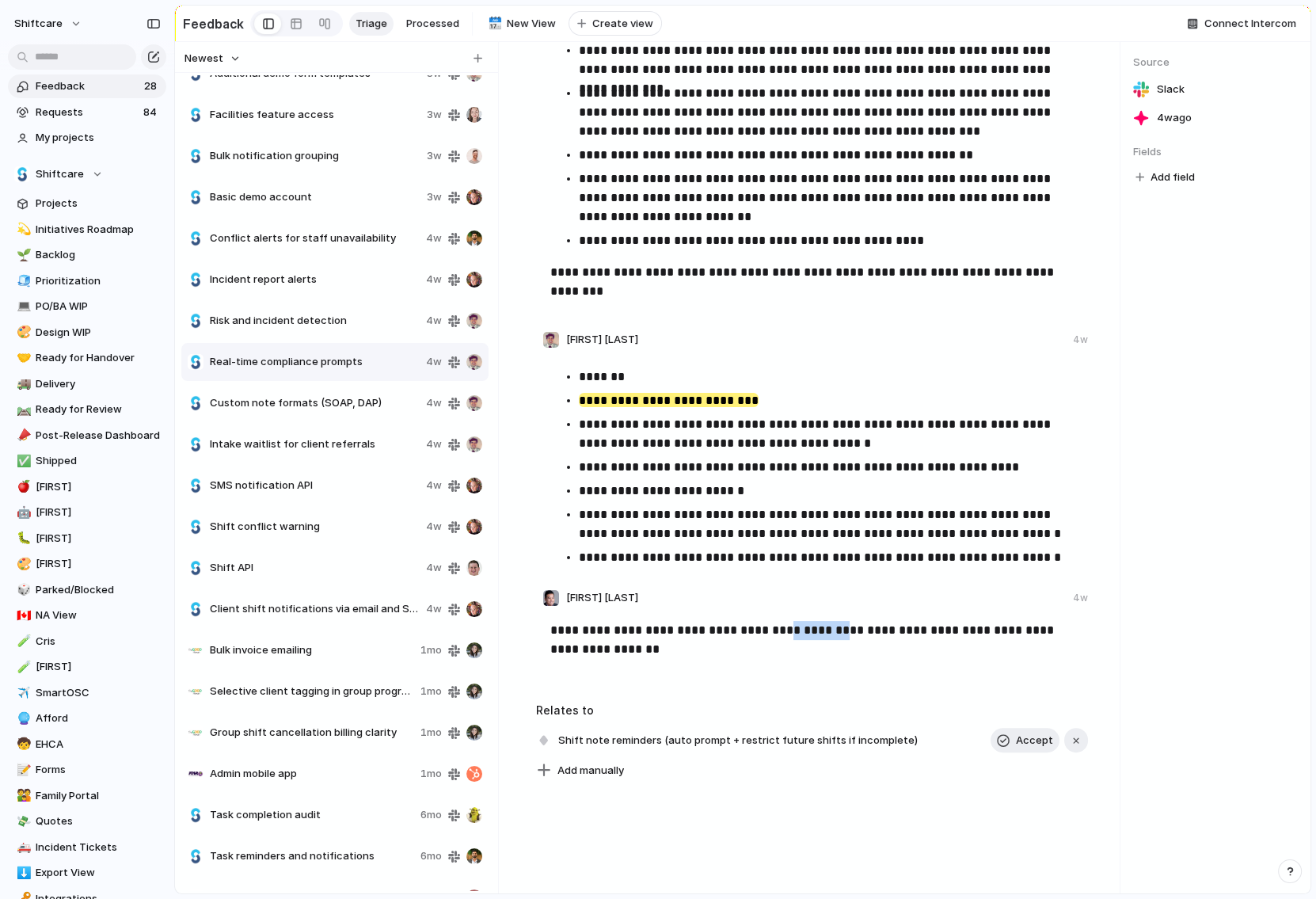 click on "**********" at bounding box center (813, 640) 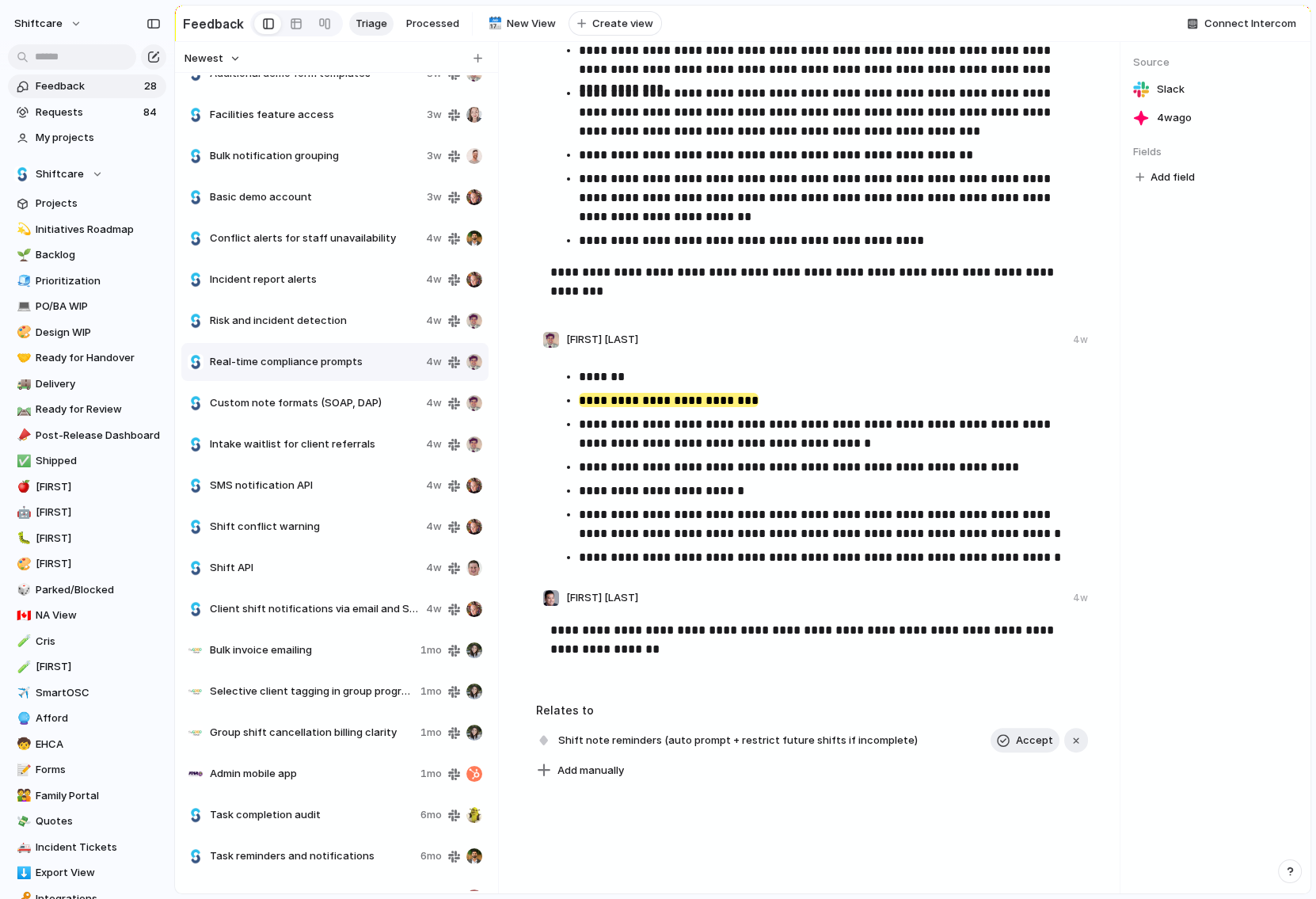 click on "**********" at bounding box center (813, 640) 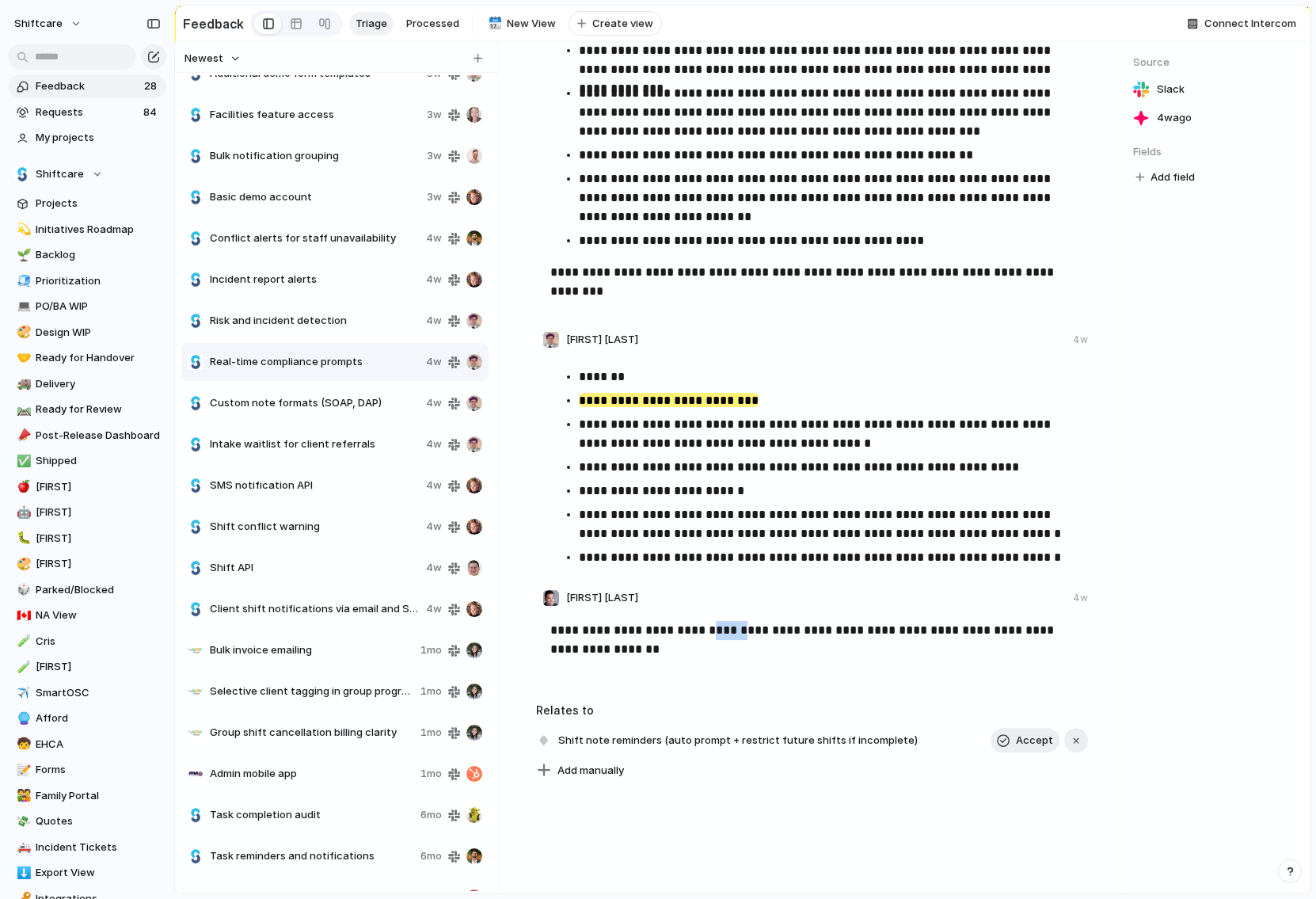 click on "**********" at bounding box center [813, 640] 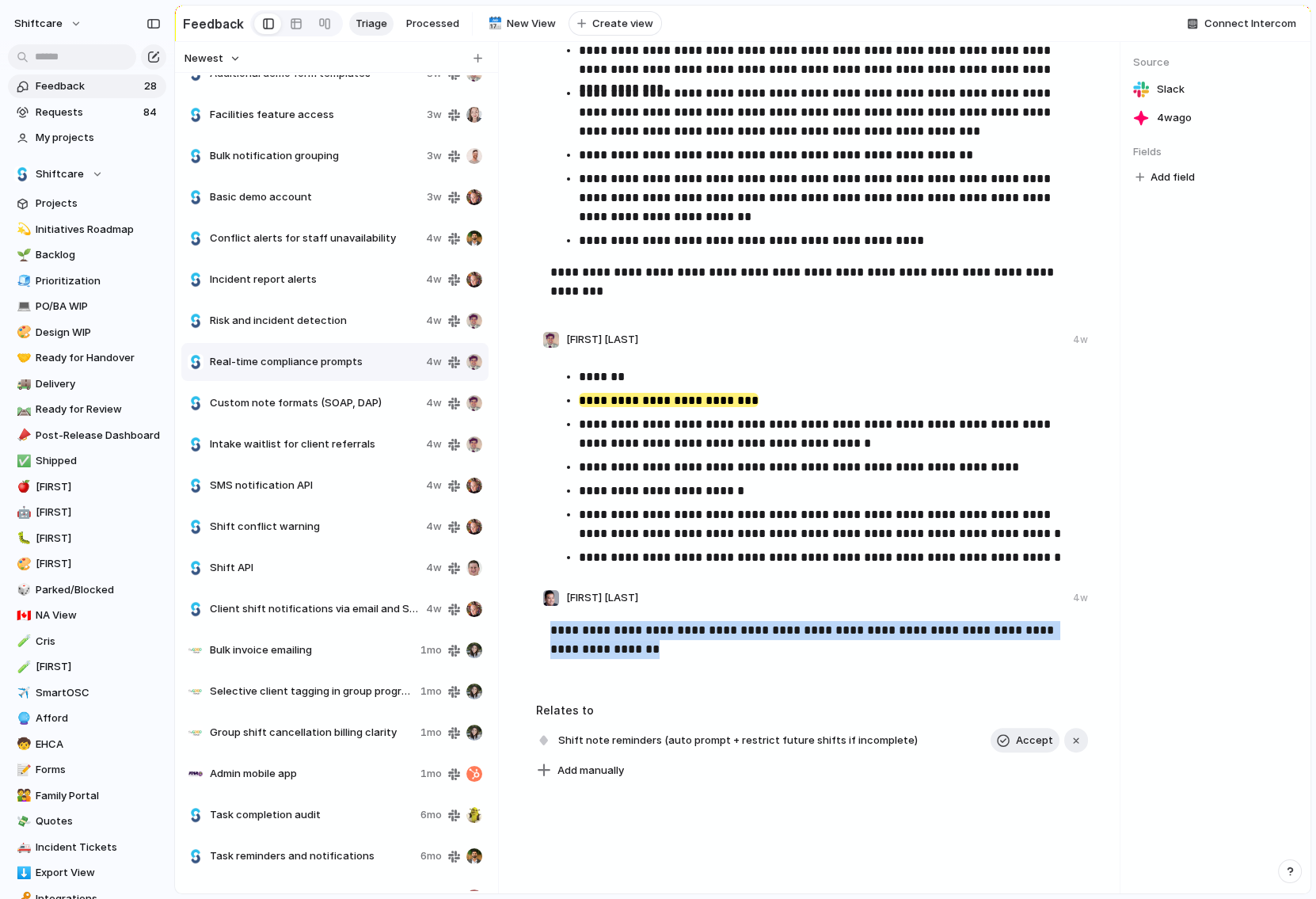 click on "**********" at bounding box center [813, 640] 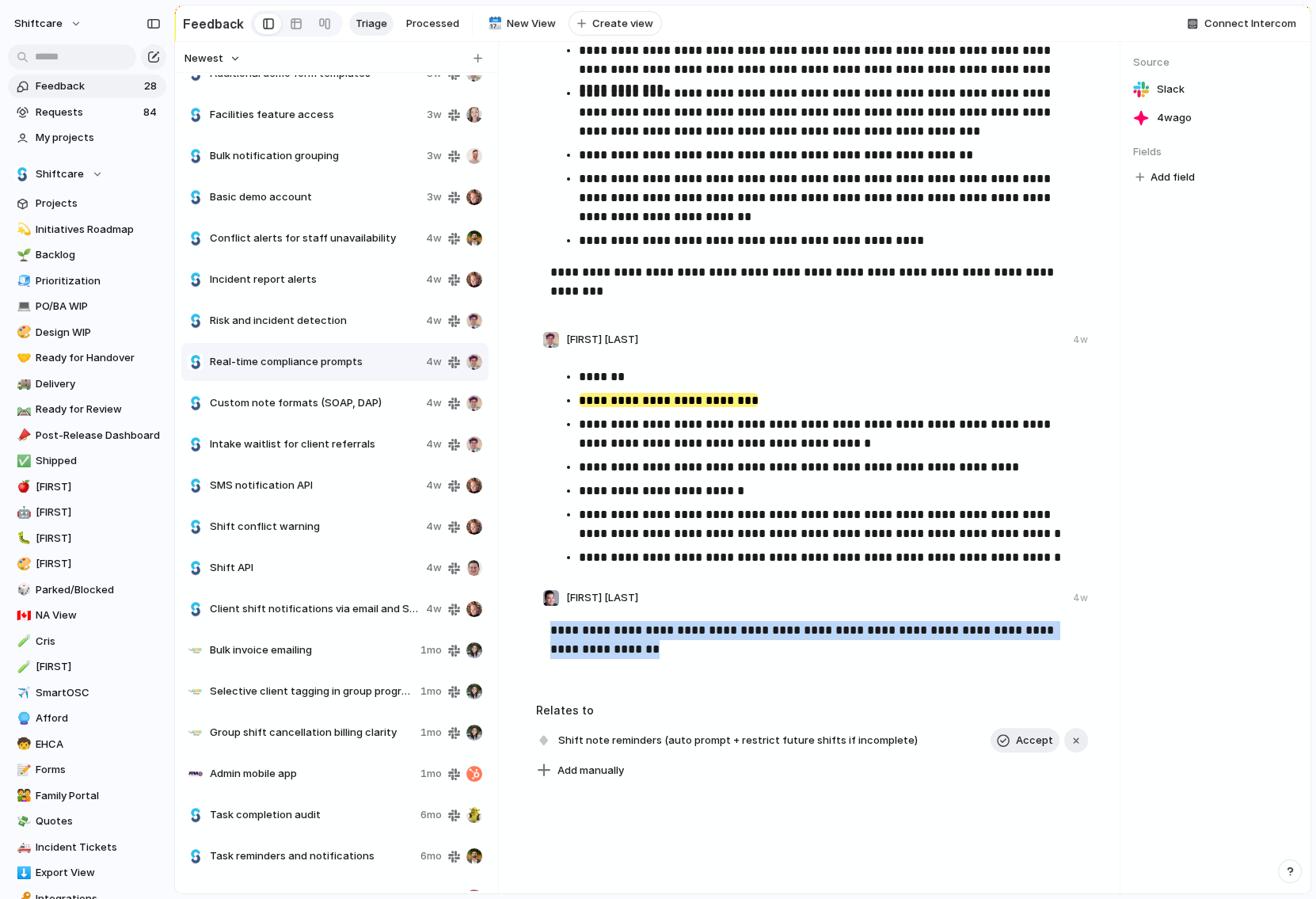 click on "Intake waitlist for client referrals" at bounding box center [314, 444] 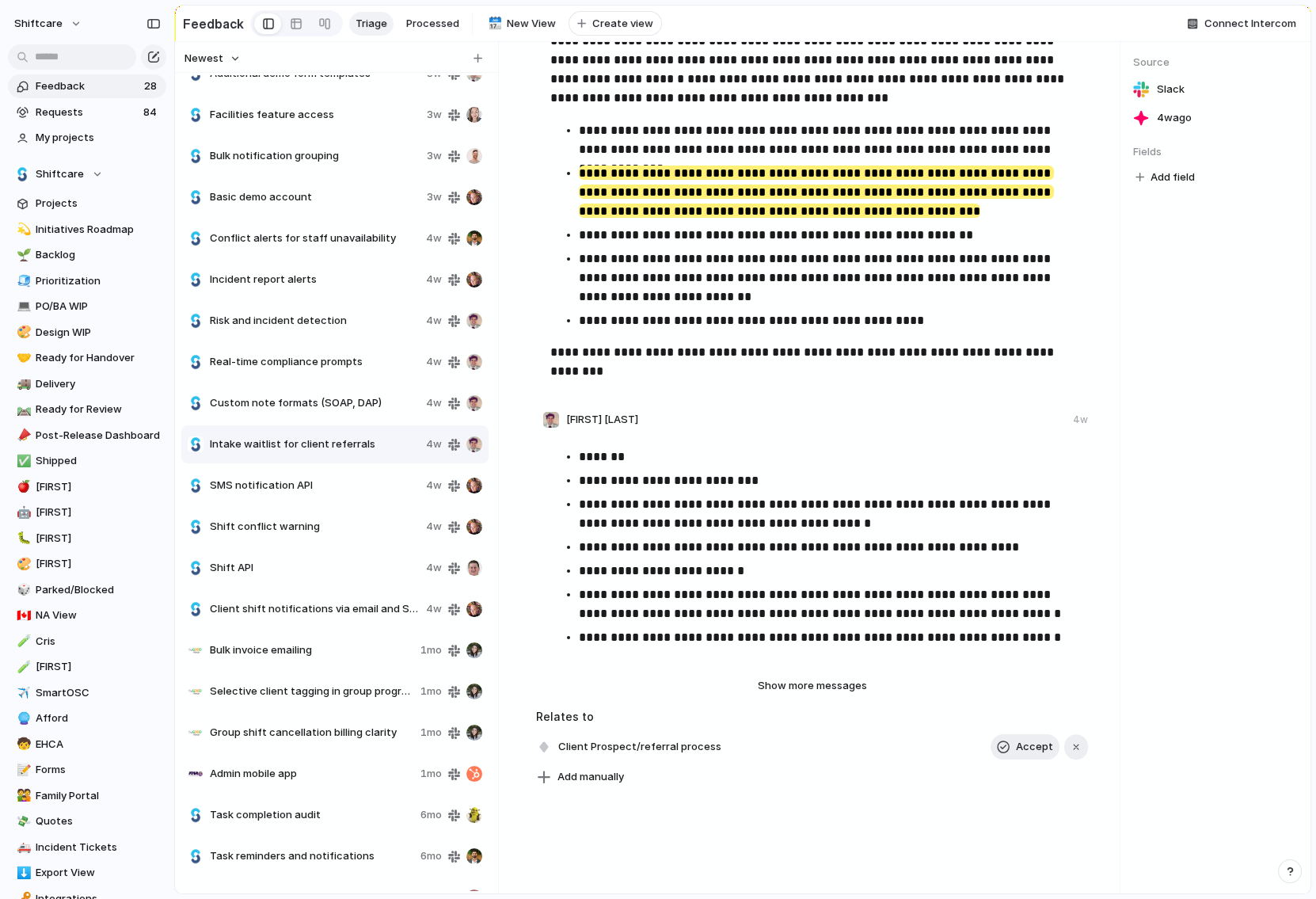 scroll, scrollTop: 326, scrollLeft: 0, axis: vertical 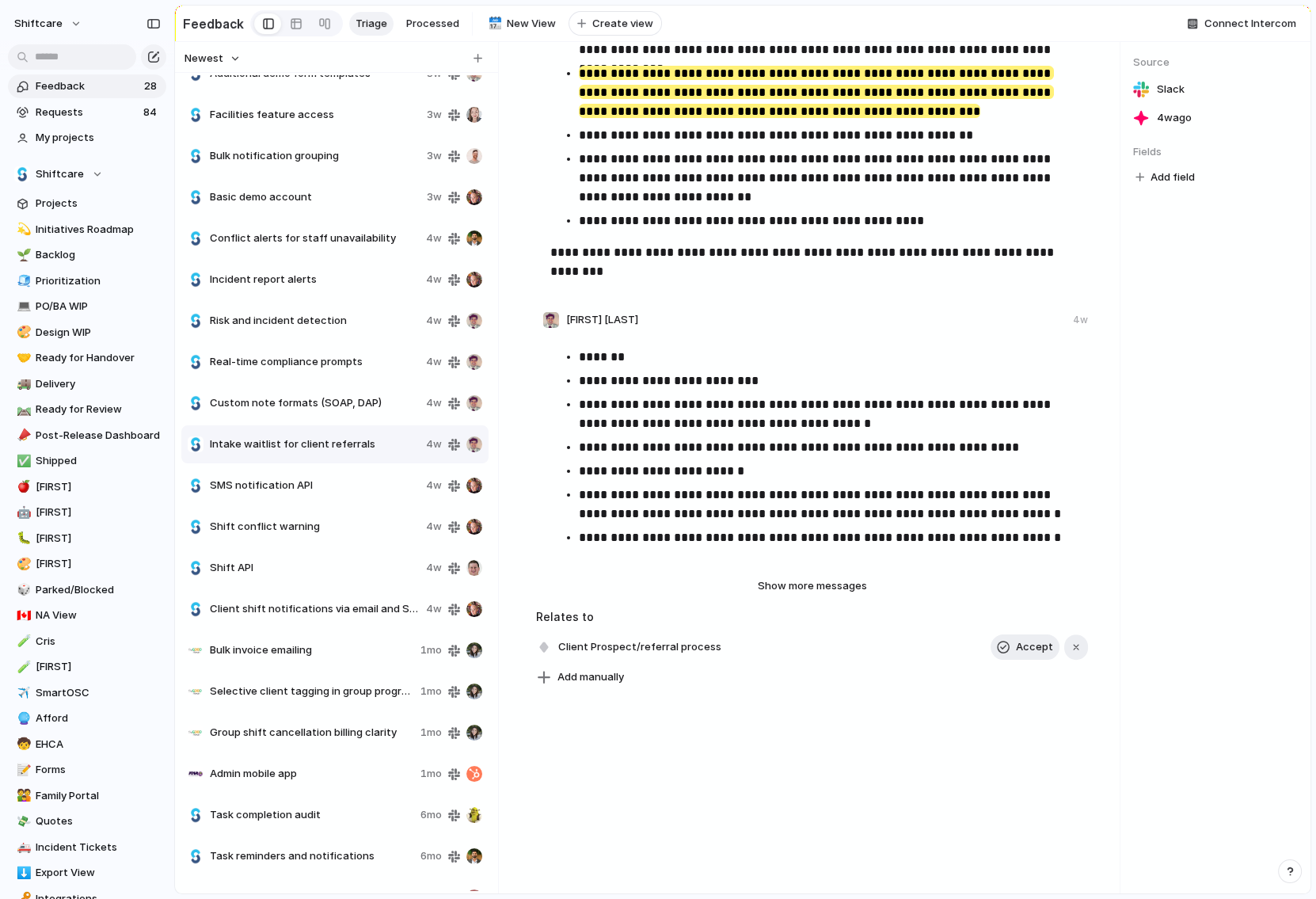click on "Shift API" at bounding box center (314, 568) 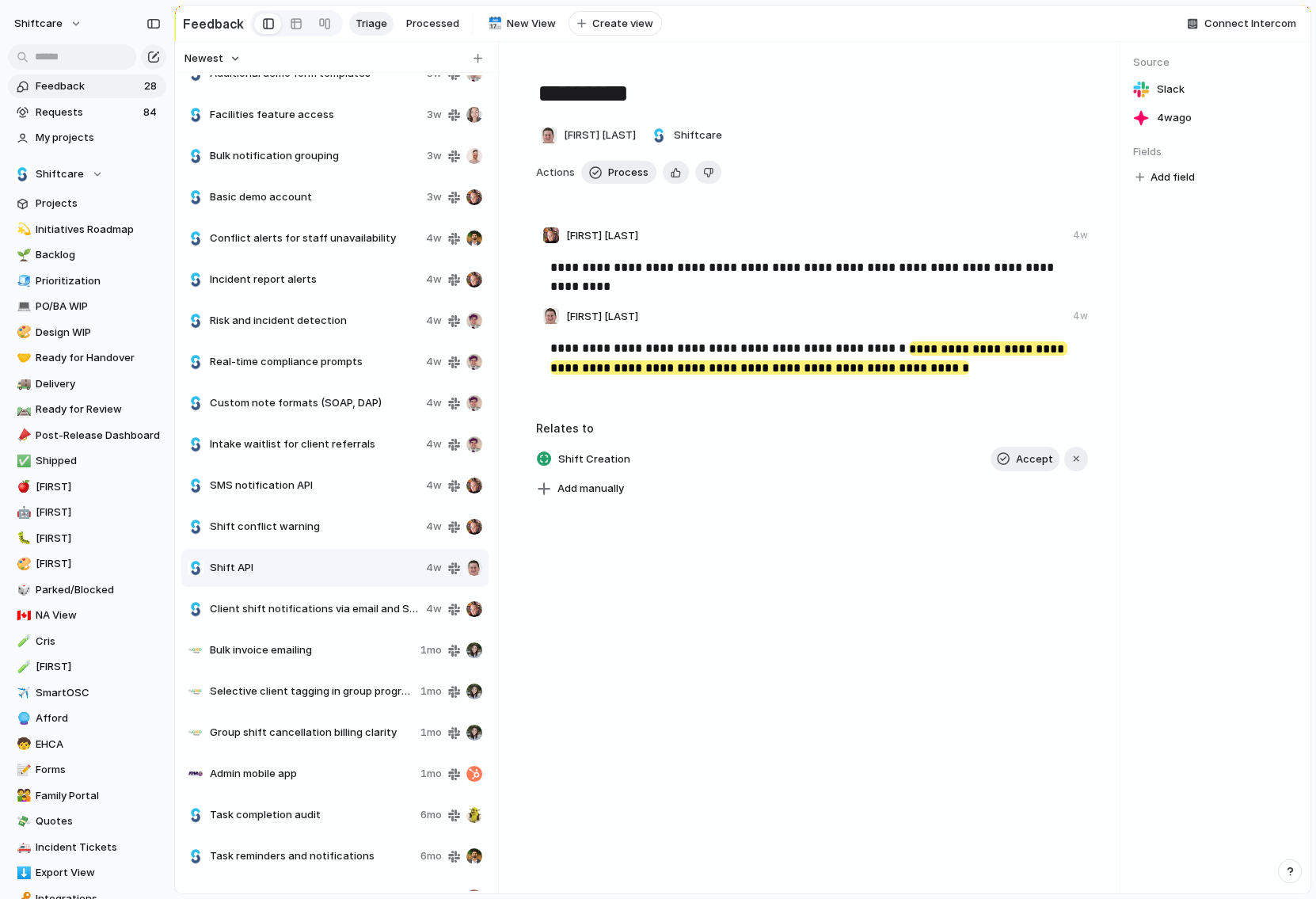 click on "**********" at bounding box center [813, 268] 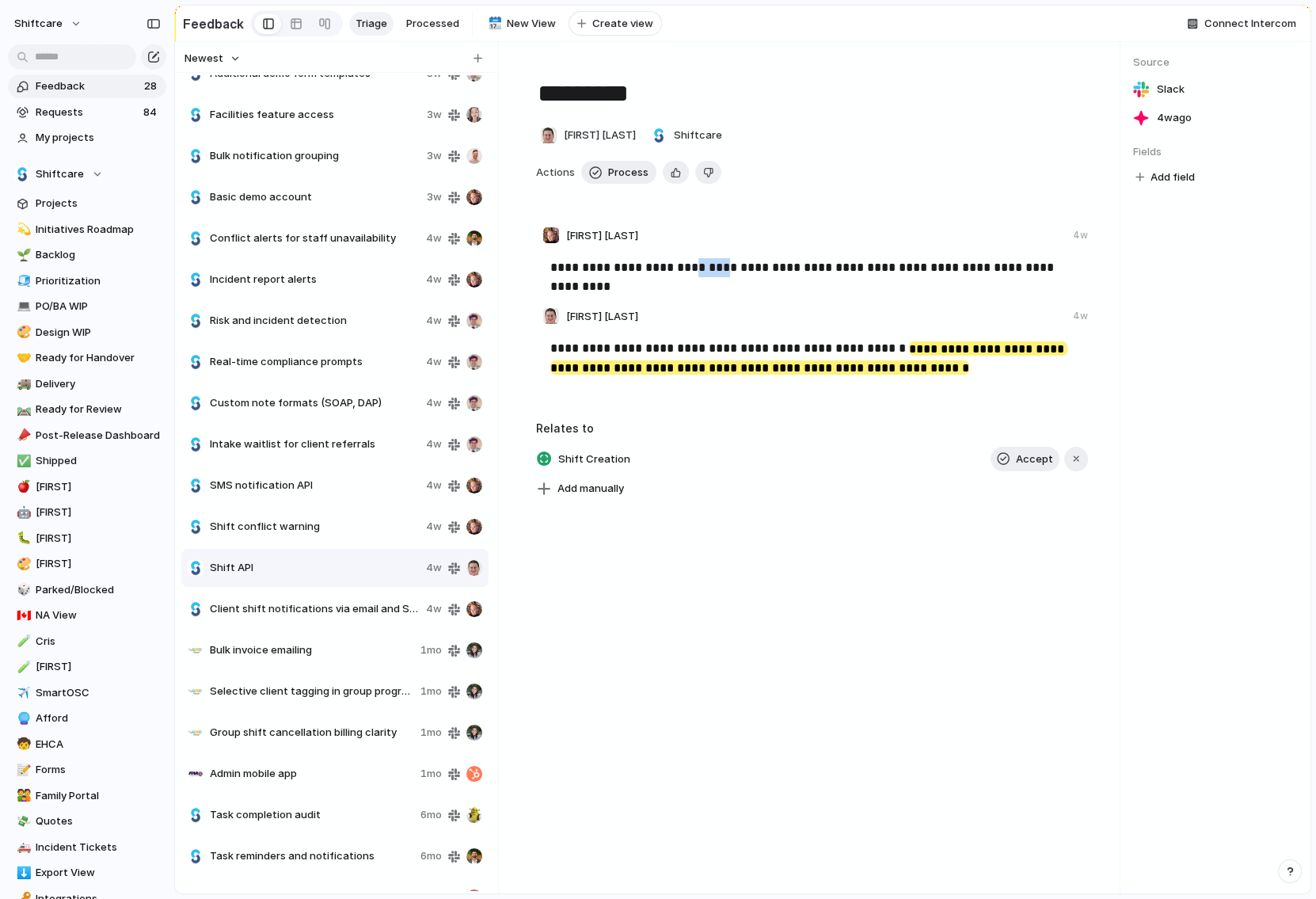 click on "**********" at bounding box center (813, 268) 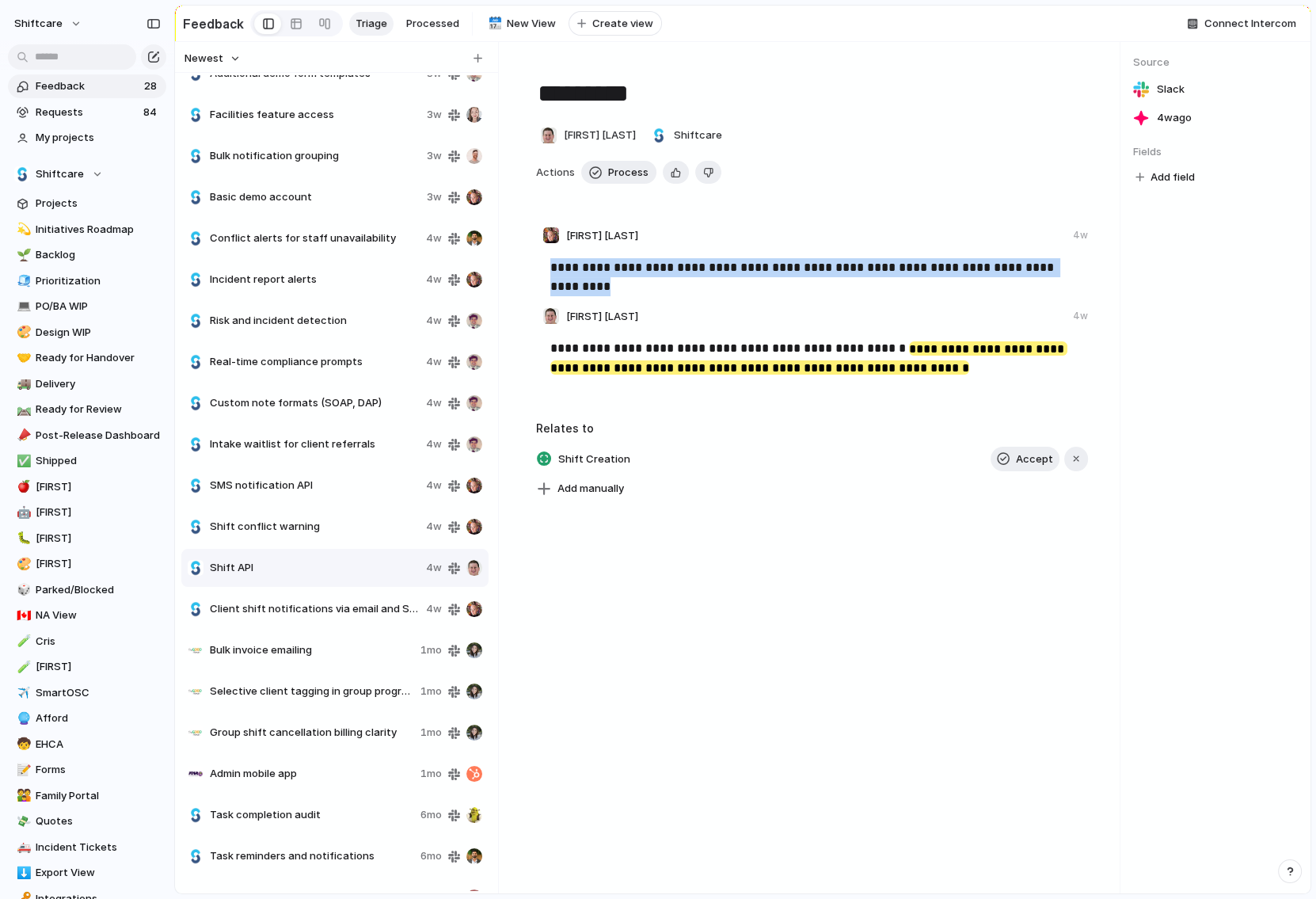 click on "**********" at bounding box center (813, 268) 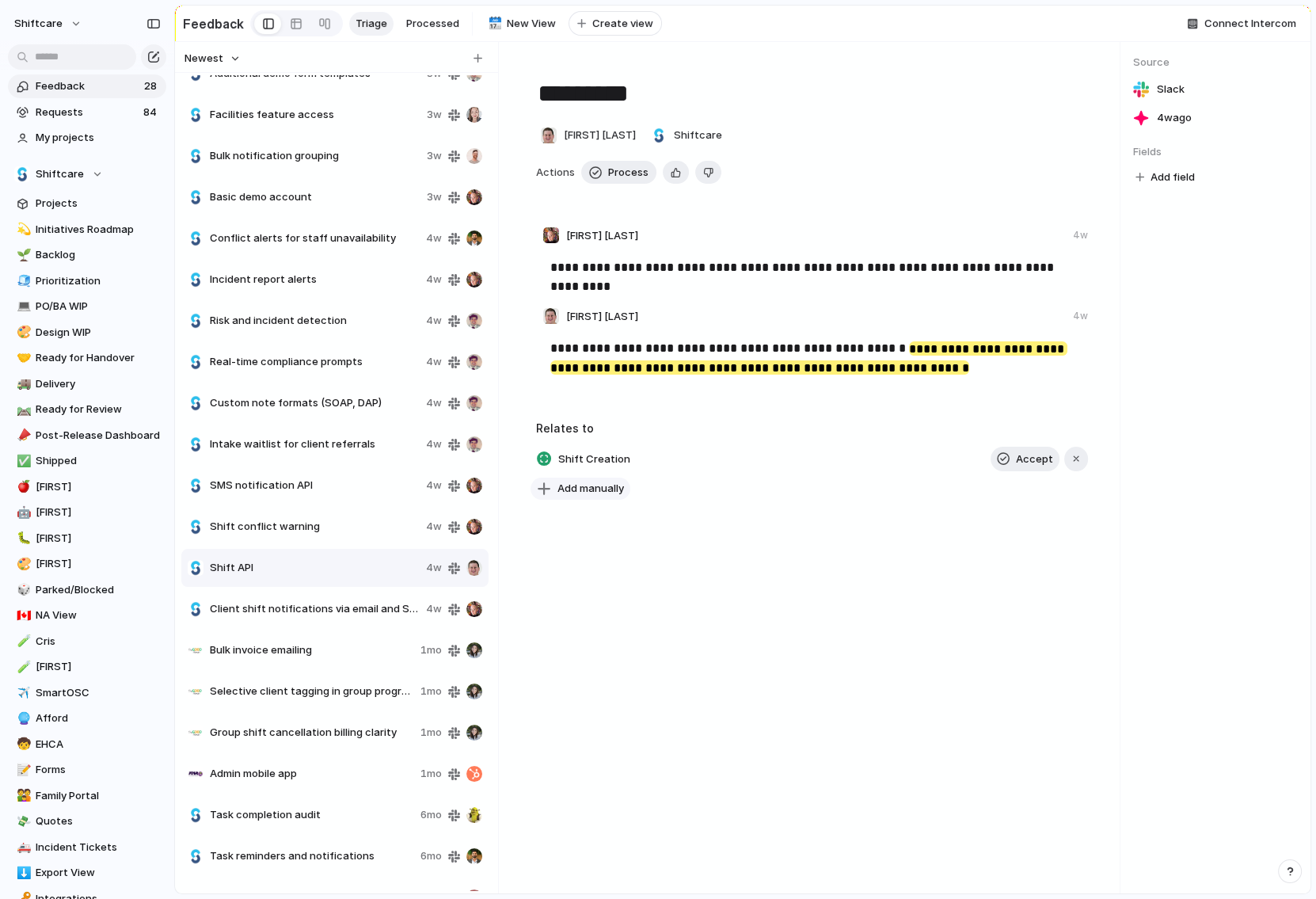 click on "Add manually" at bounding box center [591, 489] 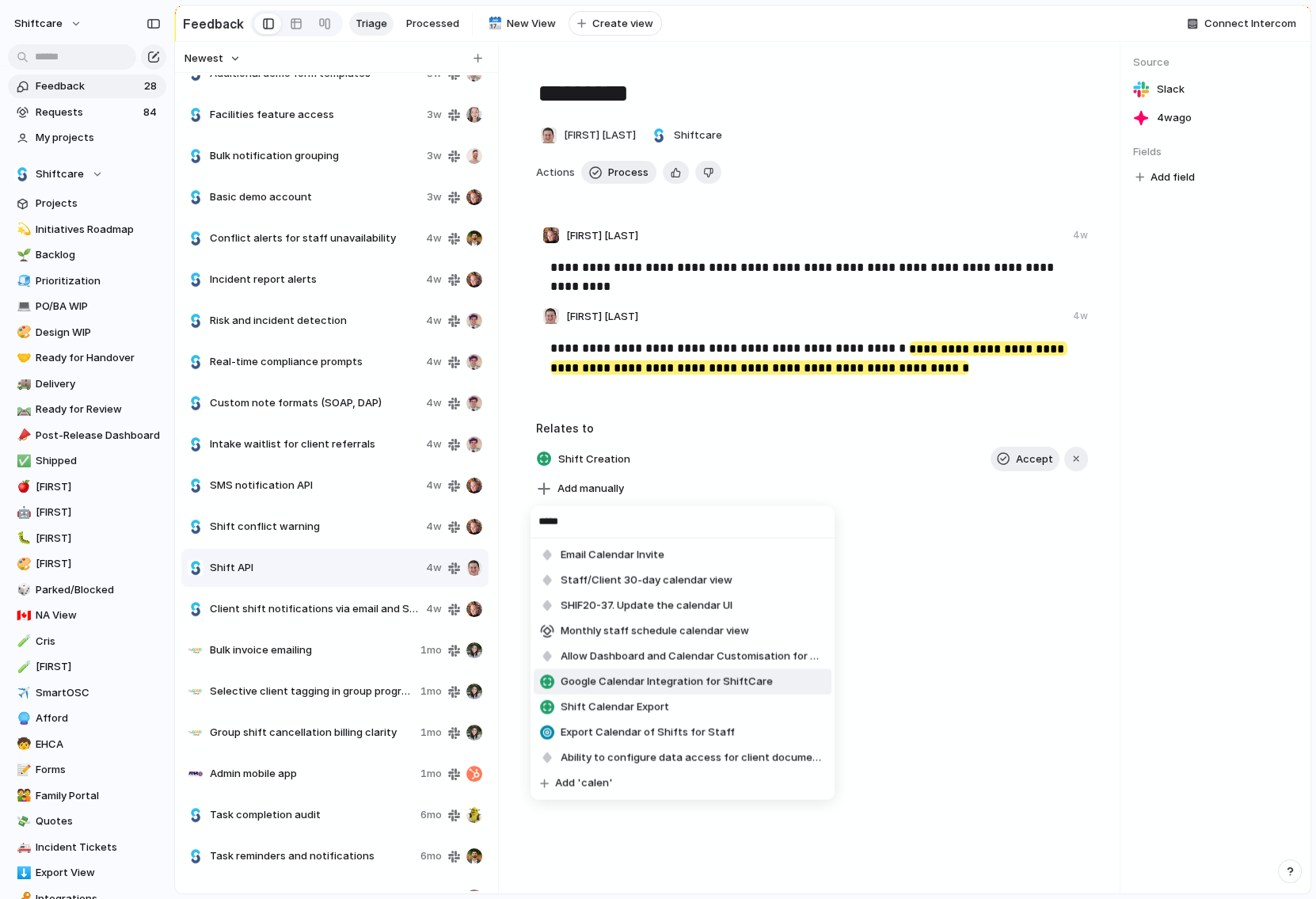 type on "*****" 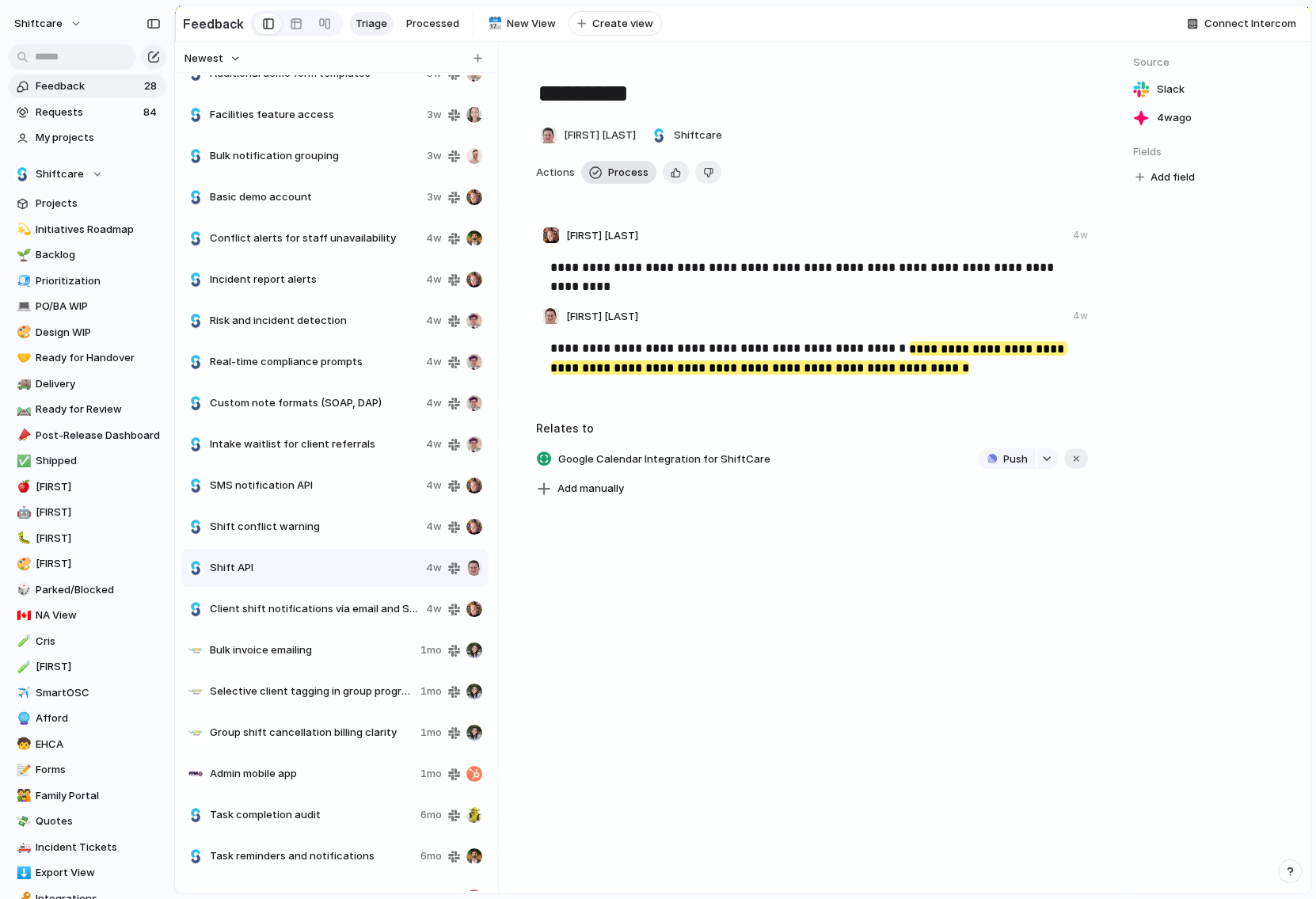 click on "Process" at bounding box center (628, 173) 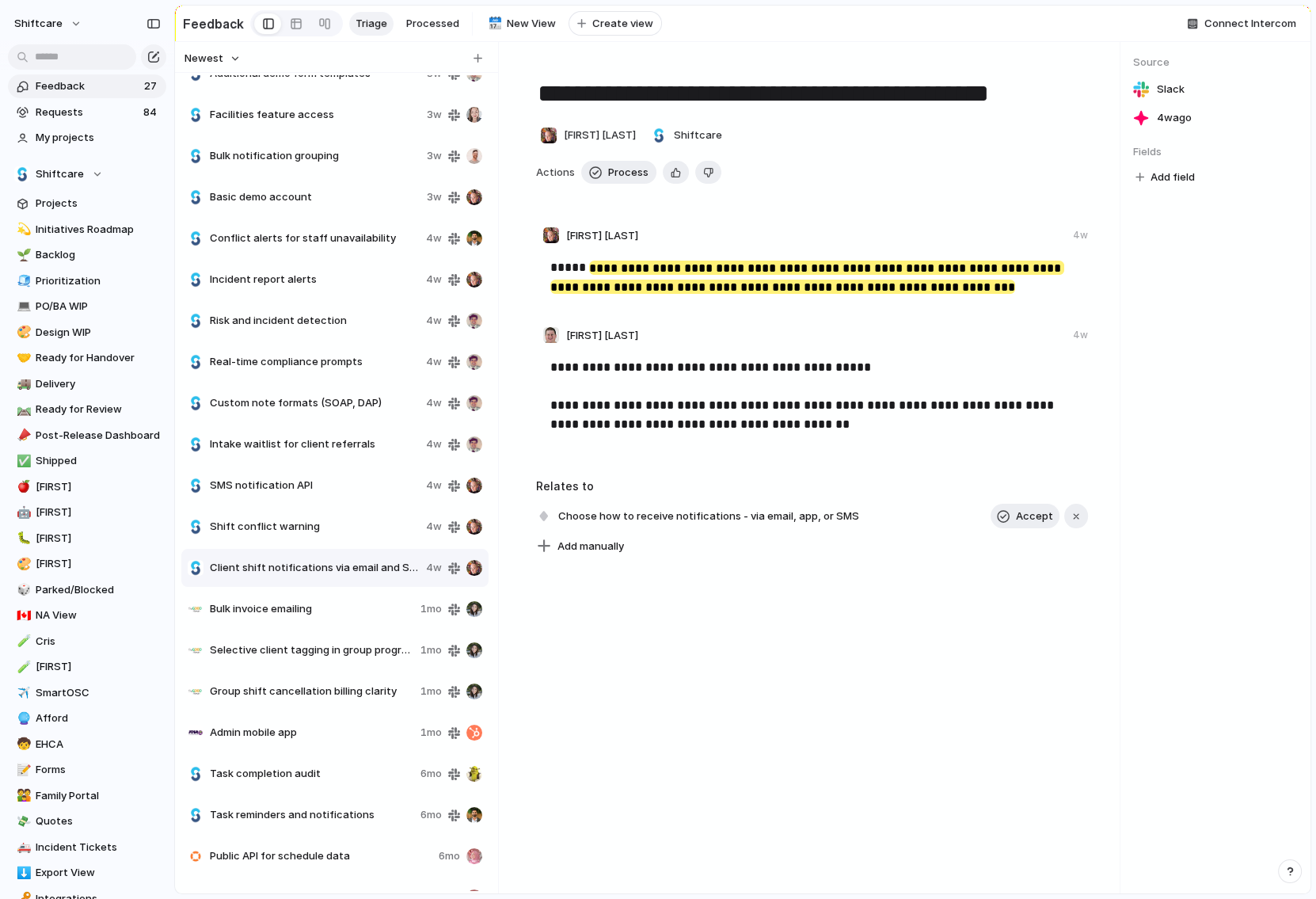 click on "Bulk invoice emailing" at bounding box center (312, 609) 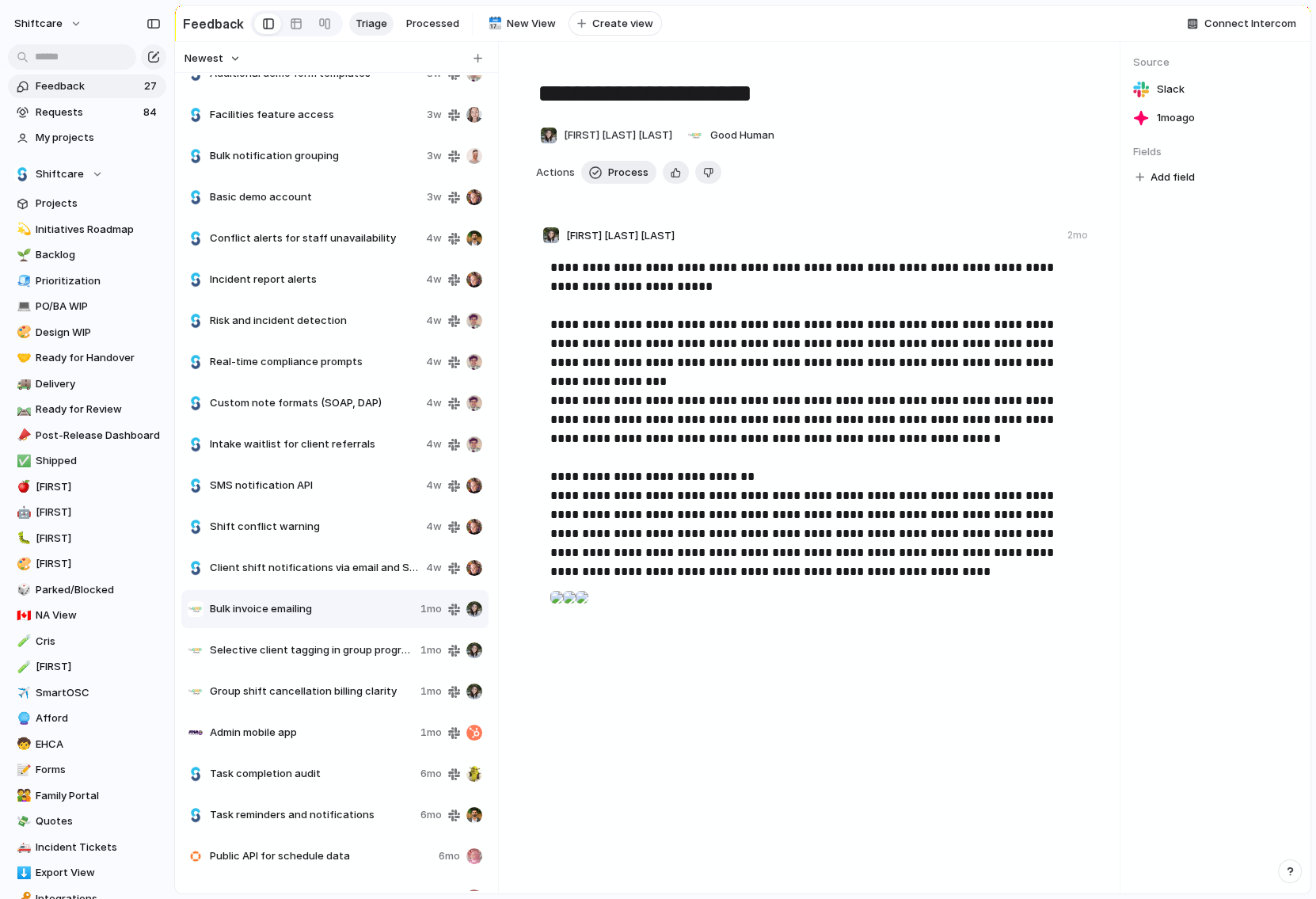 click on "Selective client tagging in group progress notes" at bounding box center (312, 650) 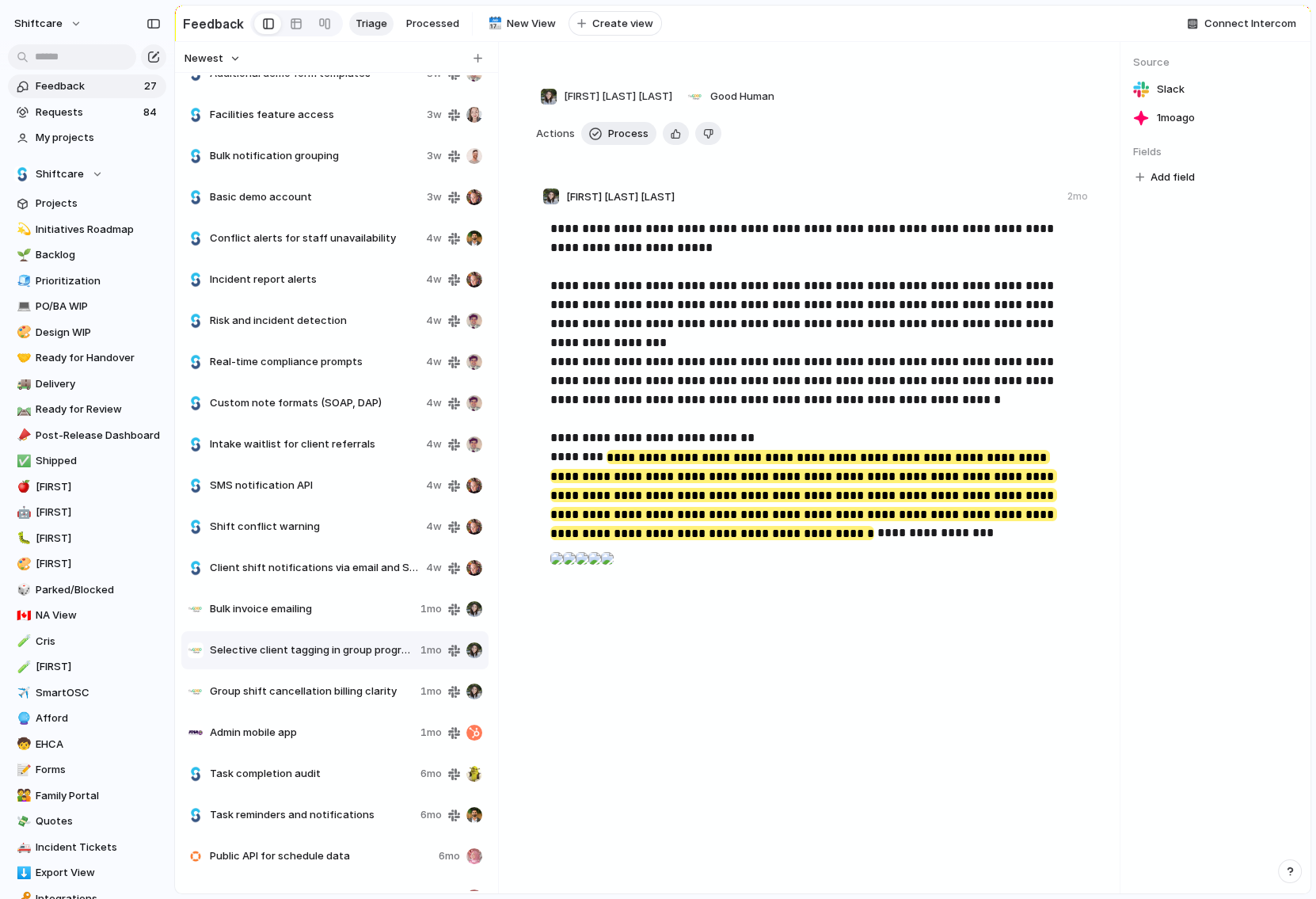 scroll, scrollTop: 127, scrollLeft: 0, axis: vertical 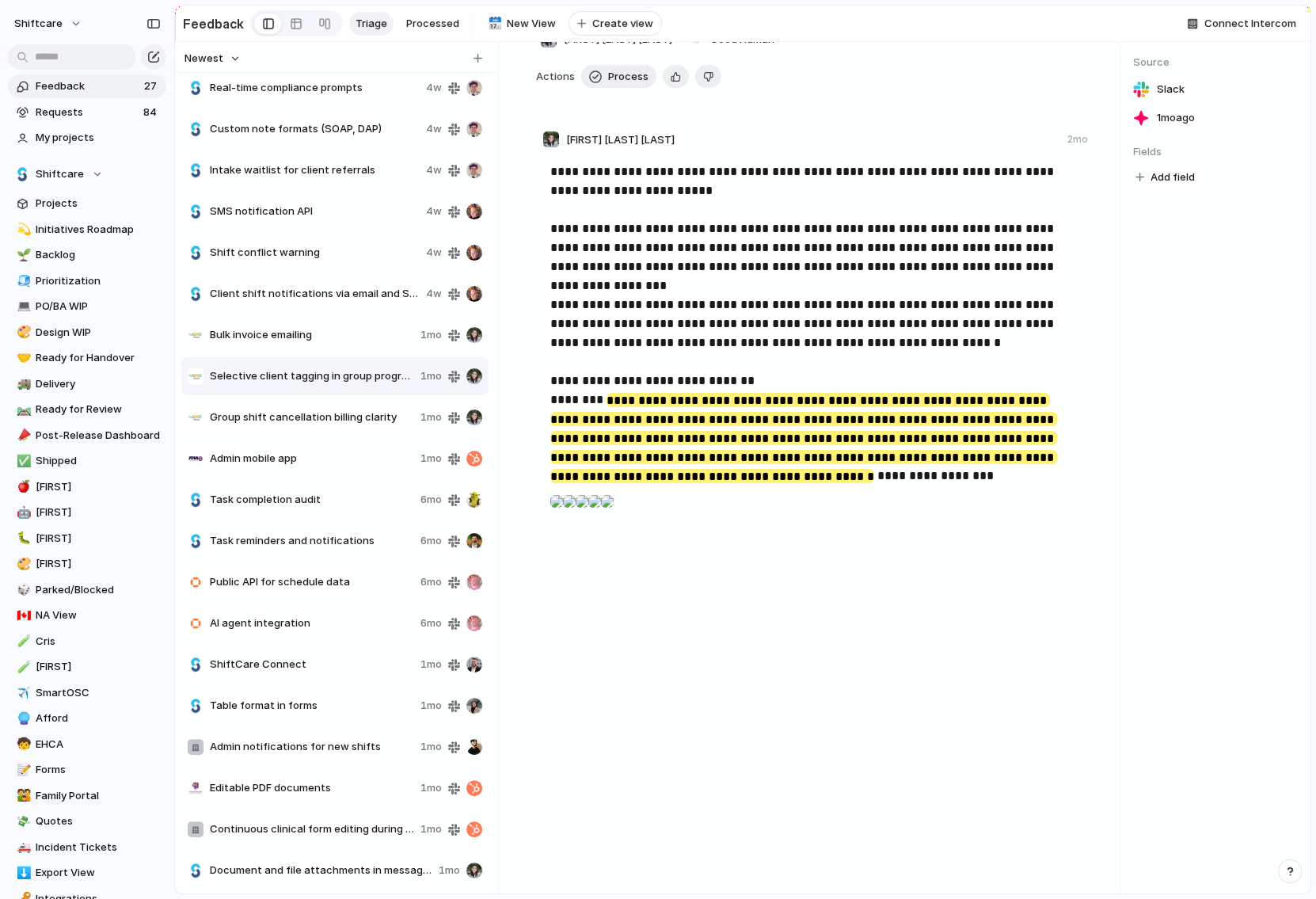 click on "ShiftCare Connect" at bounding box center (312, 665) 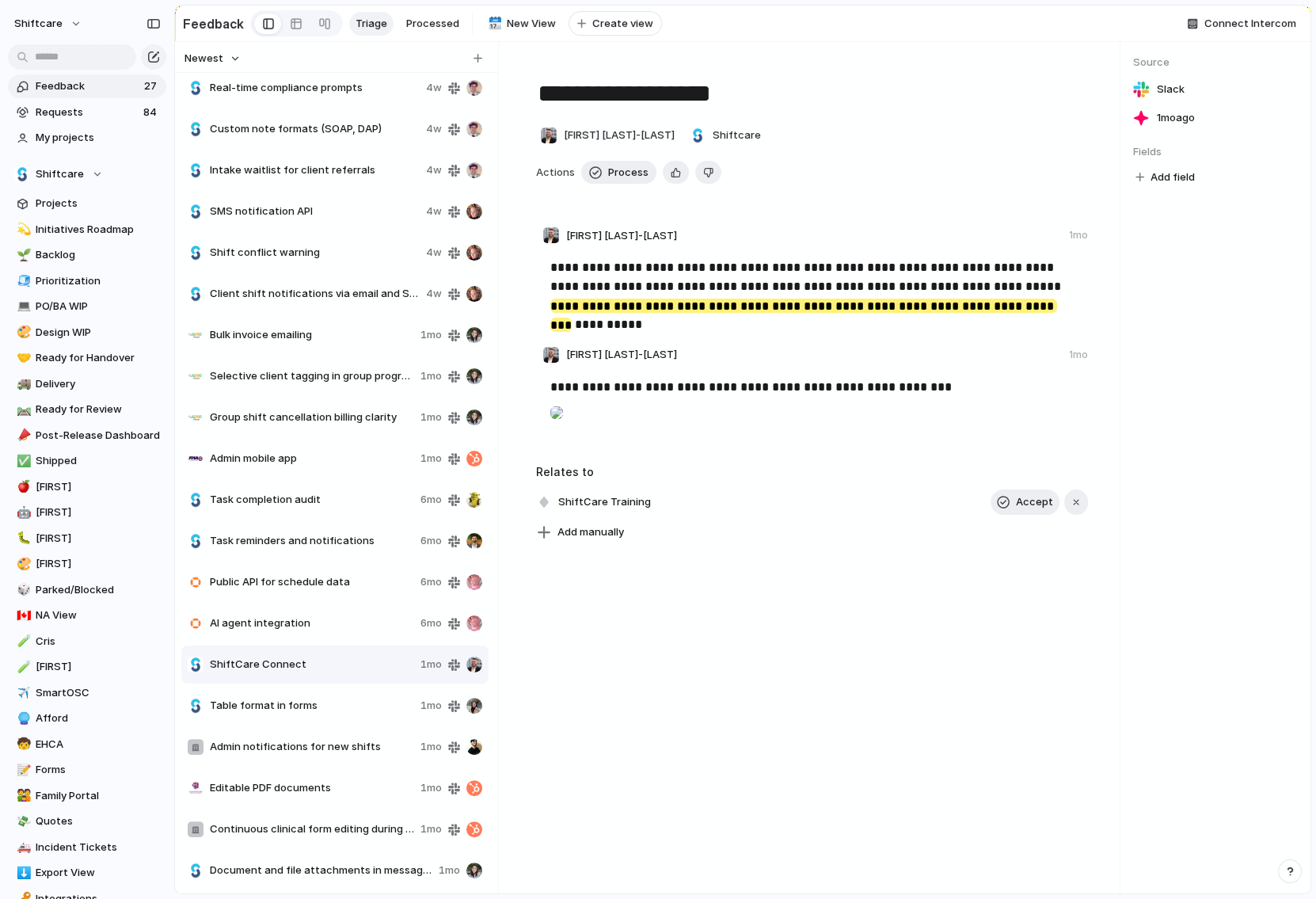 scroll, scrollTop: 0, scrollLeft: 0, axis: both 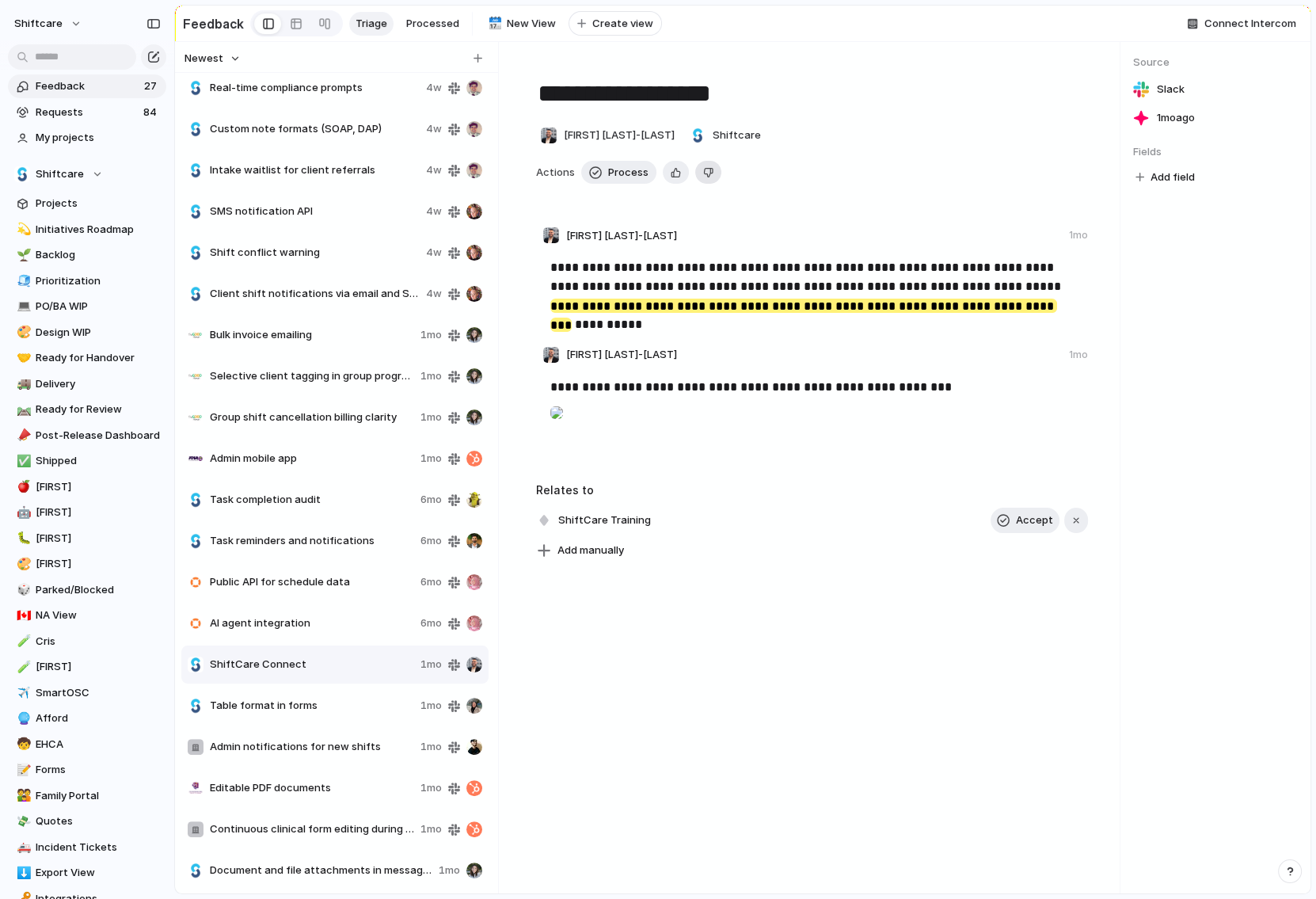 click at bounding box center (708, 172) 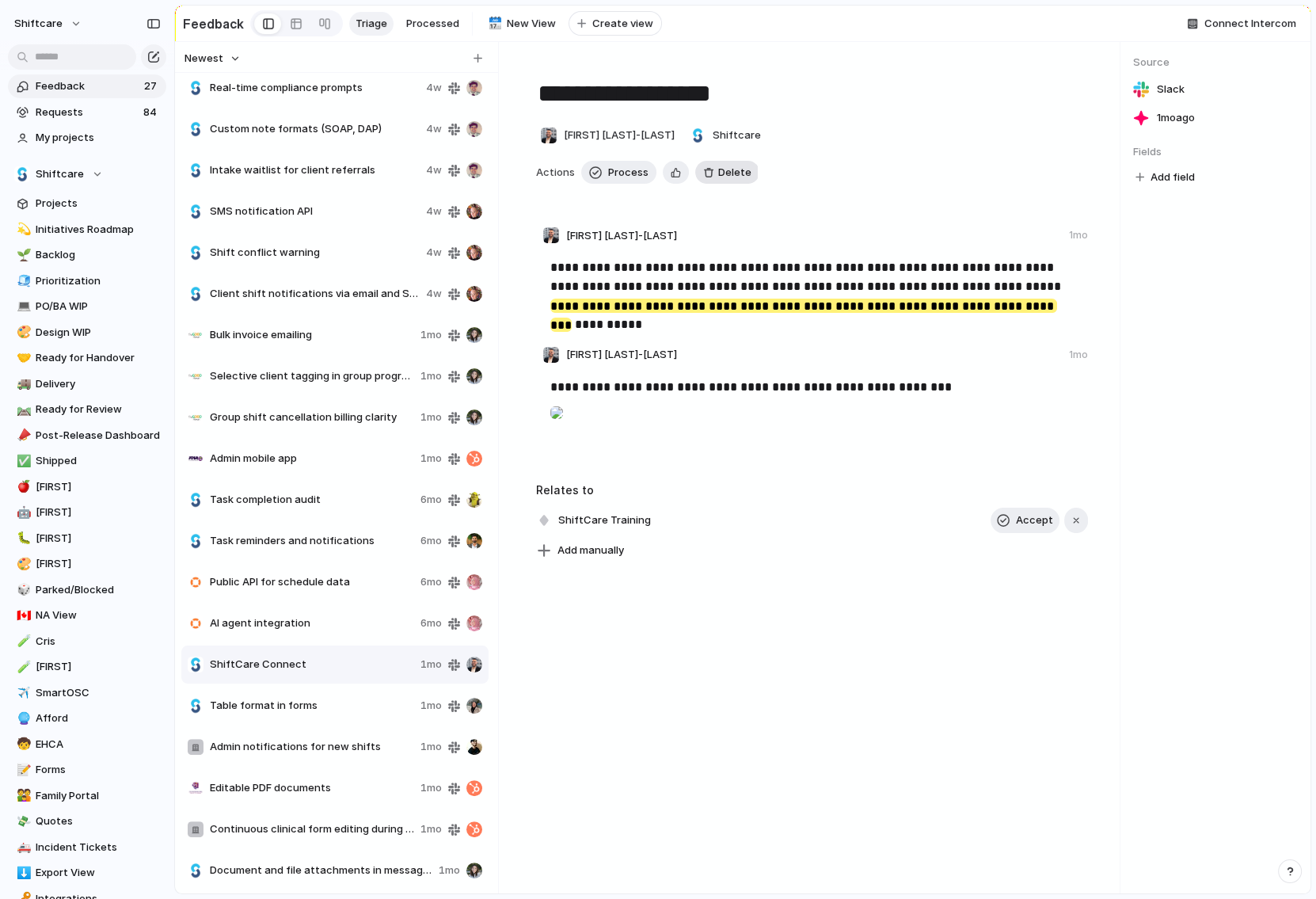 click on "Delete" at bounding box center [735, 173] 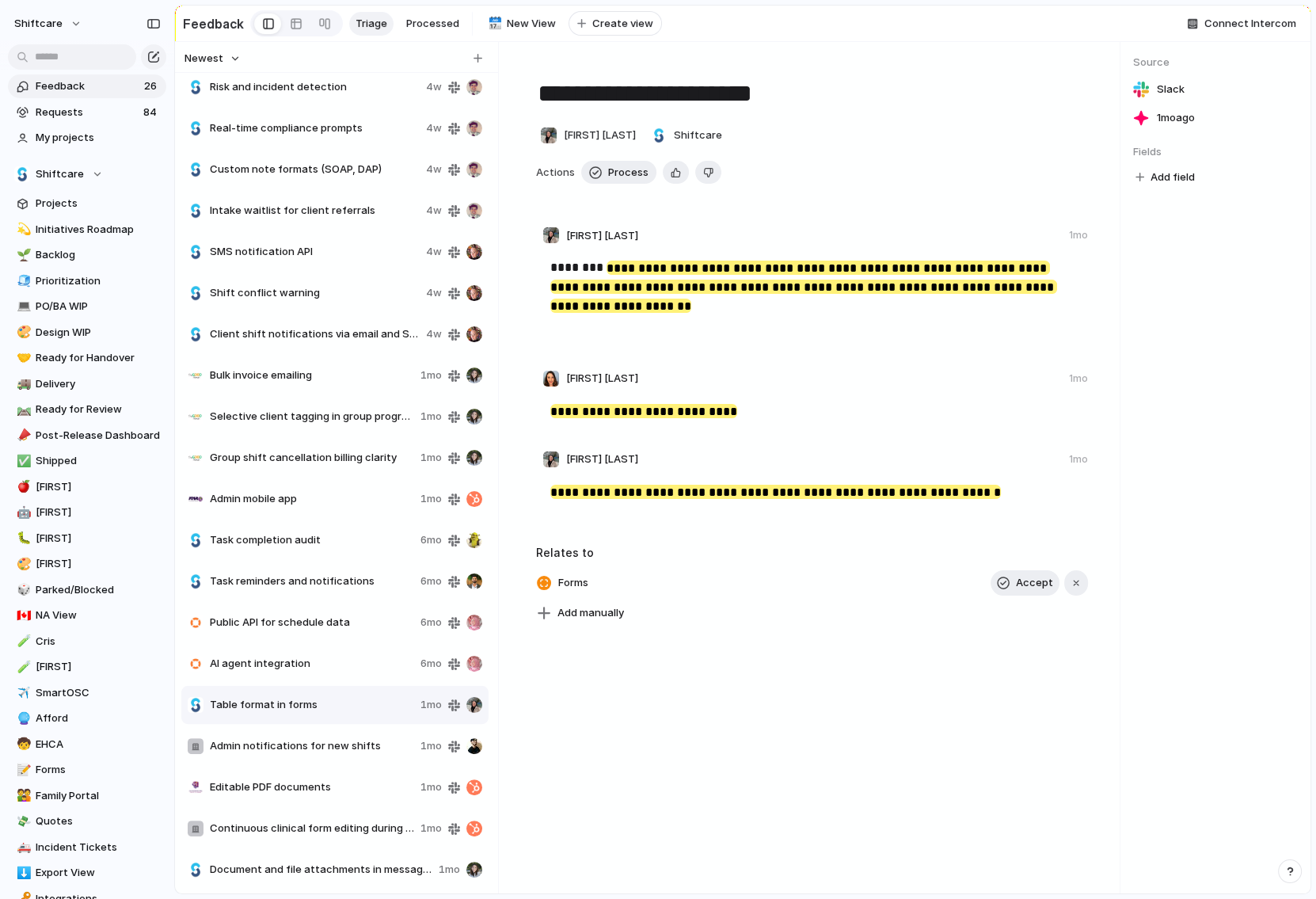 scroll, scrollTop: 255, scrollLeft: 0, axis: vertical 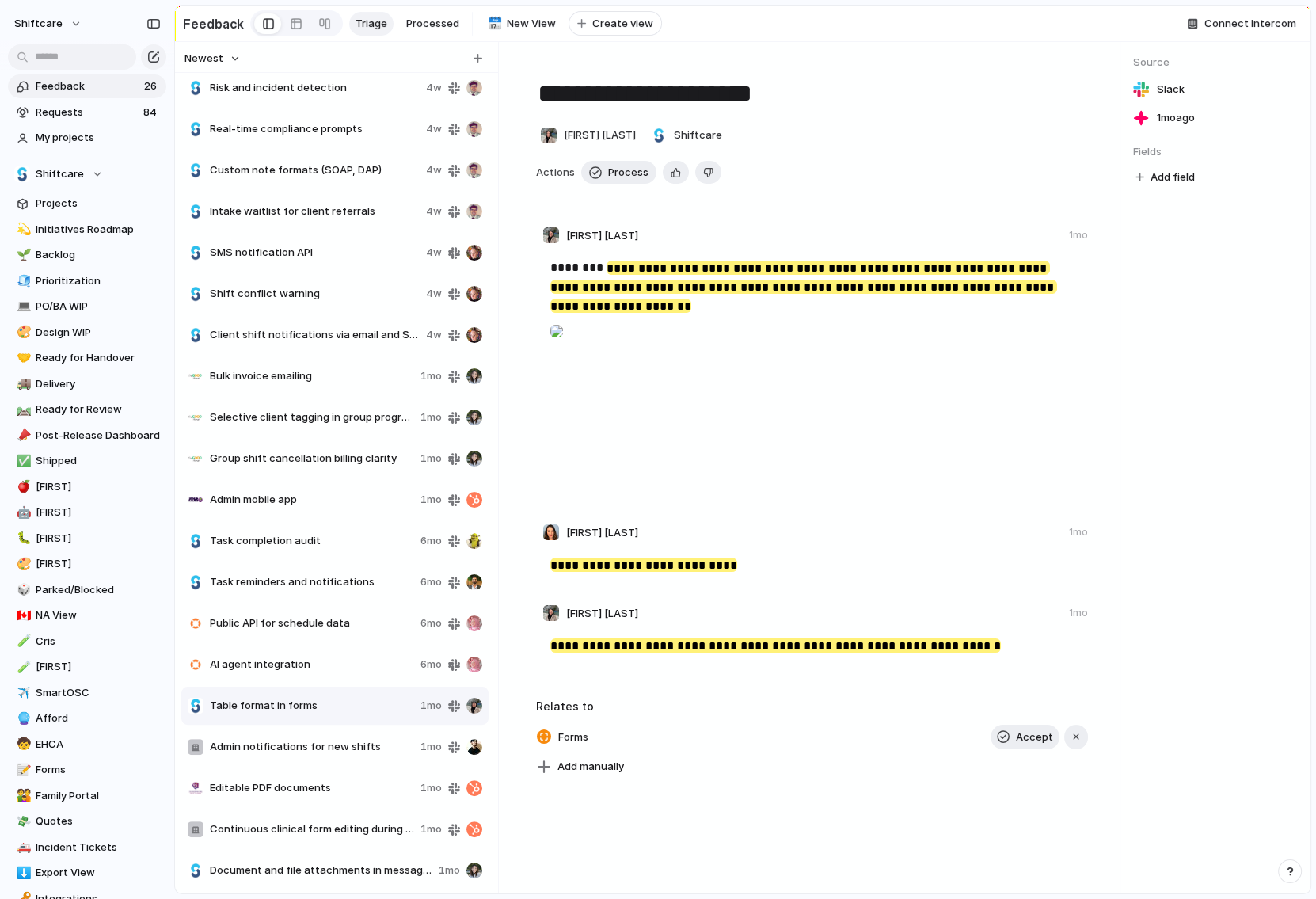 click on "Editable PDF documents" at bounding box center (312, 788) 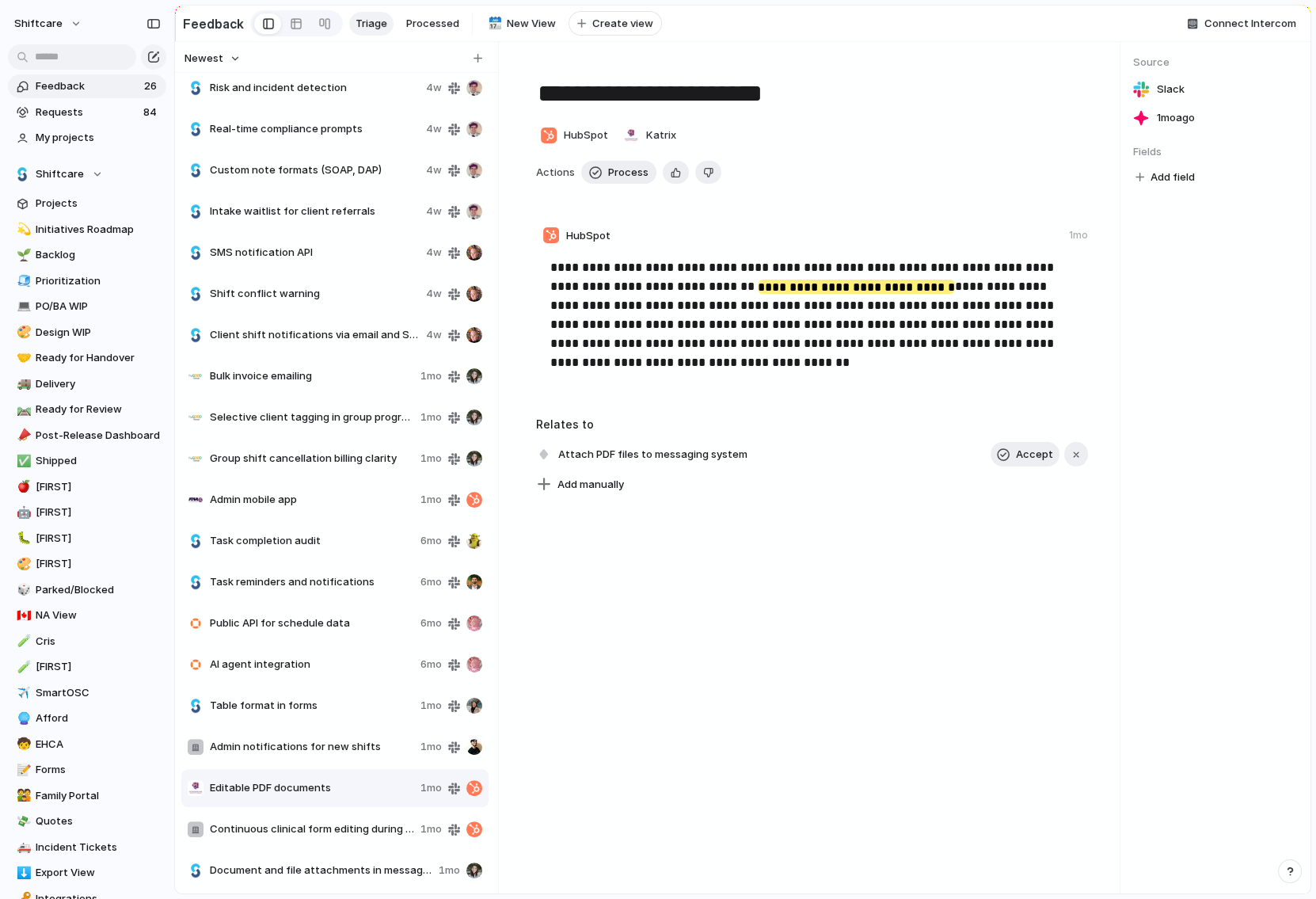 click on "Continuous clinical form editing during shifts" at bounding box center (312, 829) 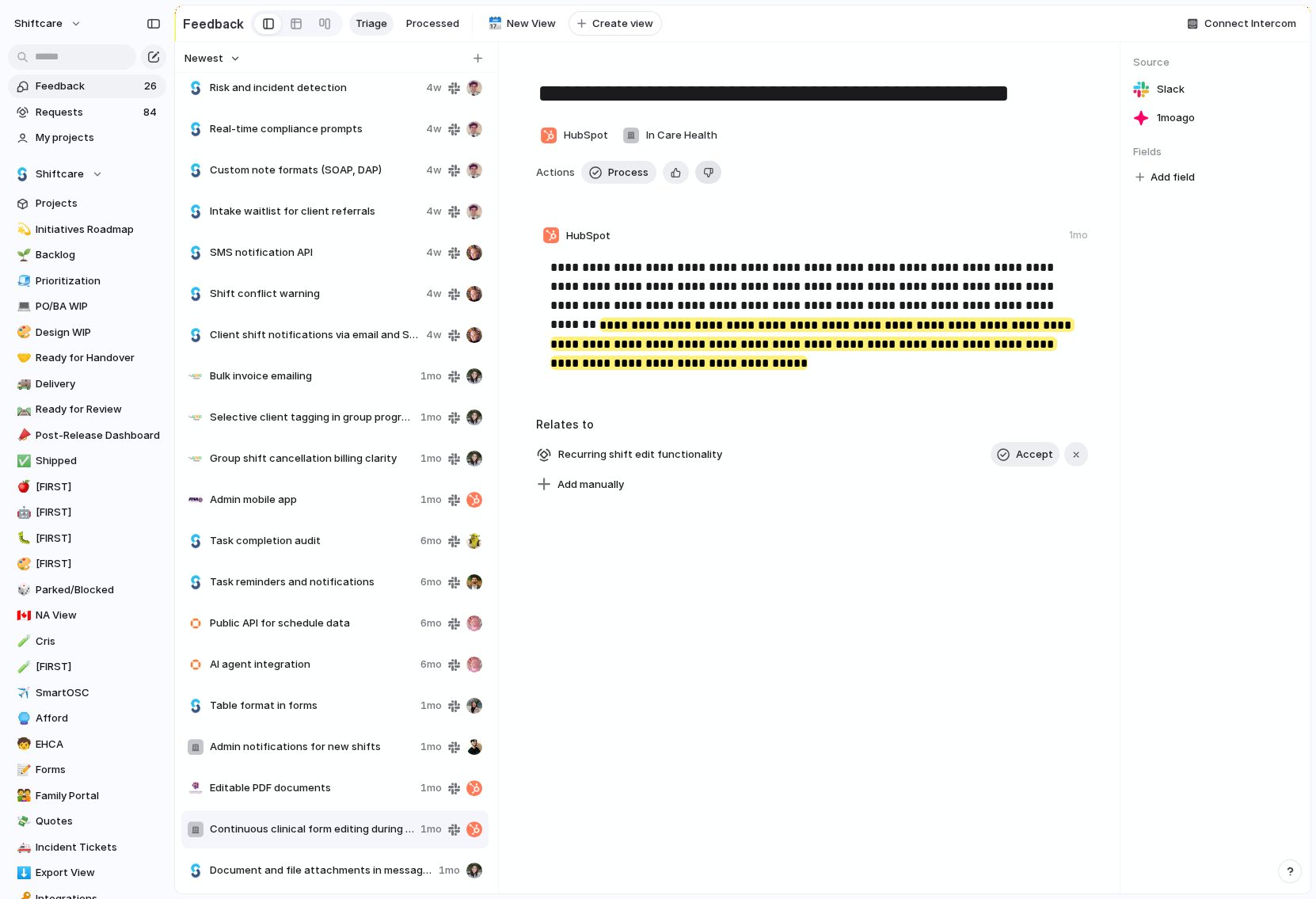 click at bounding box center (708, 172) 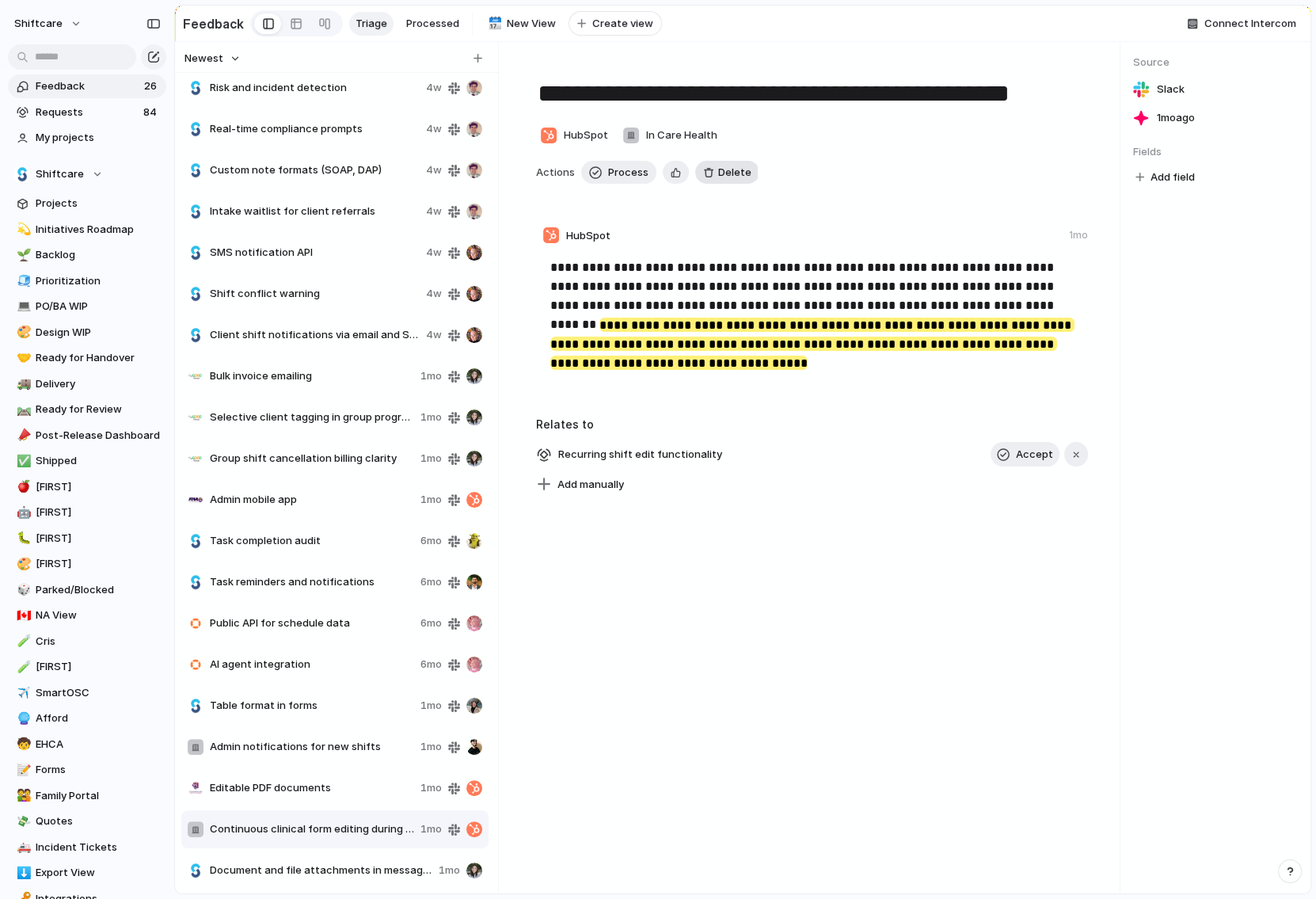 click at bounding box center (708, 172) 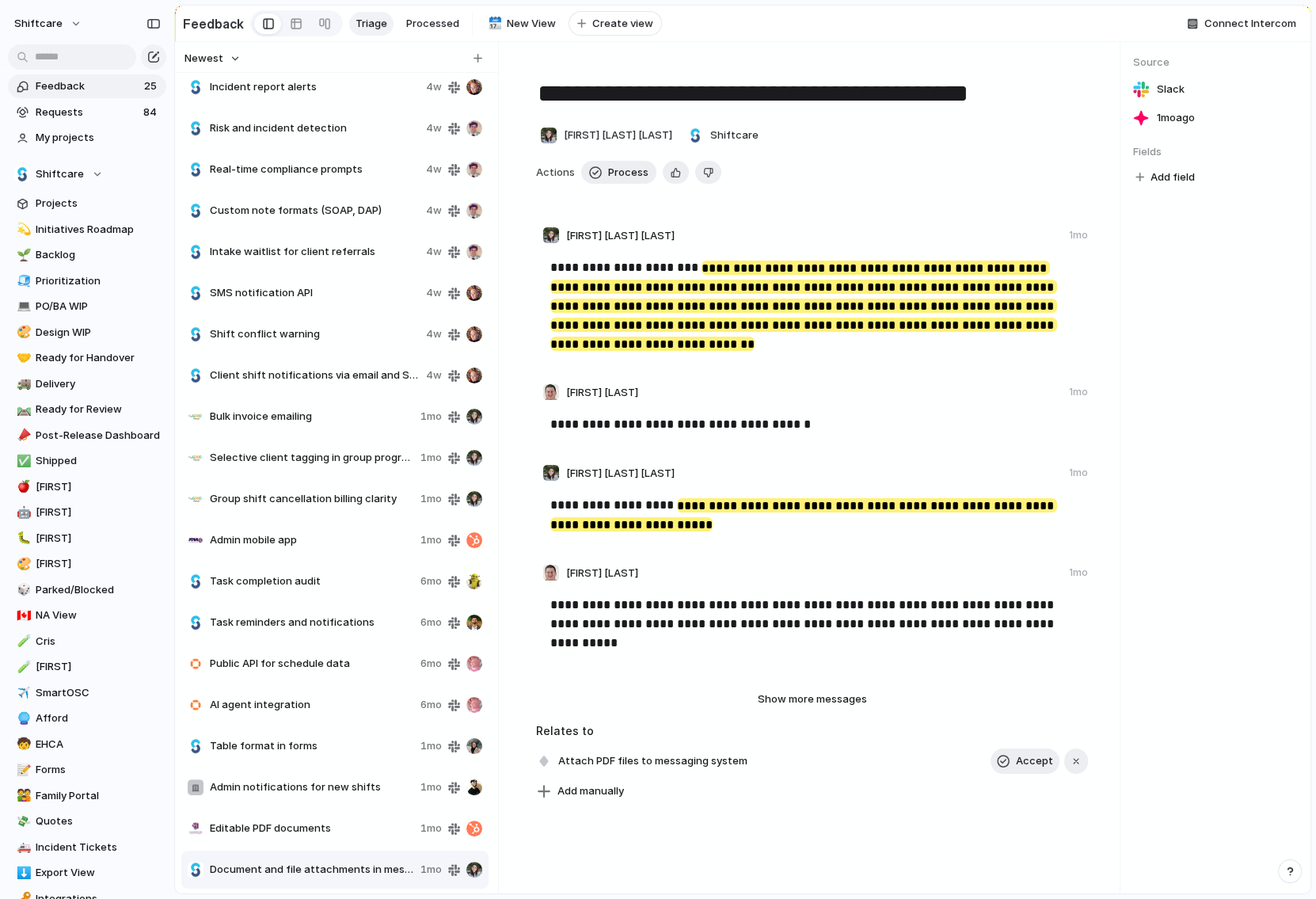 scroll, scrollTop: 214, scrollLeft: 0, axis: vertical 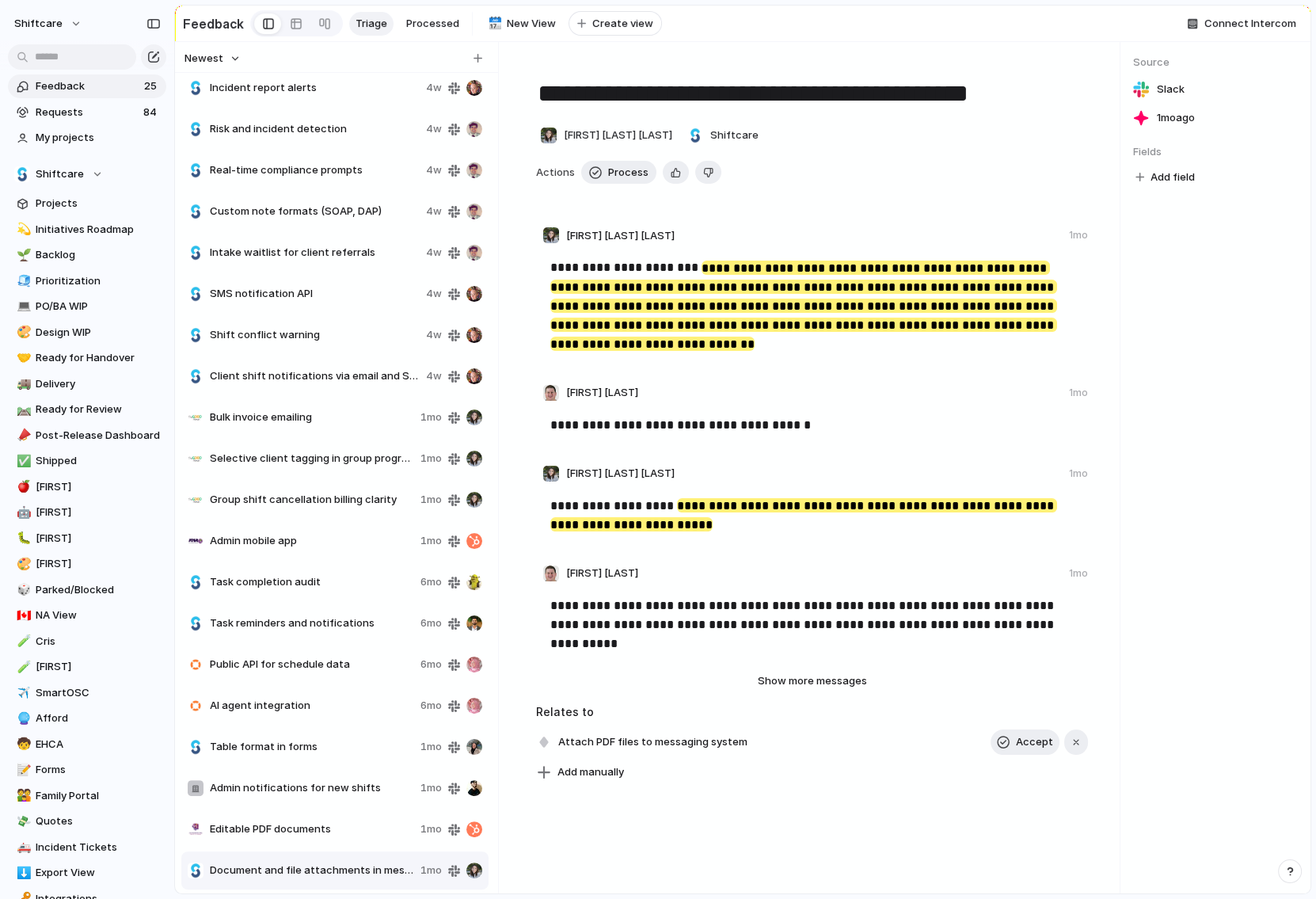 click on "Admin notifications for new shifts 1mo" at bounding box center (335, 788) 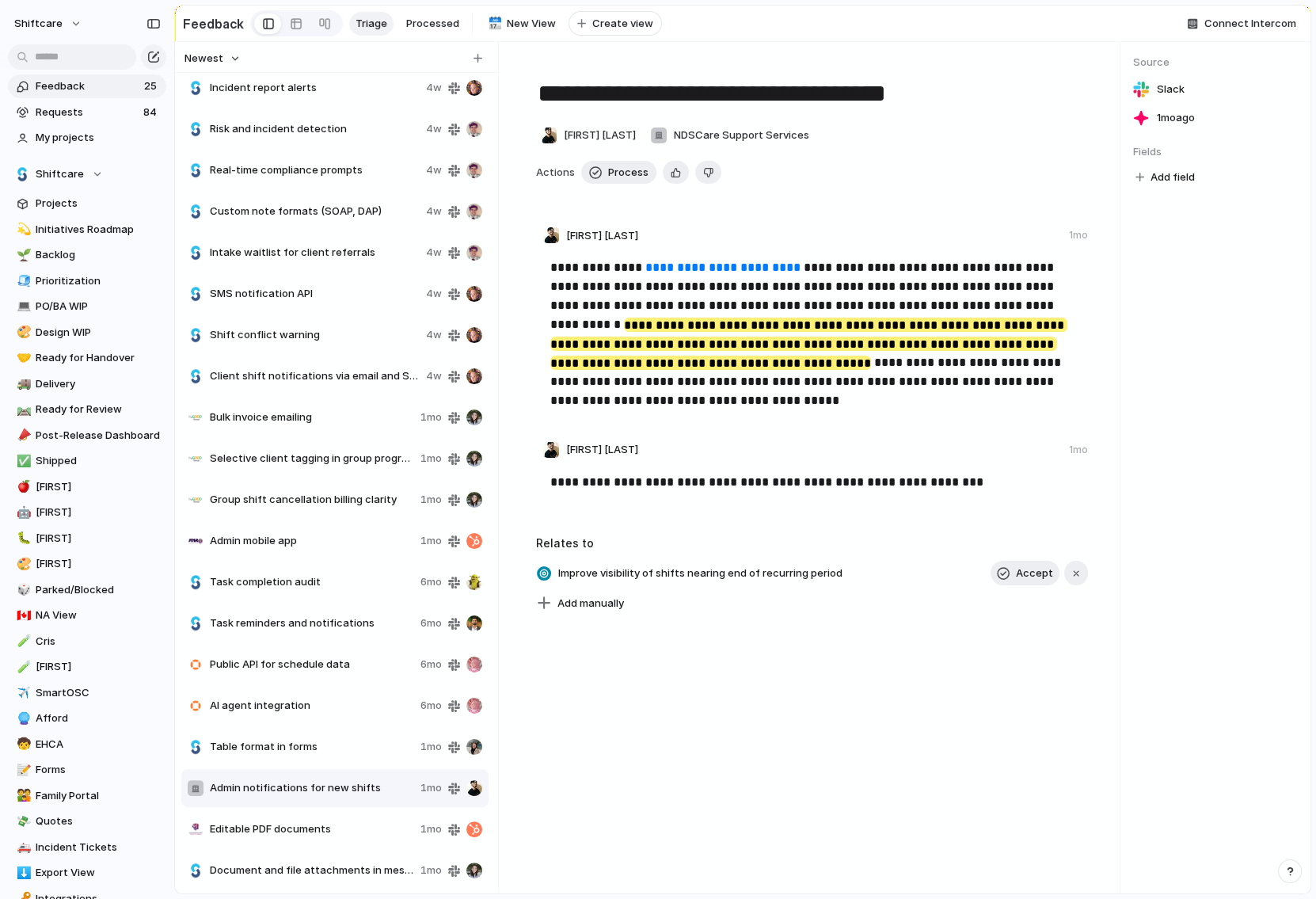 click on "Editable PDF documents" at bounding box center (312, 829) 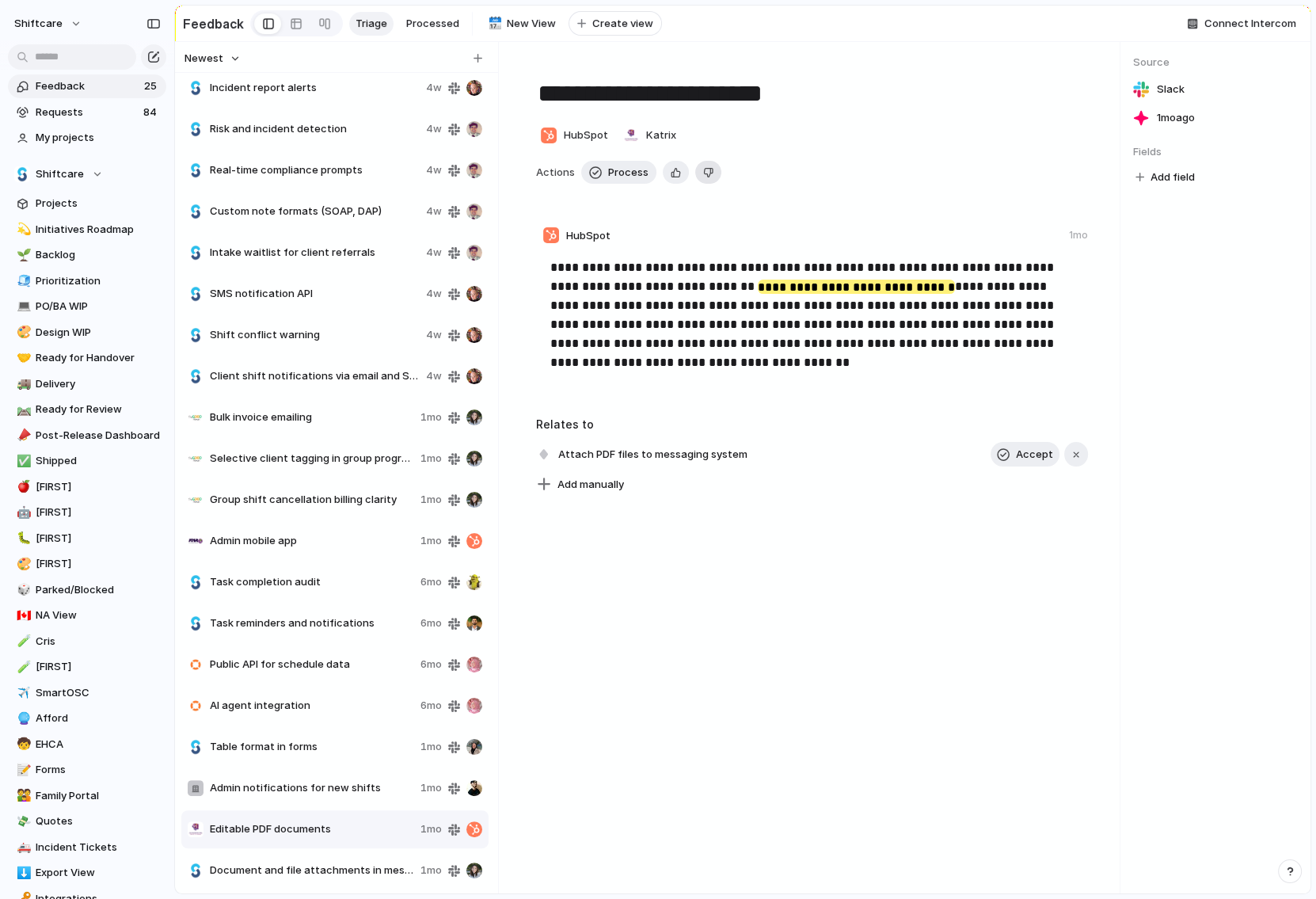 click on "Delete" at bounding box center [708, 173] 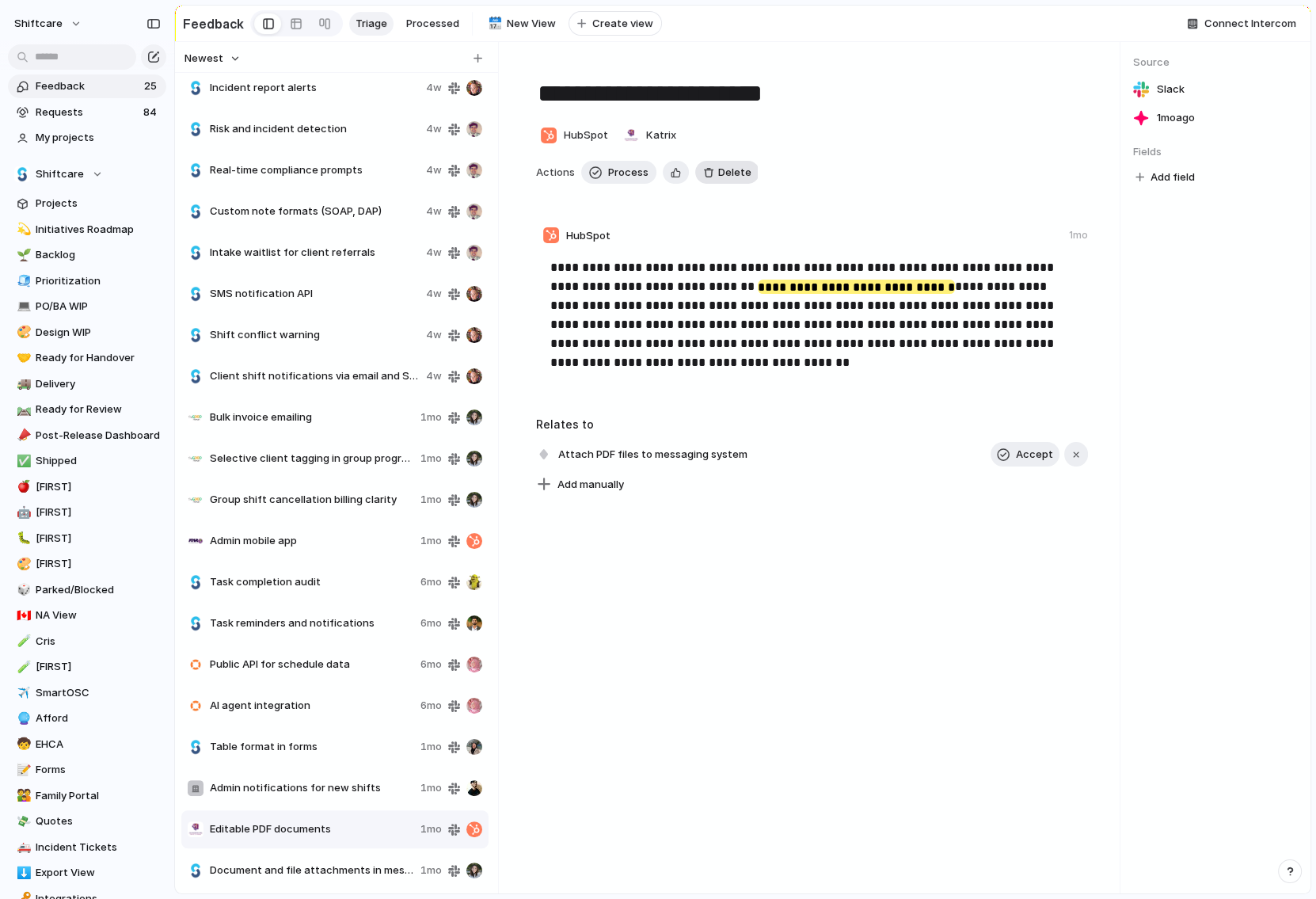 click at bounding box center (708, 172) 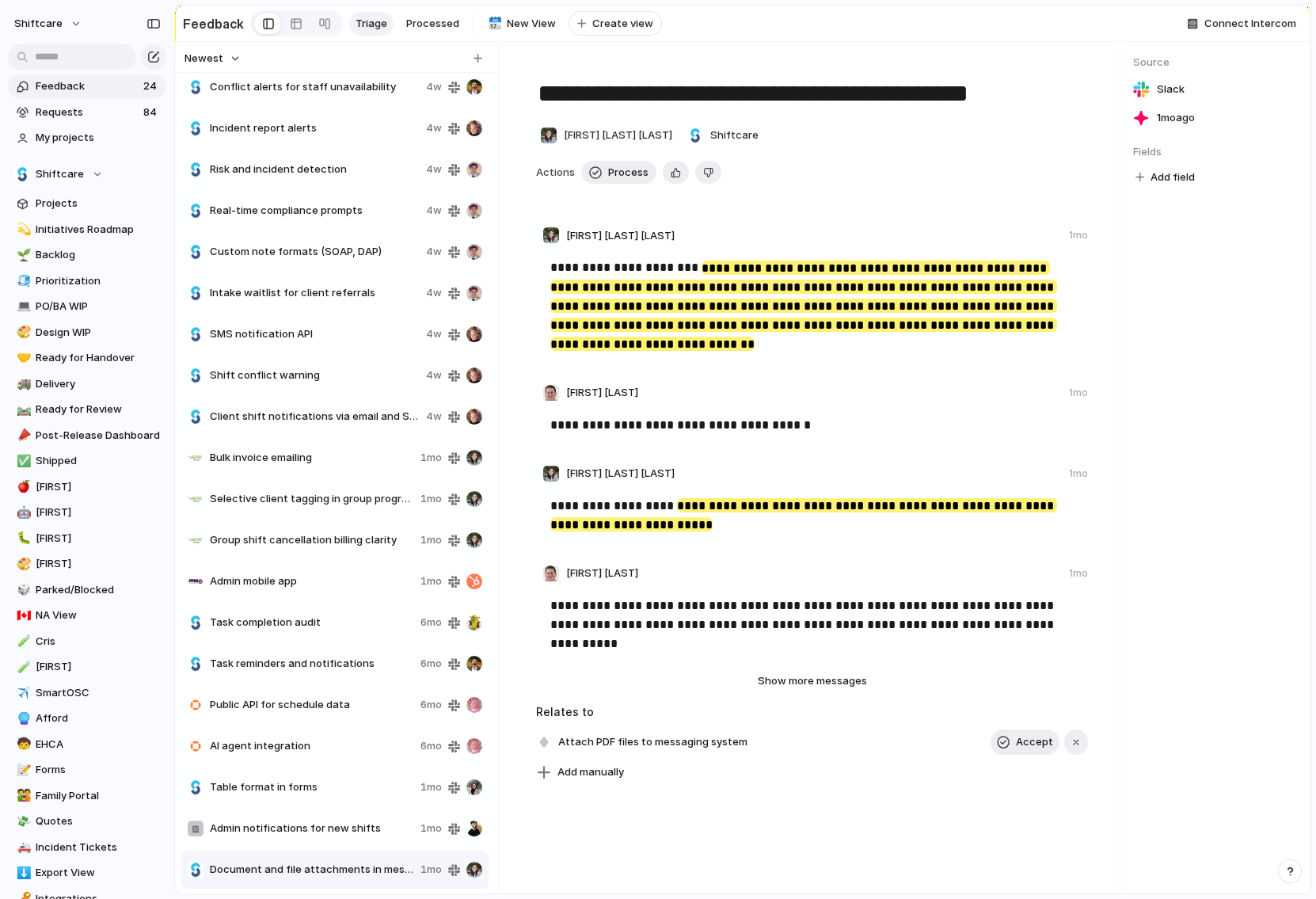 scroll, scrollTop: 173, scrollLeft: 0, axis: vertical 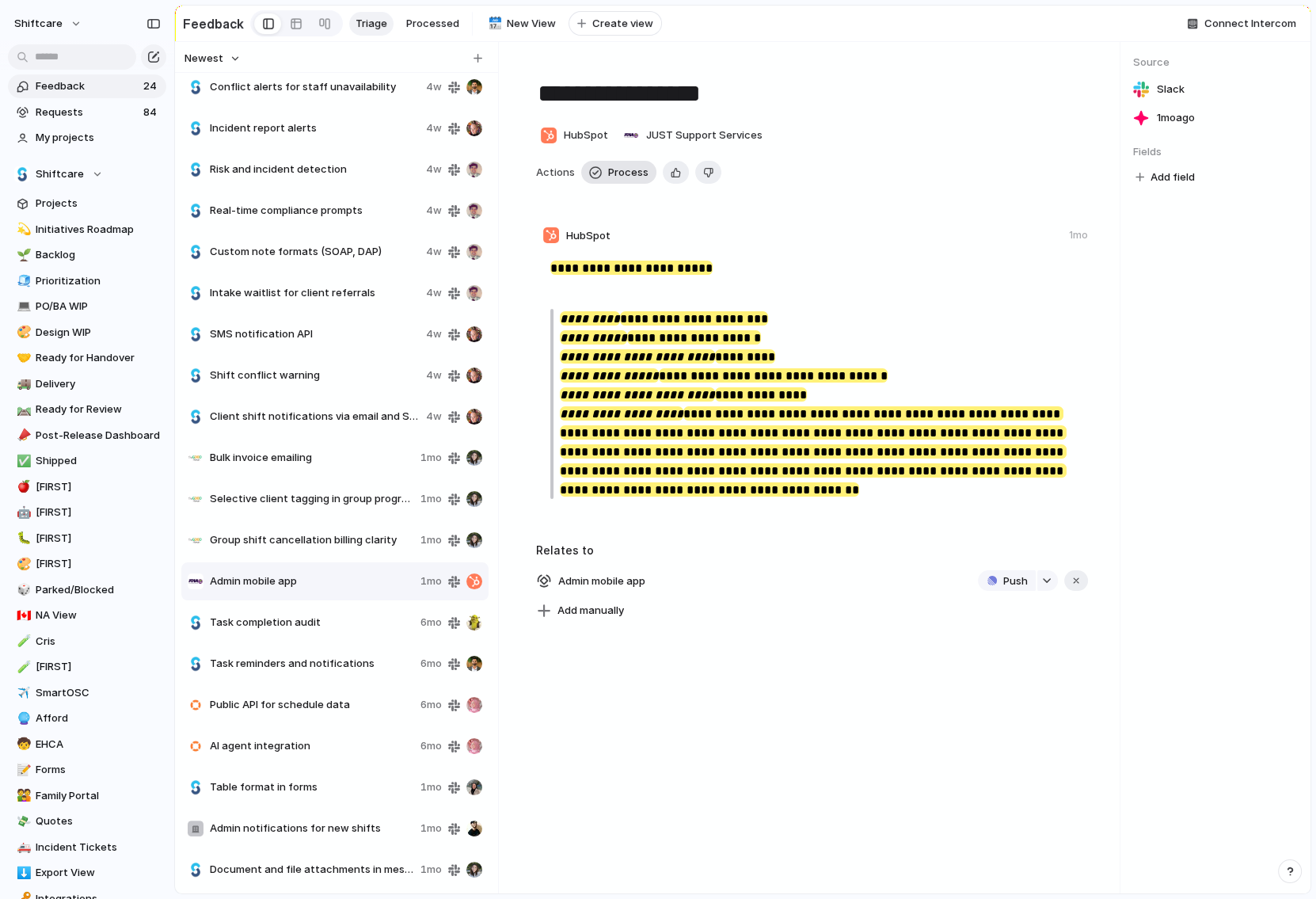 click on "Process" at bounding box center [628, 173] 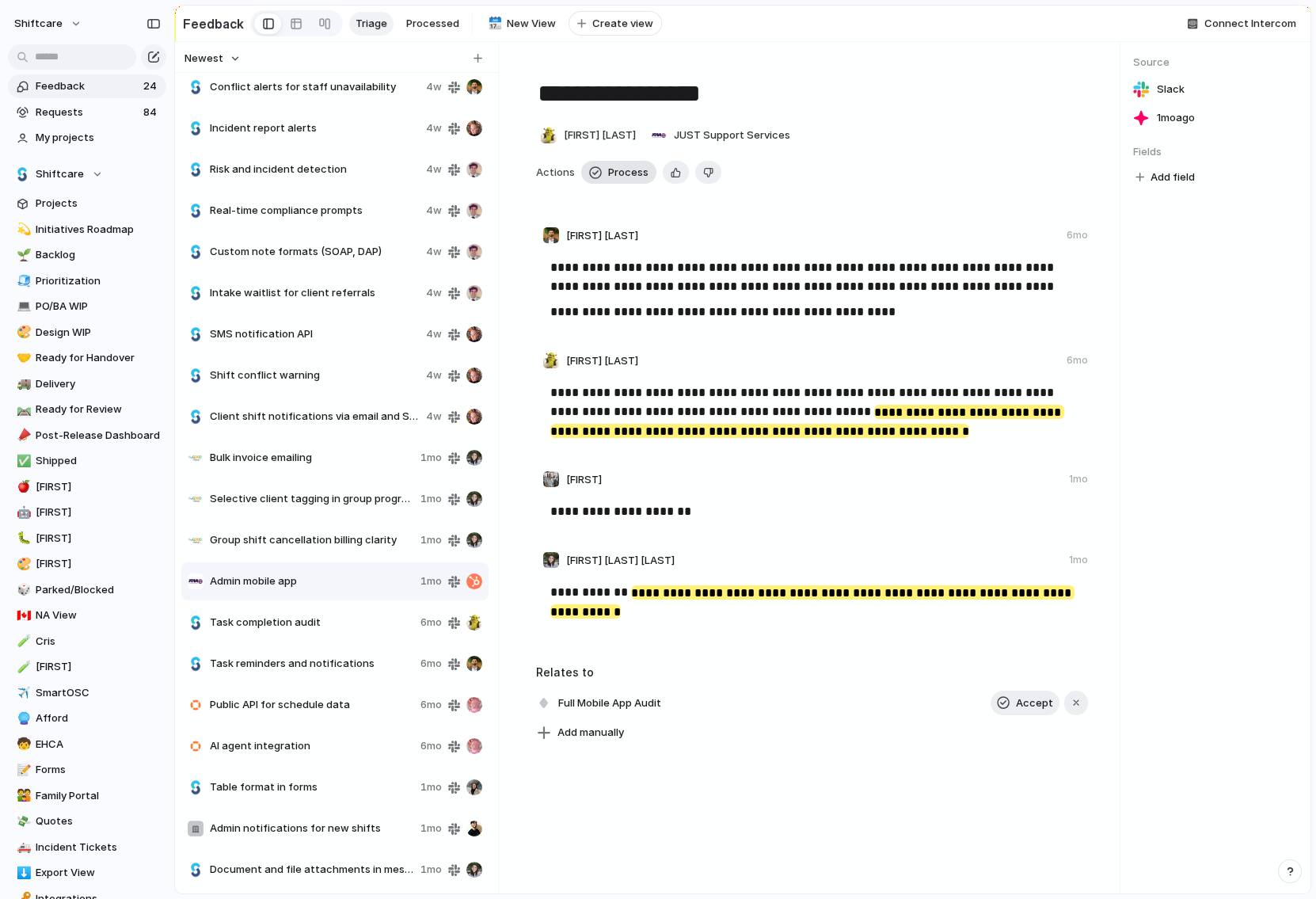 type on "**********" 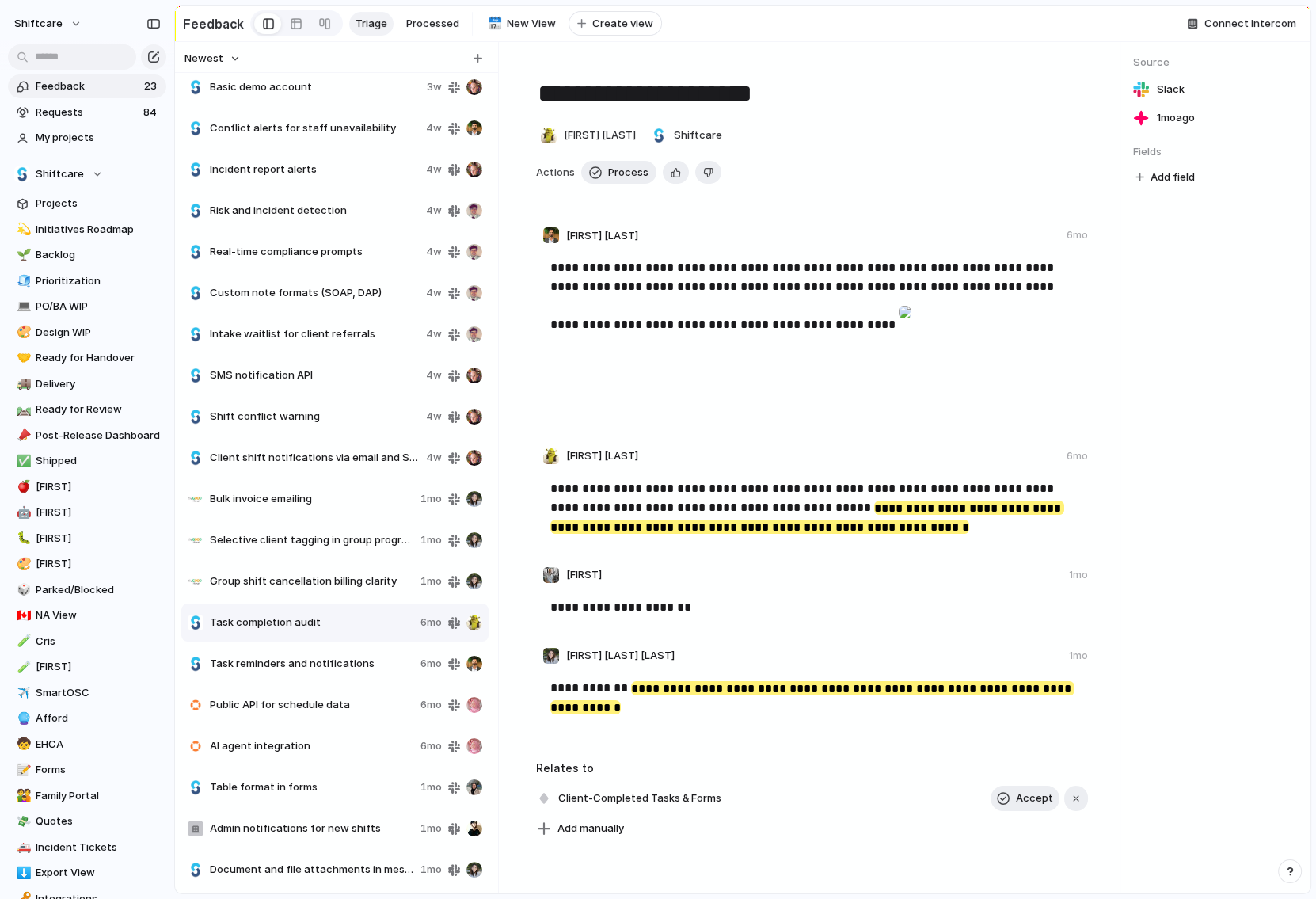 scroll, scrollTop: 0, scrollLeft: 0, axis: both 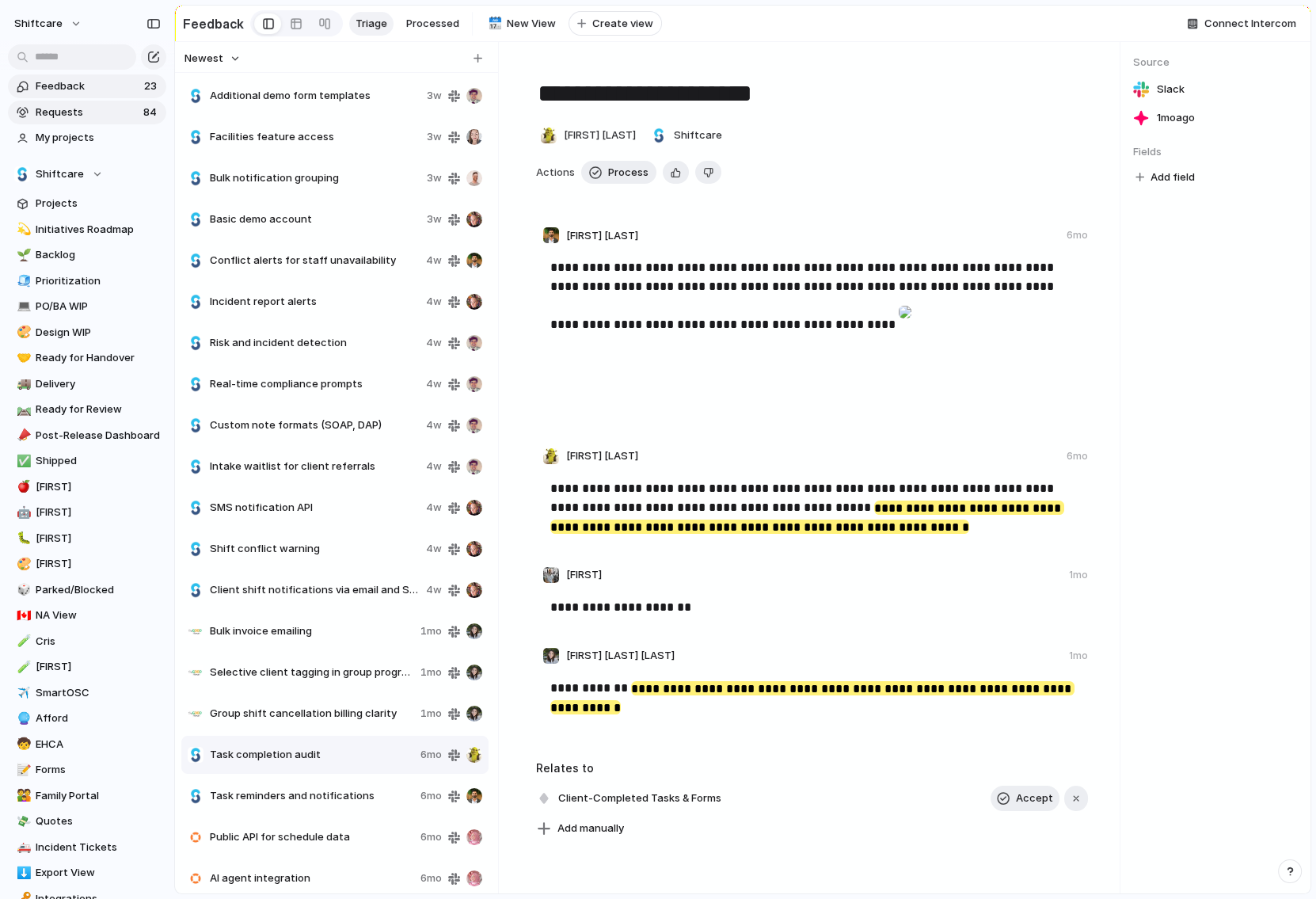click on "Requests" at bounding box center (87, 112) 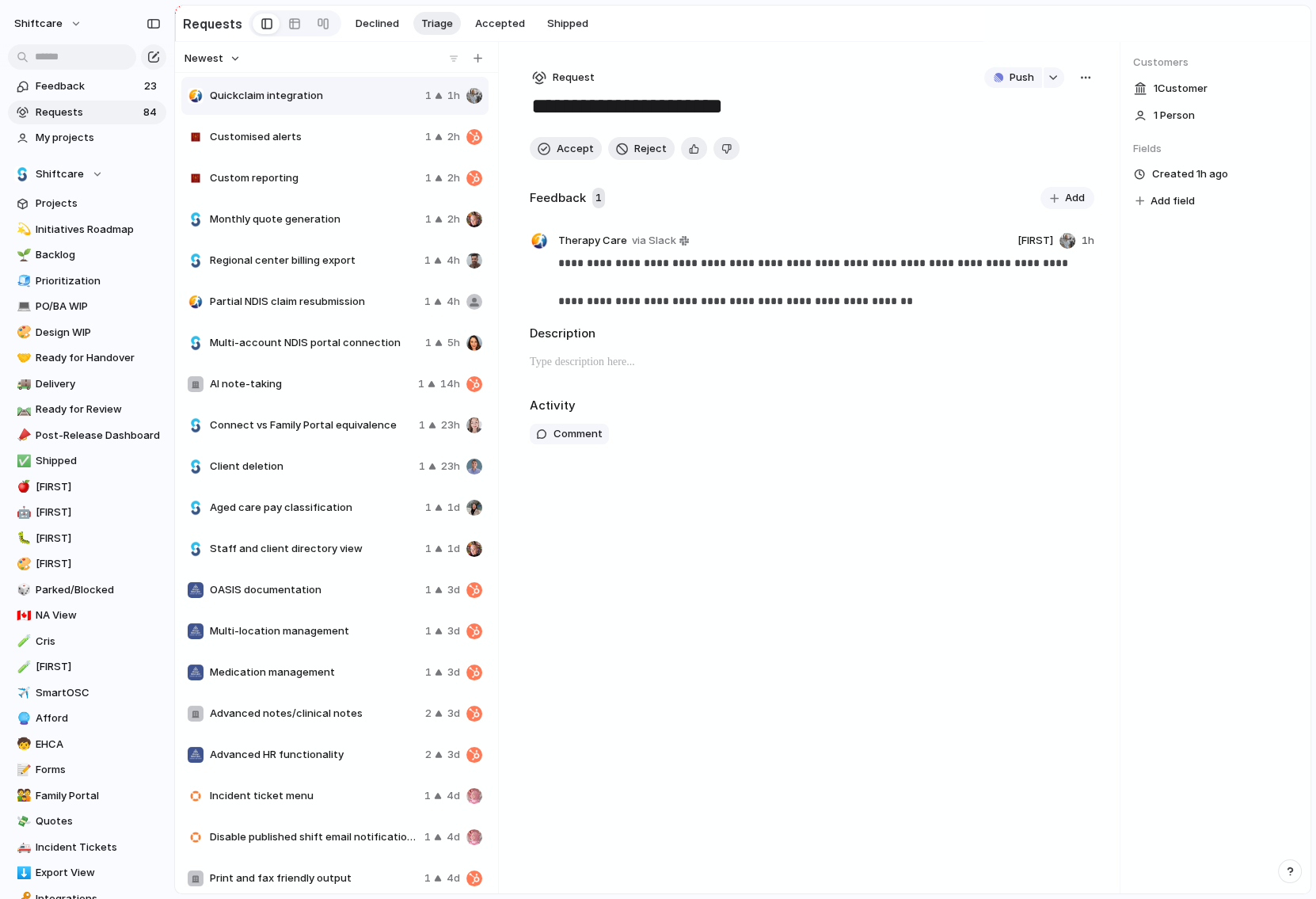 click on "Customised alerts" at bounding box center [314, 137] 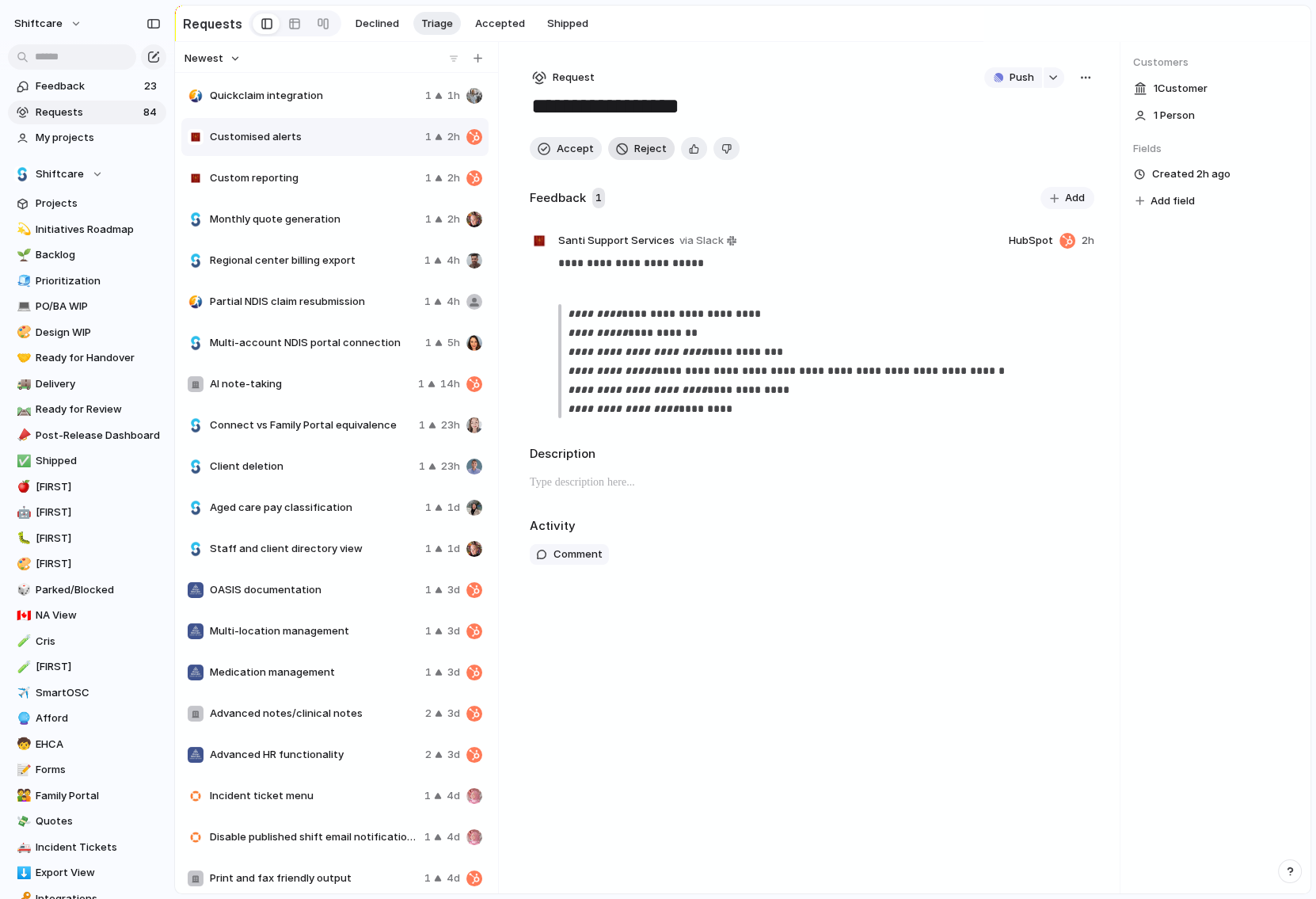 click on "Reject" at bounding box center [650, 149] 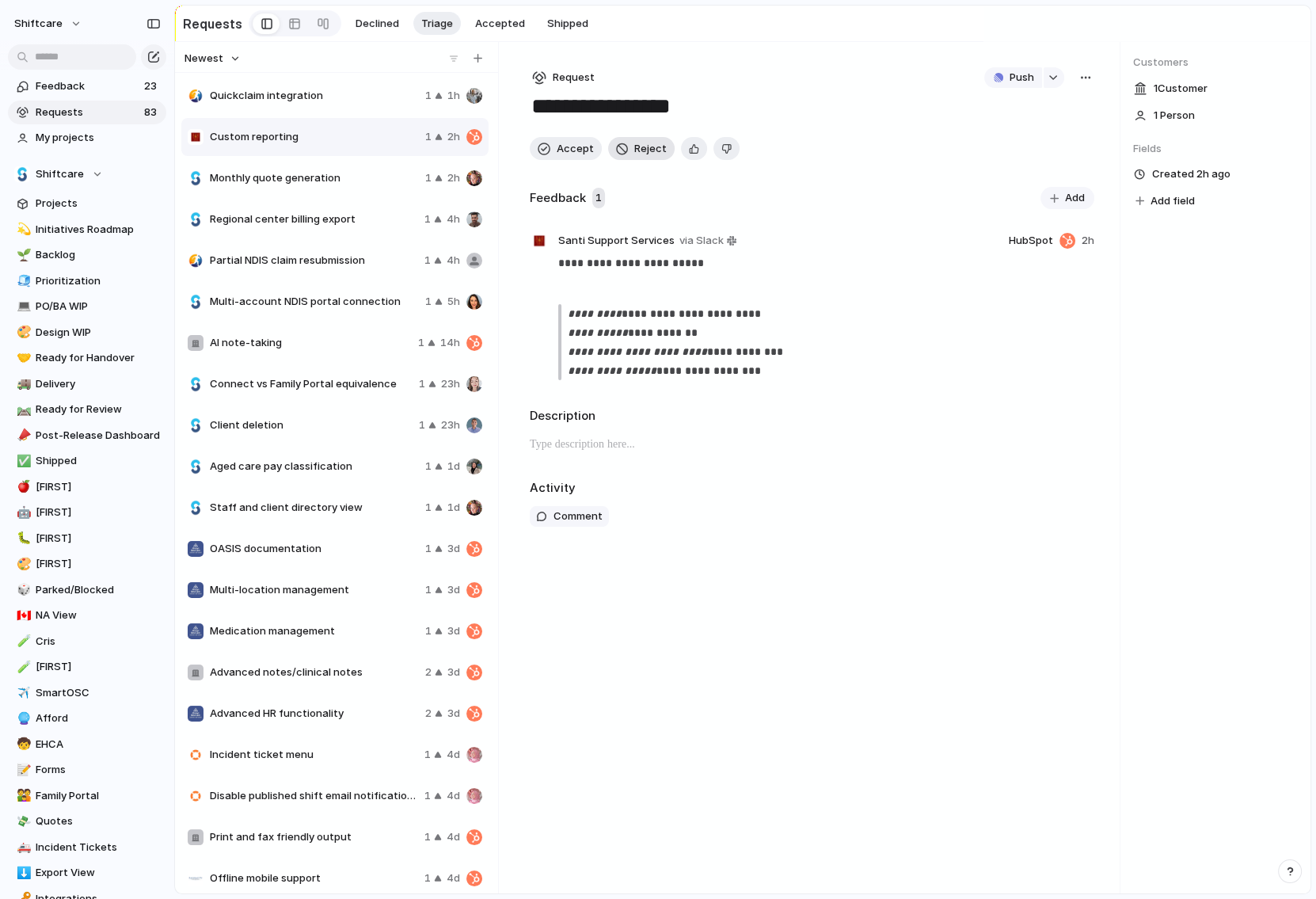 click on "Reject" at bounding box center (650, 149) 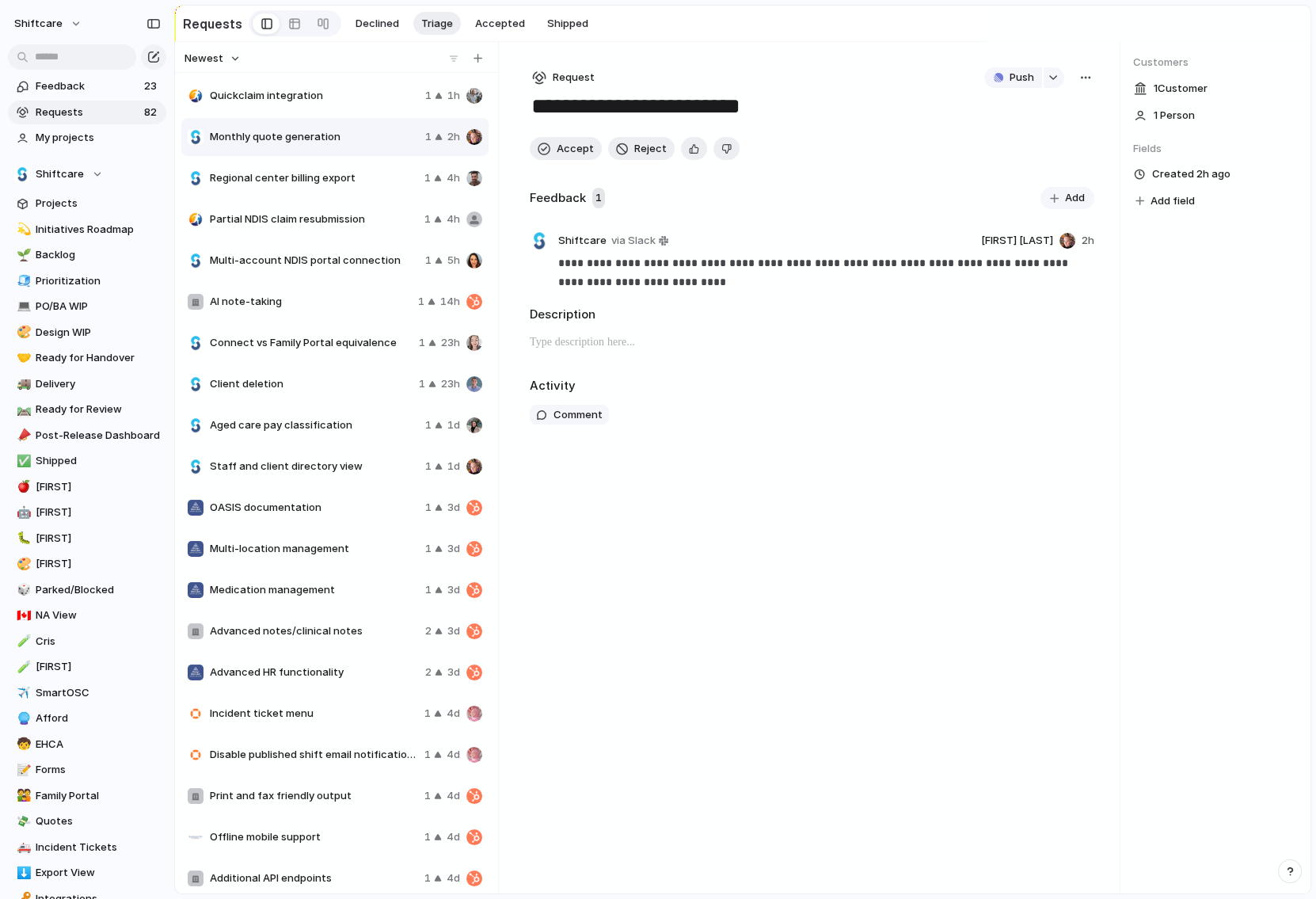 click on "OASIS documentation" at bounding box center [314, 508] 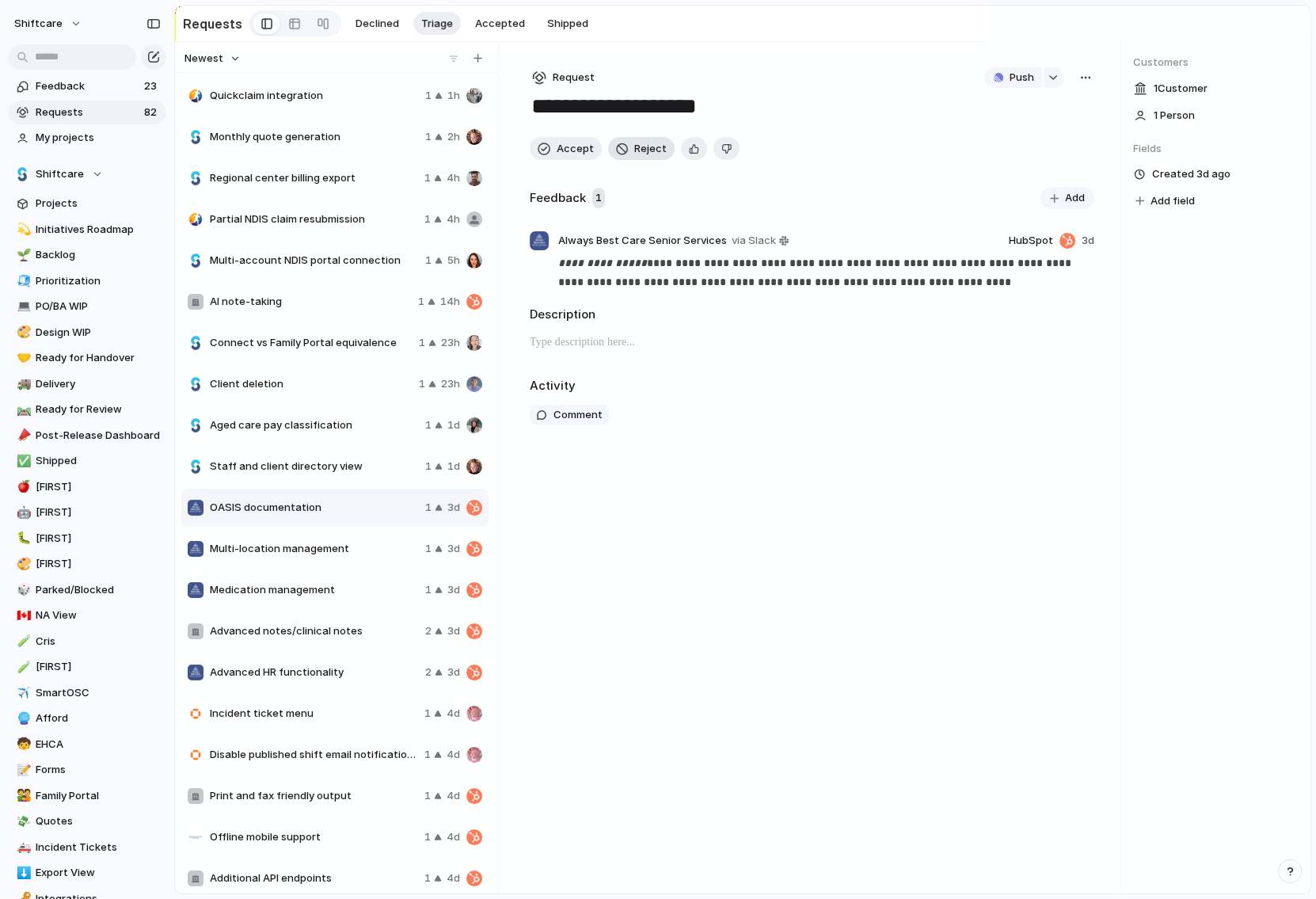 click on "Reject" at bounding box center (650, 149) 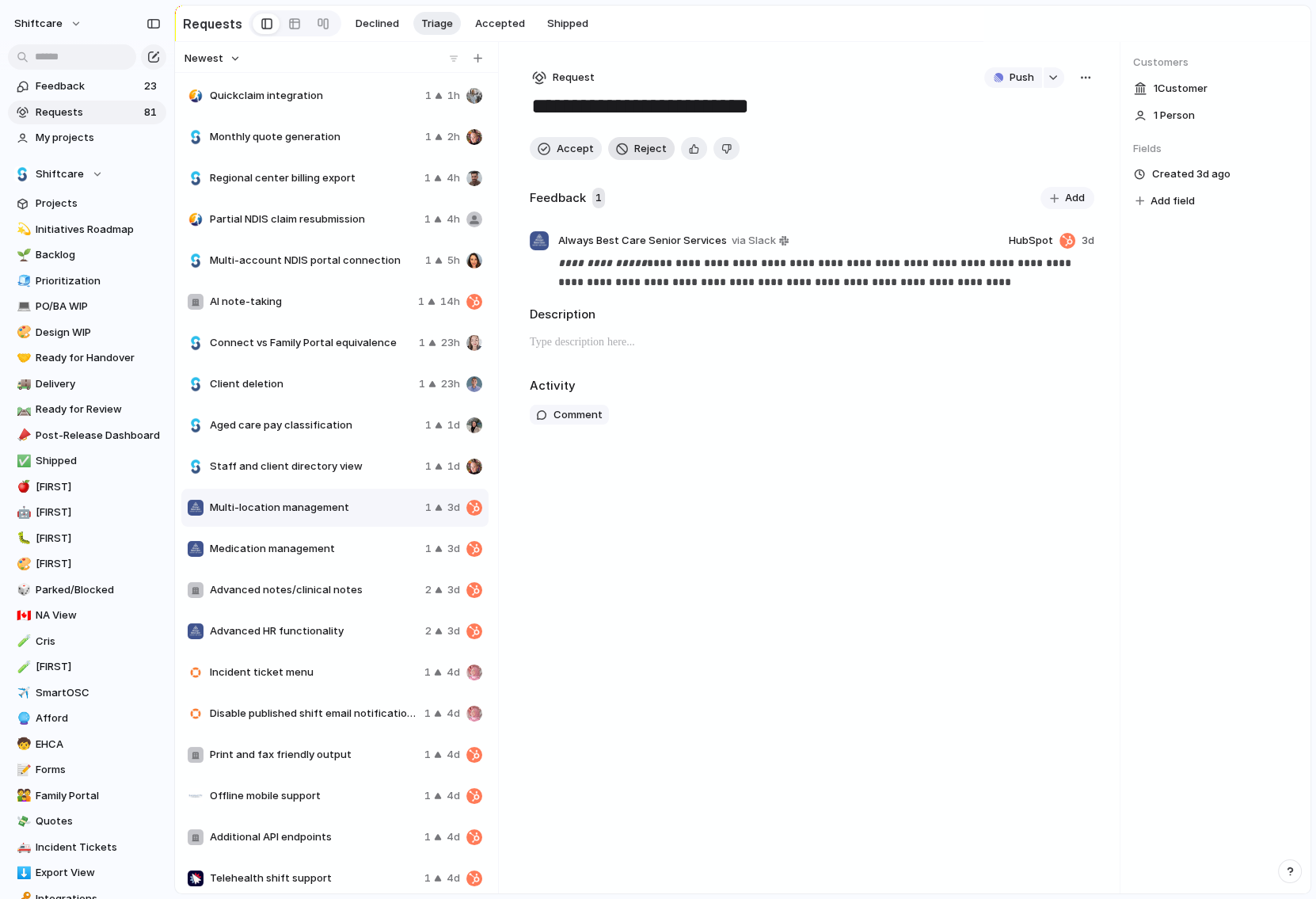 click on "Reject" at bounding box center [650, 149] 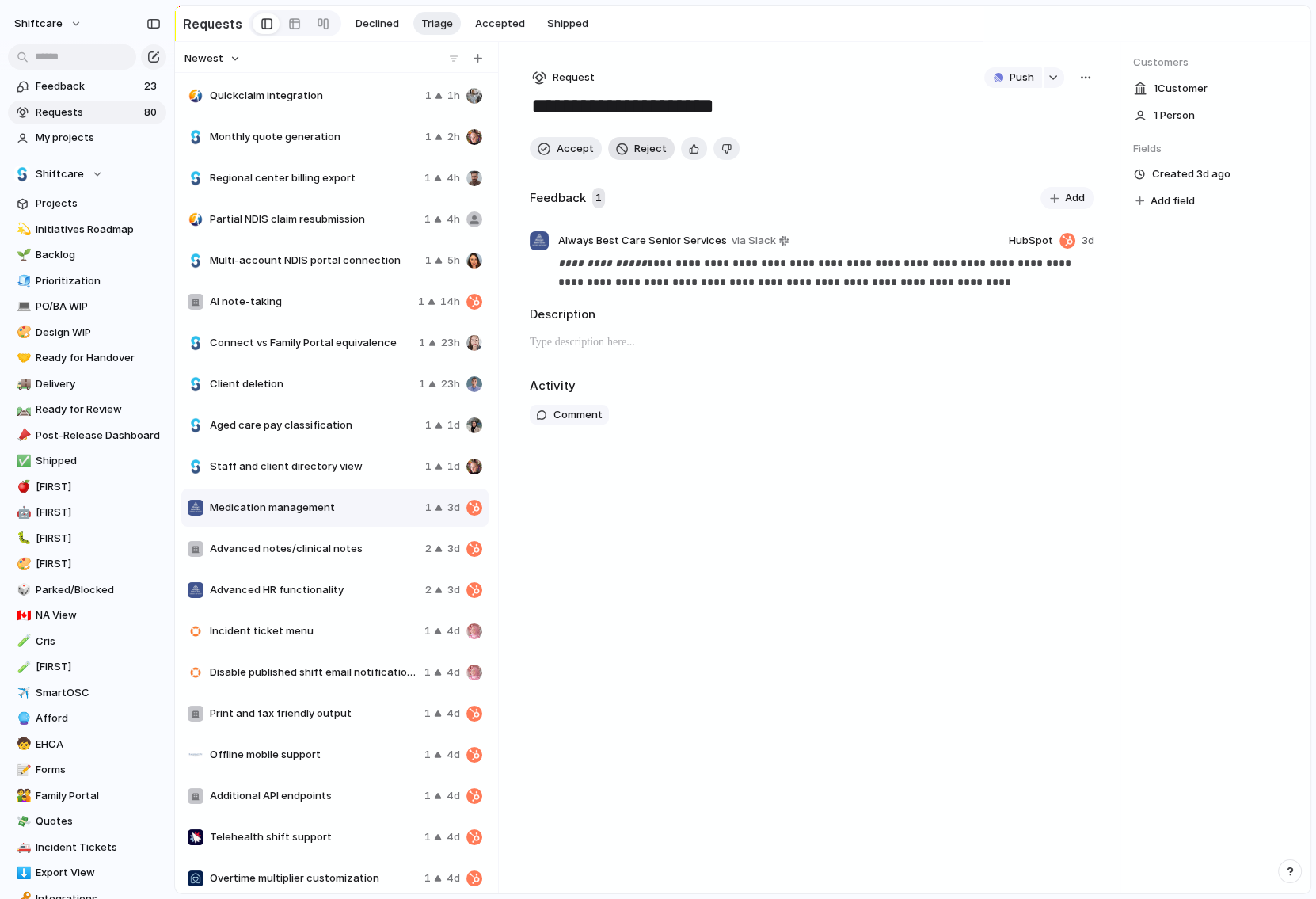 click on "Reject" at bounding box center [650, 149] 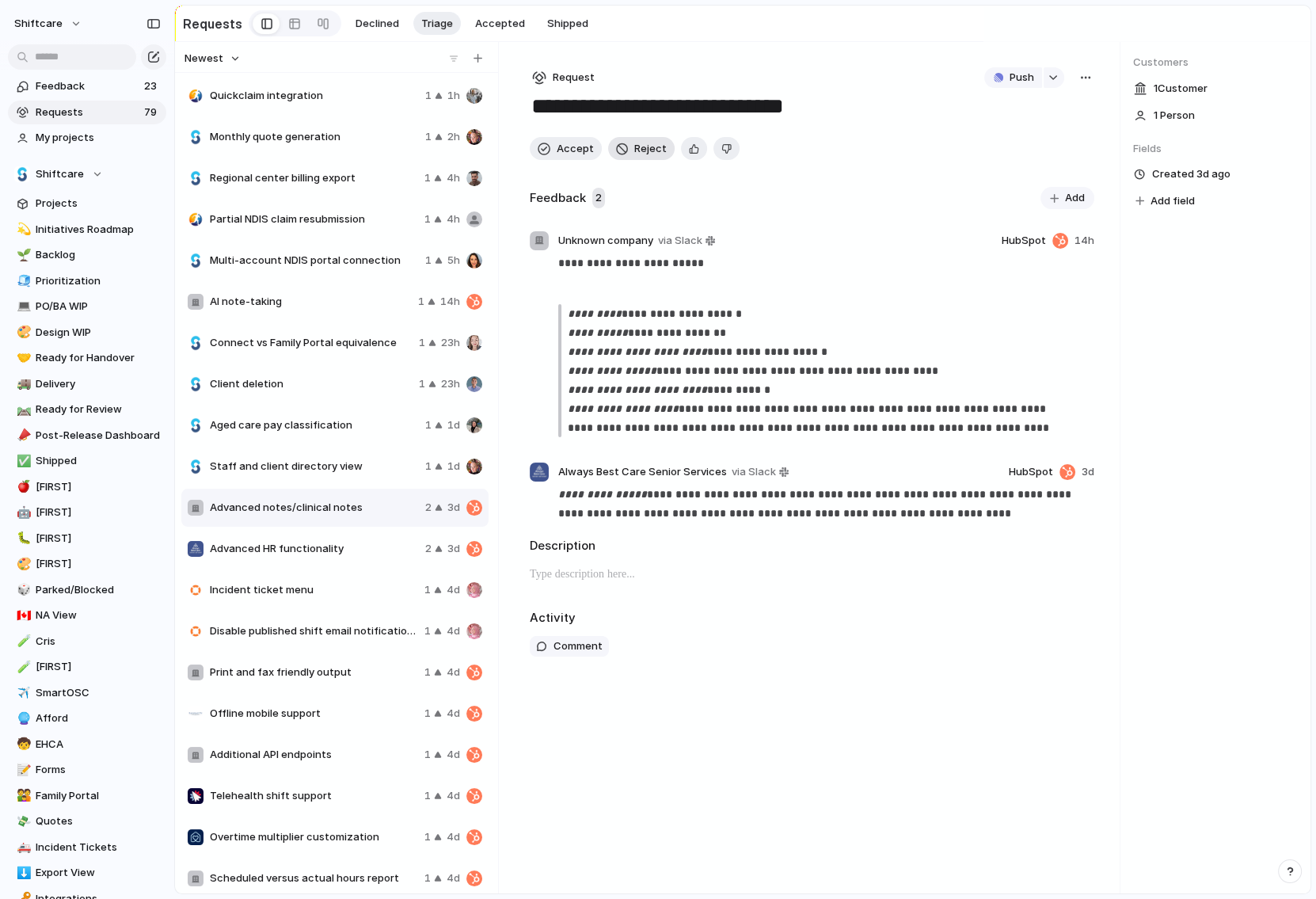 click on "Reject" at bounding box center (650, 149) 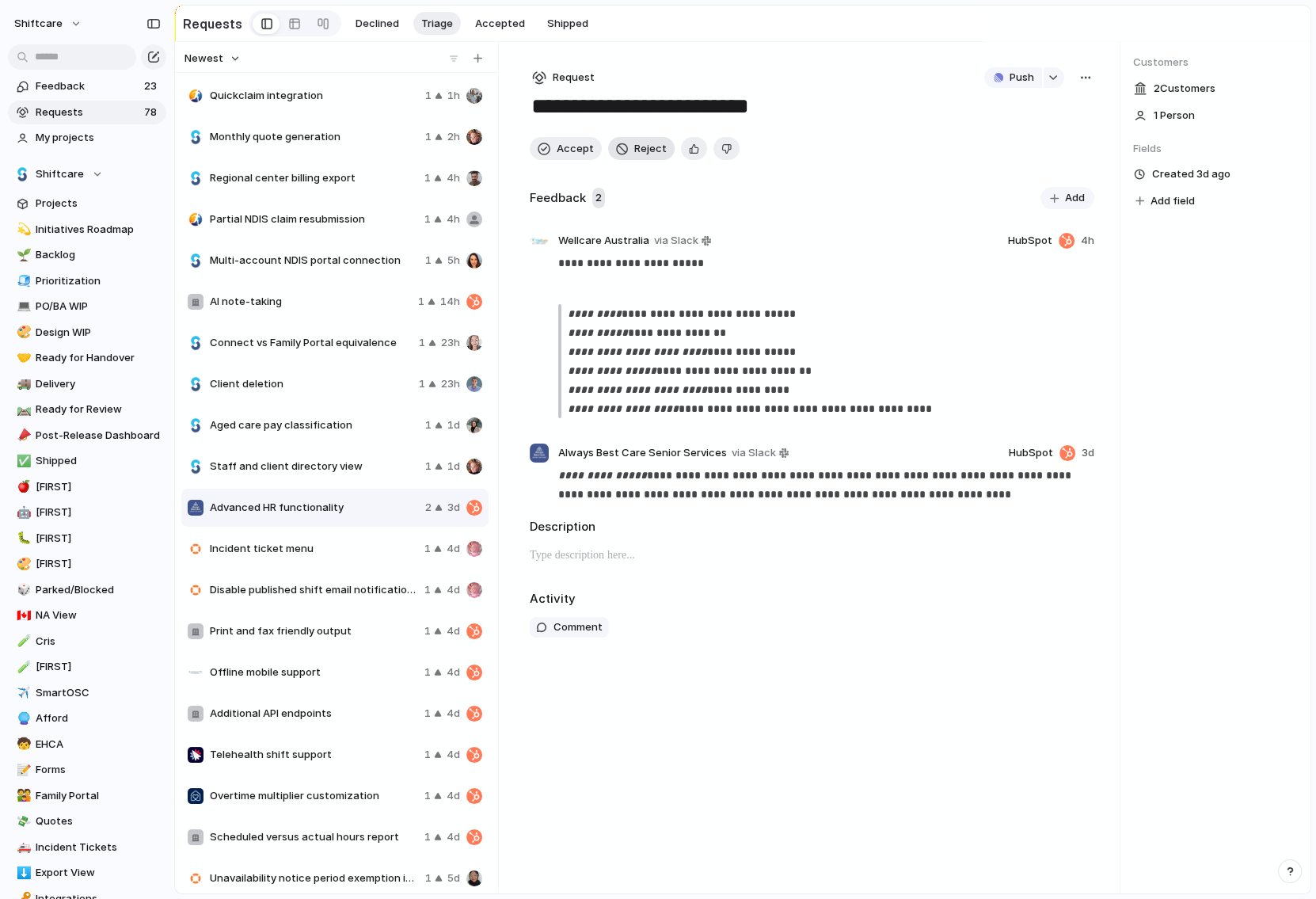 click on "Reject" at bounding box center [650, 149] 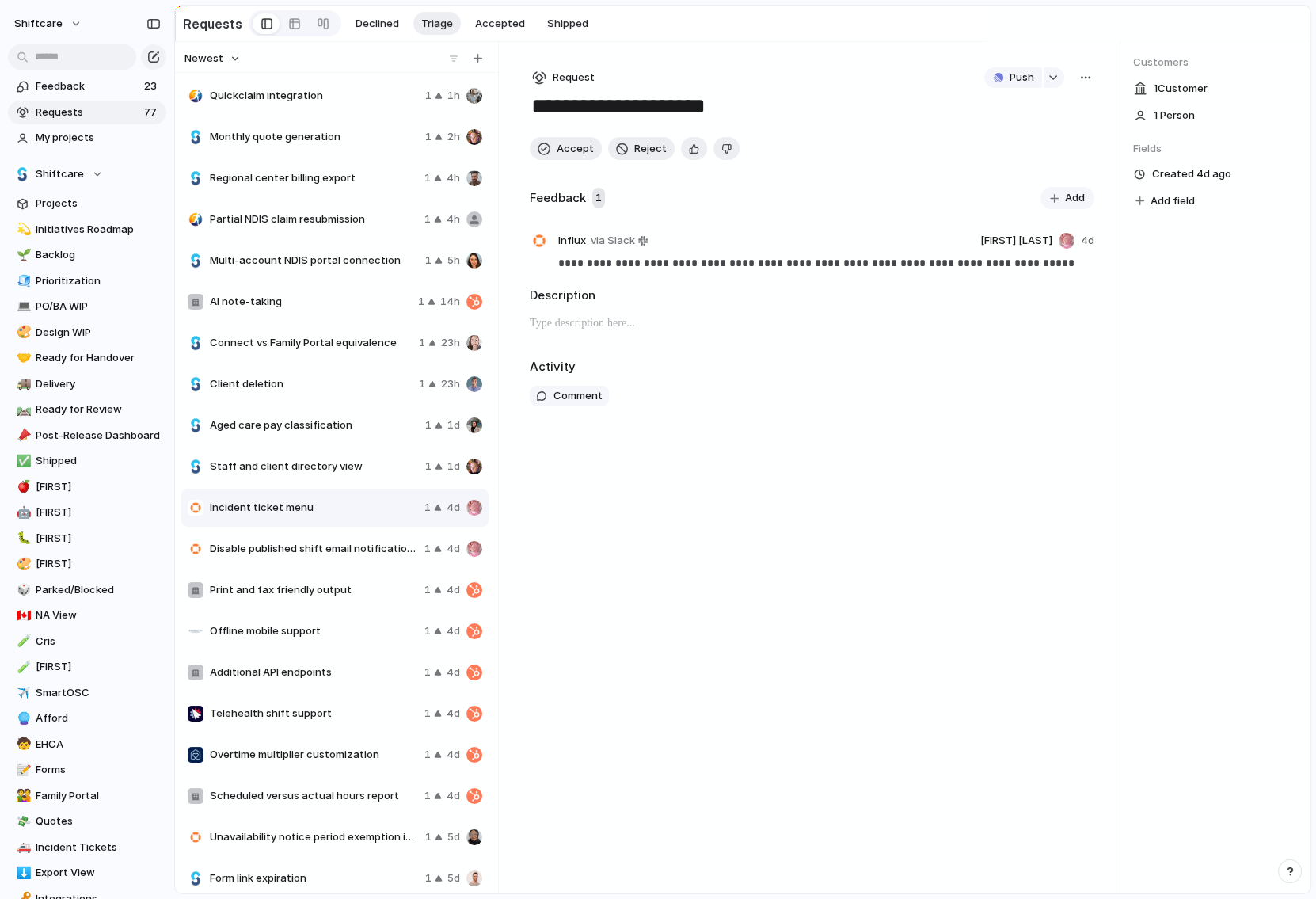 click on "Print and fax friendly output" at bounding box center [314, 590] 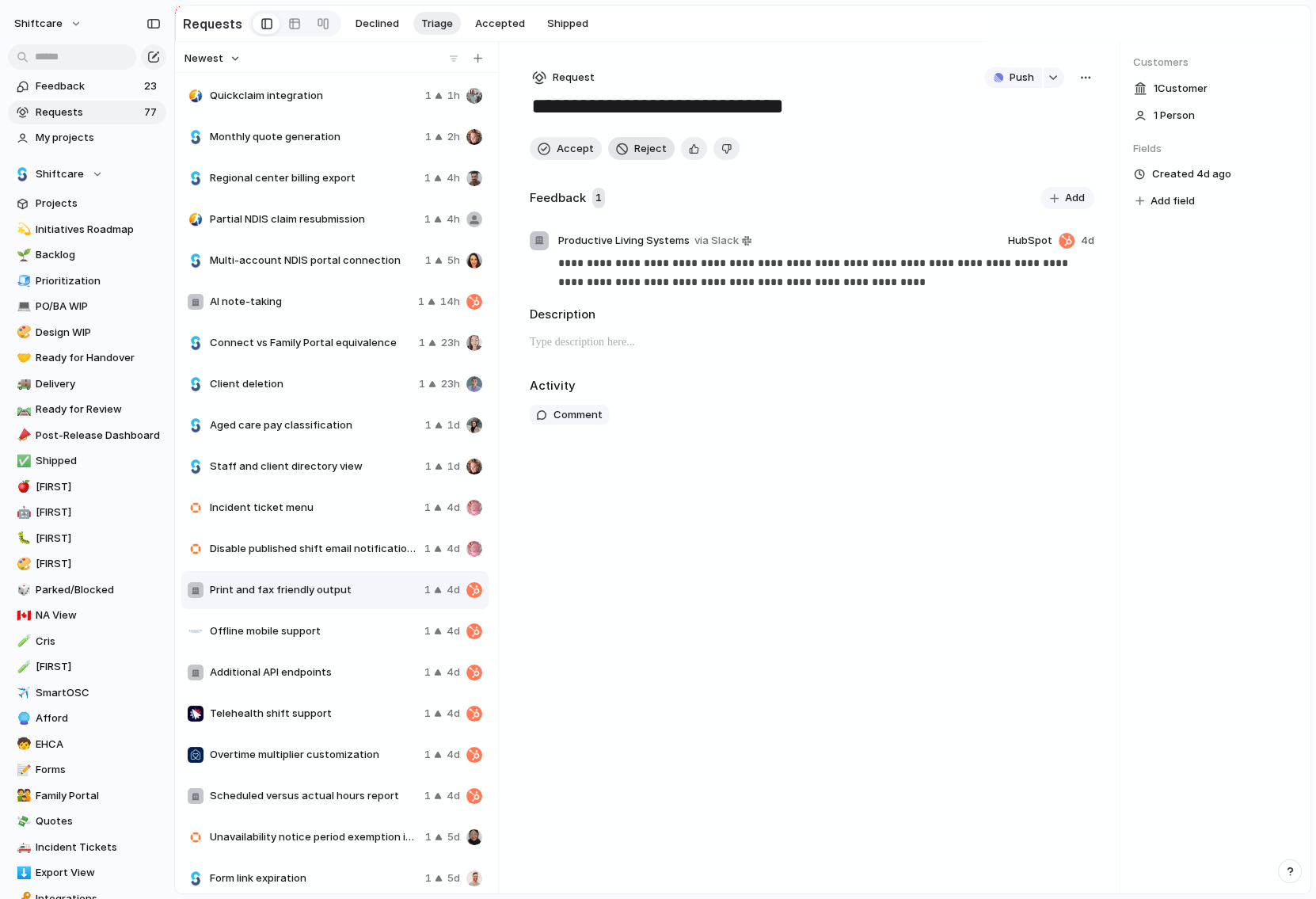 click on "Reject" at bounding box center [650, 149] 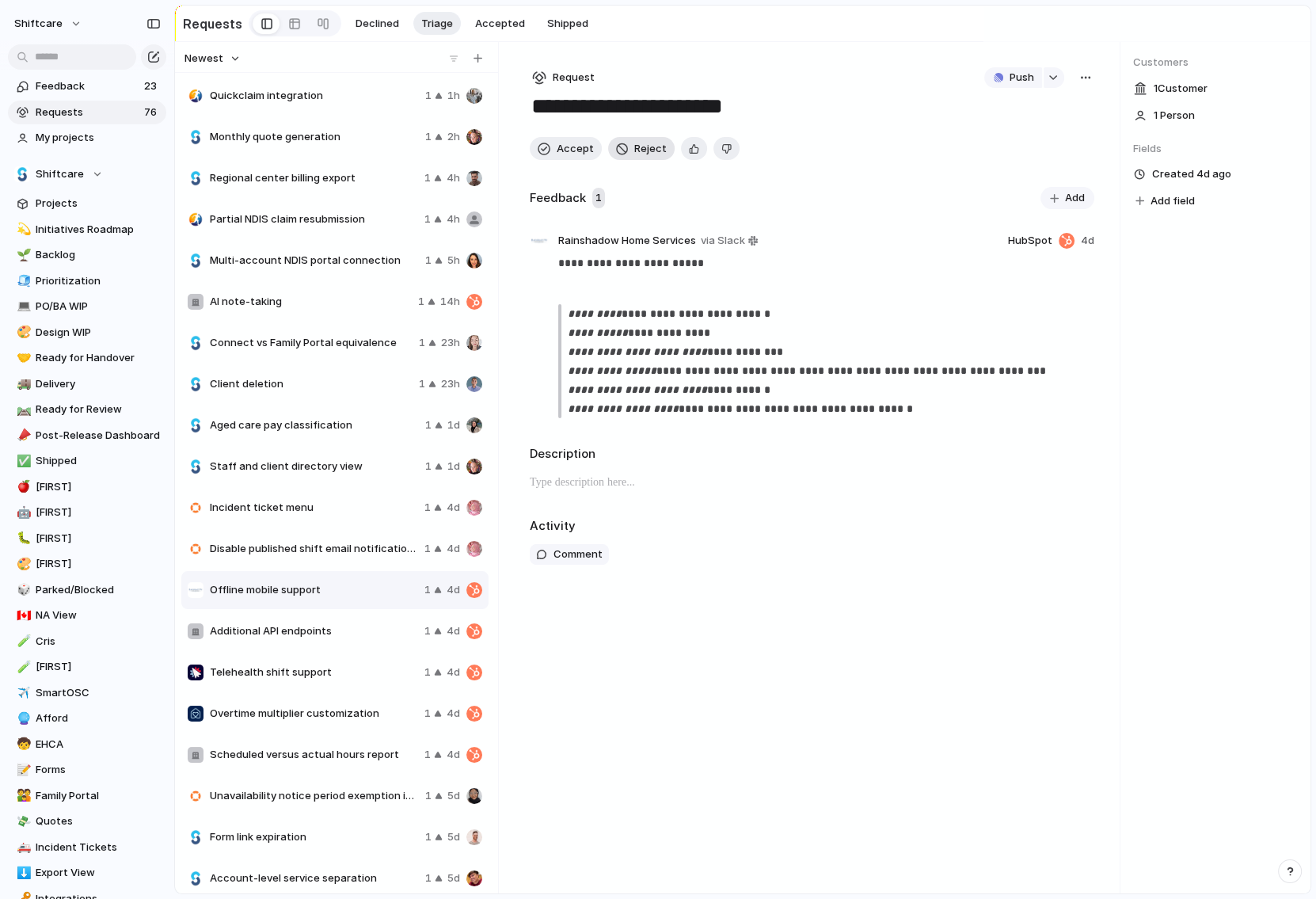 click on "Reject" at bounding box center (650, 149) 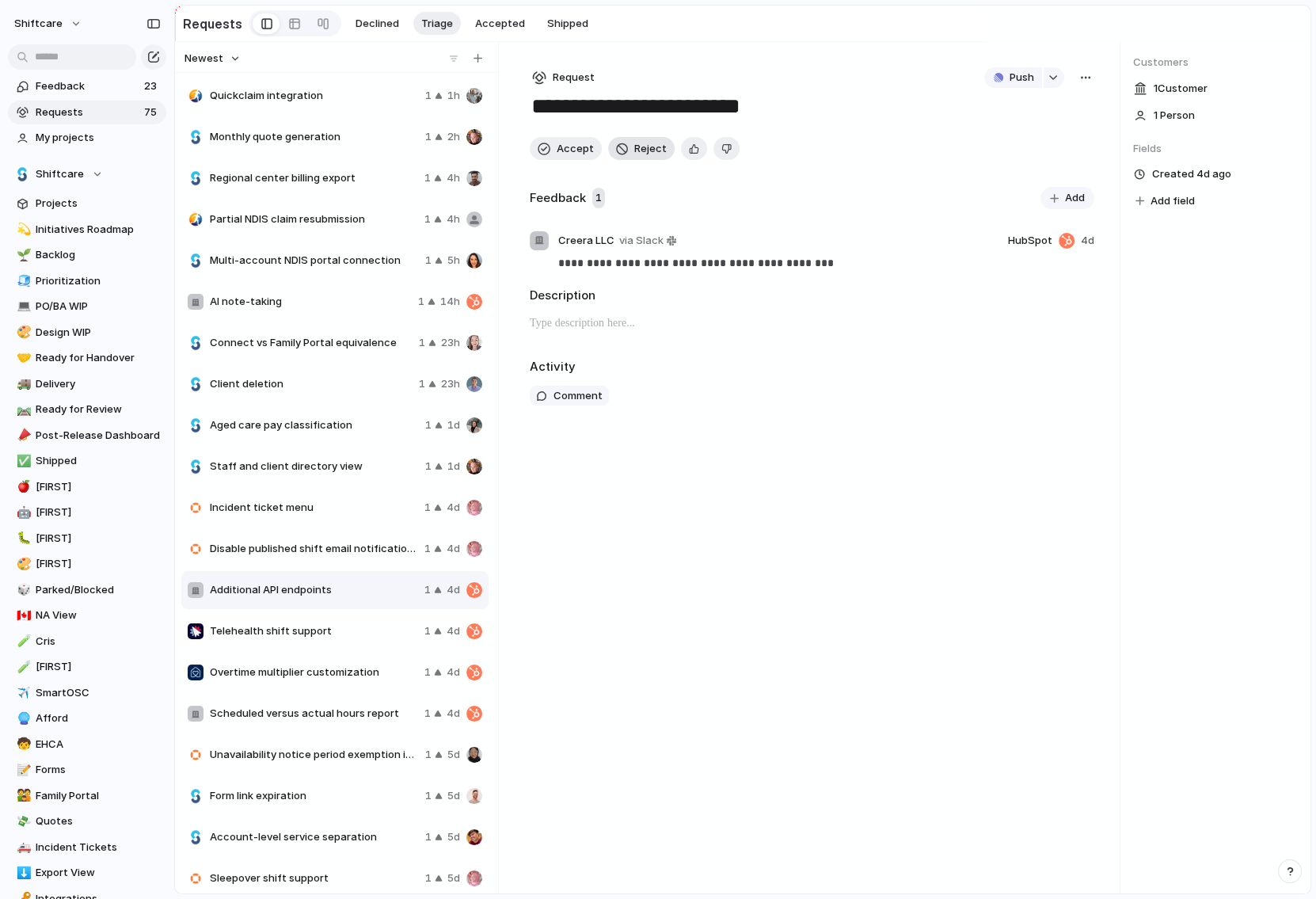 click on "Reject" at bounding box center [650, 149] 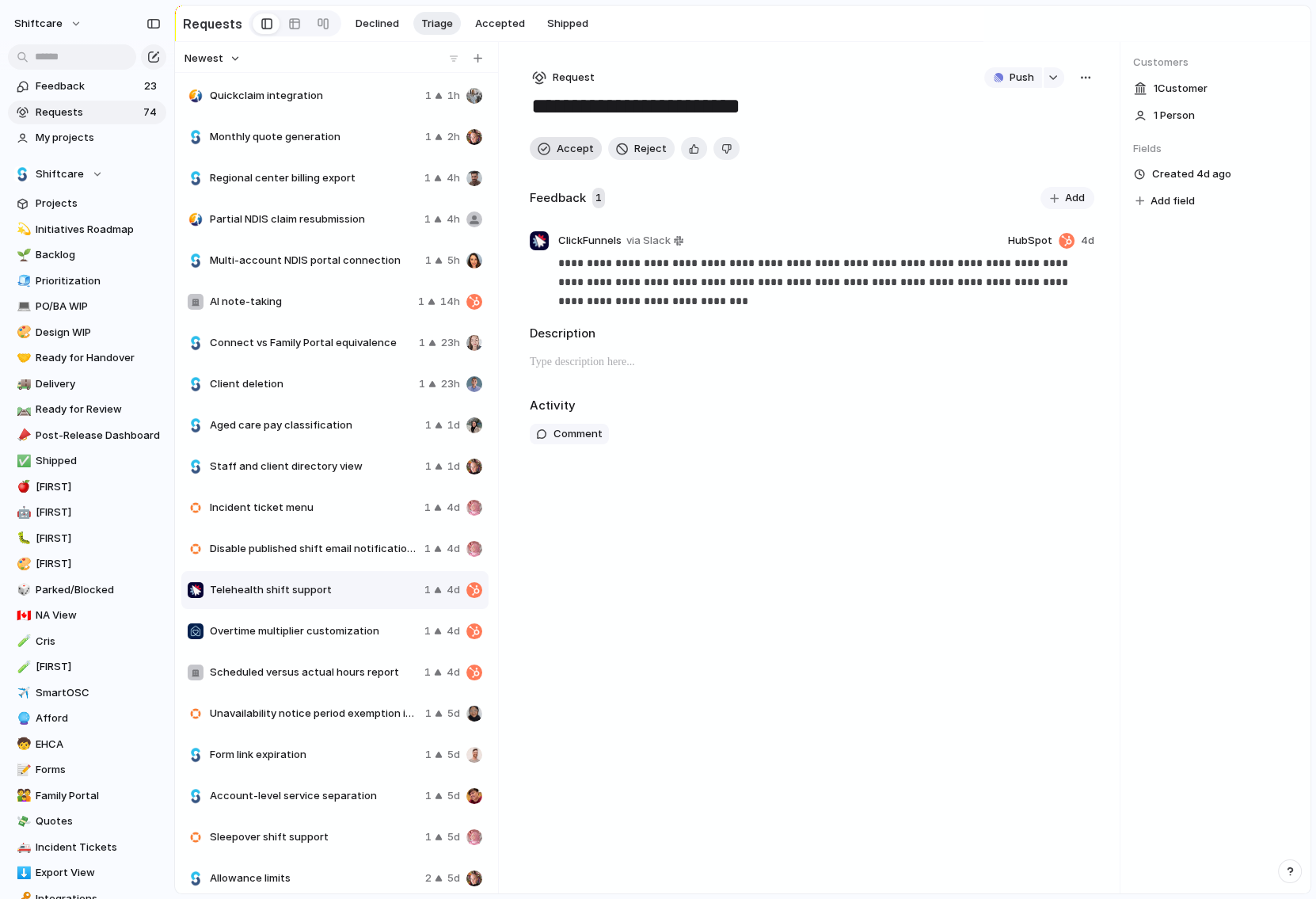 click on "Accept" at bounding box center (575, 149) 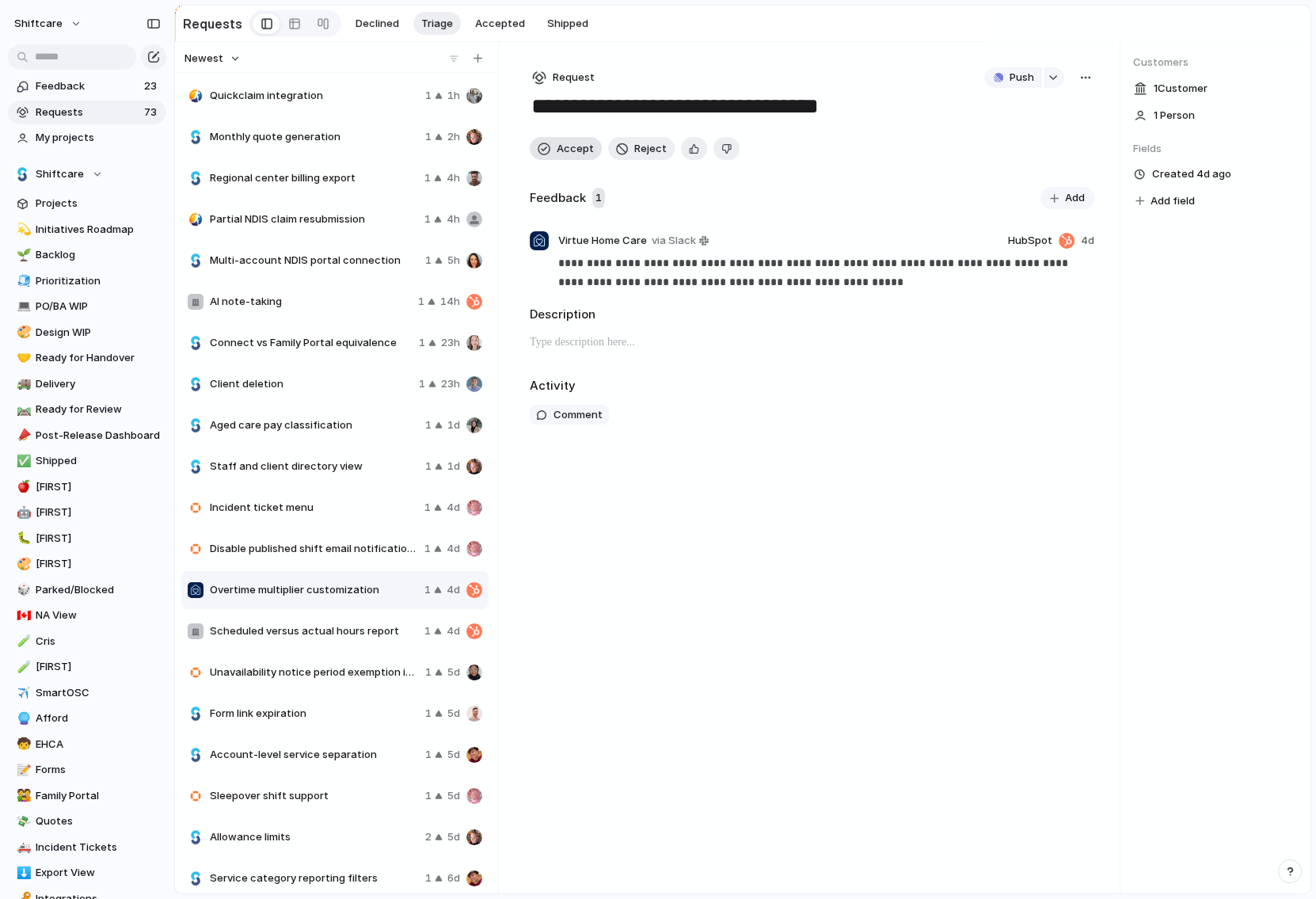 click on "Accept" at bounding box center (575, 149) 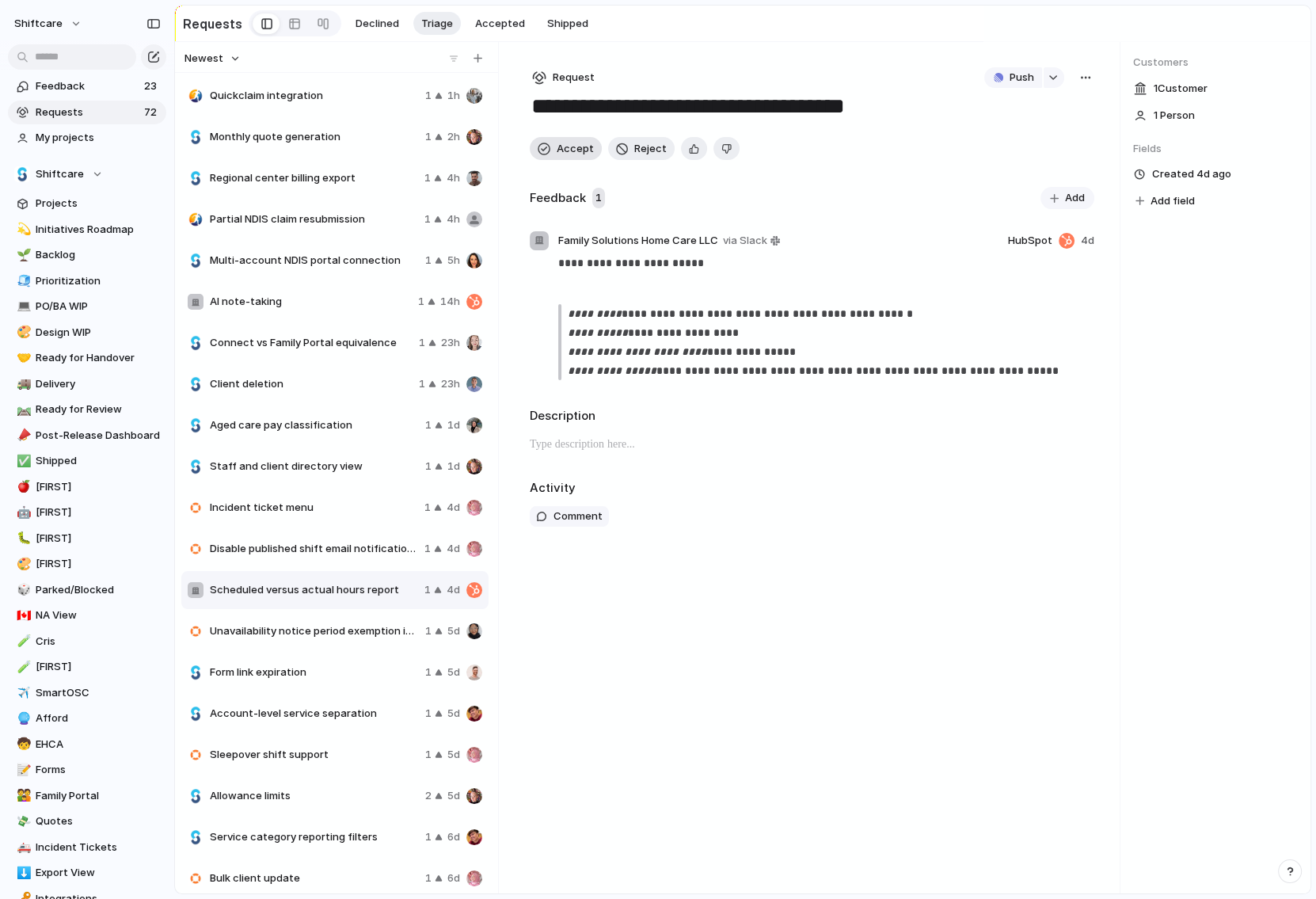 click on "Accept" at bounding box center [565, 149] 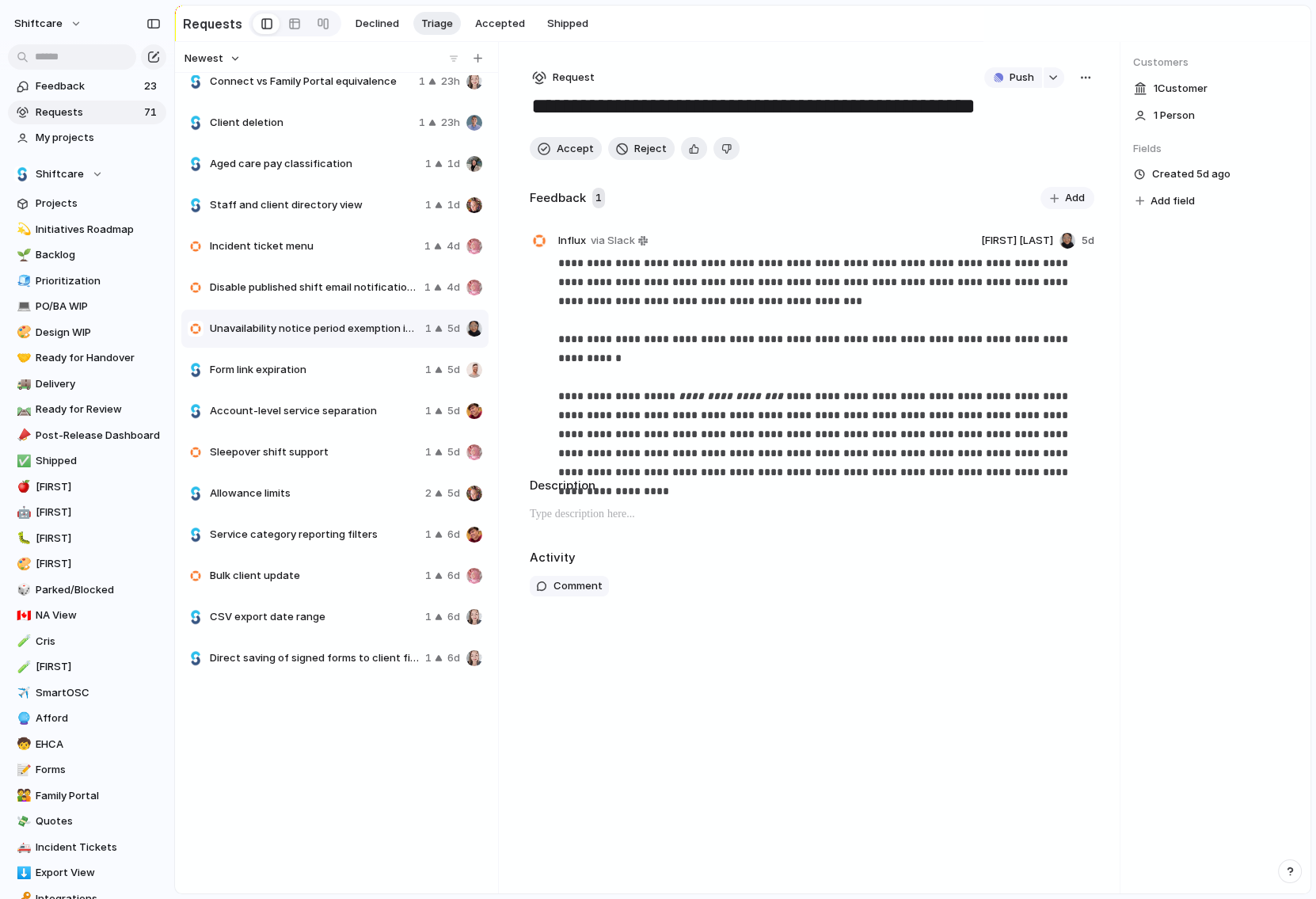 scroll, scrollTop: 0, scrollLeft: 0, axis: both 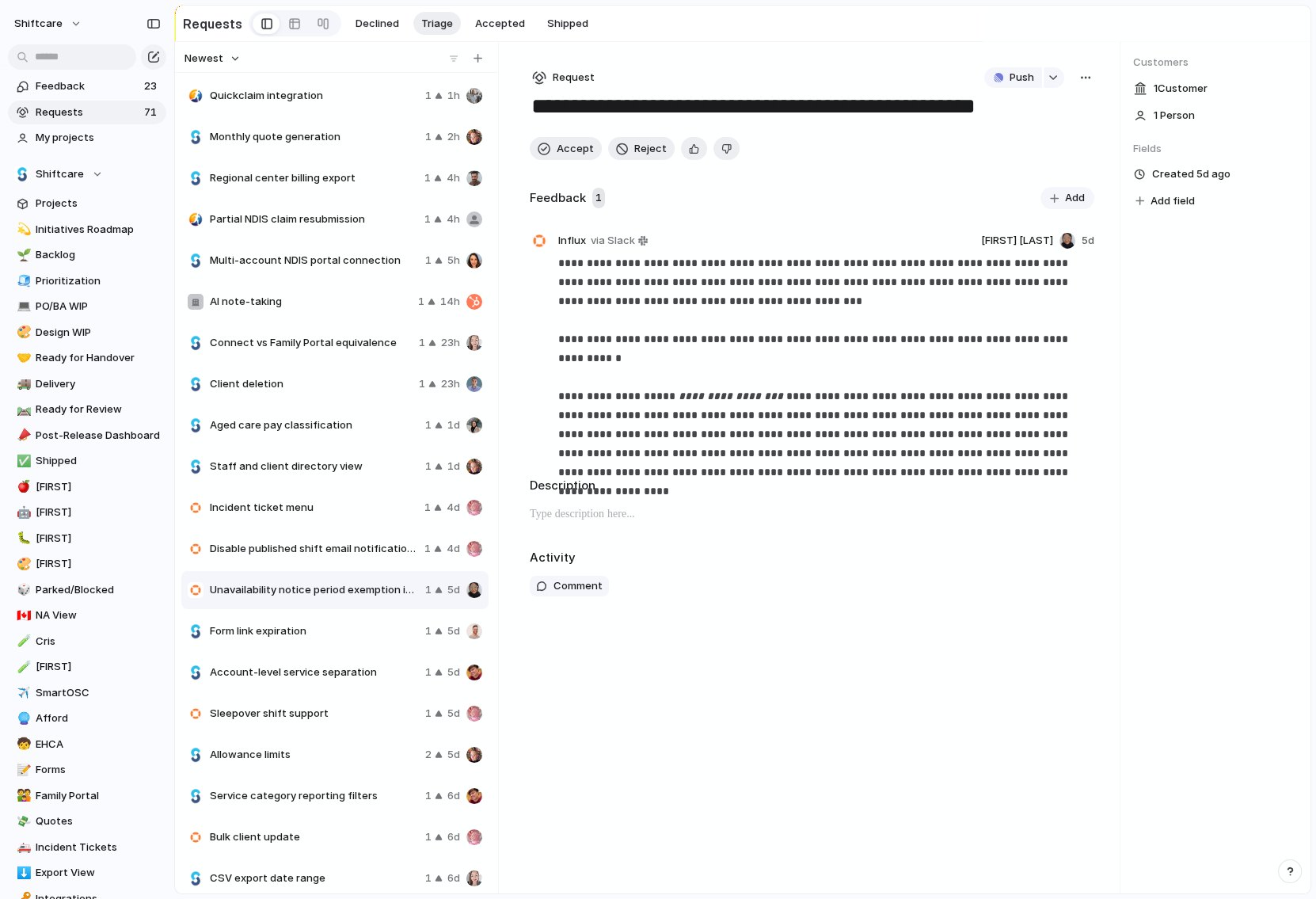 click on "Quickclaim integration" at bounding box center [314, 96] 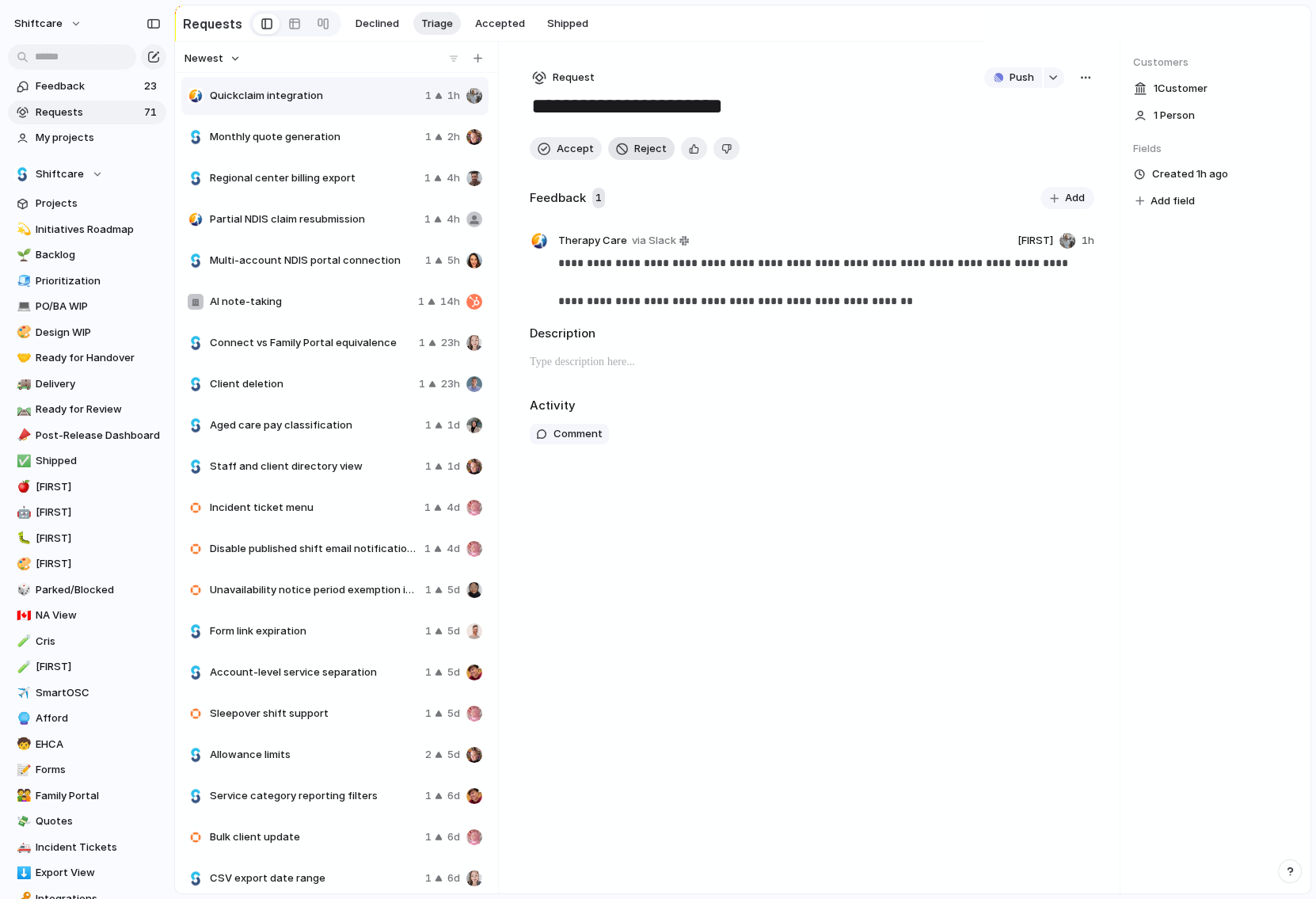 click on "Reject" at bounding box center (650, 149) 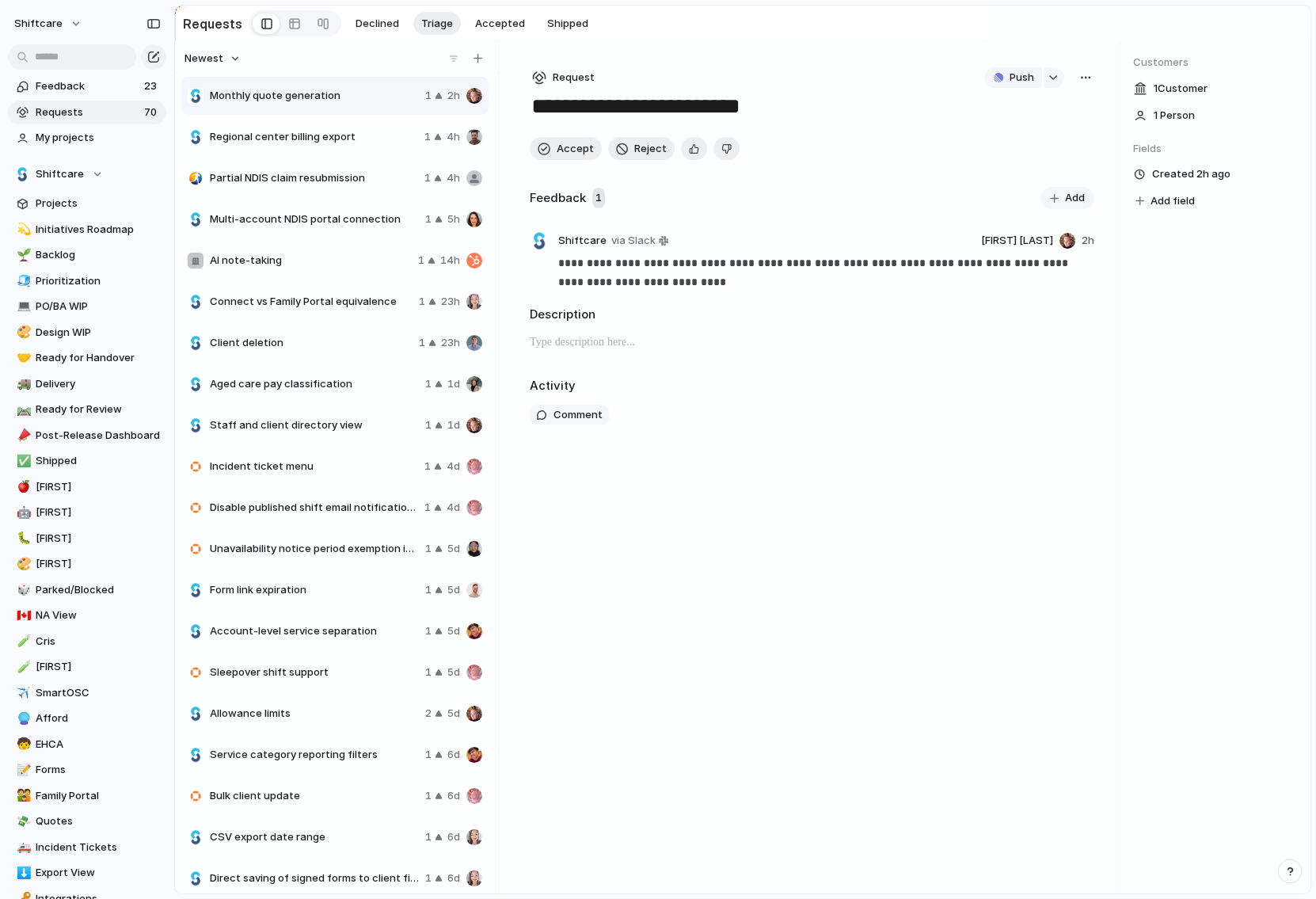 click on "Partial NDIS claim resubmission" at bounding box center [314, 178] 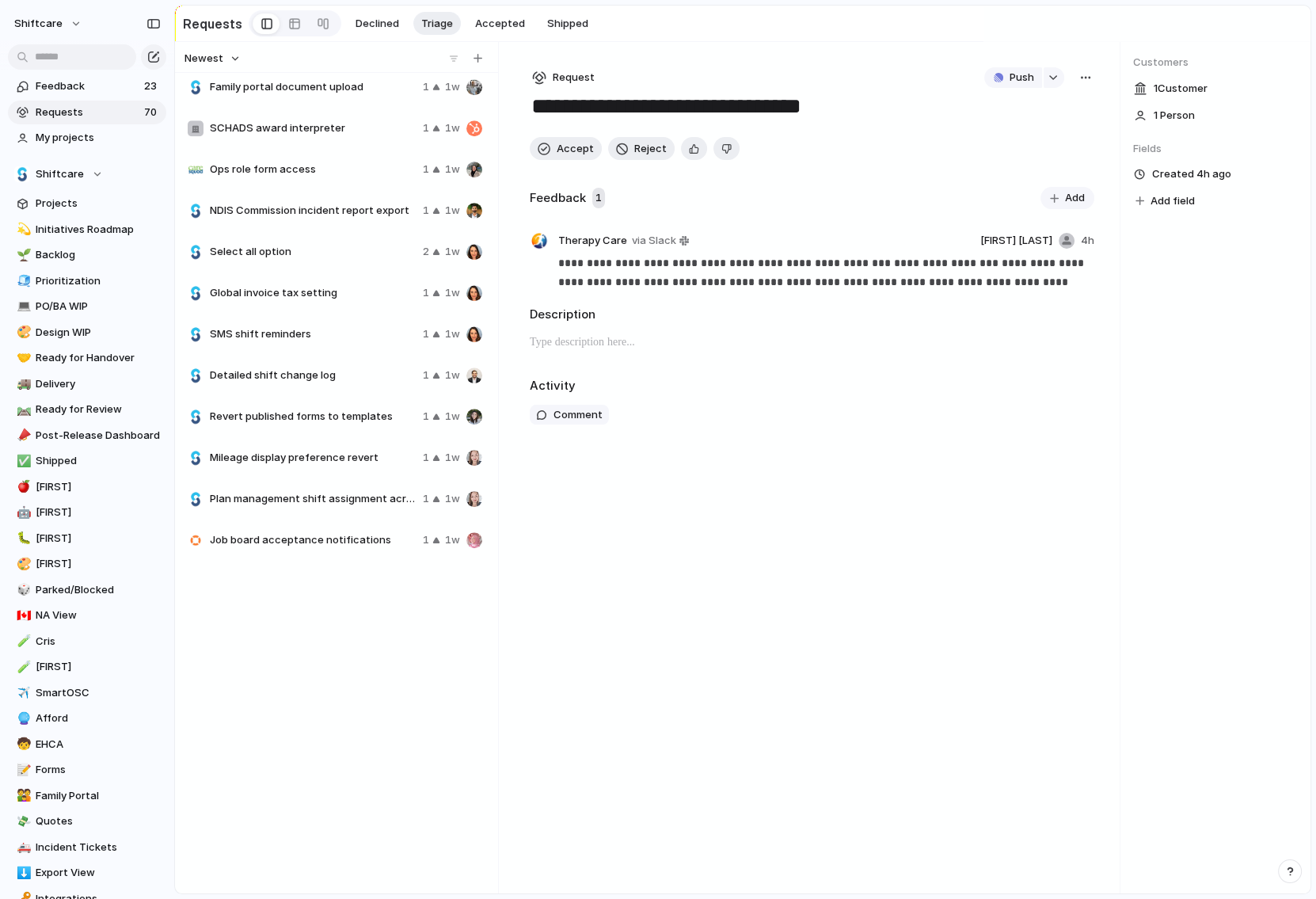 scroll, scrollTop: 2067, scrollLeft: 0, axis: vertical 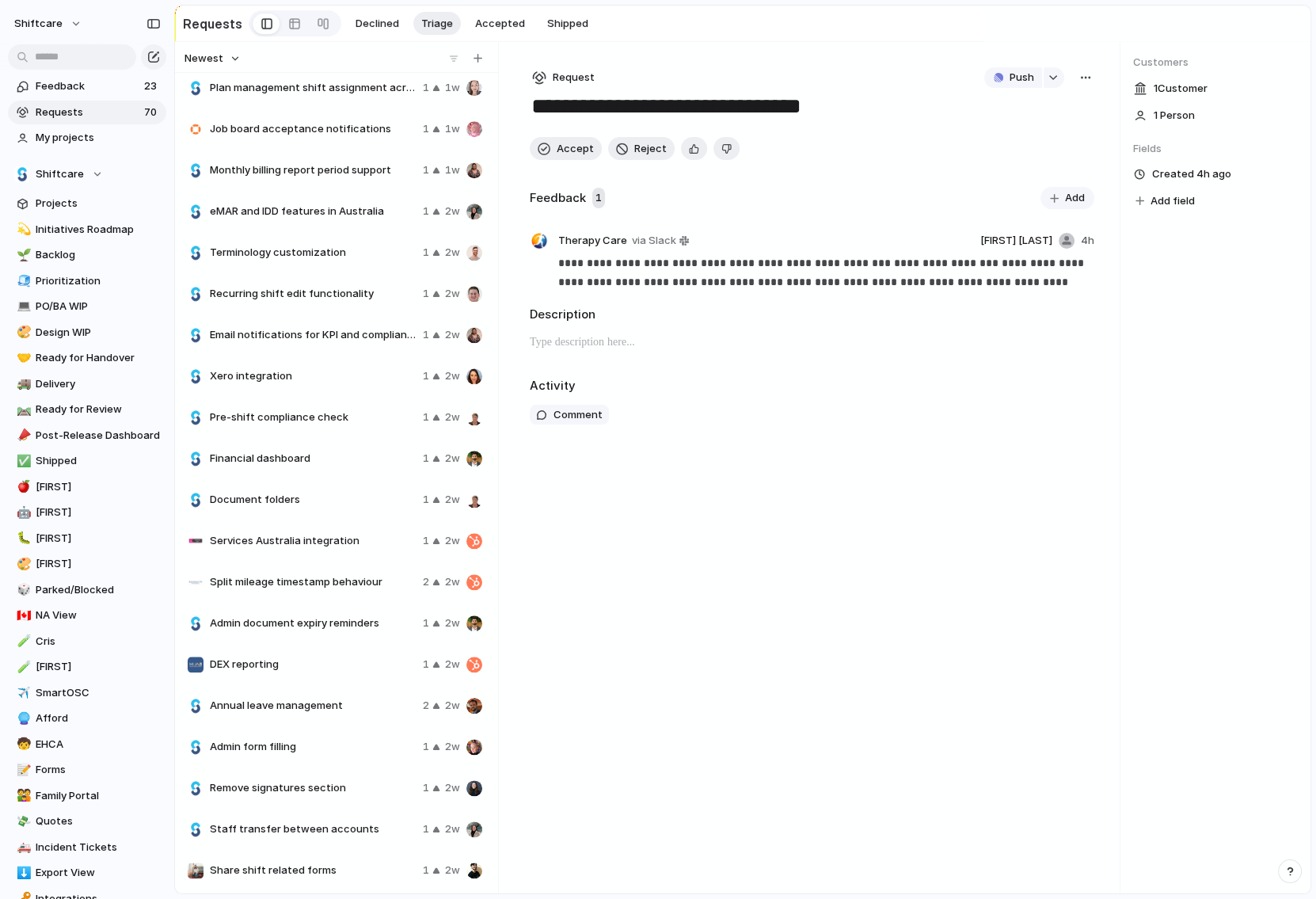 click on "Remove signatures section" at bounding box center [313, 788] 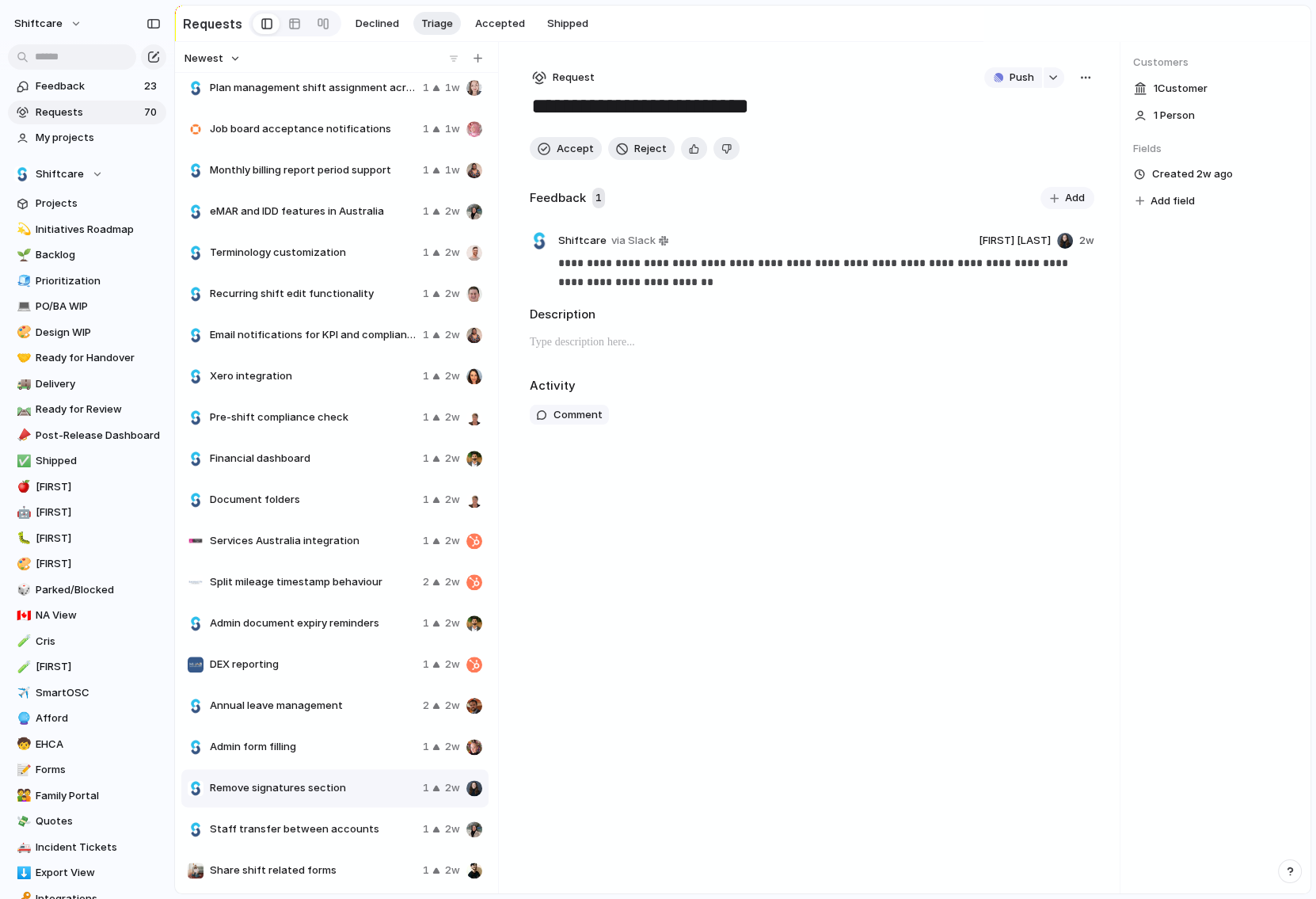 click on "Staff transfer between accounts" at bounding box center (313, 829) 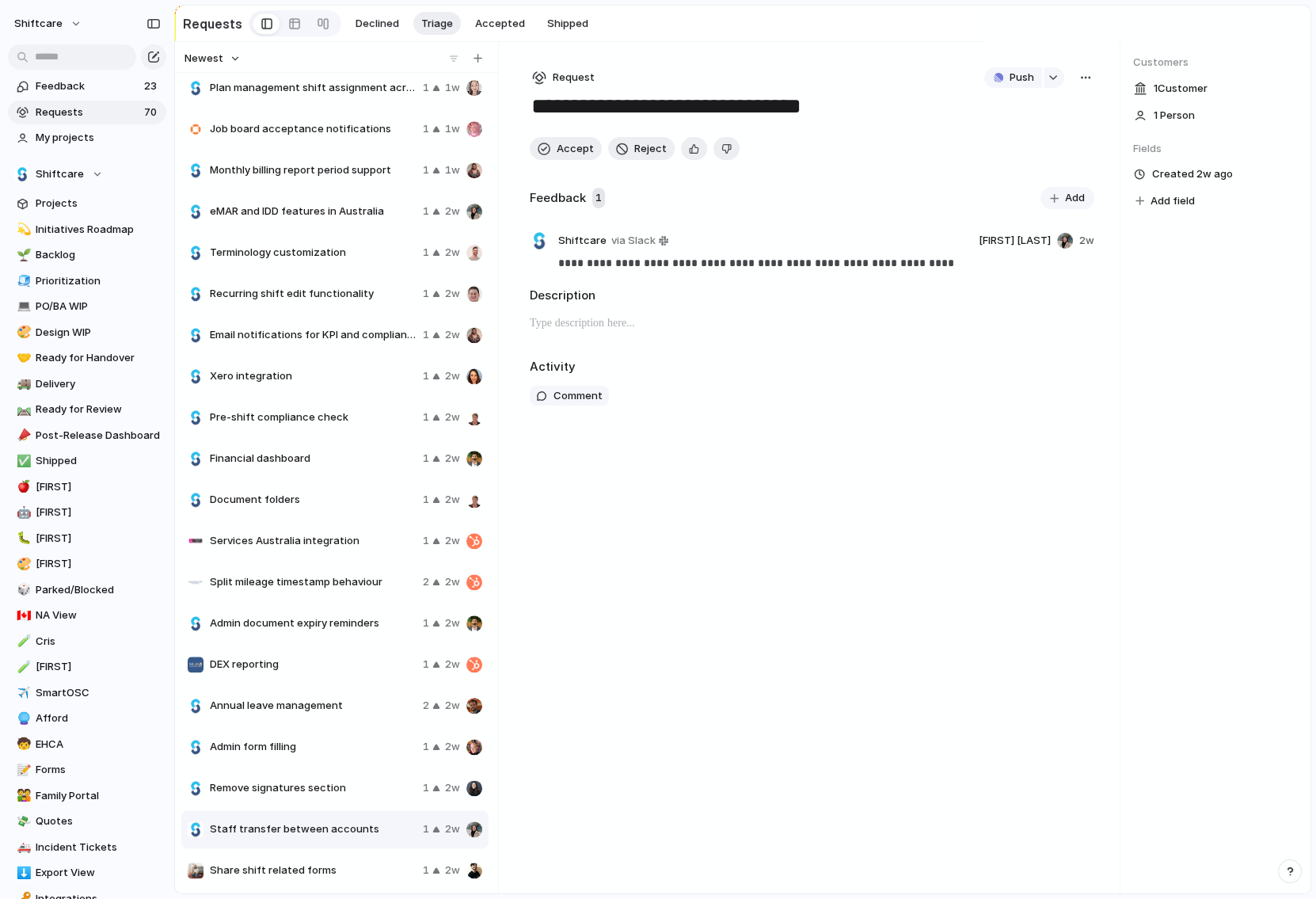 click on "Admin form filling" at bounding box center [313, 747] 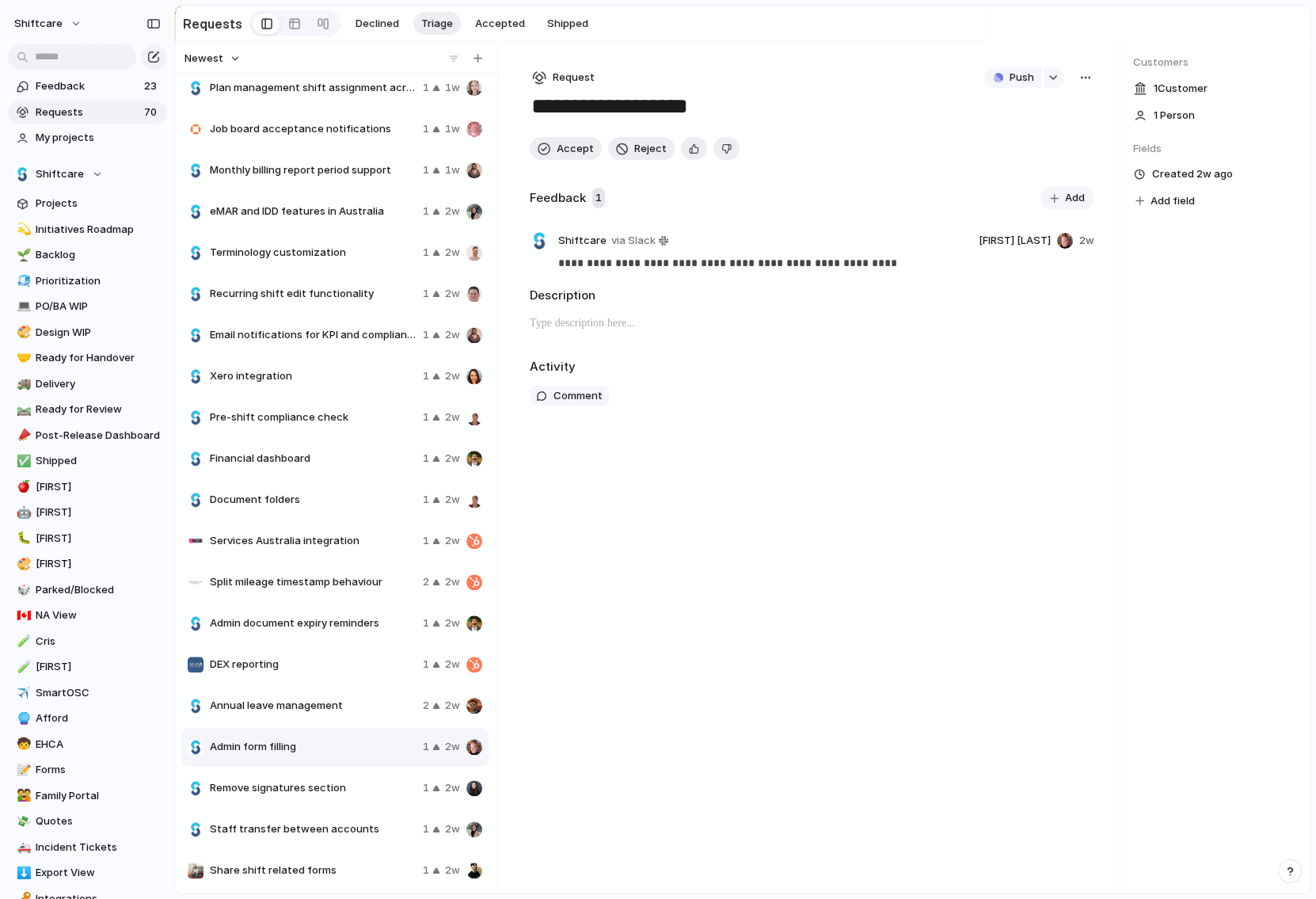 click on "Annual leave management 2 2w" at bounding box center [335, 706] 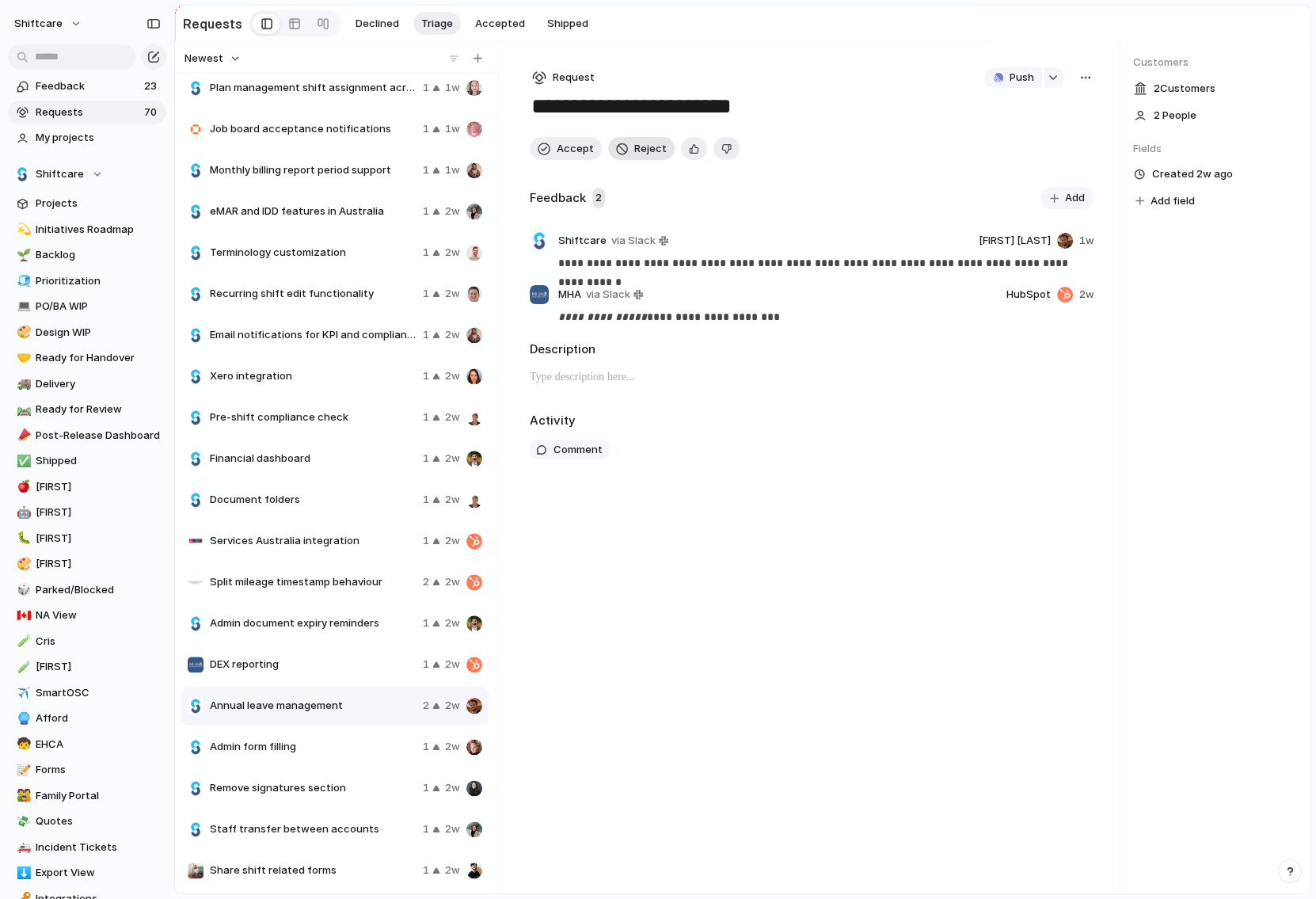 click on "Reject" at bounding box center (650, 149) 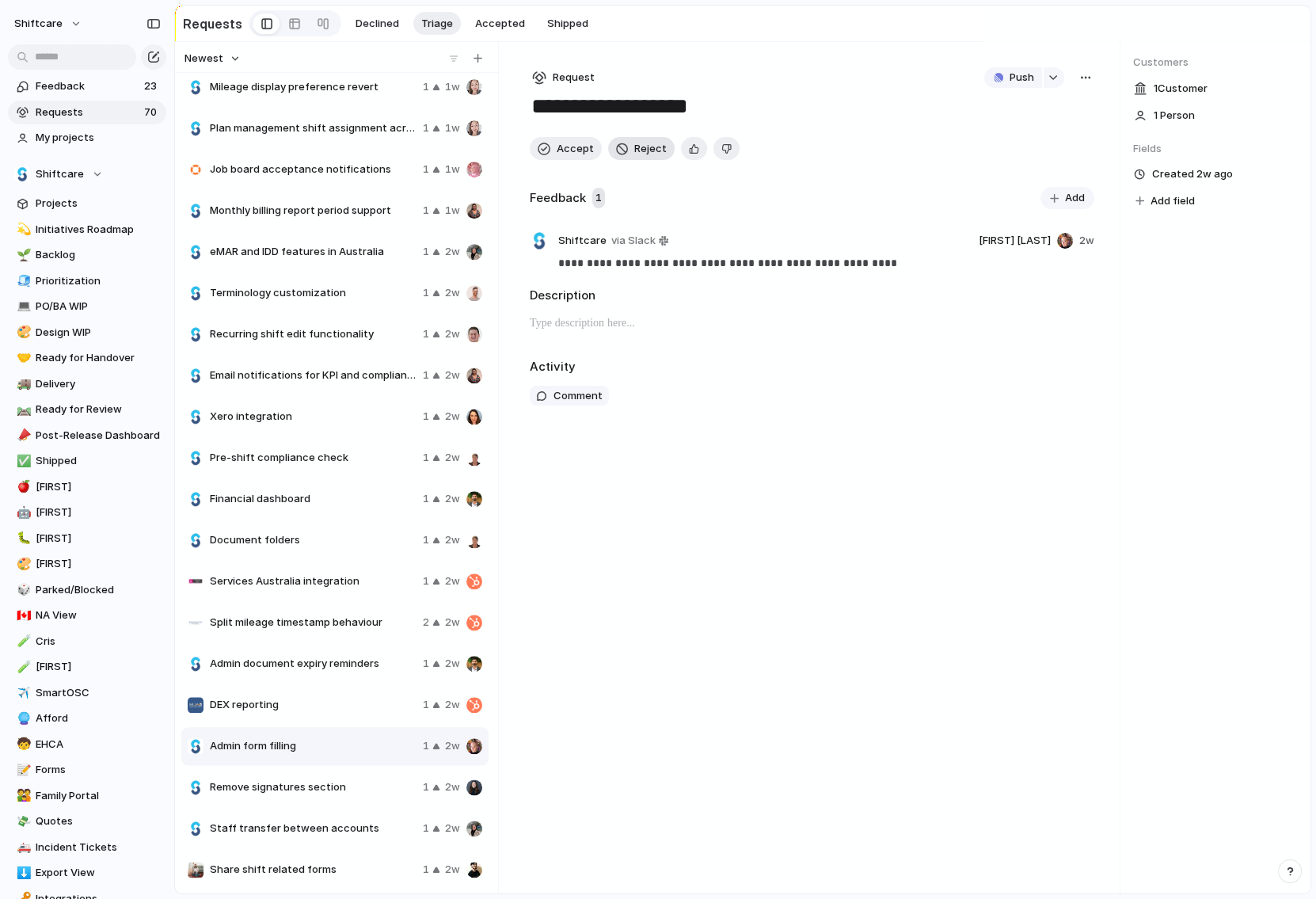 scroll, scrollTop: 2027, scrollLeft: 0, axis: vertical 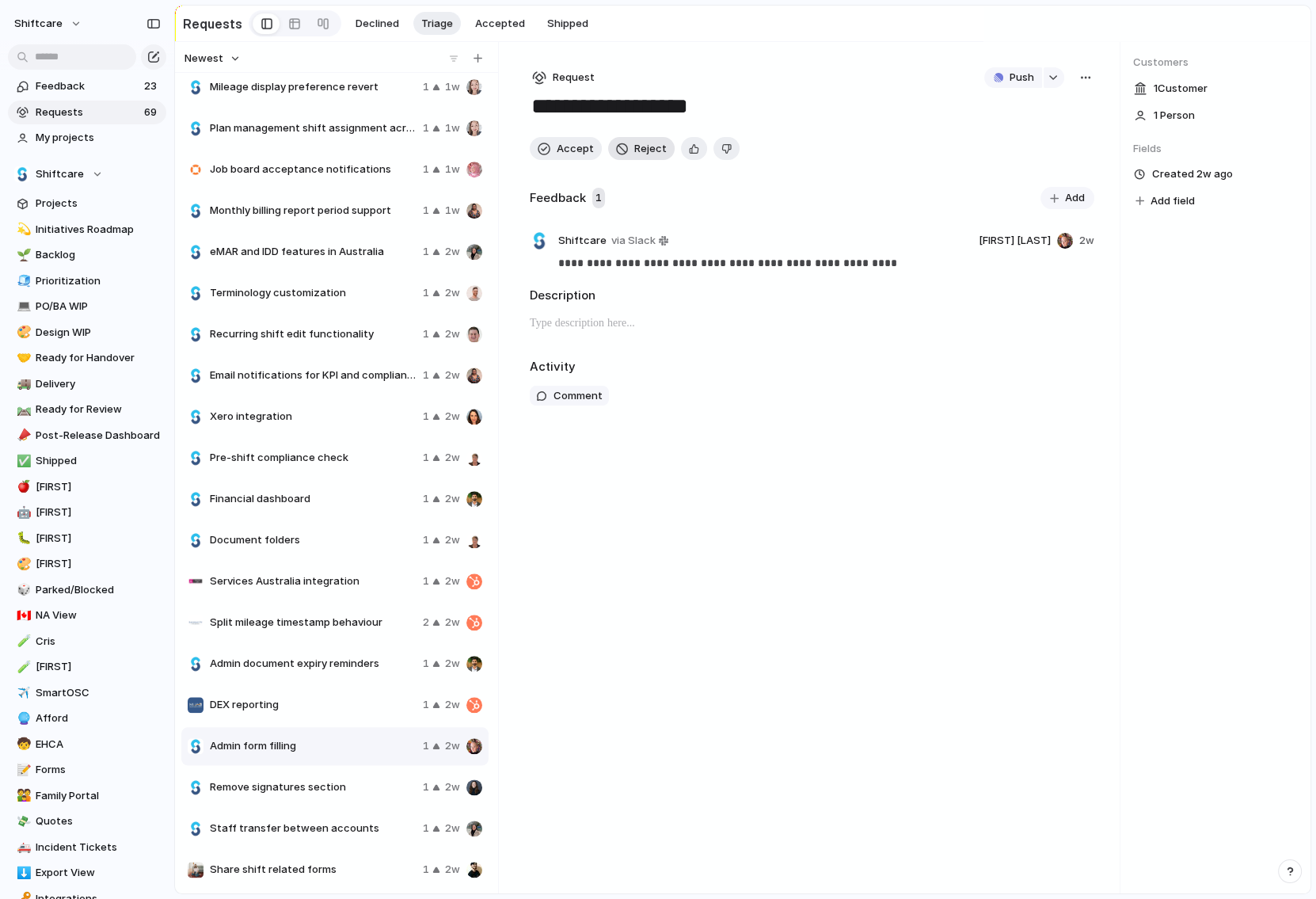 click on "Reject" at bounding box center (650, 149) 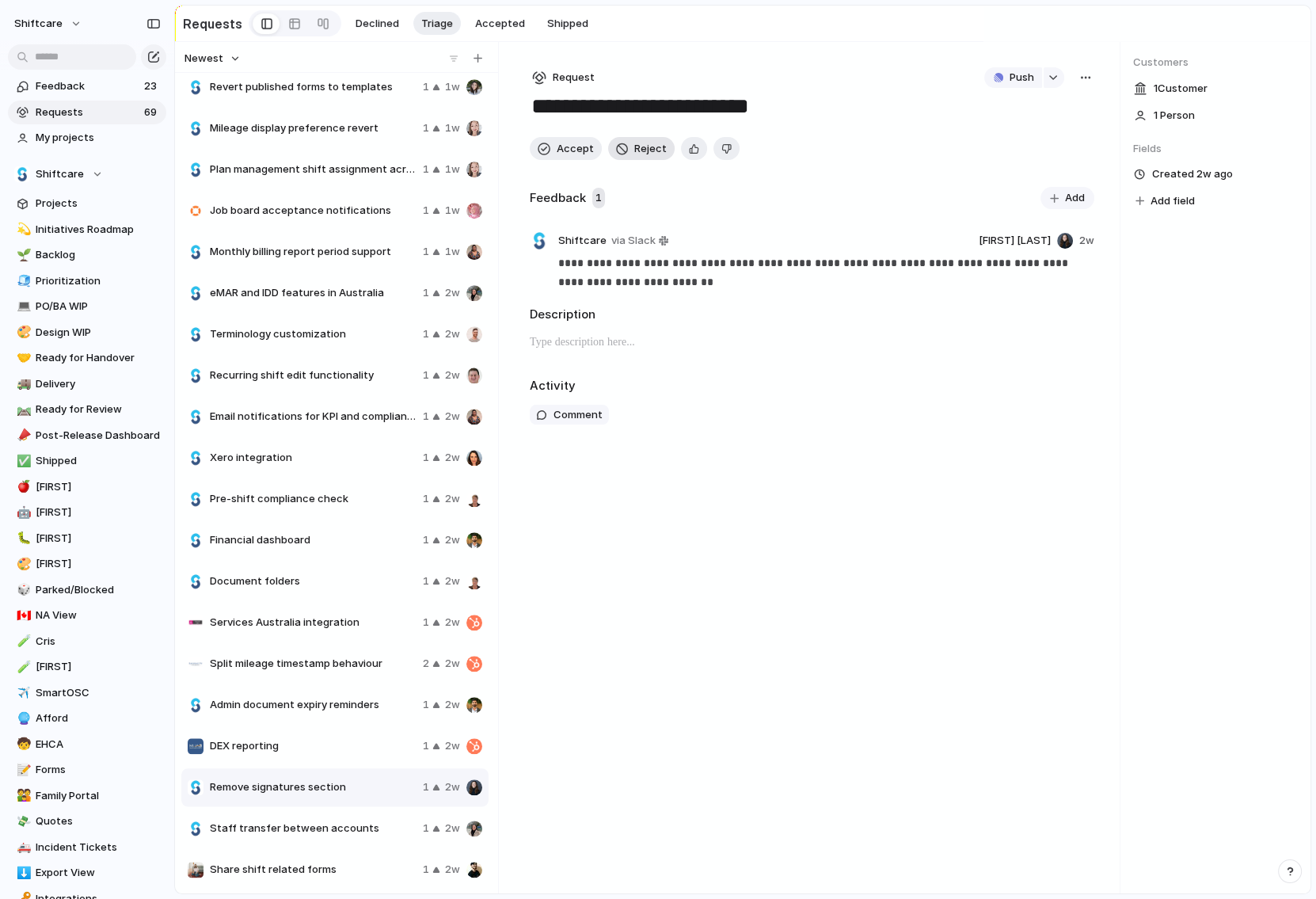 scroll, scrollTop: 1986, scrollLeft: 0, axis: vertical 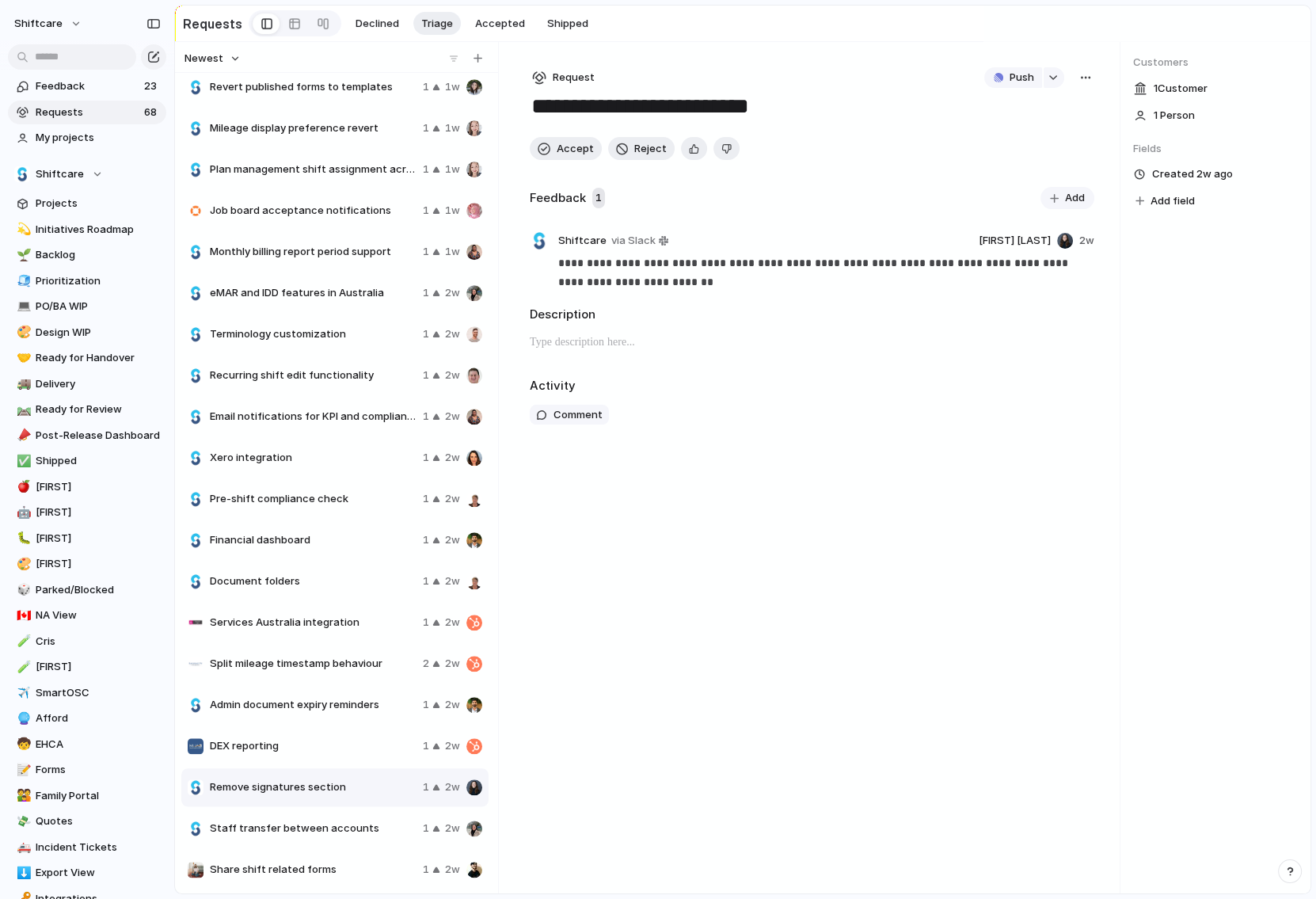 click on "DEX reporting 1 2w" at bounding box center [335, 746] 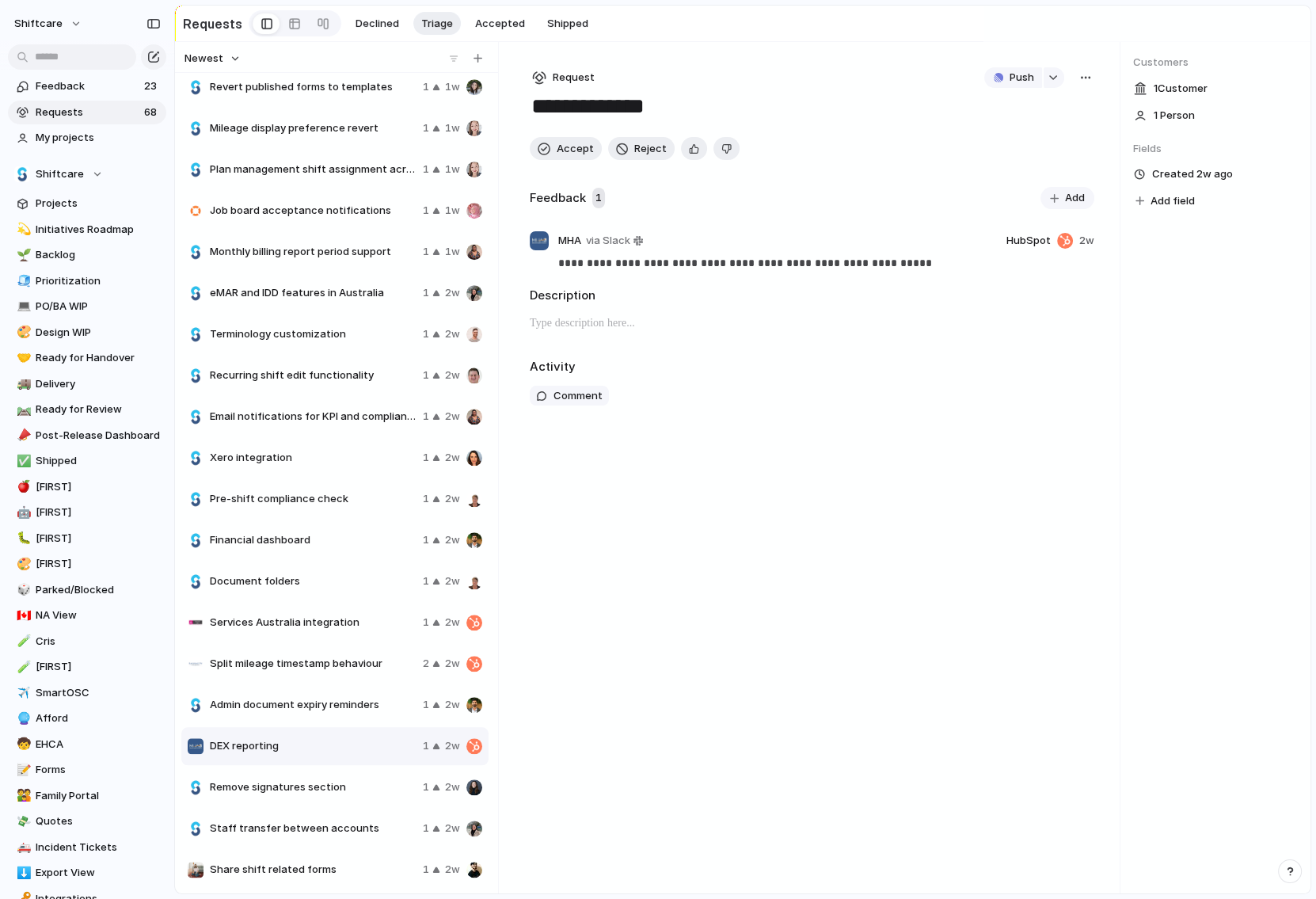 click on "Admin document expiry reminders" at bounding box center (313, 705) 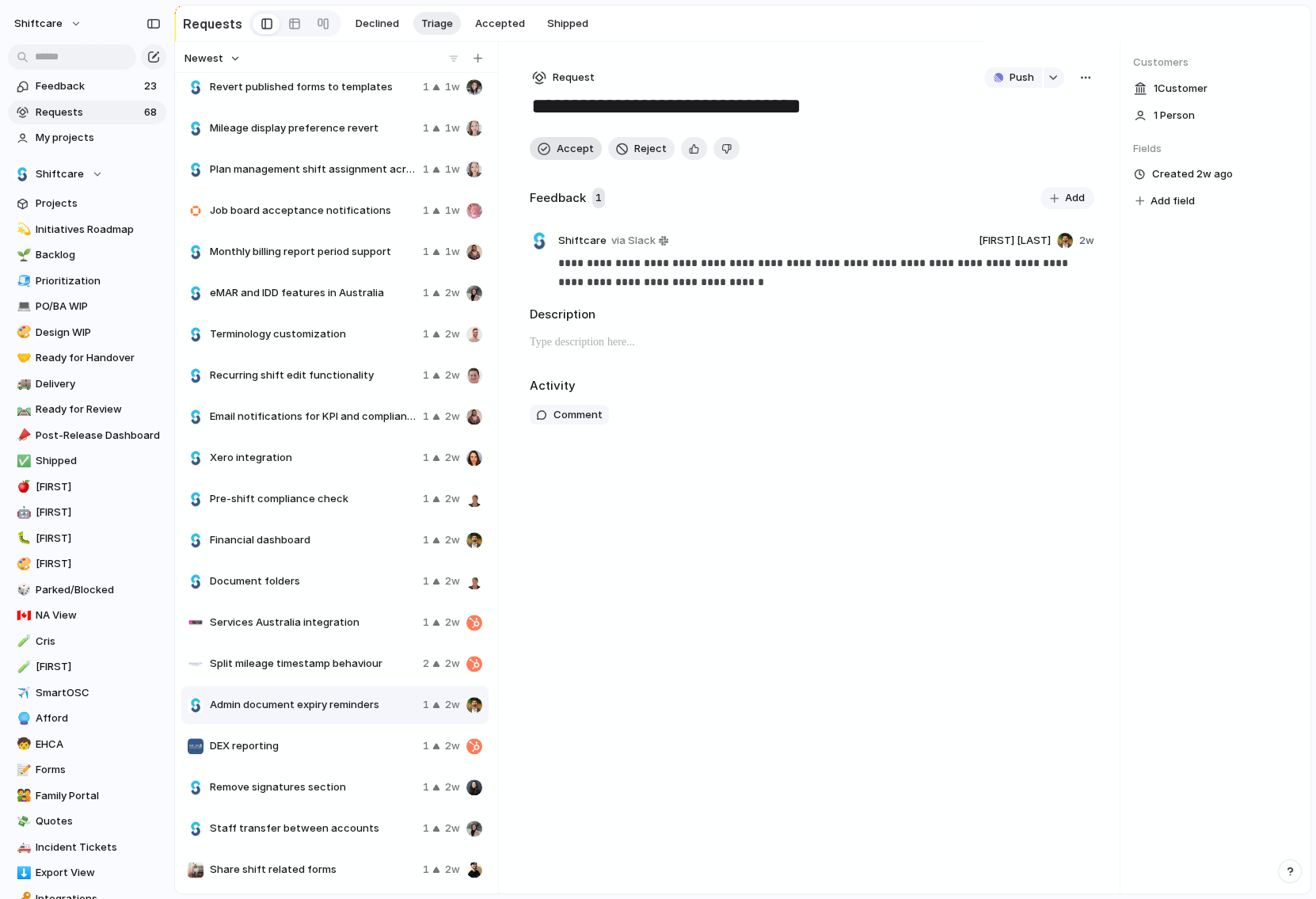click on "Accept" at bounding box center (575, 149) 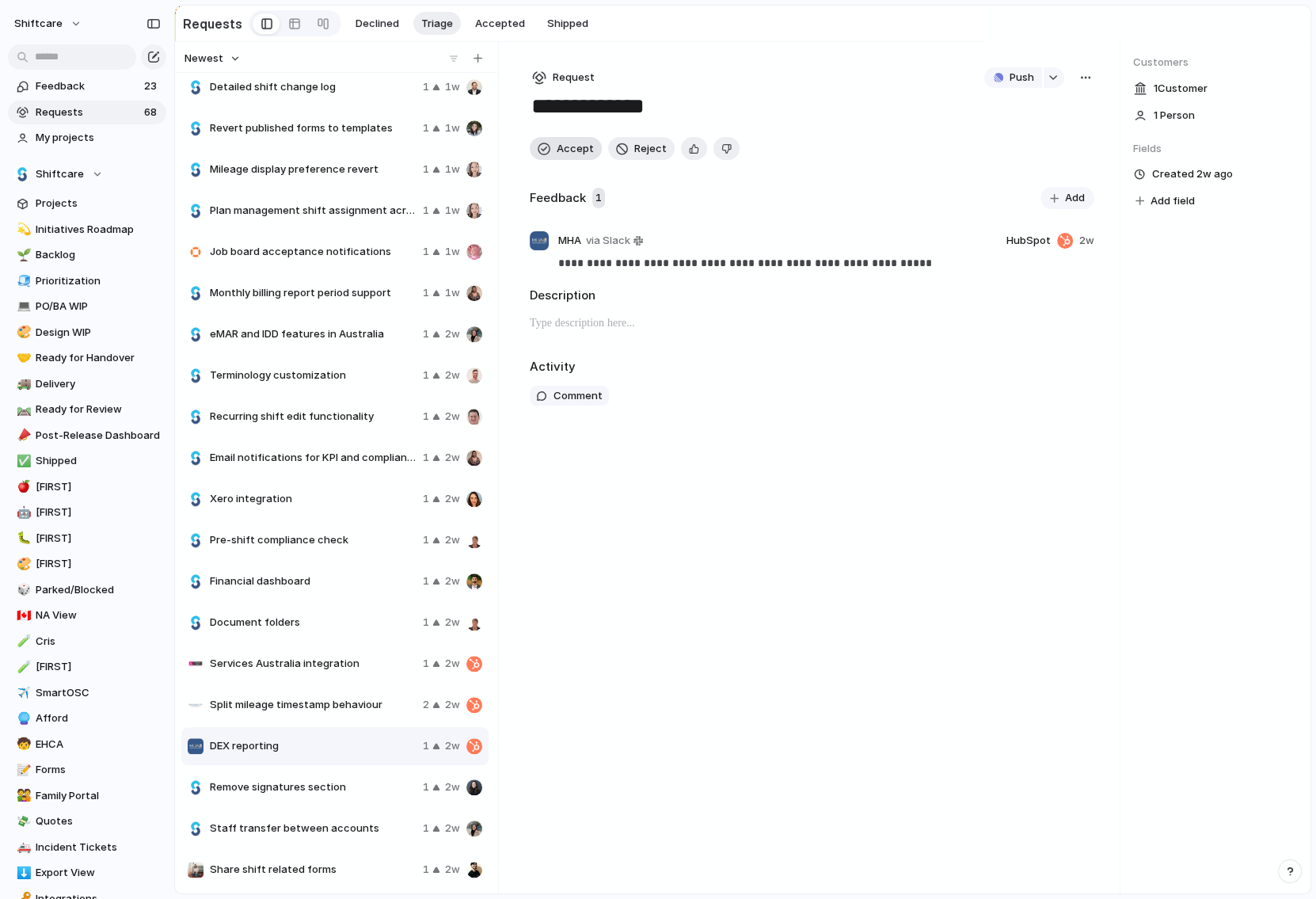 scroll, scrollTop: 1944, scrollLeft: 0, axis: vertical 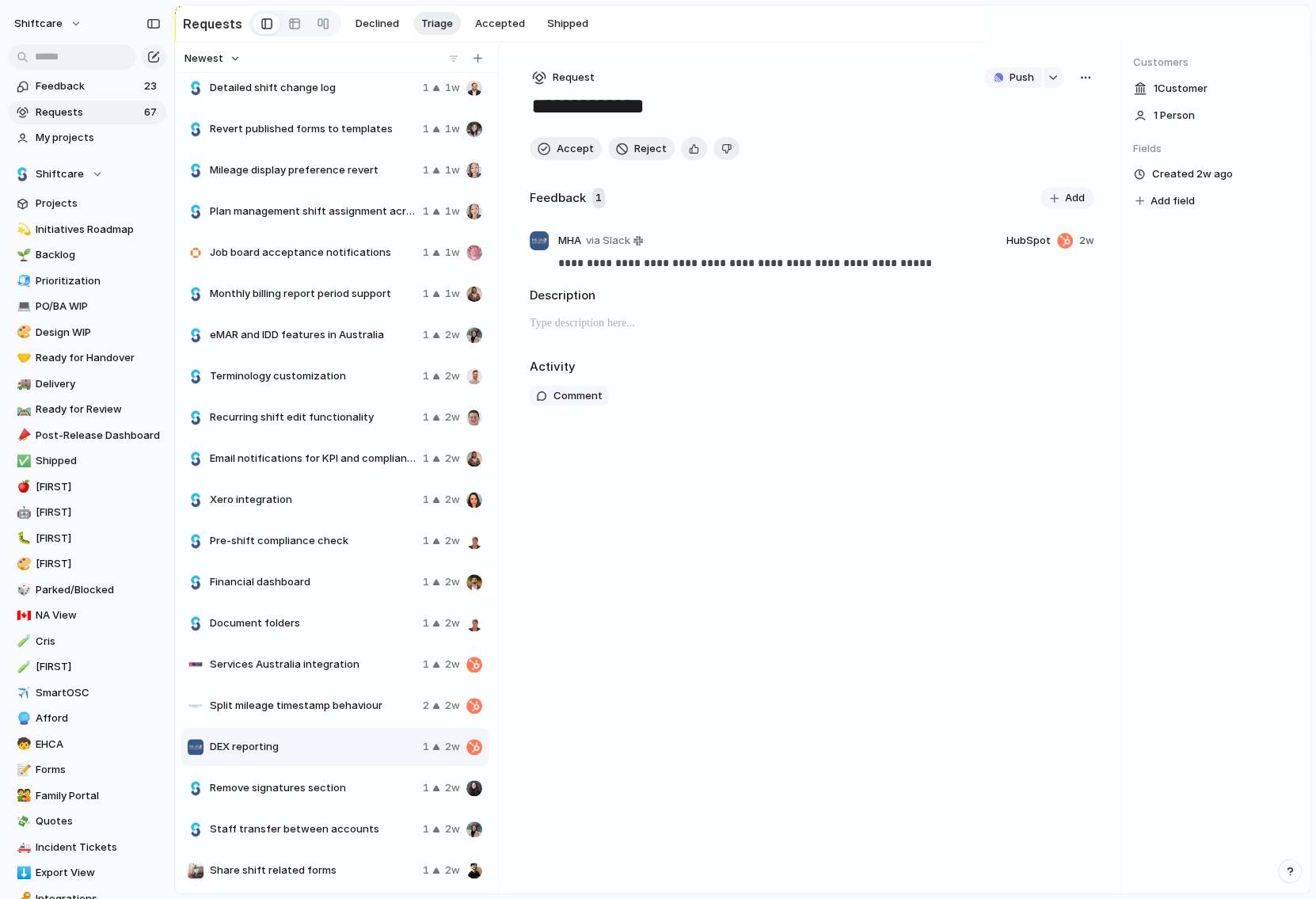 click on "Split mileage timestamp behaviour" at bounding box center (313, 706) 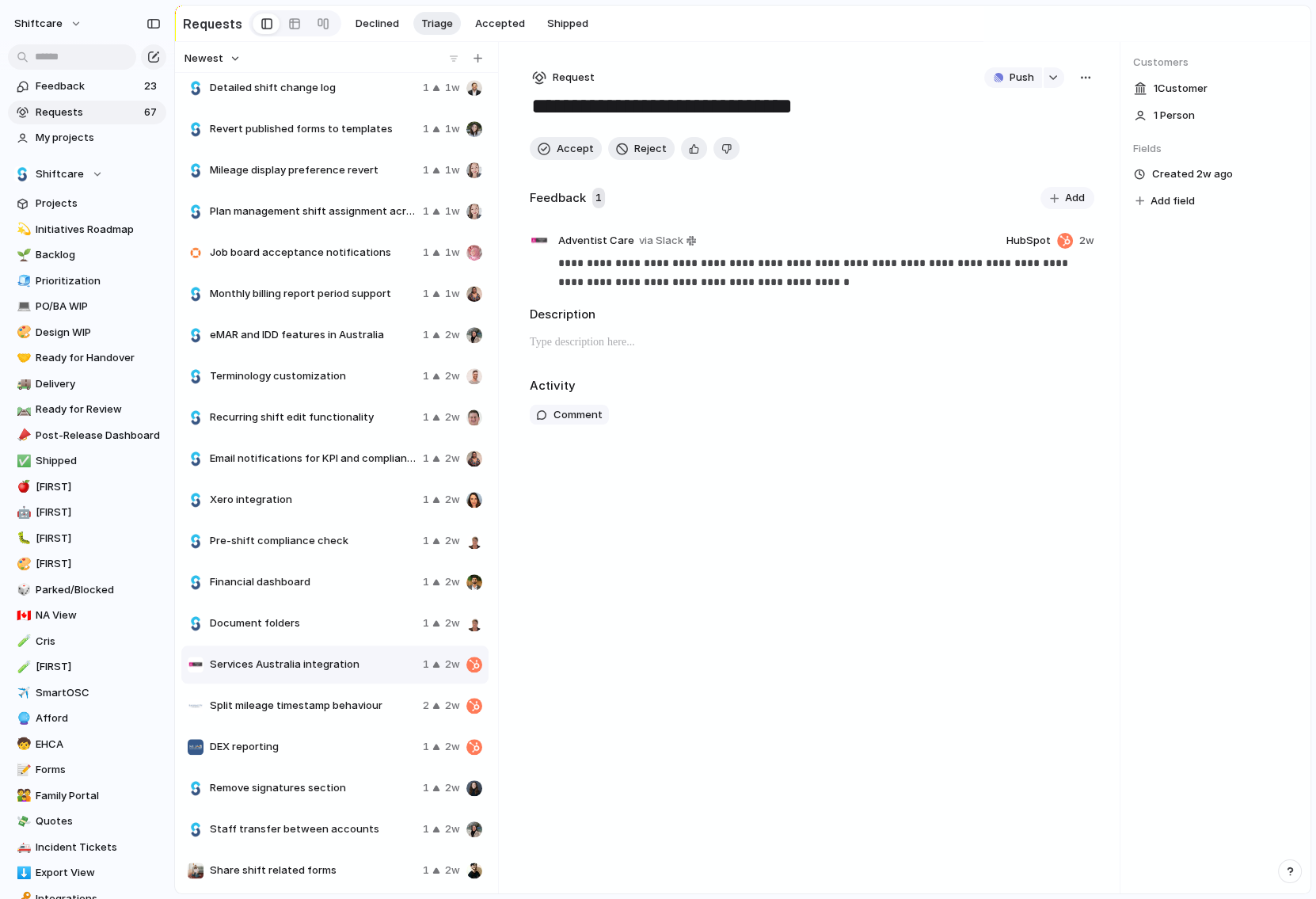 scroll, scrollTop: 1842, scrollLeft: 0, axis: vertical 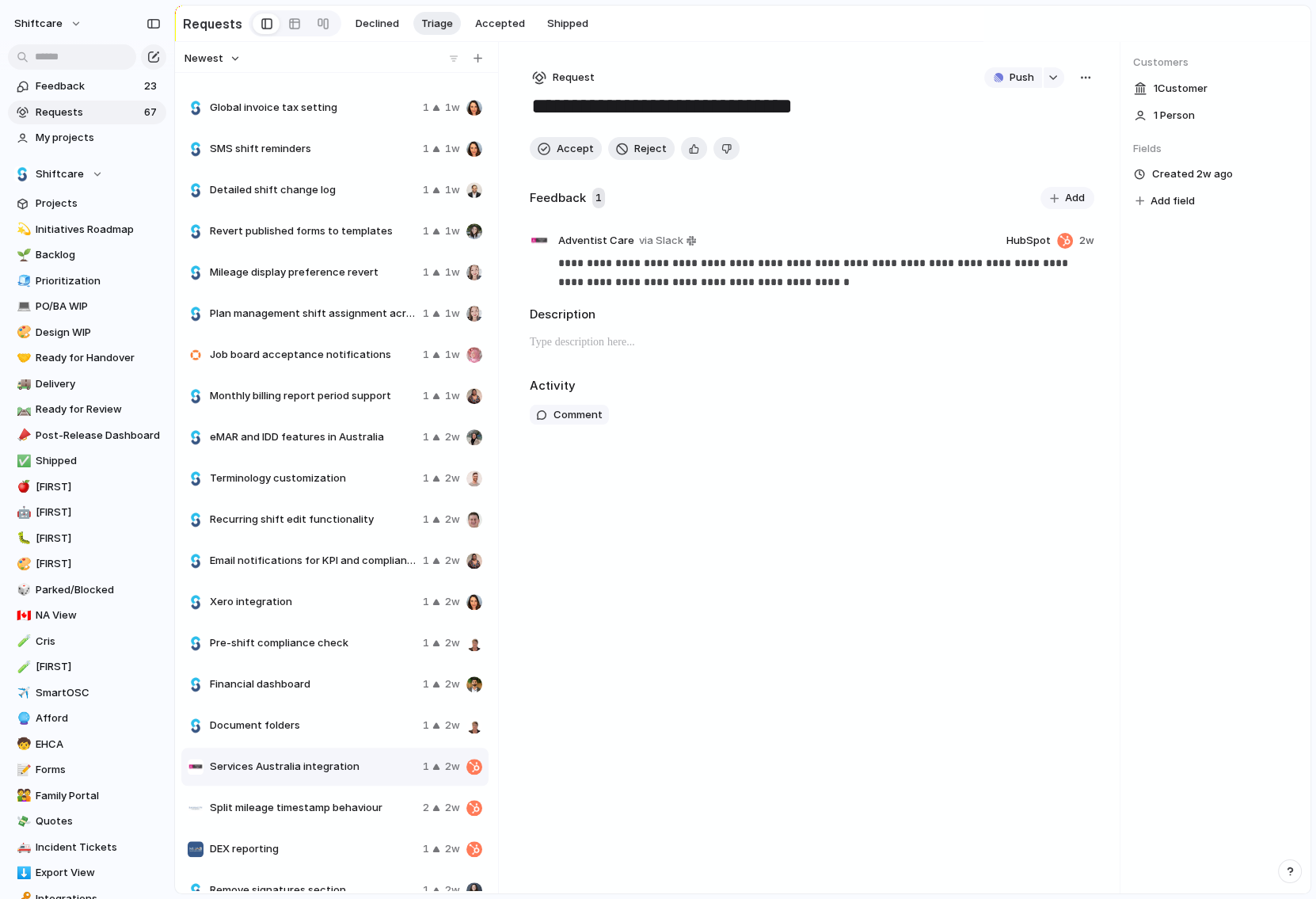 click on "Financial dashboard 1 2w" at bounding box center (335, 684) 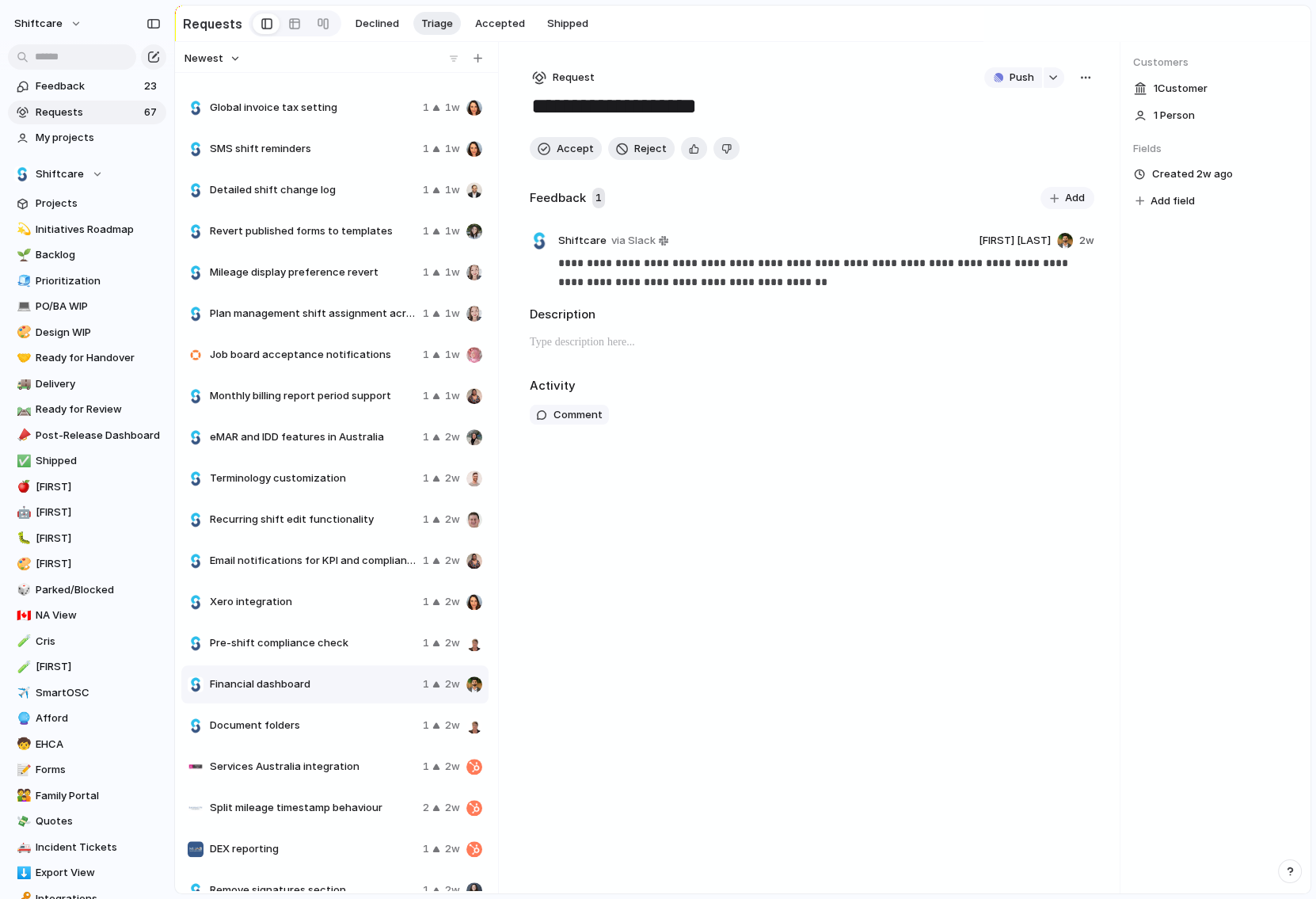 click on "Document folders" at bounding box center [313, 726] 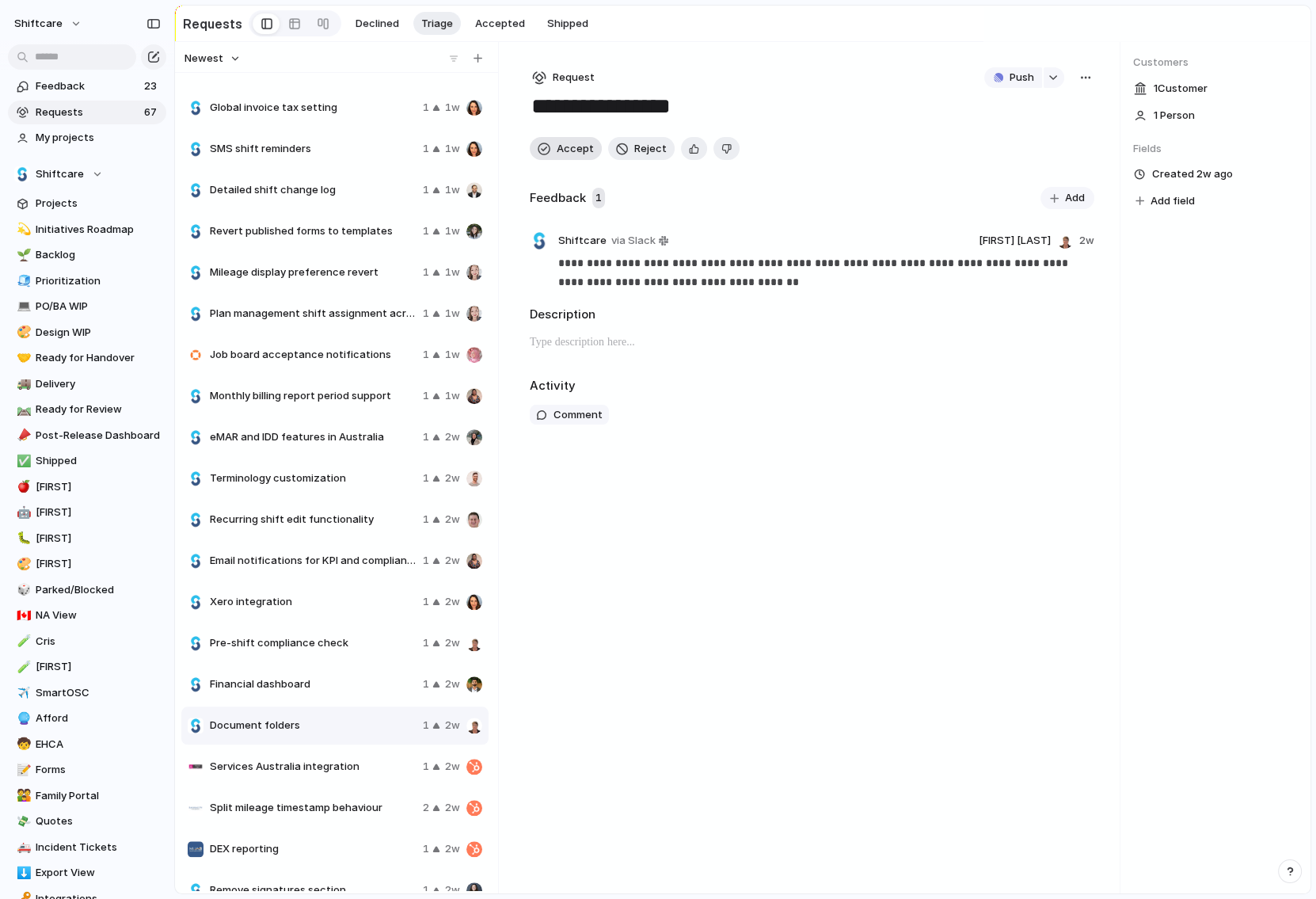click on "Accept" at bounding box center (575, 149) 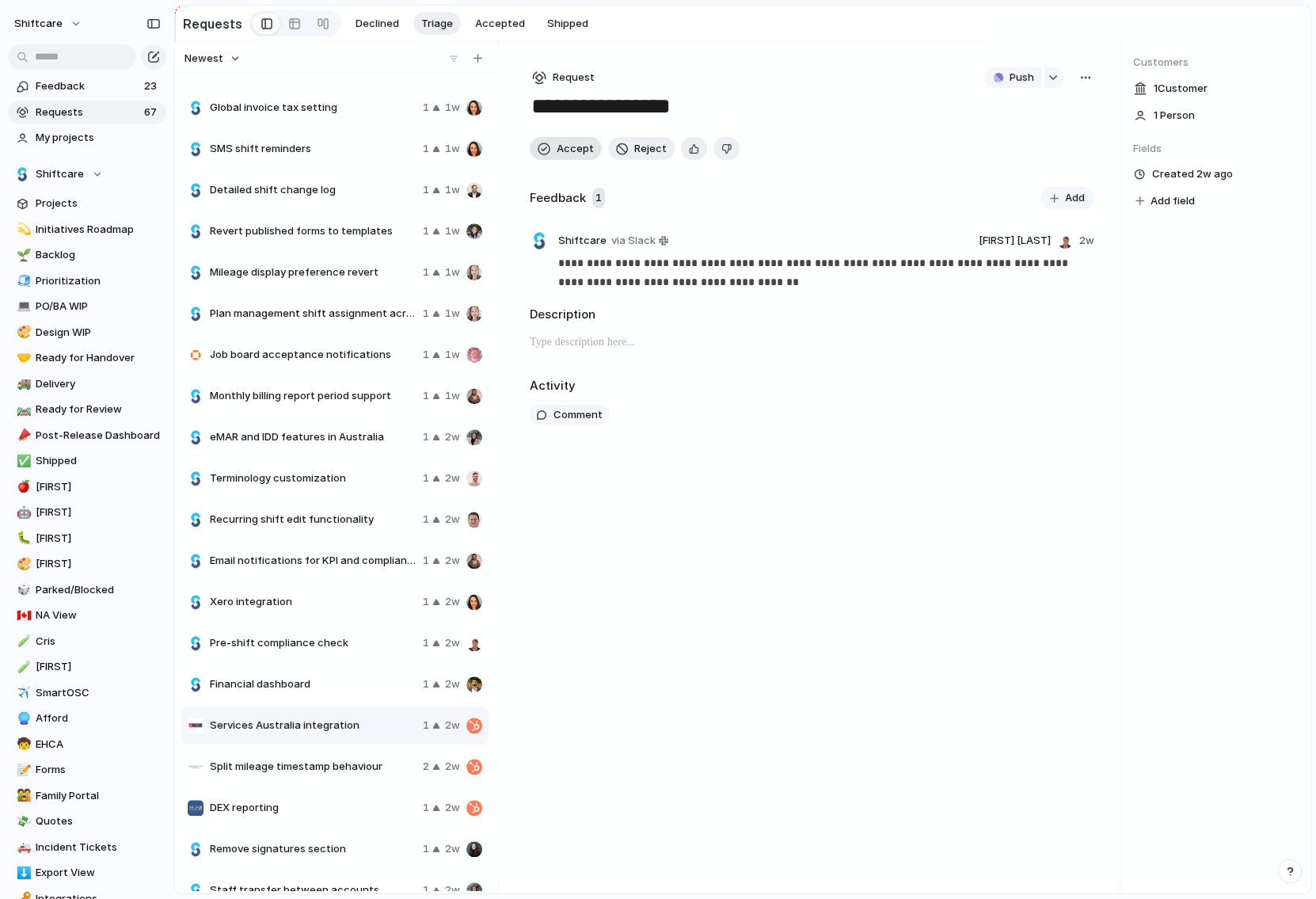 type on "**********" 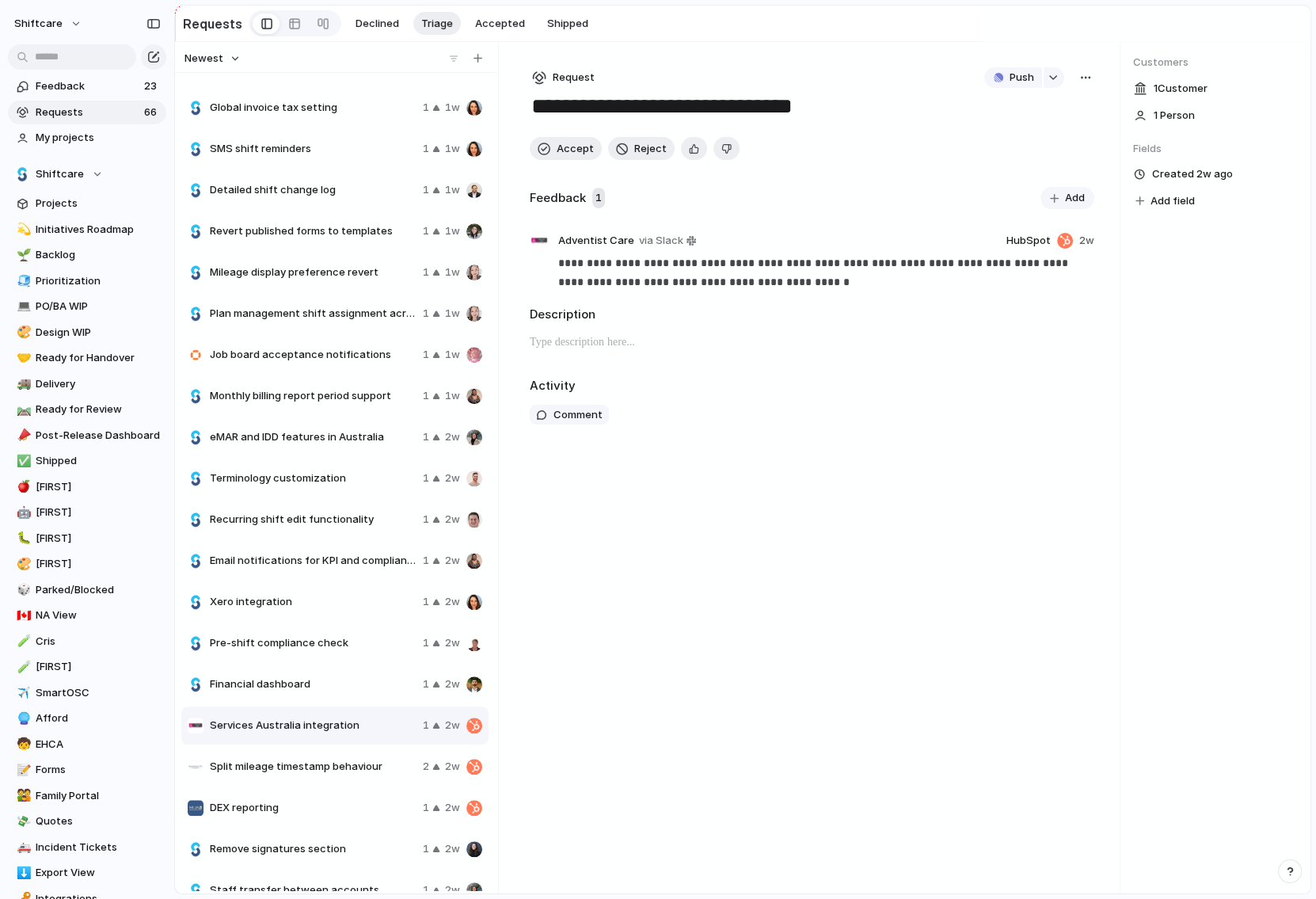 click on "Requests Declined Triage Accepted Shipped" at bounding box center [390, 23] 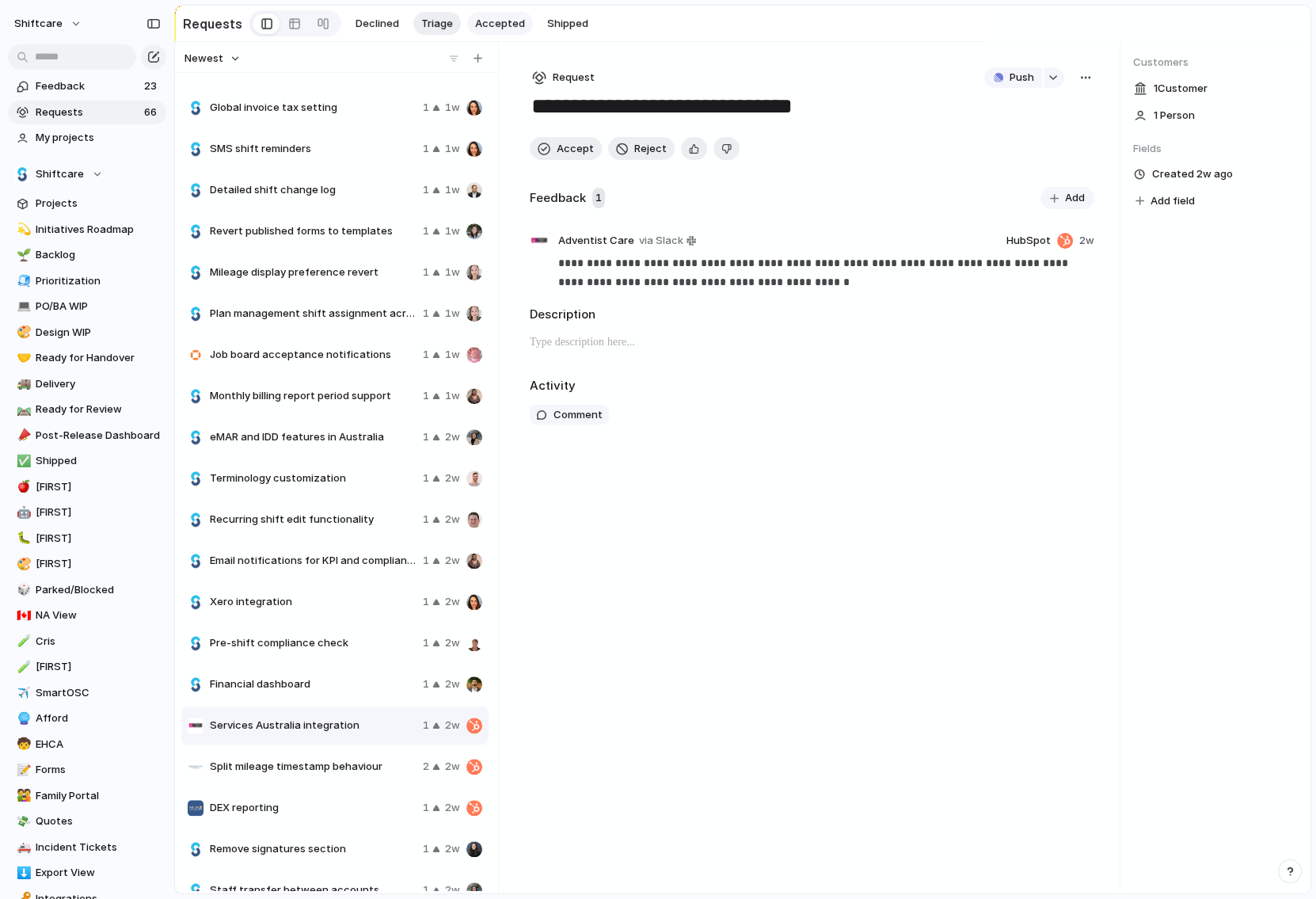click on "Accepted" at bounding box center (500, 24) 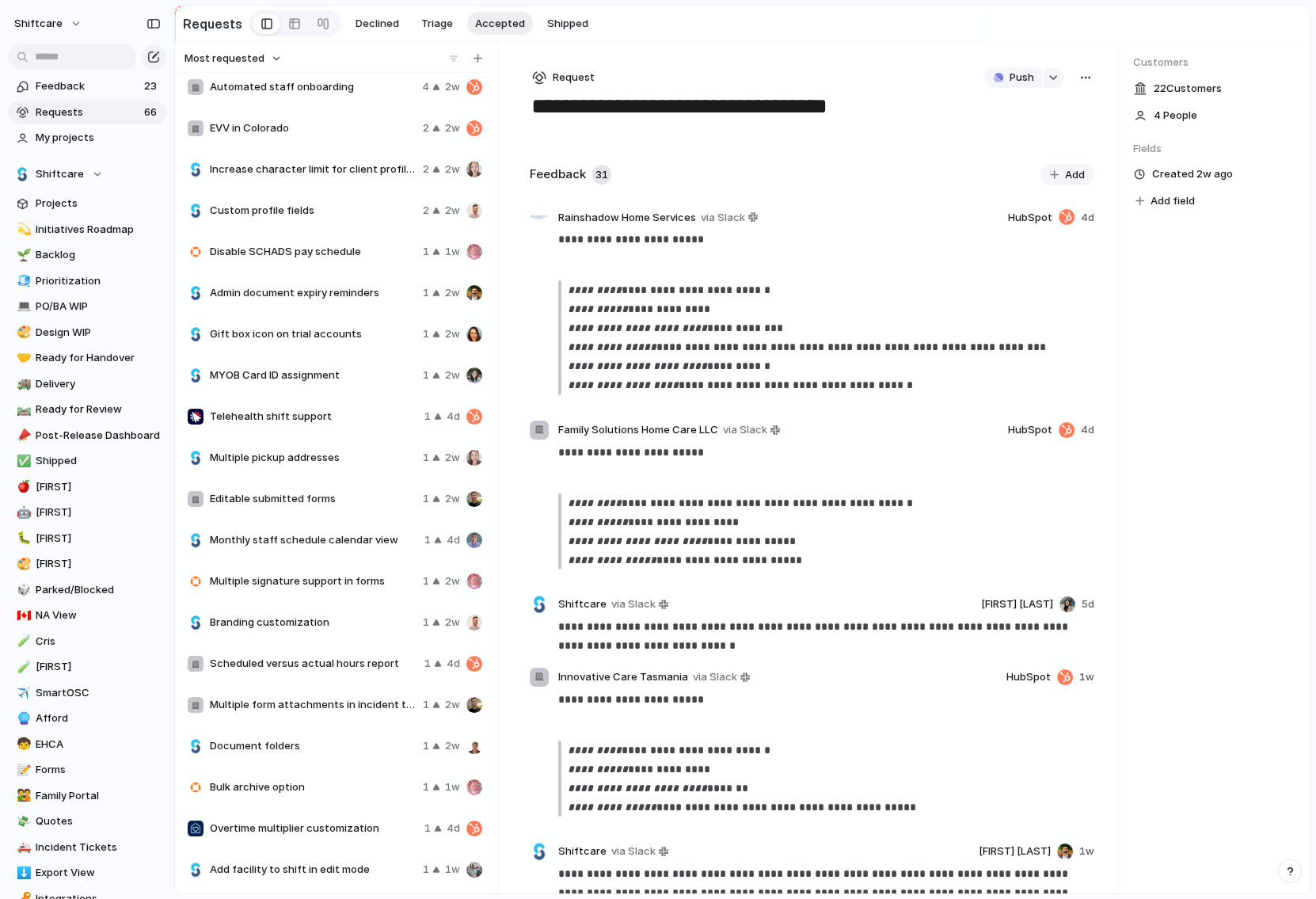 scroll, scrollTop: 132, scrollLeft: 0, axis: vertical 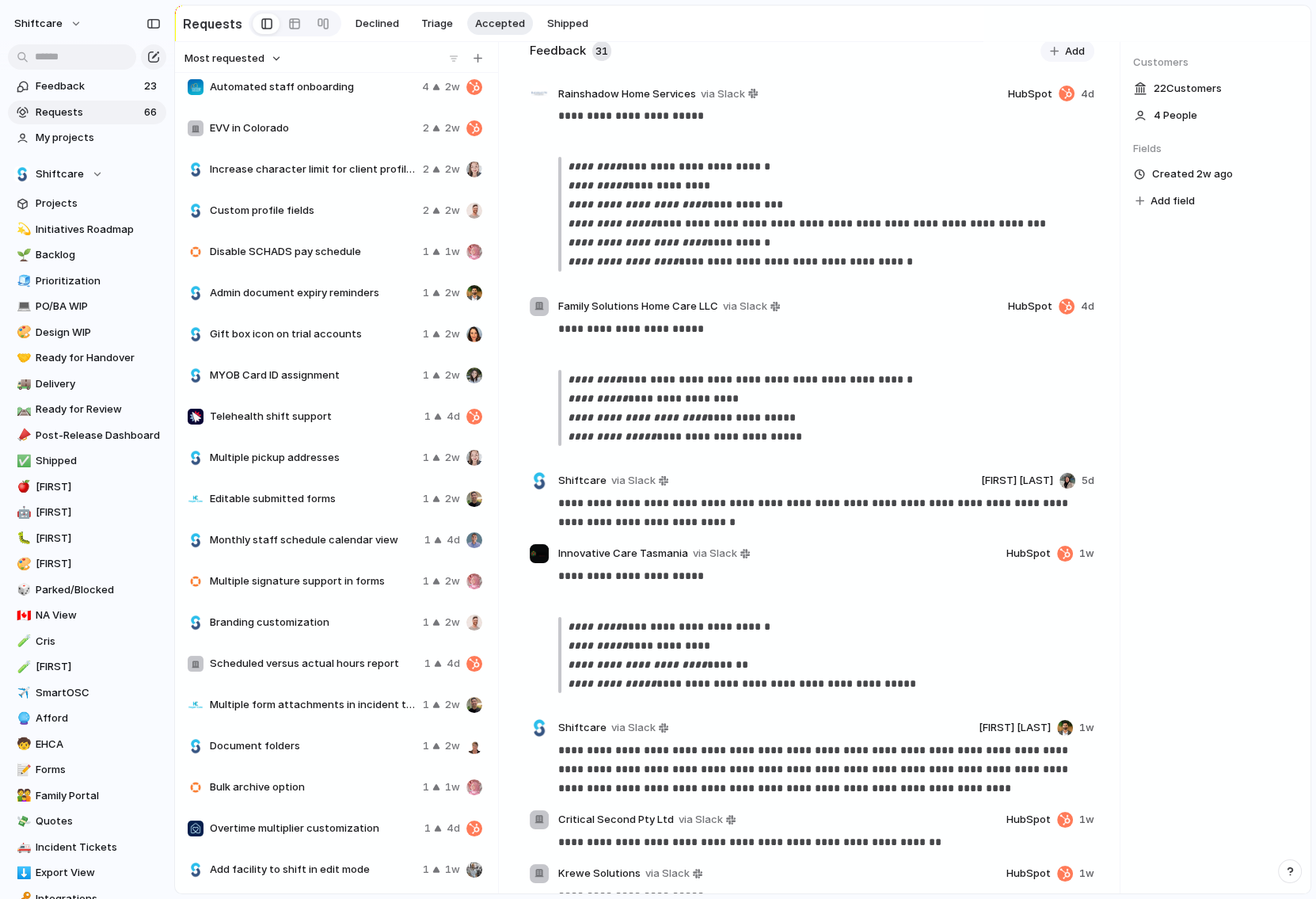 click on "Multiple pickup addresses" at bounding box center [313, 458] 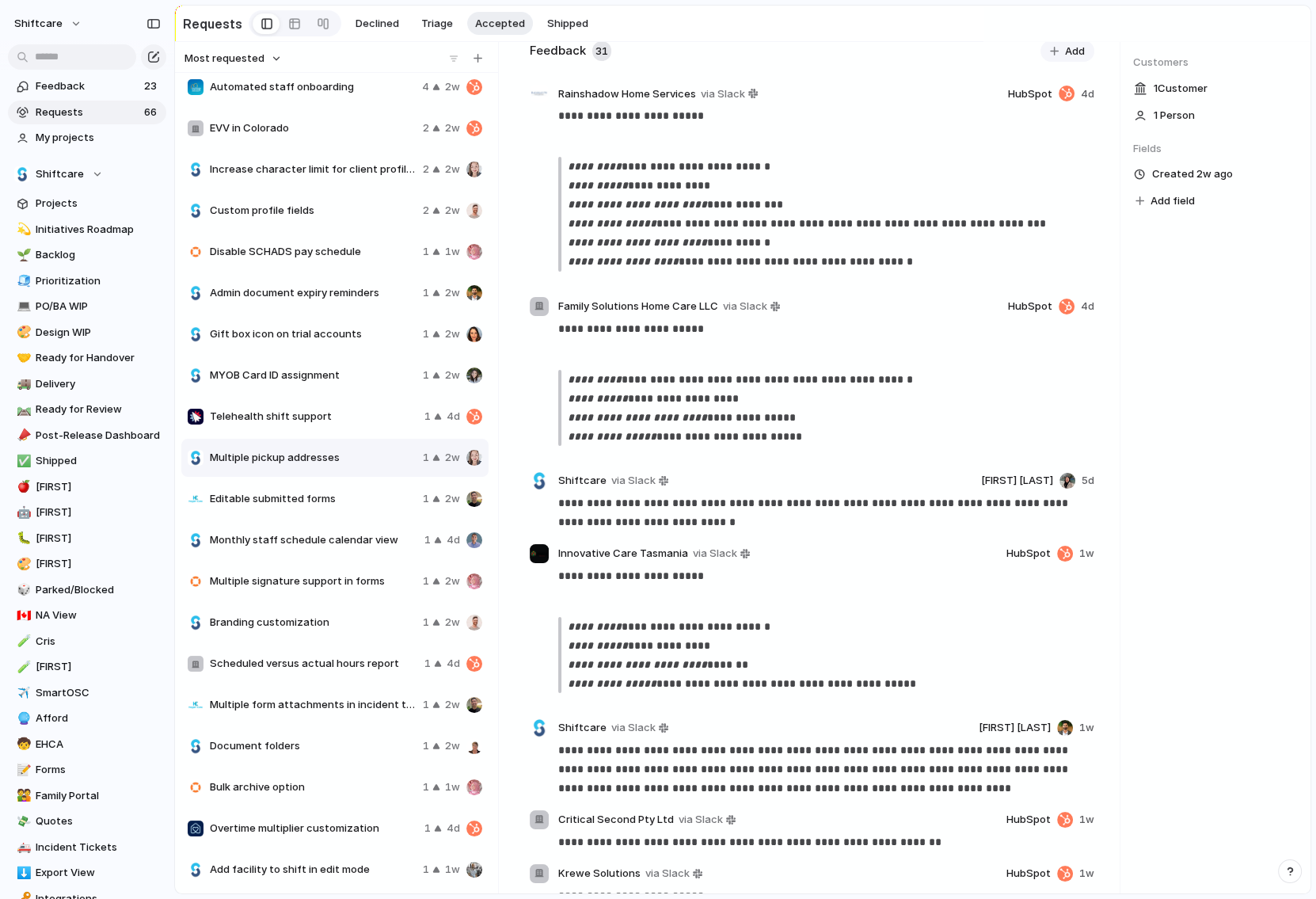 type on "**********" 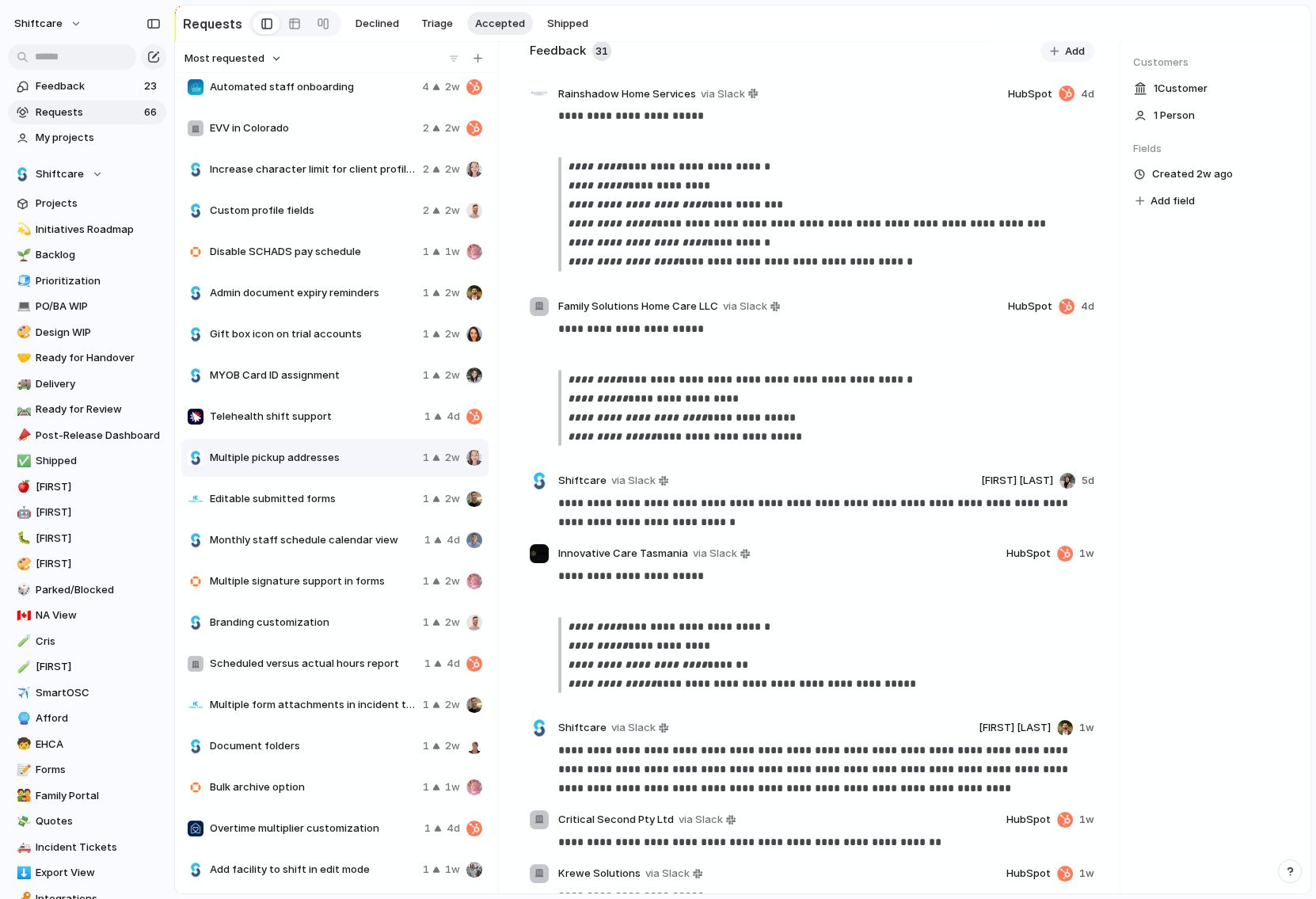 scroll, scrollTop: 0, scrollLeft: 0, axis: both 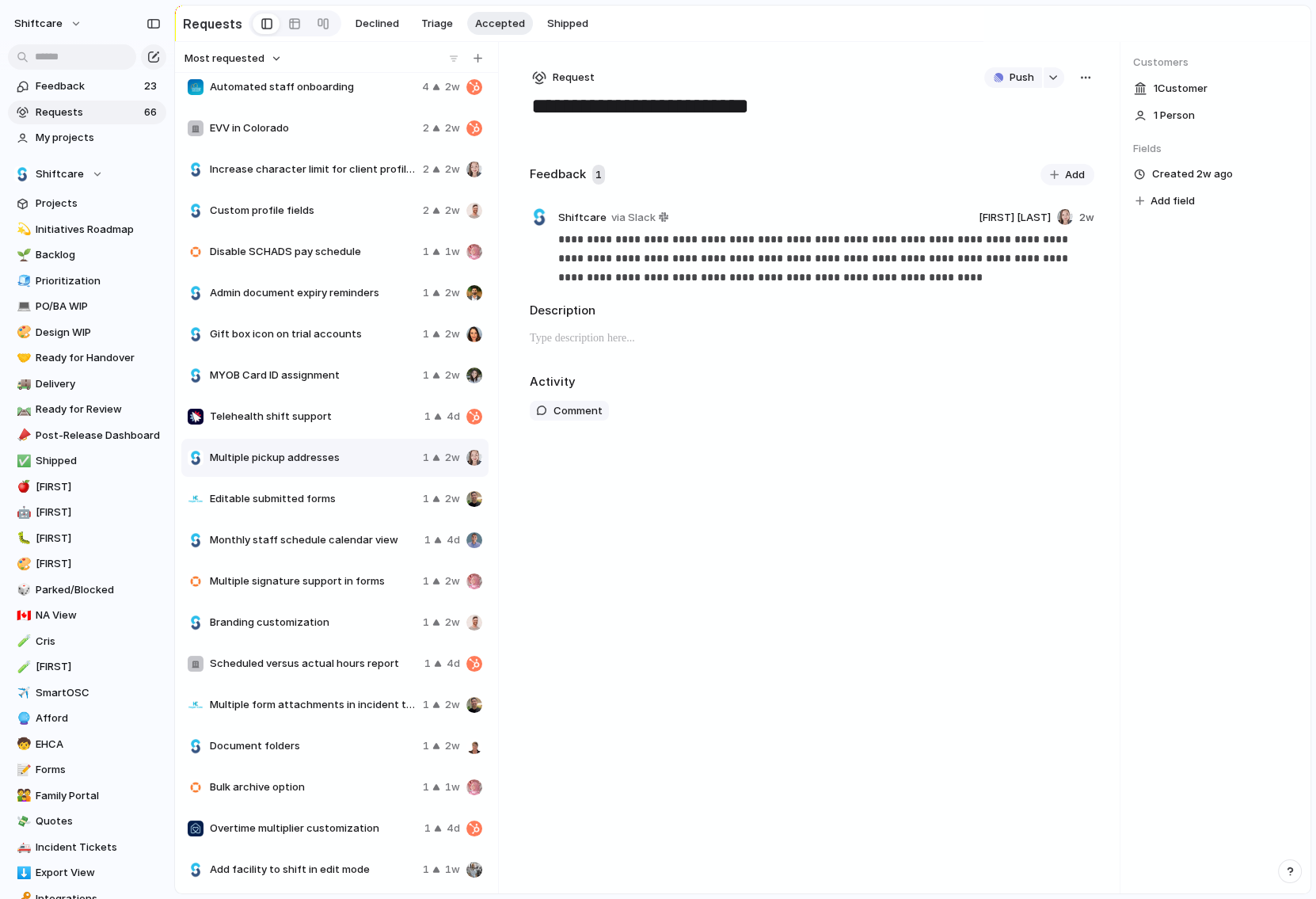 click on "Add" at bounding box center (1067, 175) 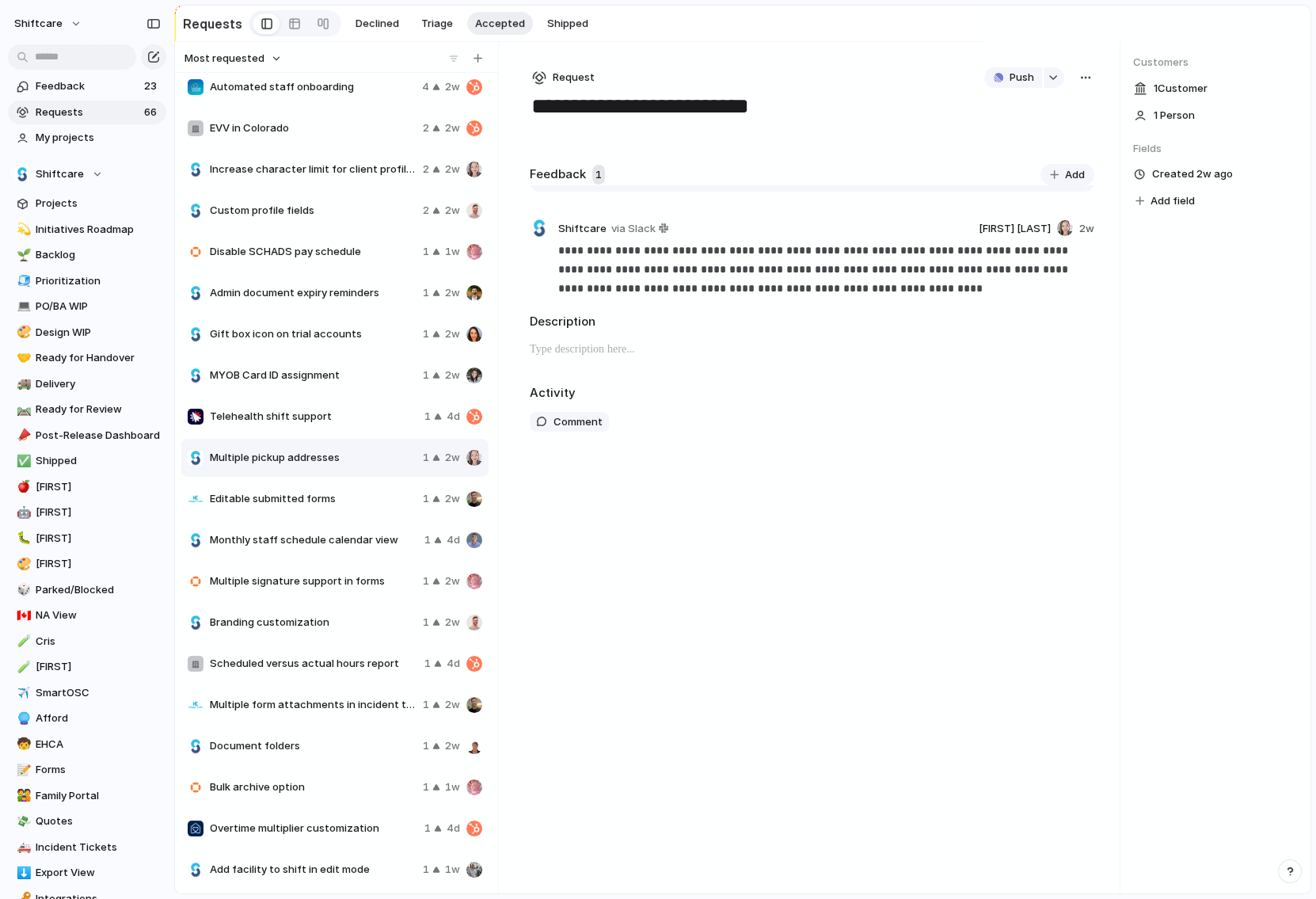 click on "Customers 1  Customer 1   Person Fields Created 2w ago Add field" at bounding box center (1215, 467) 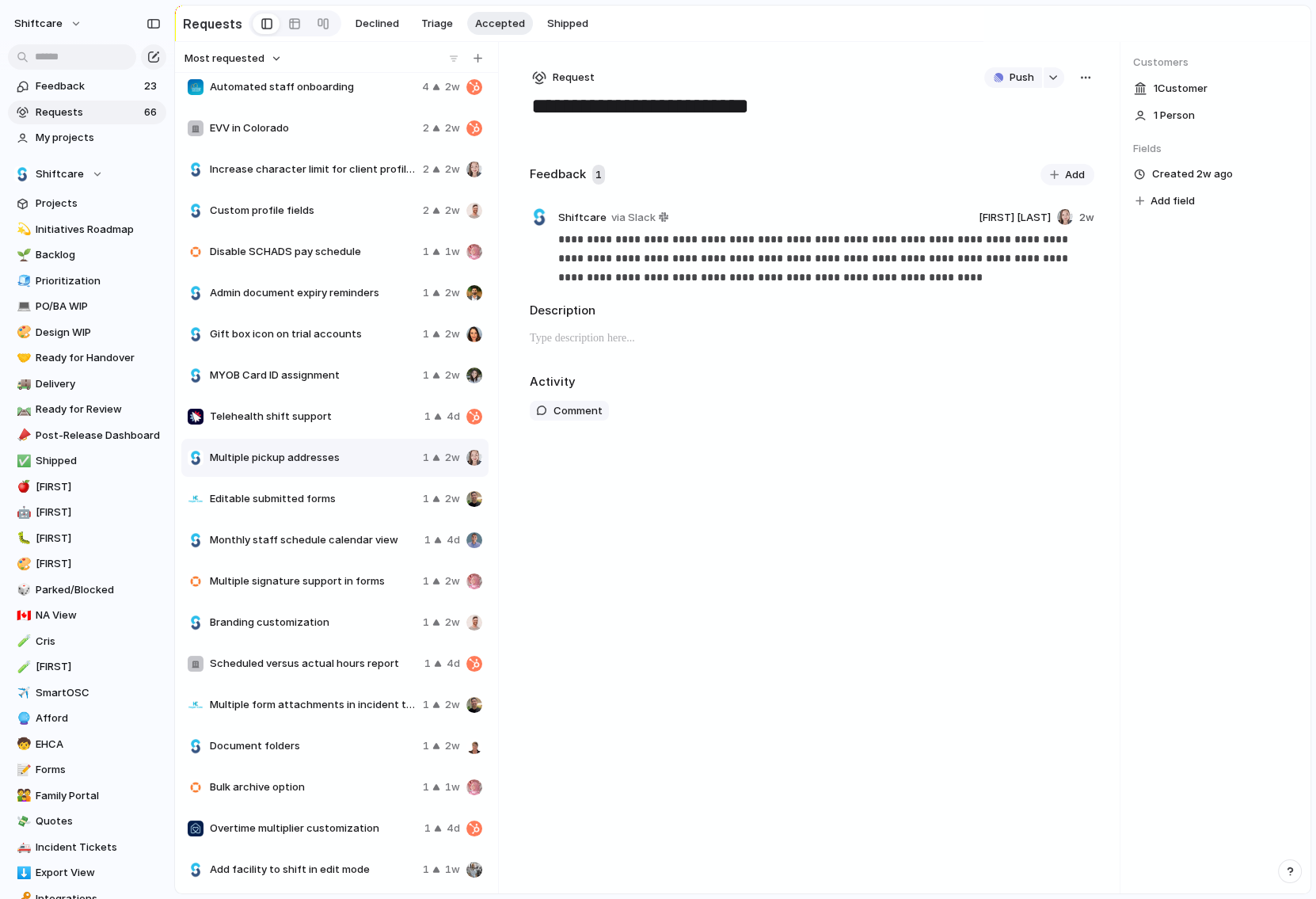 click on "**********" at bounding box center [812, 467] 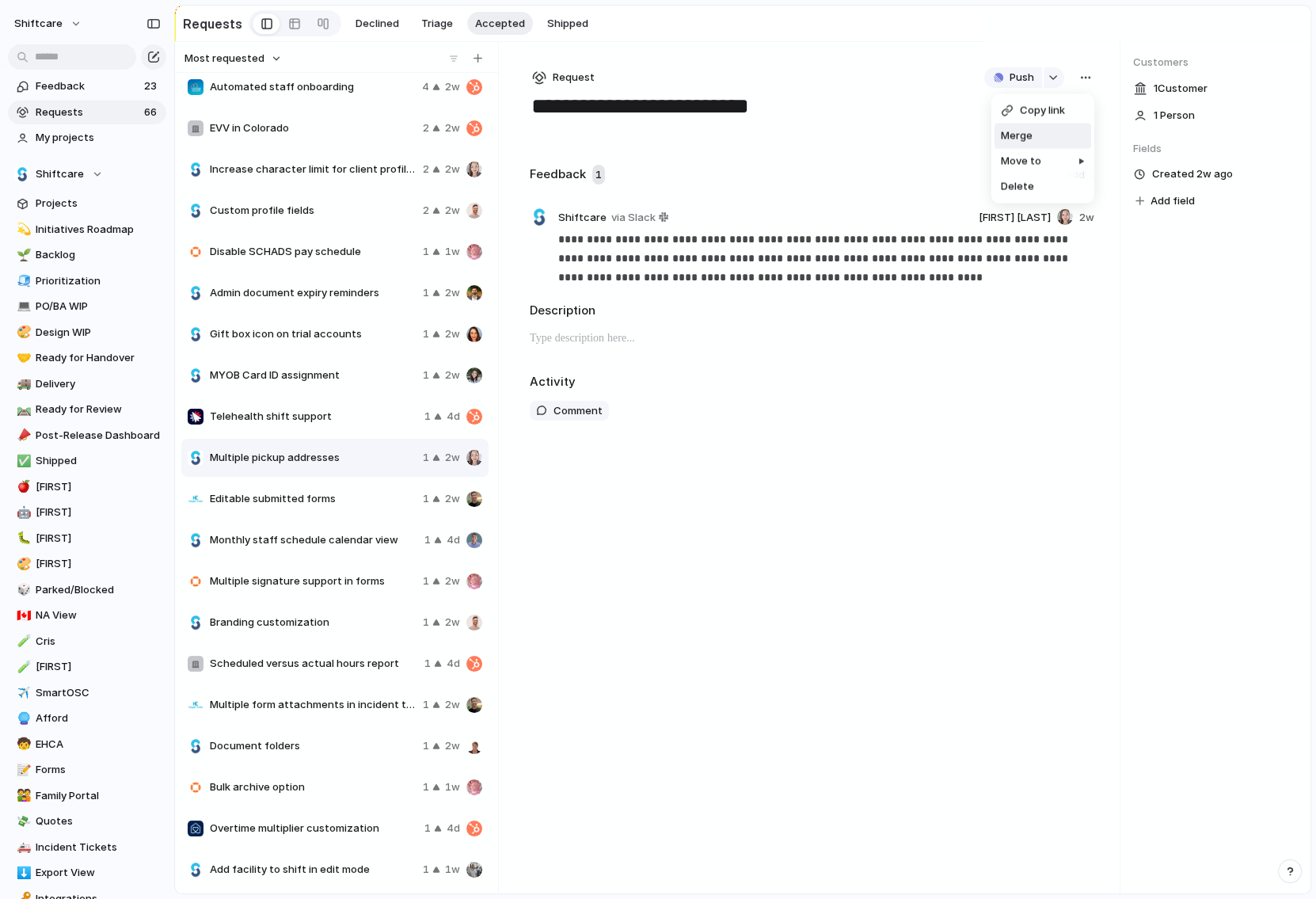 click on "Merge" at bounding box center [1043, 136] 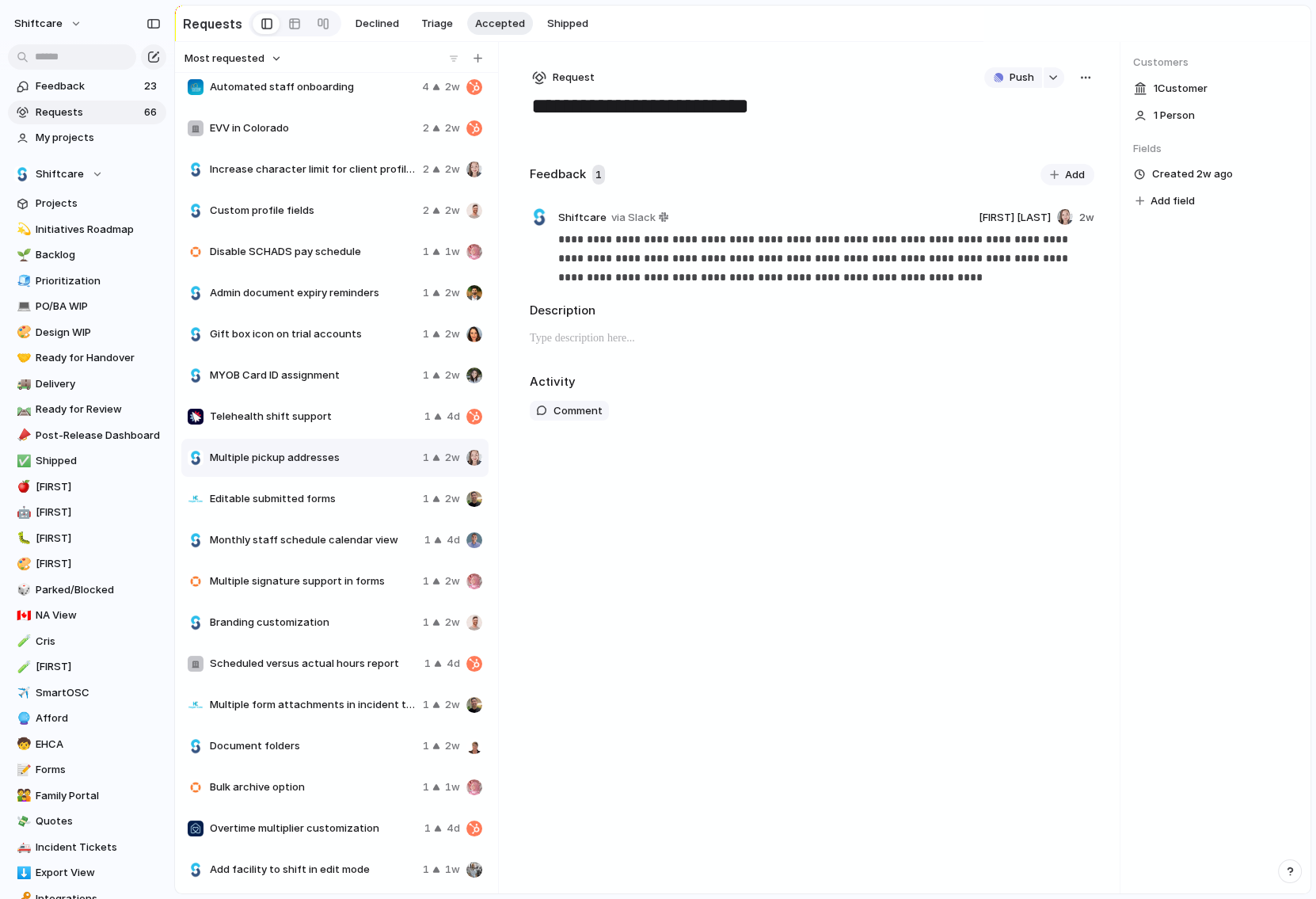 click on "Client Profile - default shift time/duration   Scheduling - Show Inactive Staff Indication   Group clients together (like Teams for staff)   Medication Tasks   Client Medication Plan   Roles - Carer to be able to manage schedule of select clients/staff   Onboarding Tasks Progress Widget - Account Holder   One-Off Shift Bonuses   BAU - All caps for shift type & pricebook names   Cancellation - Update flow + adjust colours/indication   Staff ability to update their profile and information from Mobile App   Medication Inventory Tracking & Reconciliation   eMAR Medication Management   Staff Onboarding - Auto-Active   Shift Templates   Client Unavailability in Scheduler   Care Plans - Future/Past Goals Visable   Pricing - multipliers for overtime/holidays/special shifts   Overtime Shift Tagging   Staff Pay Rates – Australia (SCHADS) MVP   Clock in/out - button on shift in Admin portal that they can clock in for staff   Enterprise Accounts Portal Phase 1     Care Plans Phase 2         Block Offshore Access" at bounding box center [658, 449] 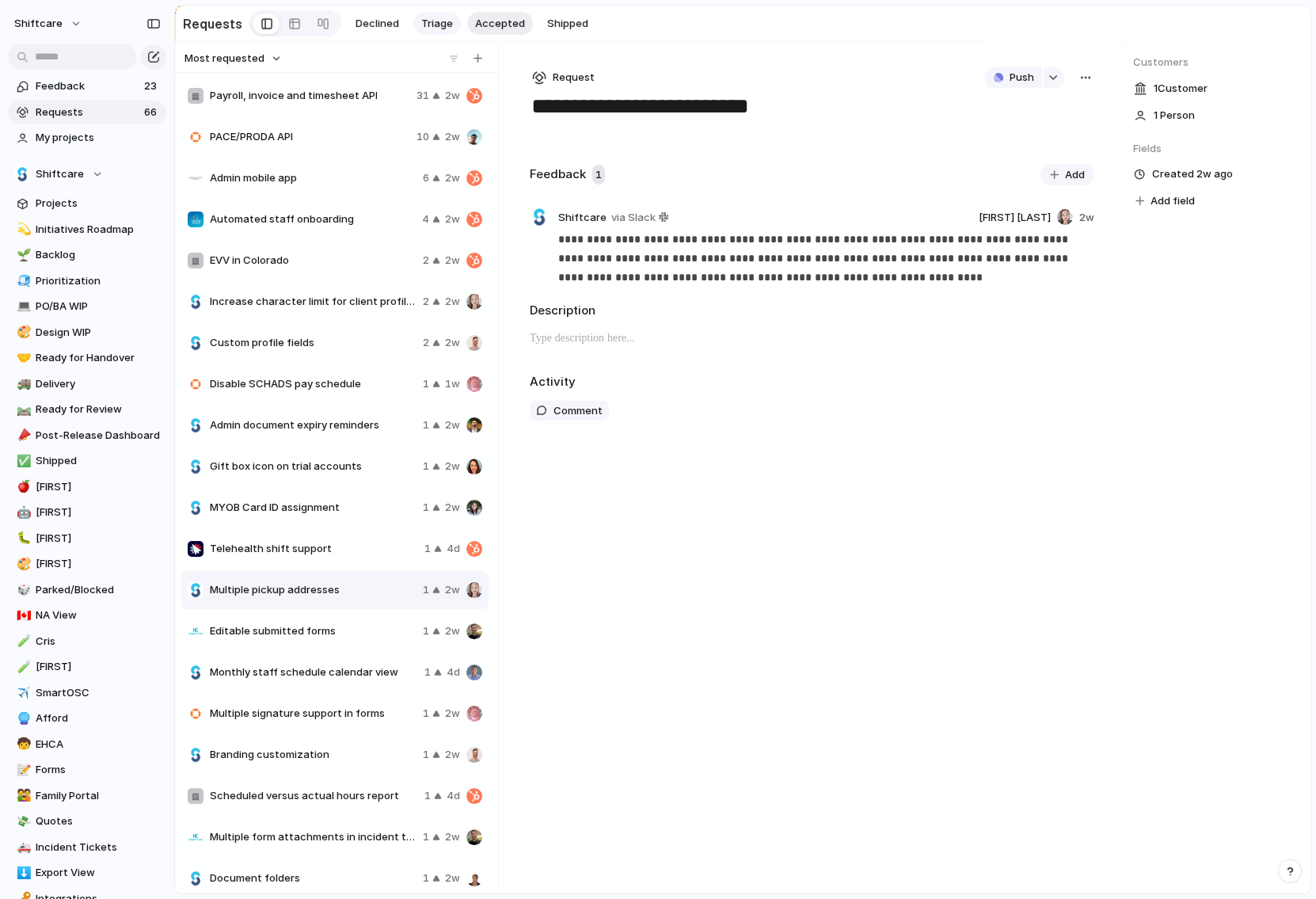click on "Triage" at bounding box center [437, 24] 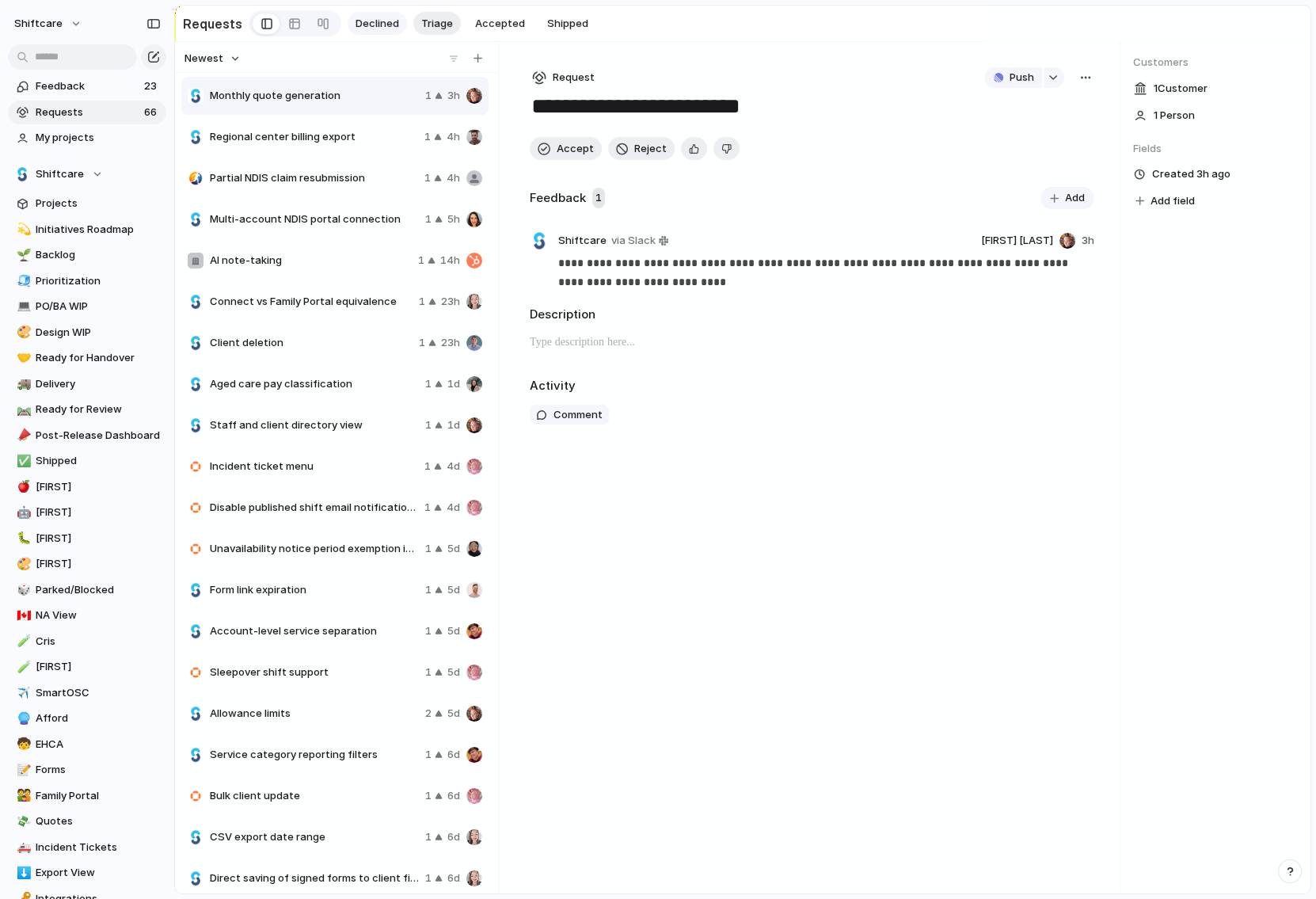 click on "Declined" at bounding box center [377, 24] 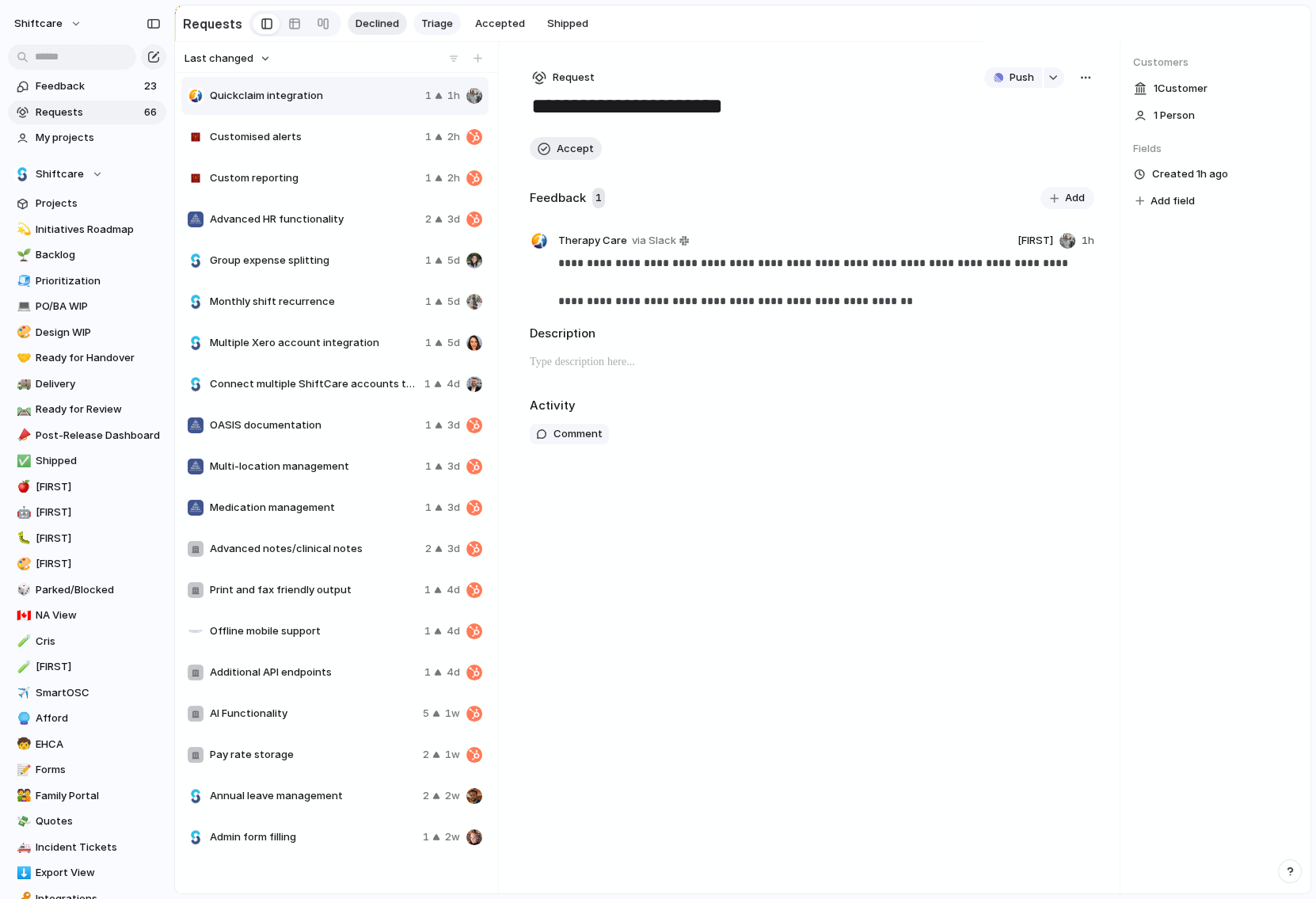click on "Triage" at bounding box center (437, 24) 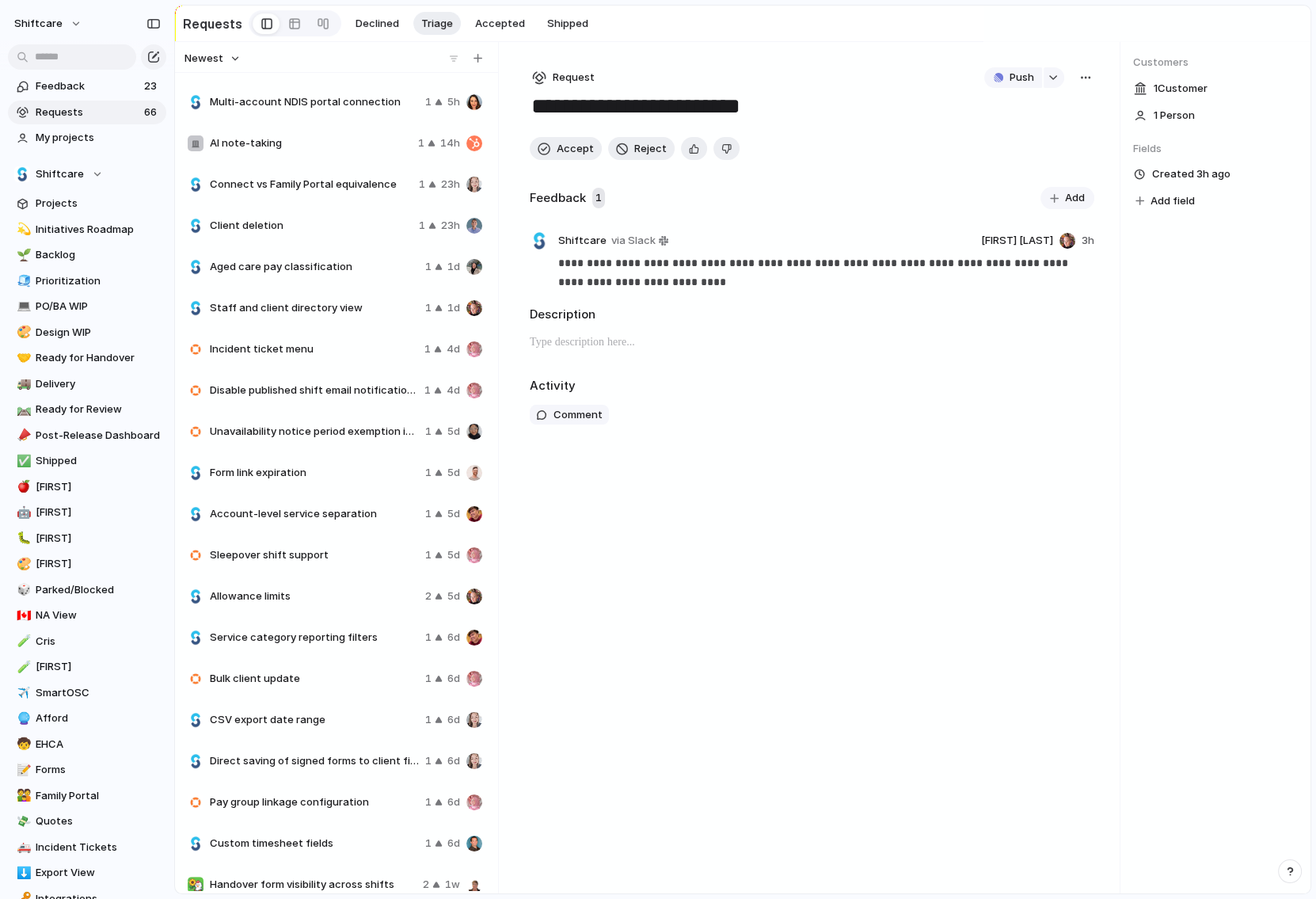 scroll, scrollTop: 123, scrollLeft: 0, axis: vertical 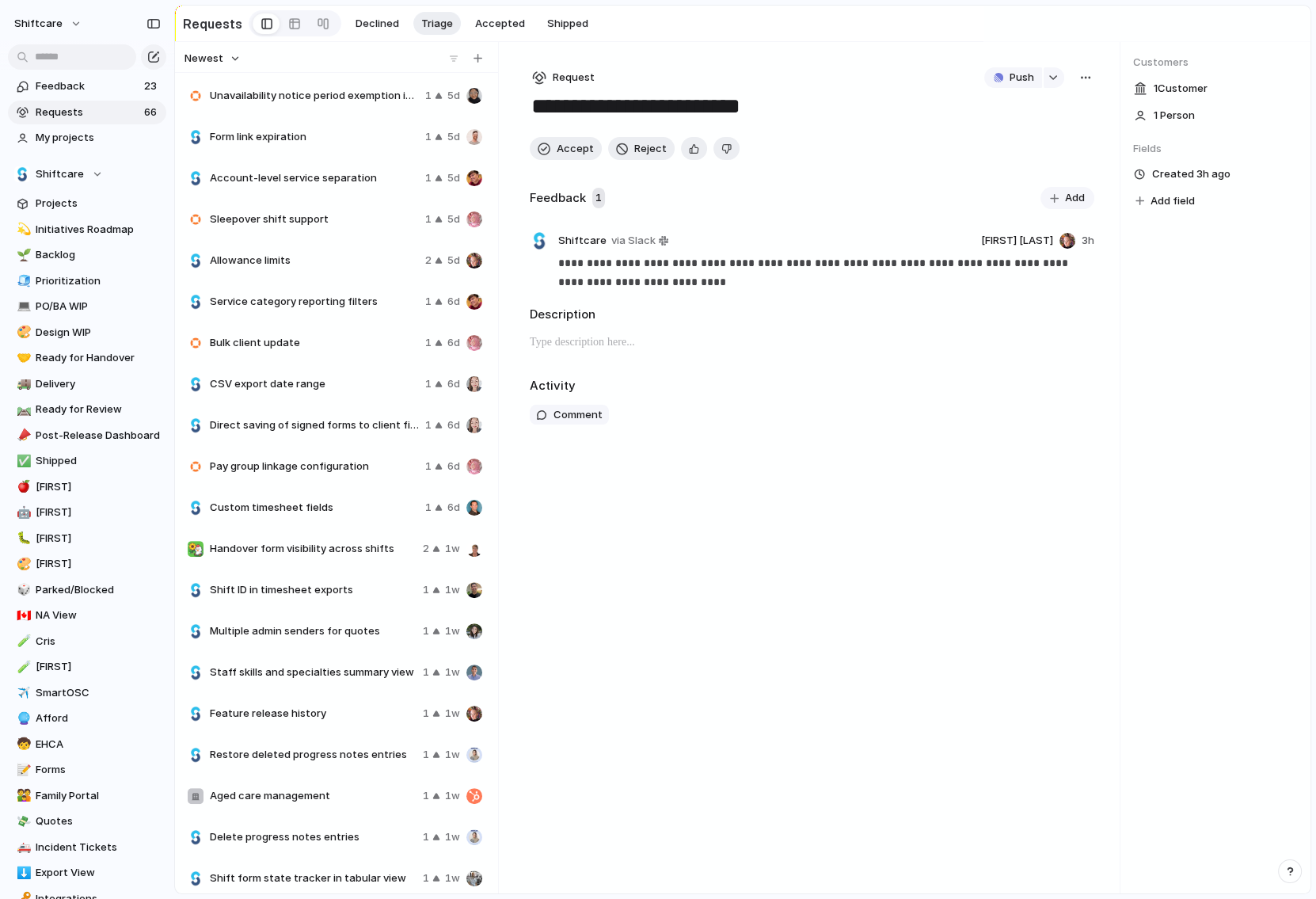 click on "Feature release history" at bounding box center (313, 714) 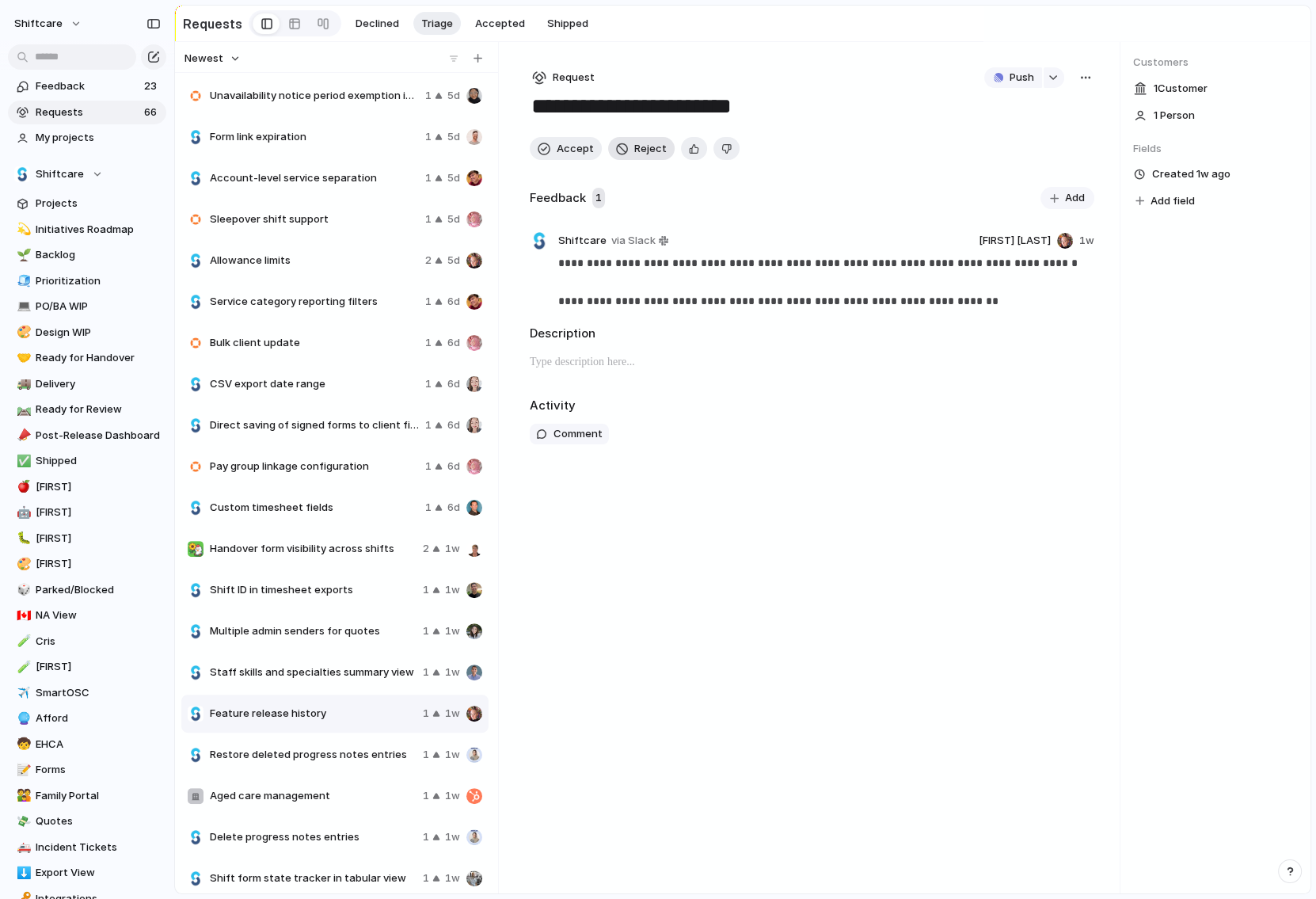 click on "Reject" at bounding box center [650, 149] 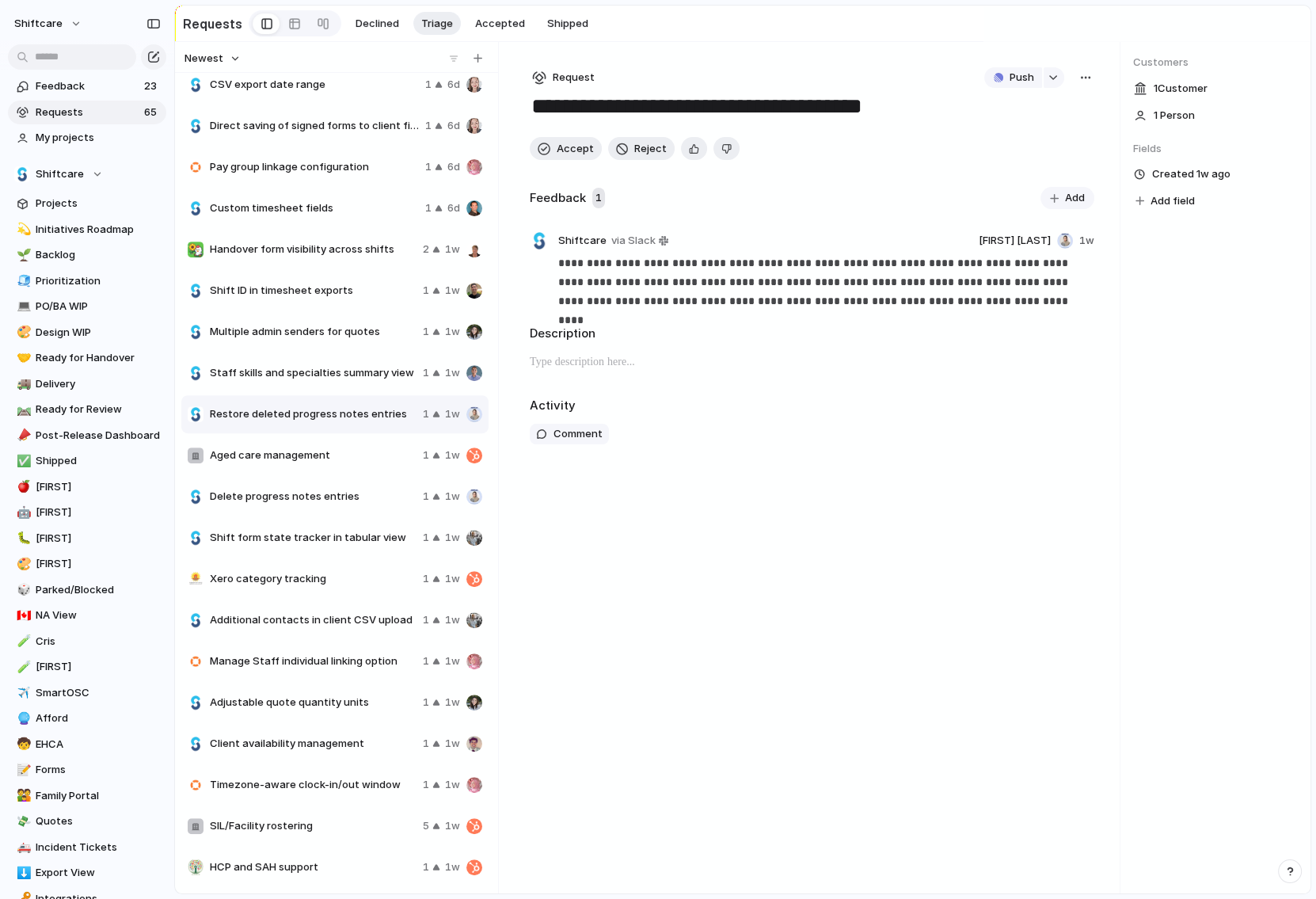scroll, scrollTop: 763, scrollLeft: 0, axis: vertical 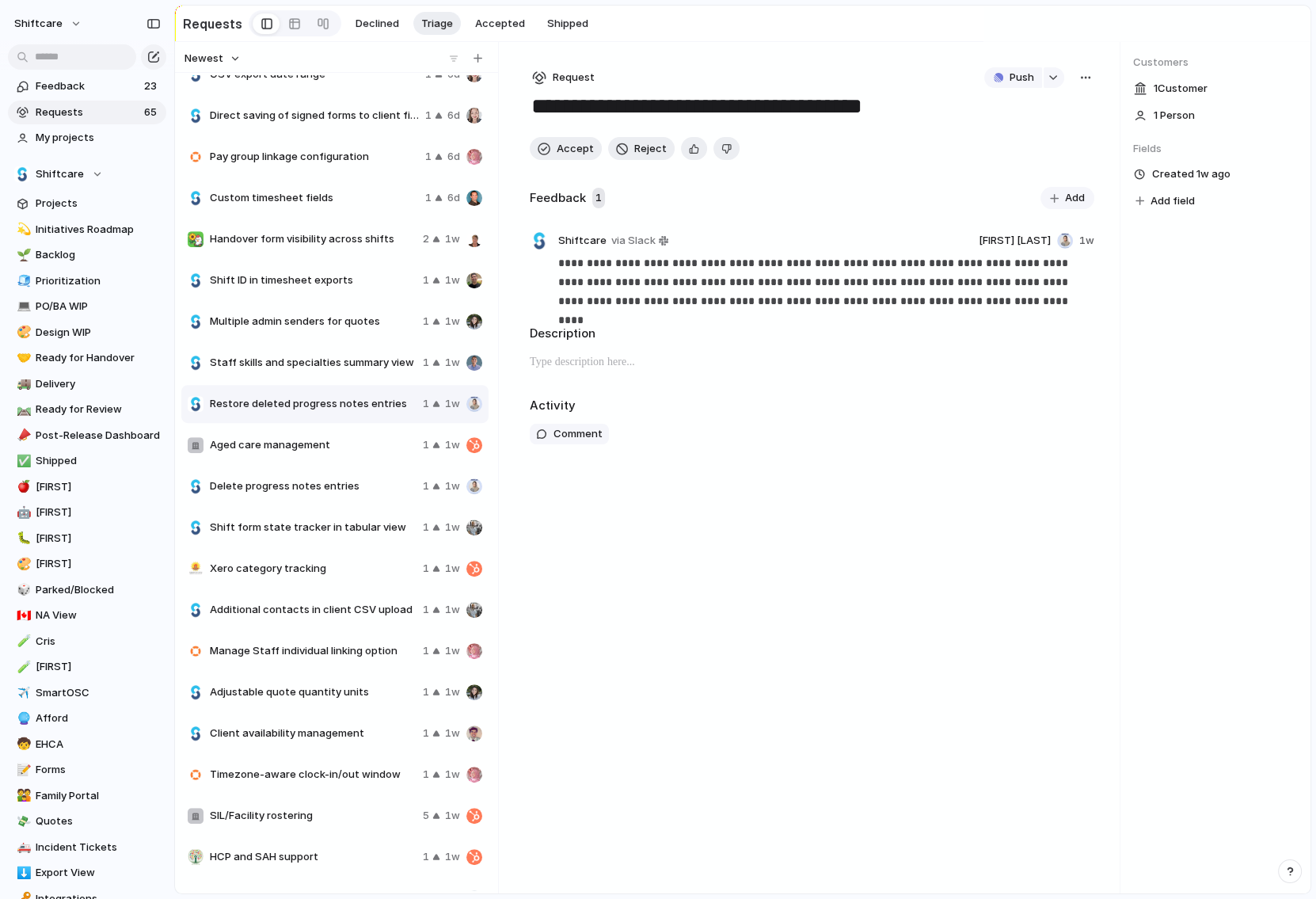 click on "Xero category tracking" at bounding box center (313, 569) 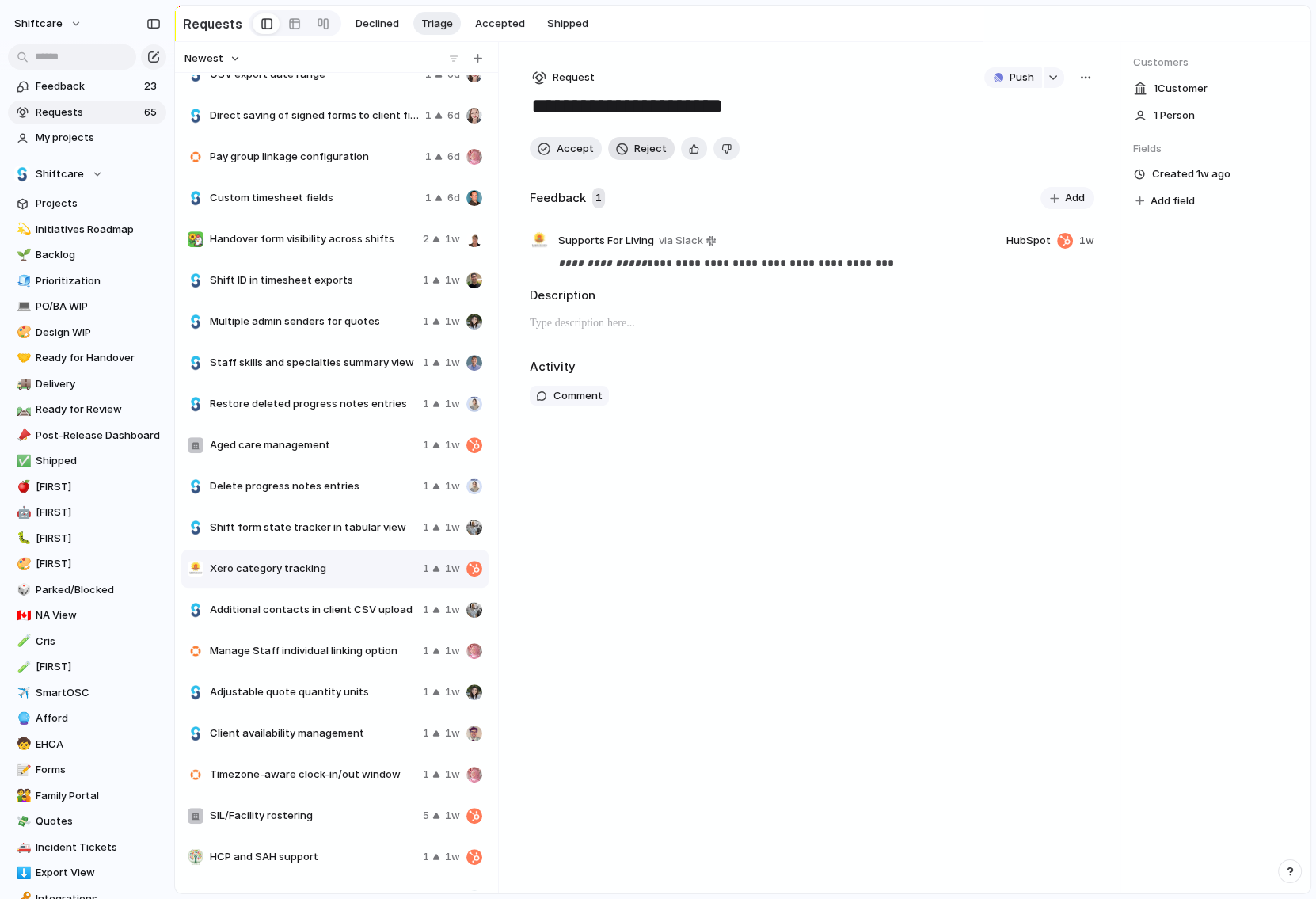 click on "Reject" at bounding box center [641, 149] 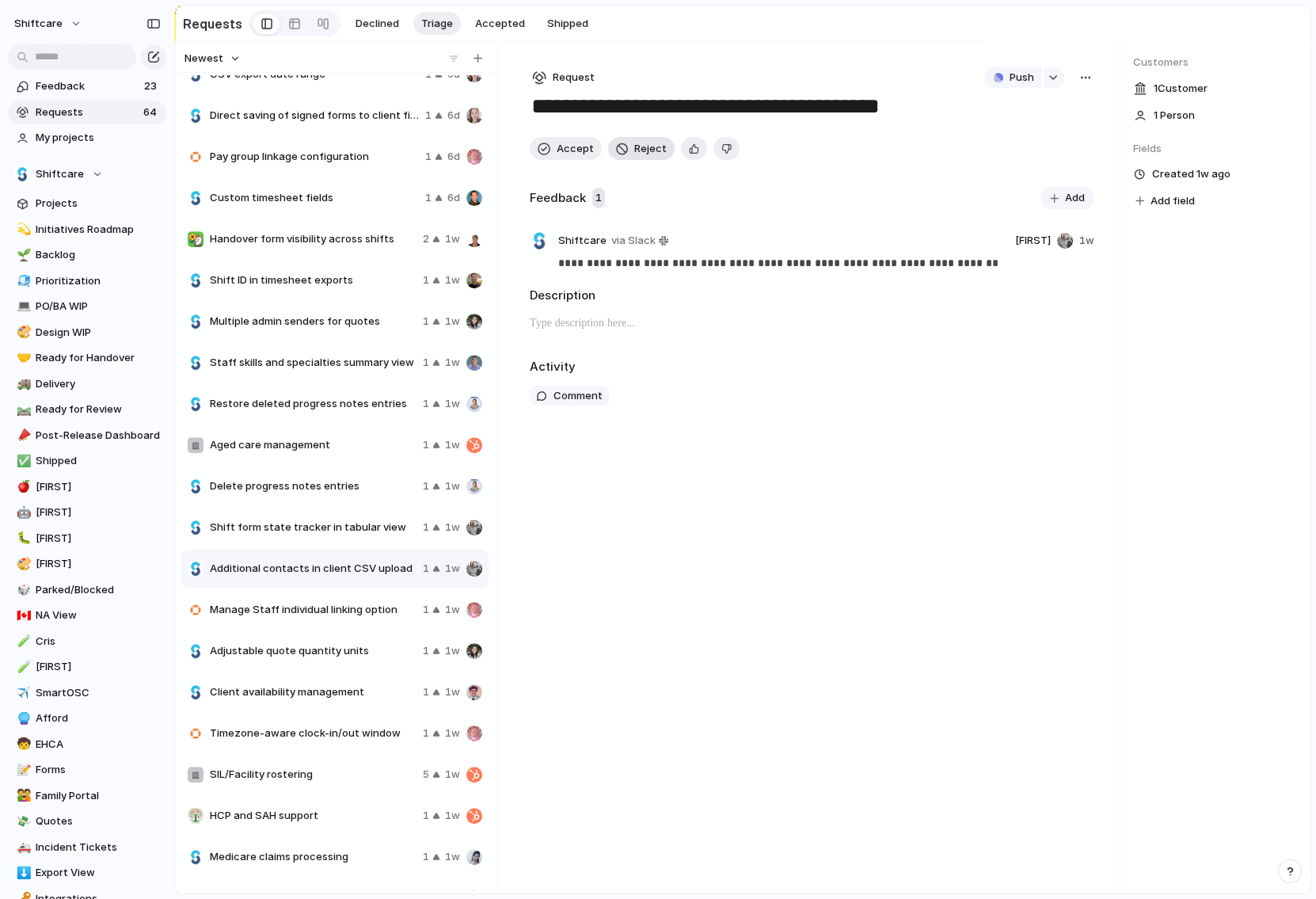 click on "Reject" at bounding box center [650, 149] 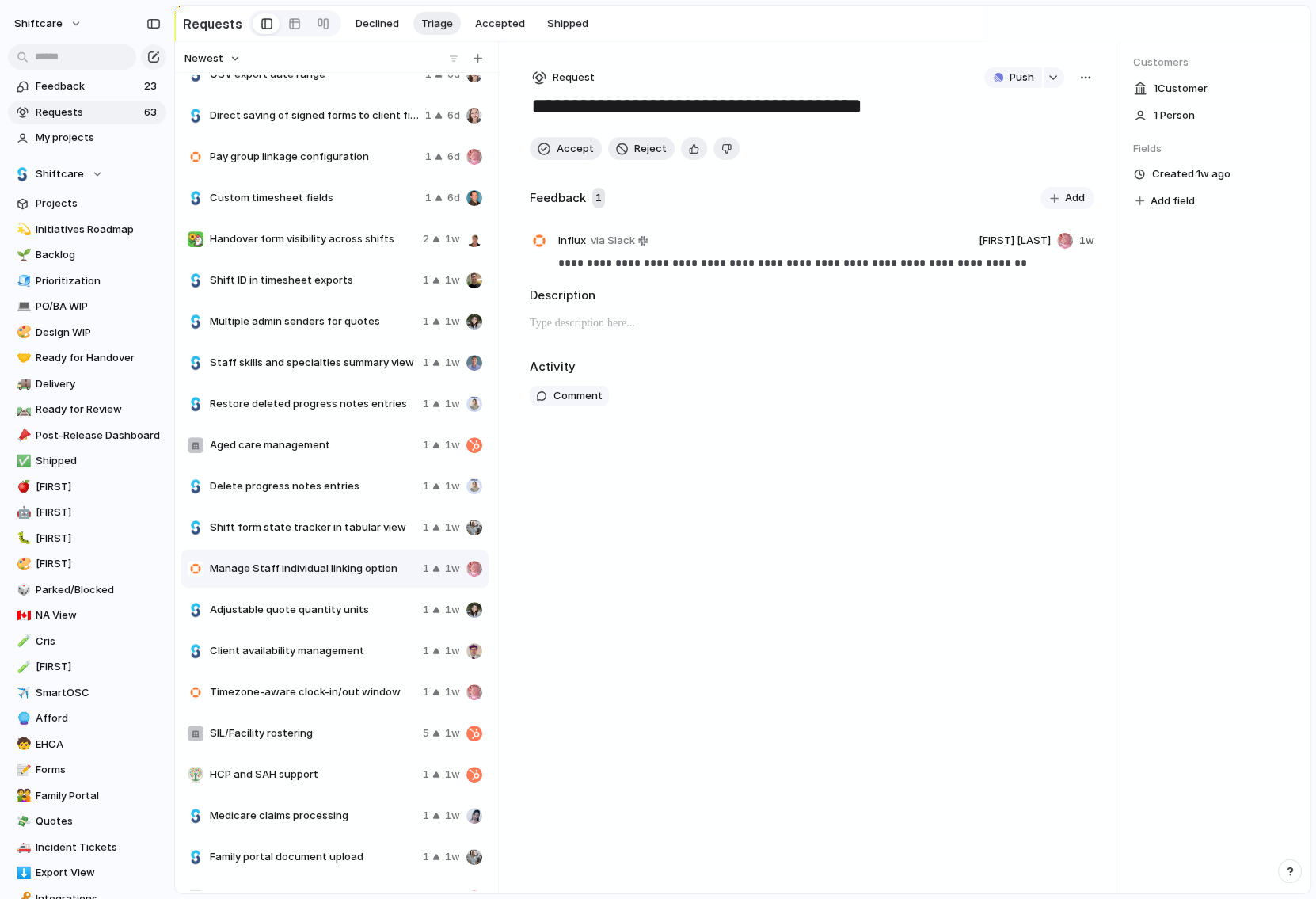 click on "Timezone-aware clock-in/out window" at bounding box center (313, 692) 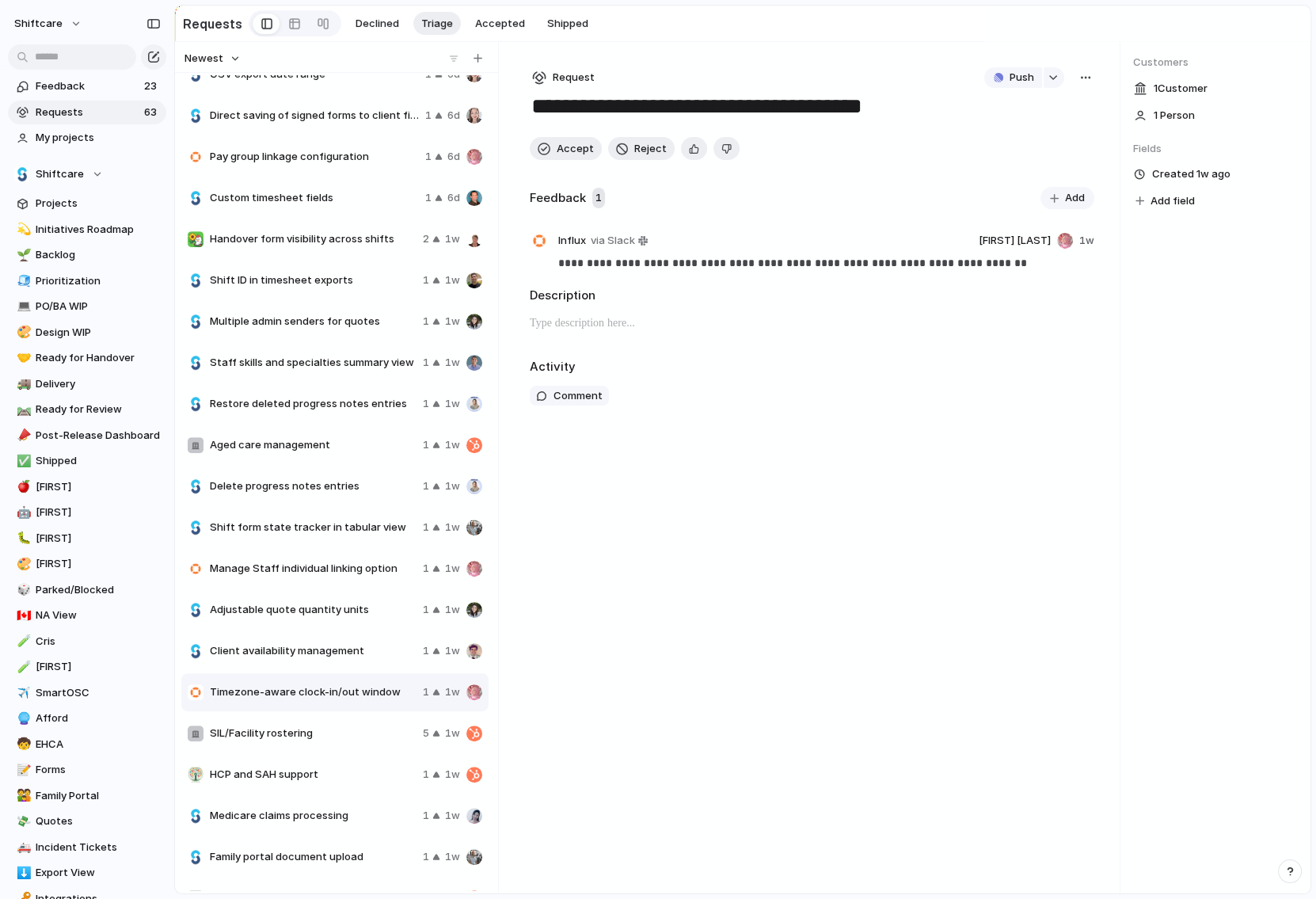 type on "**********" 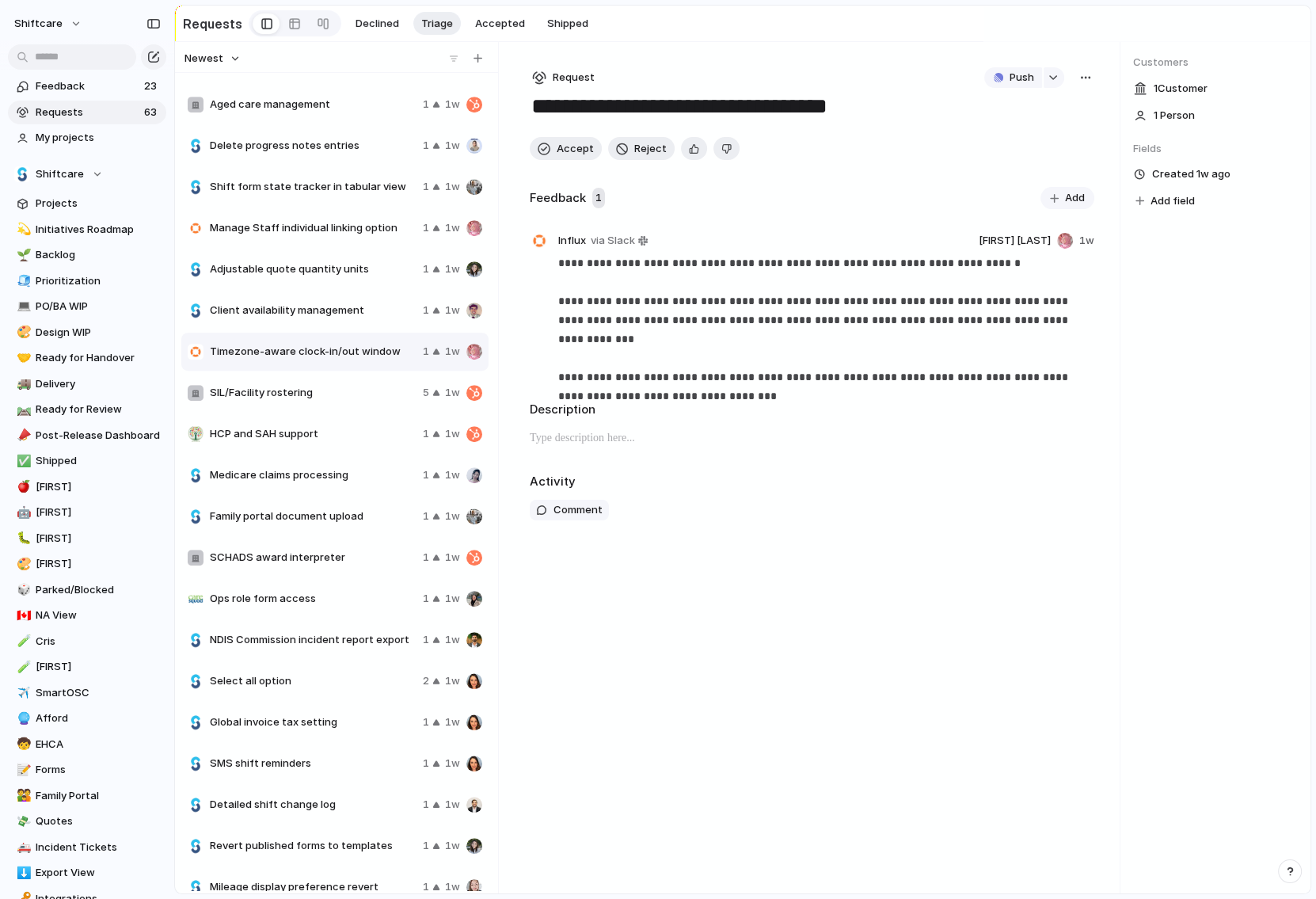 scroll, scrollTop: 1780, scrollLeft: 0, axis: vertical 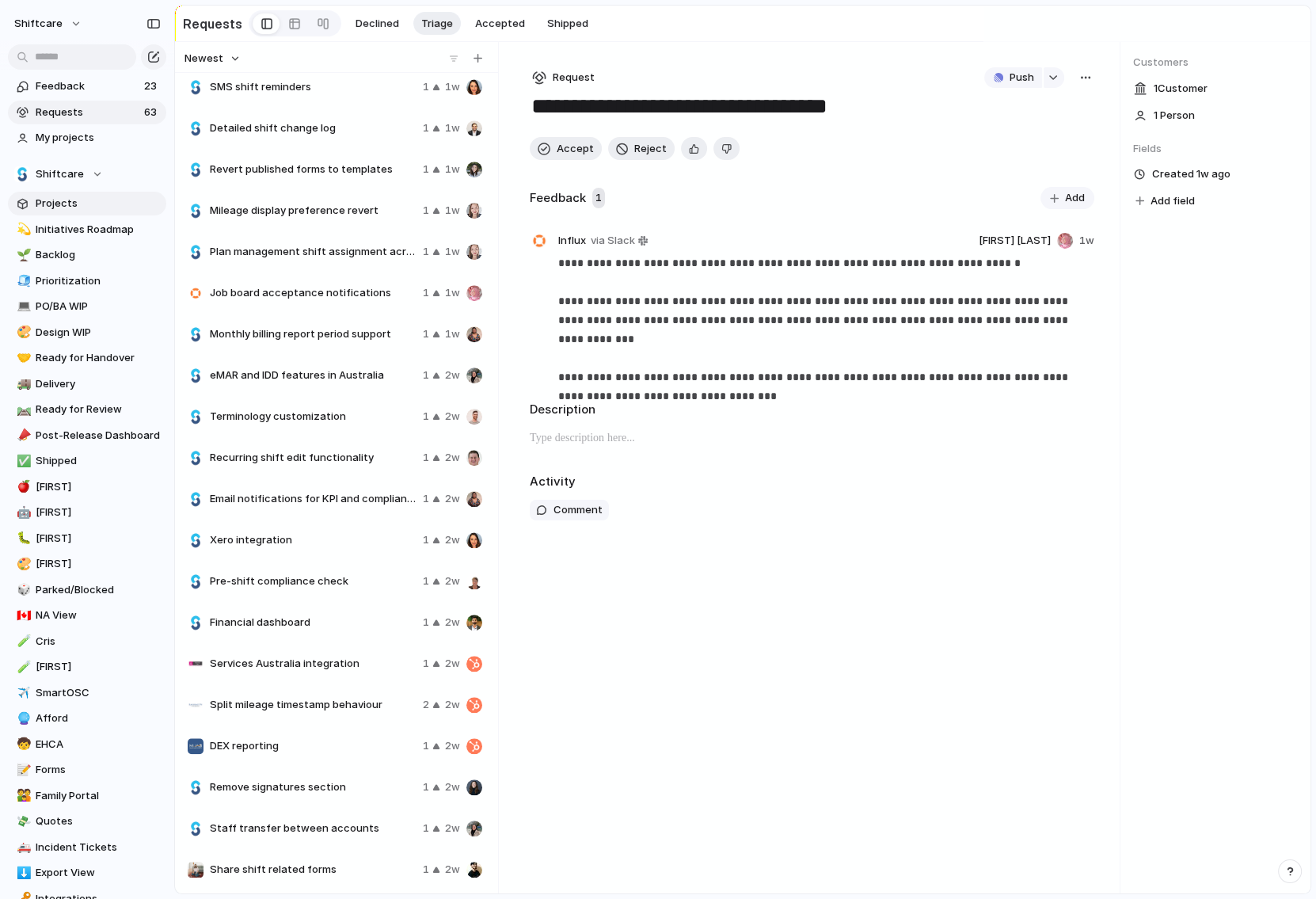 click on "Projects" at bounding box center (98, 204) 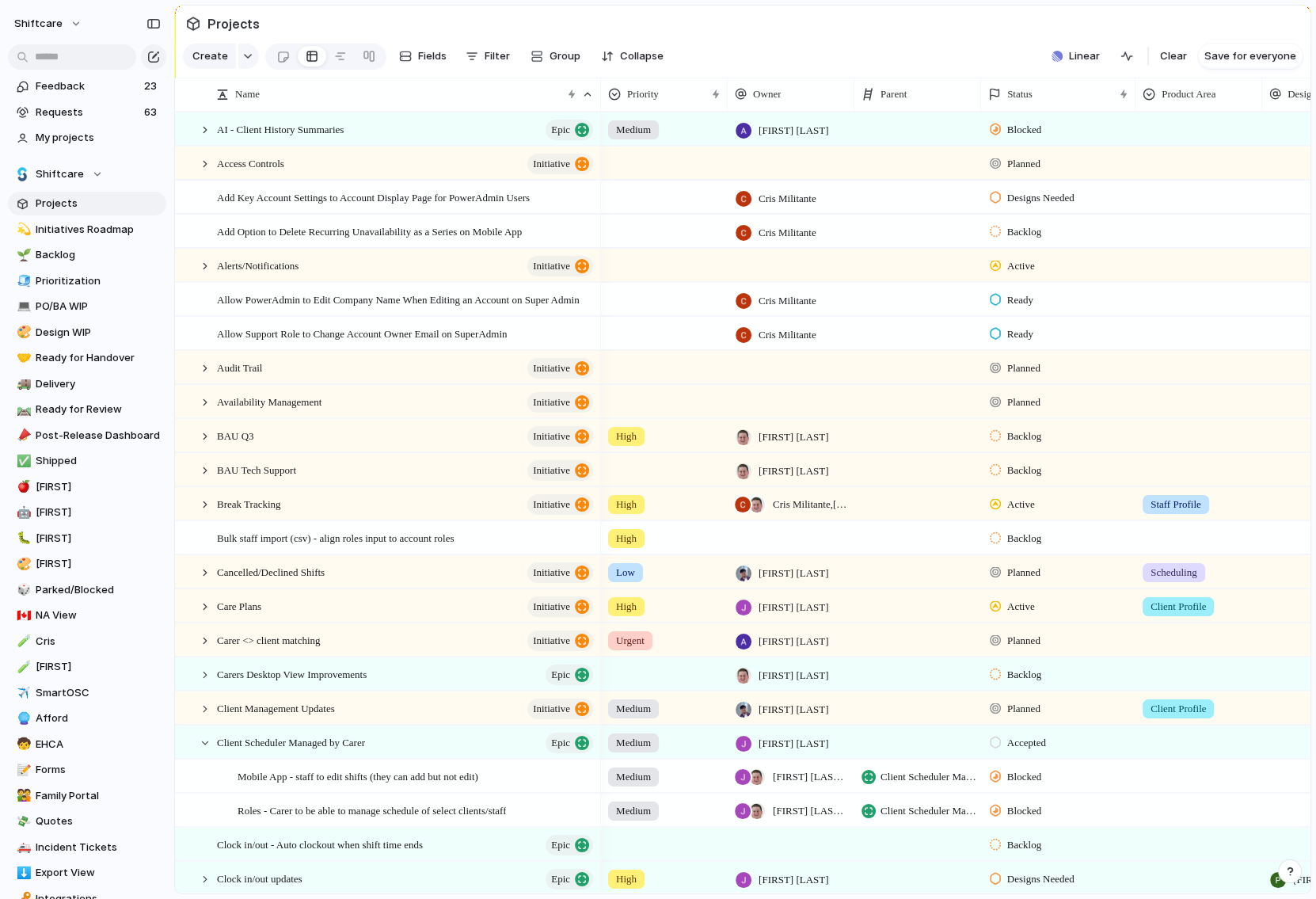 scroll, scrollTop: 32, scrollLeft: 0, axis: vertical 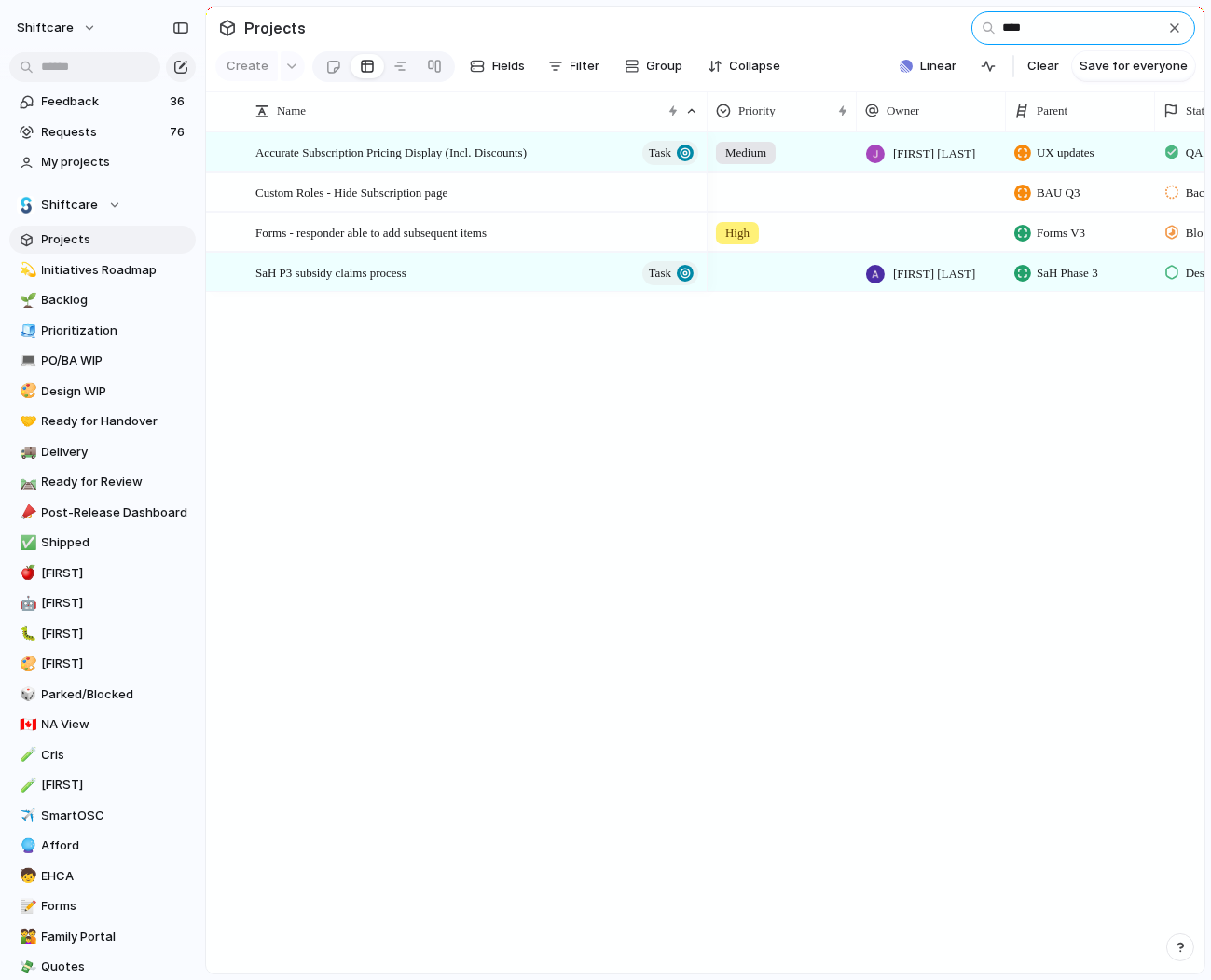 click on "****" at bounding box center [1083, 28] 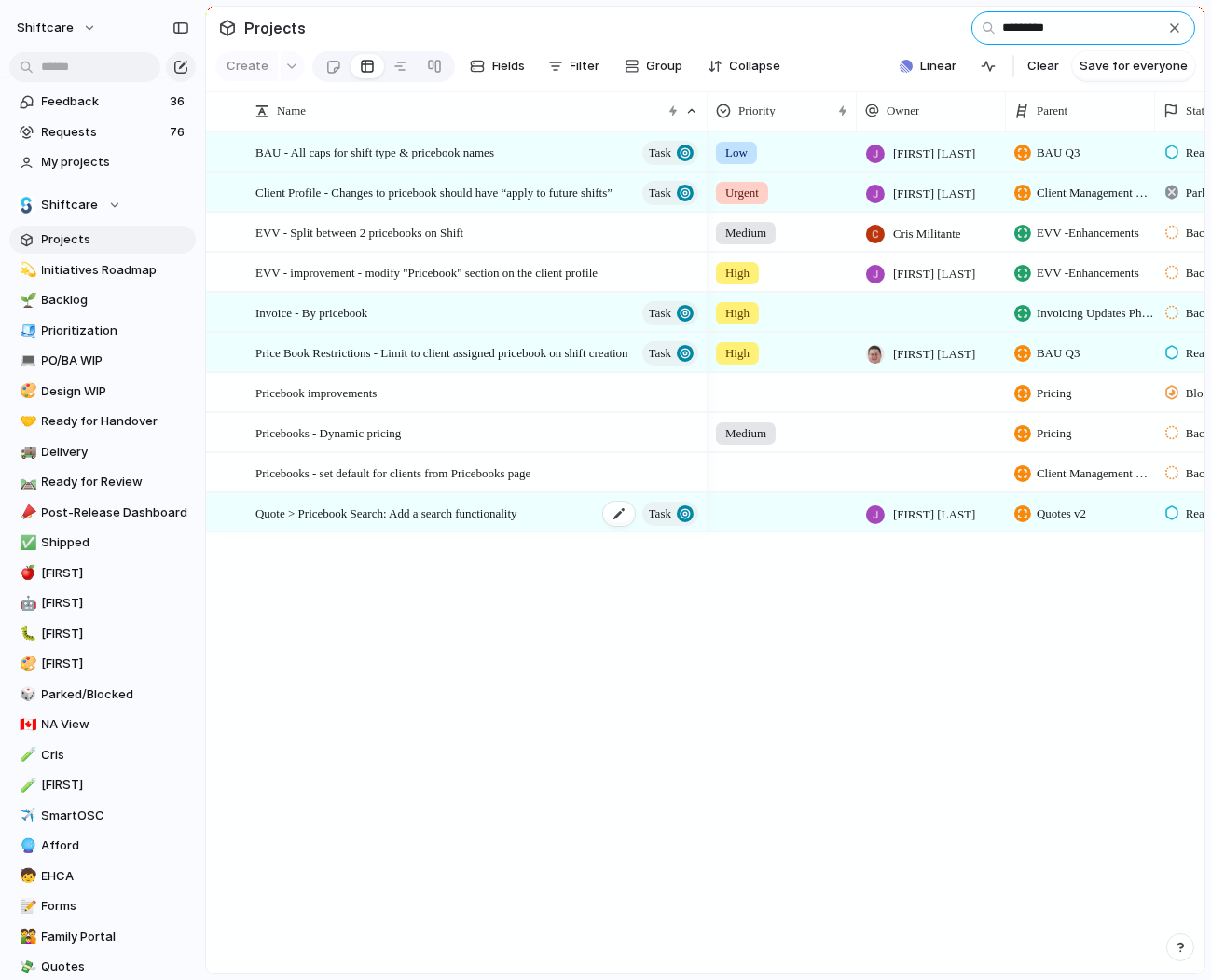 type on "*********" 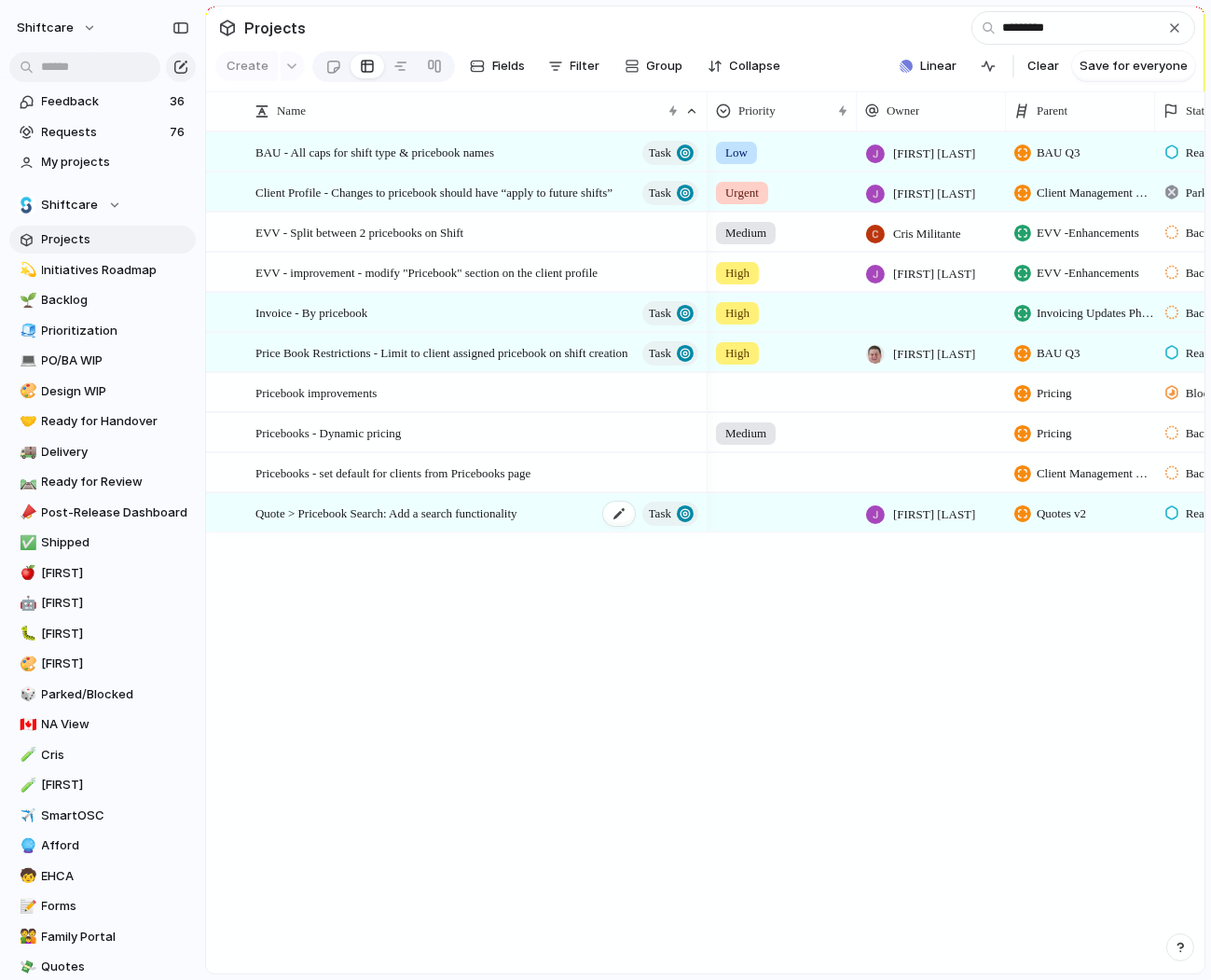click on "Quote > Pricebook Search: Add a search functionality" at bounding box center (386, 512) 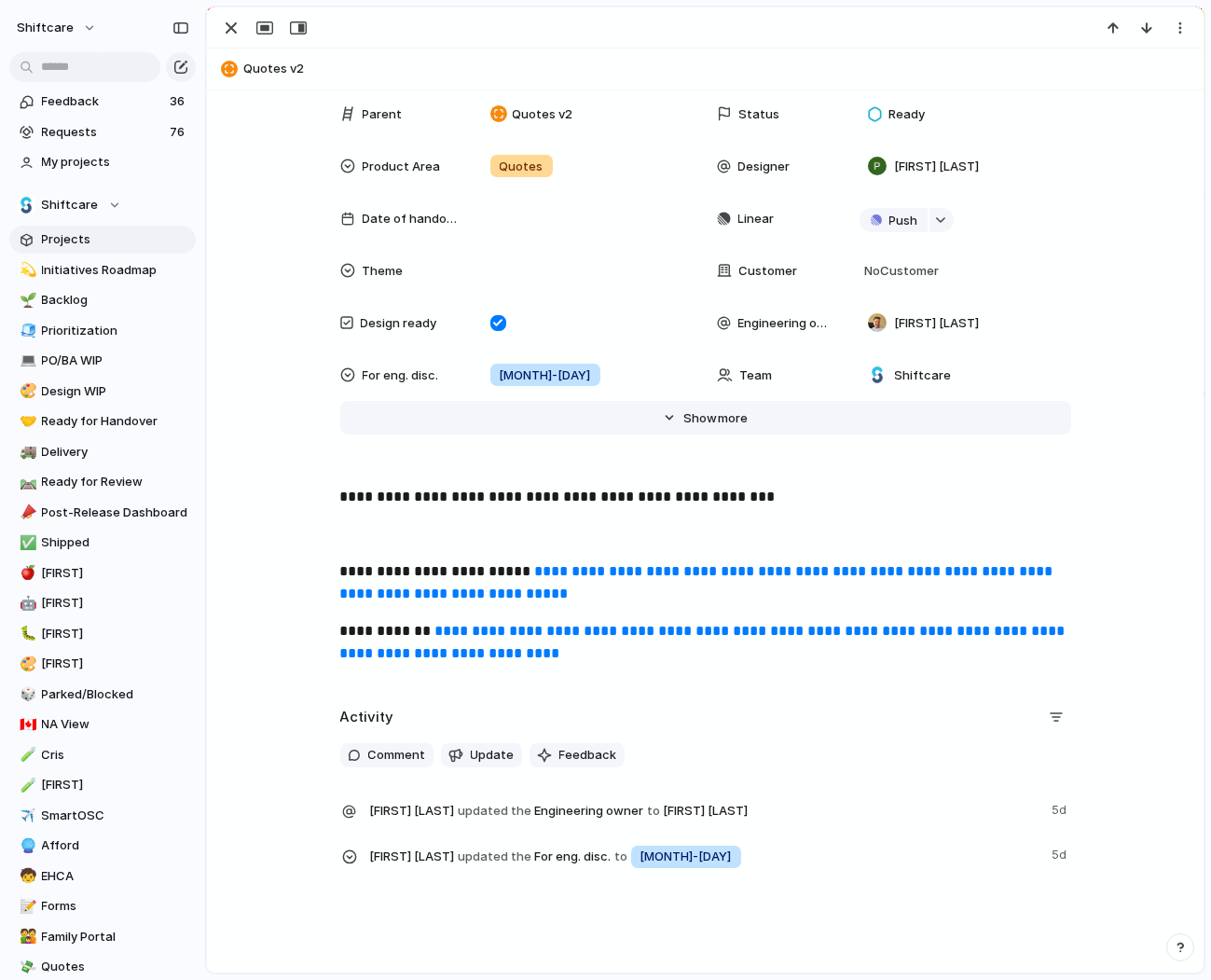 scroll, scrollTop: 207, scrollLeft: 0, axis: vertical 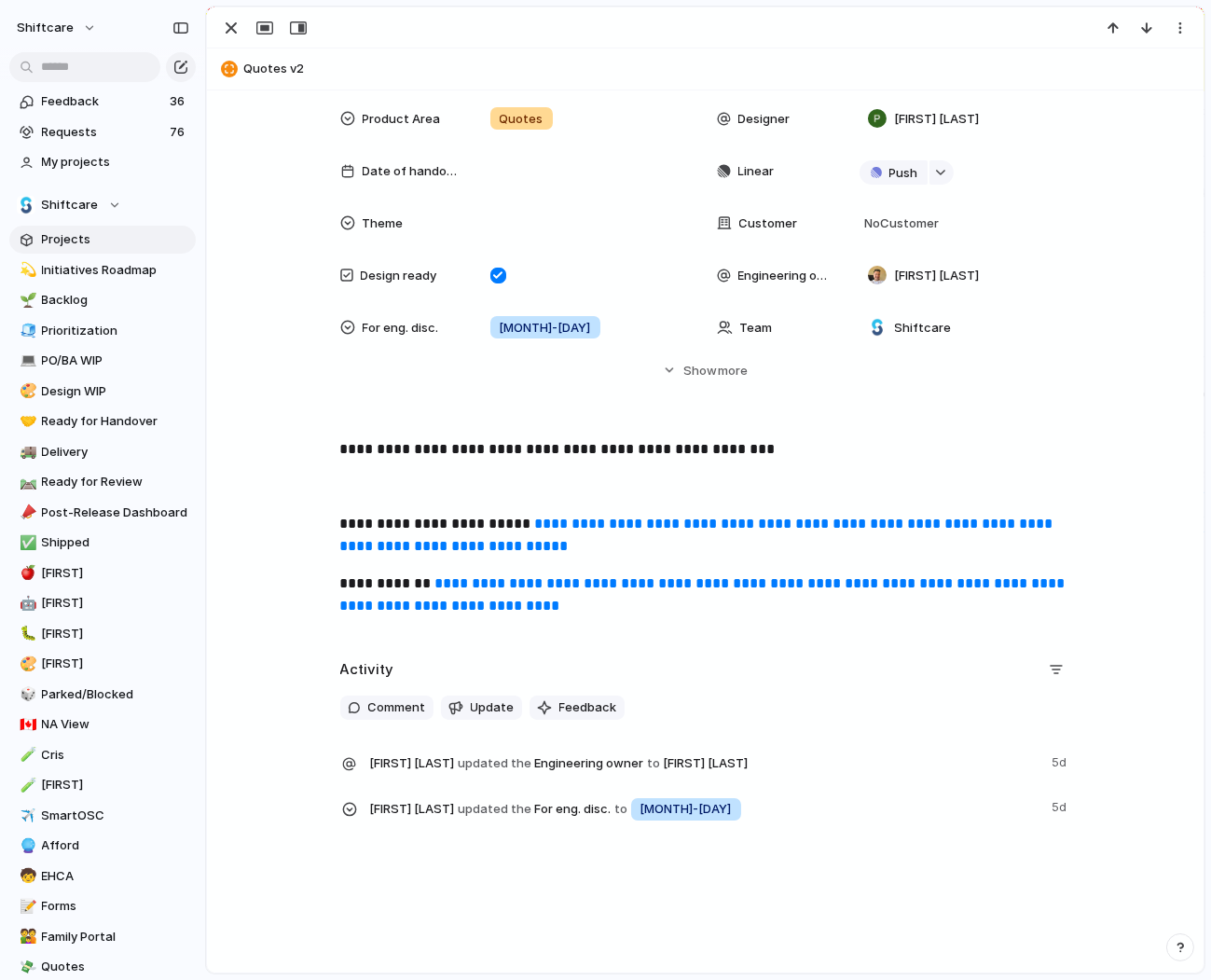 click on "**********" at bounding box center (705, 594) 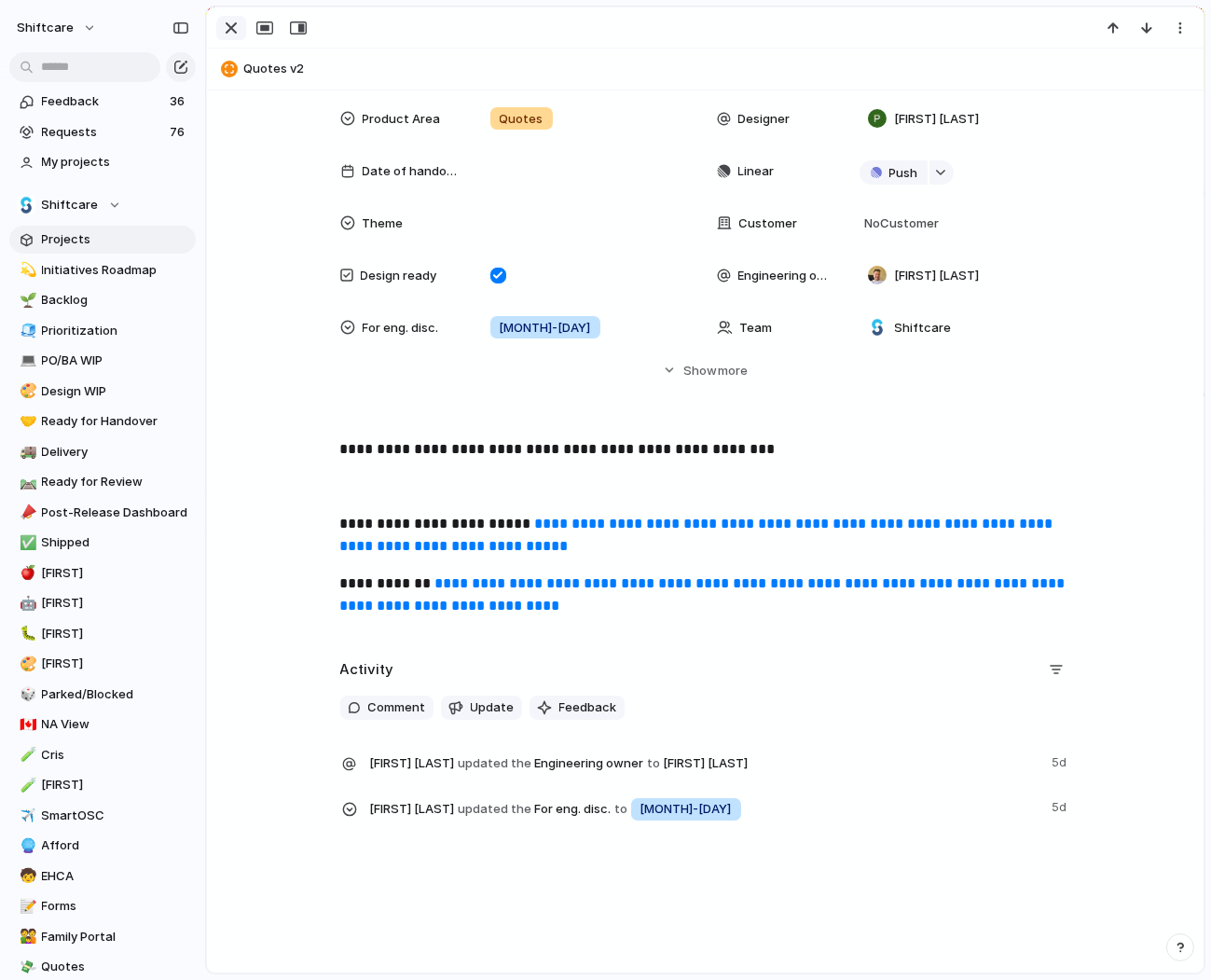 click at bounding box center (231, 28) 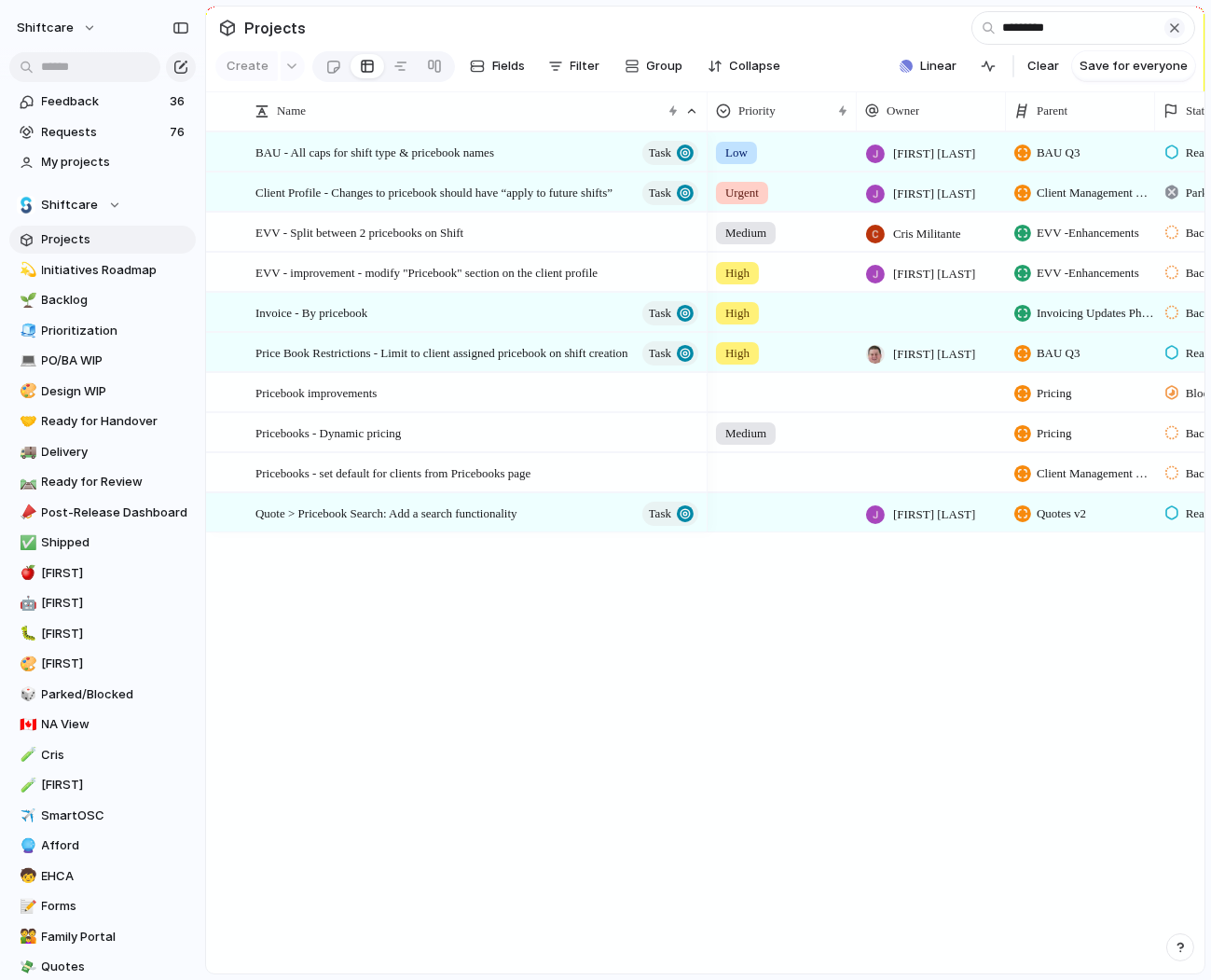 click at bounding box center (1175, 28) 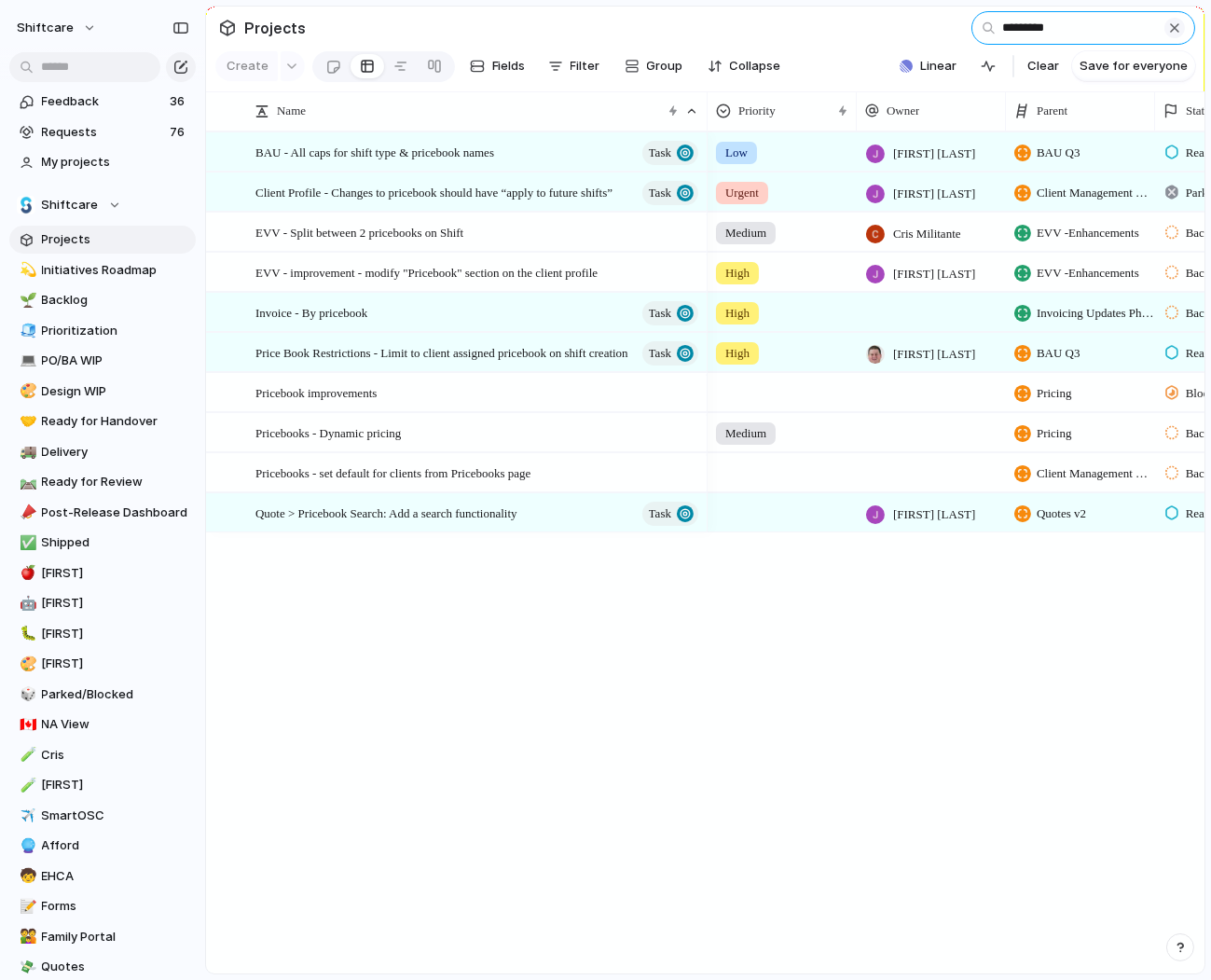 type 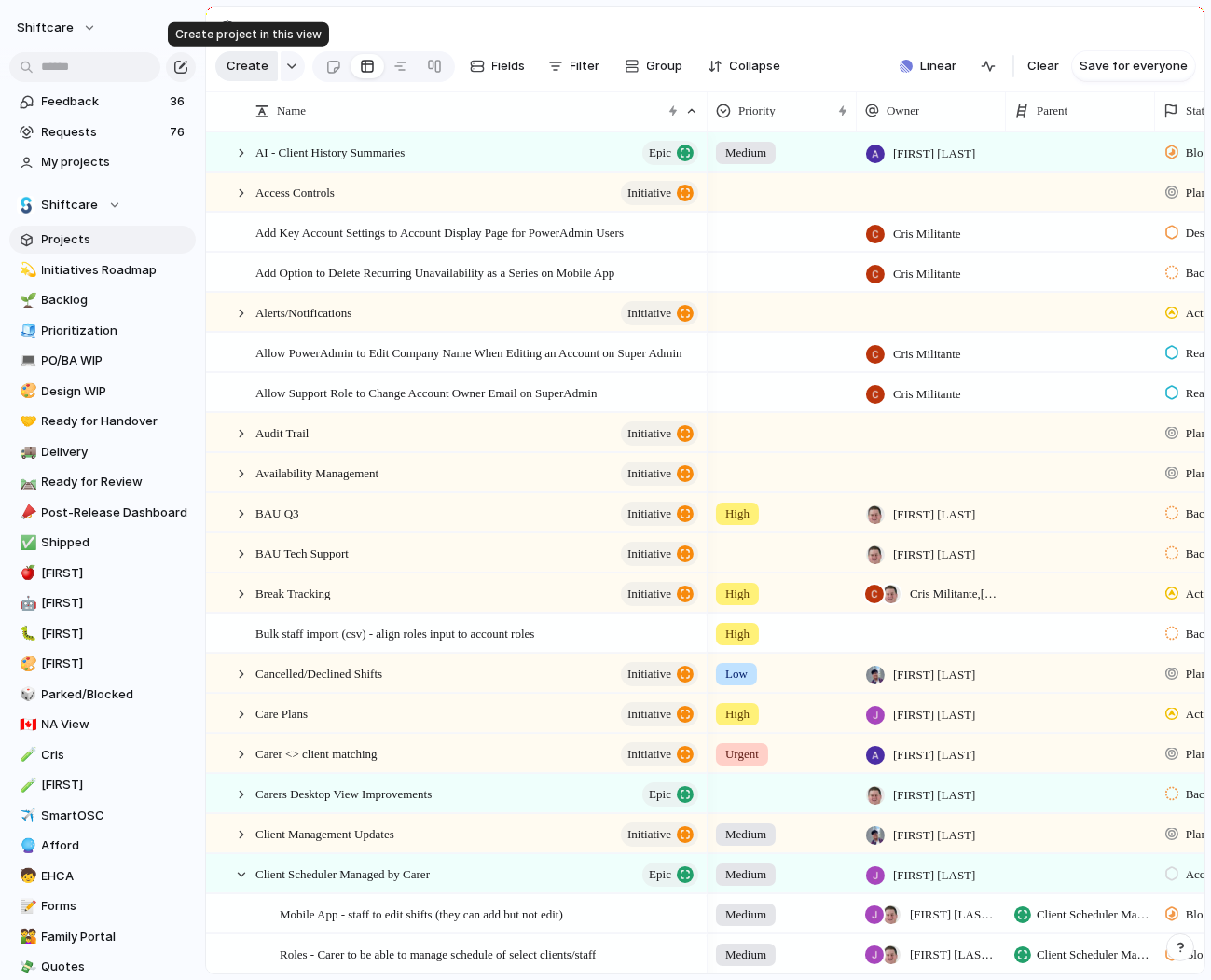 click on "Create" at bounding box center [247, 66] 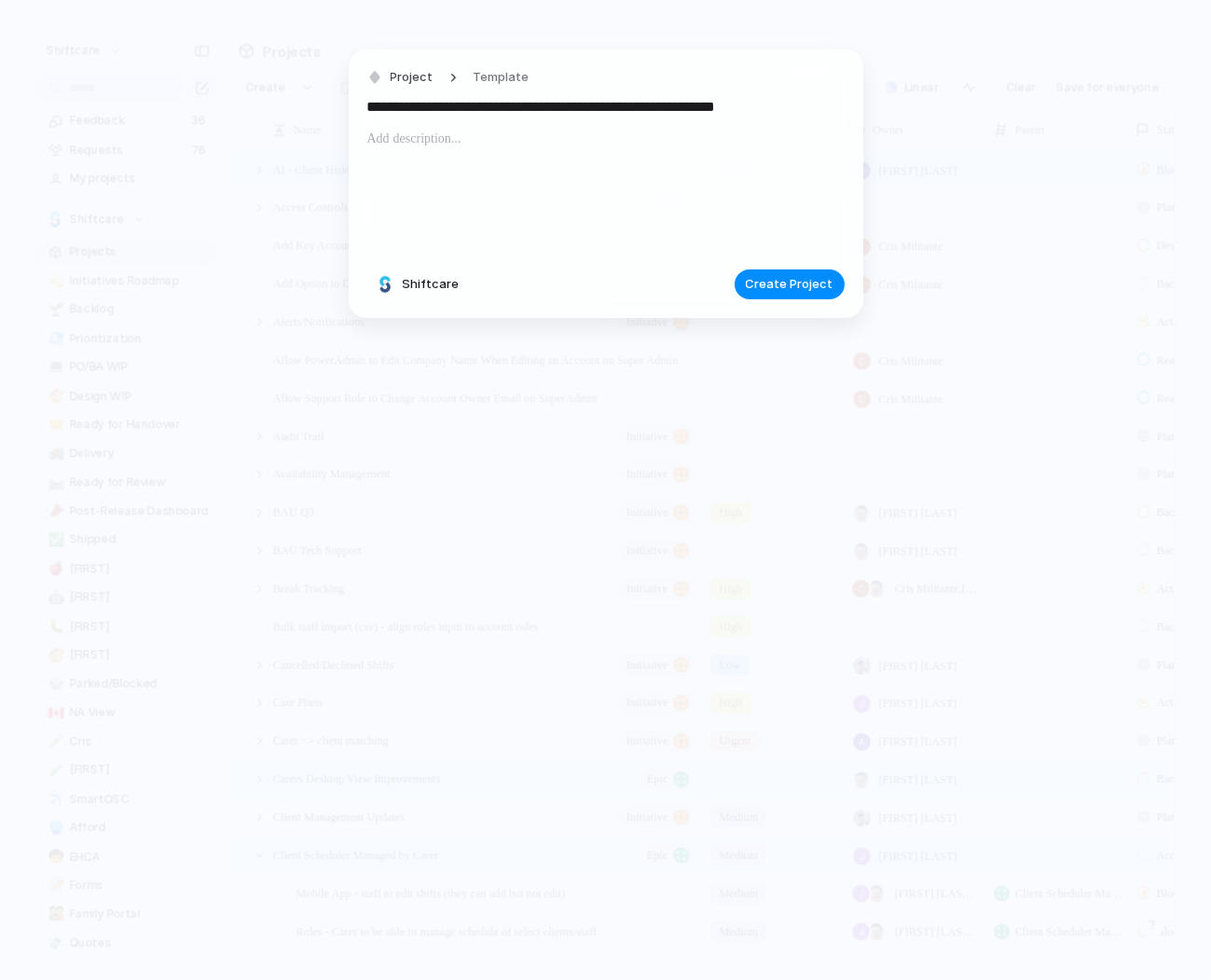 type on "**********" 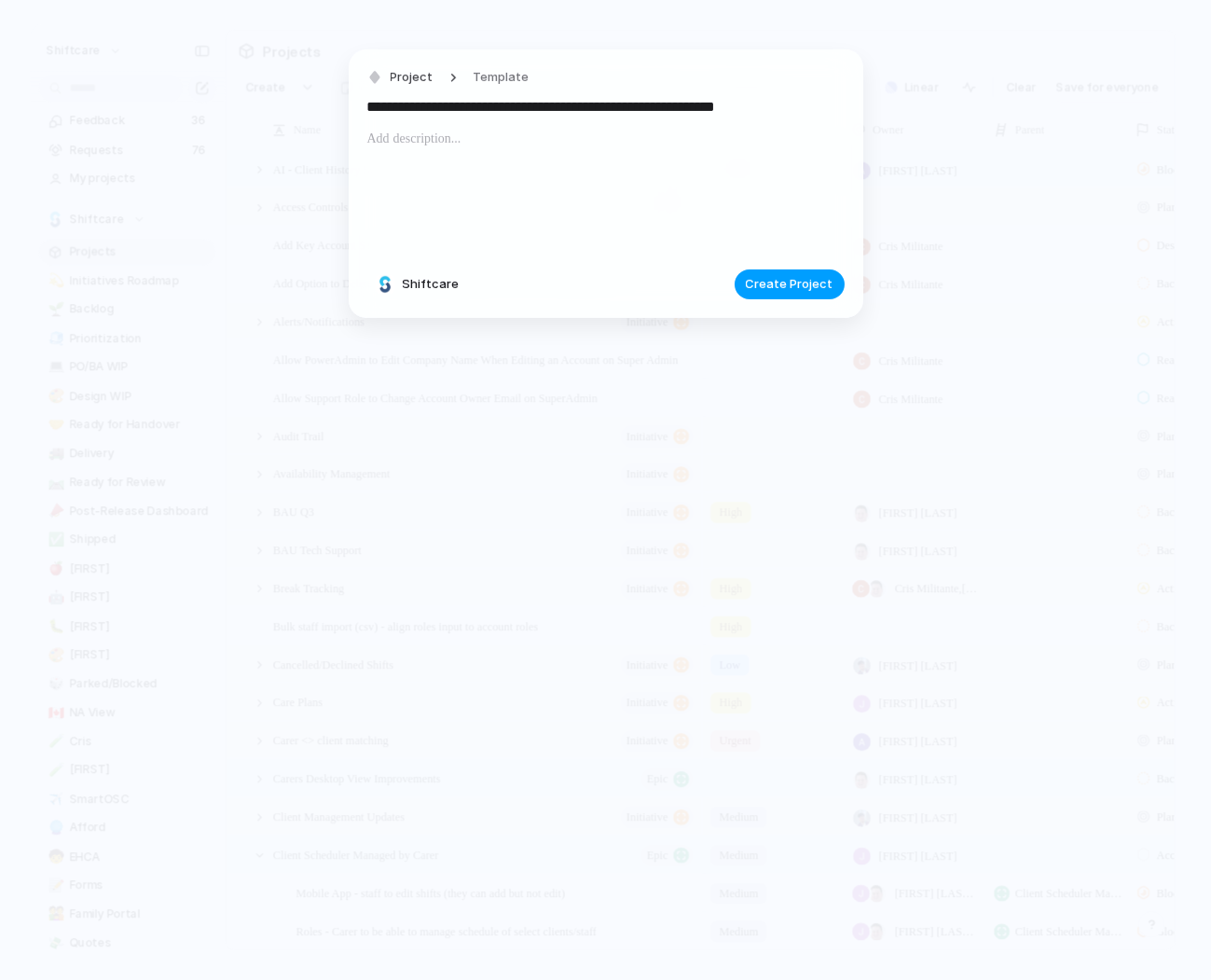 click on "Create Project" at bounding box center (790, 284) 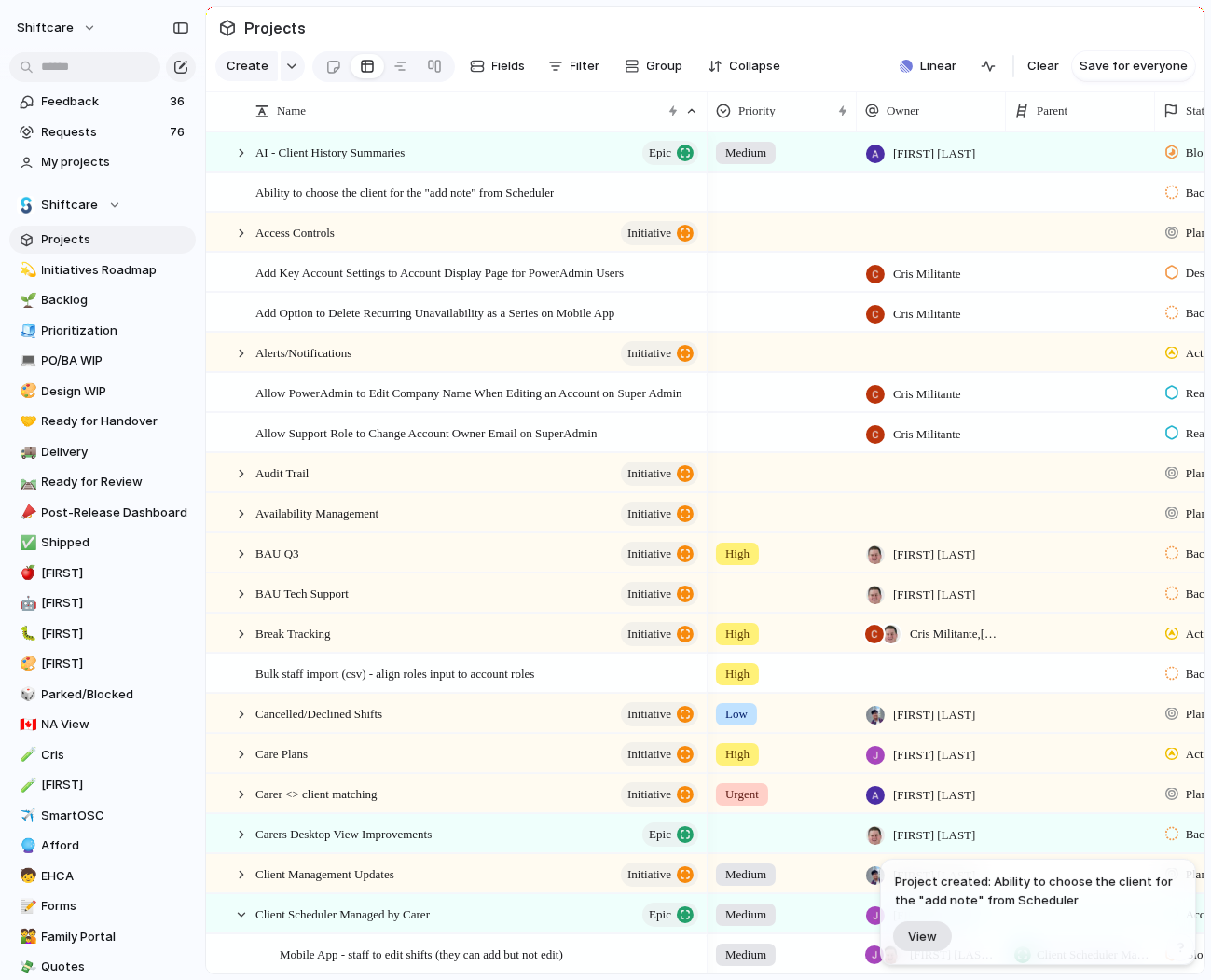 click on "View" at bounding box center [922, 936] 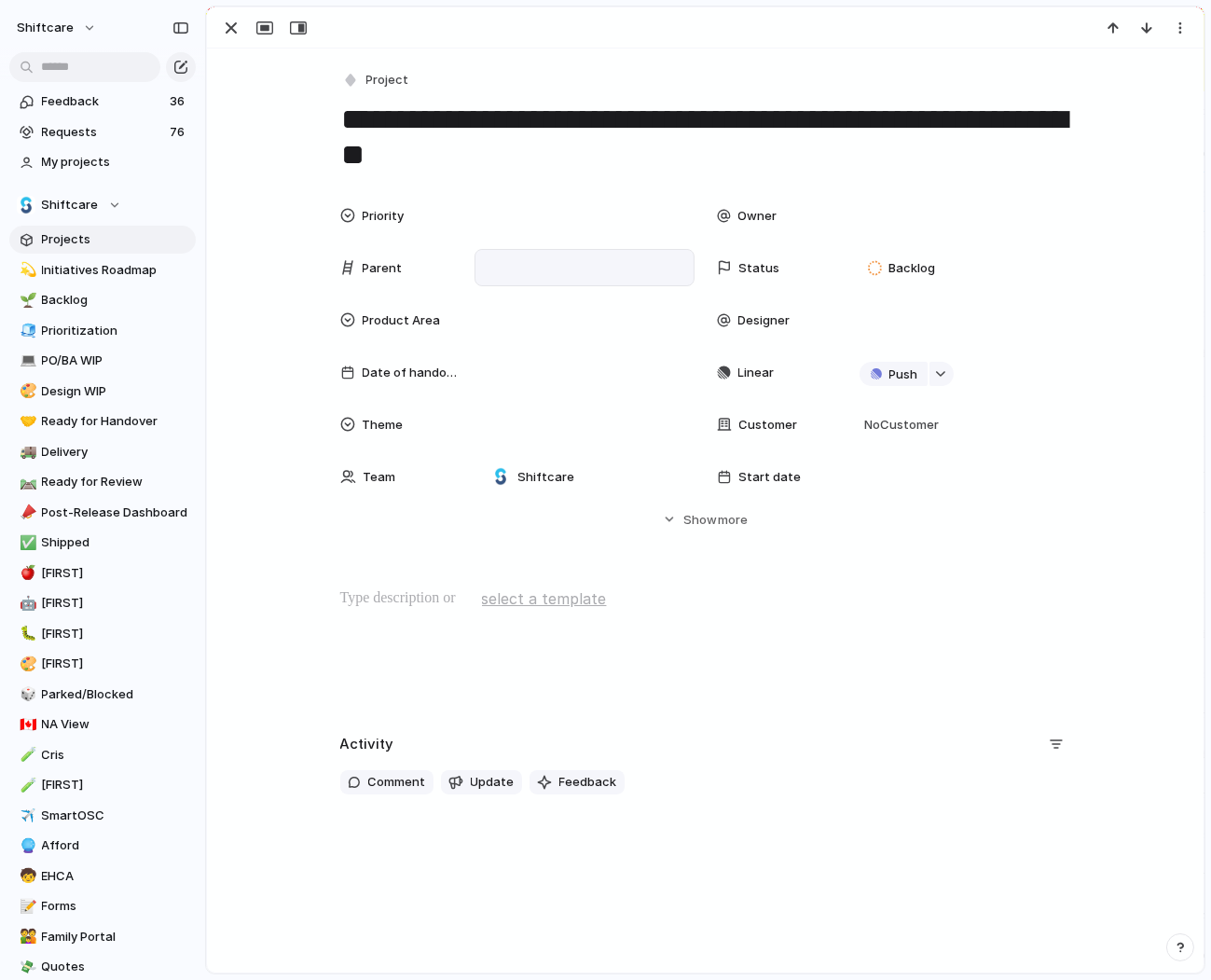 click at bounding box center [585, 268] 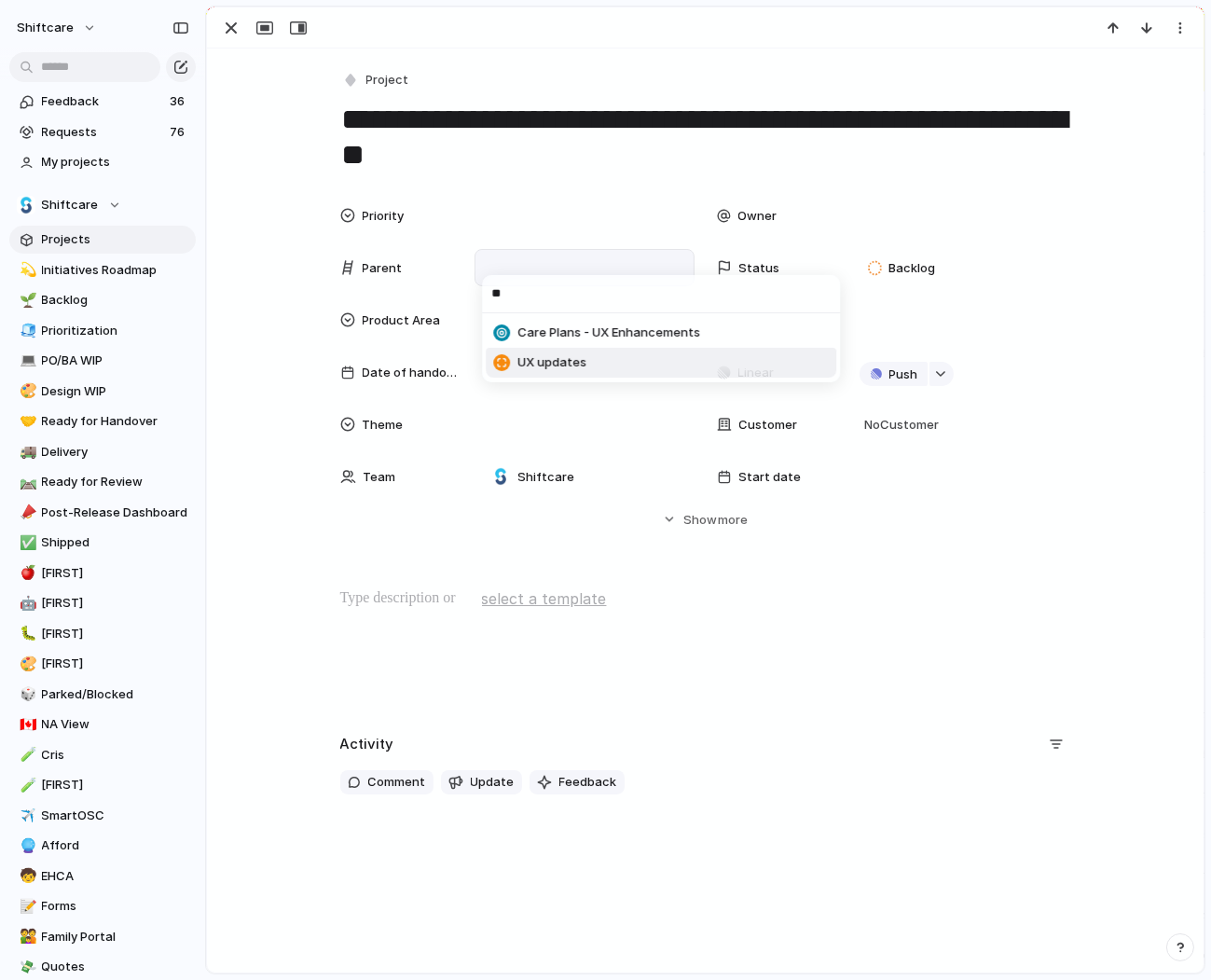 type on "**" 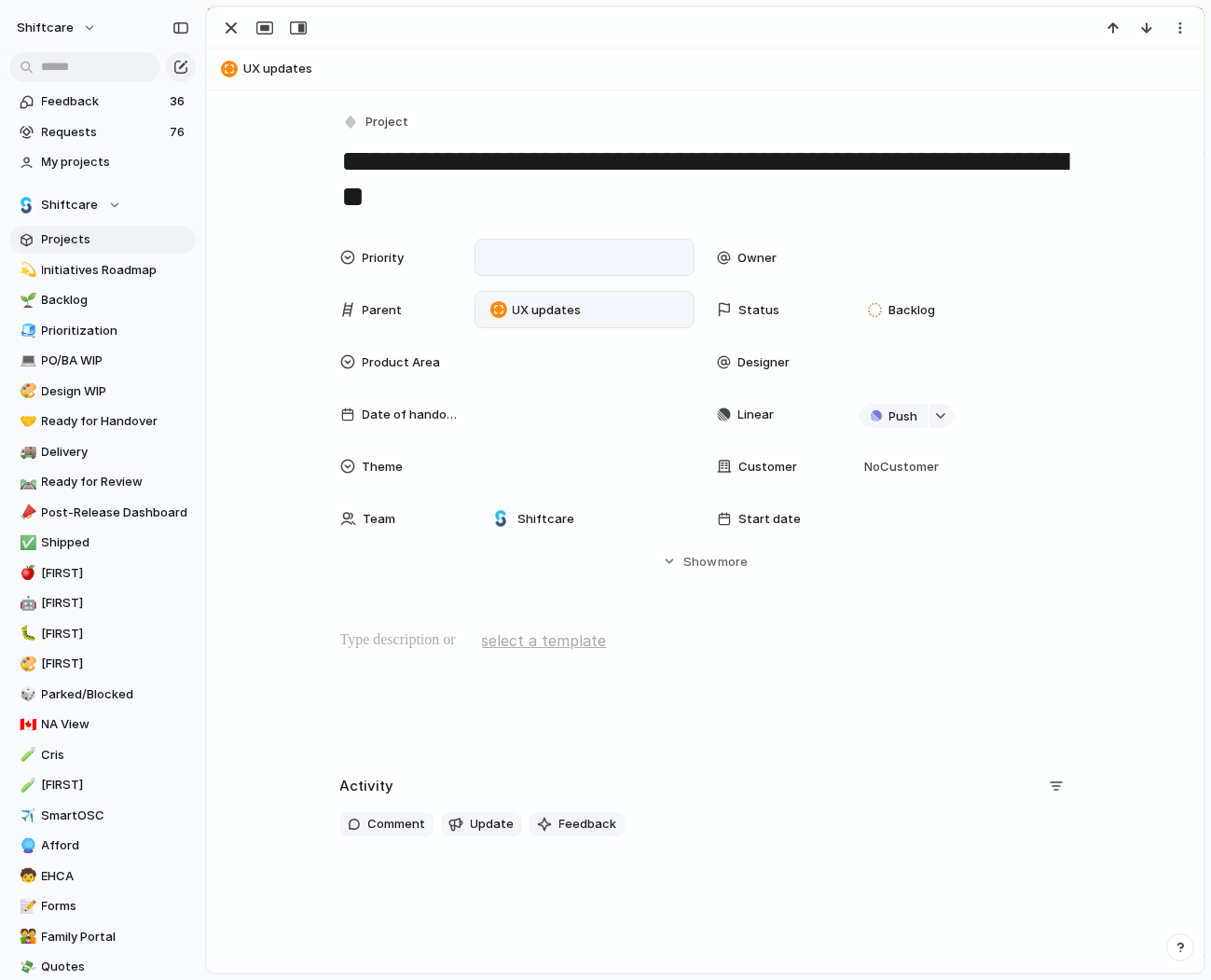 click at bounding box center [585, 257] 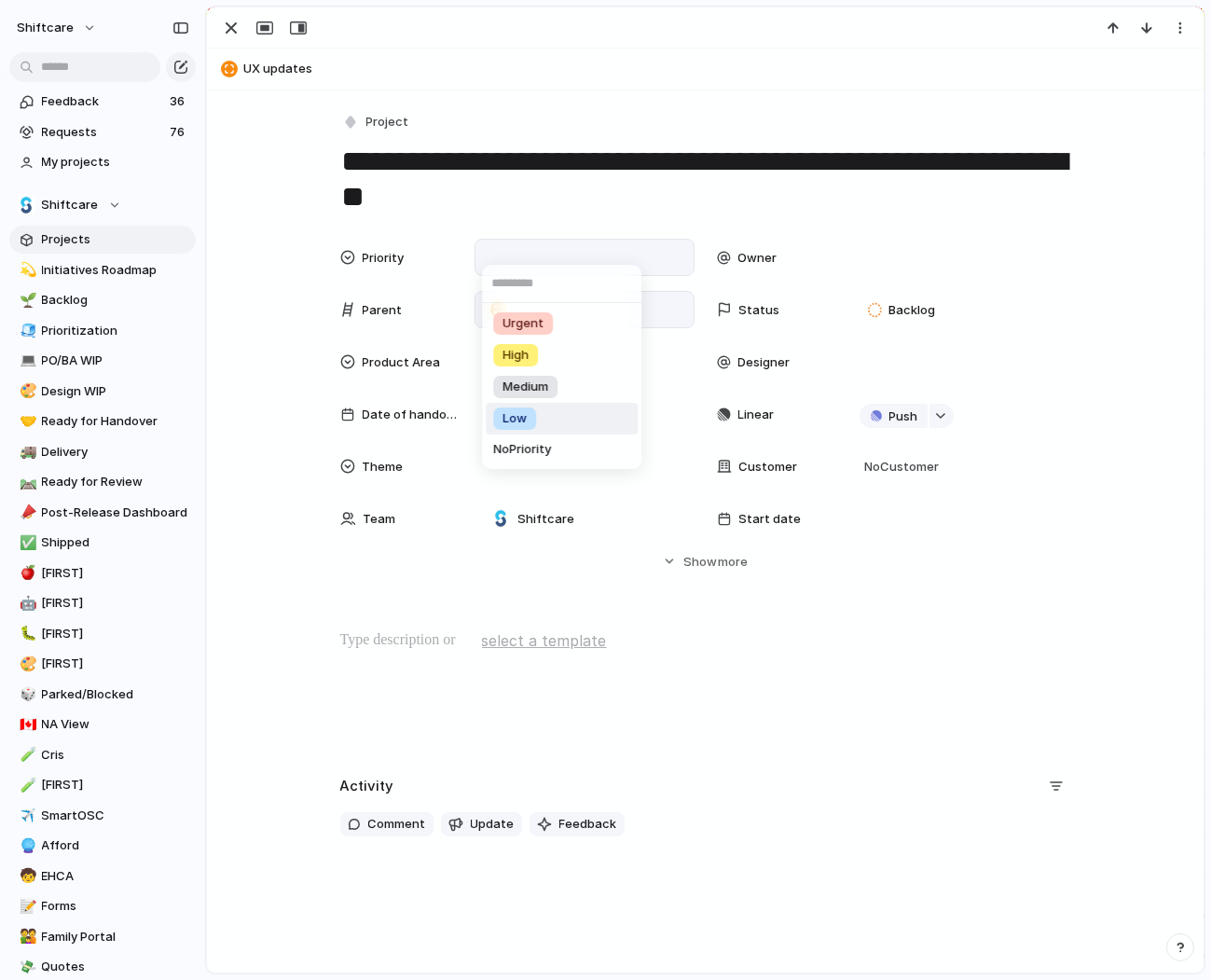 click on "Low" at bounding box center (515, 419) 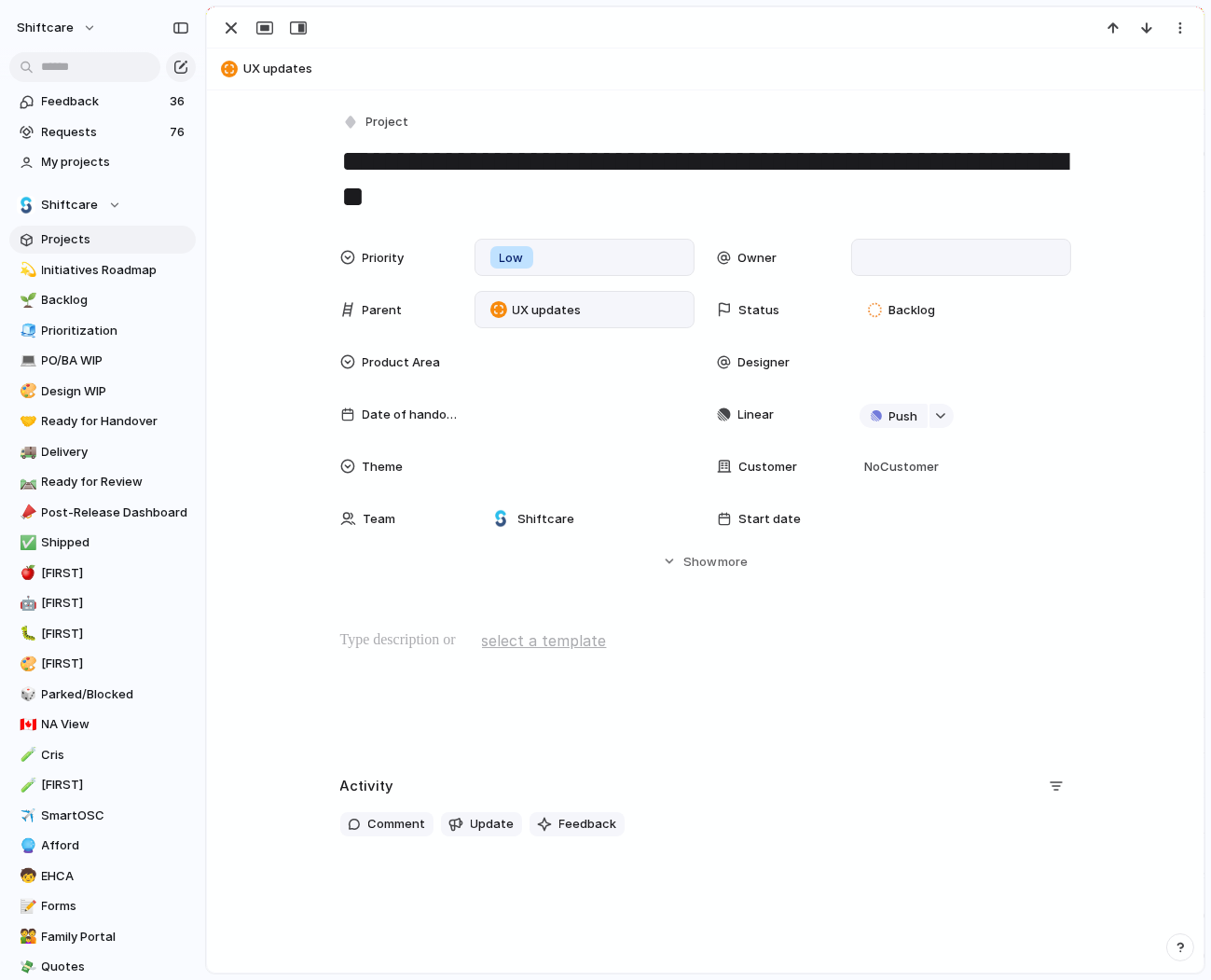 click at bounding box center [961, 257] 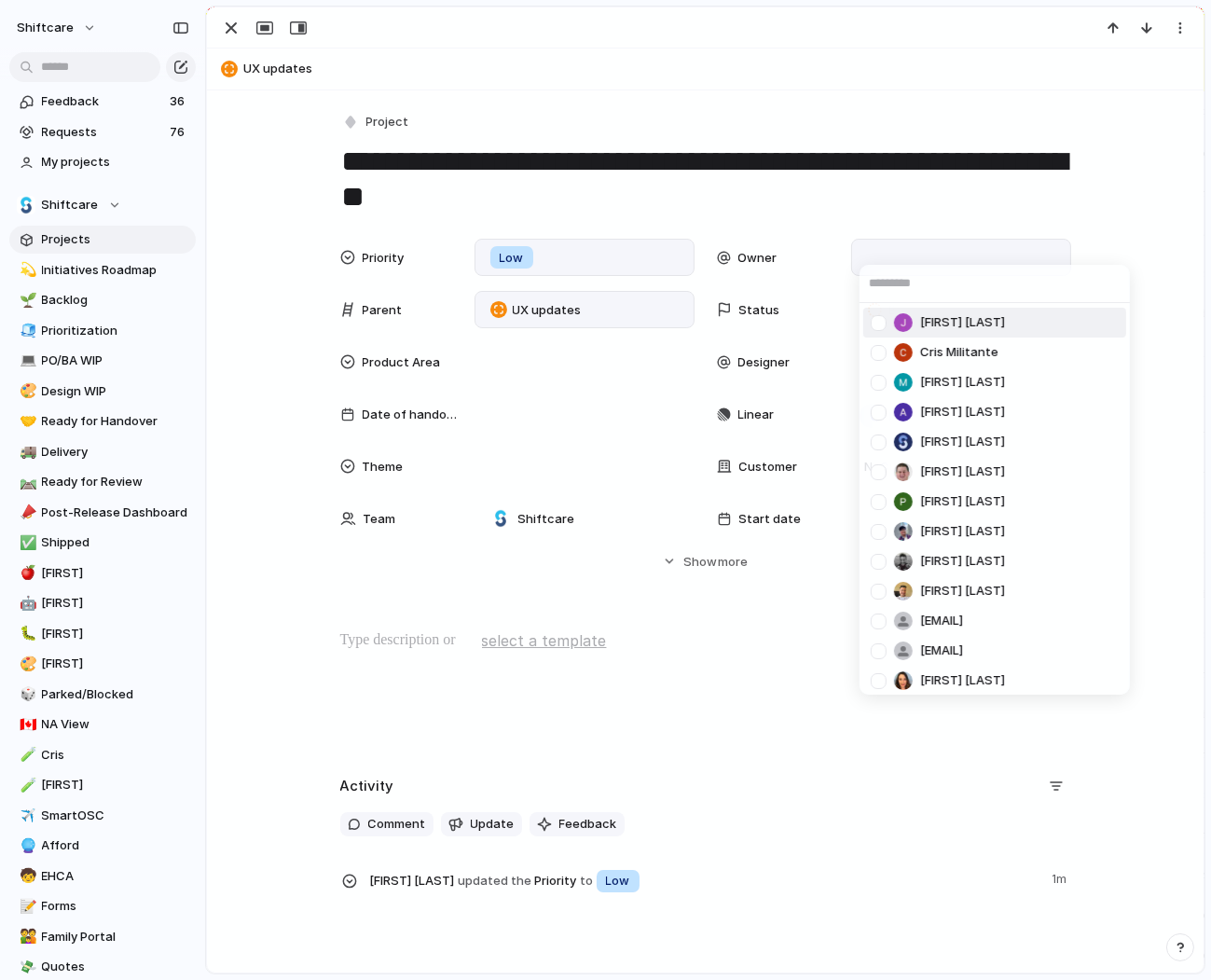 click at bounding box center [878, 323] 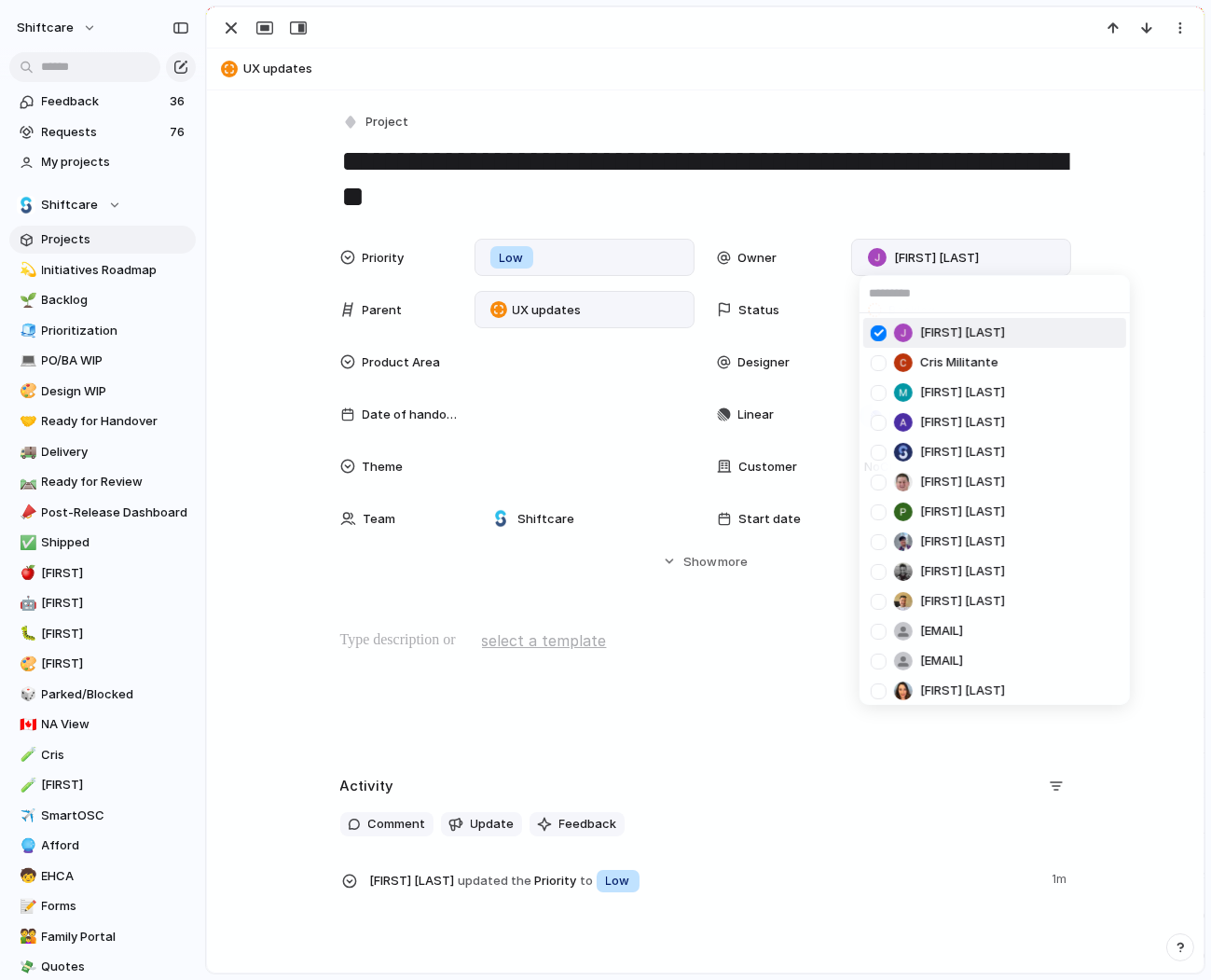 click on "[FIRST] [LAST] [FIRST] [LAST] [FIRST] [LAST] [FIRST] [LAST] [FIRST] [LAST] [FIRST] [LAST] [FIRST] [LAST] [FIRST] [LAST] [FIRST] [LAST] [FIRST] [LAST] [EMAIL] [EMAIL] [FIRST] [LAST] [EMAIL] [FIRST] [LAST] [EMAIL] [FIRST] [LAST] [FIRST] [LAST] [FIRST] [LAST] [FIRST] [LAST] [FIRST] [LAST] [FIRST] [LAST] [FIRST] [LAST] [FIRST] [LAST] [EMAIL]" at bounding box center (605, 490) 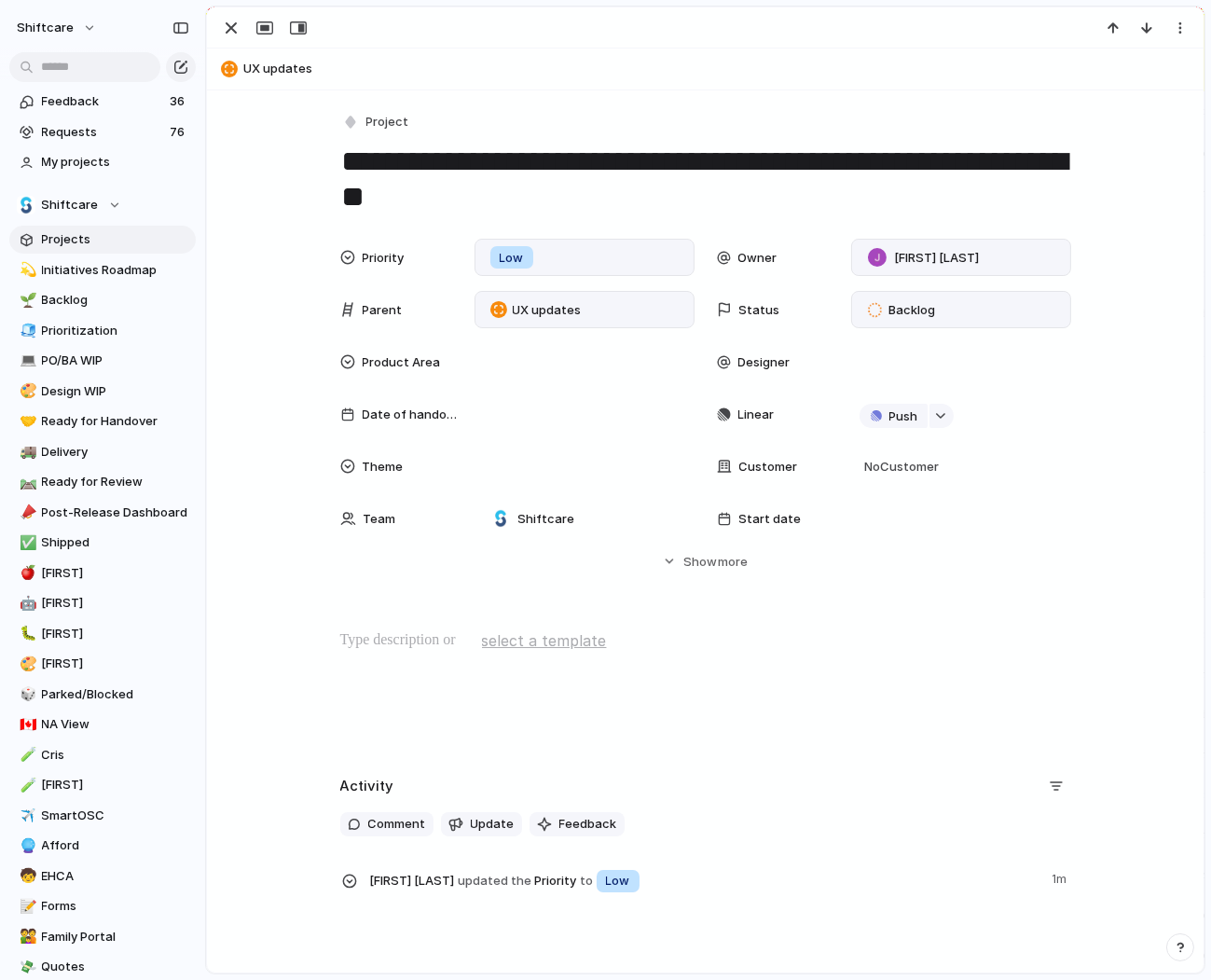 click on "Backlog" at bounding box center (912, 311) 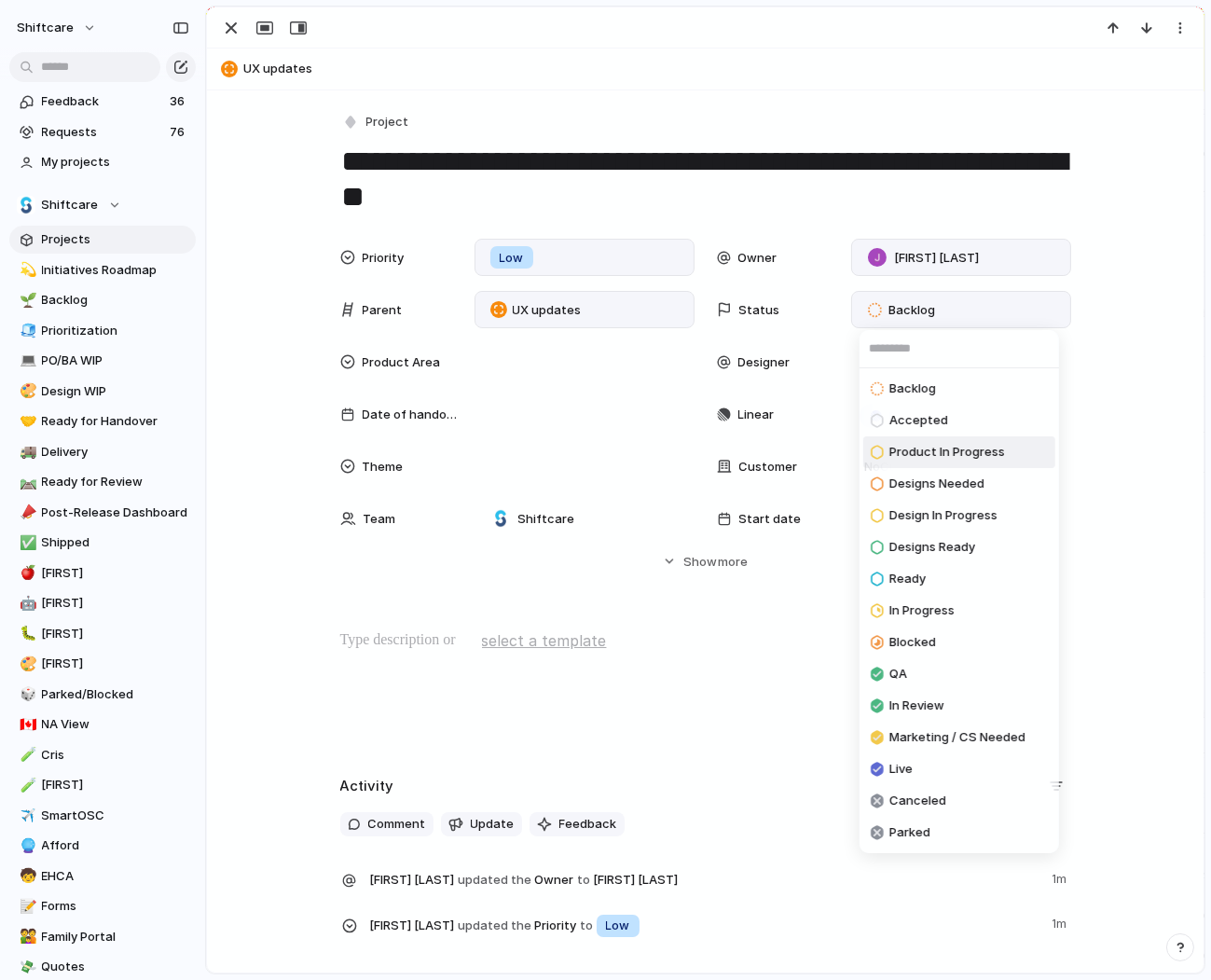 click on "Product In Progress" at bounding box center (947, 452) 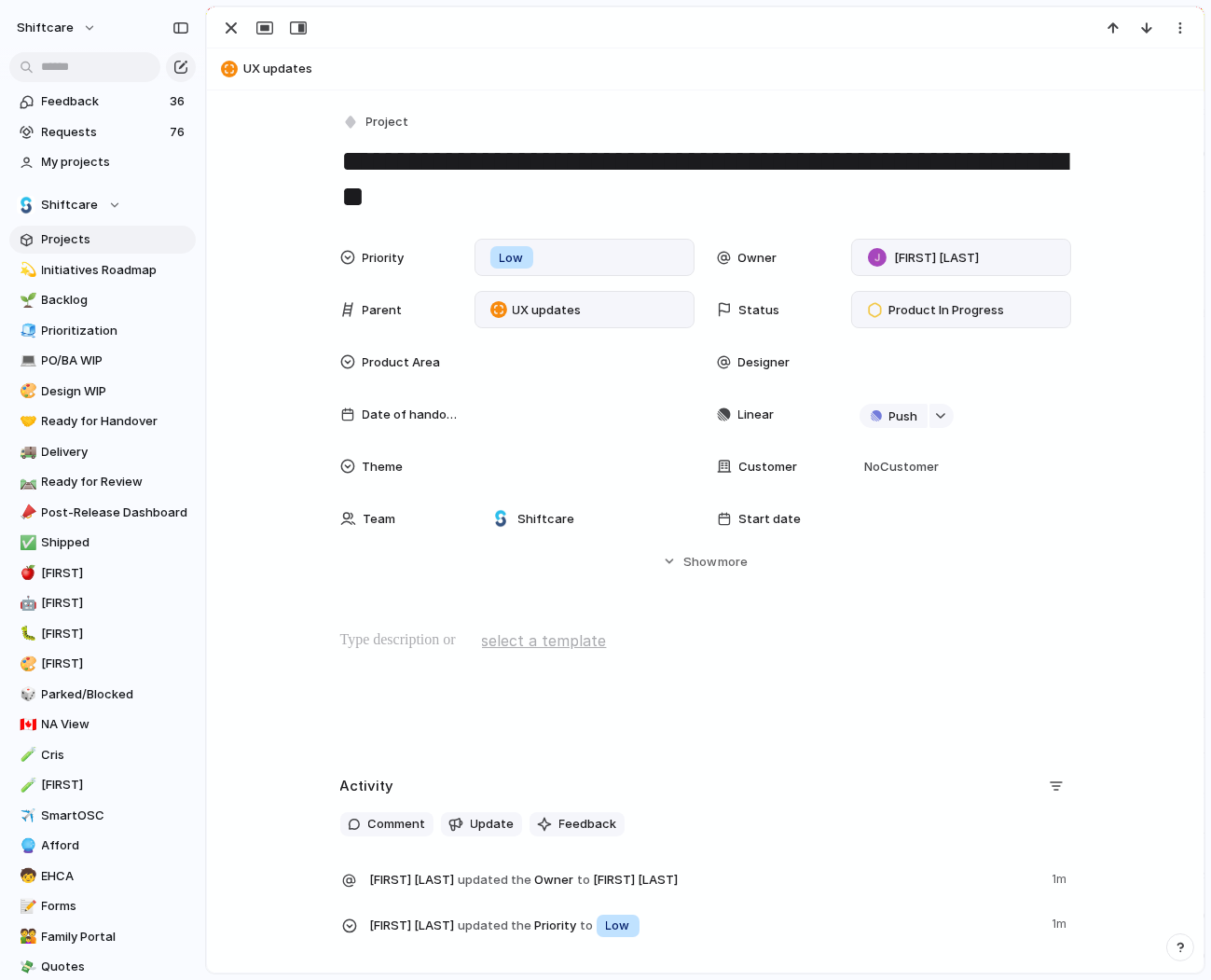 click at bounding box center (705, 689) 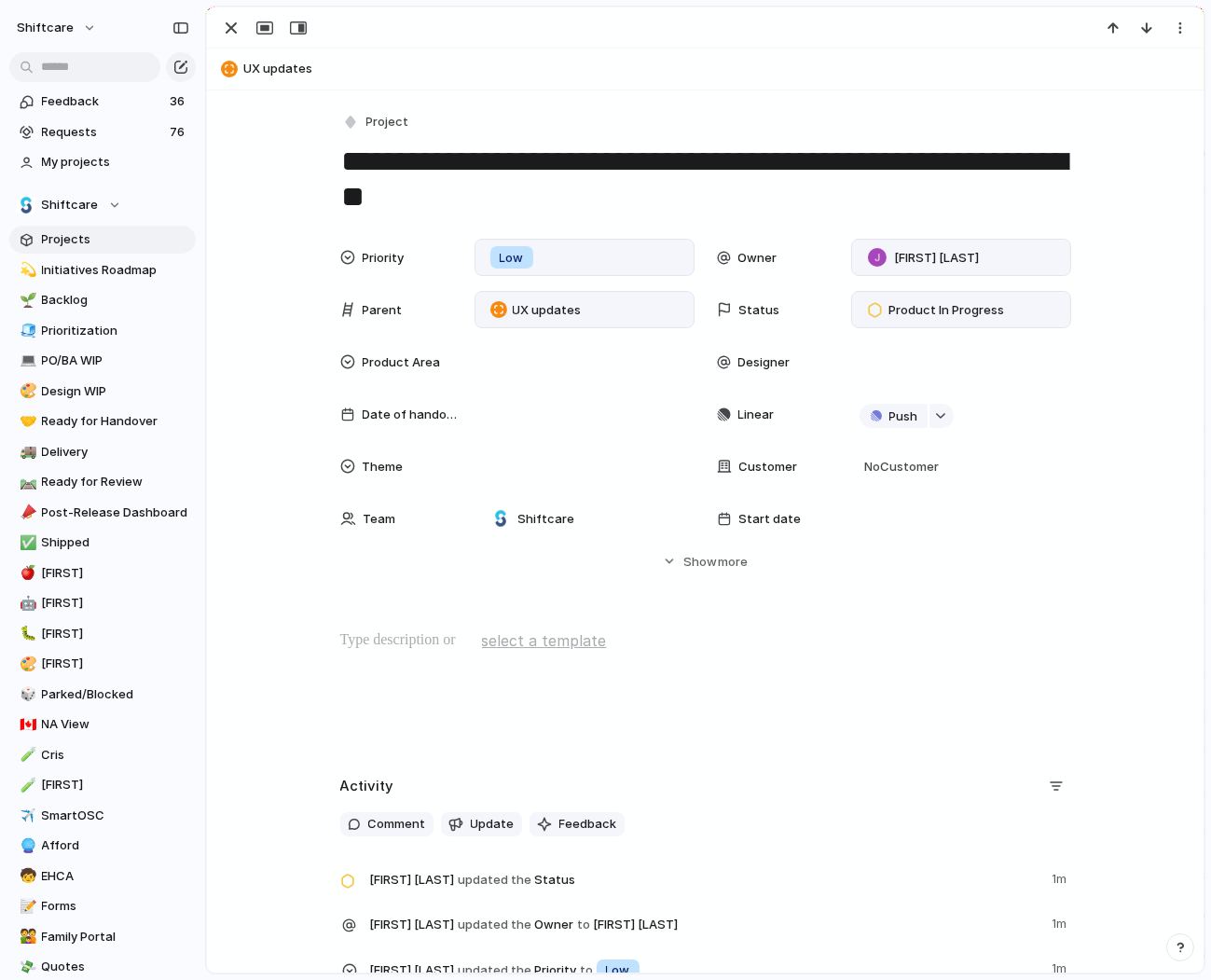 click at bounding box center (706, 641) 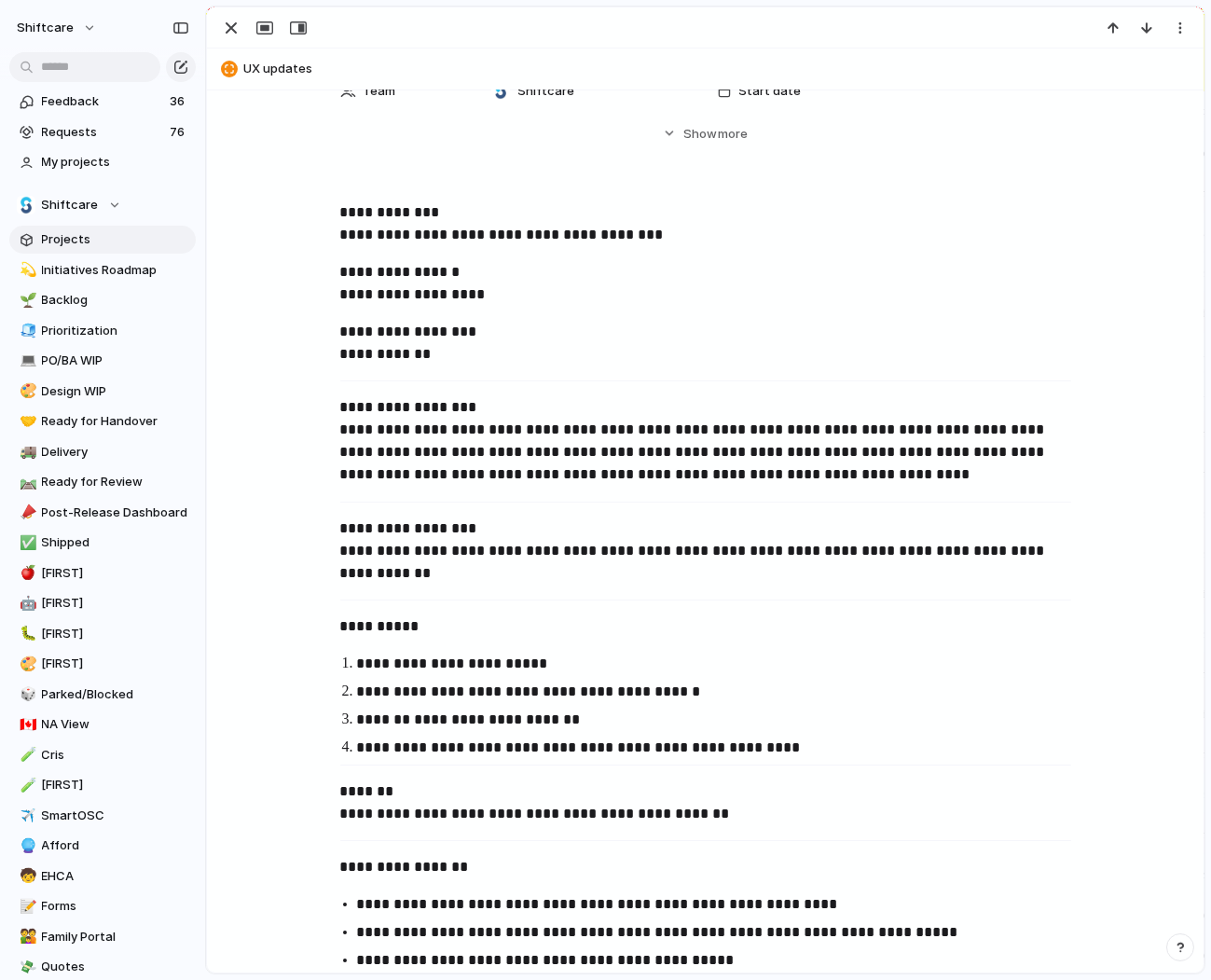 click on "**********" at bounding box center (706, 224) 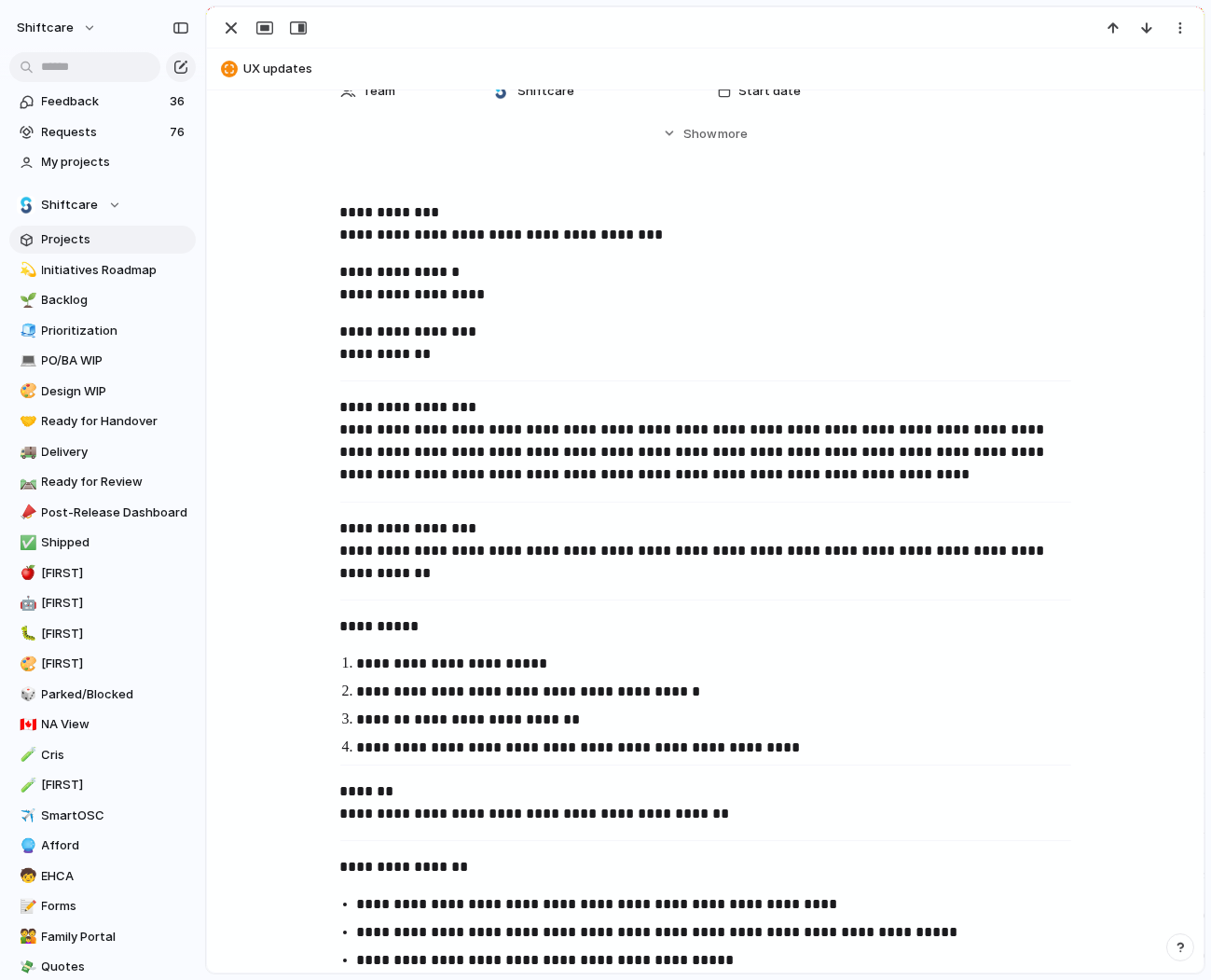 click on "**********" at bounding box center [706, 224] 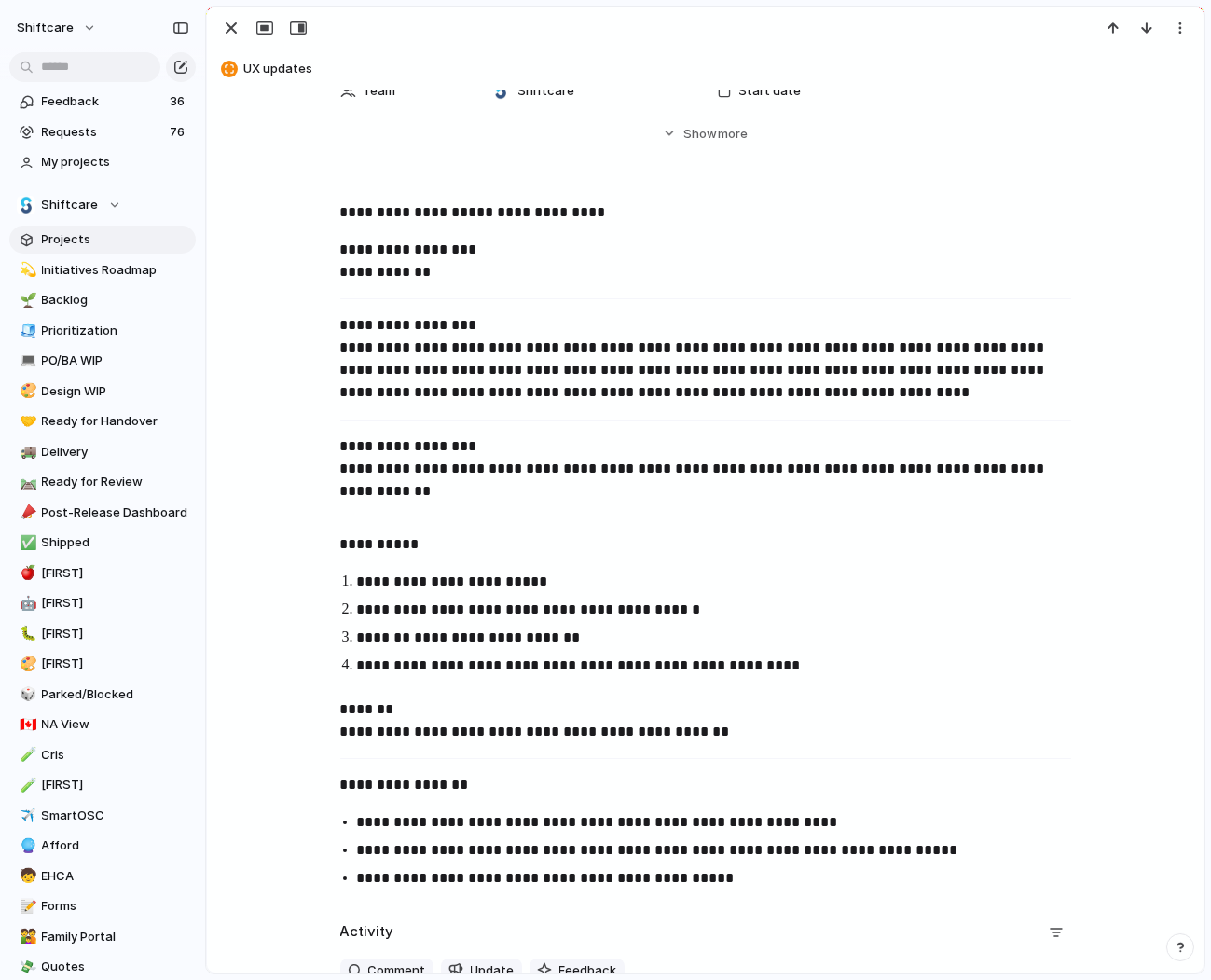 type 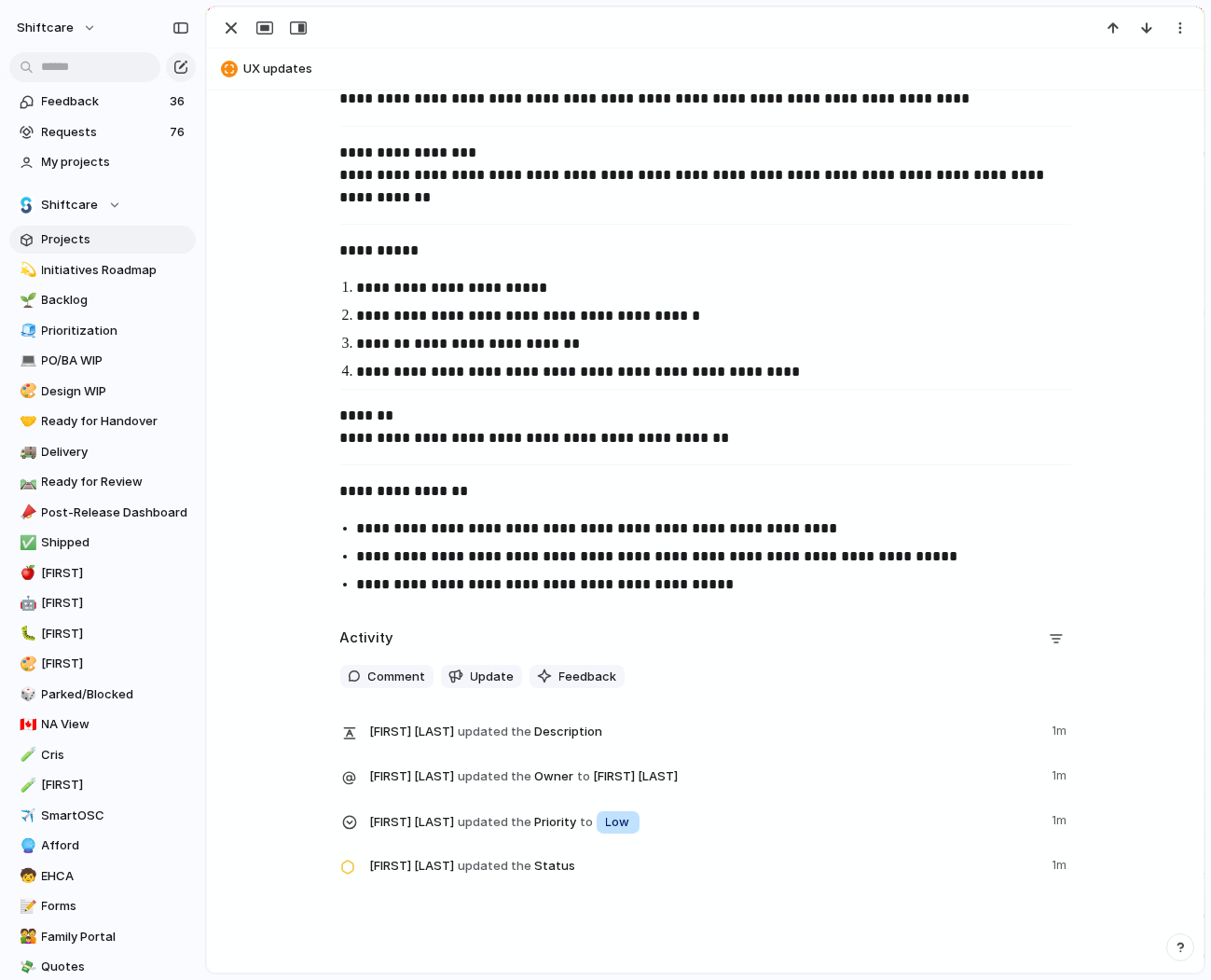 scroll, scrollTop: 721, scrollLeft: 0, axis: vertical 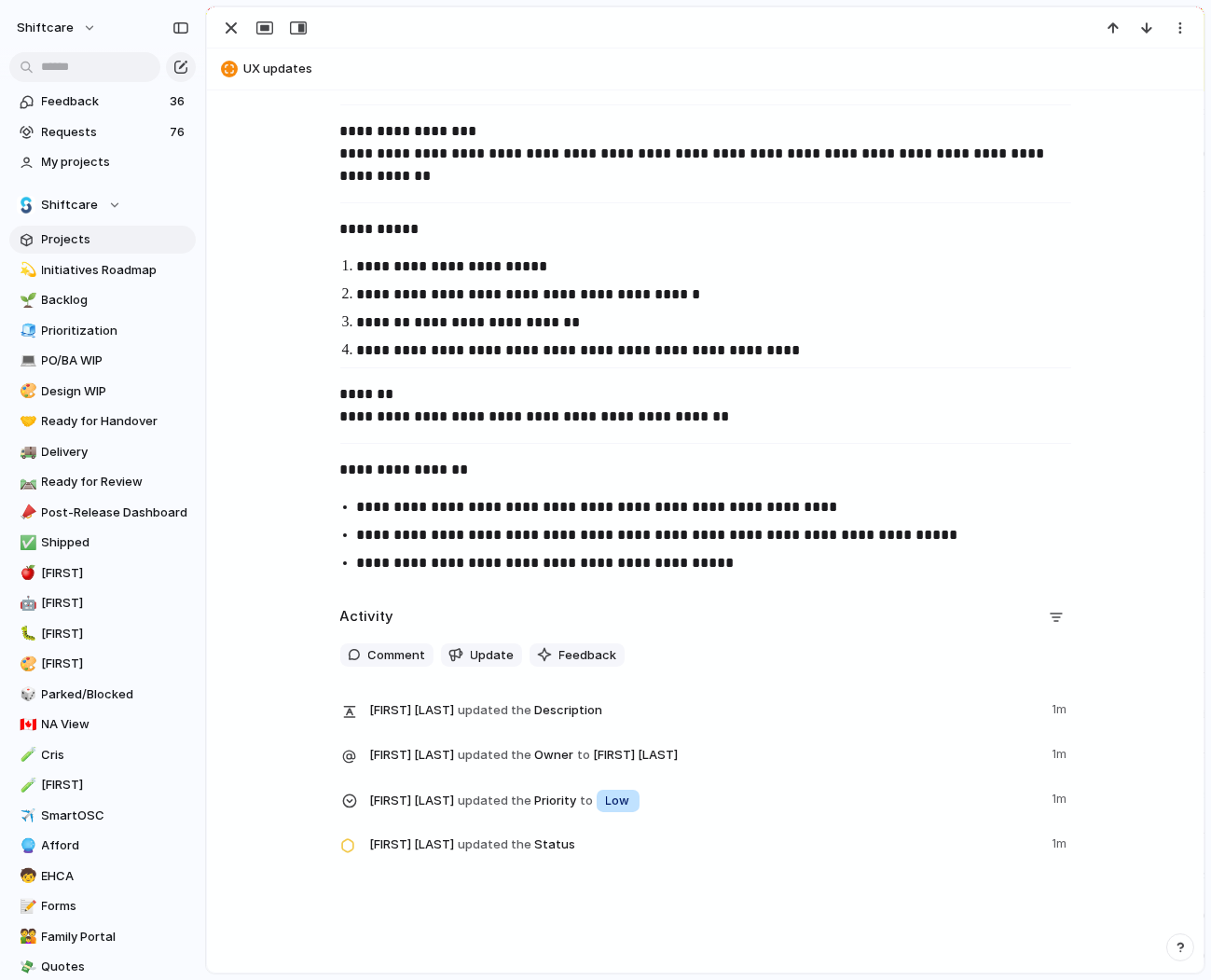click on "**********" at bounding box center [706, 406] 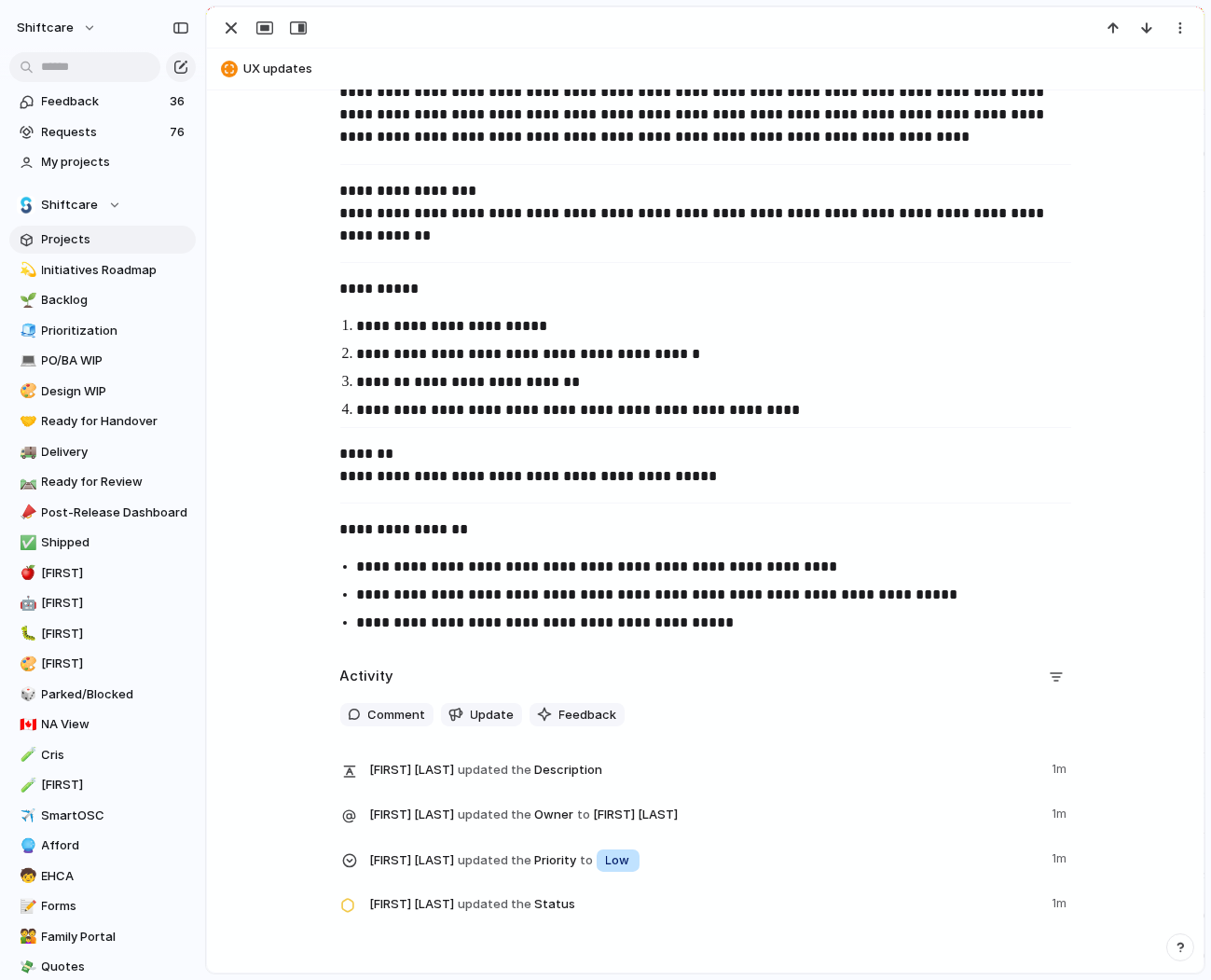 scroll, scrollTop: 485, scrollLeft: 0, axis: vertical 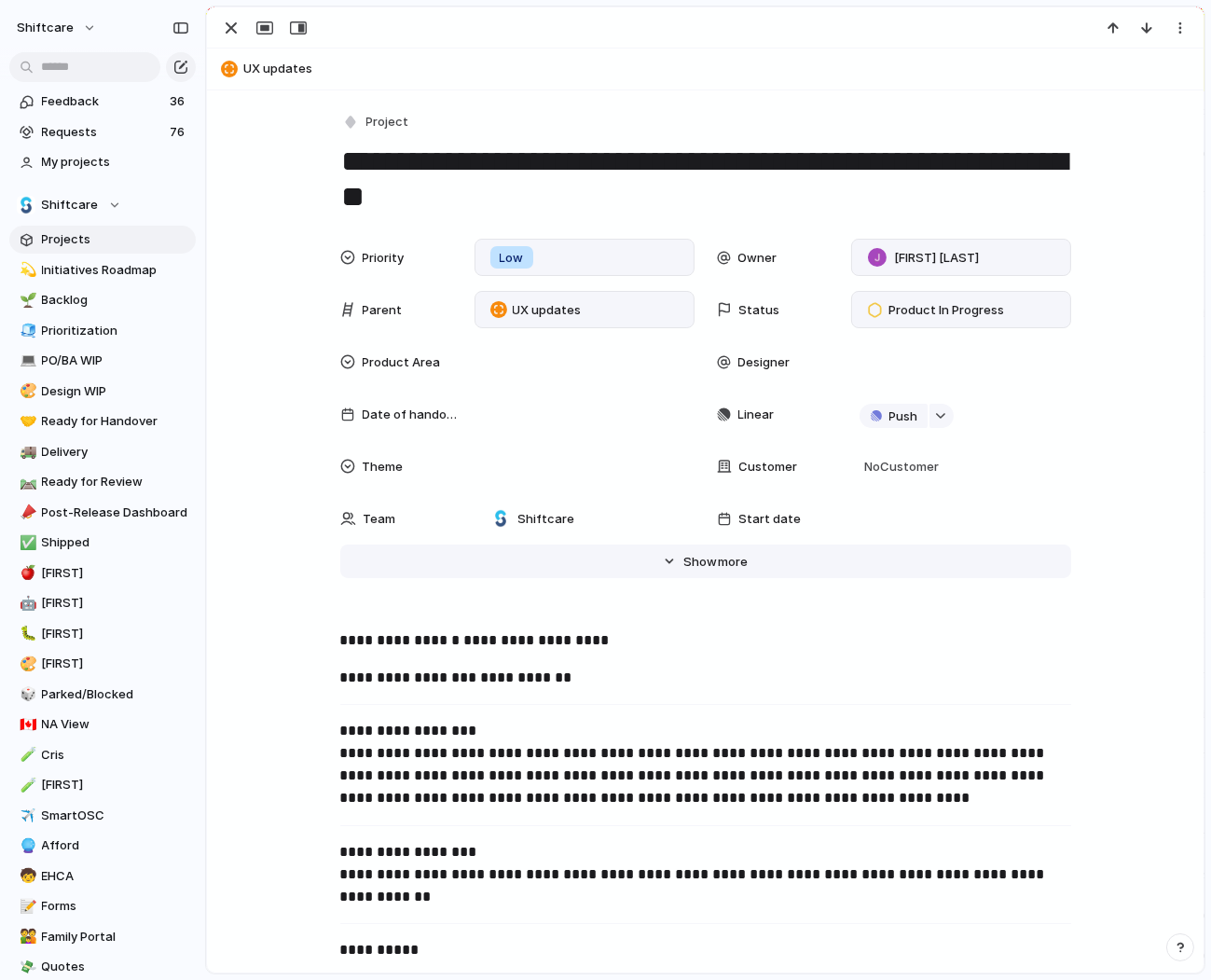 click on "Show" at bounding box center (700, 562) 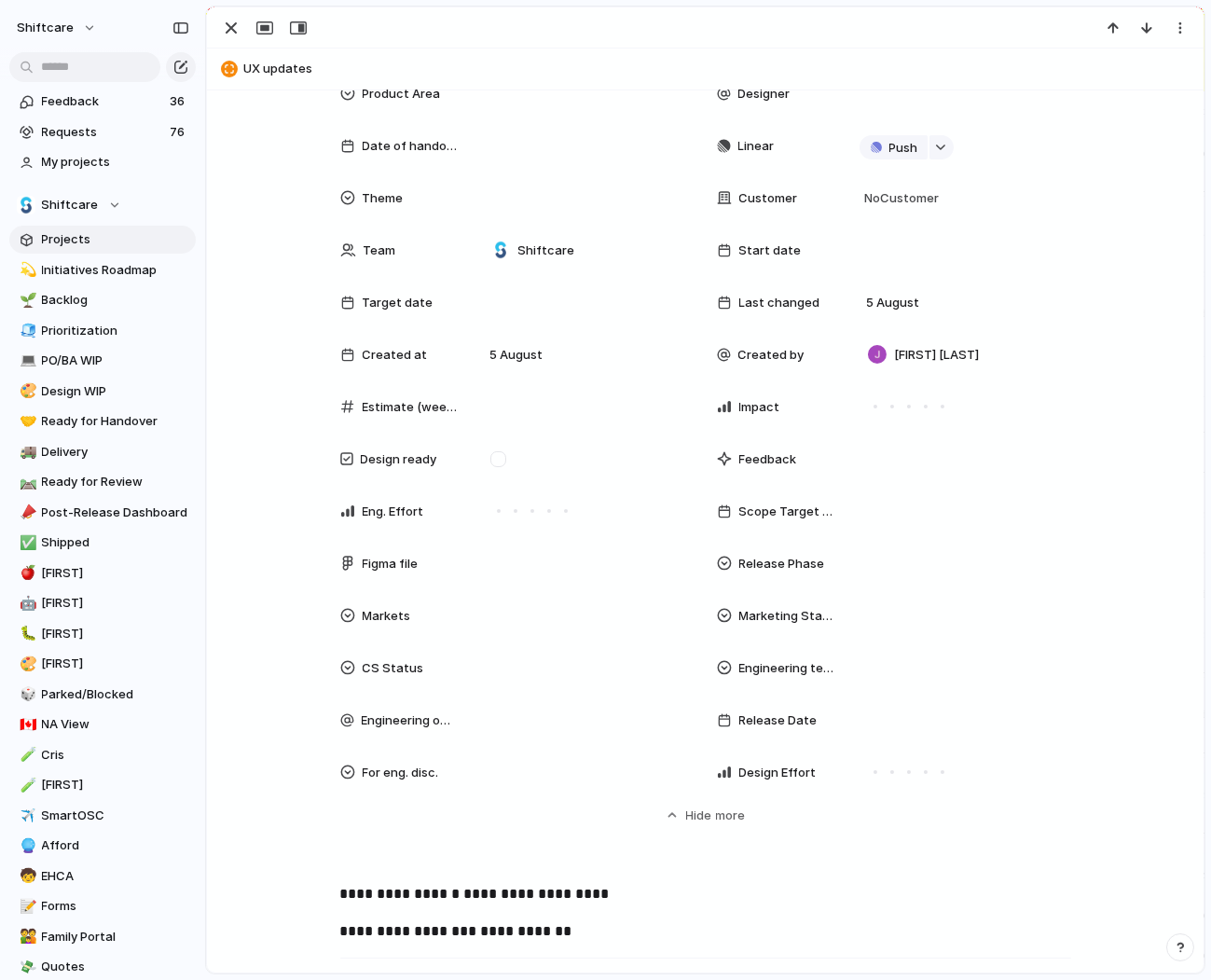 scroll, scrollTop: 271, scrollLeft: 0, axis: vertical 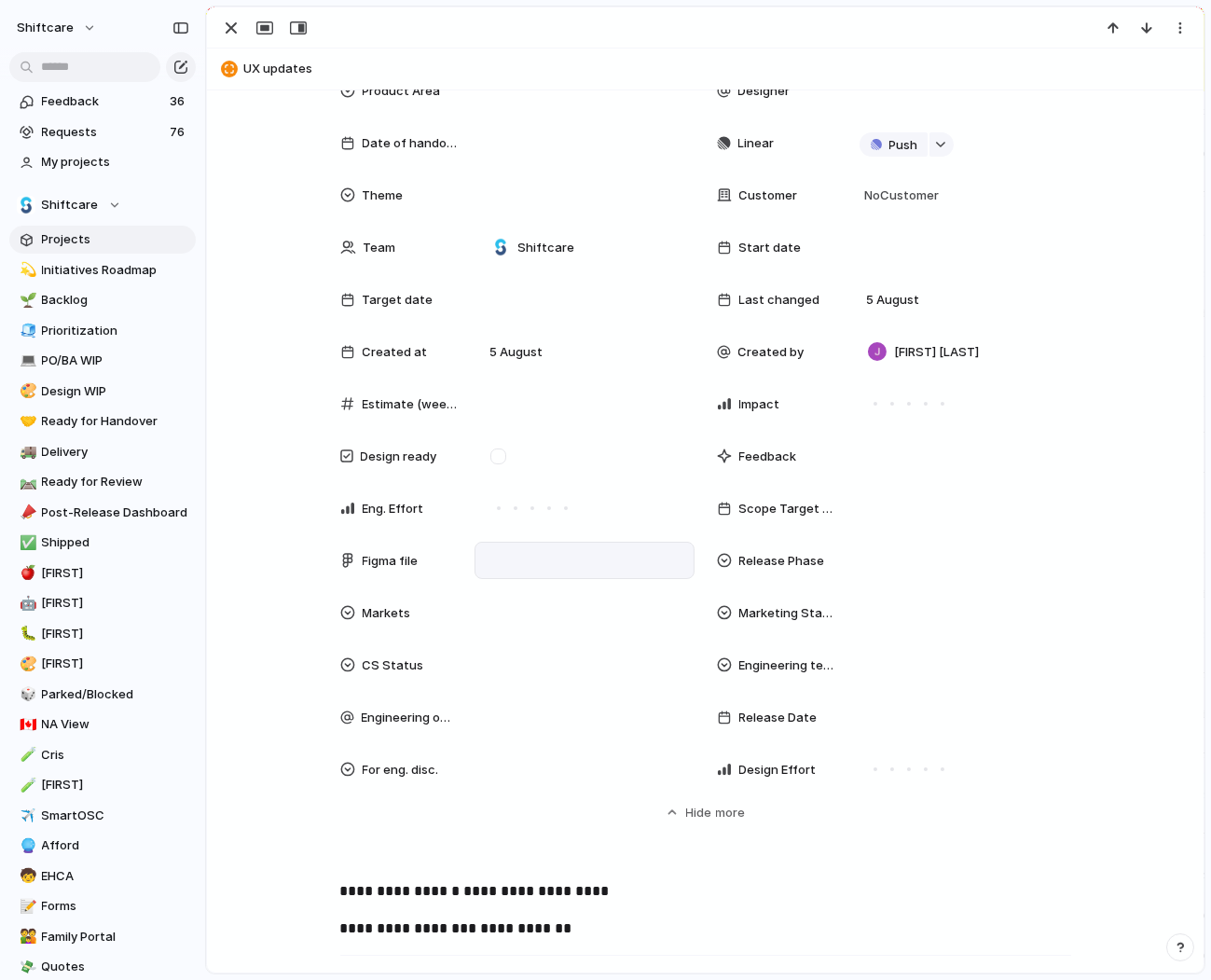 click at bounding box center (585, 560) 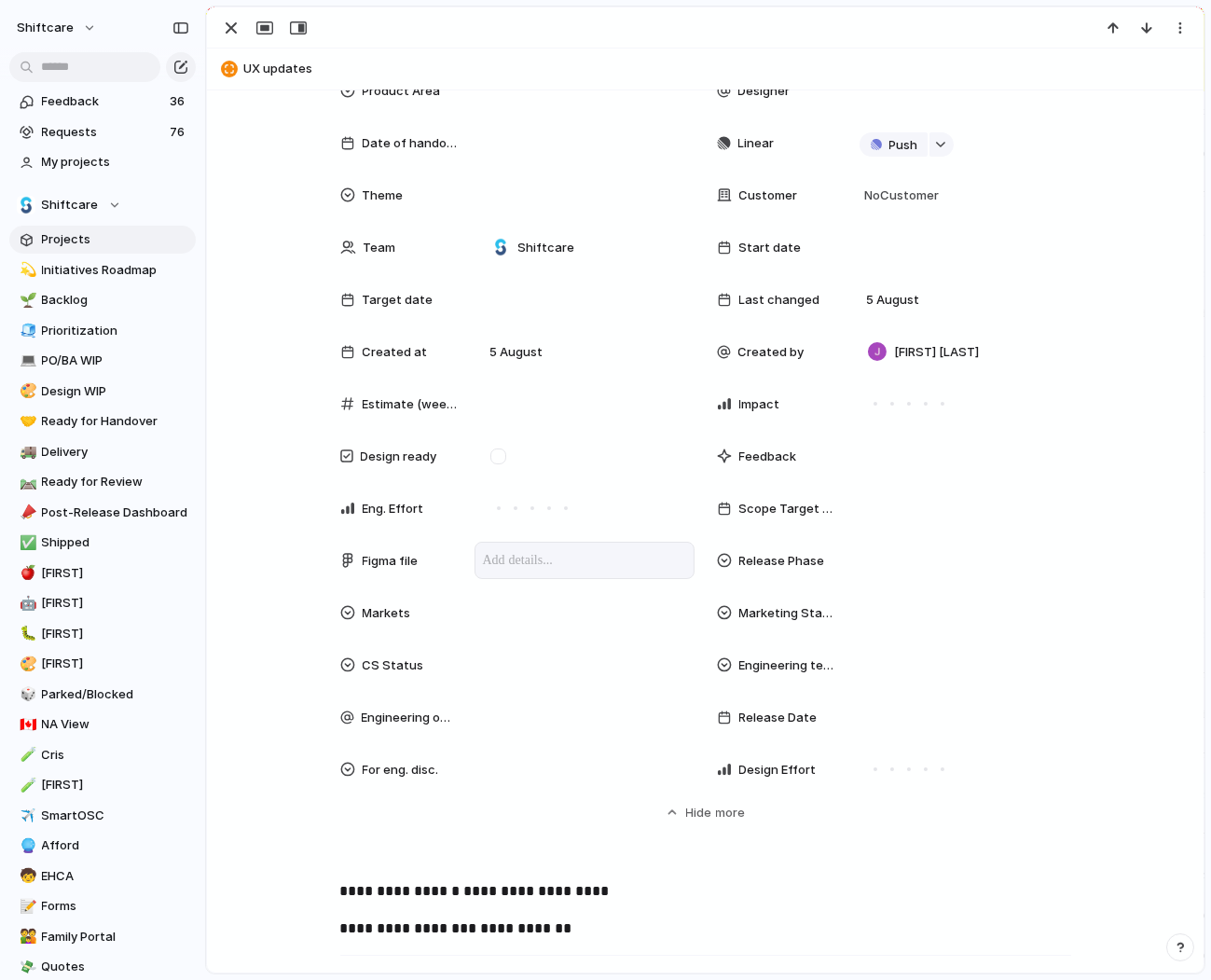 scroll, scrollTop: 39, scrollLeft: 0, axis: vertical 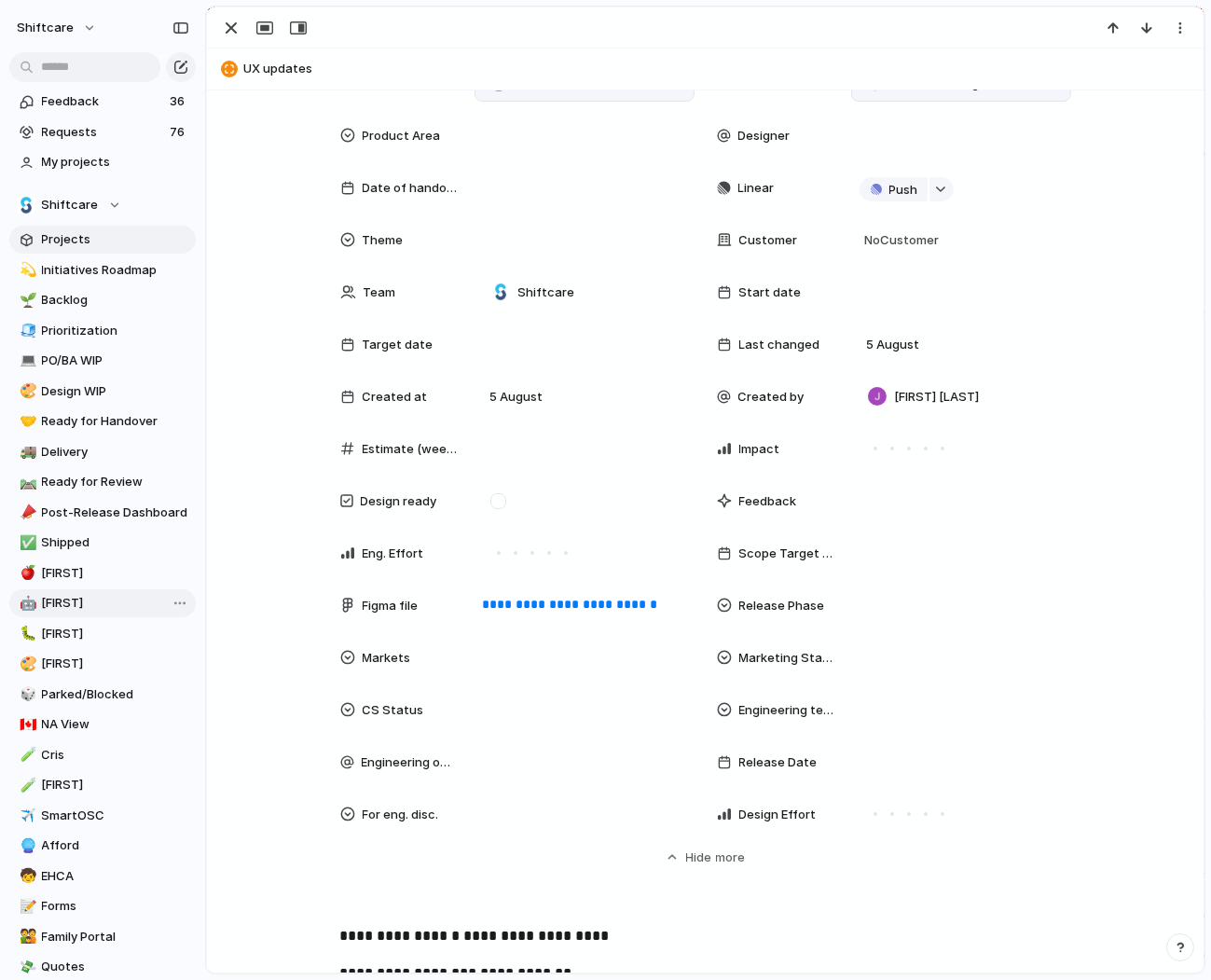 click on "[FIRST]" at bounding box center [116, 603] 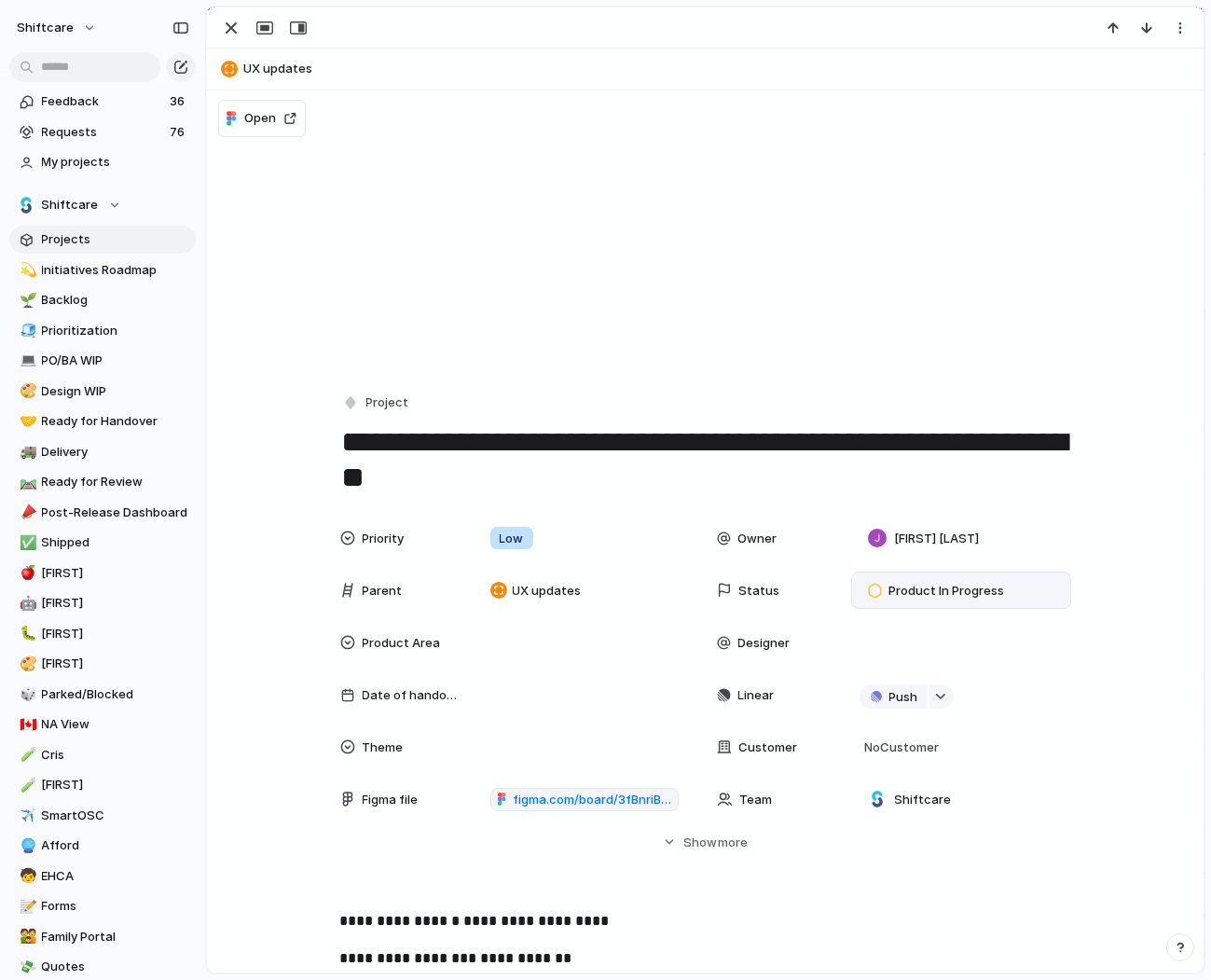 click on "Priority Low           Owner Jonathan Agness Parent UX updates Status Product In Progress Product Area           Designer Date of handover Linear Push Theme Customer No  Customer Figma file figma.com/board/3fBnriBsFi6LxRT14DaY25/Co-ordination-Requirements-AU?node-id=49-137&t=5BJNLDikdviOCRaJ-4 Team Shiftcare Start date Target date Last changed 5 August Created at 5 August           Created by Jonathan Agness   Estimate (weeks) Impact Design ready Feedback Eng. Effort Scope Target Date Release Phase Markets Marketing Status CS Status Engineering team           Engineering owner Release Date For eng. disc. Design Effort" at bounding box center [706, 669] 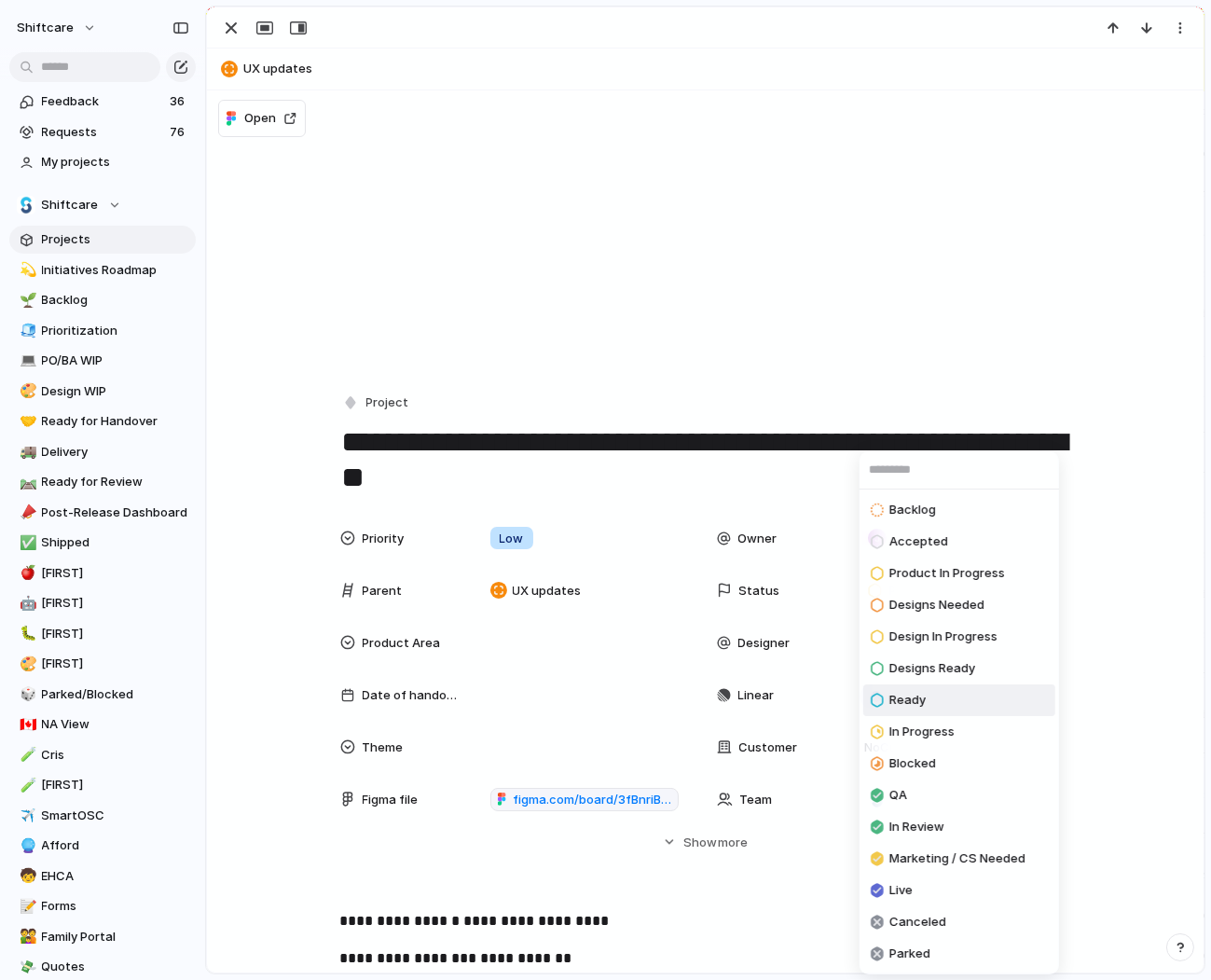 click on "Ready" at bounding box center [907, 700] 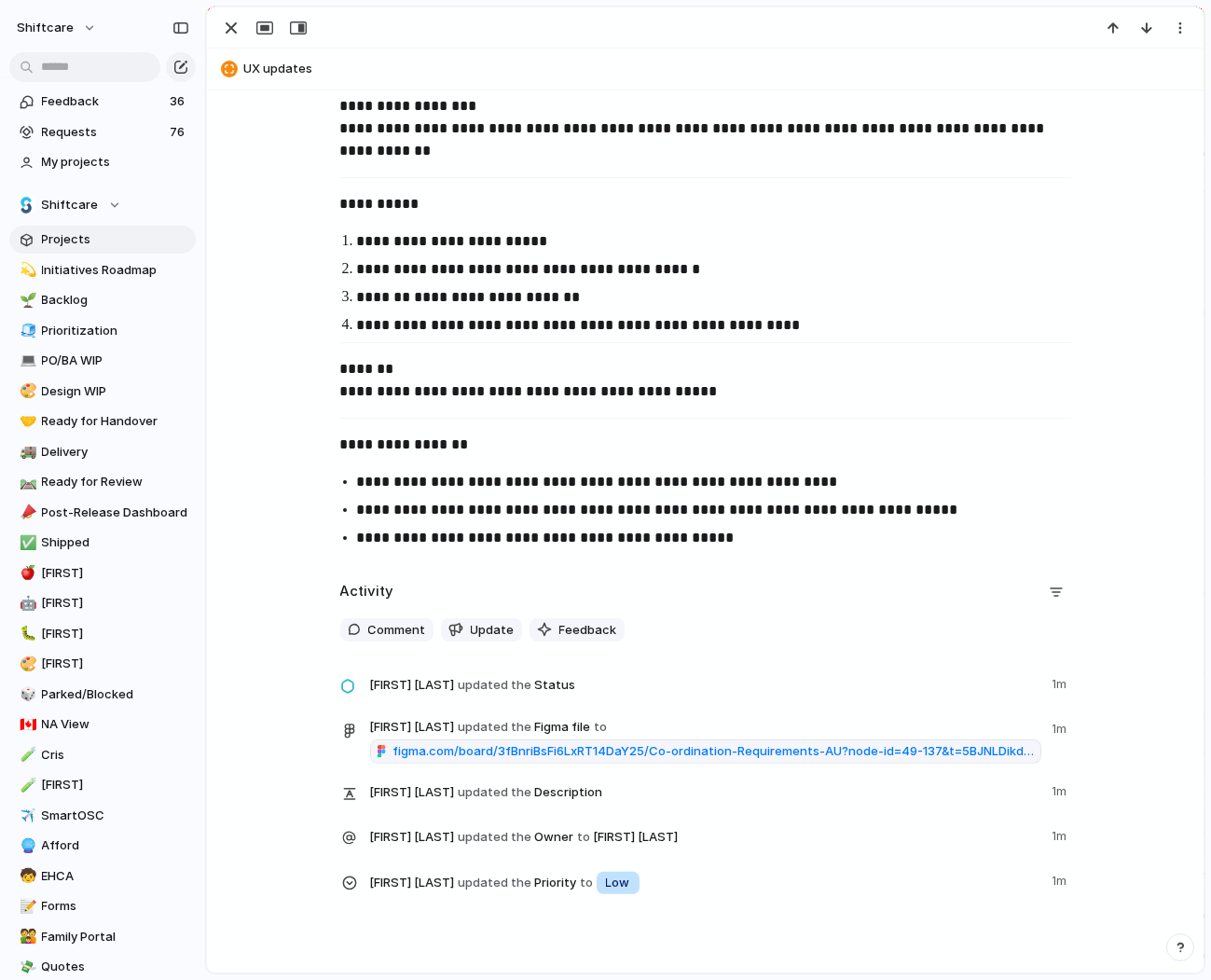 scroll, scrollTop: 940, scrollLeft: 0, axis: vertical 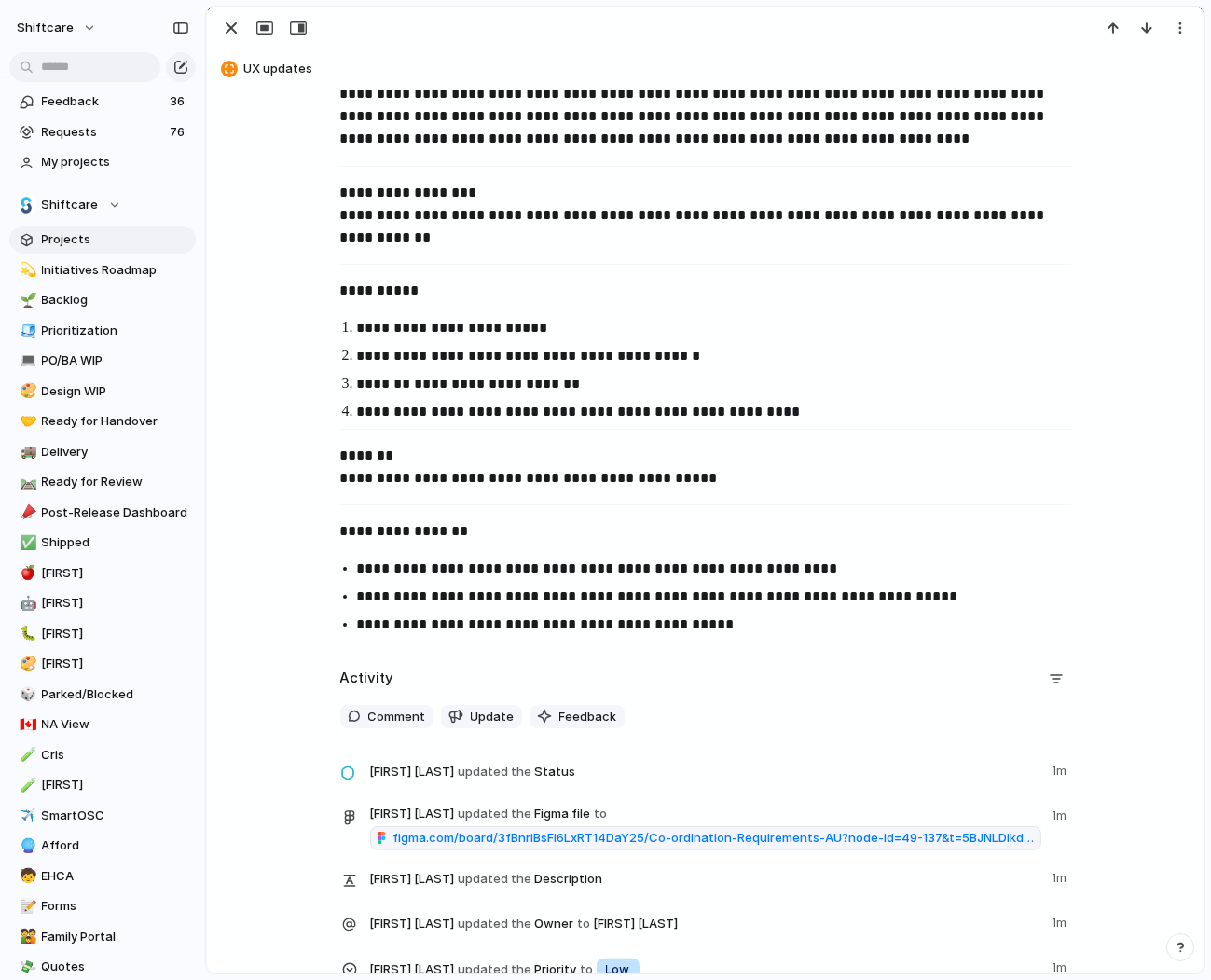 click on "**********" at bounding box center [722, 412] 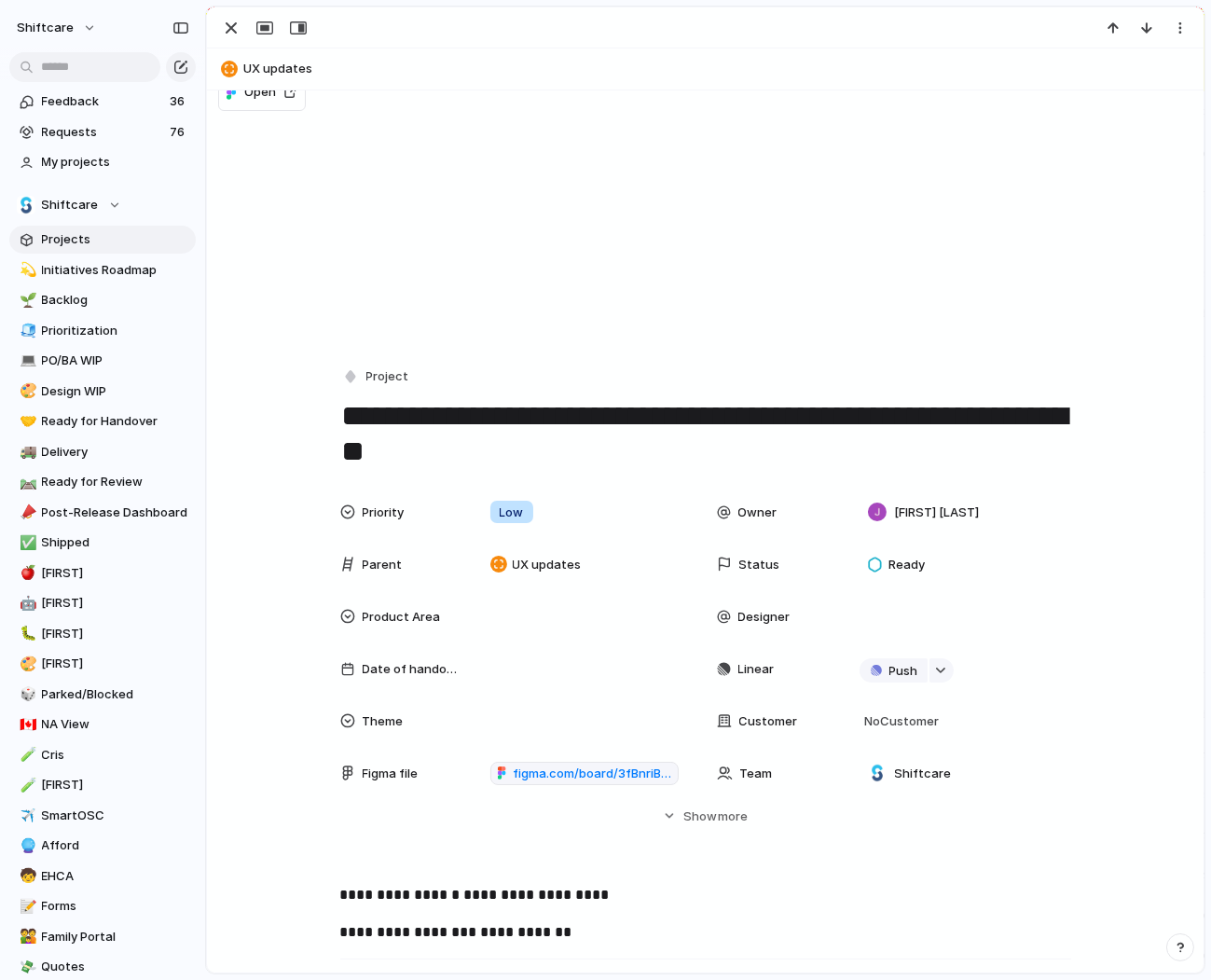 scroll, scrollTop: 0, scrollLeft: 0, axis: both 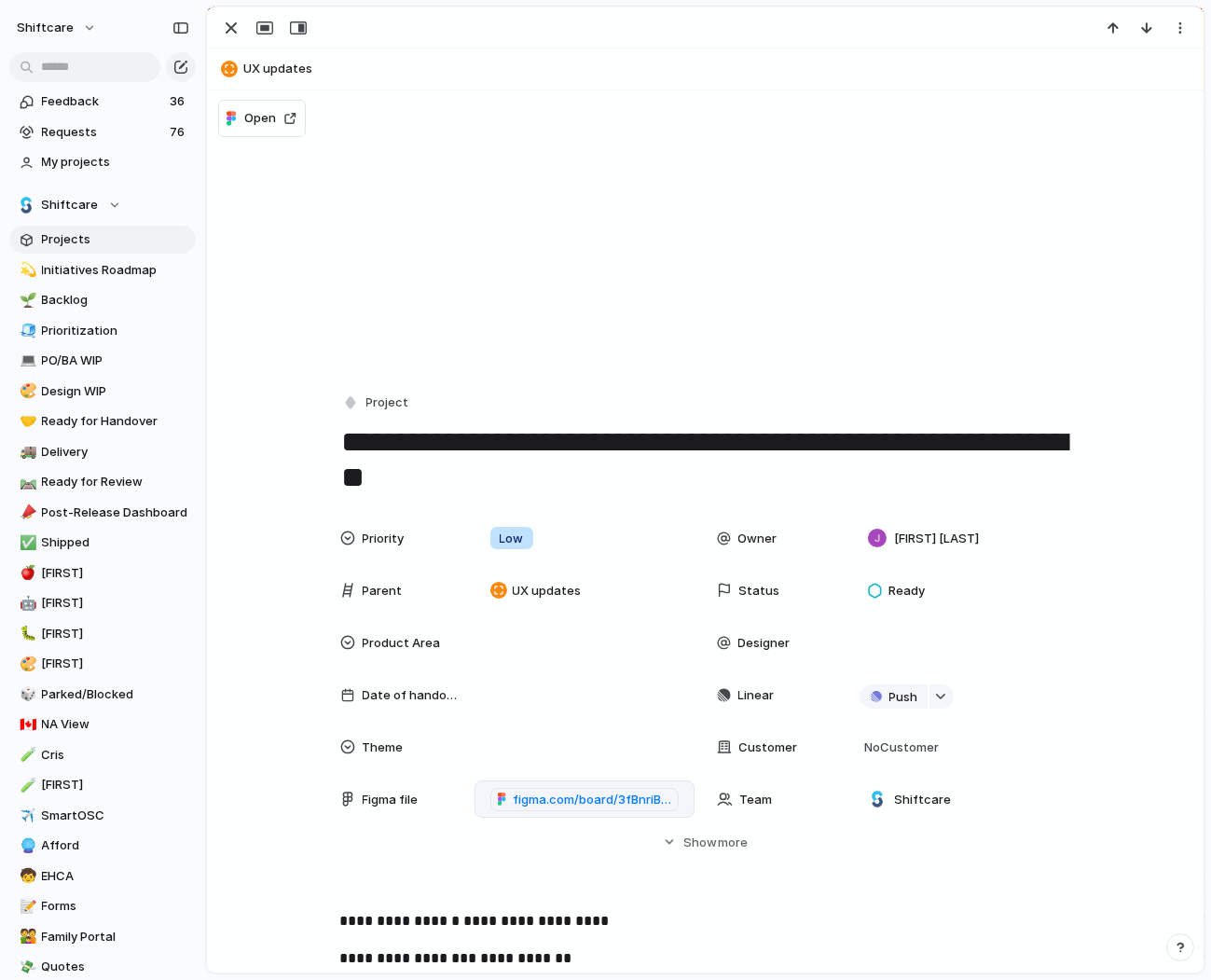 click on "figma.com/board/3fBnriBsFi6LxRT14DaY25/Co-ordination-Requirements-AU?node-id=49-137&t=5BJNLDikdviOCRaJ-4" at bounding box center [585, 799] 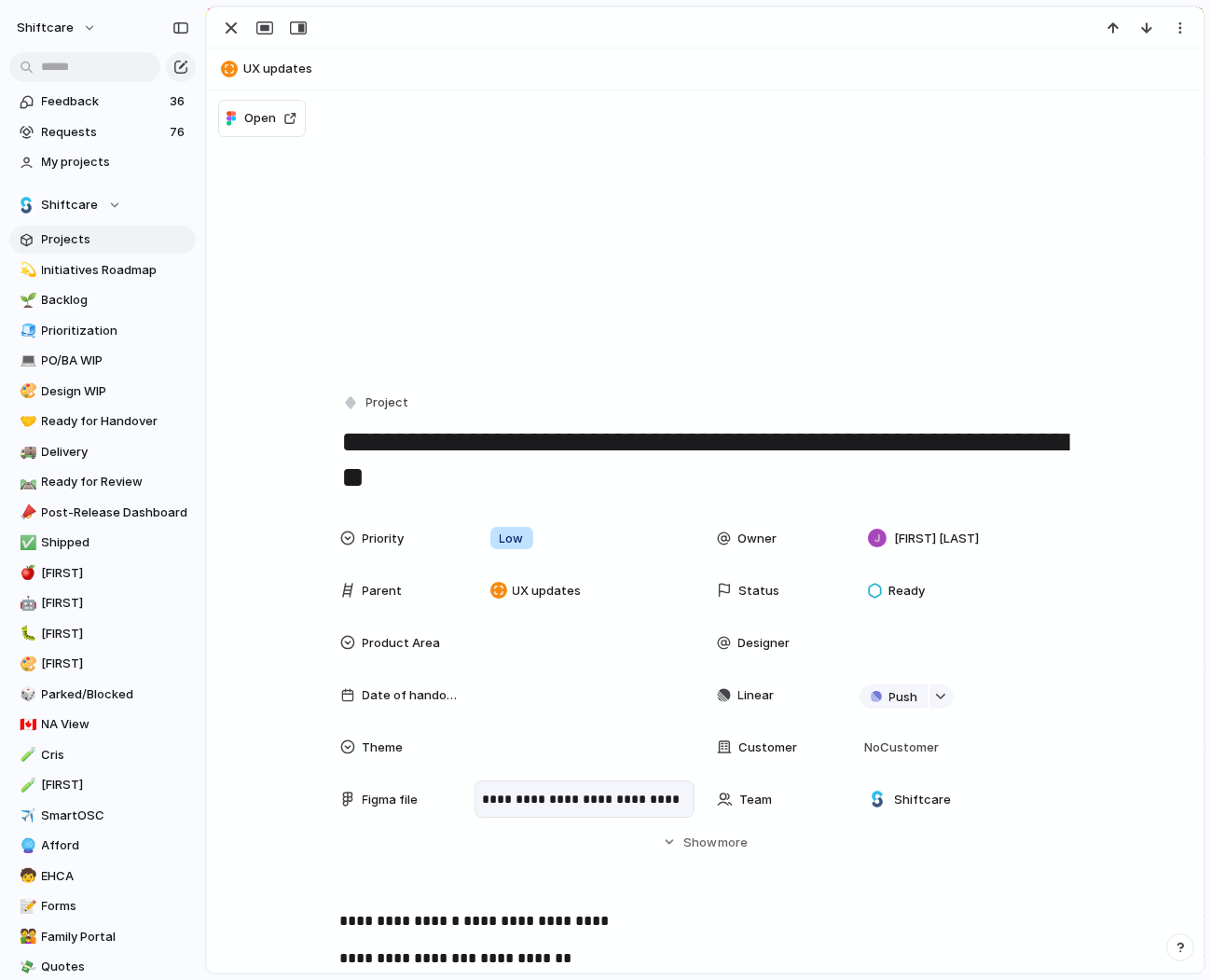 click on "**********" at bounding box center [585, 799] 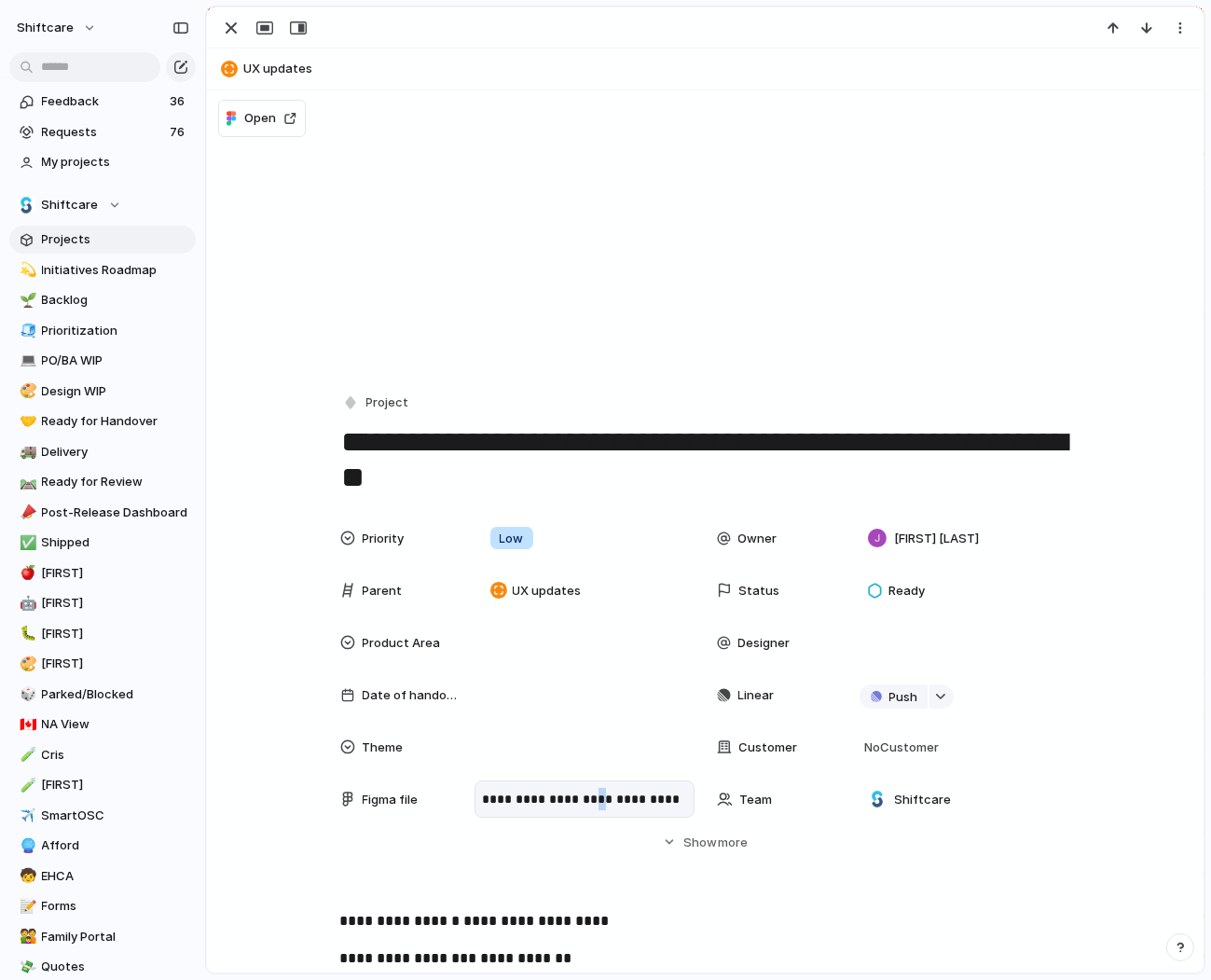 click on "**********" at bounding box center (585, 799) 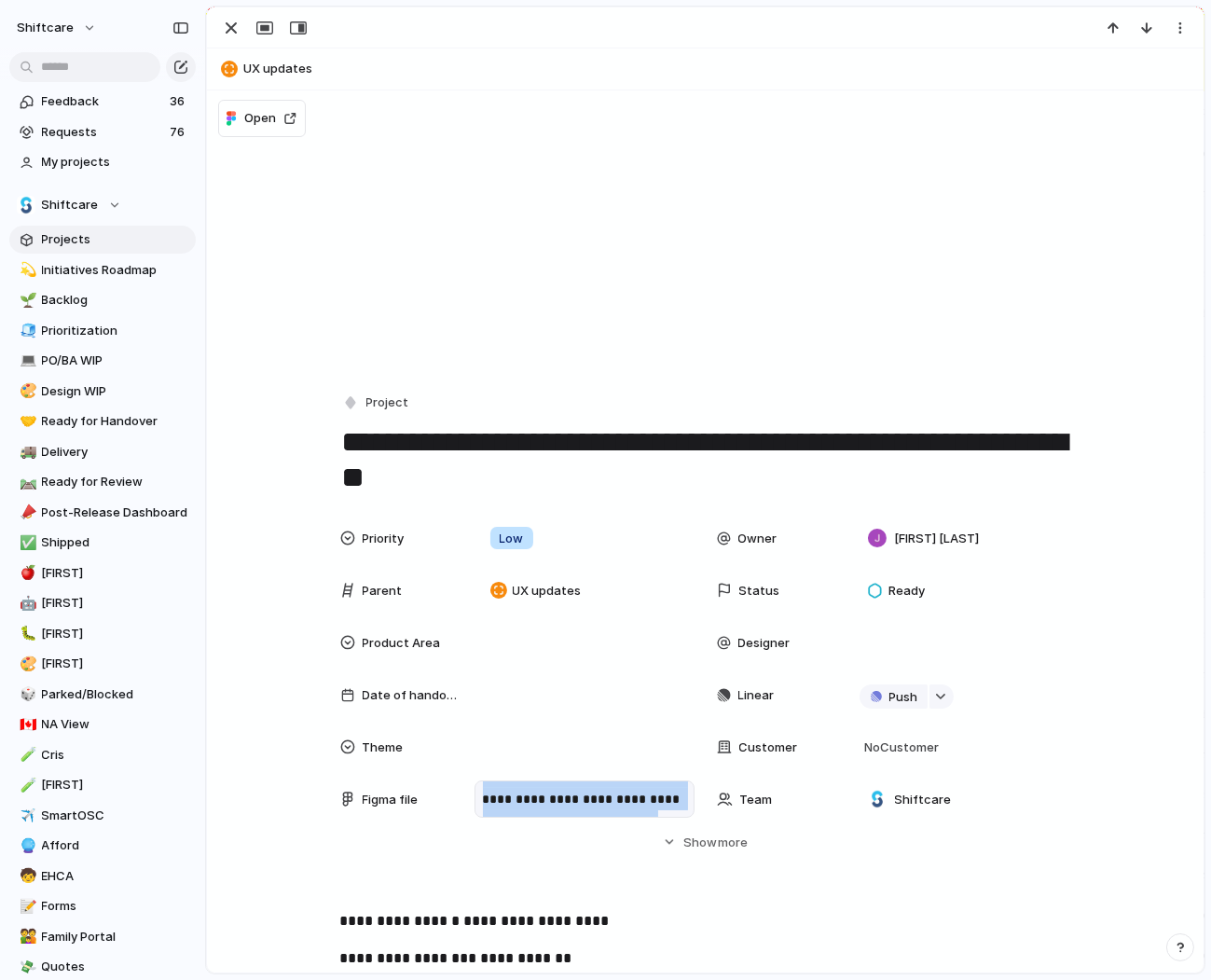 click on "**********" at bounding box center [585, 799] 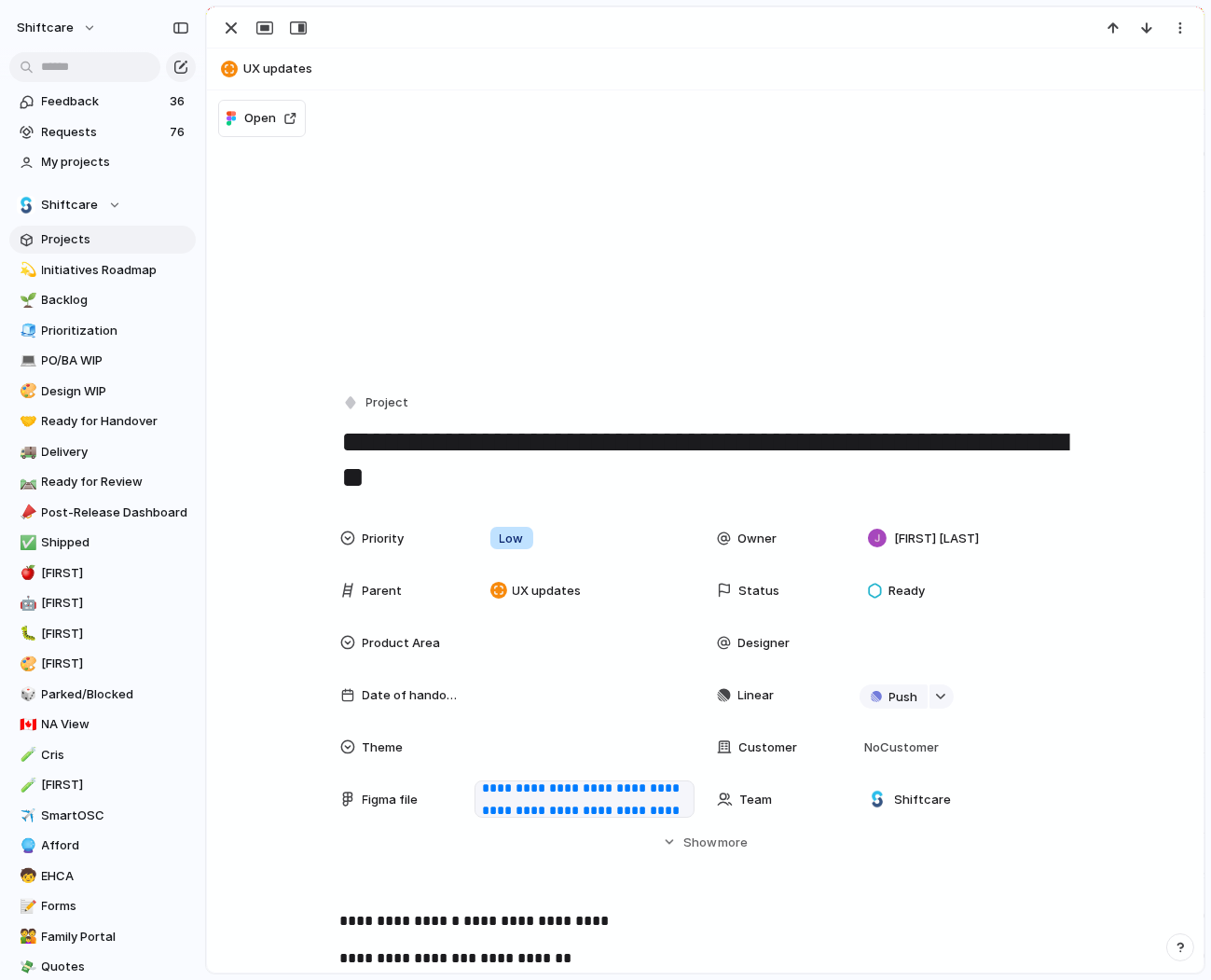 scroll, scrollTop: 51, scrollLeft: 0, axis: vertical 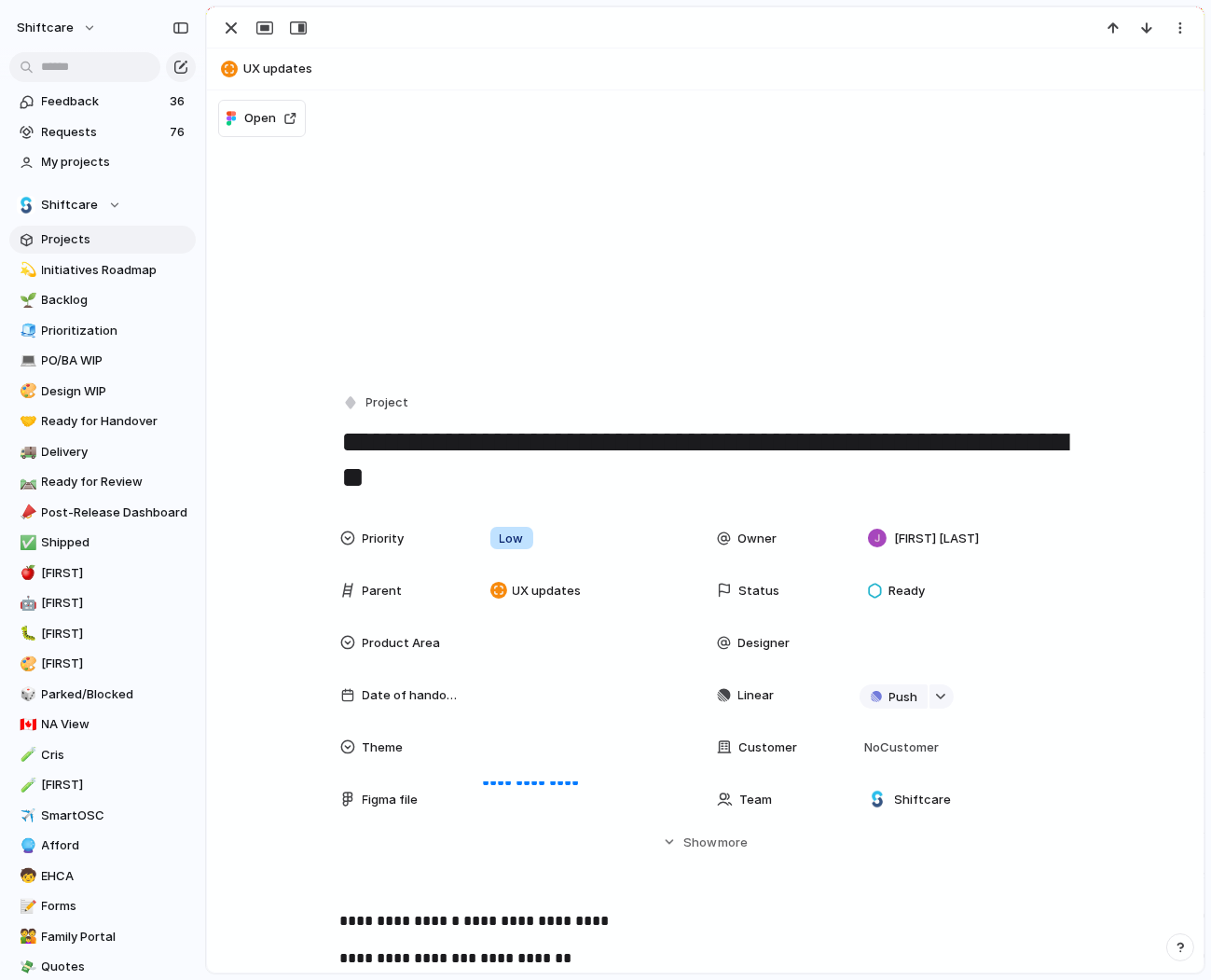click on "**********" at bounding box center (705, 702) 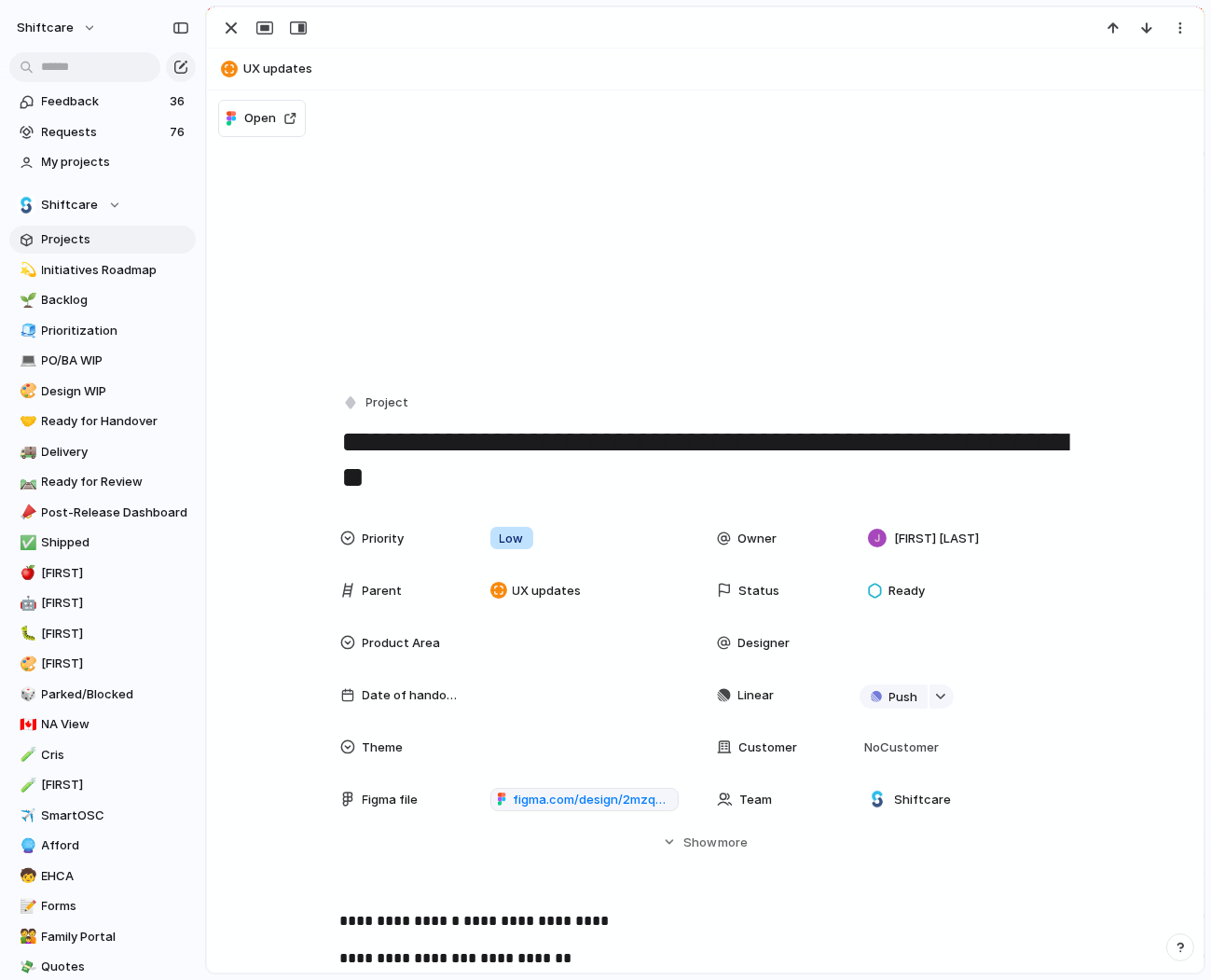 scroll, scrollTop: 0, scrollLeft: 0, axis: both 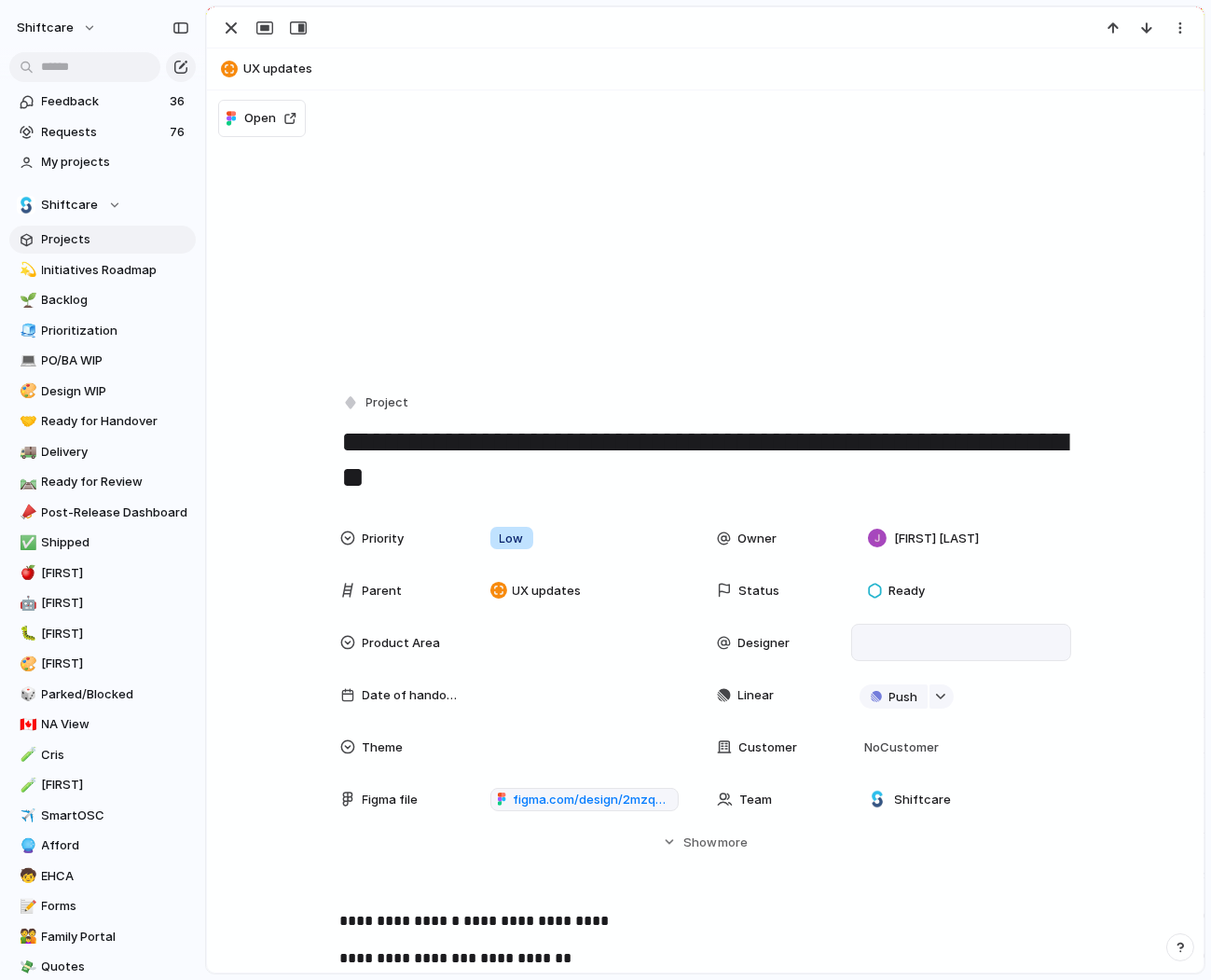 click at bounding box center [961, 642] 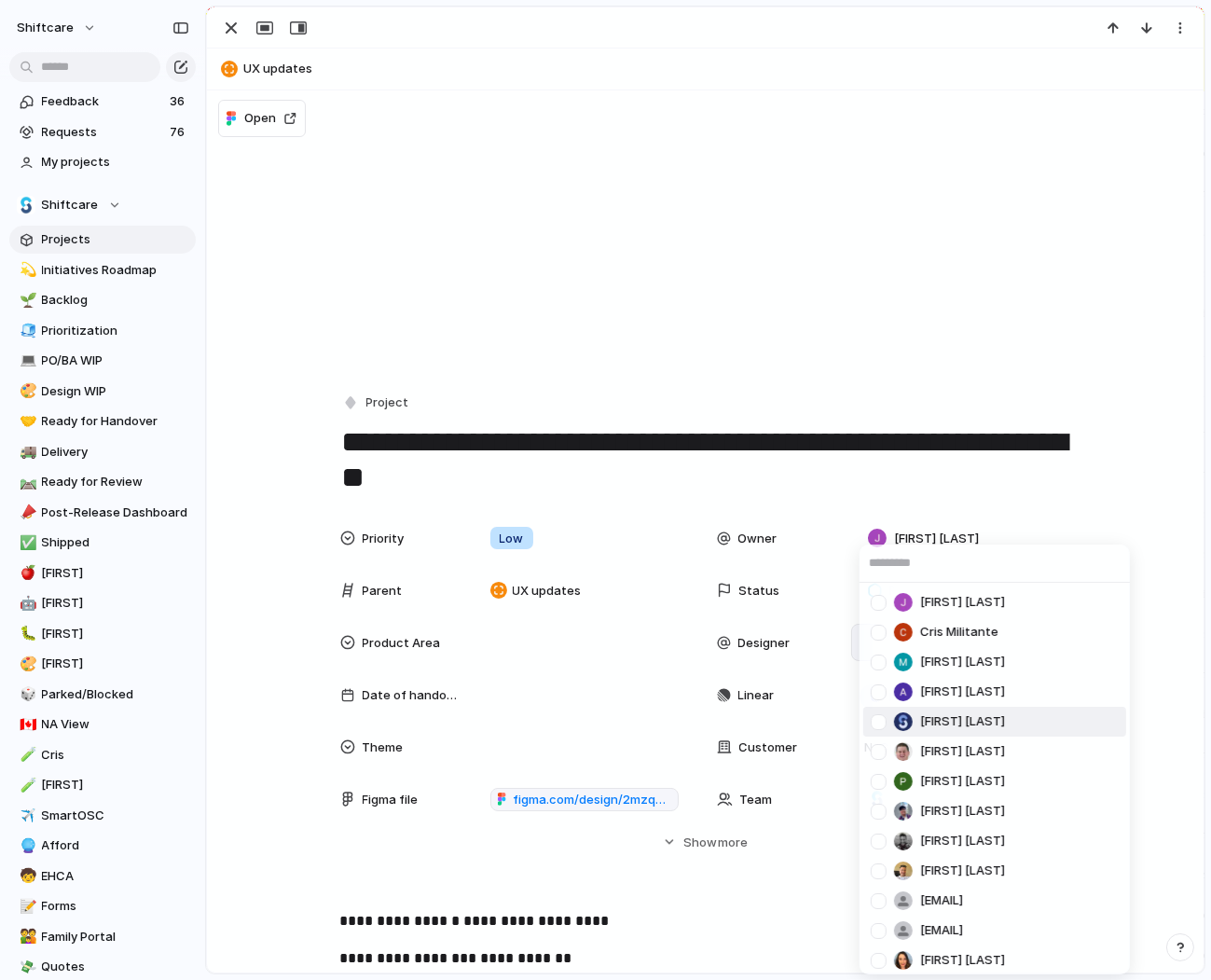 click at bounding box center [878, 722] 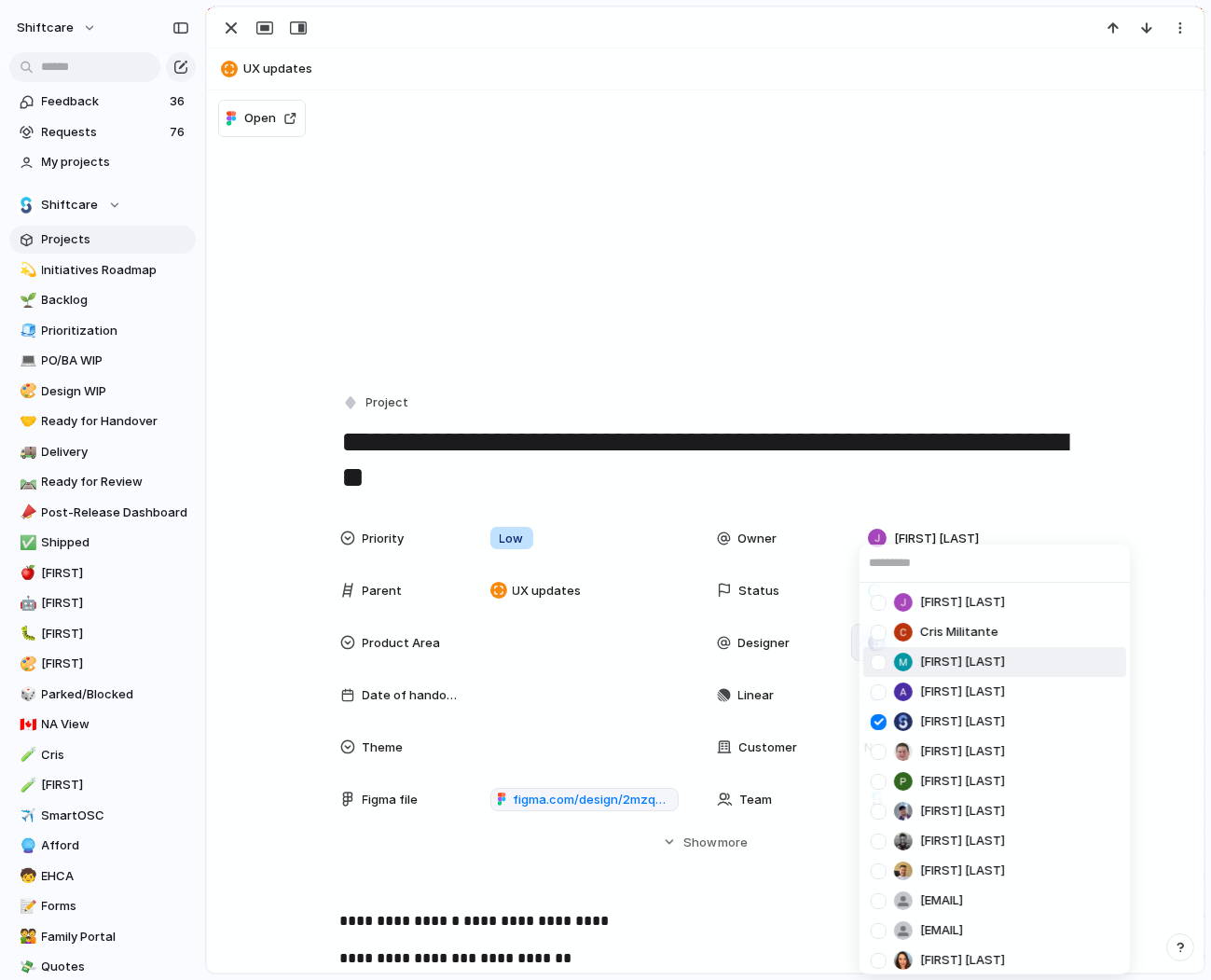 click on "Mathew Cagney" at bounding box center [995, 662] 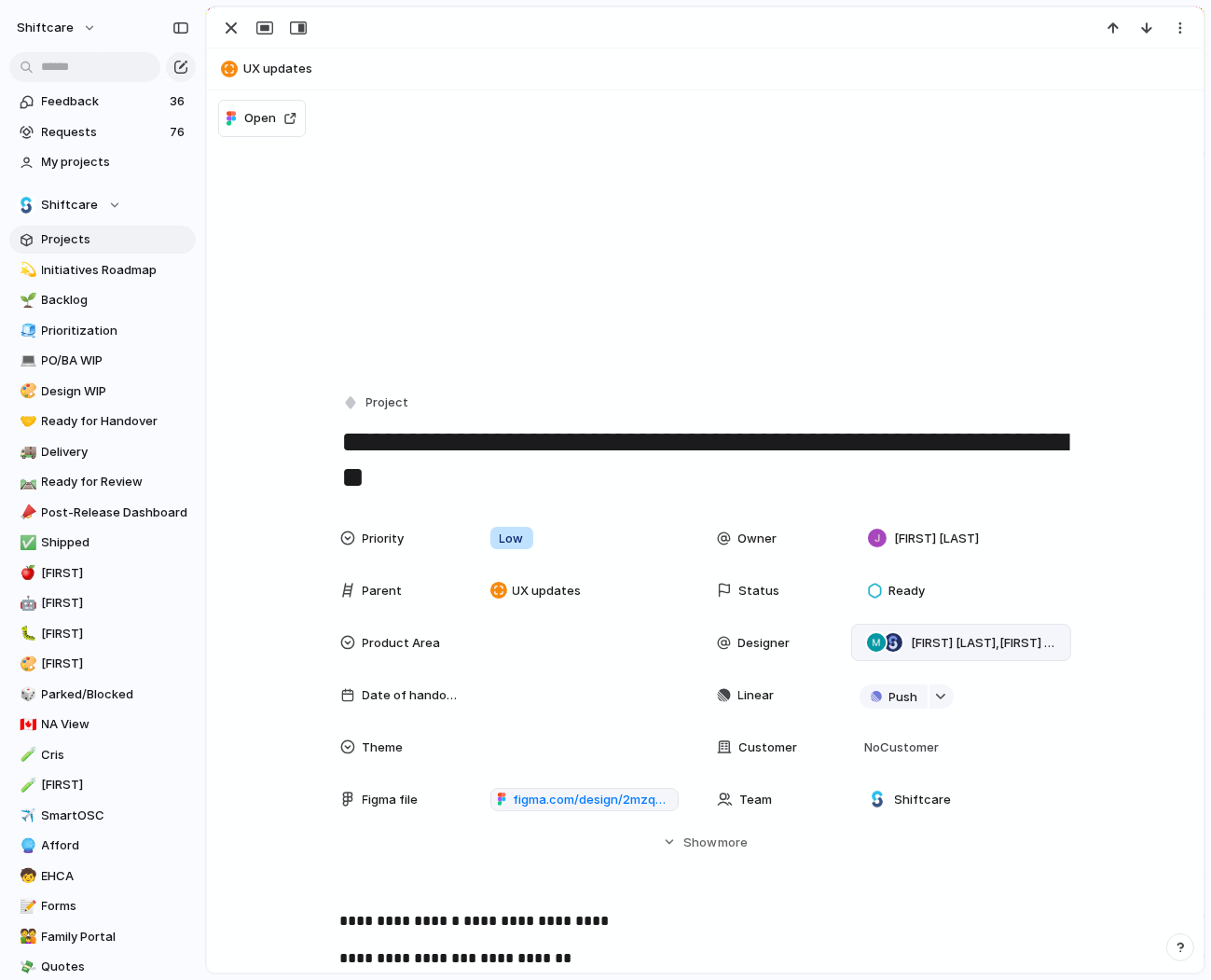 click on "Mathew Cagney ,  Viscount Villanueva" at bounding box center [984, 643] 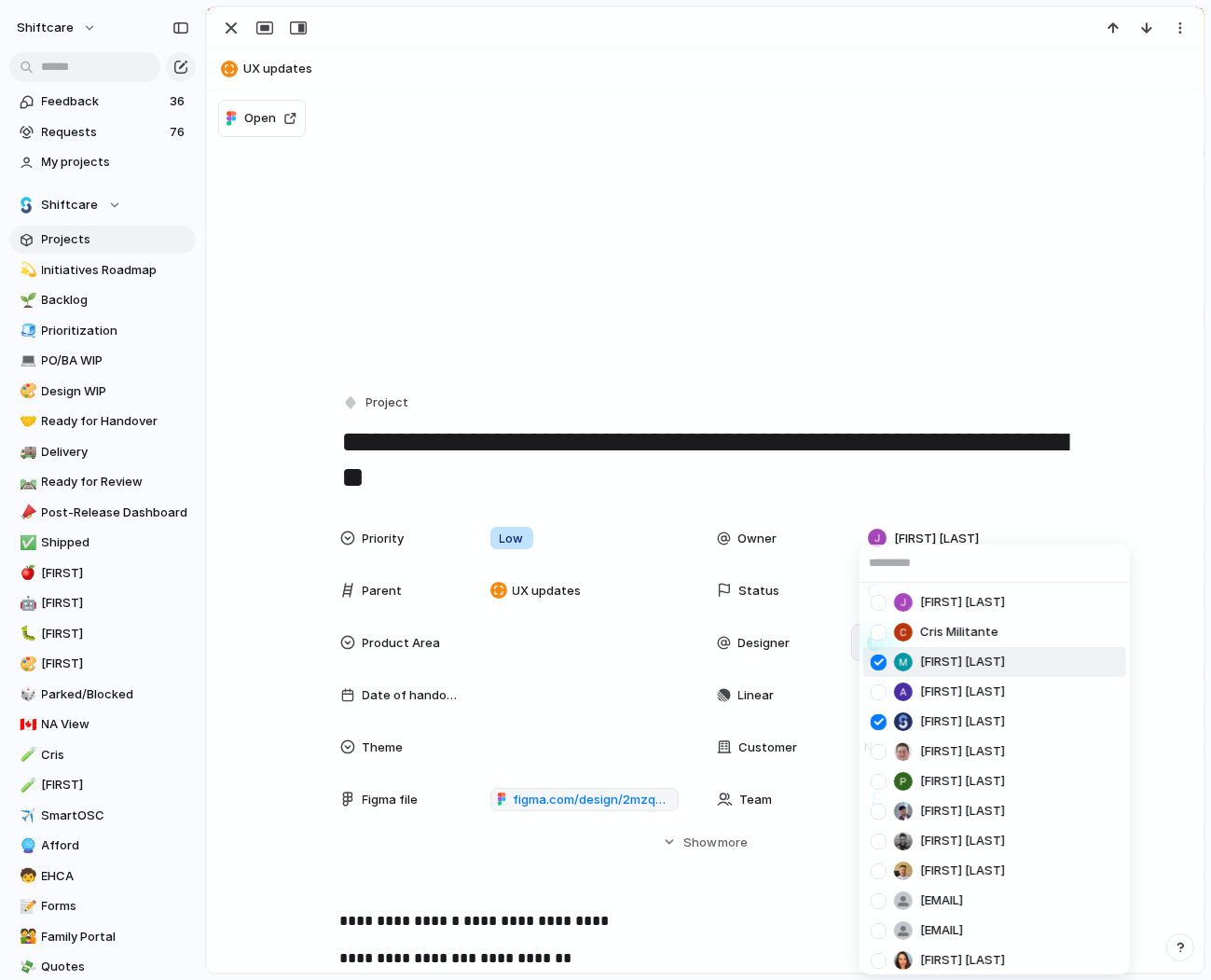 click at bounding box center (878, 692) 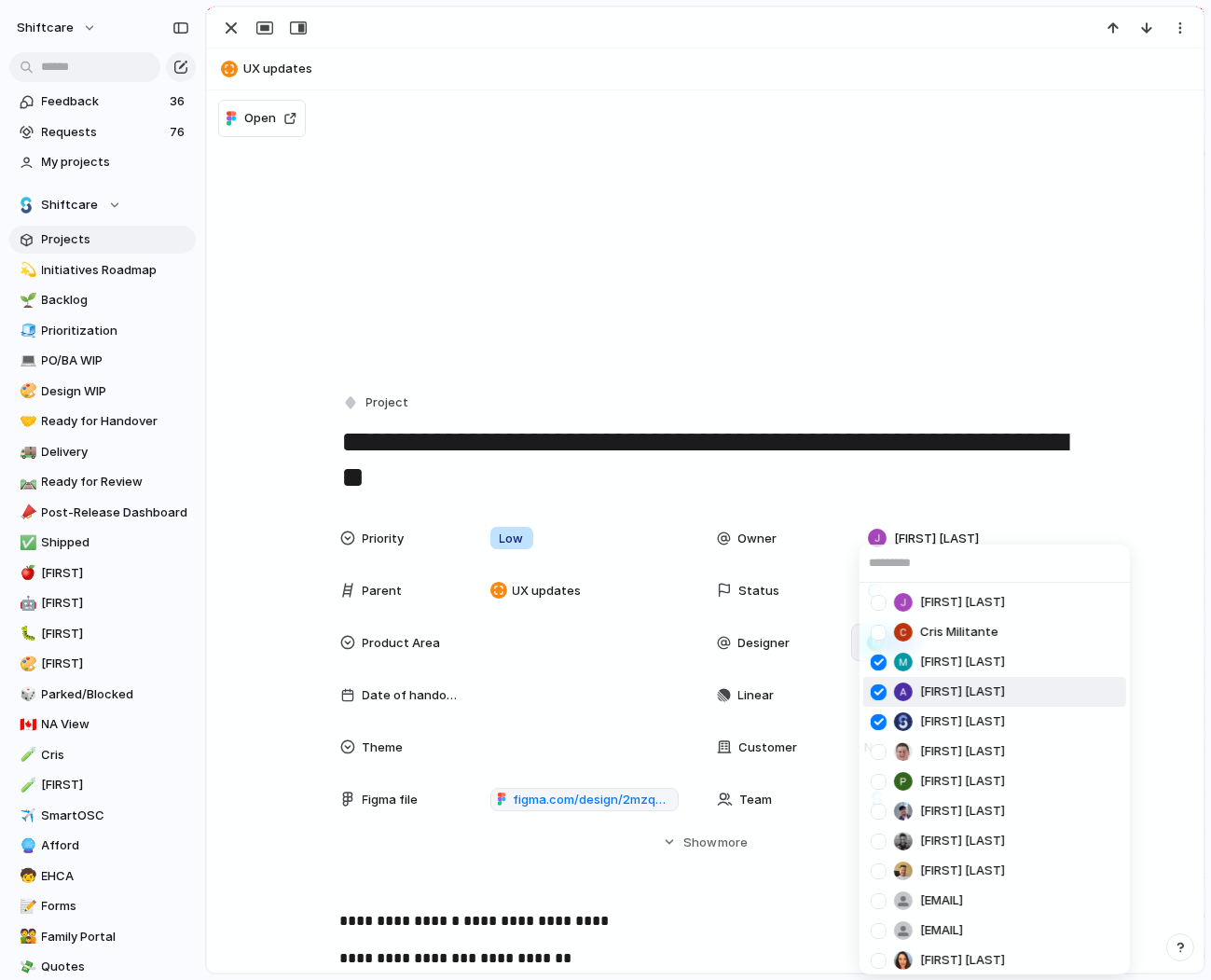 click at bounding box center [878, 662] 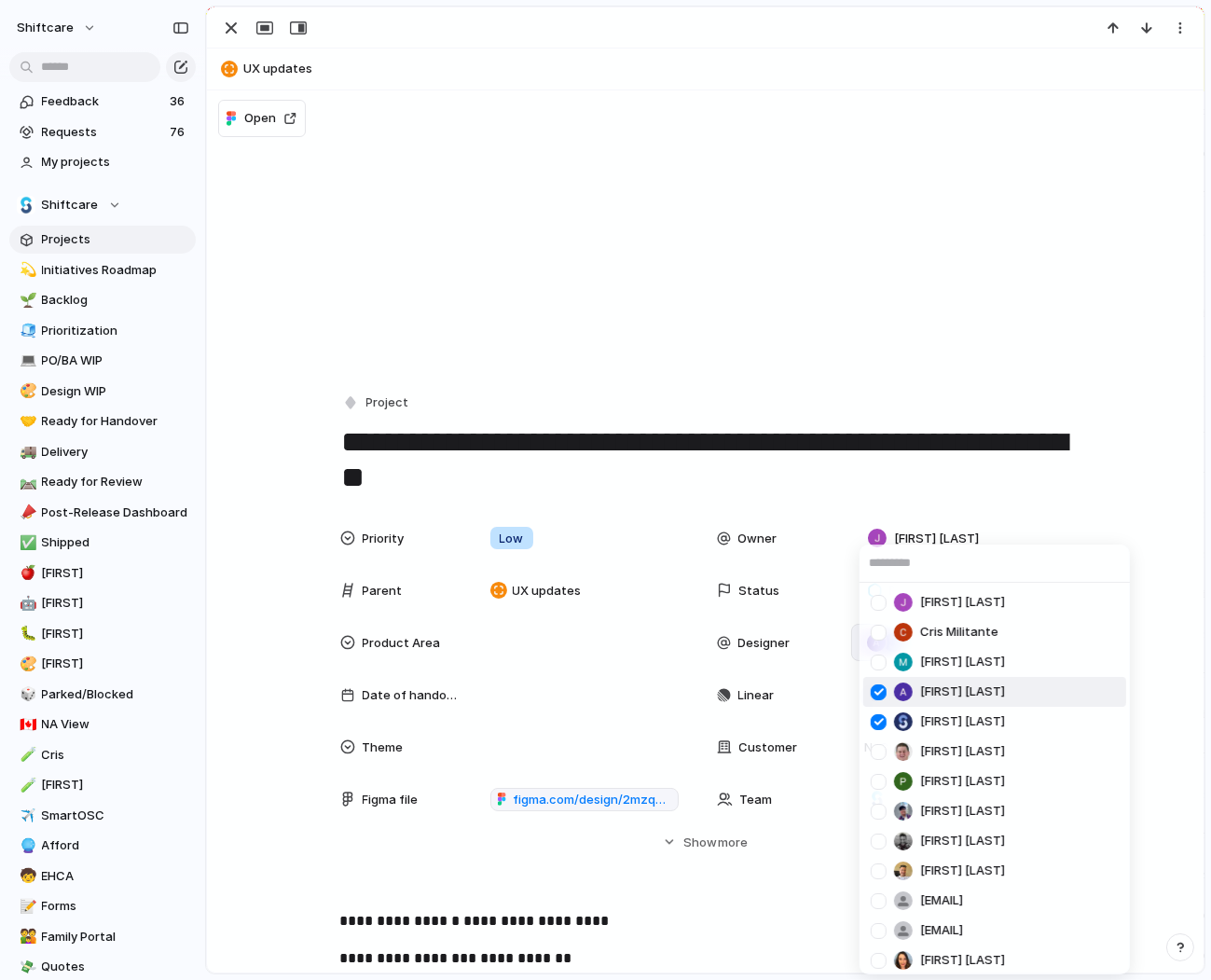 click at bounding box center (878, 692) 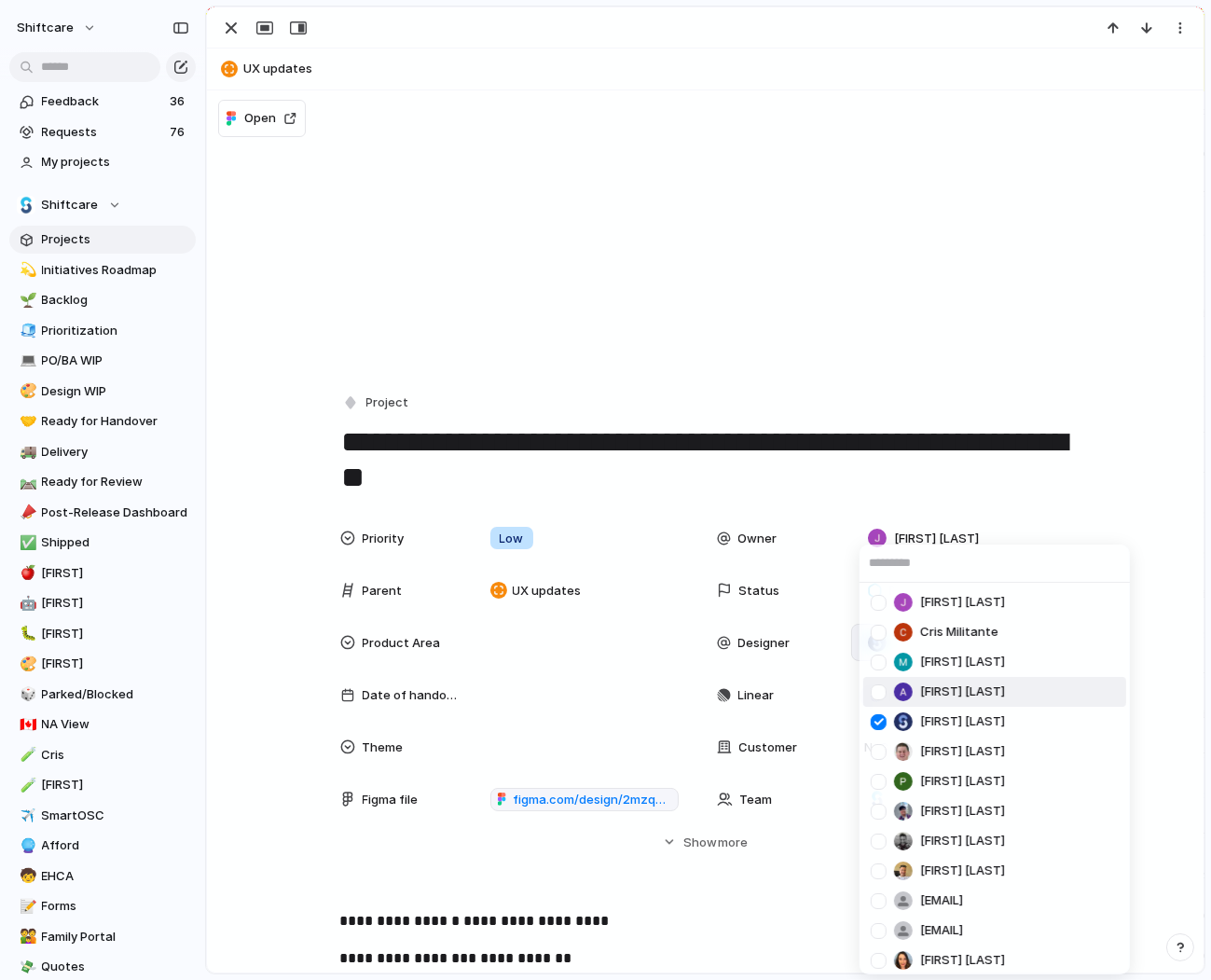 click on "Jonathan Agness   Cris Militante   Mathew Cagney   Abner Chua   Viscount Villanueva   Paul Slater   Pei Shan Ang   Mikey Nanquil   Miguel Molina   Suyog KC   josephine.gabarda@shiftcare.com   bibek.khadka@shiftcare.com   Alexandra Doyle   Patrick Gaudreault   gourav.agnani@shiftcare.com   Neil Jamieson   Ian Rugas   Lorielyn Salaver   Eloi Digluis   Mark Santos   Mary Jane Murakami   Mikko Tan   april.colasino@shiftcare.com" at bounding box center (605, 490) 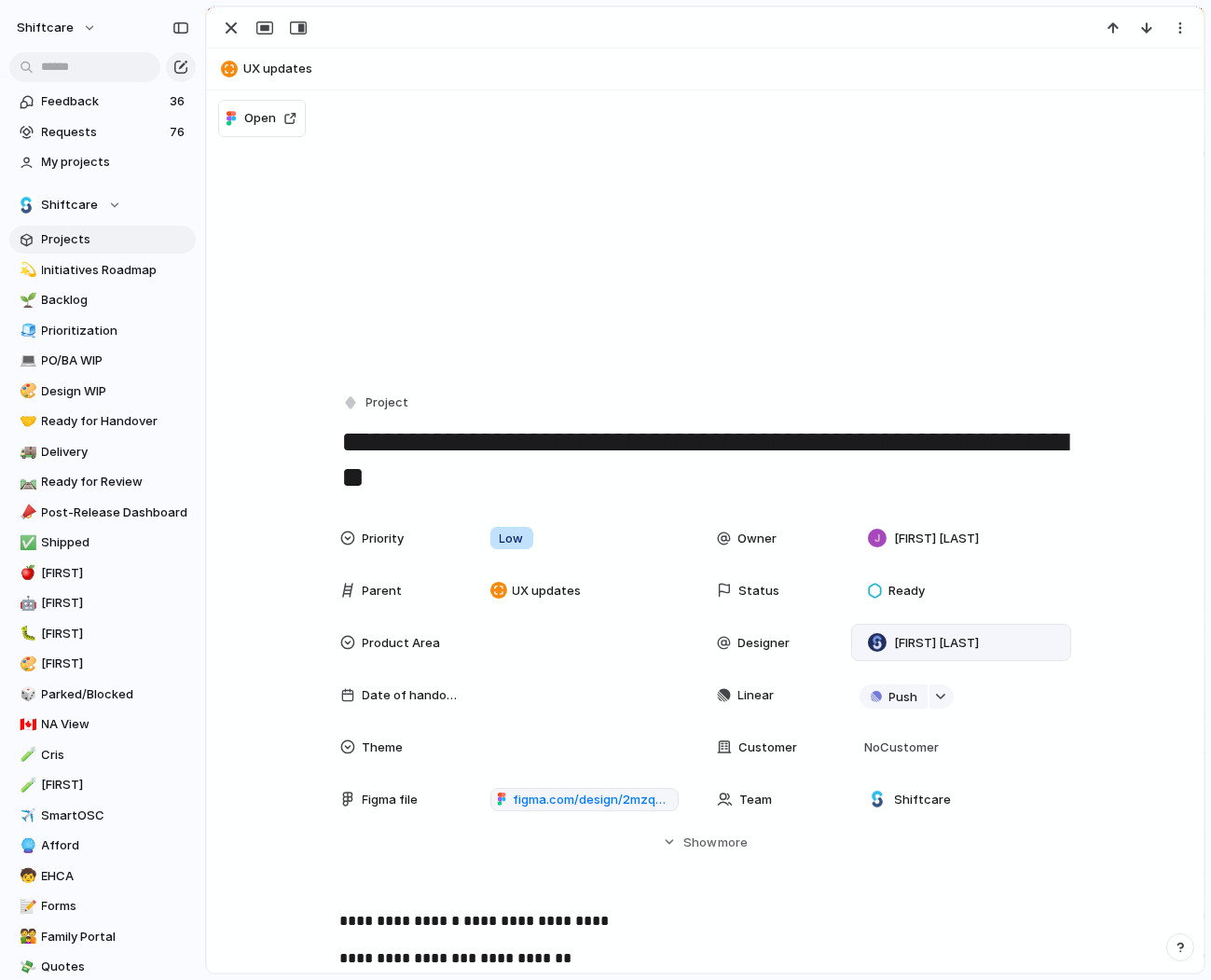 scroll, scrollTop: 338, scrollLeft: 0, axis: vertical 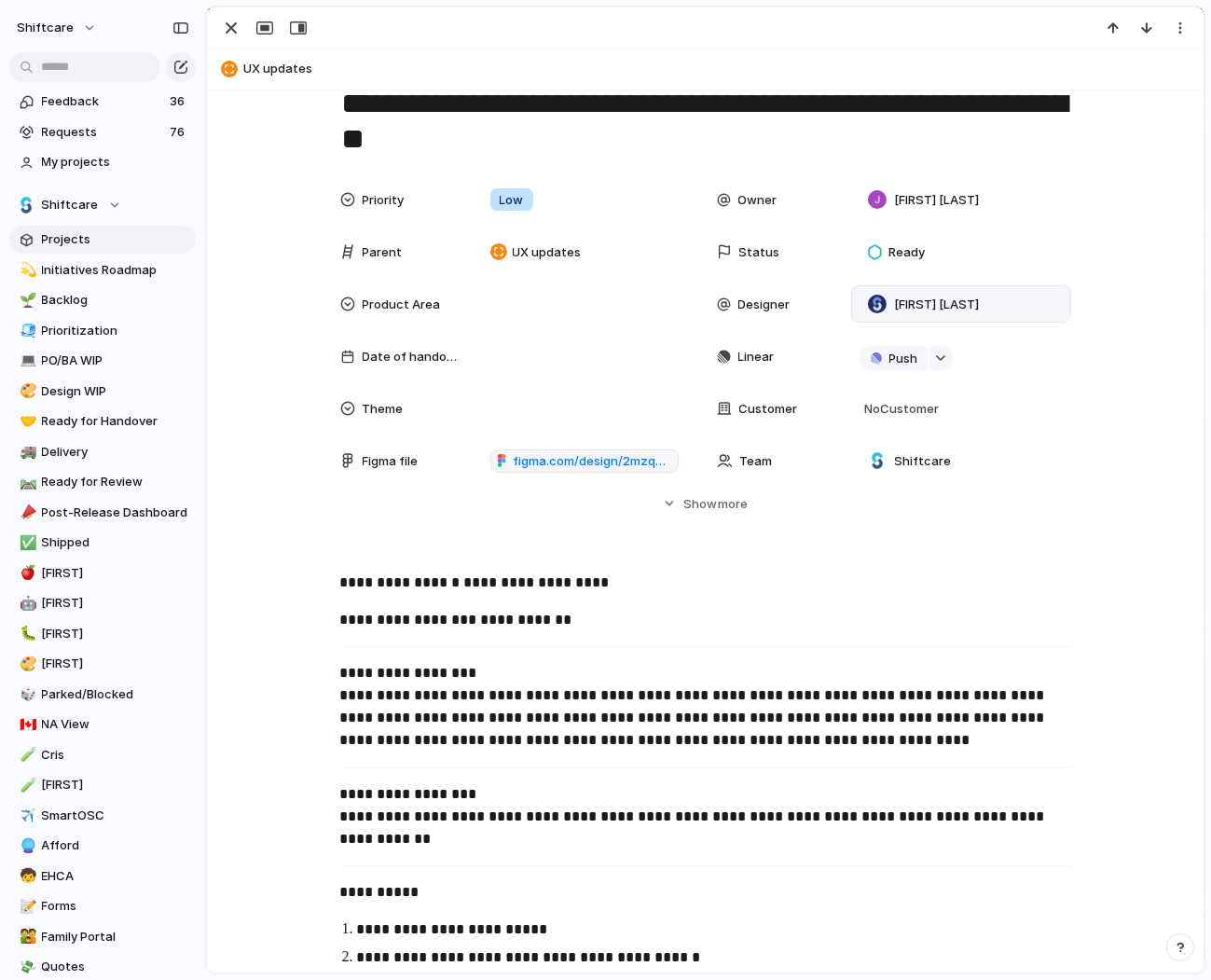 click on "**********" at bounding box center (706, 707) 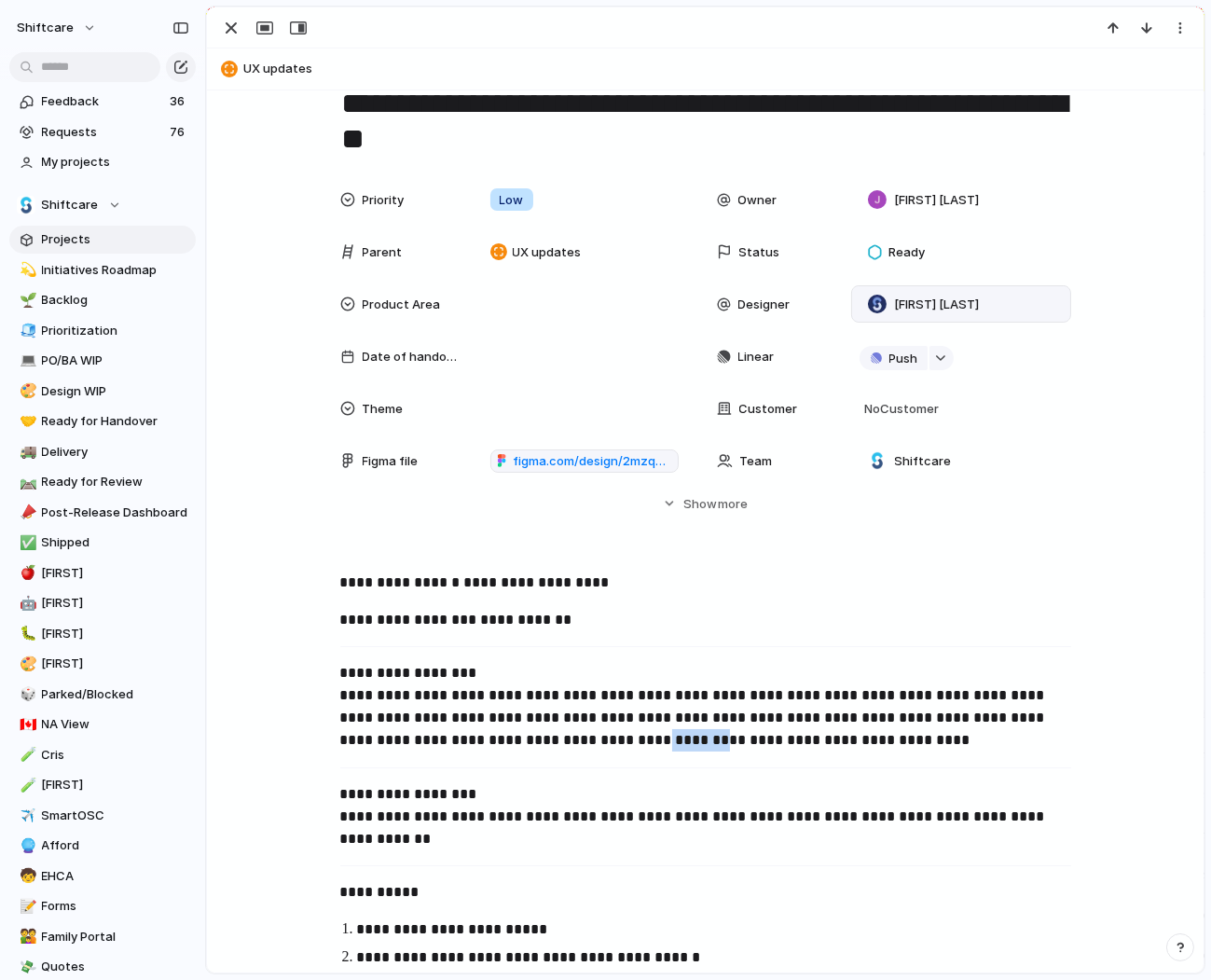 click on "**********" at bounding box center [706, 707] 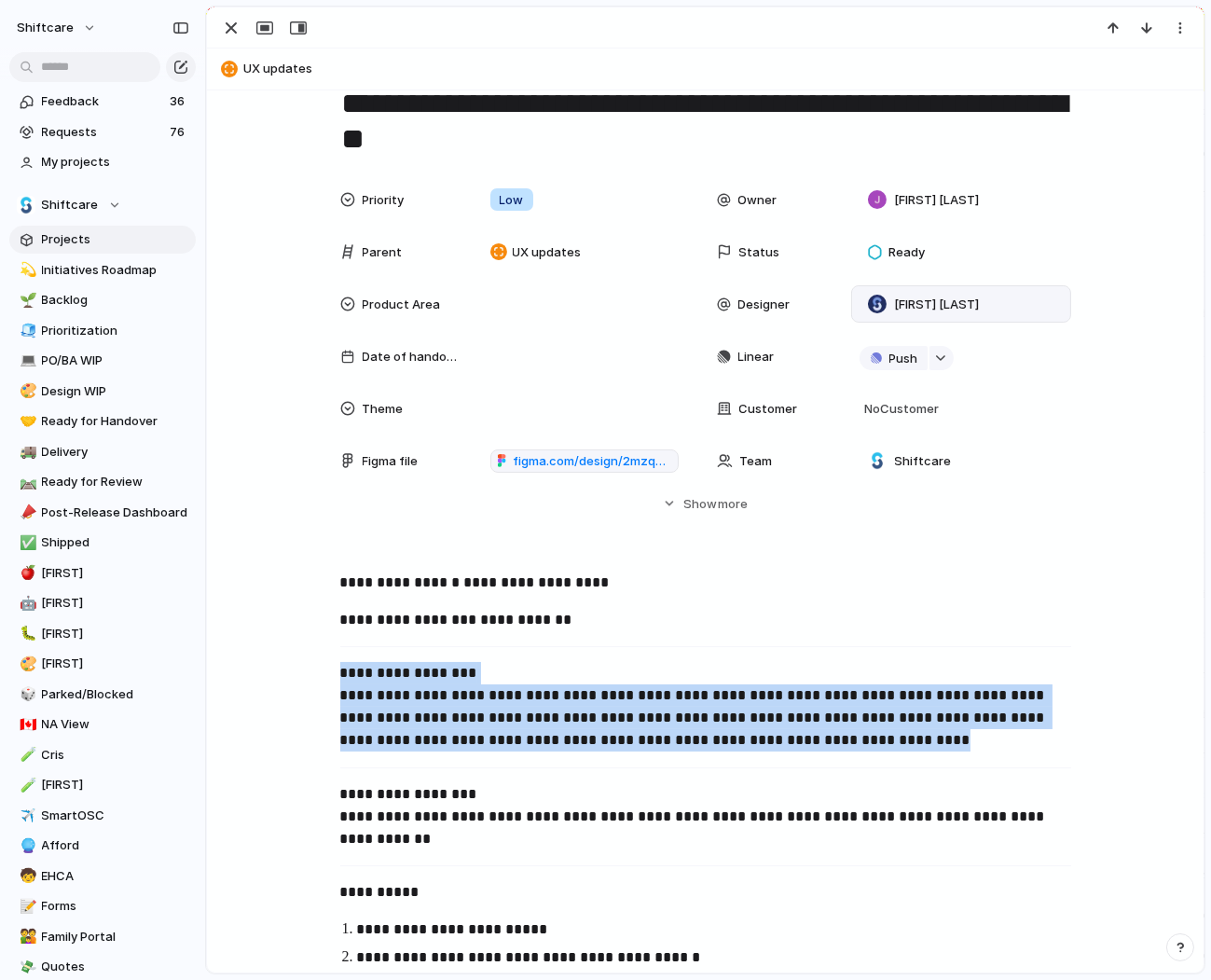 click on "**********" at bounding box center [706, 707] 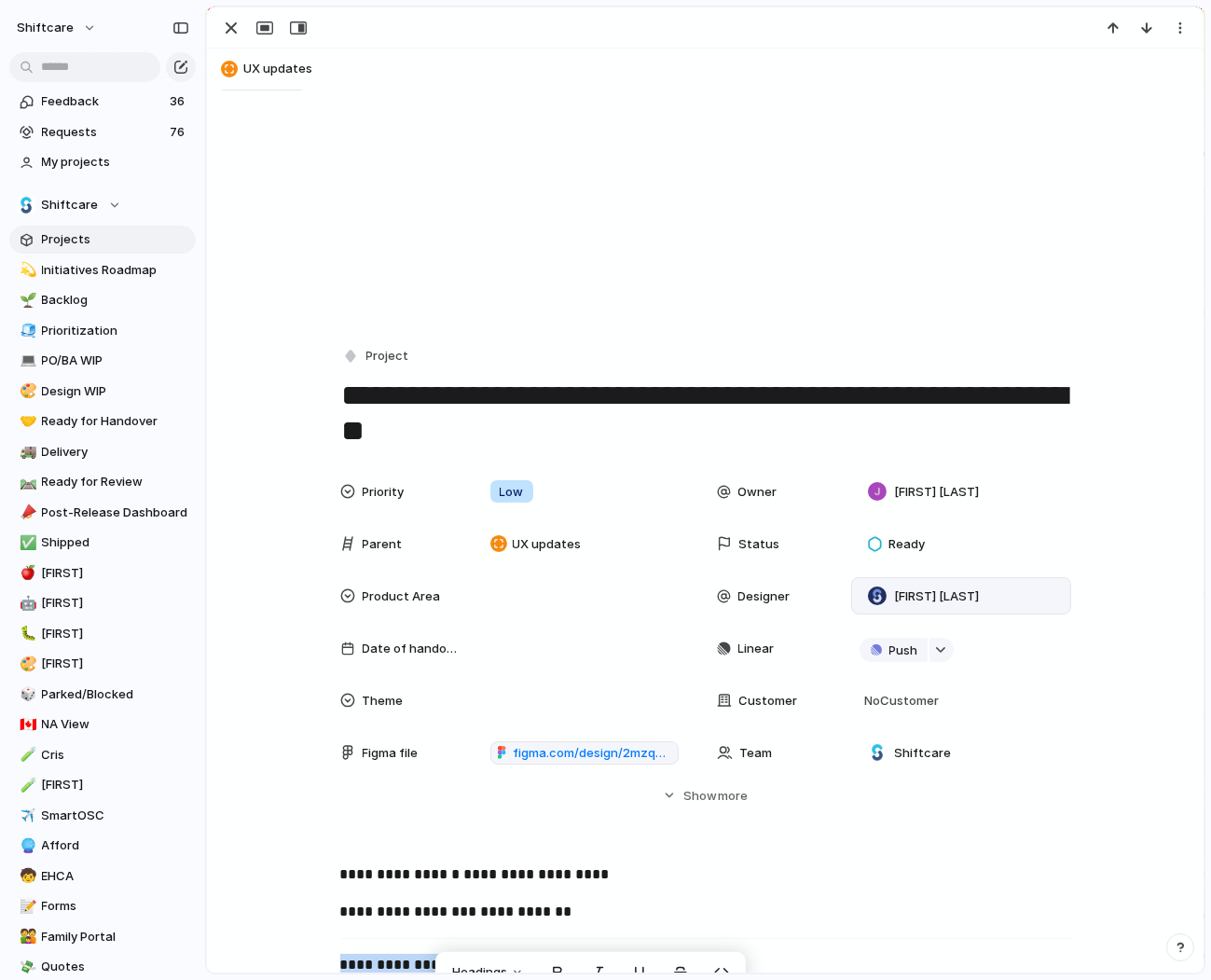 scroll, scrollTop: 0, scrollLeft: 0, axis: both 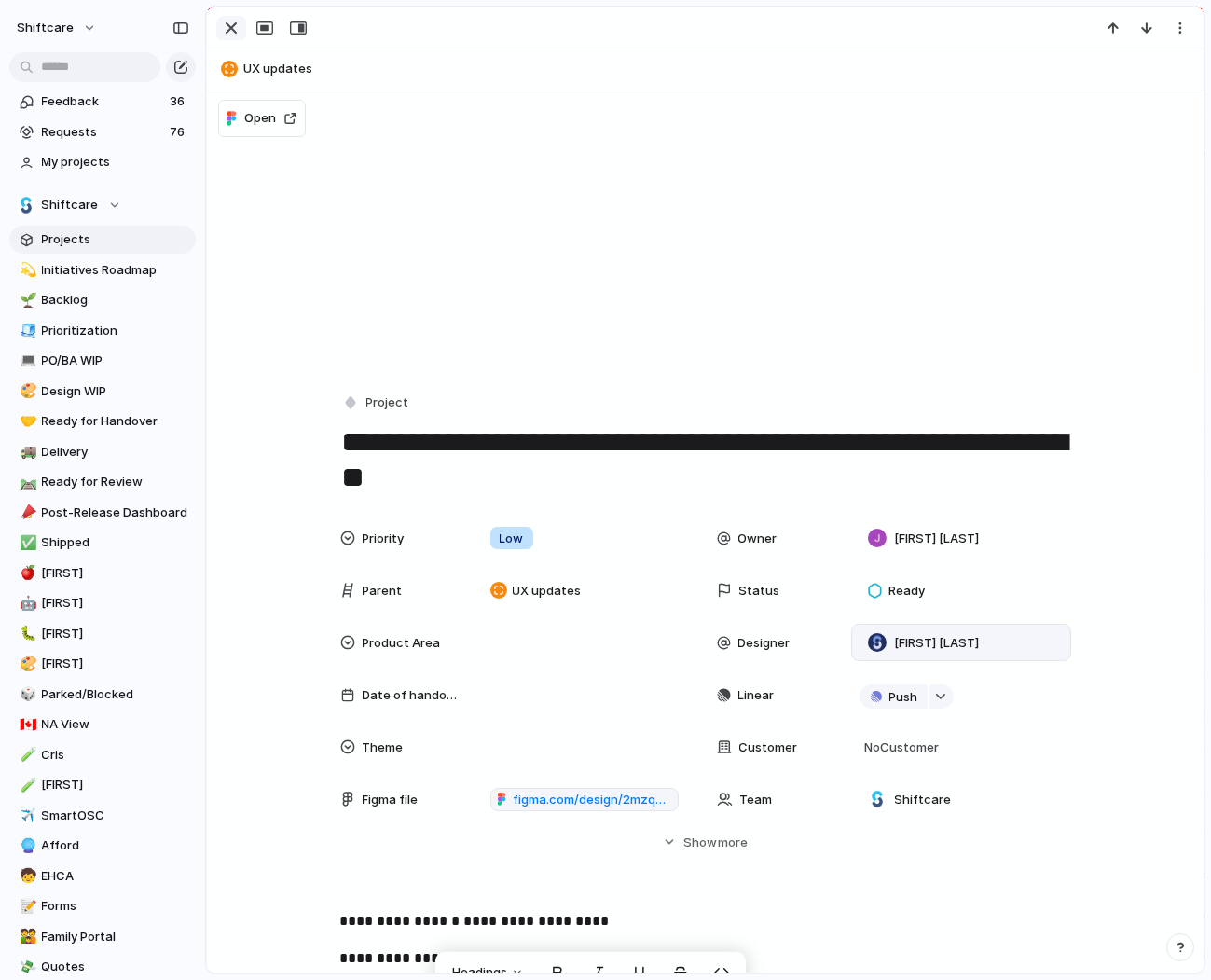 click at bounding box center (231, 28) 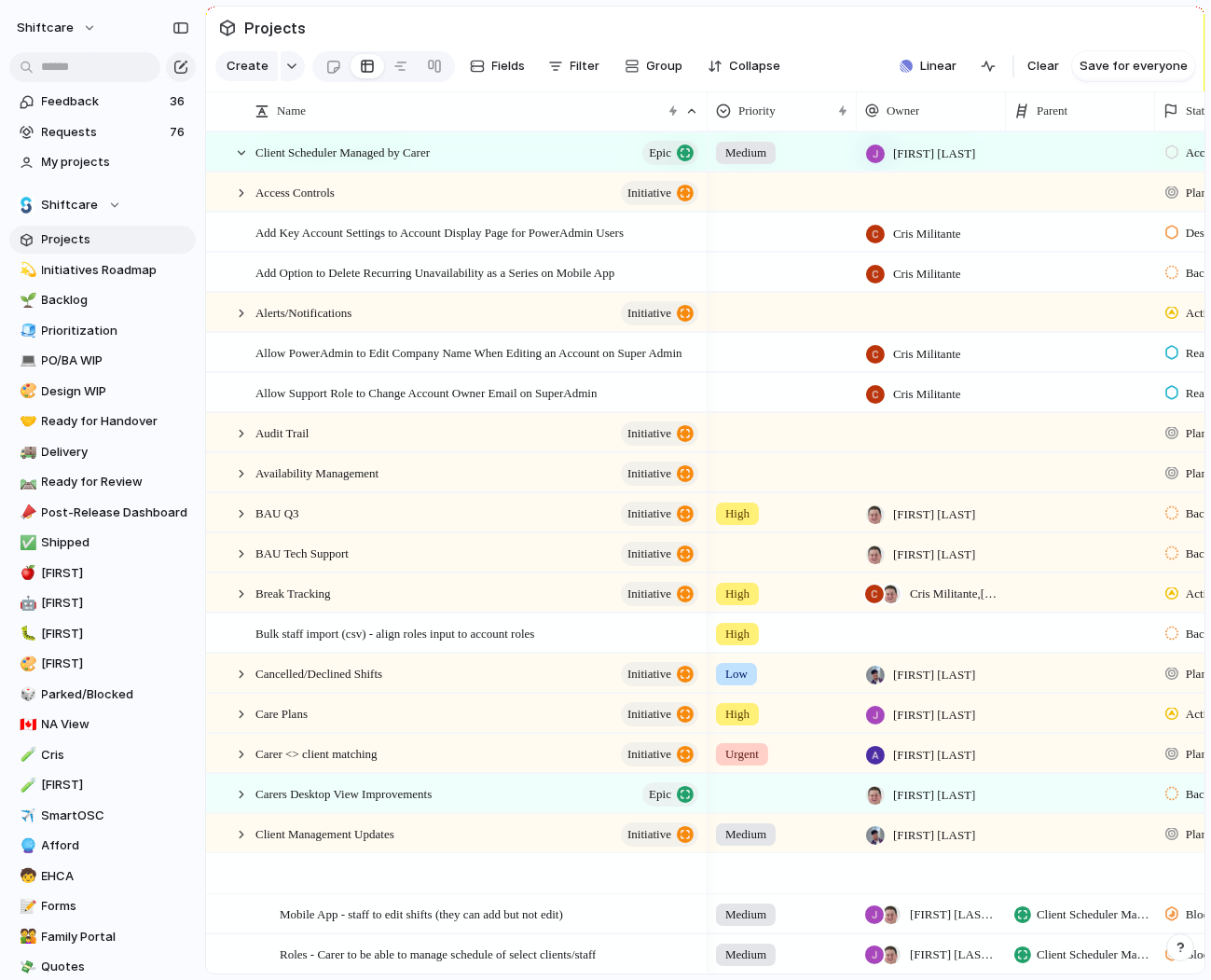 scroll, scrollTop: 1048, scrollLeft: 0, axis: vertical 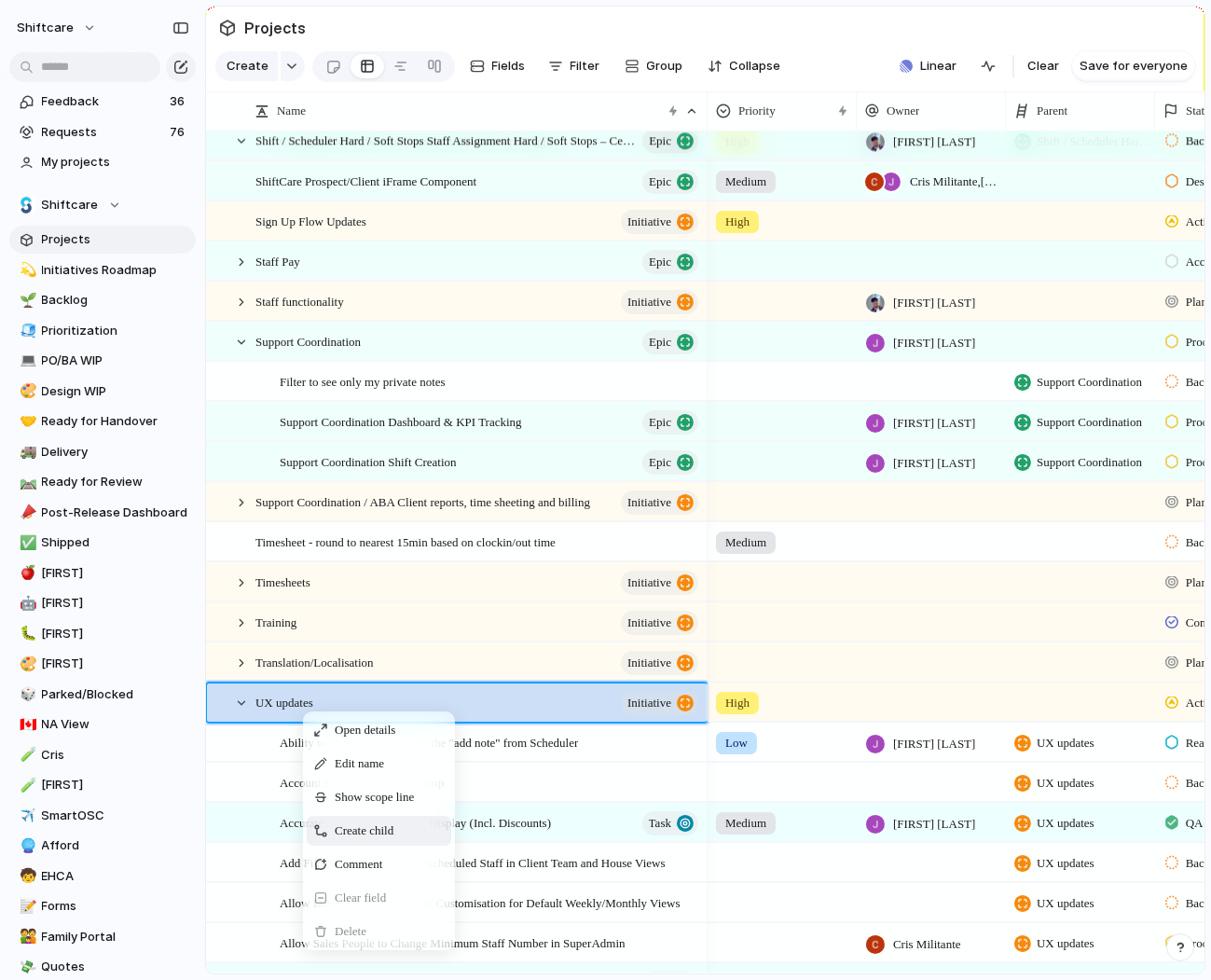 click on "Create child" at bounding box center [378, 831] 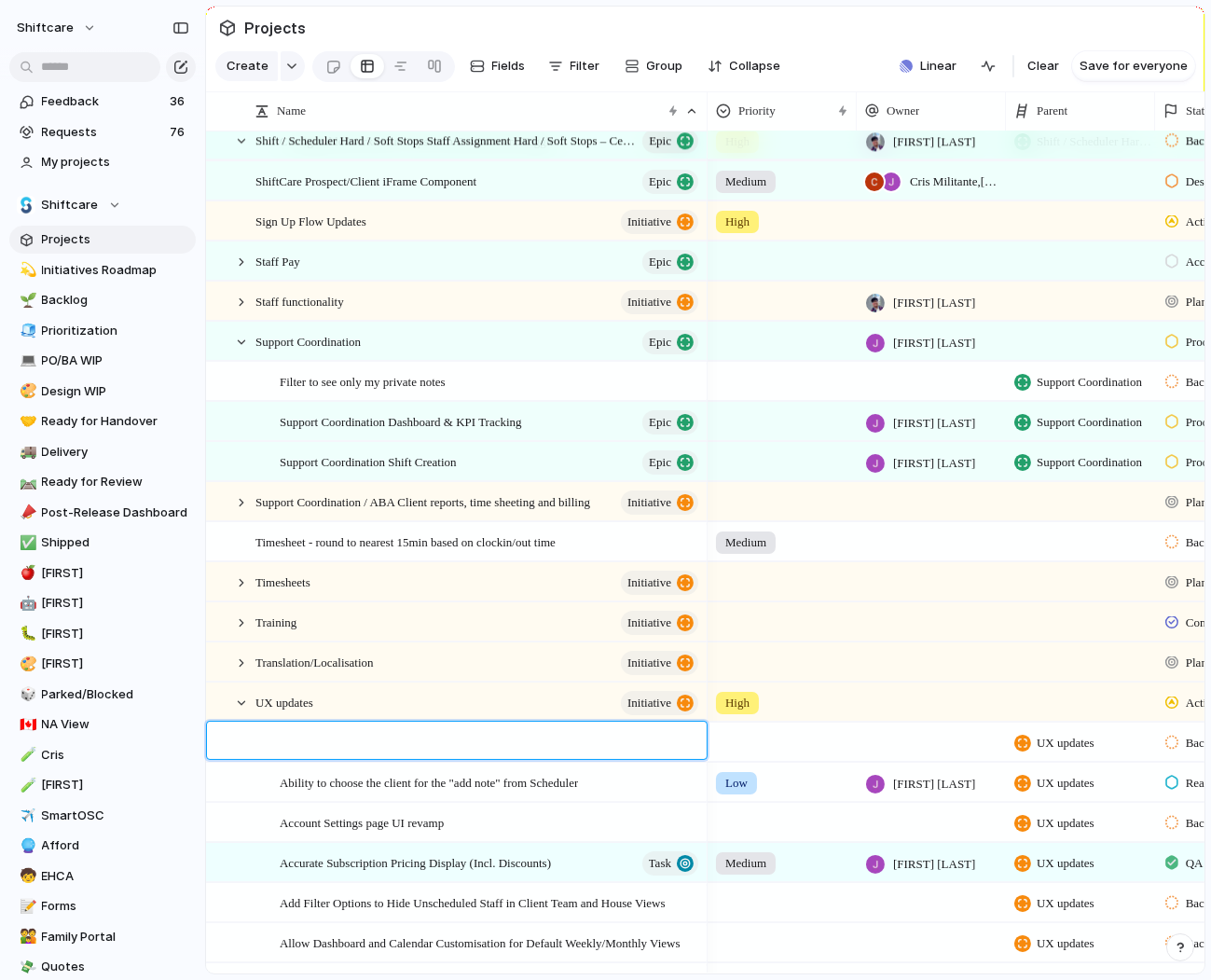 paste on "**********" 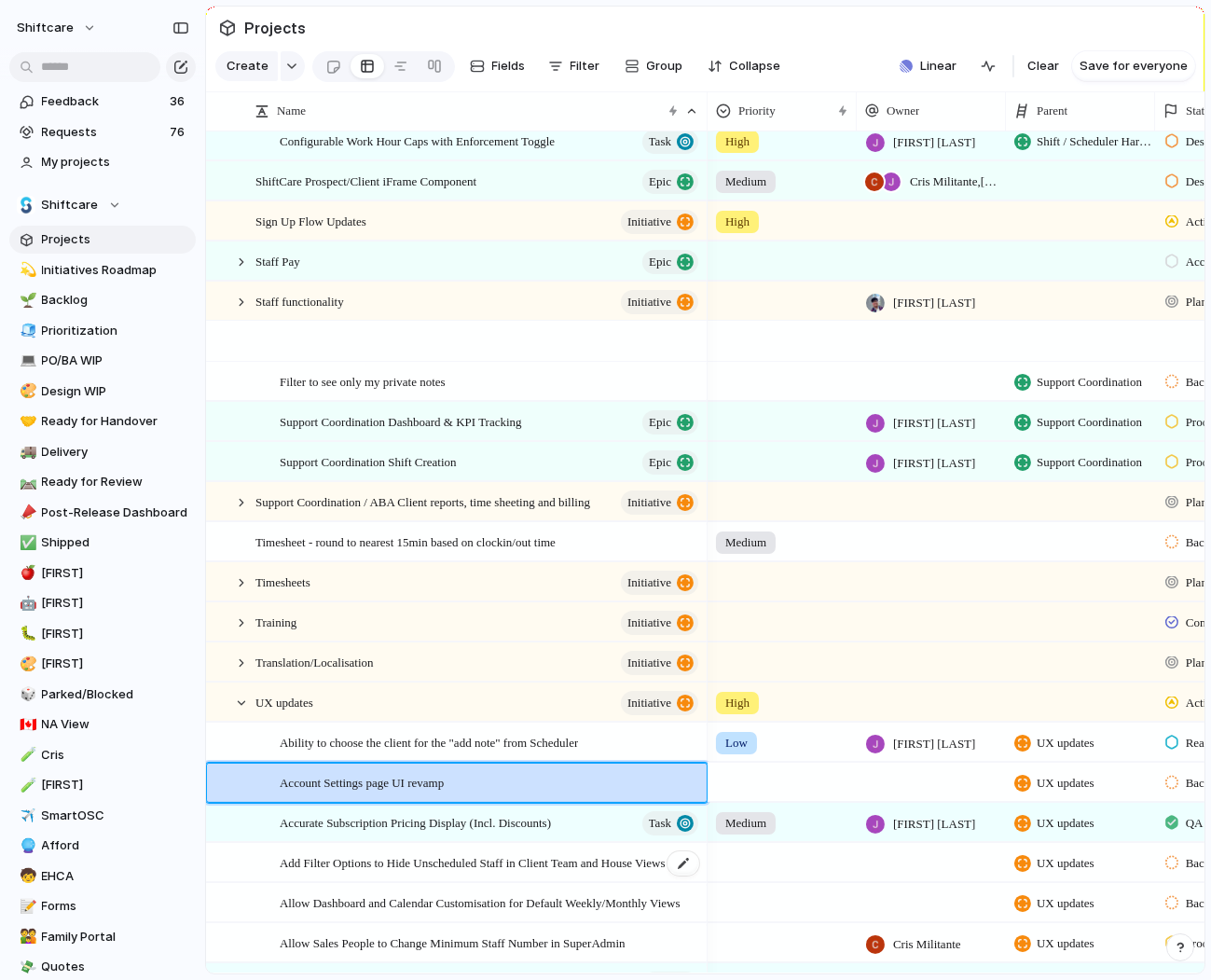 scroll, scrollTop: 3535, scrollLeft: 0, axis: vertical 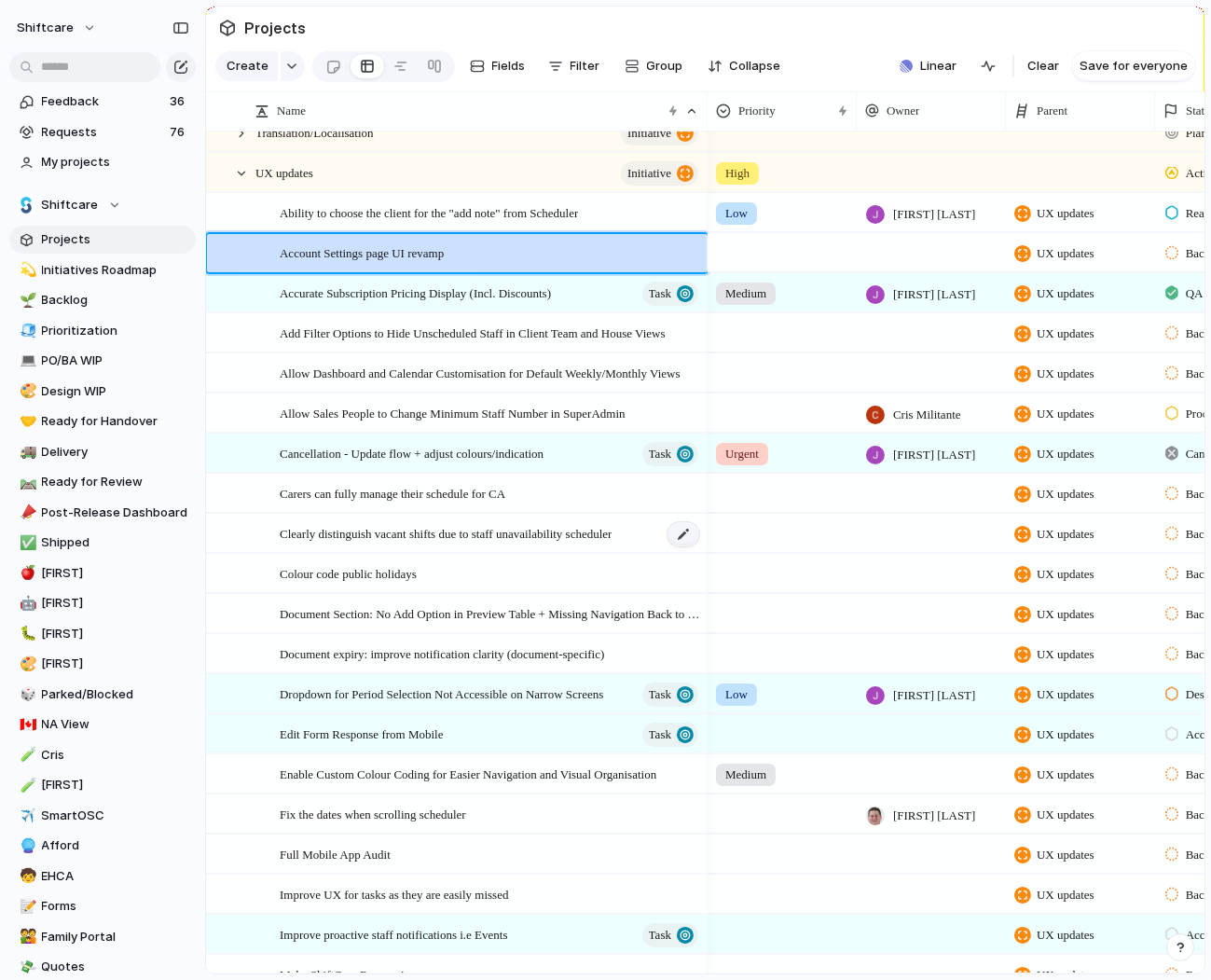 click at bounding box center [683, 534] 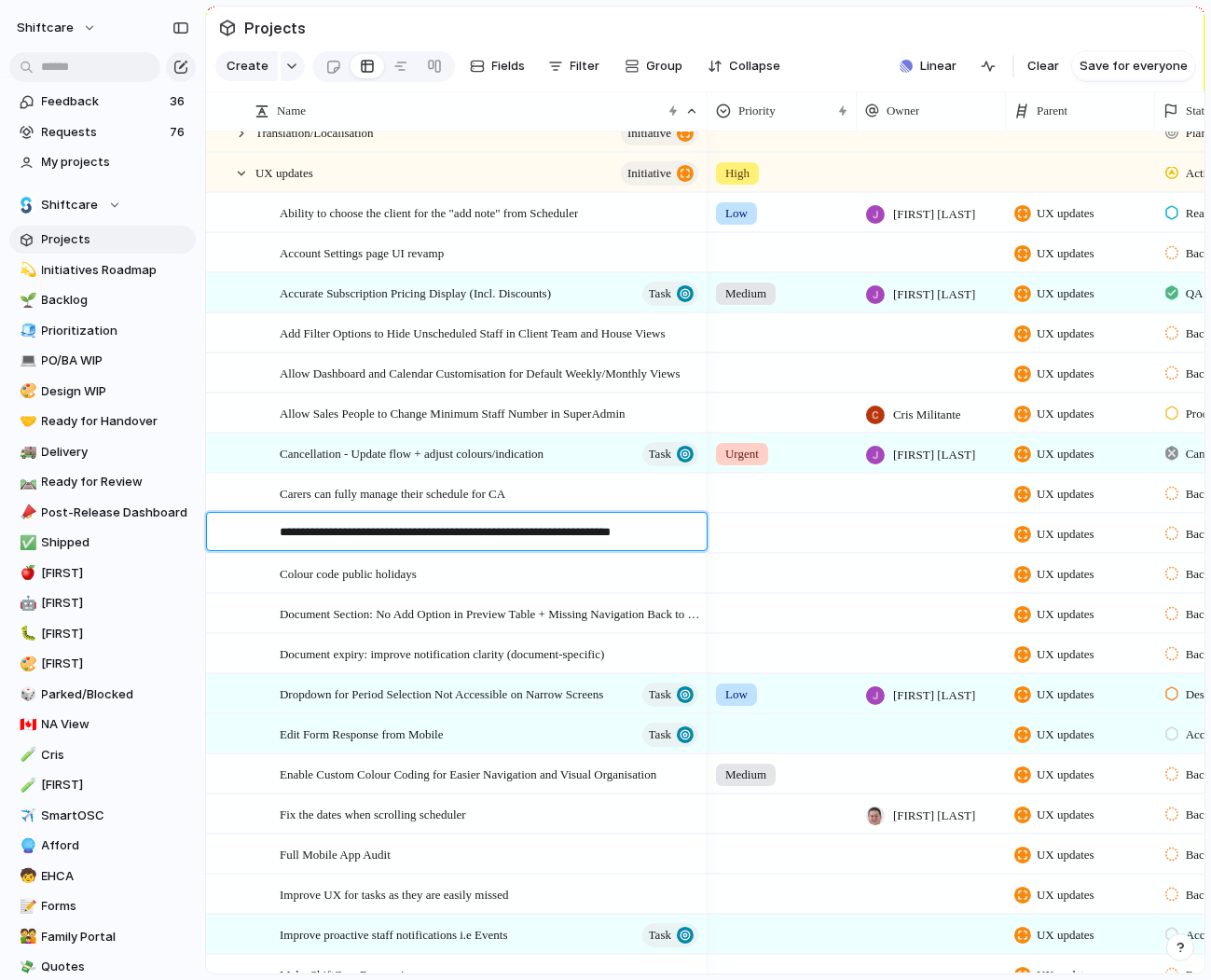 click on "**********" at bounding box center (487, 533) 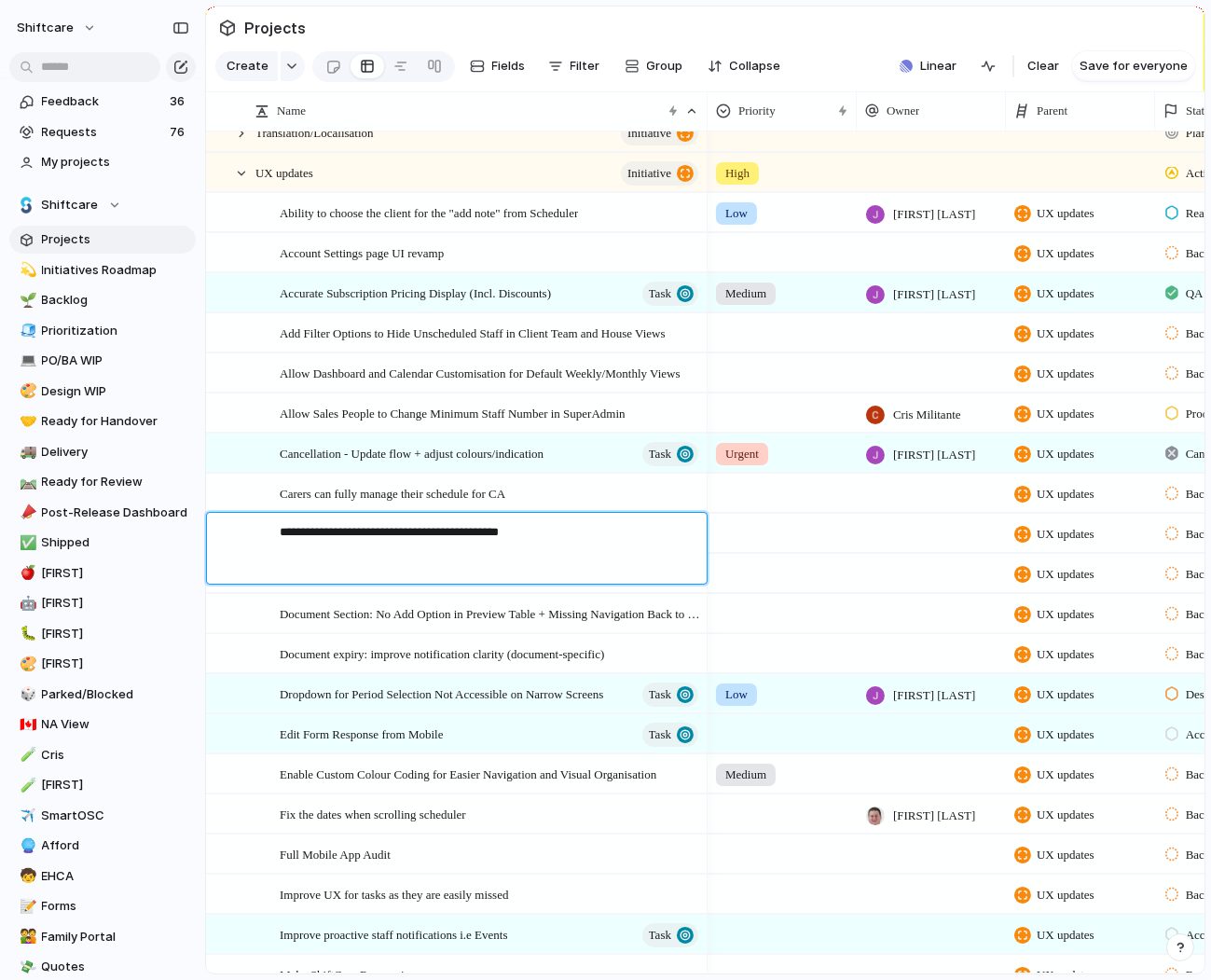 type on "**********" 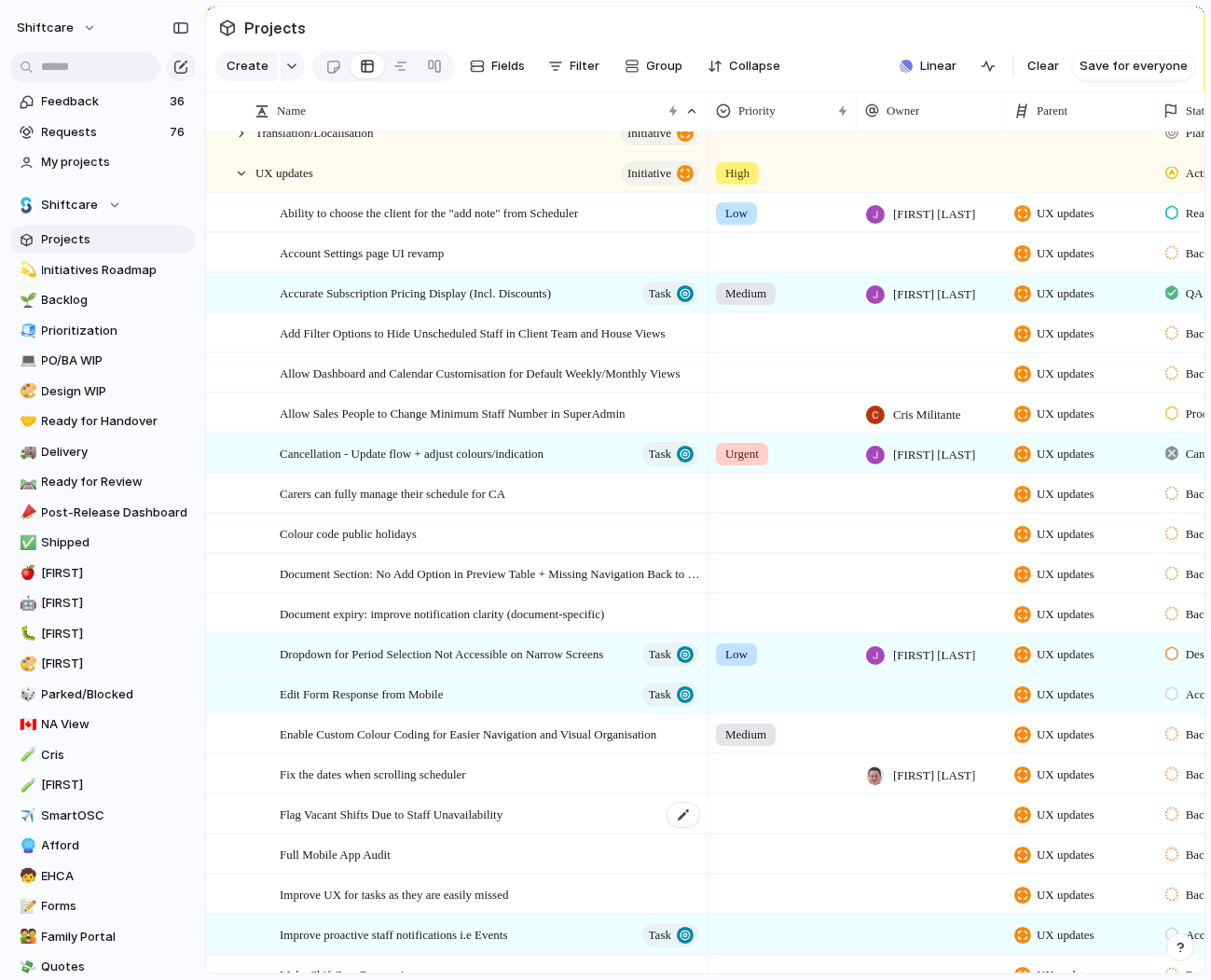 click on "Flag Vacant Shifts Due to Staff Unavailability" at bounding box center [391, 813] 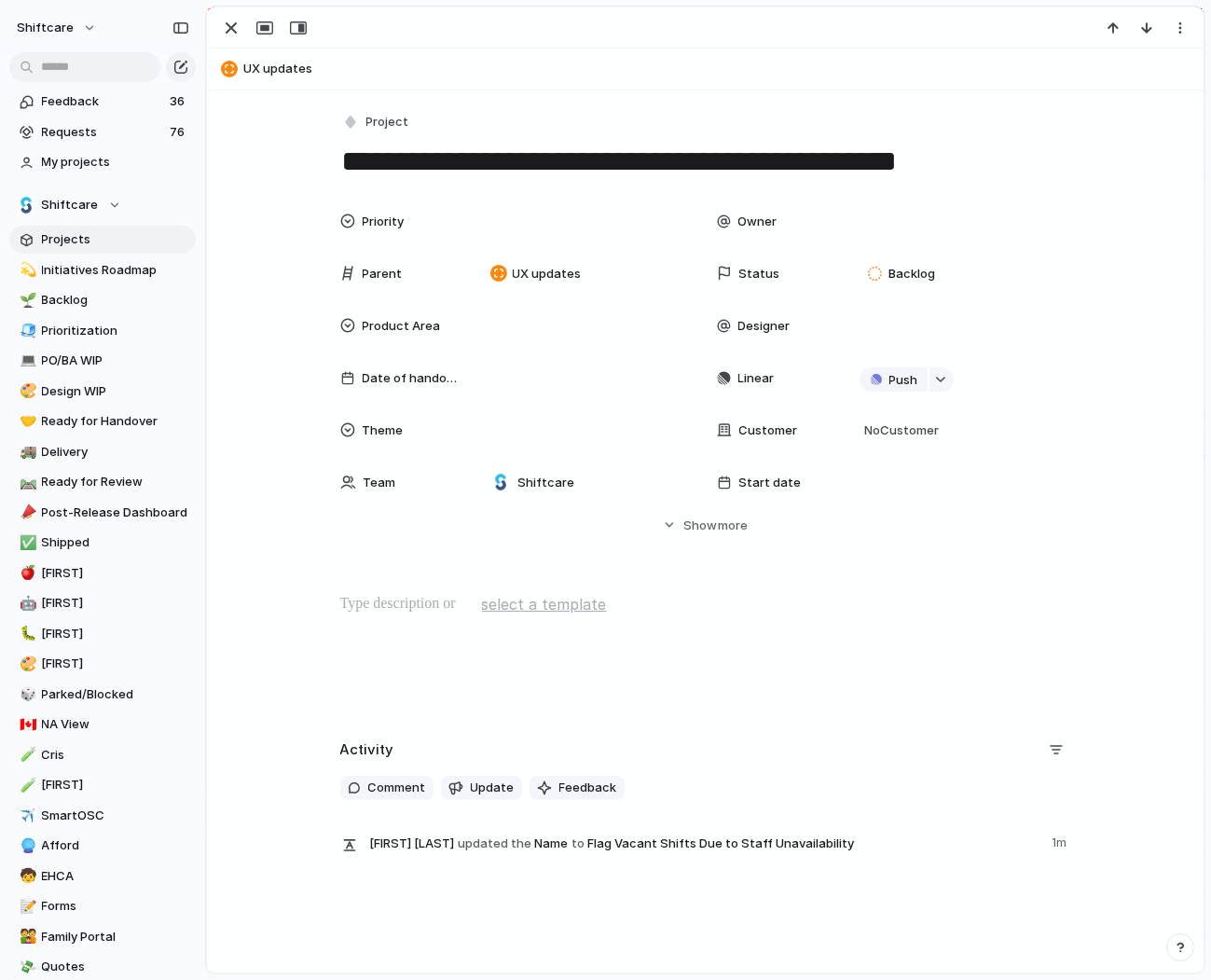 click at bounding box center (705, 653) 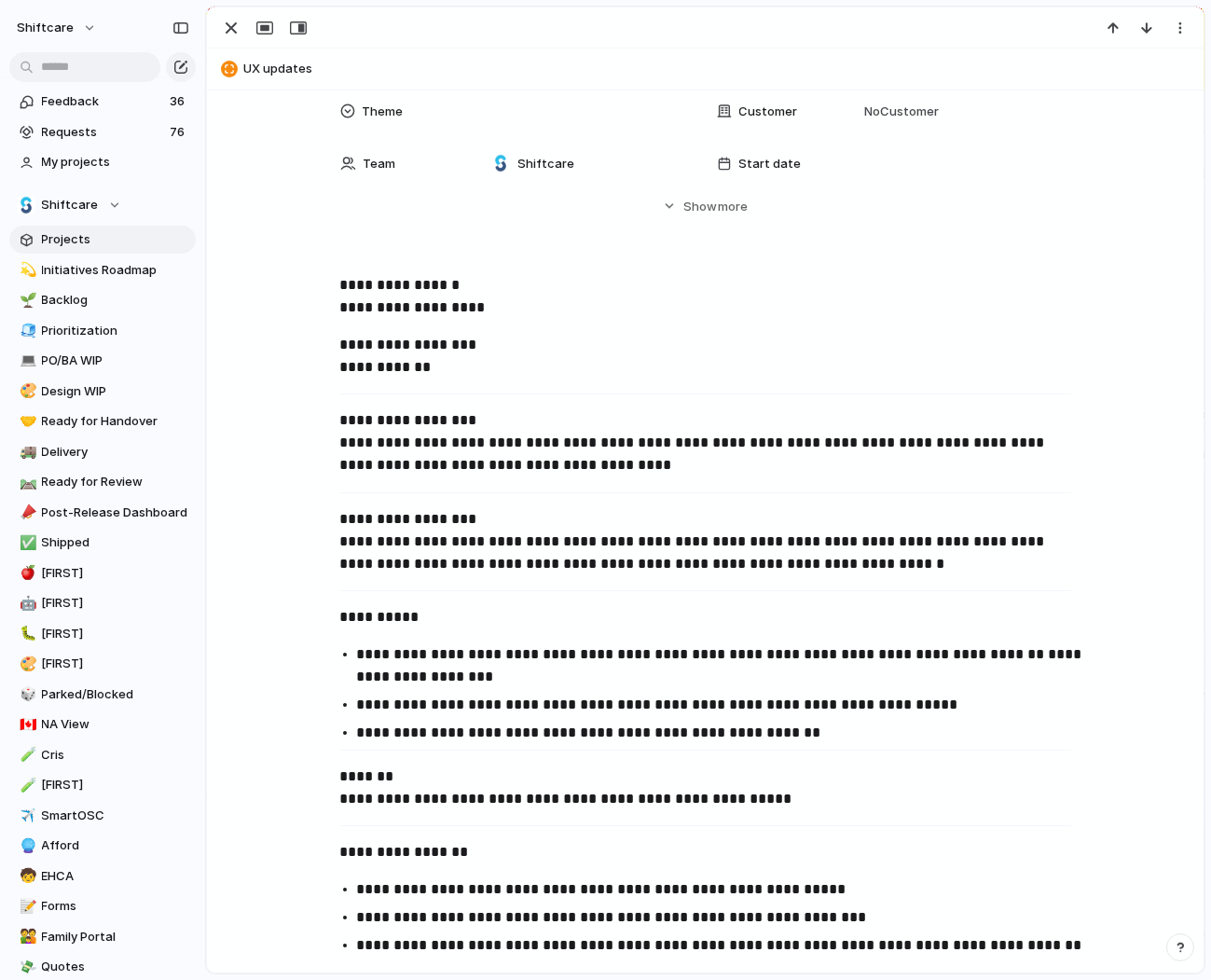 scroll, scrollTop: 0, scrollLeft: 0, axis: both 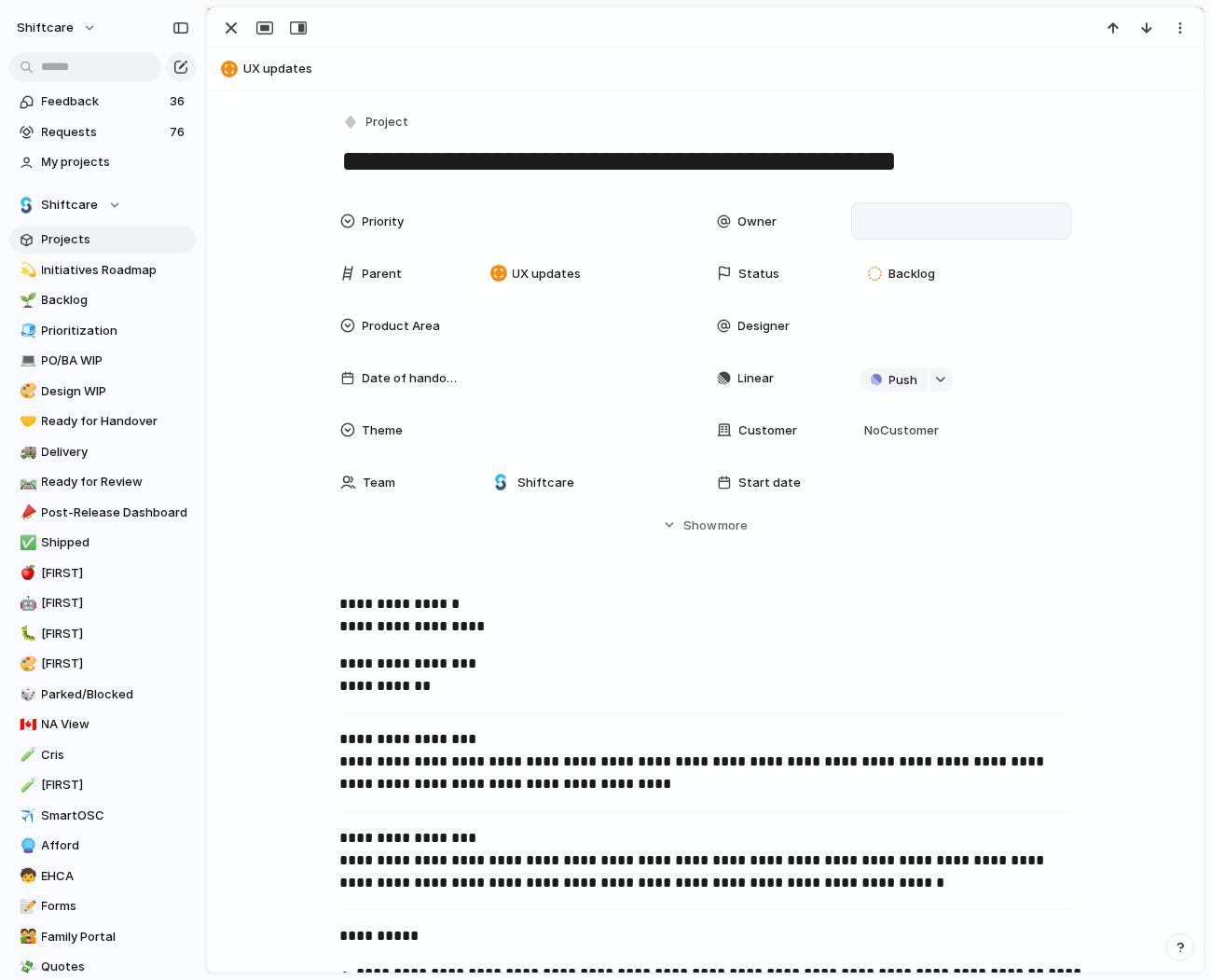 click at bounding box center (961, 221) 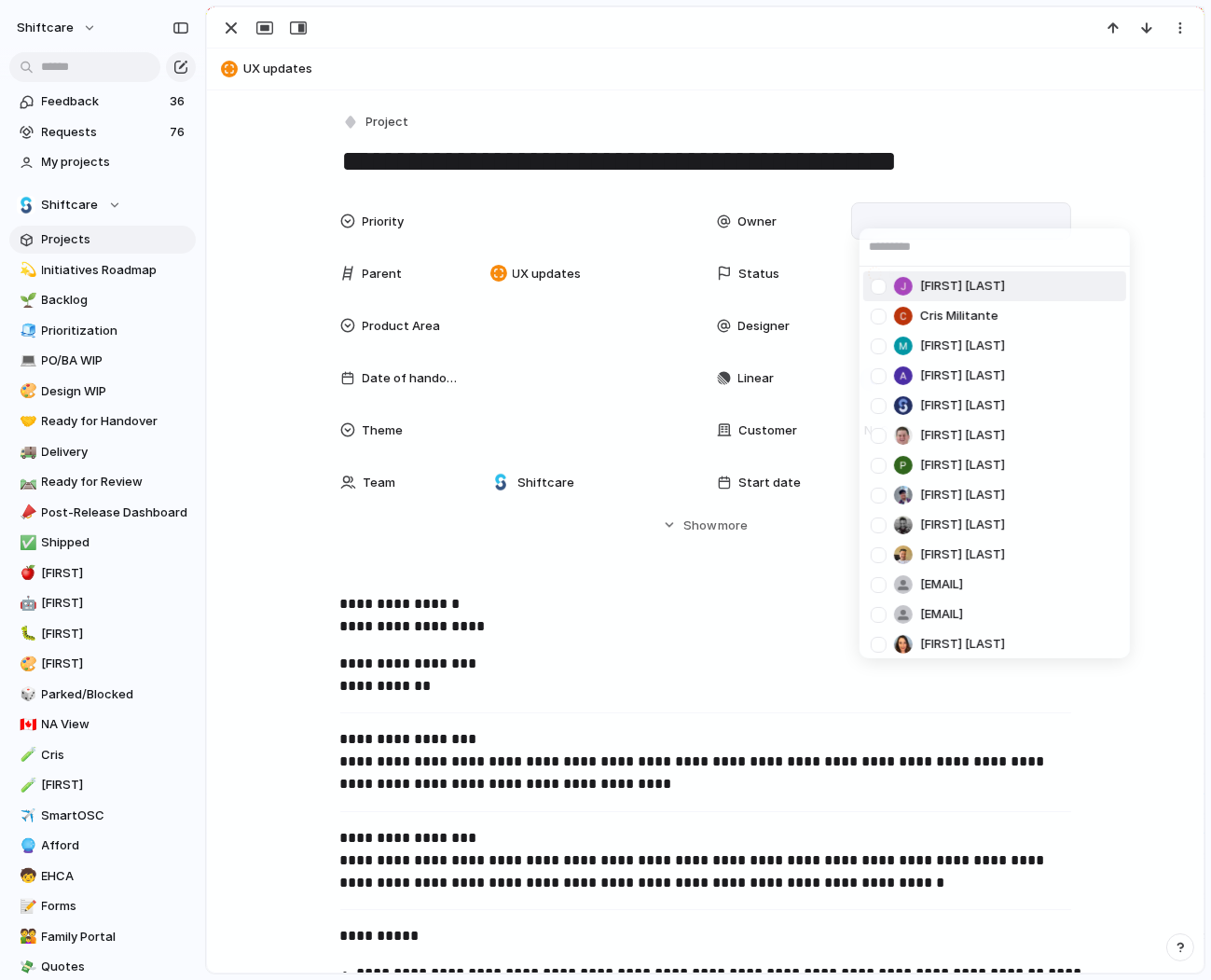 click at bounding box center (878, 285) 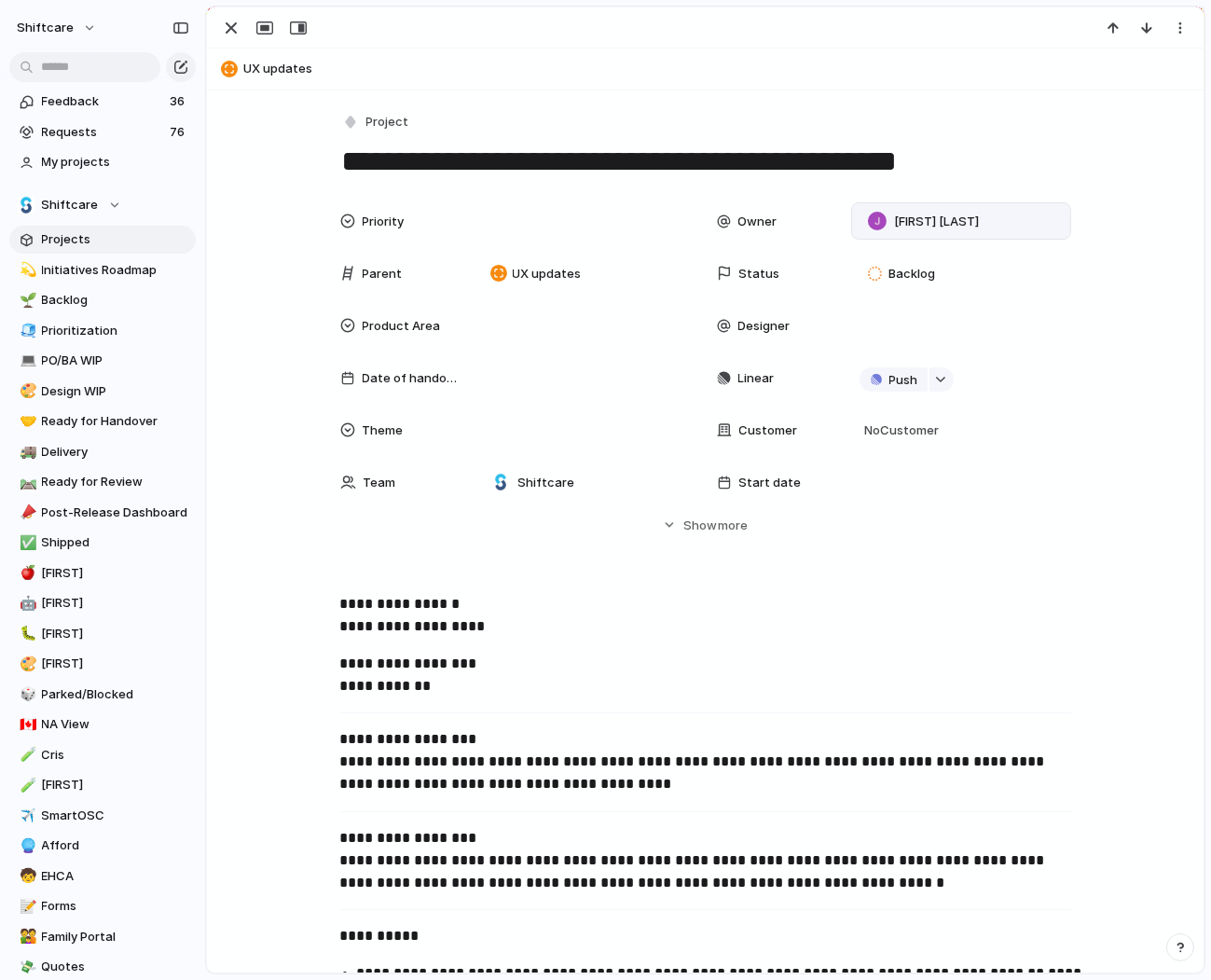 click on "Jonathan Agness   Cris Militante   Mathew Cagney   Abner Chua   Viscount Villanueva   Paul Slater   Pei Shan Ang   Mikey Nanquil   Miguel Molina   Suyog KC   josephine.gabarda@shiftcare.com   bibek.khadka@shiftcare.com   Alexandra Doyle   Patrick Gaudreault   gourav.agnani@shiftcare.com   Neil Jamieson   Ian Rugas   Lorielyn Salaver   Eloi Digluis   Mark Santos   Mary Jane Murakami   Mikko Tan   april.colasino@shiftcare.com" at bounding box center (605, 490) 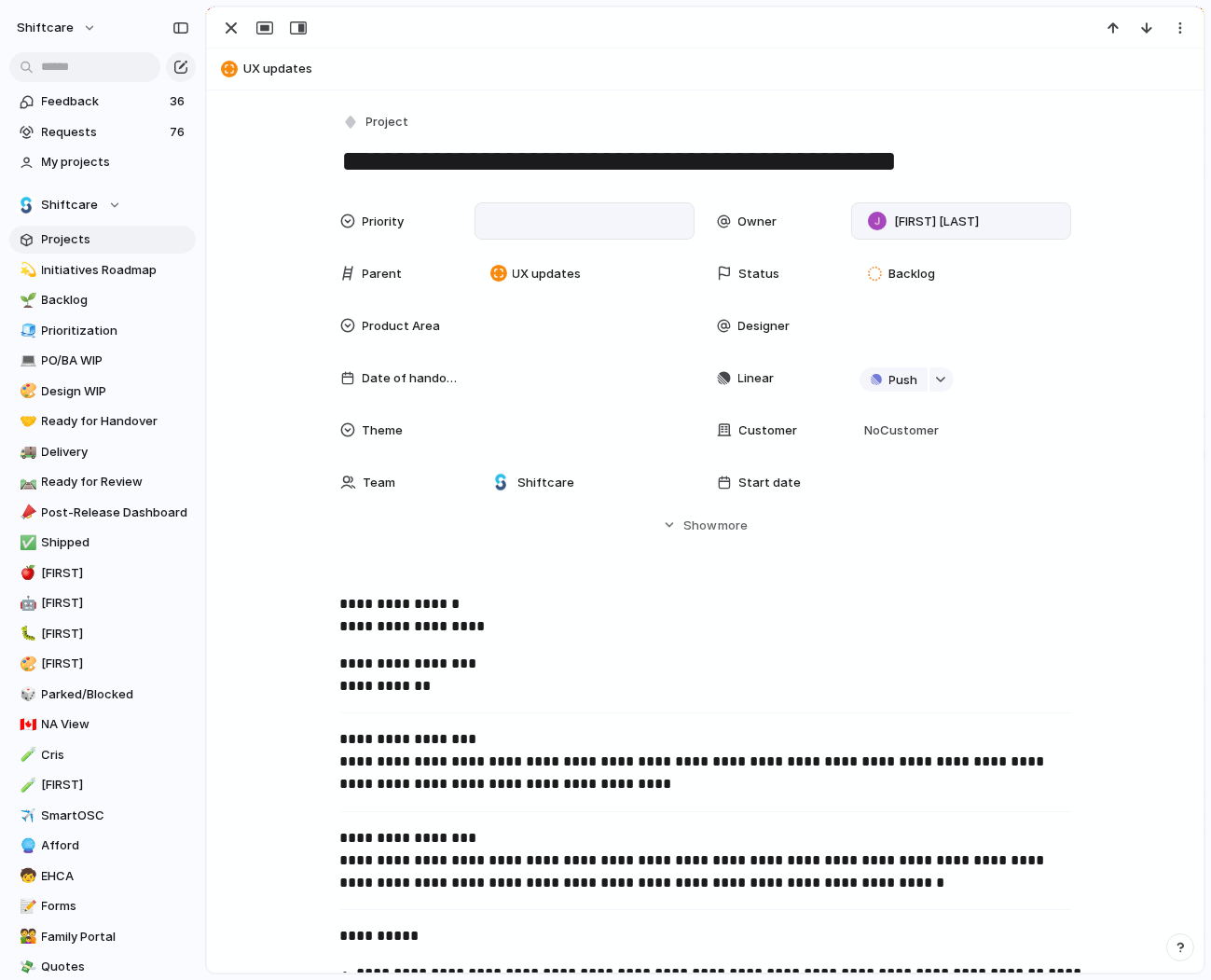 click at bounding box center (585, 221) 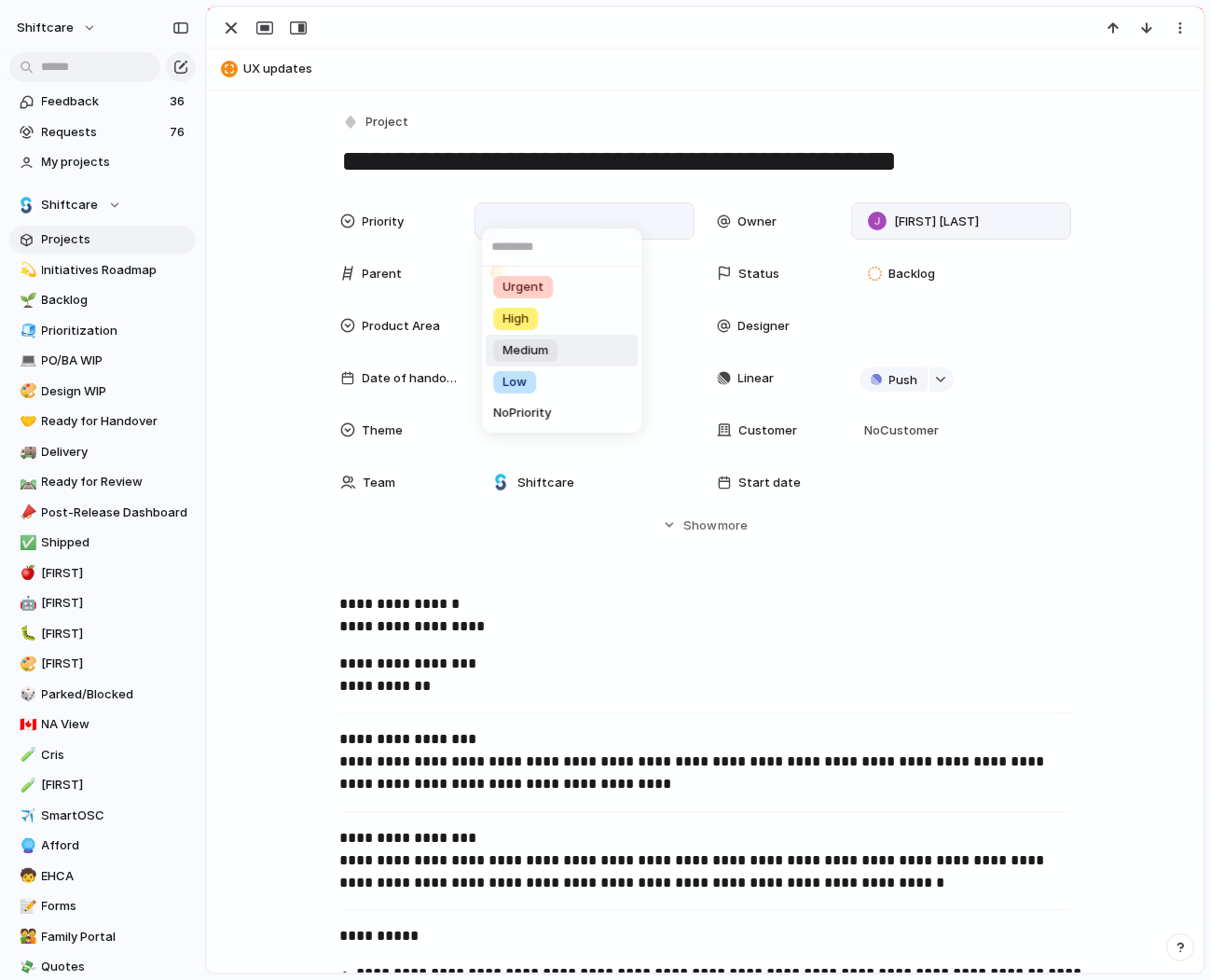 click on "Medium" at bounding box center (525, 351) 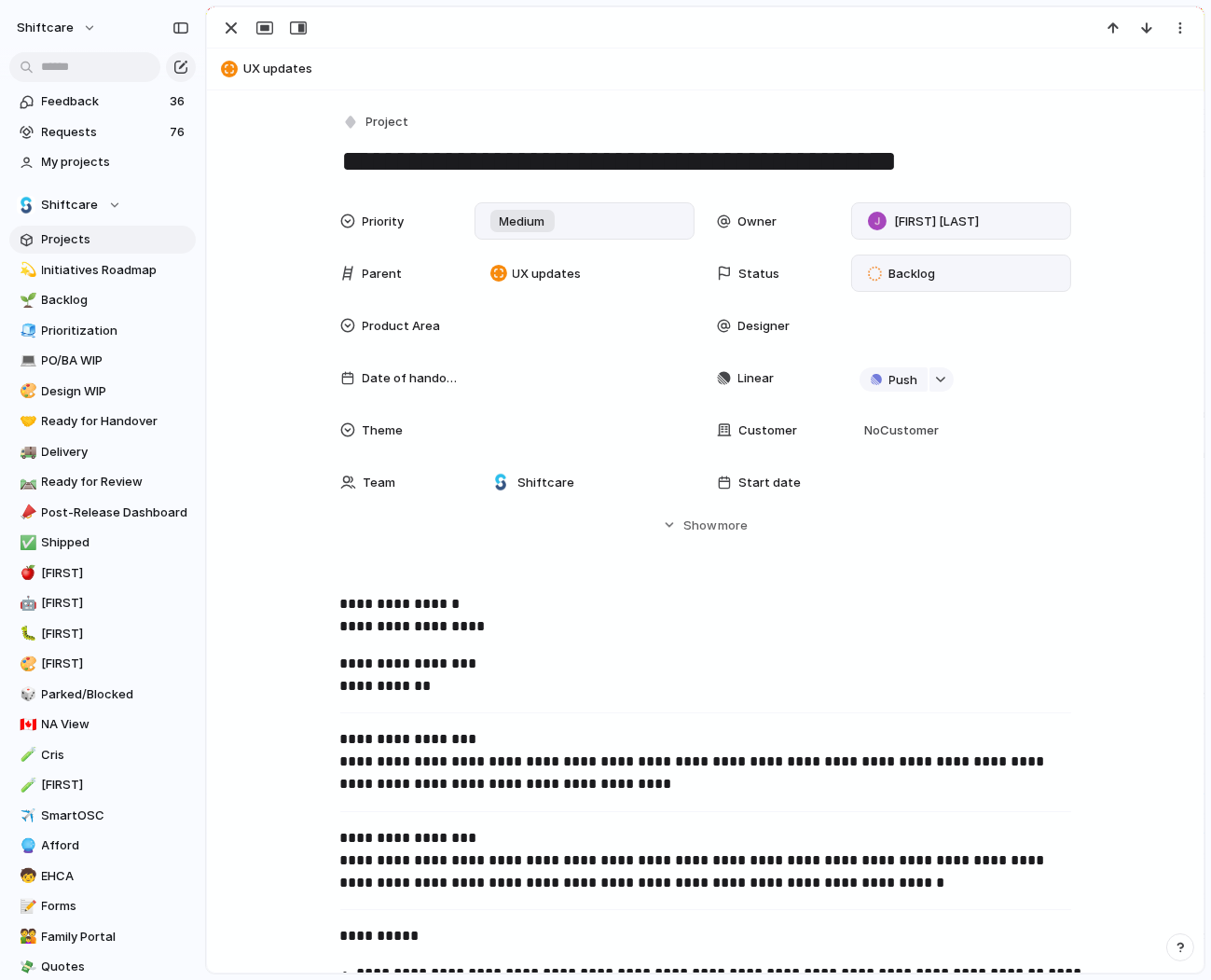 click on "Backlog" at bounding box center (912, 274) 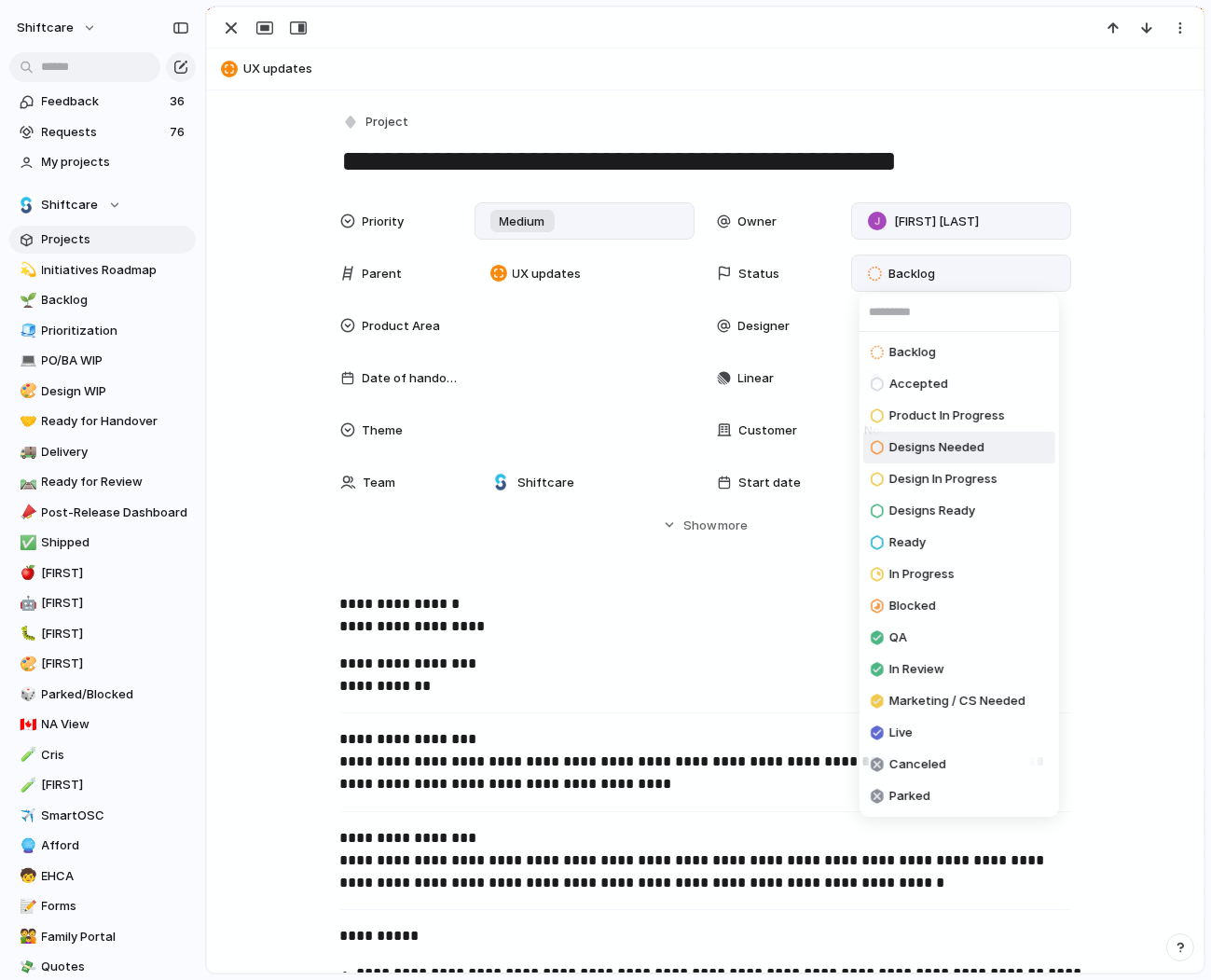 click on "Designs Needed" at bounding box center [937, 448] 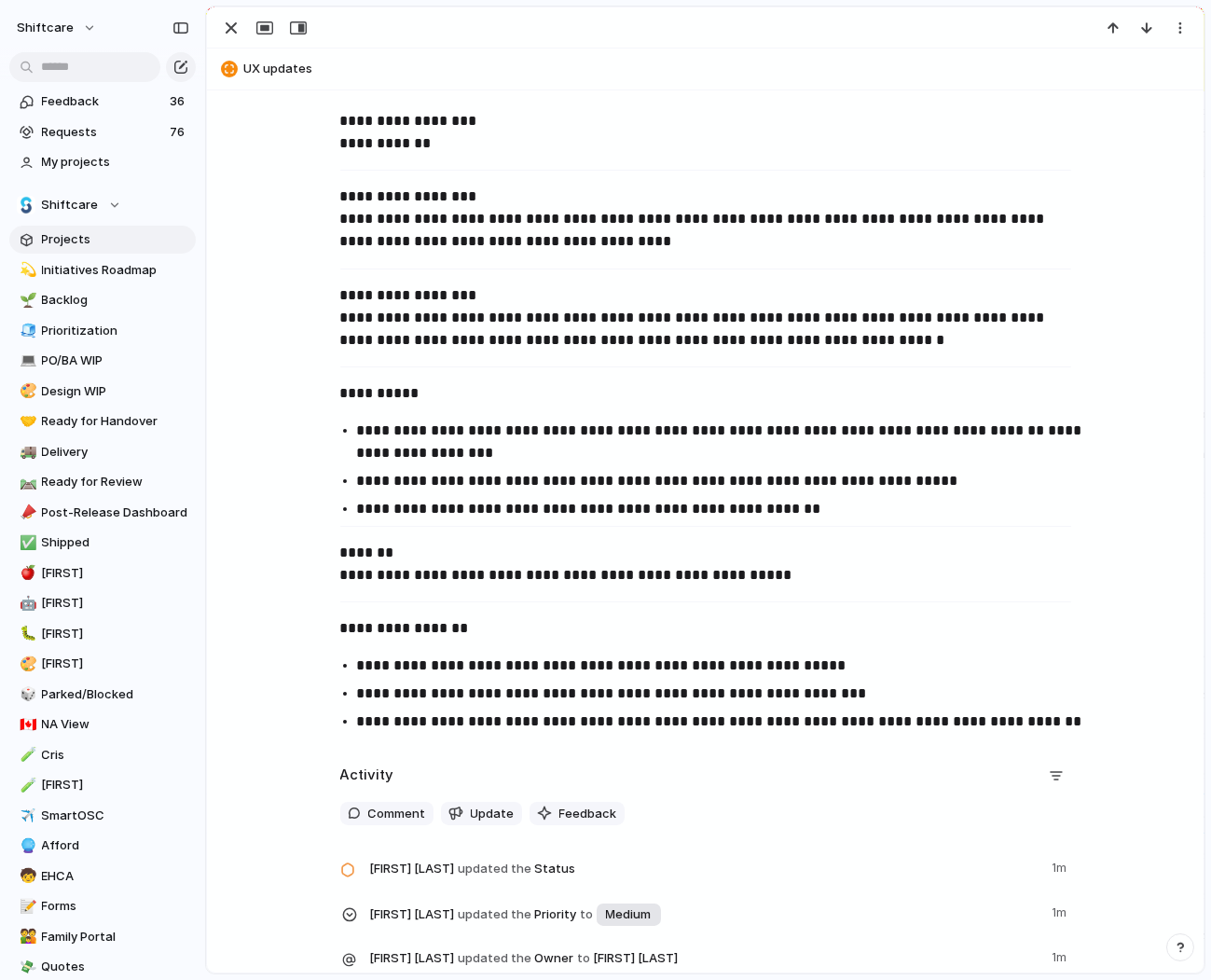 scroll, scrollTop: 591, scrollLeft: 0, axis: vertical 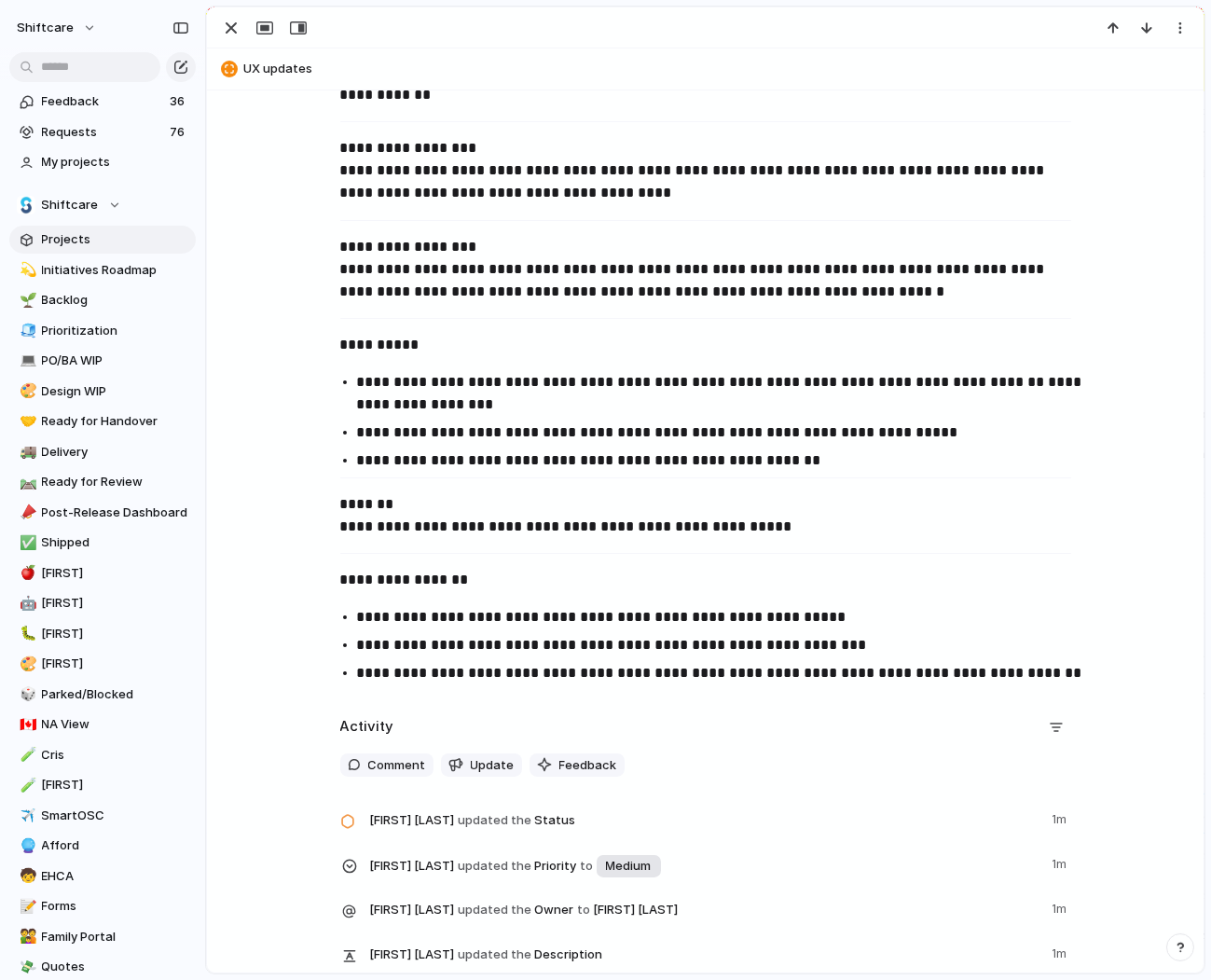 click on "**********" at bounding box center [706, 269] 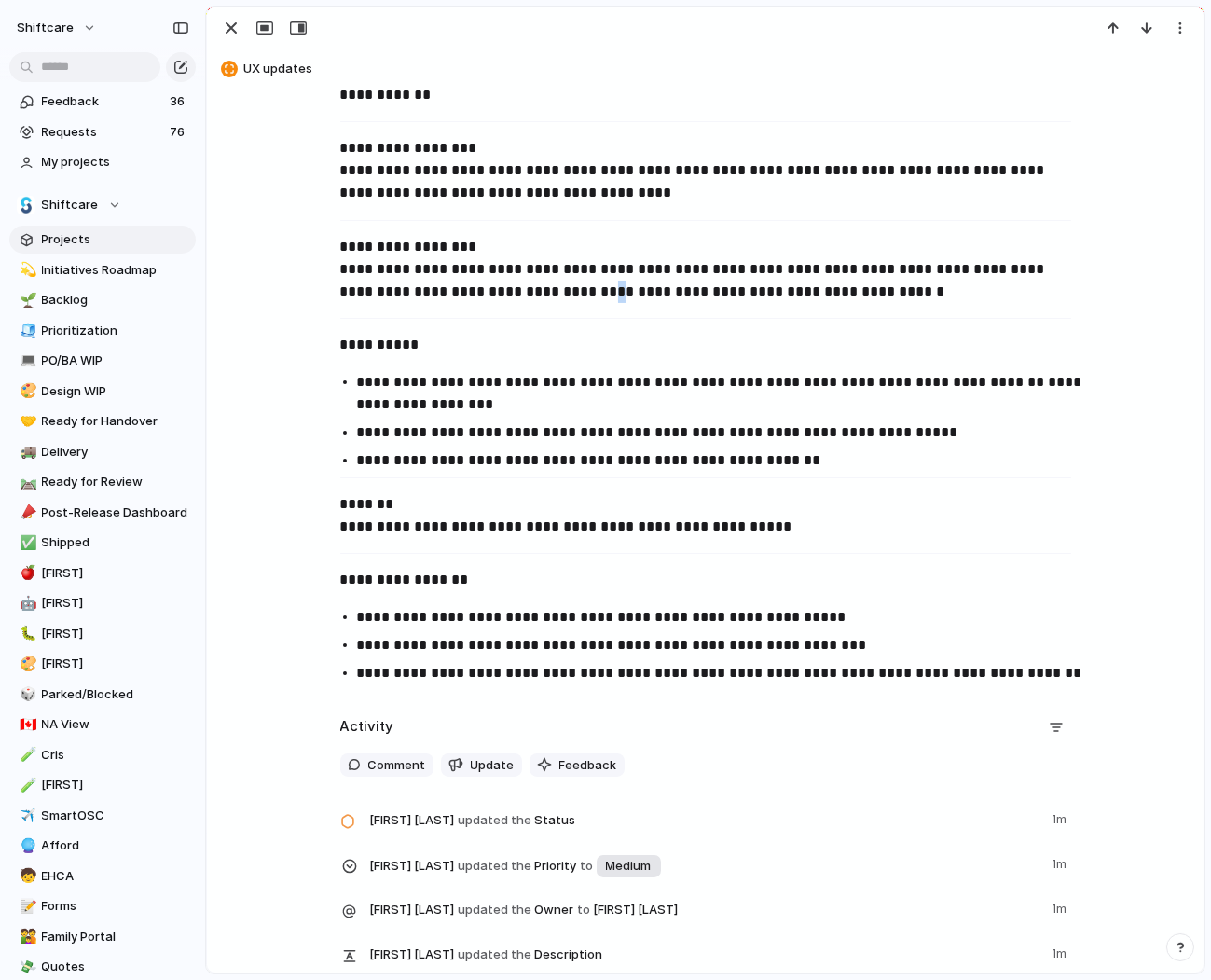 click on "**********" at bounding box center (706, 269) 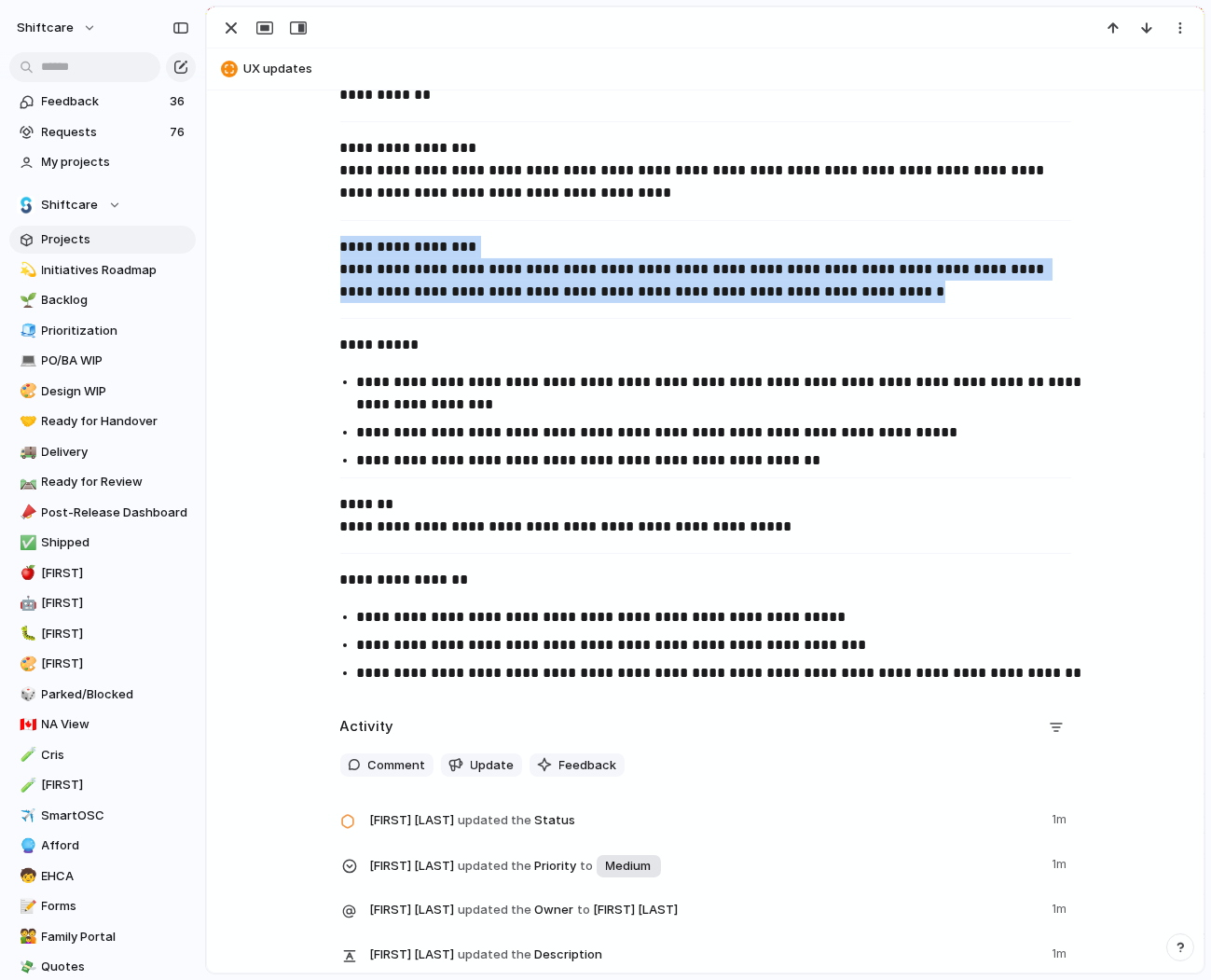 click on "**********" at bounding box center (706, 269) 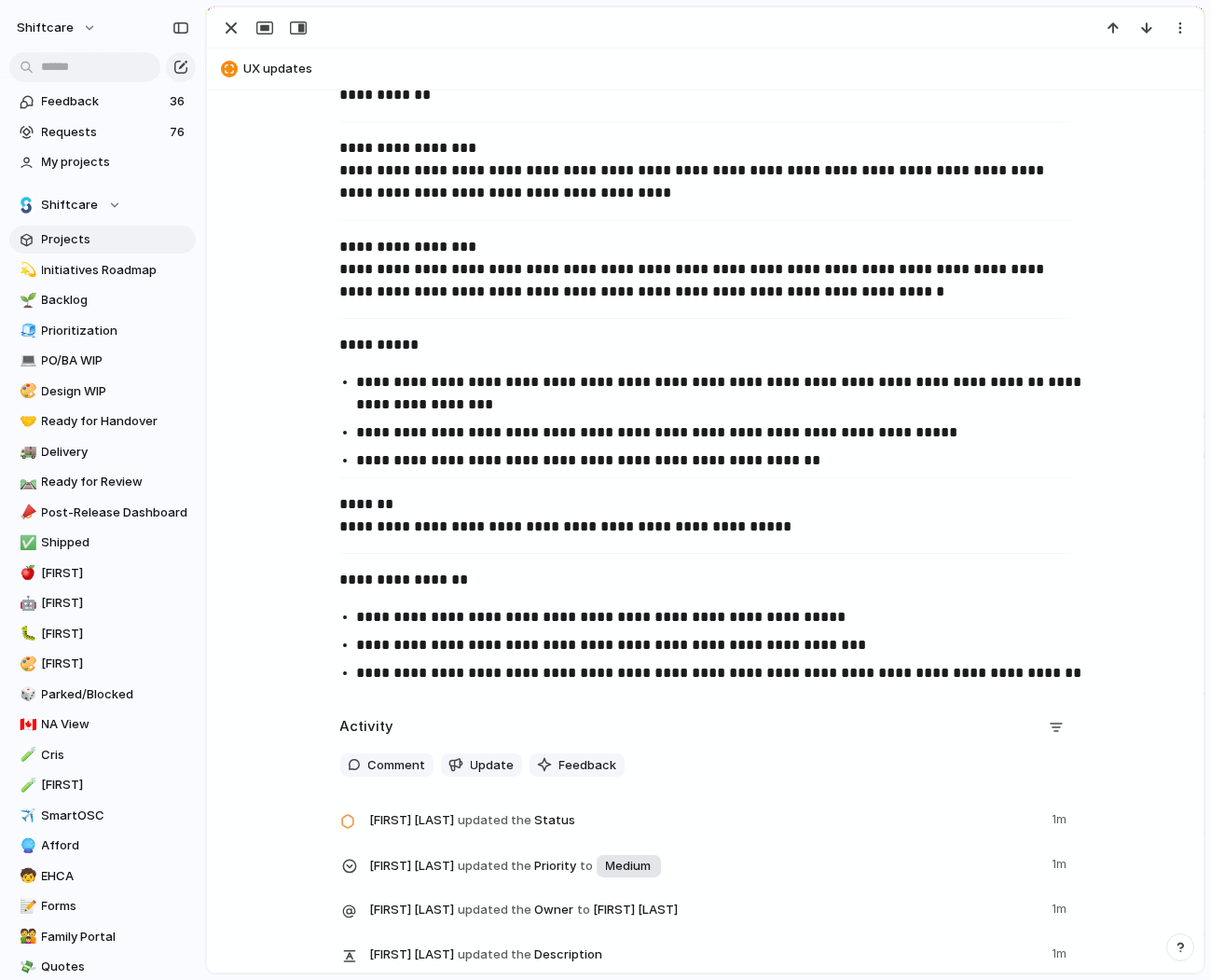 click on "**********" at bounding box center (706, 269) 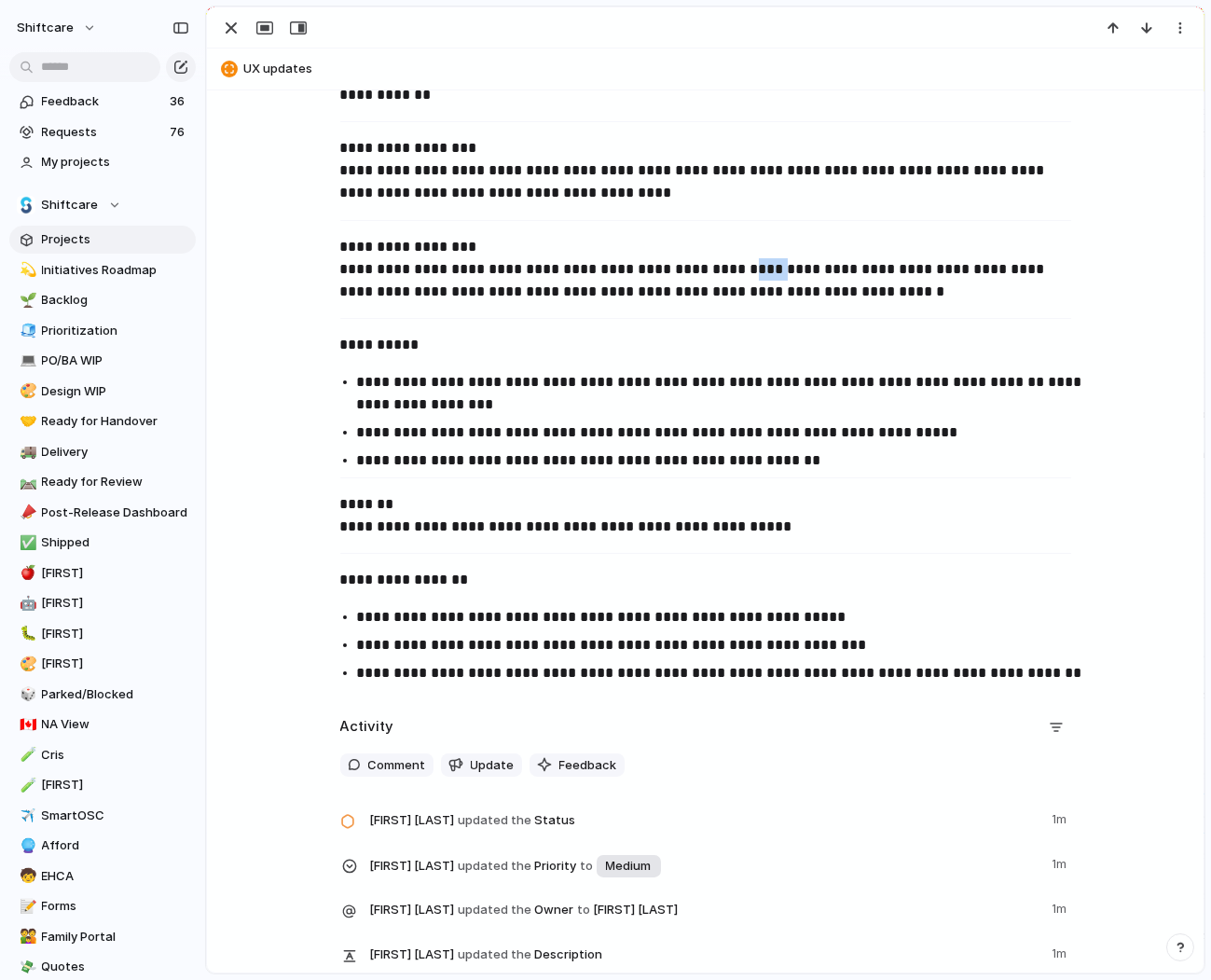 click on "**********" at bounding box center (706, 269) 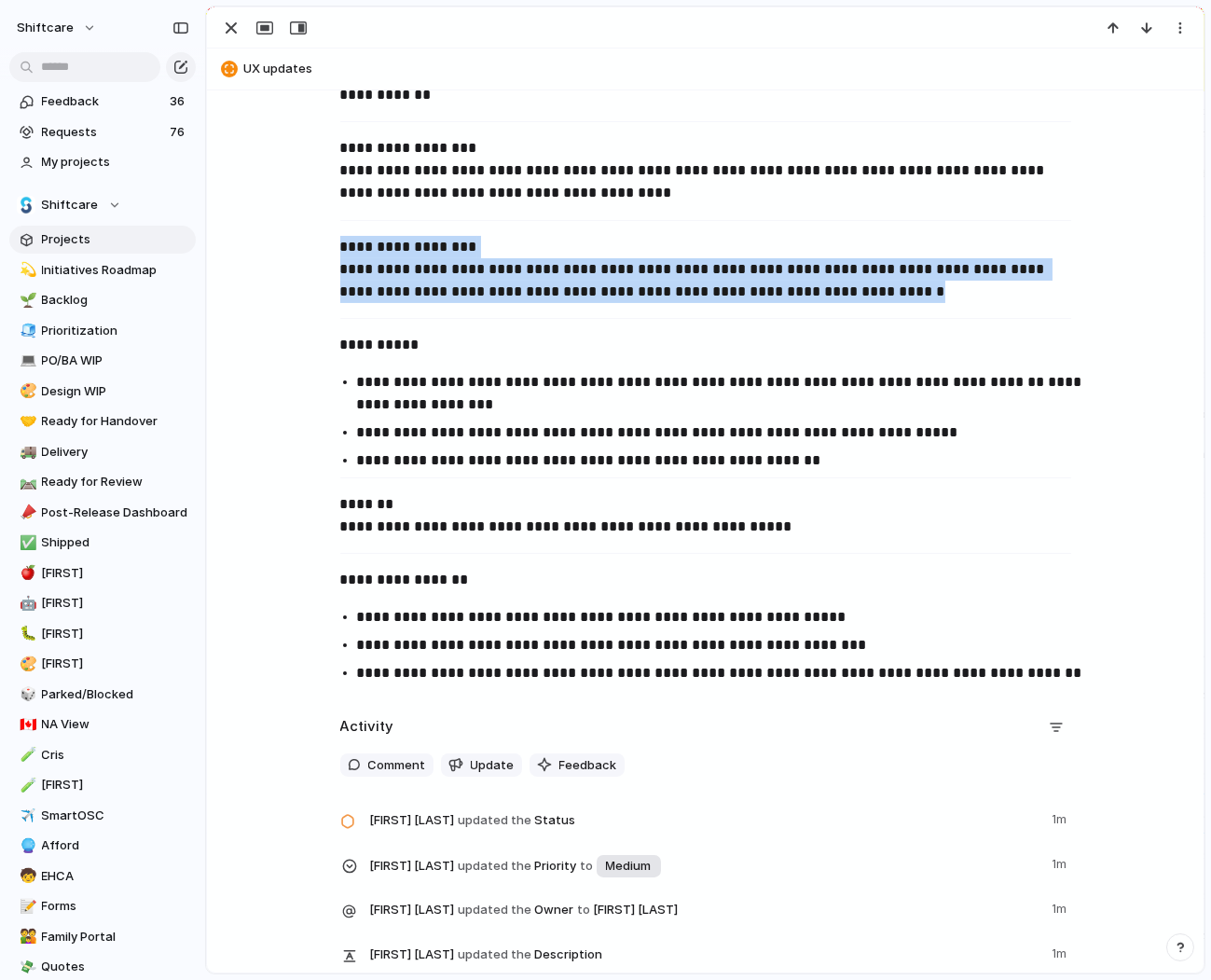 click on "**********" at bounding box center (706, 269) 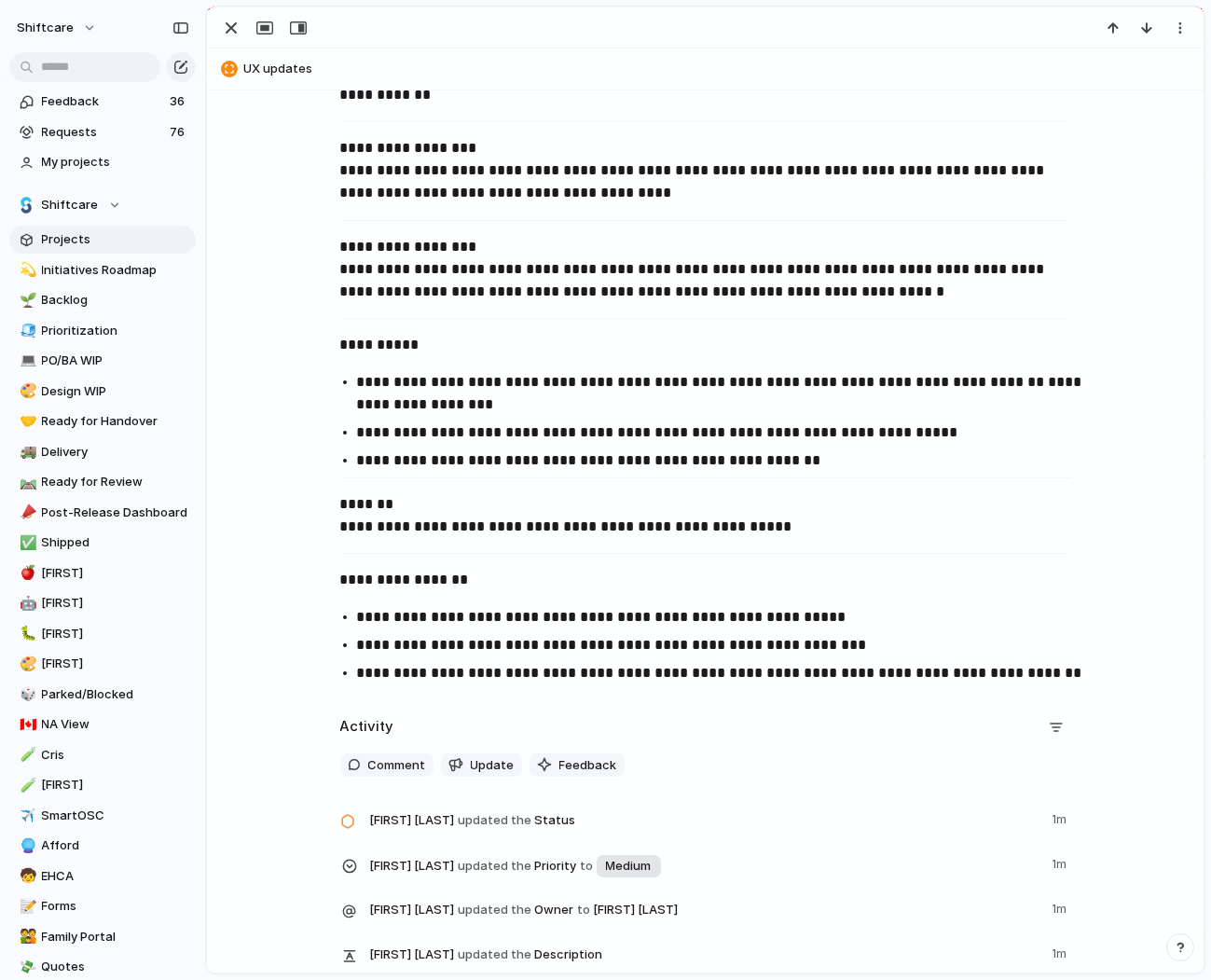 click on "**********" at bounding box center (705, 345) 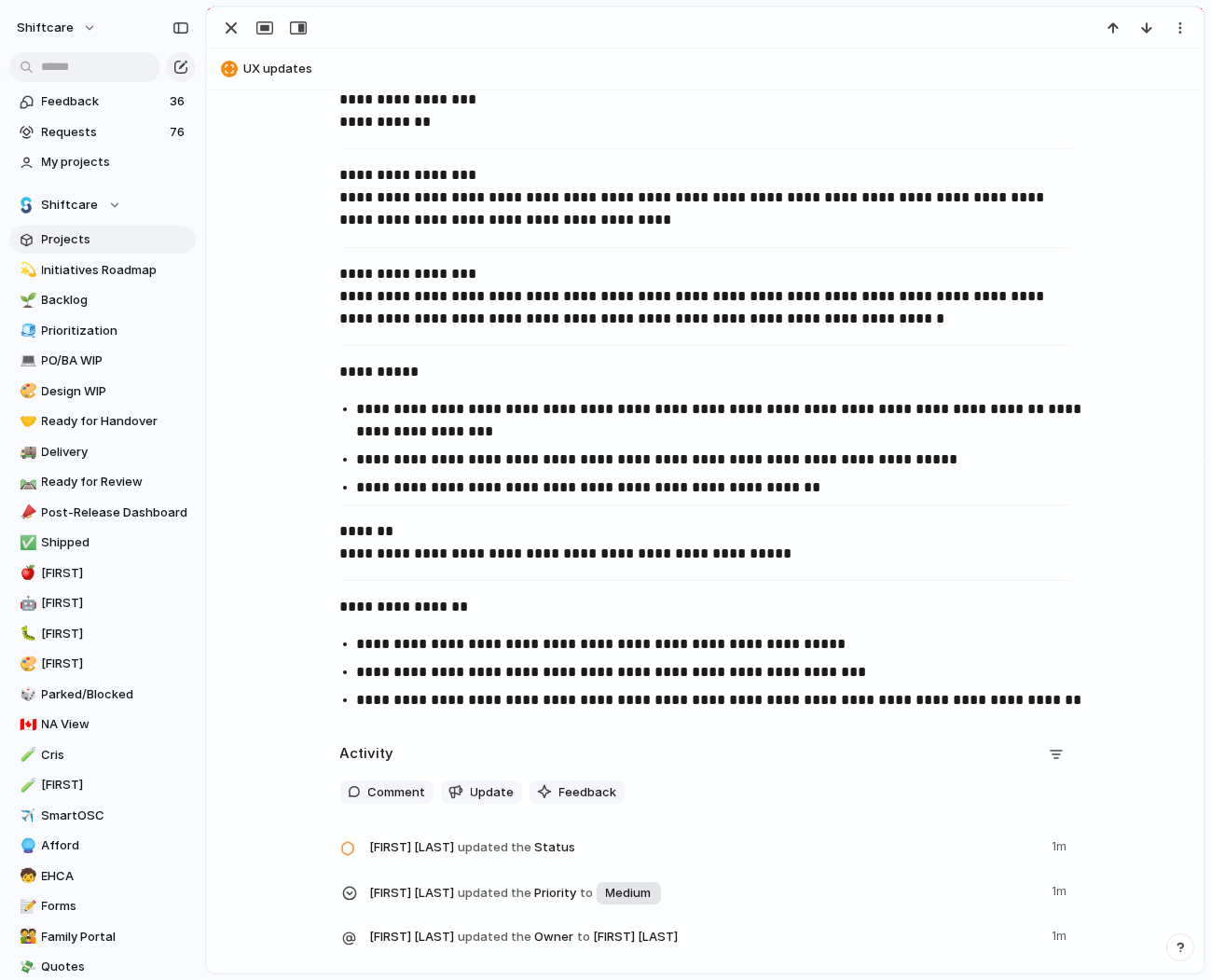 click on "**********" at bounding box center (706, 449) 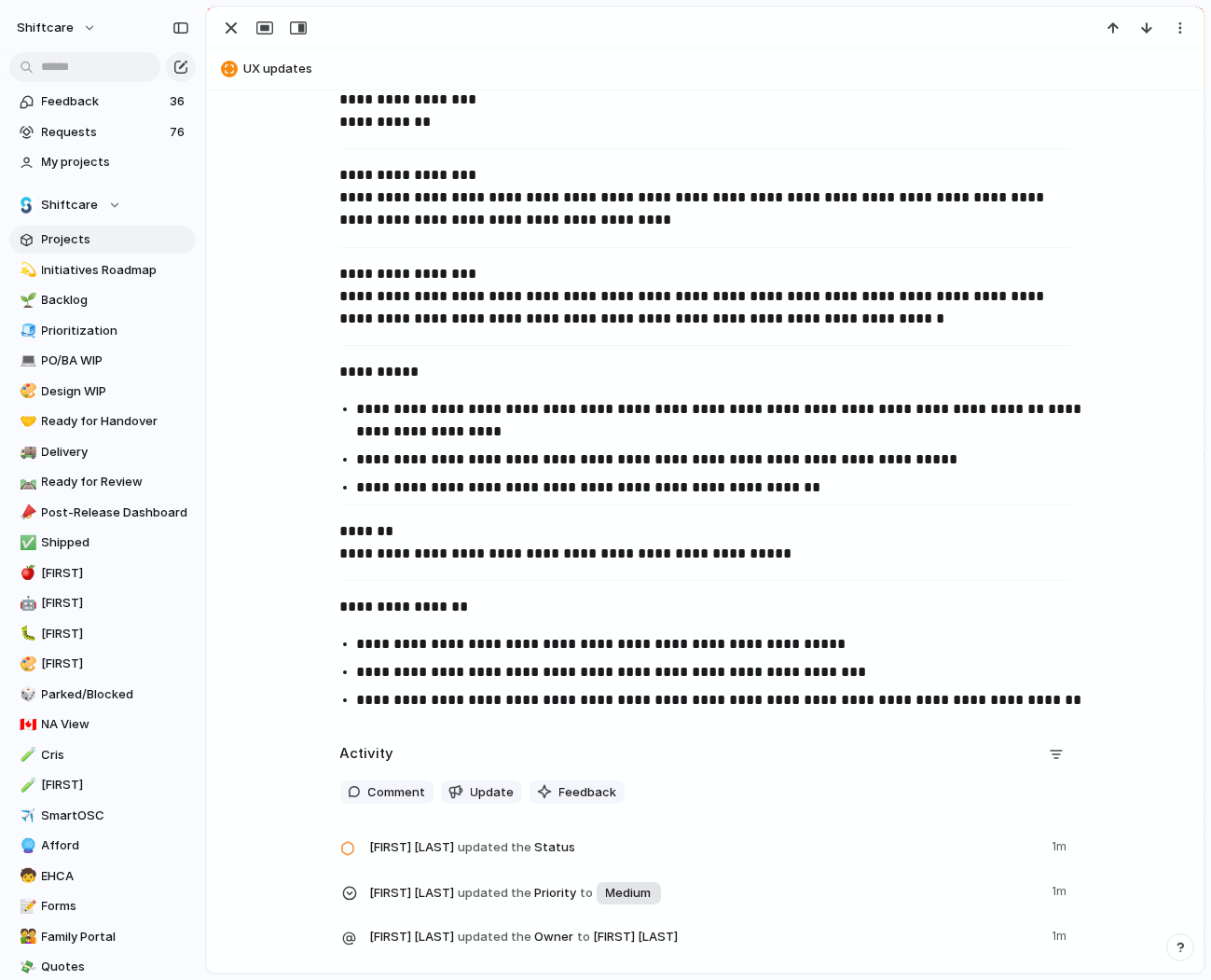 type 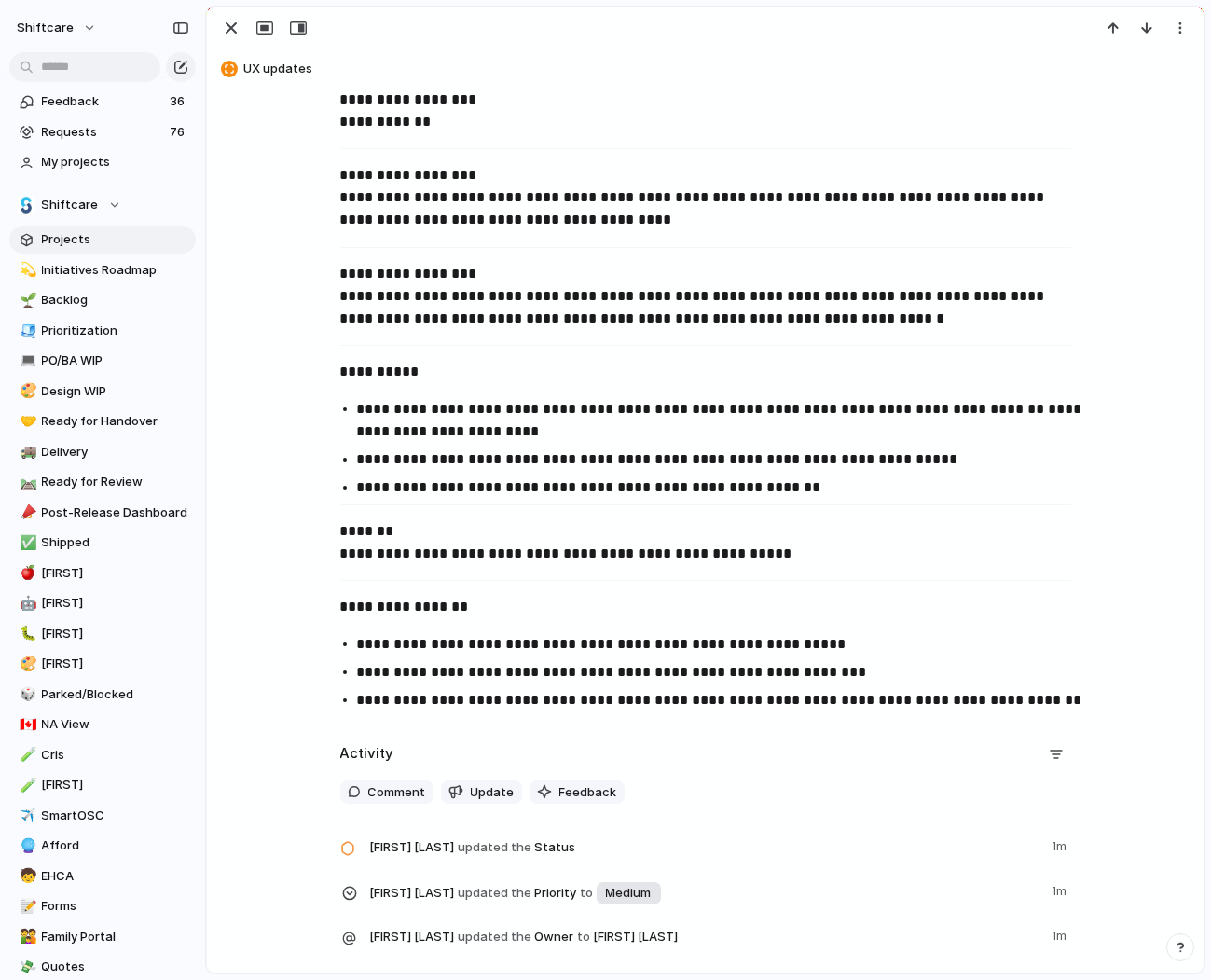 click on "**********" at bounding box center [705, 372] 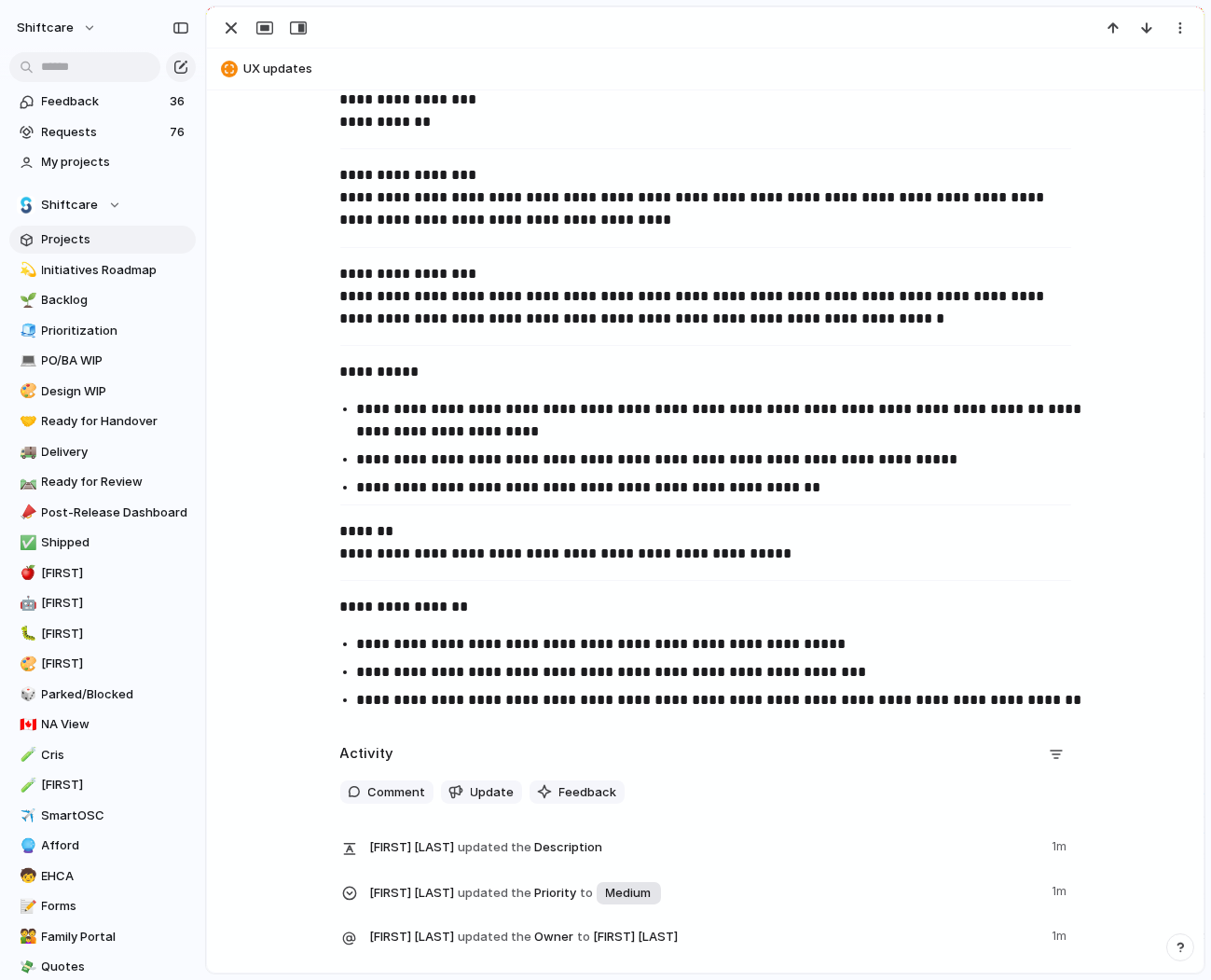click on "**********" at bounding box center (722, 421) 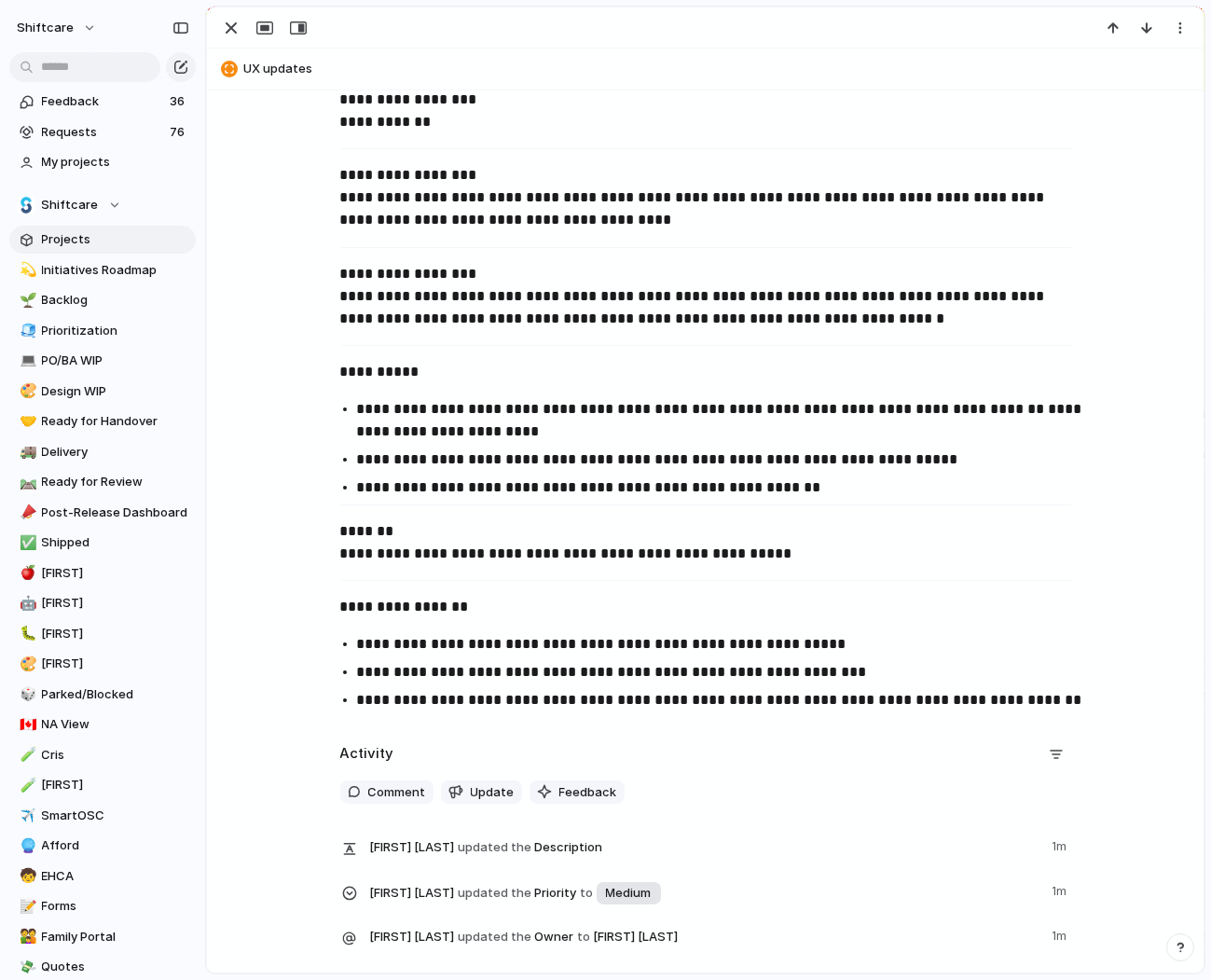 click on "**********" at bounding box center [722, 421] 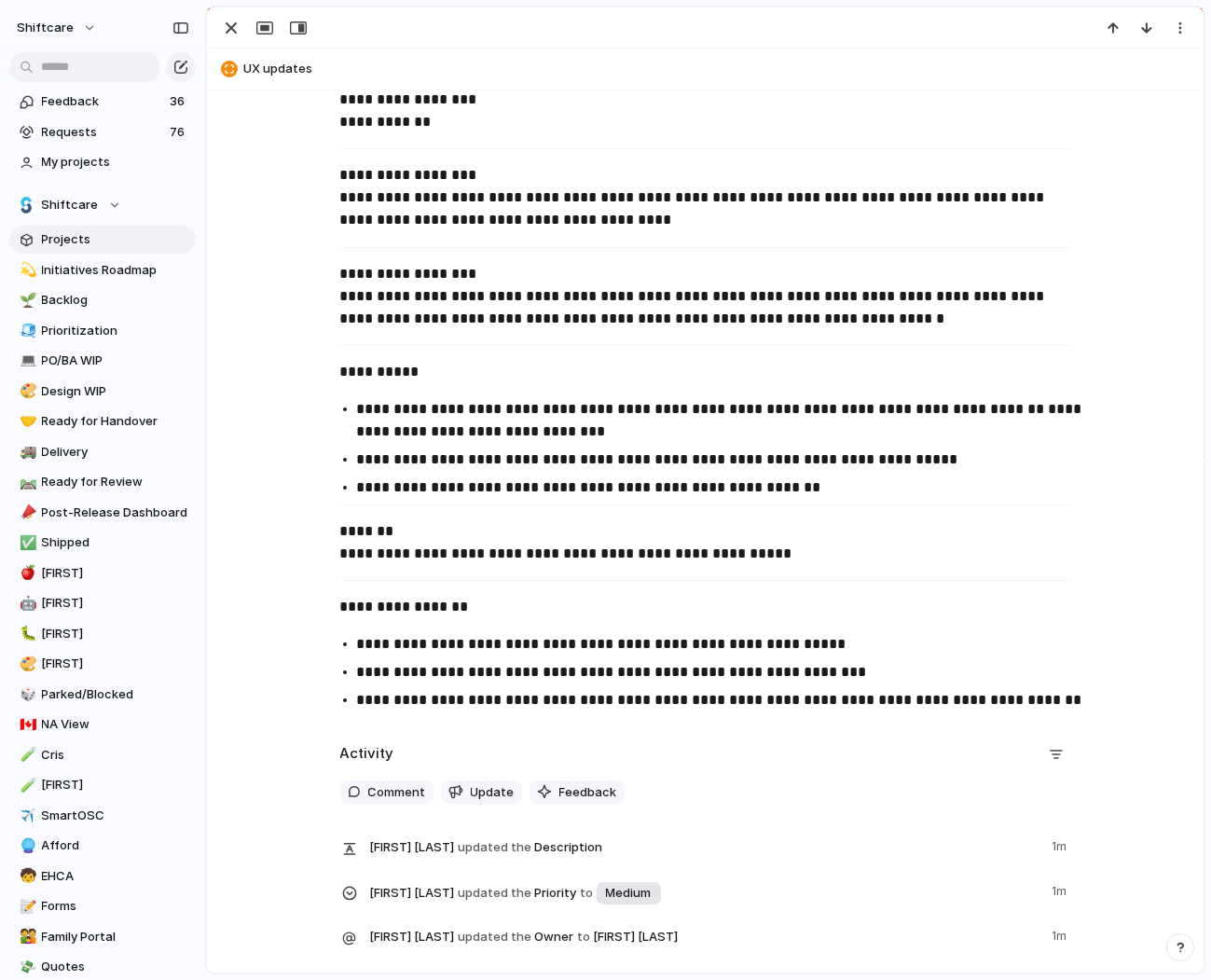 click on "**********" at bounding box center [722, 421] 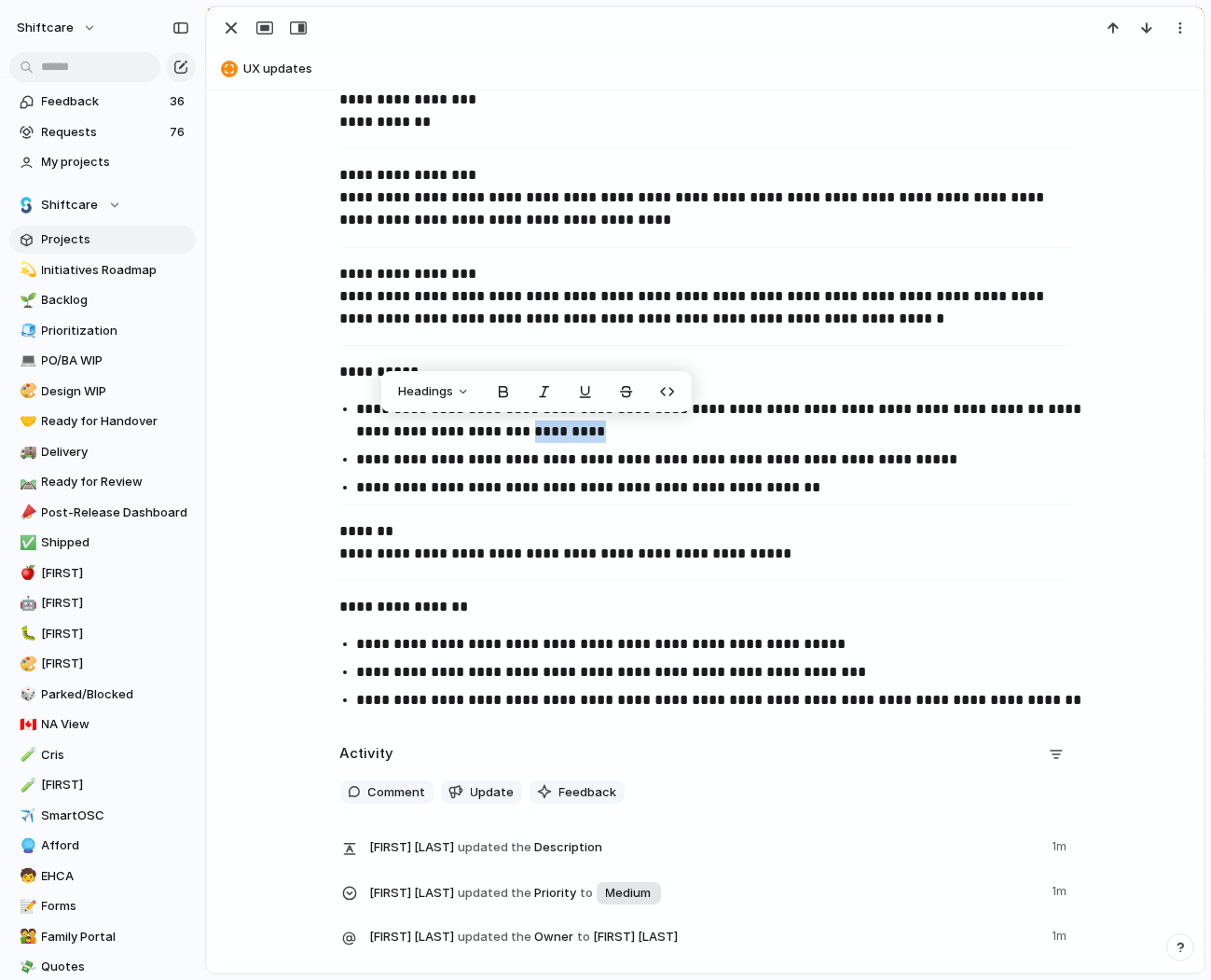 click on "**********" at bounding box center (722, 488) 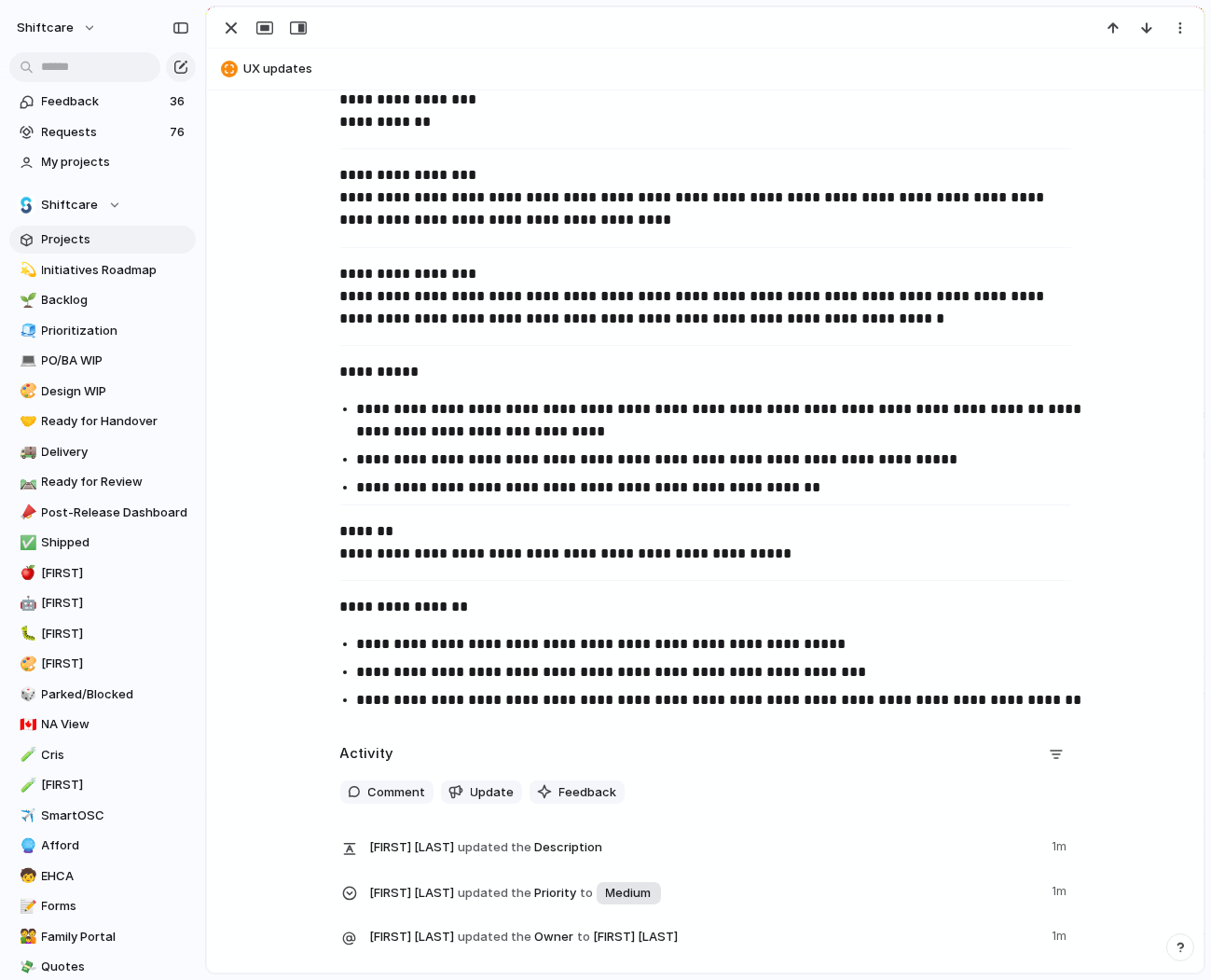 click on "**********" at bounding box center (722, 460) 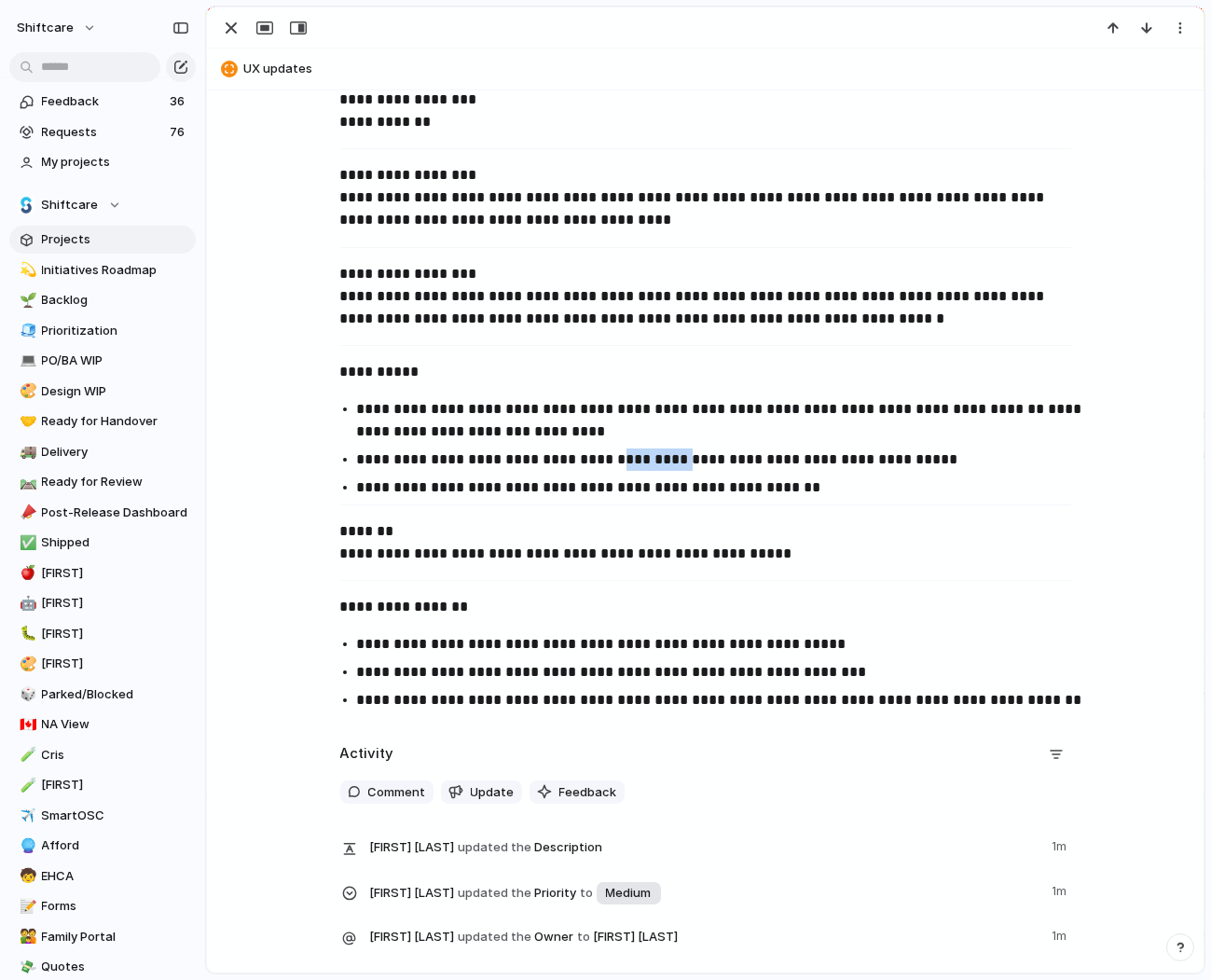 click on "**********" at bounding box center [722, 460] 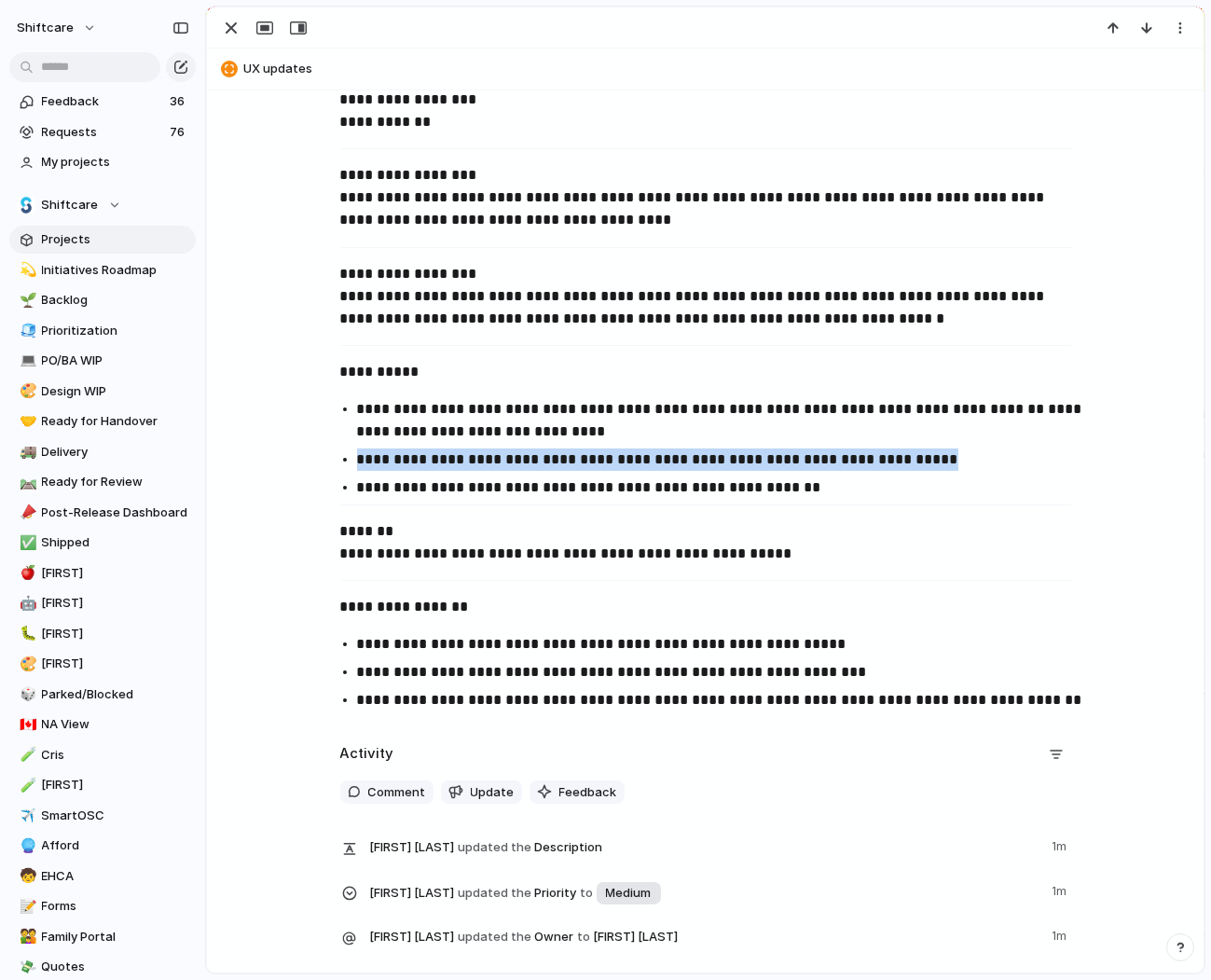 click on "**********" at bounding box center [722, 460] 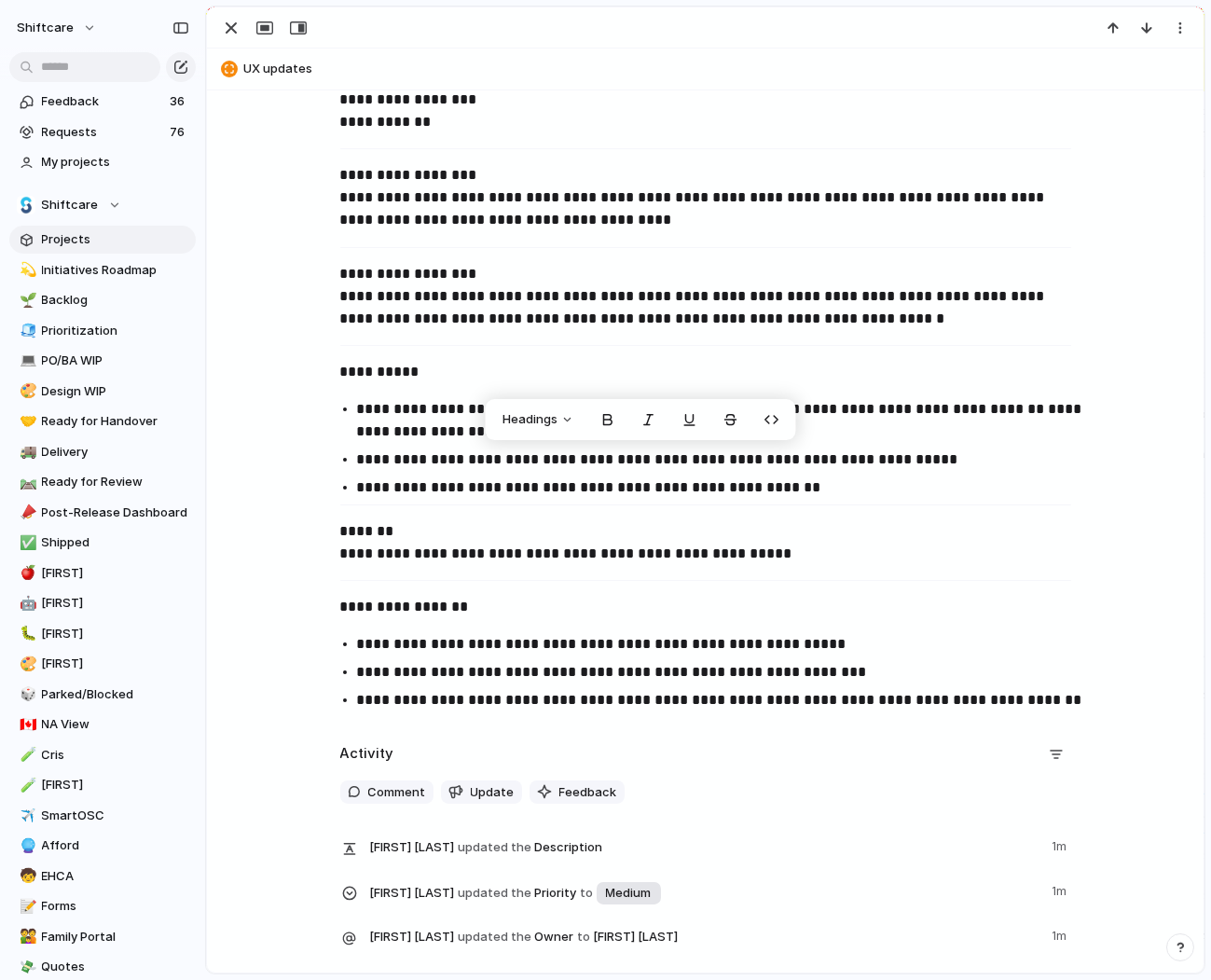 click on "**********" at bounding box center [706, 543] 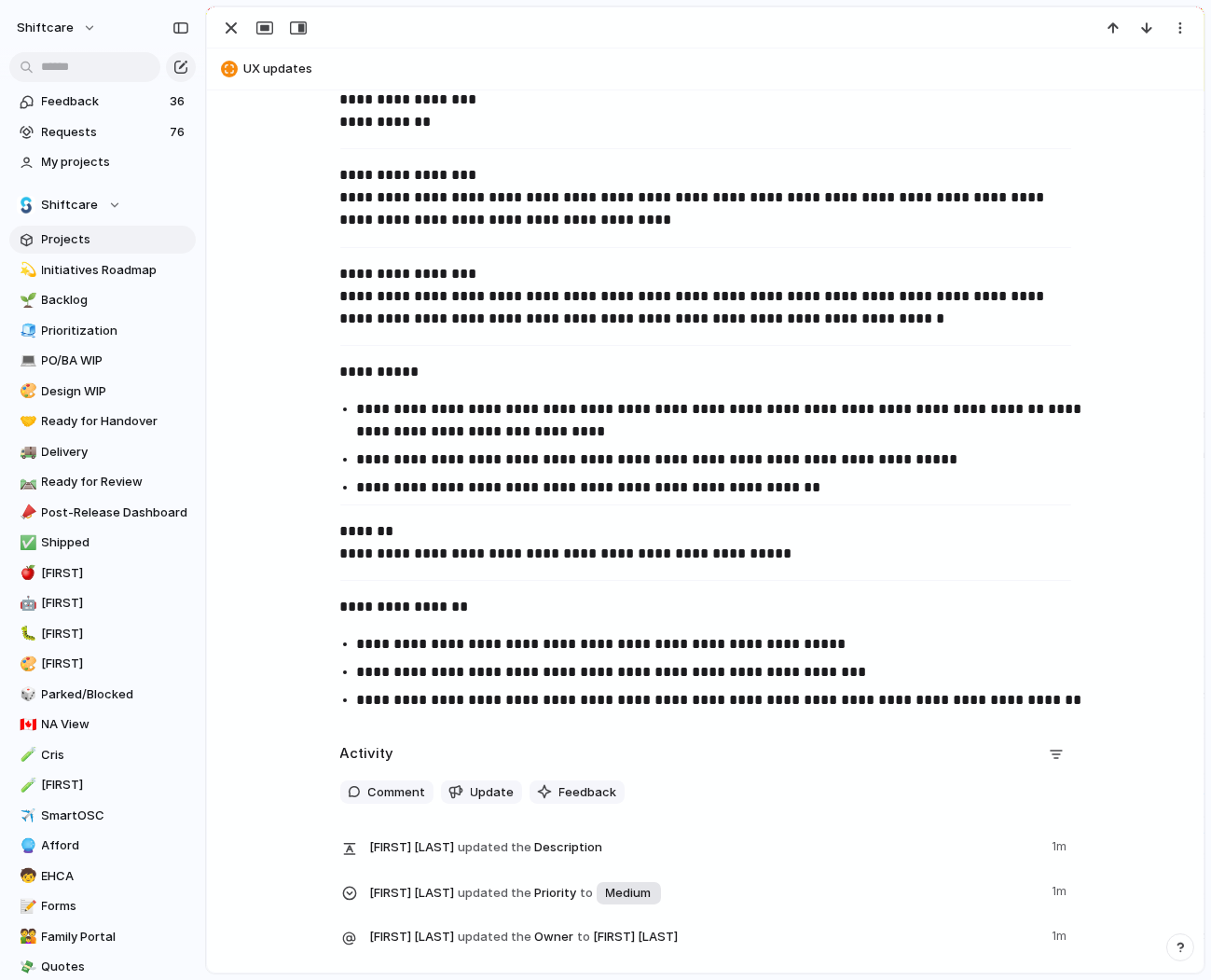 click on "**********" at bounding box center (722, 421) 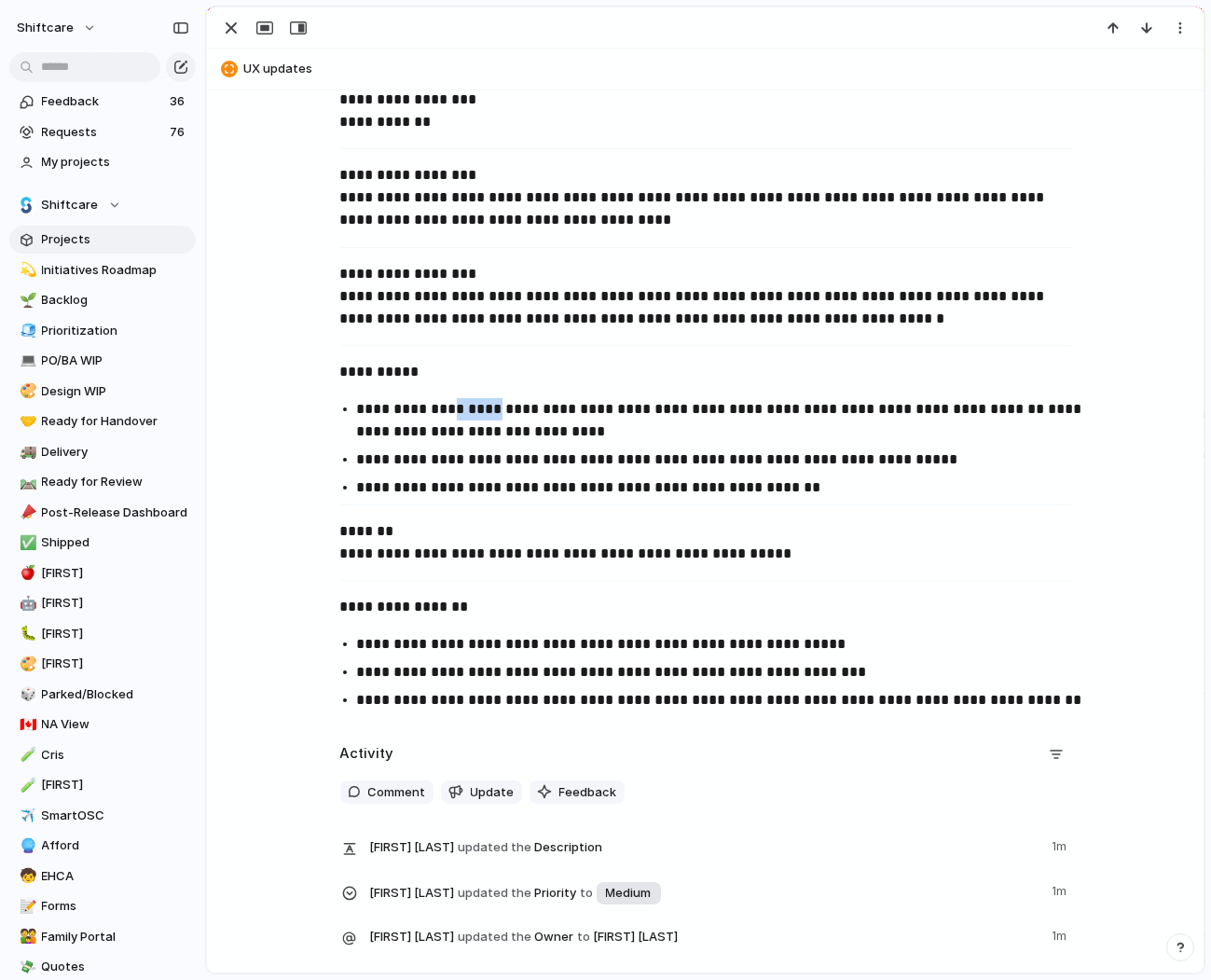 click on "**********" at bounding box center [722, 421] 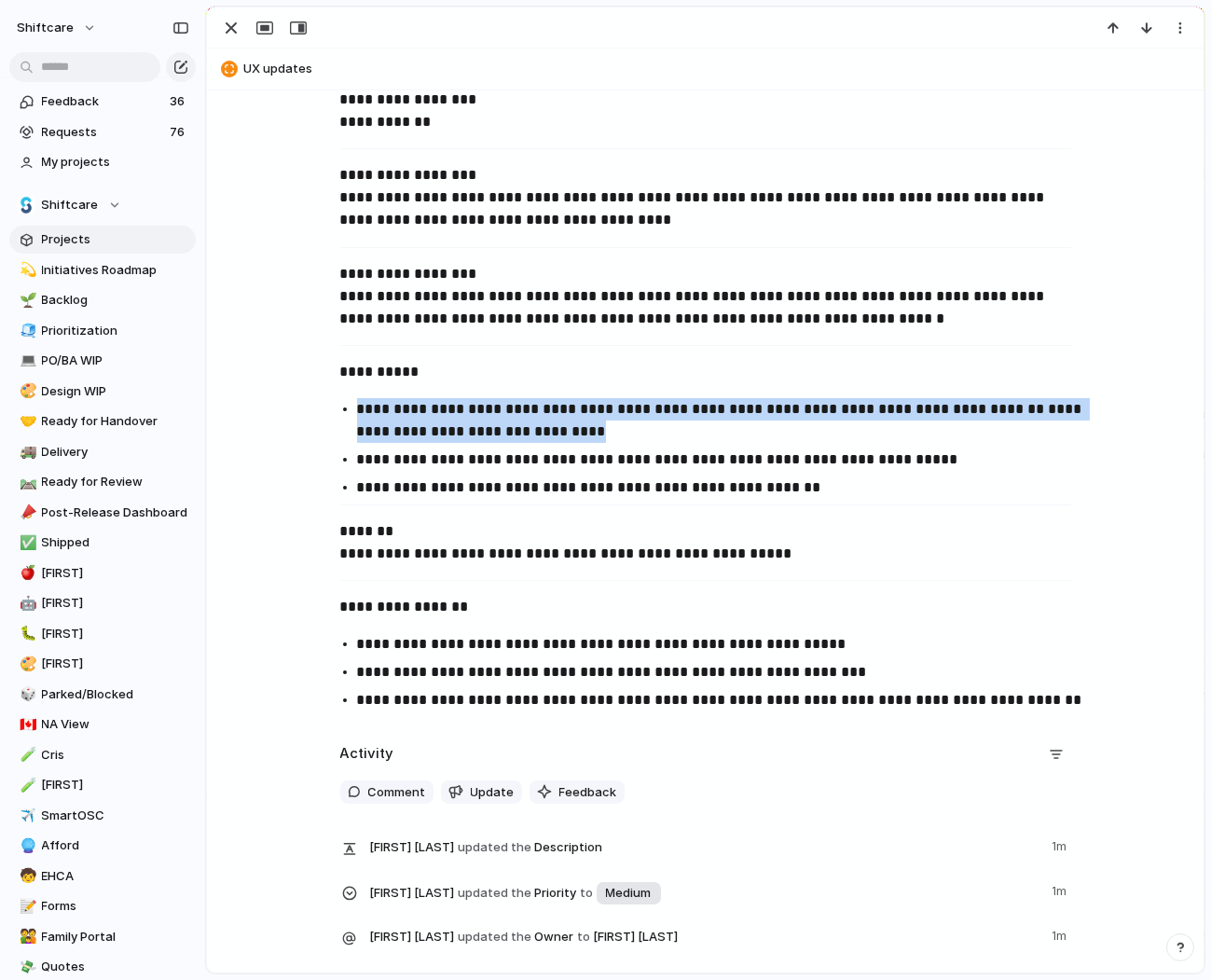 click on "**********" at bounding box center (722, 421) 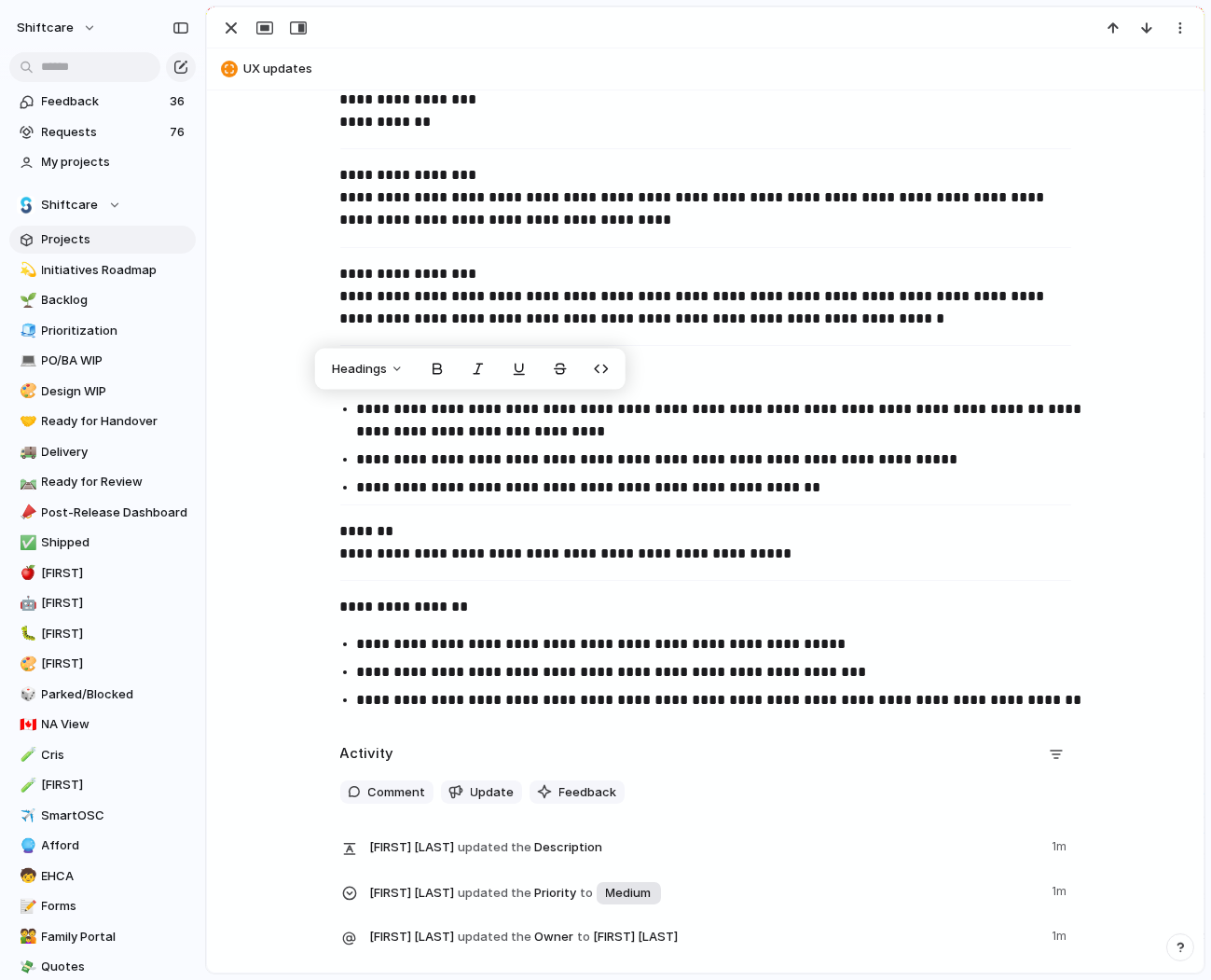 click on "**********" at bounding box center [722, 460] 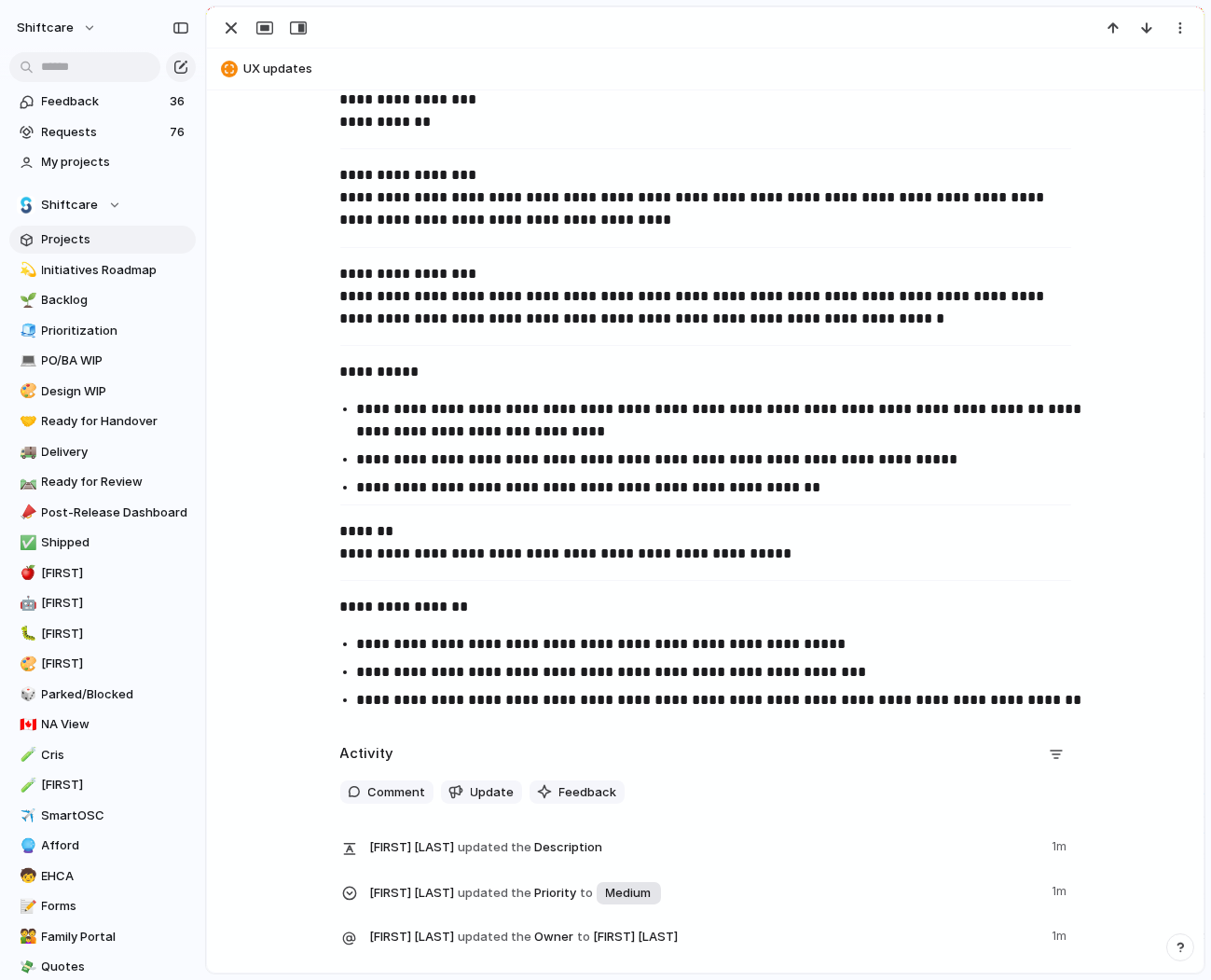 click on "**********" at bounding box center (706, 297) 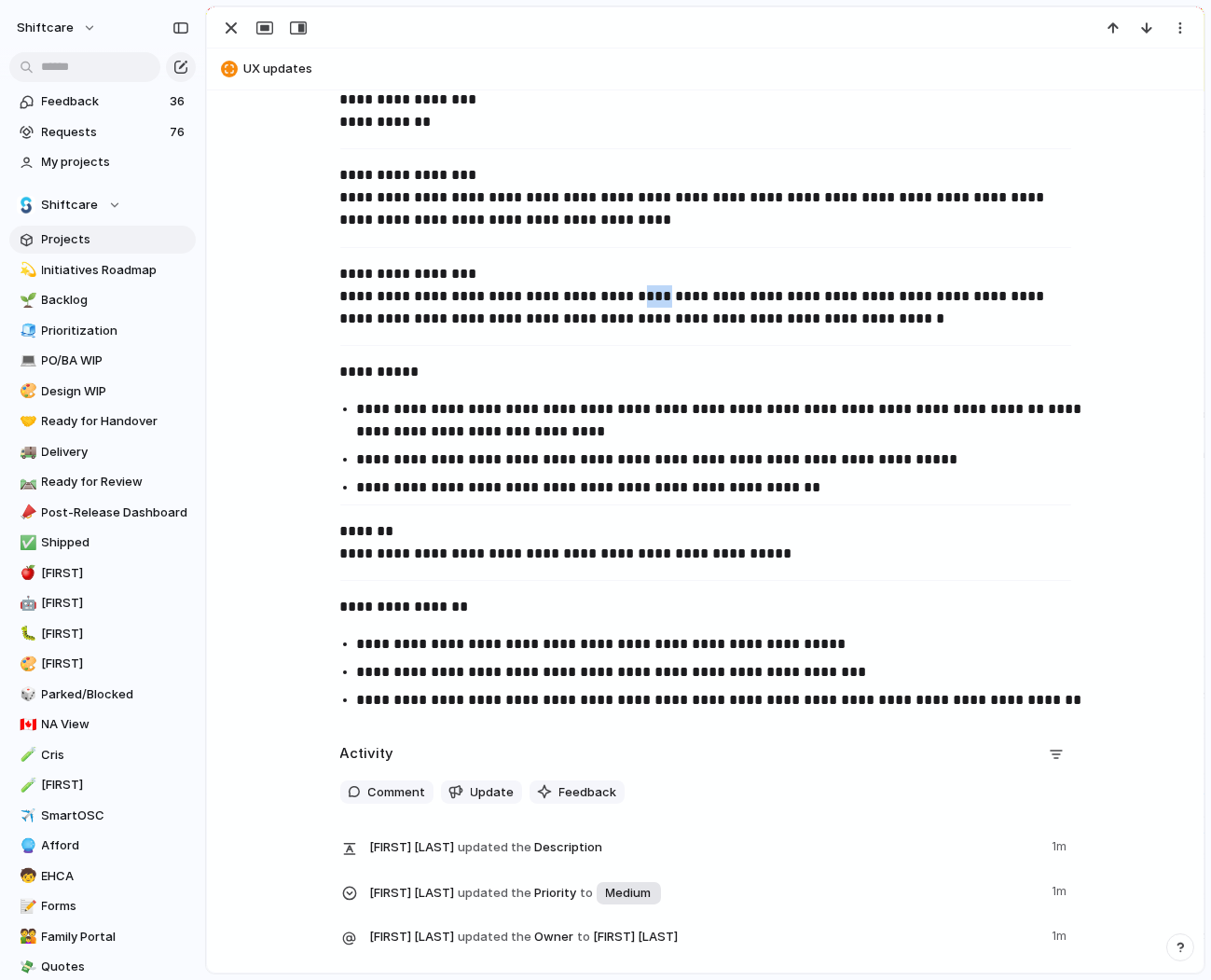 click on "**********" at bounding box center [706, 297] 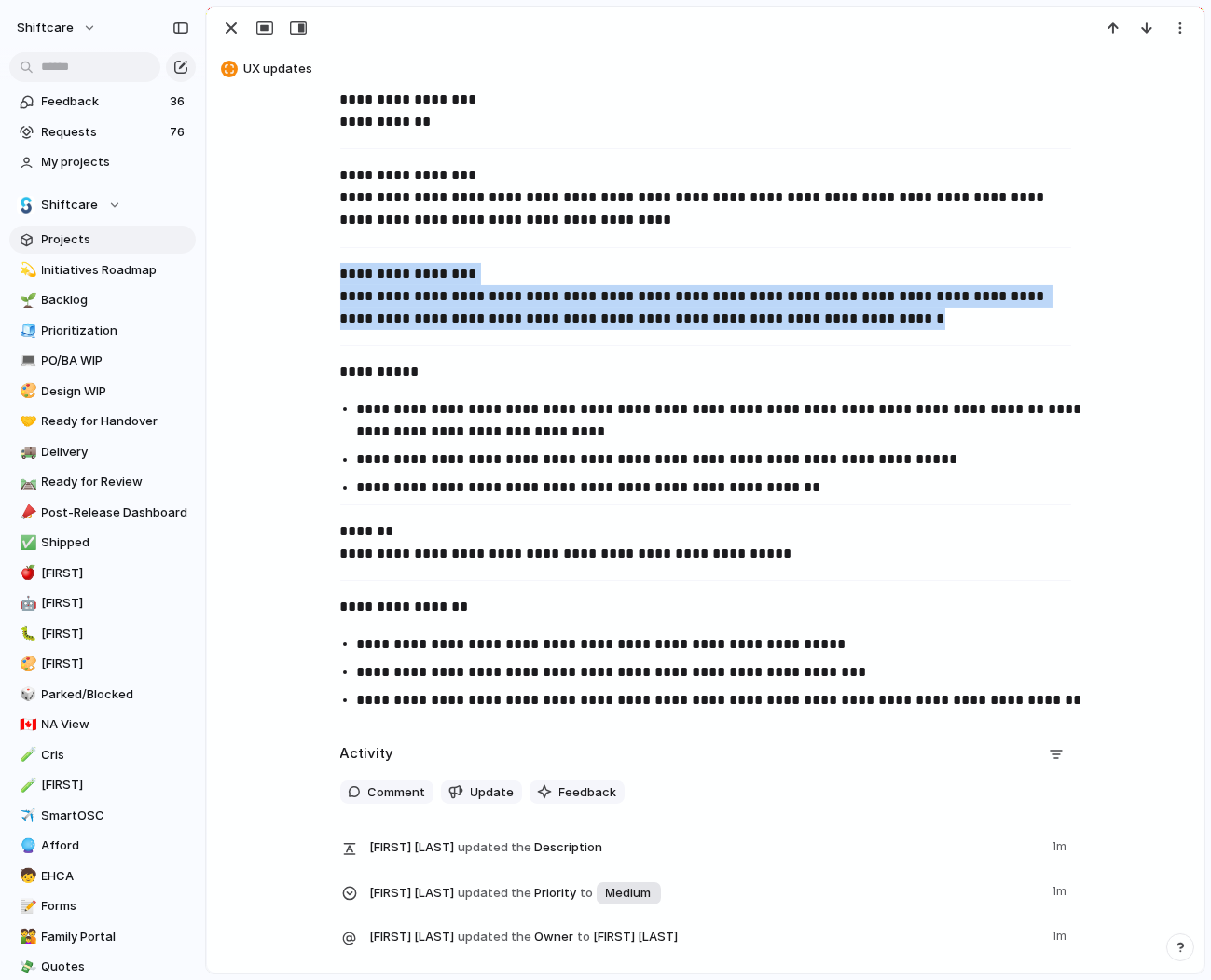 click on "**********" at bounding box center [706, 297] 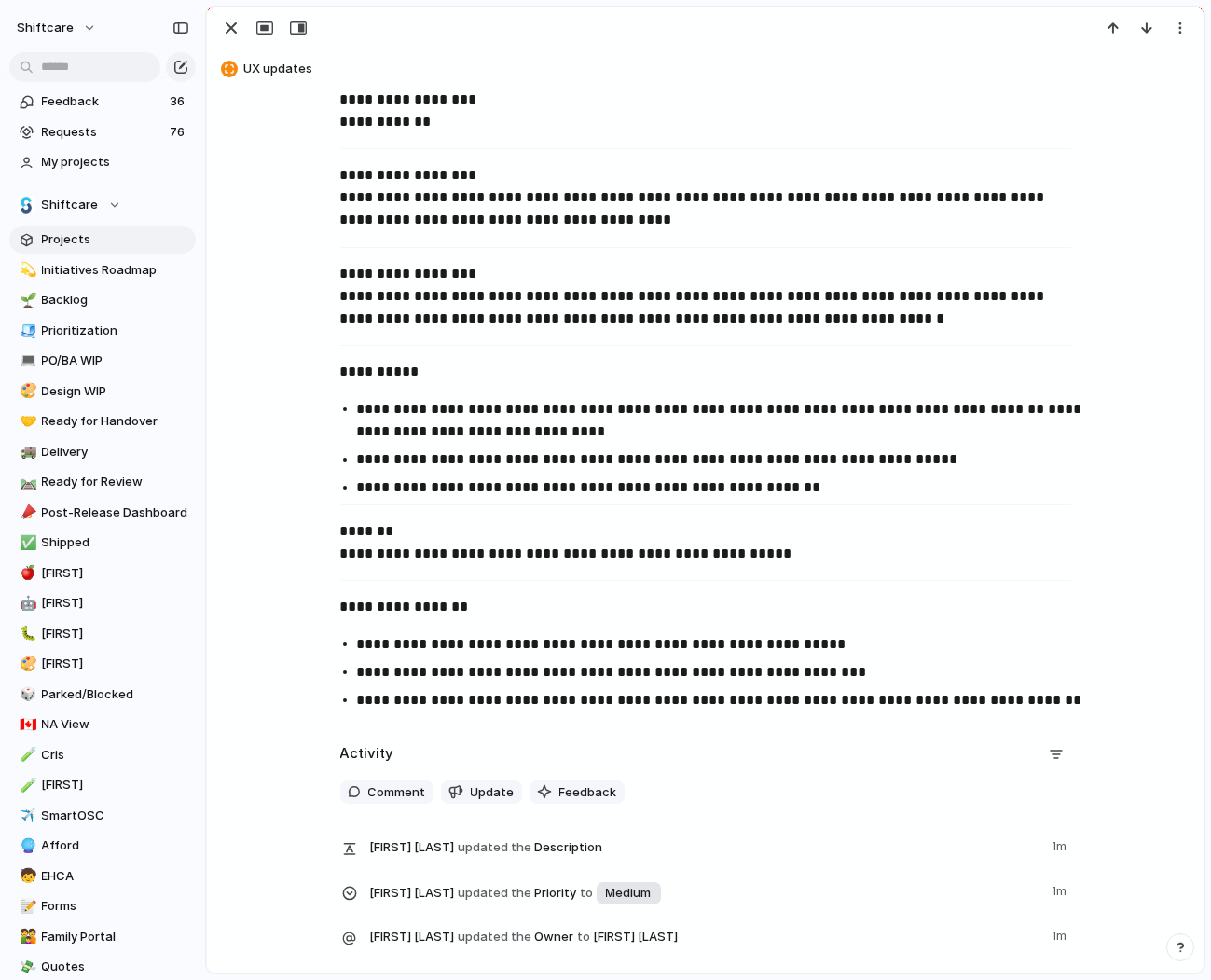 click on "**********" at bounding box center (722, 460) 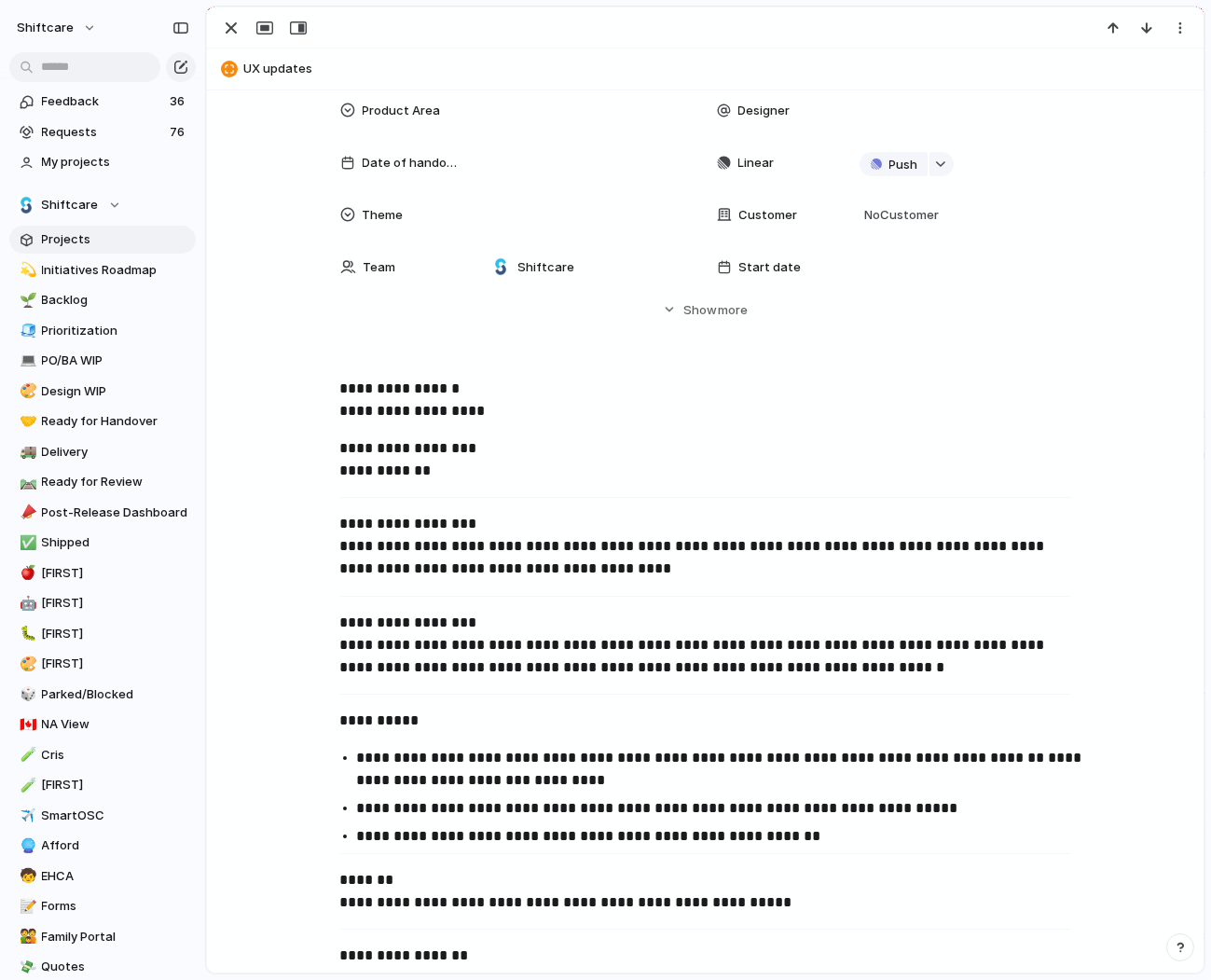 scroll, scrollTop: 0, scrollLeft: 0, axis: both 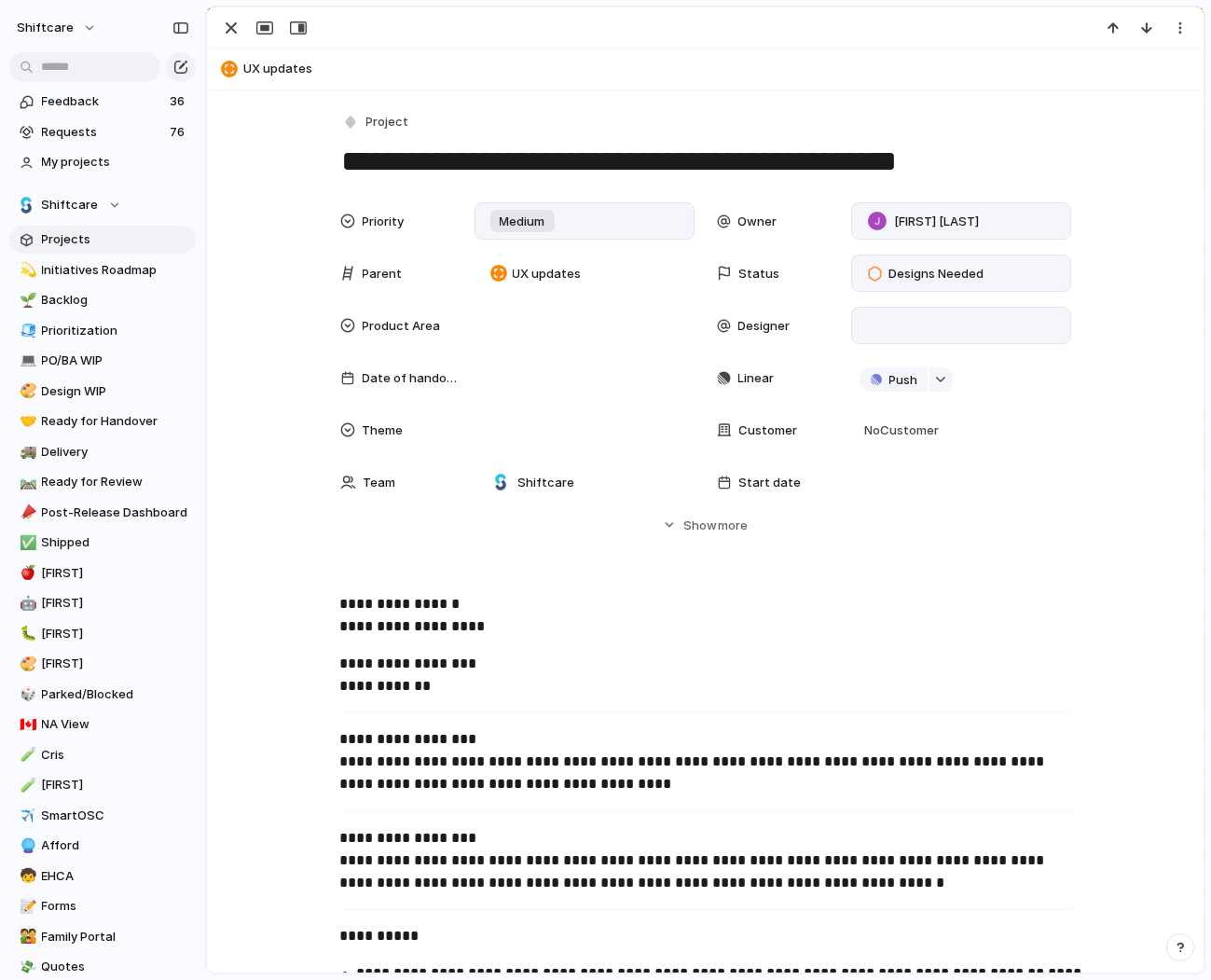 click at bounding box center (961, 325) 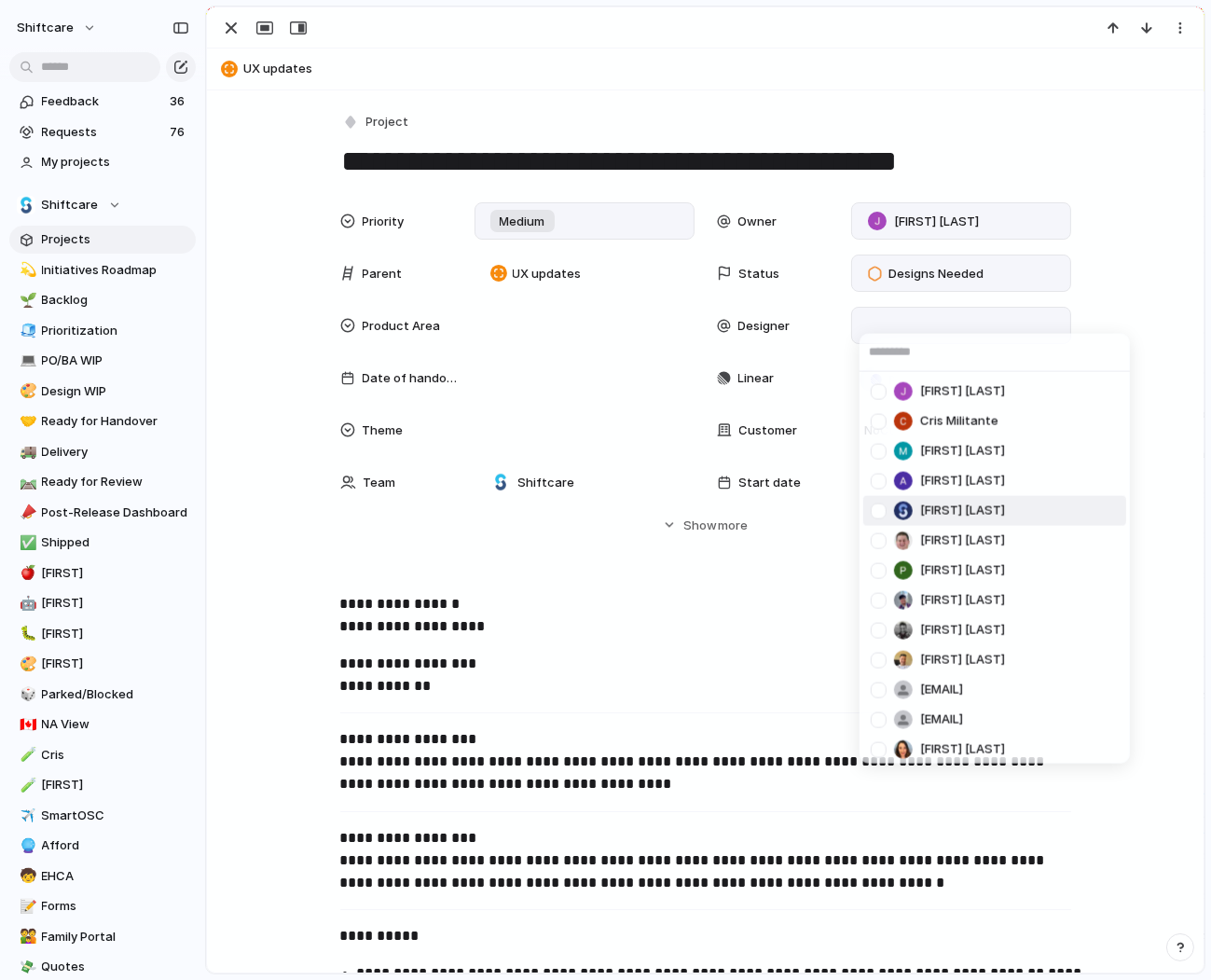 click at bounding box center [878, 510] 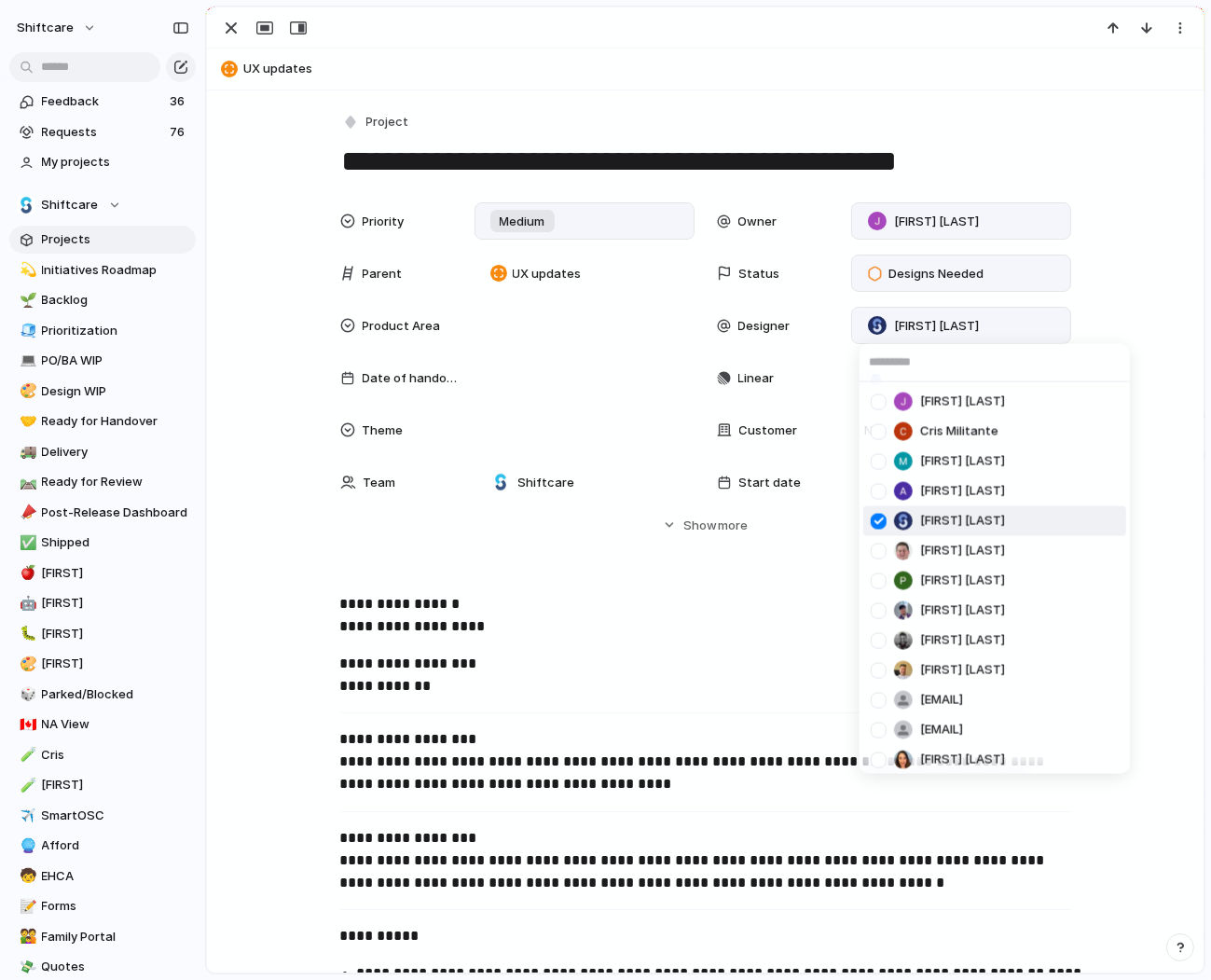 click on "Jonathan Agness   Cris Militante   Mathew Cagney   Abner Chua   Viscount Villanueva   Paul Slater   Pei Shan Ang   Mikey Nanquil   Miguel Molina   Suyog KC   josephine.gabarda@shiftcare.com   bibek.khadka@shiftcare.com   Alexandra Doyle   Patrick Gaudreault   gourav.agnani@shiftcare.com   Neil Jamieson   Ian Rugas   Lorielyn Salaver   Eloi Digluis   Mark Santos   Mary Jane Murakami   Mikko Tan   april.colasino@shiftcare.com" at bounding box center (605, 490) 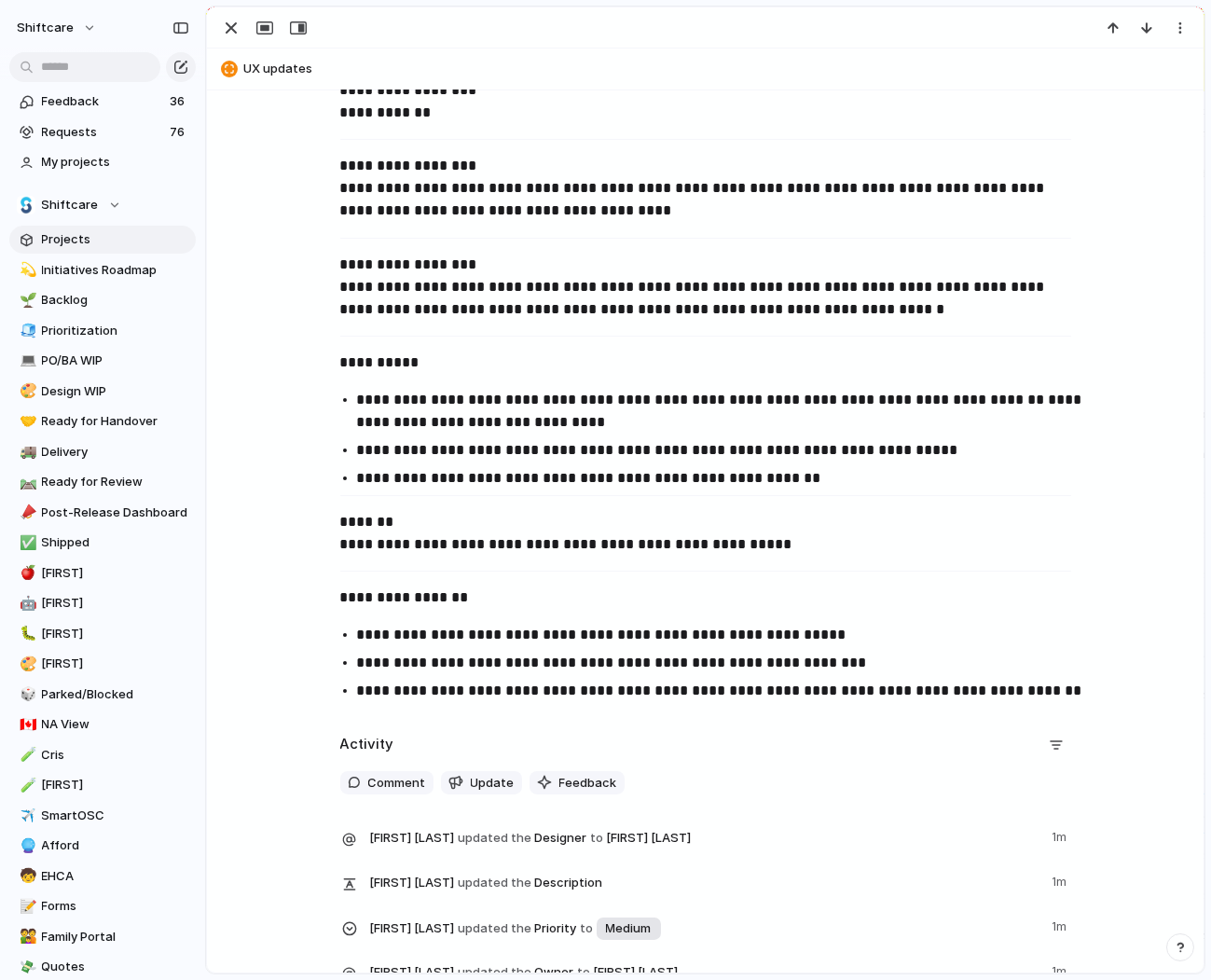 scroll, scrollTop: 827, scrollLeft: 0, axis: vertical 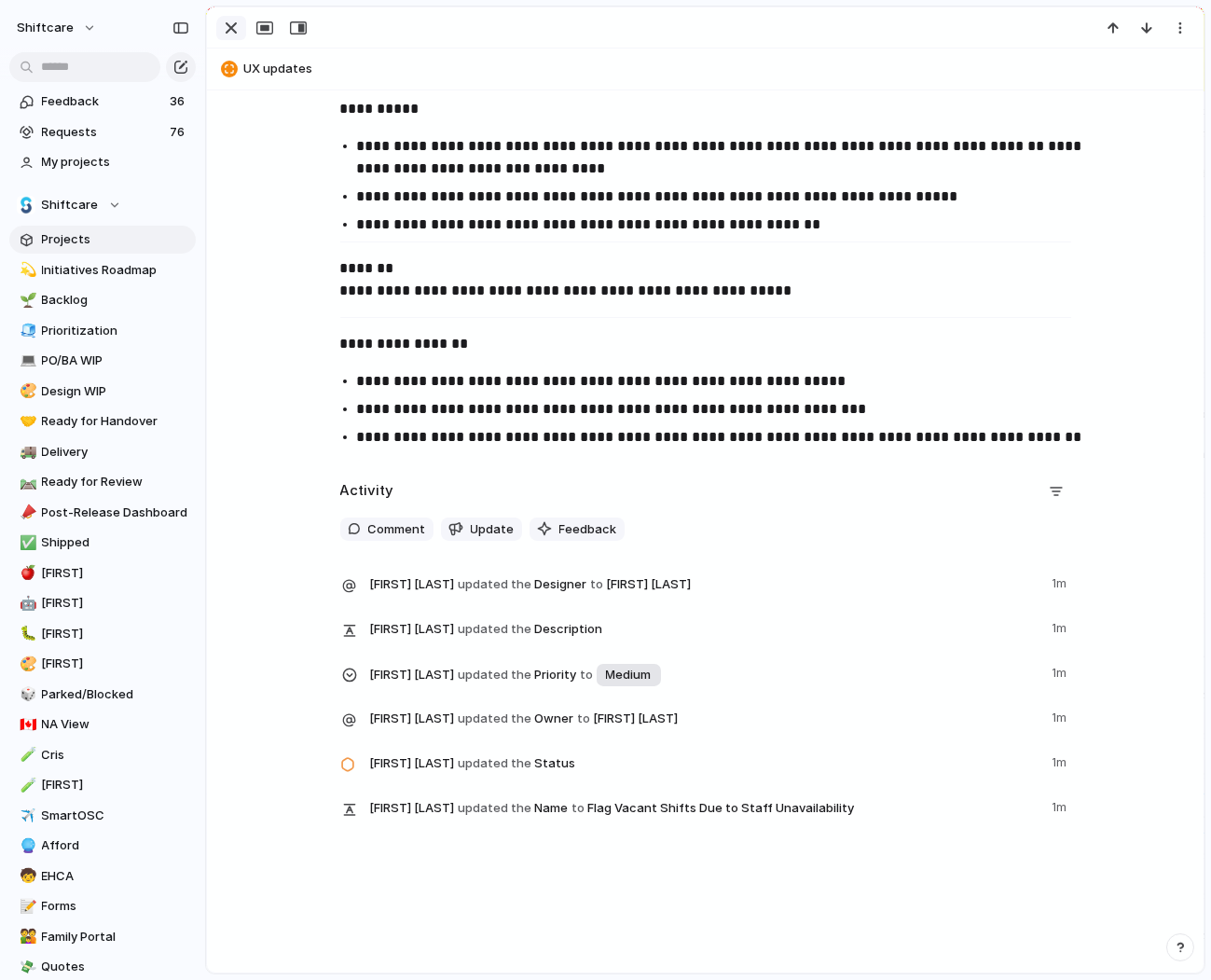 click at bounding box center (231, 28) 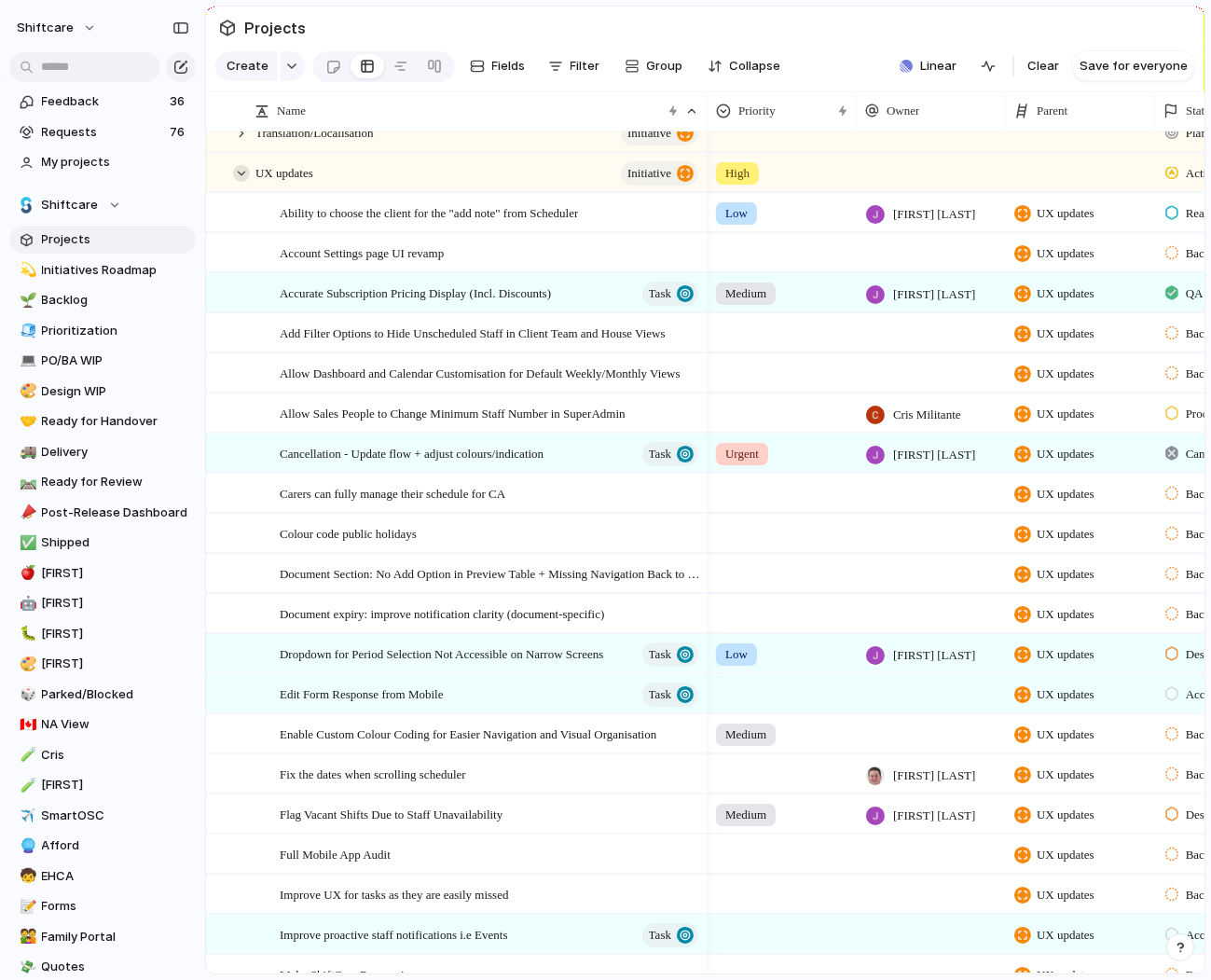 click at bounding box center (241, 173) 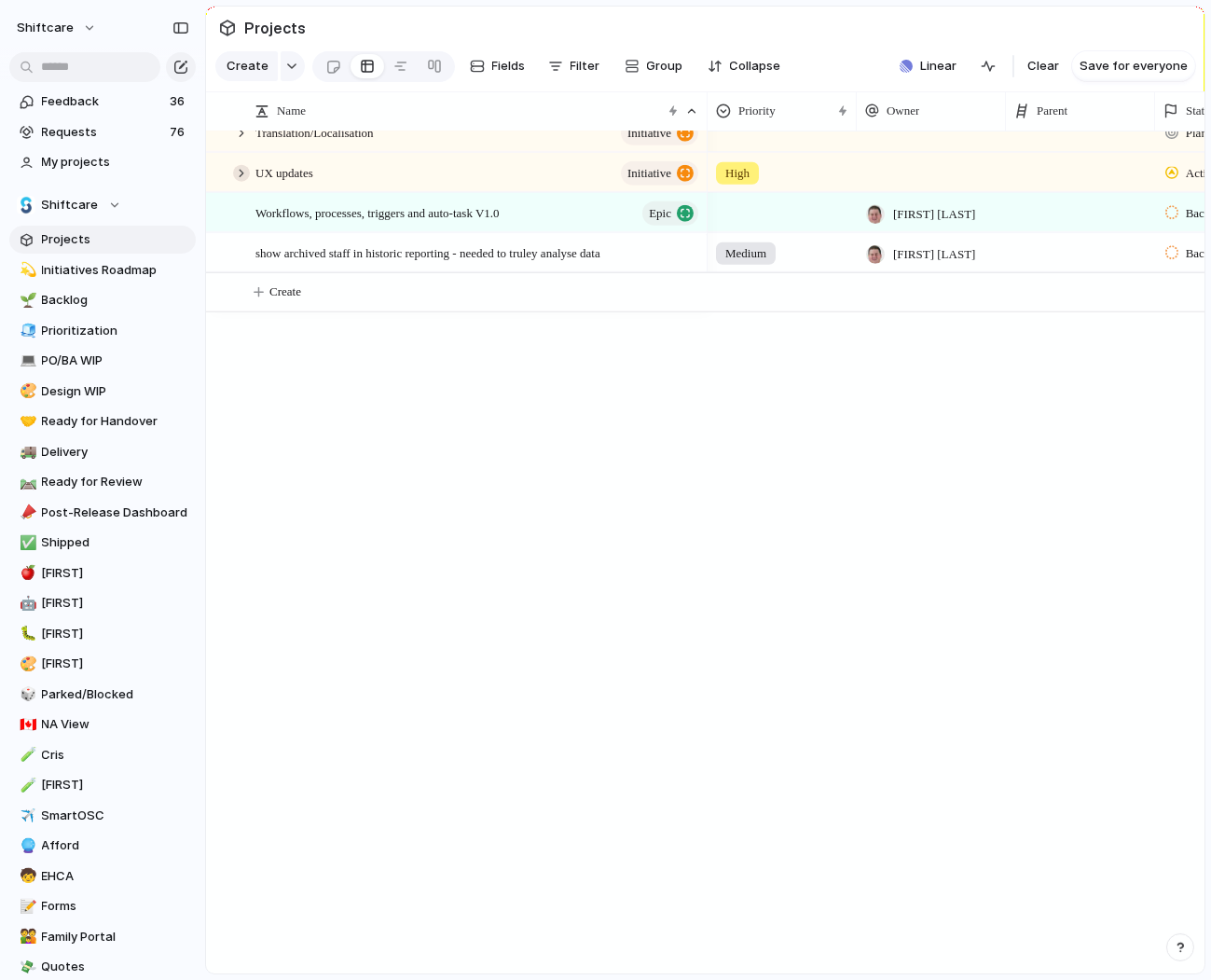 scroll, scrollTop: 3086, scrollLeft: 0, axis: vertical 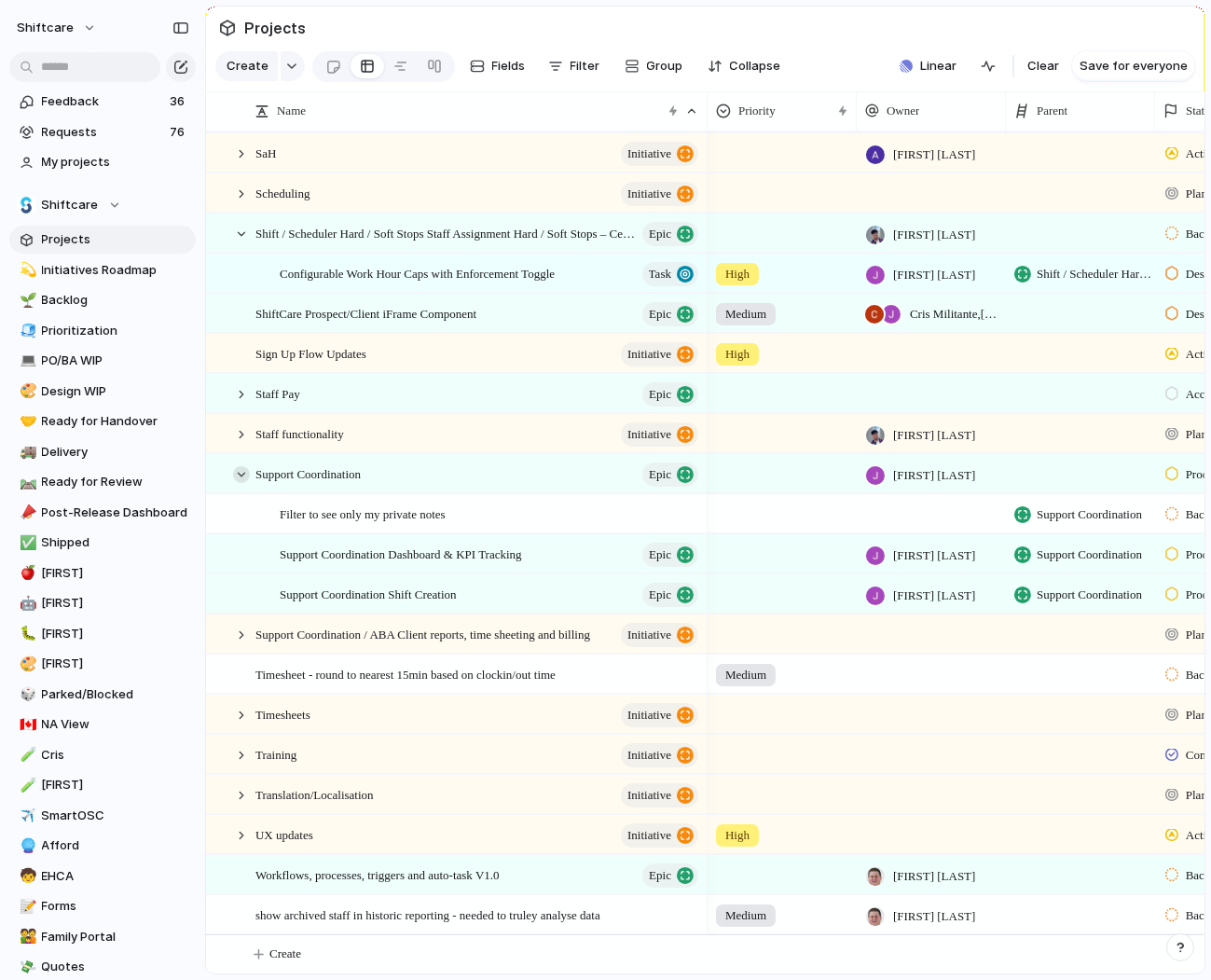 click at bounding box center [241, 475] 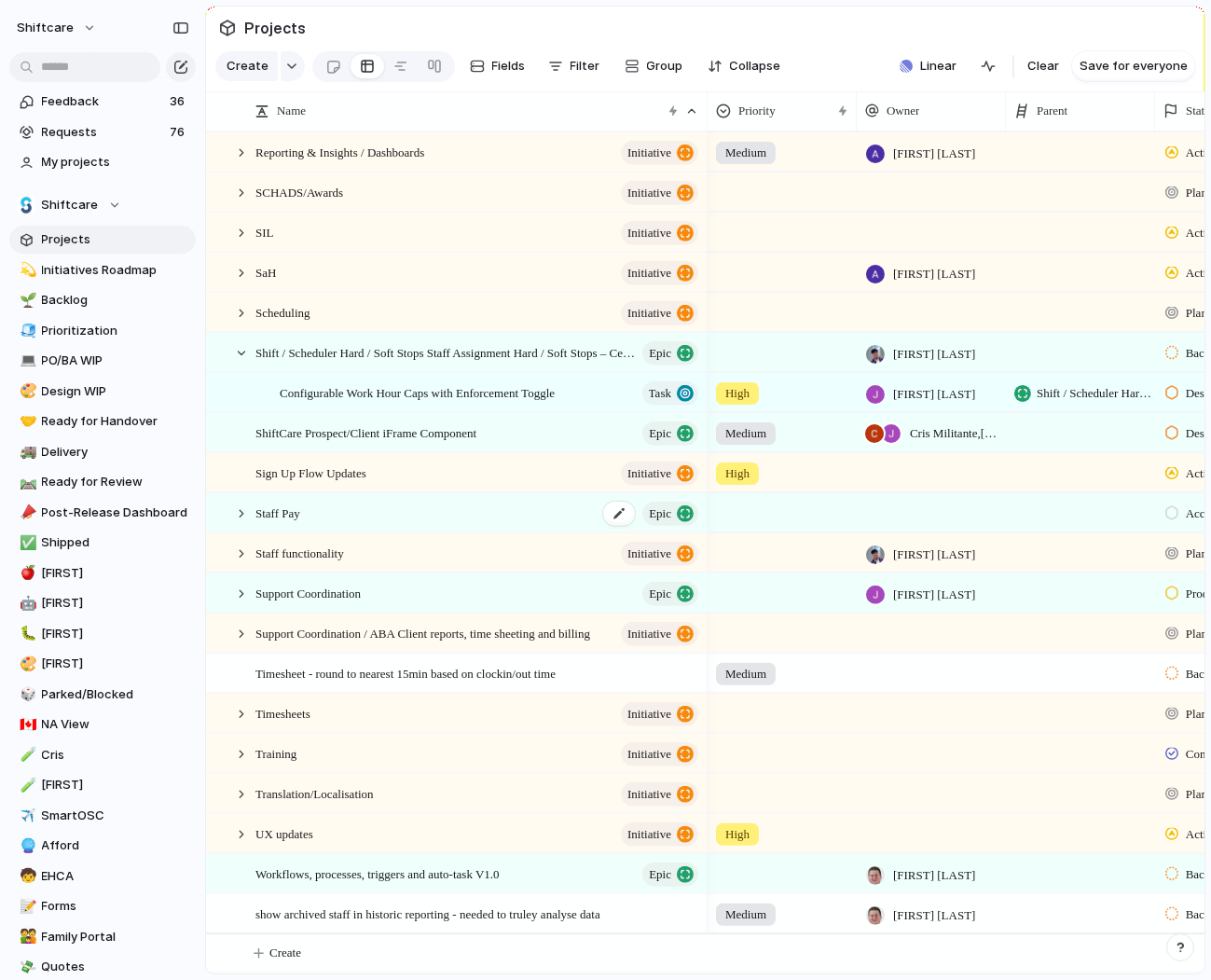 scroll, scrollTop: 1235, scrollLeft: 0, axis: vertical 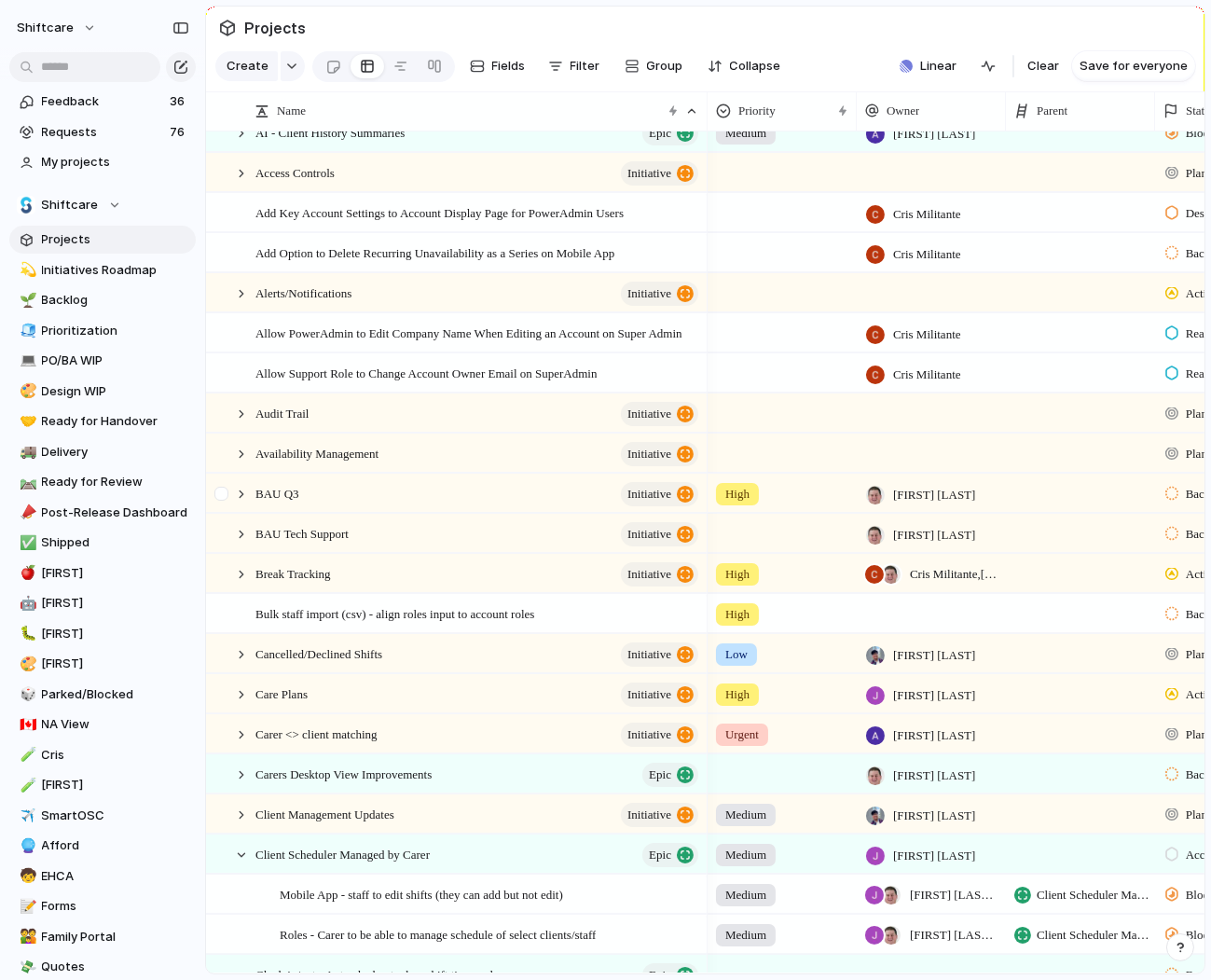 click at bounding box center (232, 493) 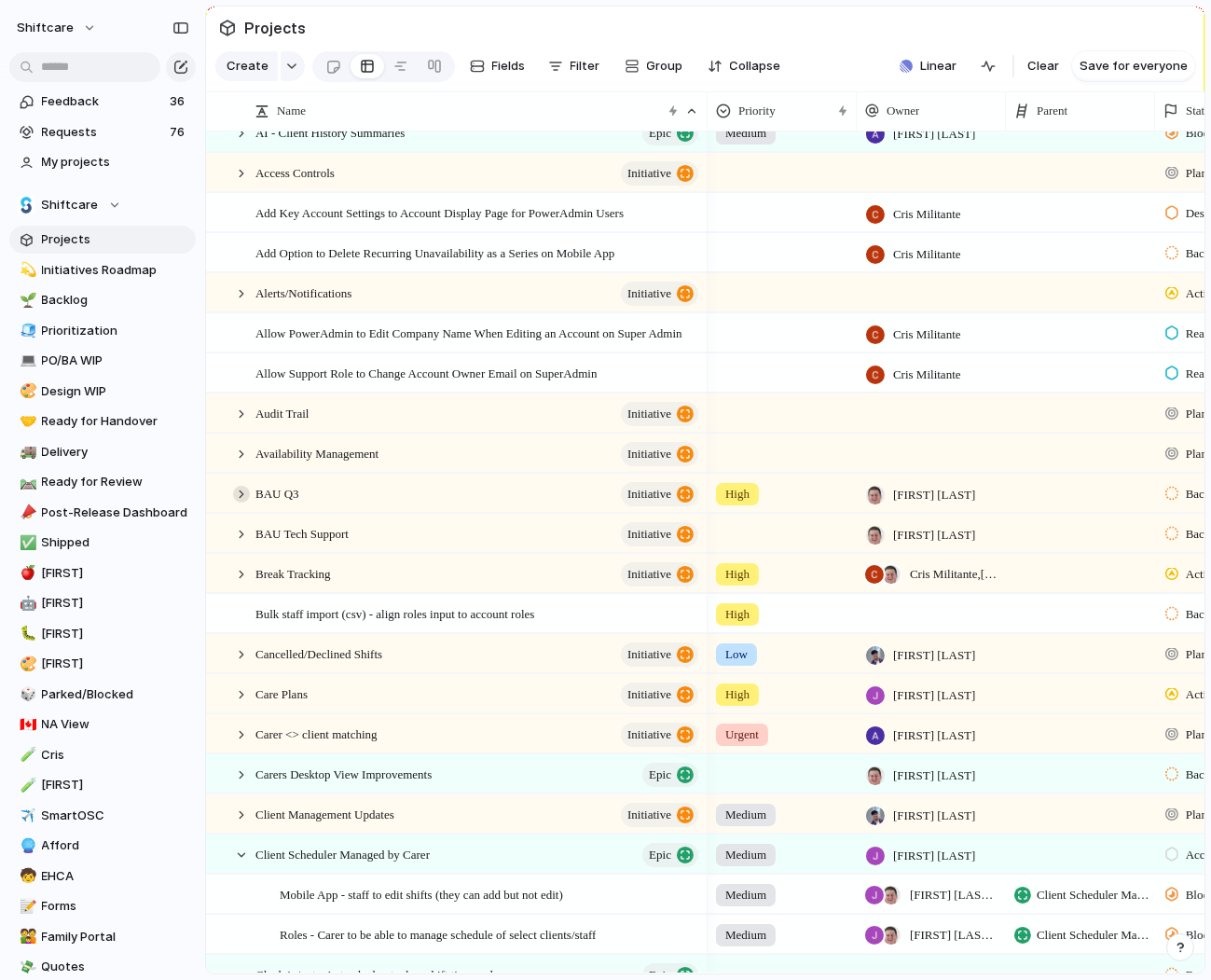 click at bounding box center (241, 494) 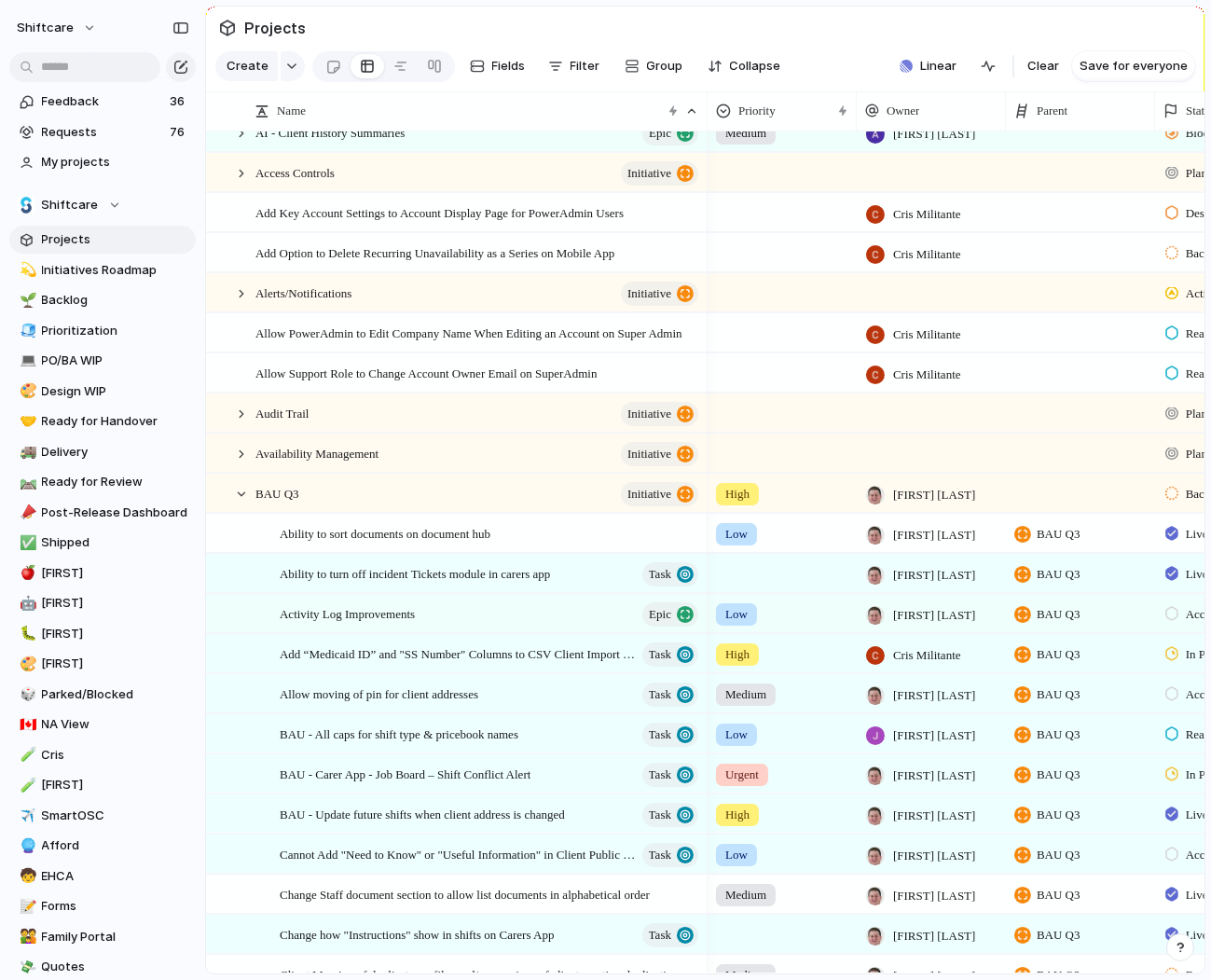 scroll, scrollTop: 131, scrollLeft: 0, axis: vertical 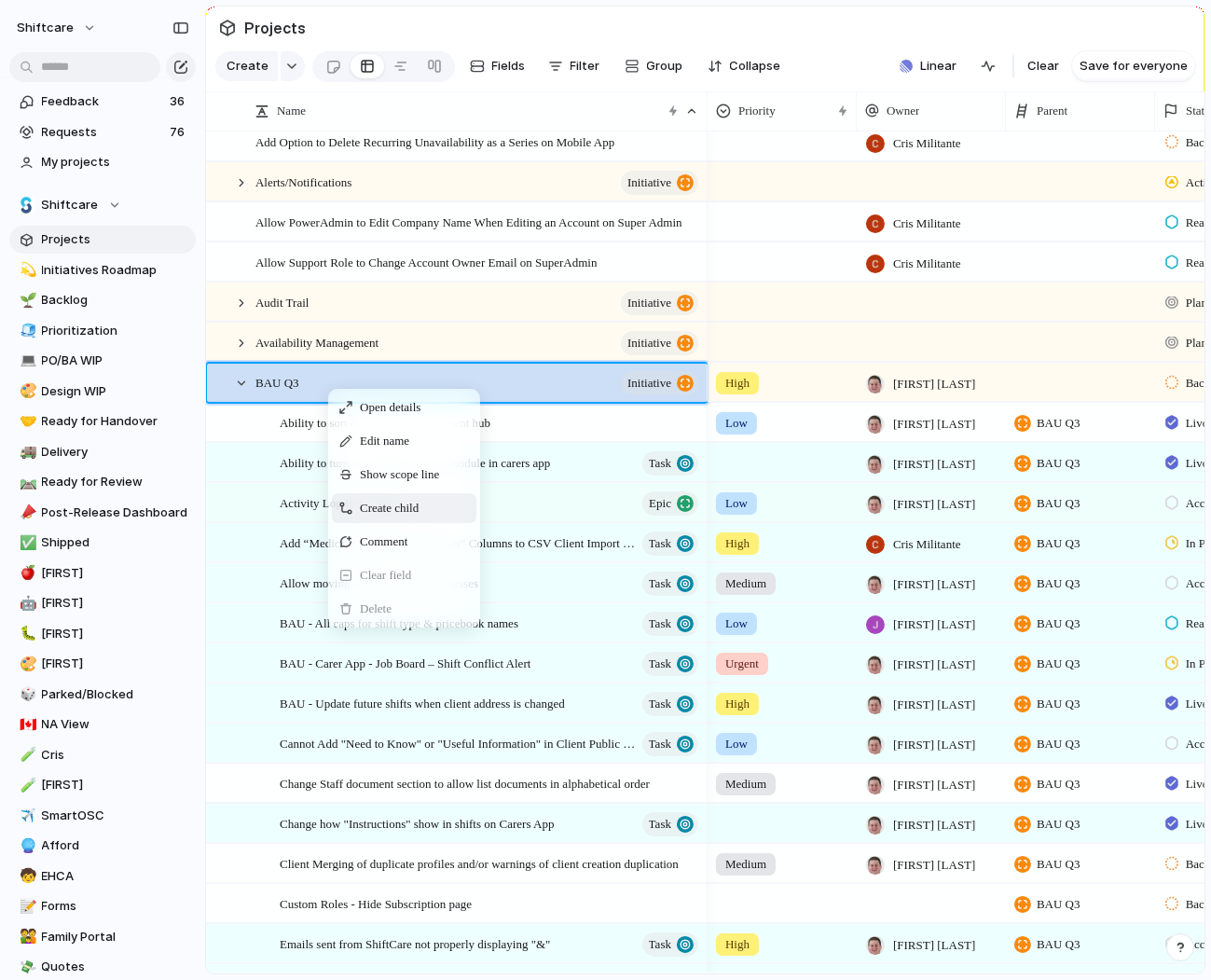 drag, startPoint x: 355, startPoint y: 500, endPoint x: 342, endPoint y: 467, distance: 35.468296 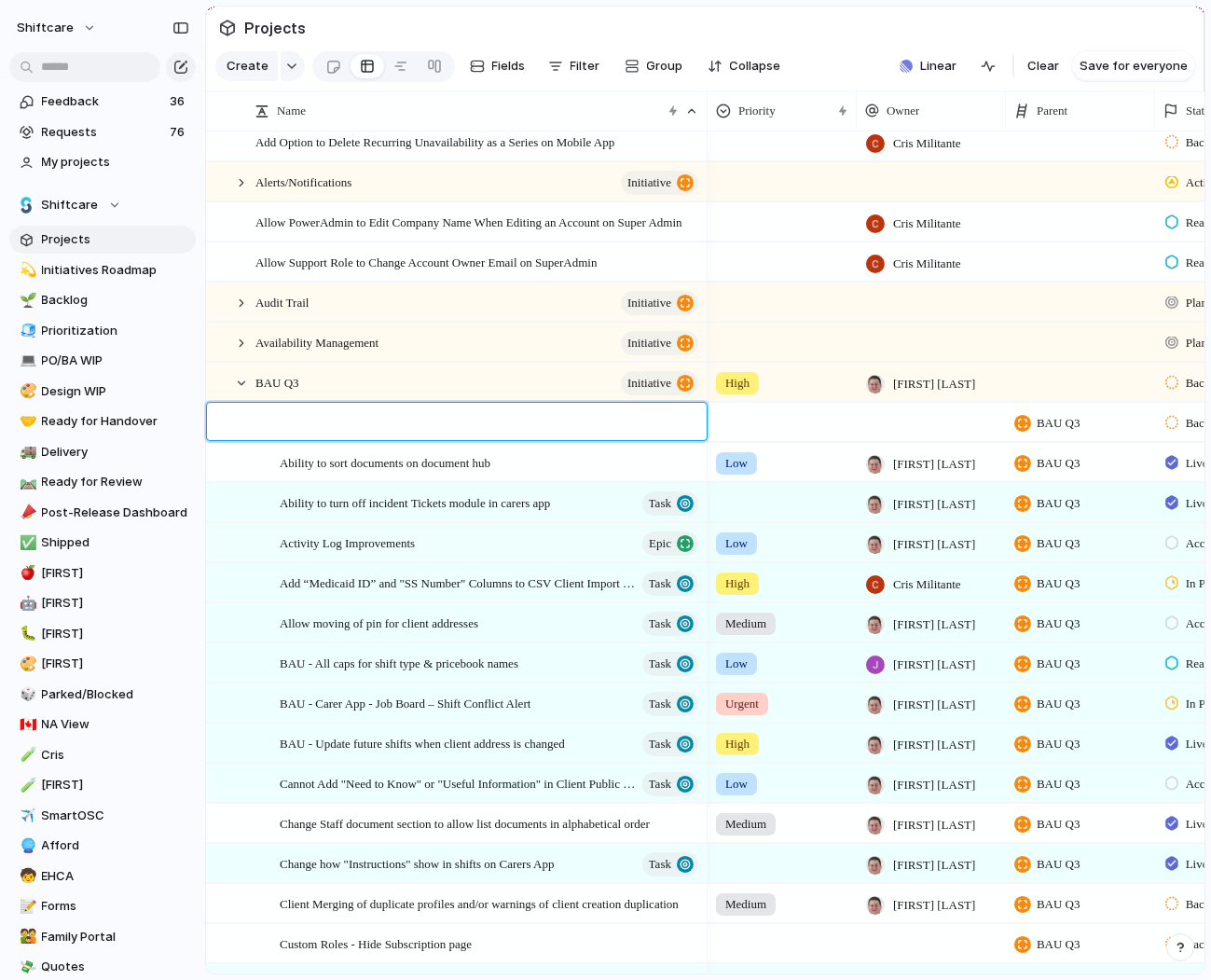 type on "**********" 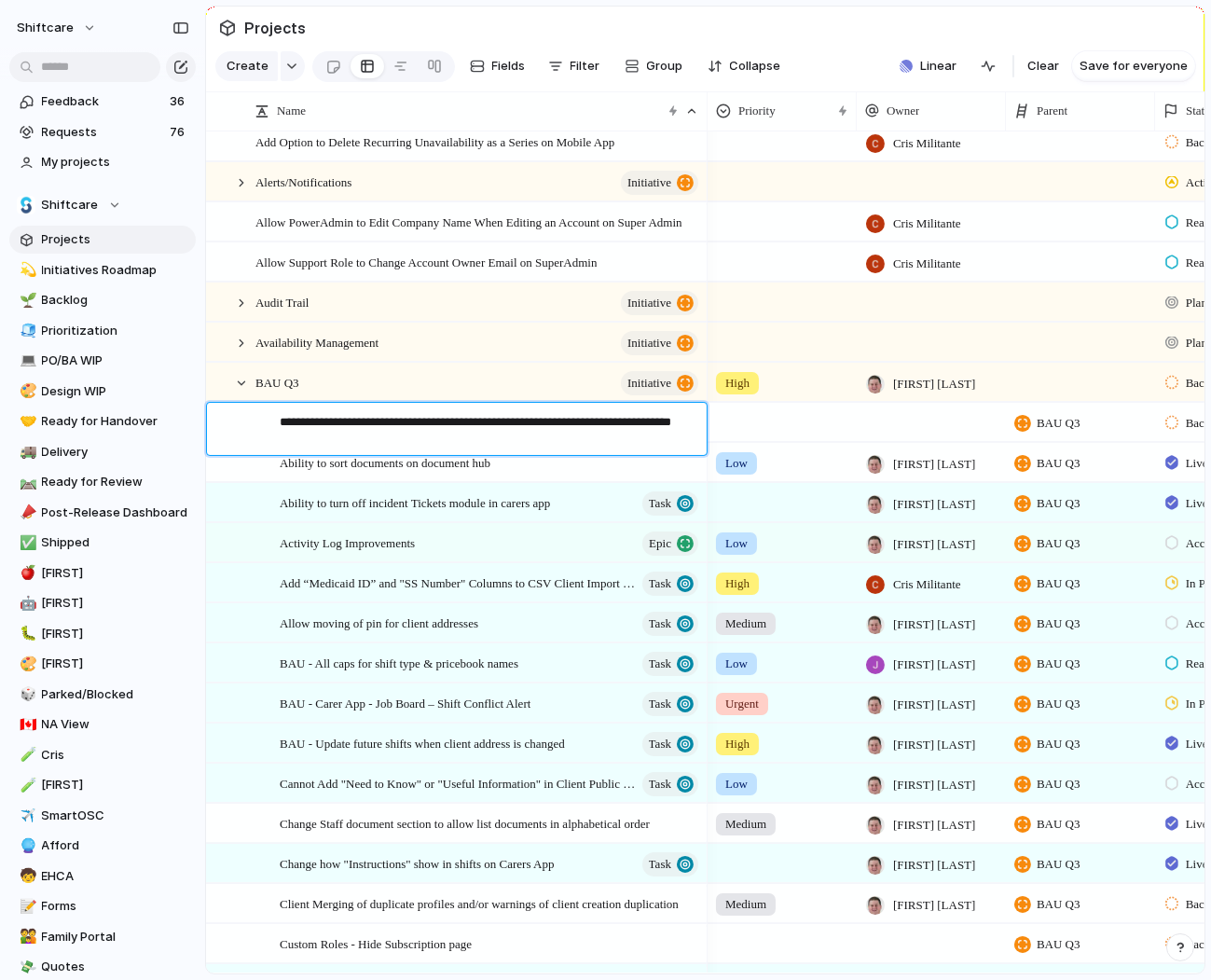 click on "**********" at bounding box center (487, 432) 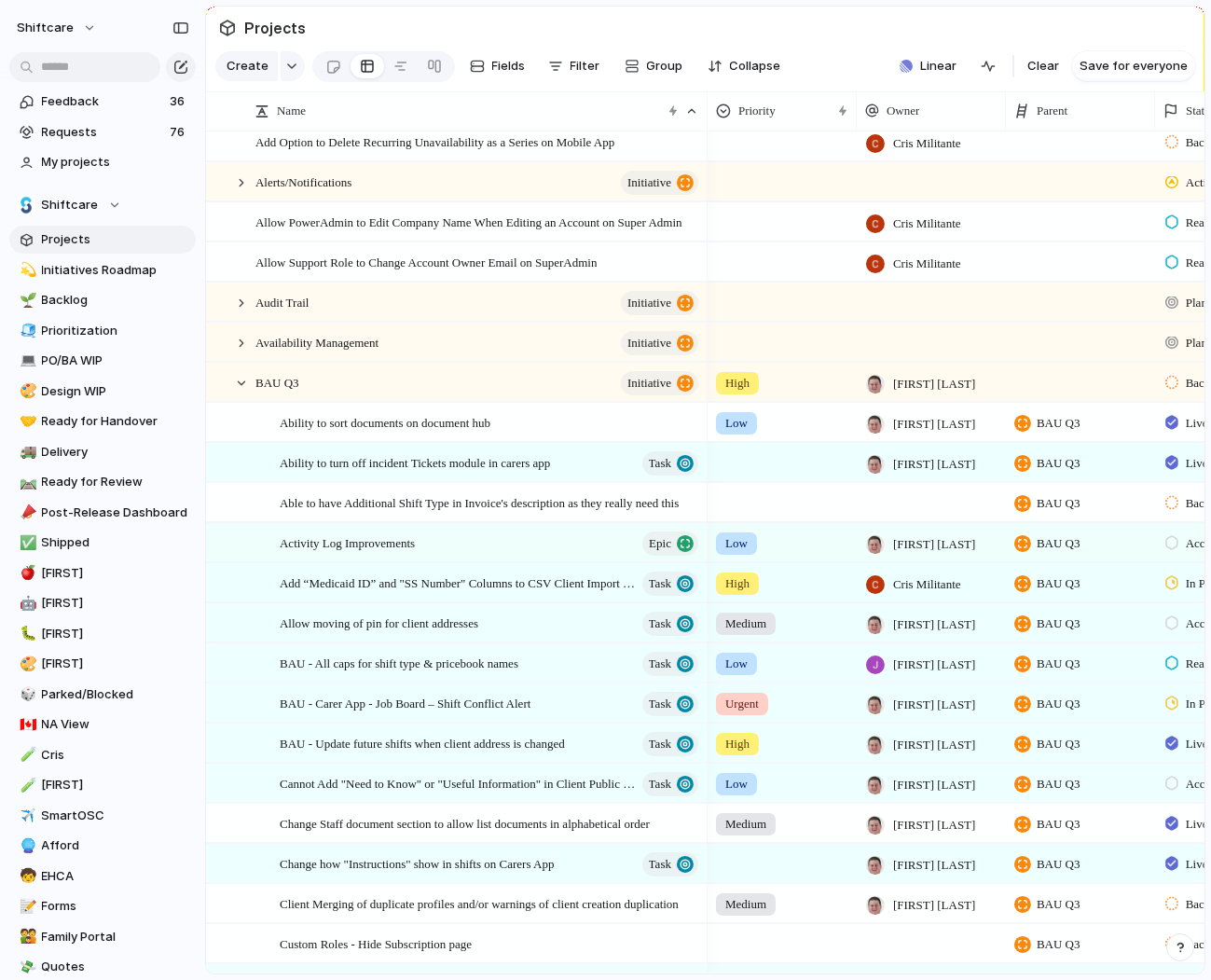 click on "Availability Management initiative BAU Q3 initiative Allow PowerAdmin to Edit Company Name When Editing an Account on Super Admin Allow Support Role to Change Account Owner Email on SuperAdmin Audit Trail initiative Access Controls initiative Add Key Account Settings to Account Display Page for PowerAdmin Users Add Option to Delete Recurring Unavailability as a Series on Mobile App Alerts/Notifications initiative AI - Client History Summaries Epic Ability to sort documents on document hub Ability to turn off incident Tickets module in carers app Task Activity Log Improvements Epic Add “Medicaid ID” and "SS Number" Columns to CSV Client Import Template for NA Task Allow moving of pin for client addresses Task BAU - All caps for shift type & pricebook names Task BAU - Carer App - Job Board – Shift Conflict Alert Task BAU - Update future shifts when client address is changed Task Cannot Add "Need to Know" or "Useful Information" in Client Public Info – No Headings Available Task Task Task Task Task Task" at bounding box center (457, 3121) 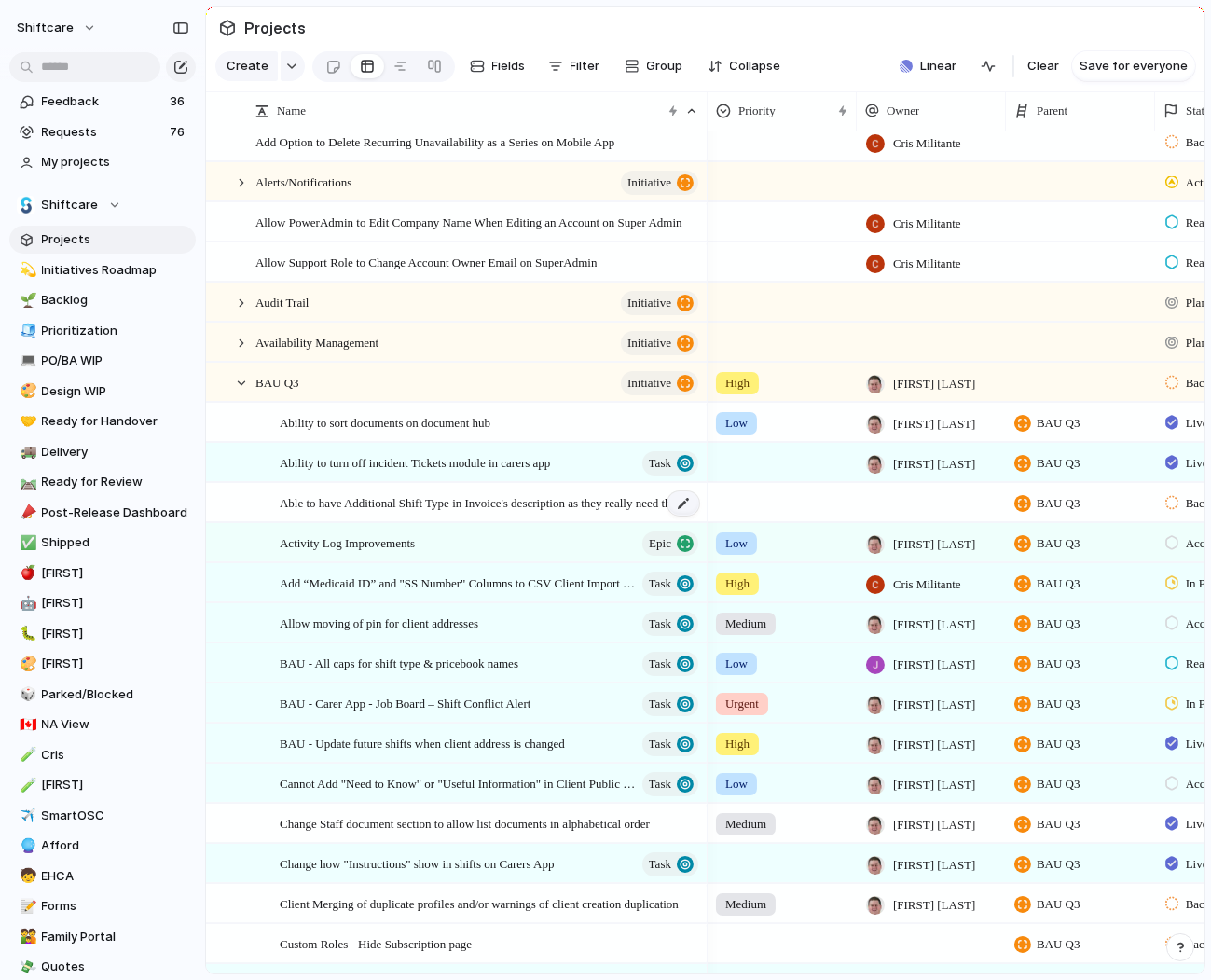 click at bounding box center [683, 504] 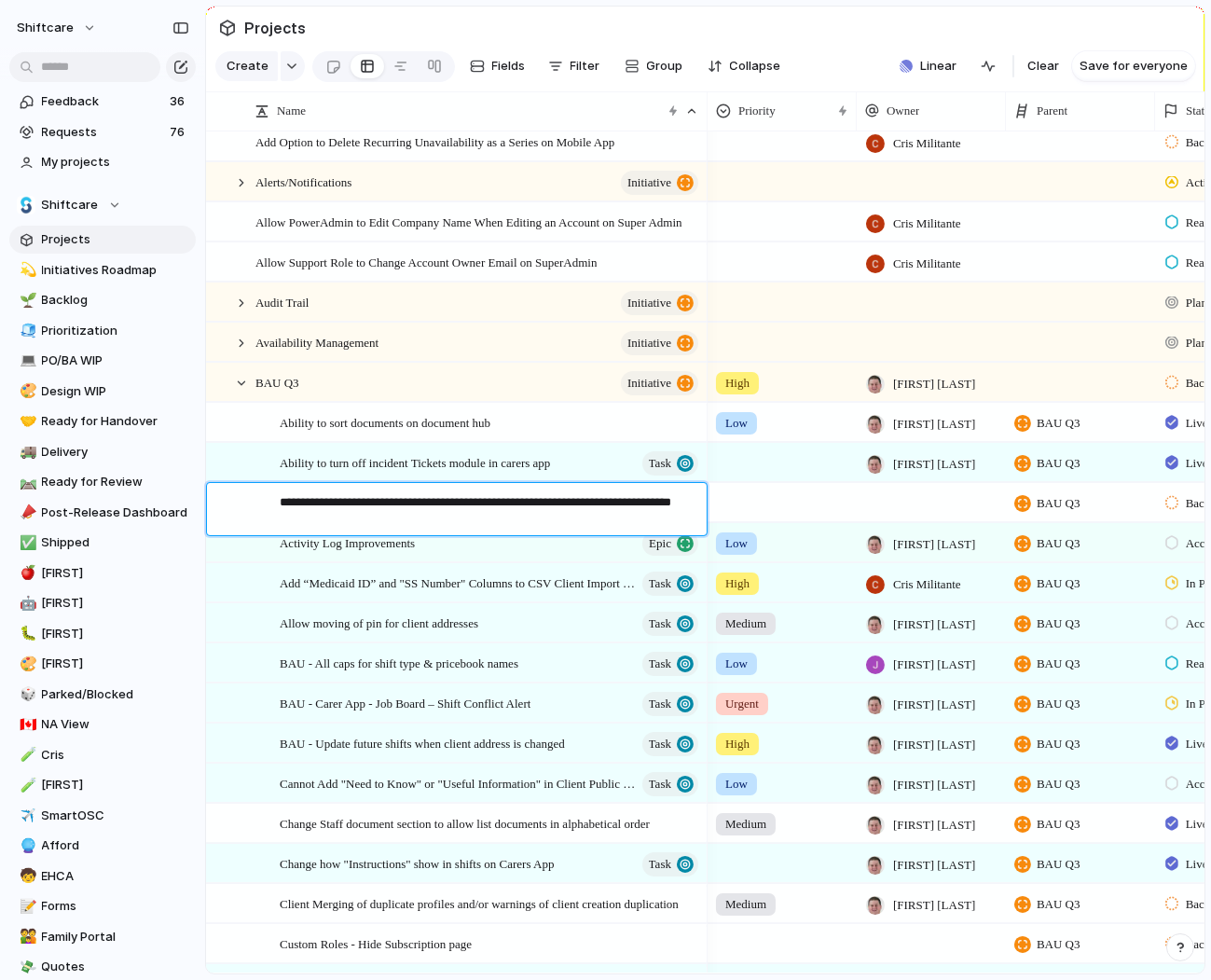 click on "**********" at bounding box center [487, 512] 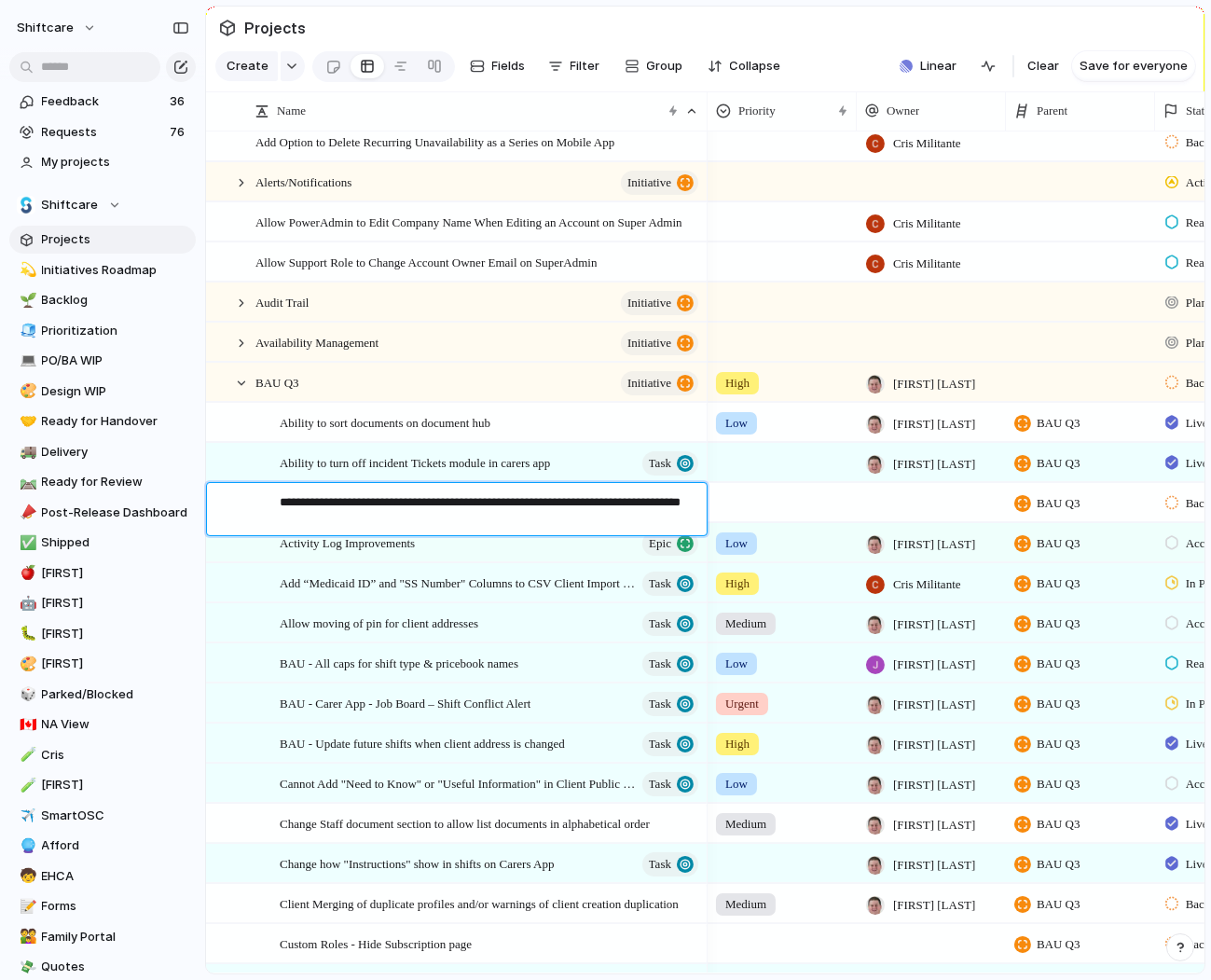 type on "**********" 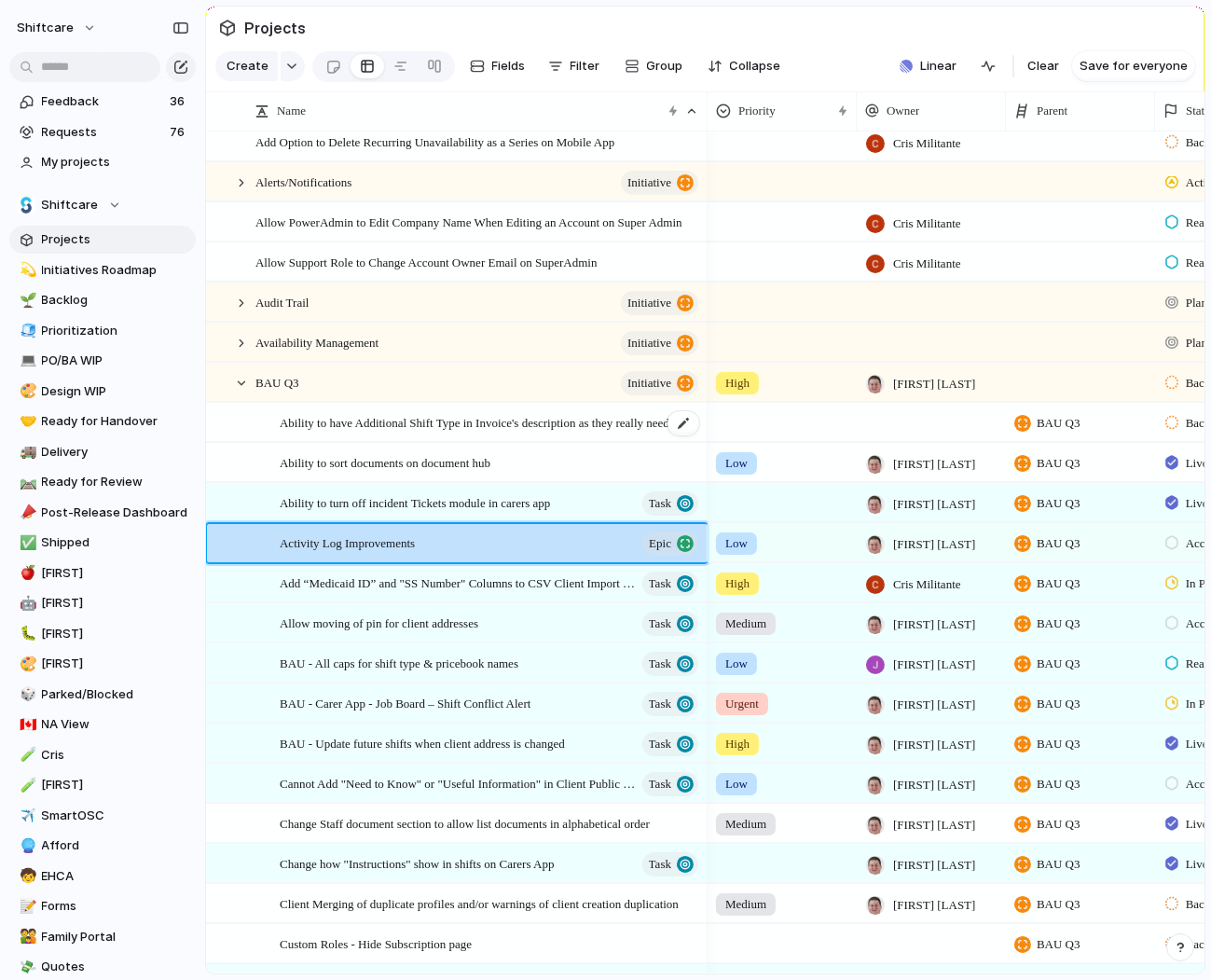 click on "Ability to have Additional Shift Type in Invoice's description as they really need this" at bounding box center (485, 421) 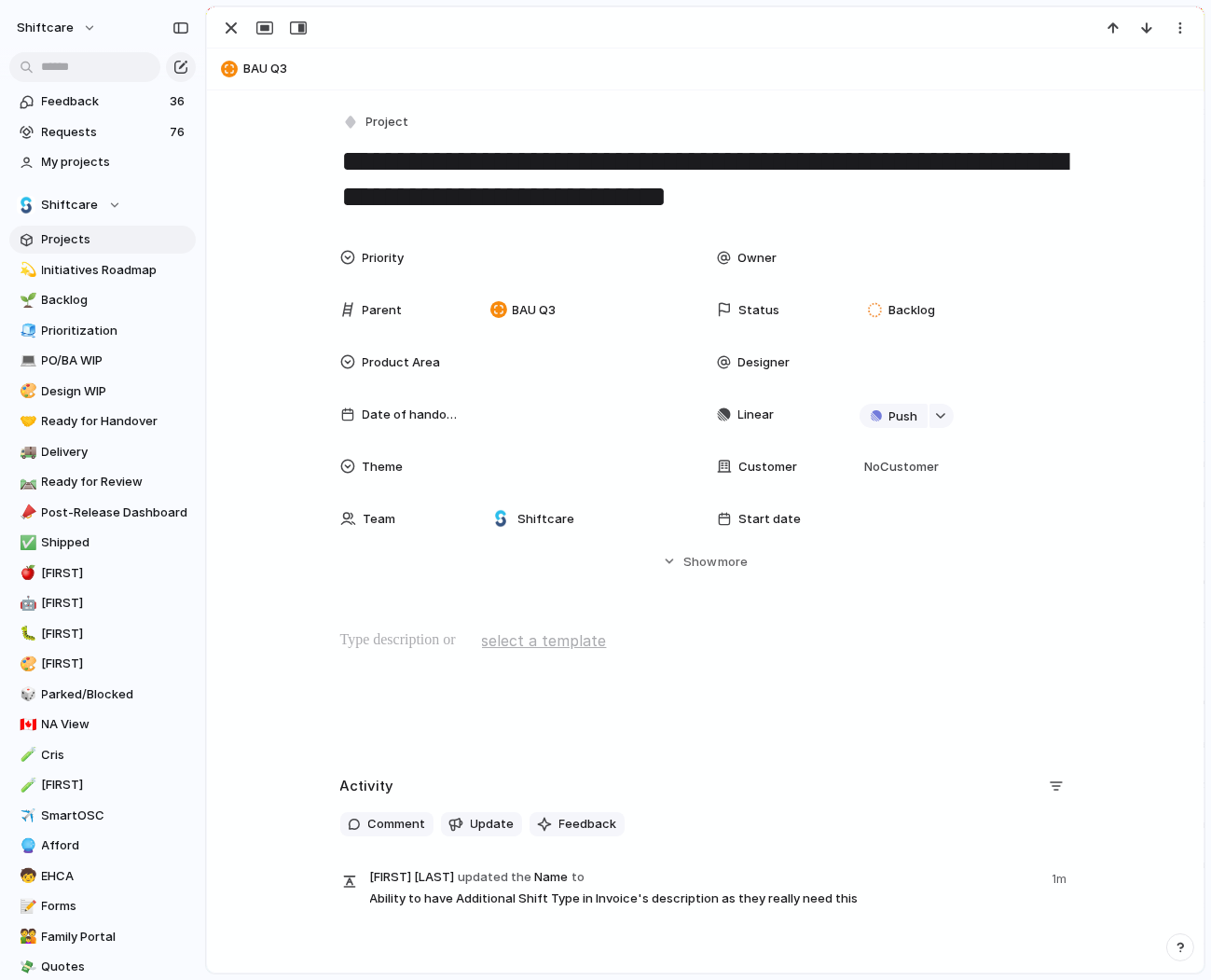 click at bounding box center [706, 641] 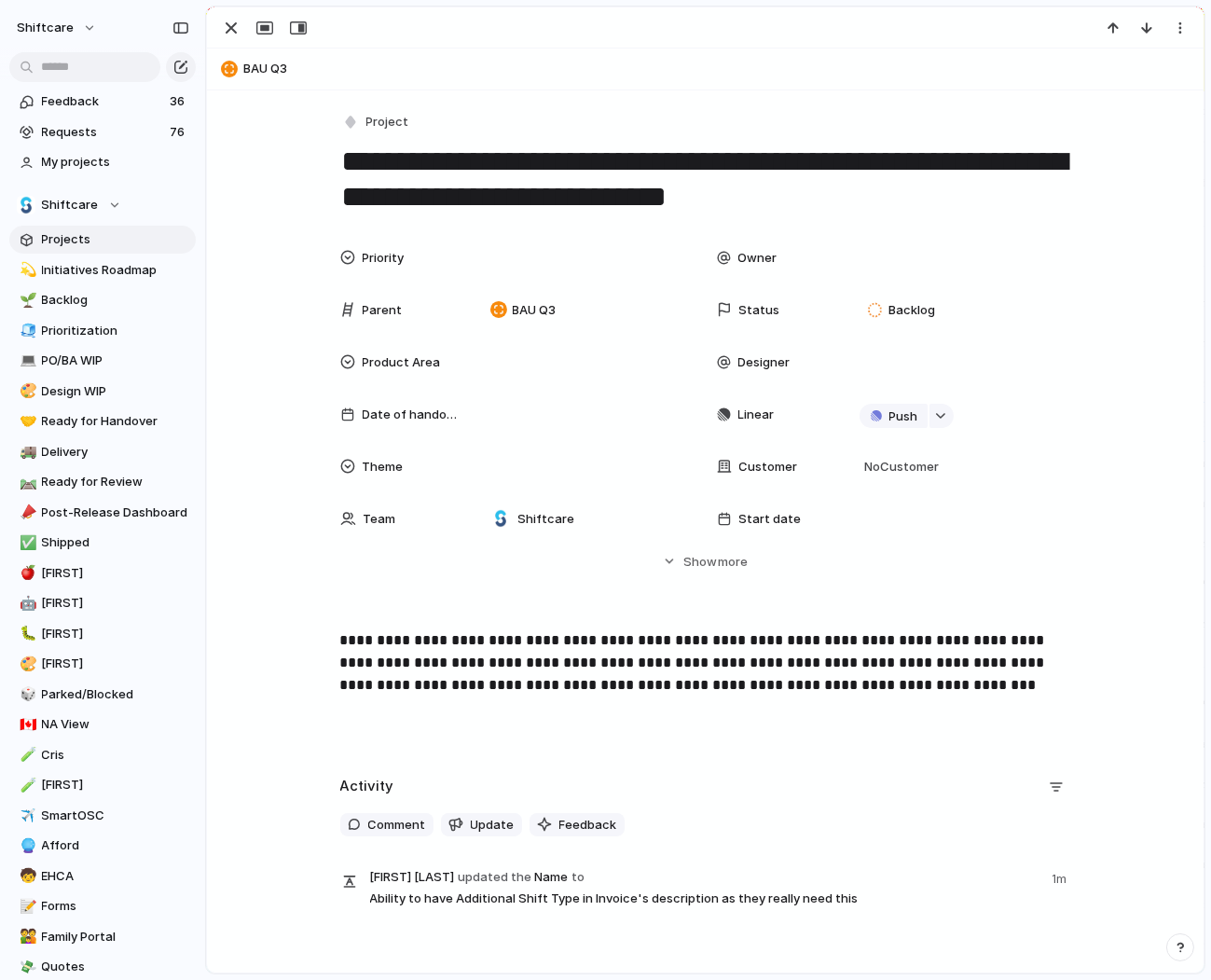 type 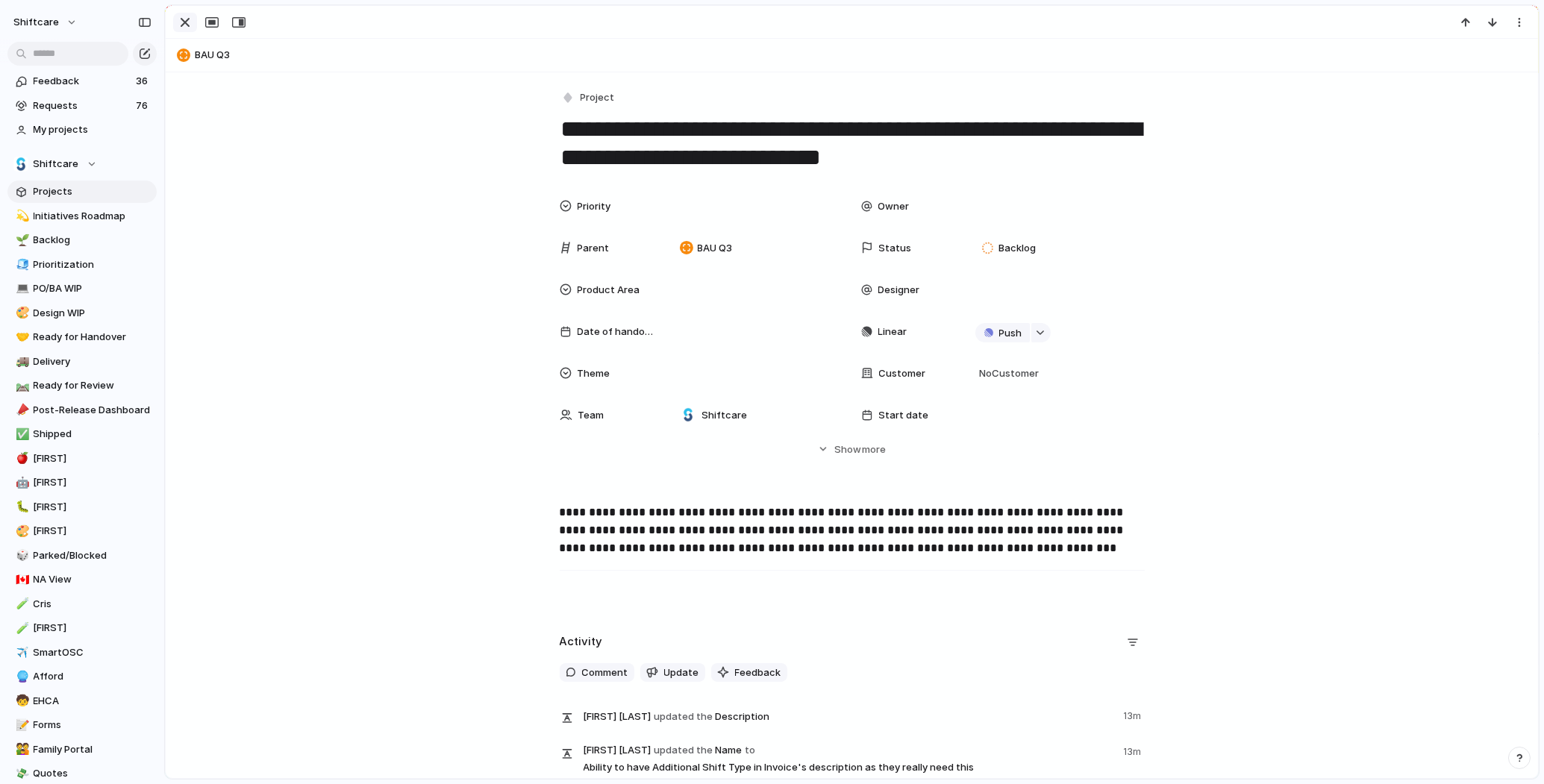 click at bounding box center [185, 22] 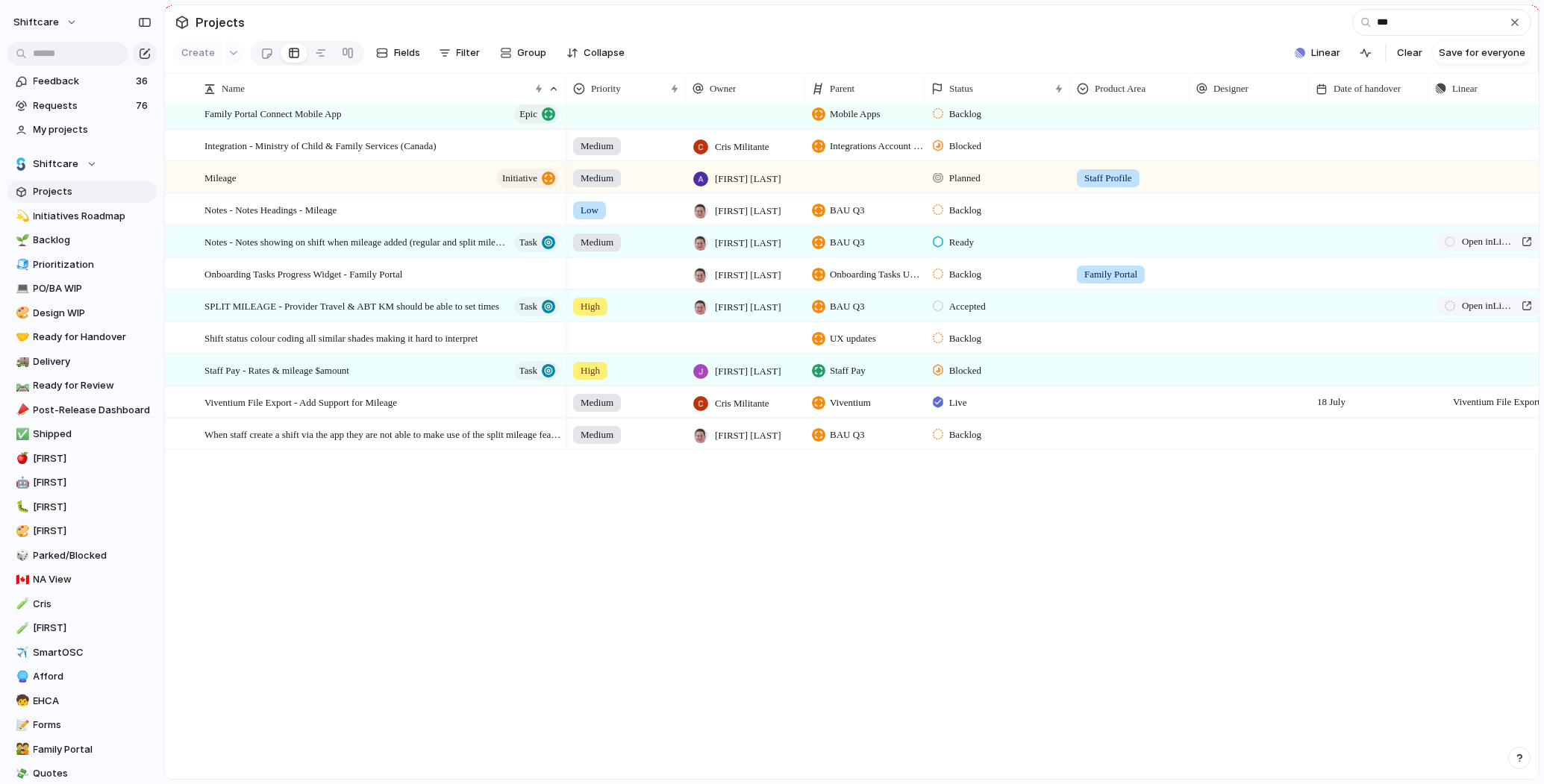 scroll, scrollTop: 0, scrollLeft: 0, axis: both 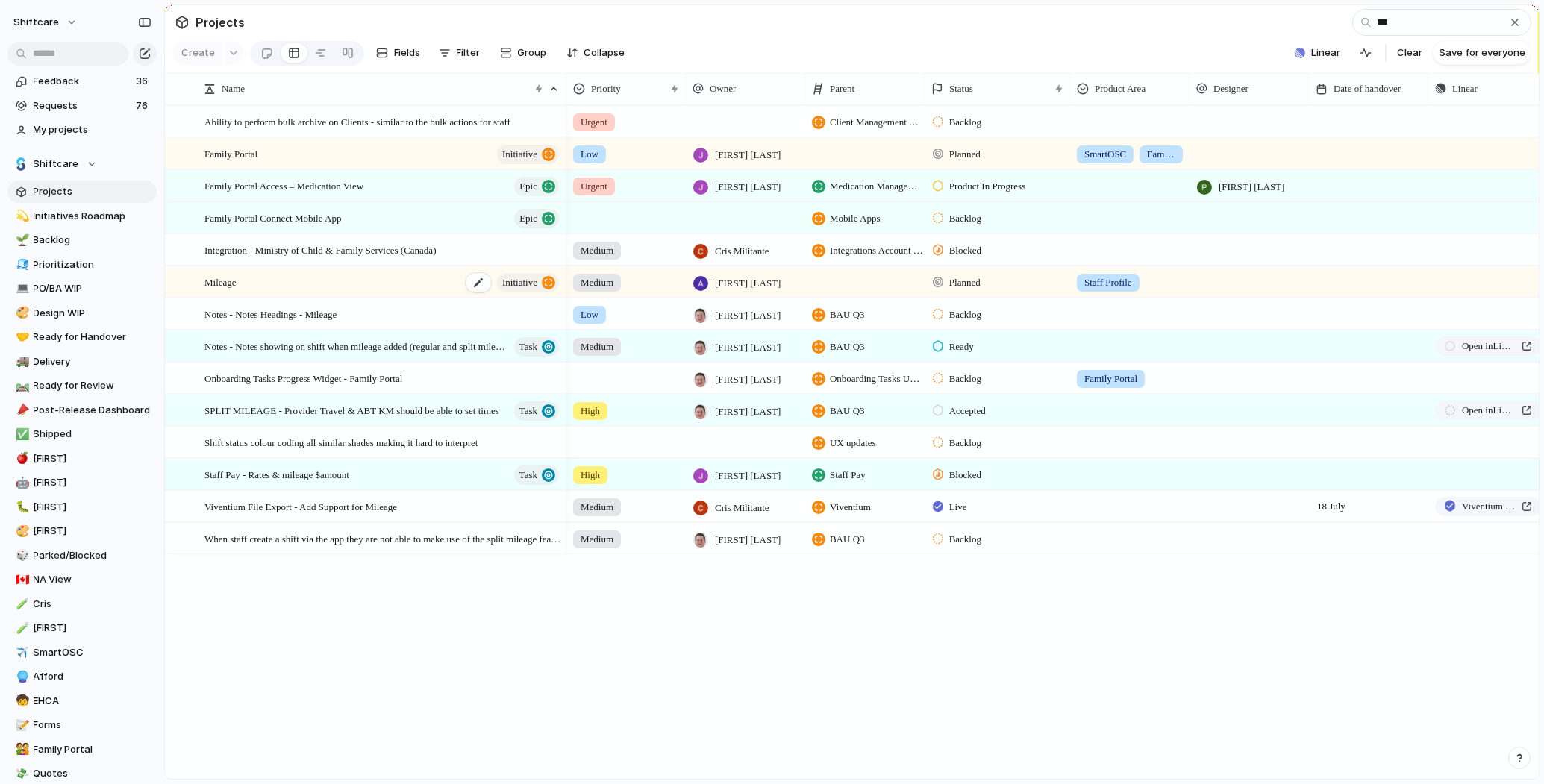 click on "Mileage" at bounding box center (220, 281) 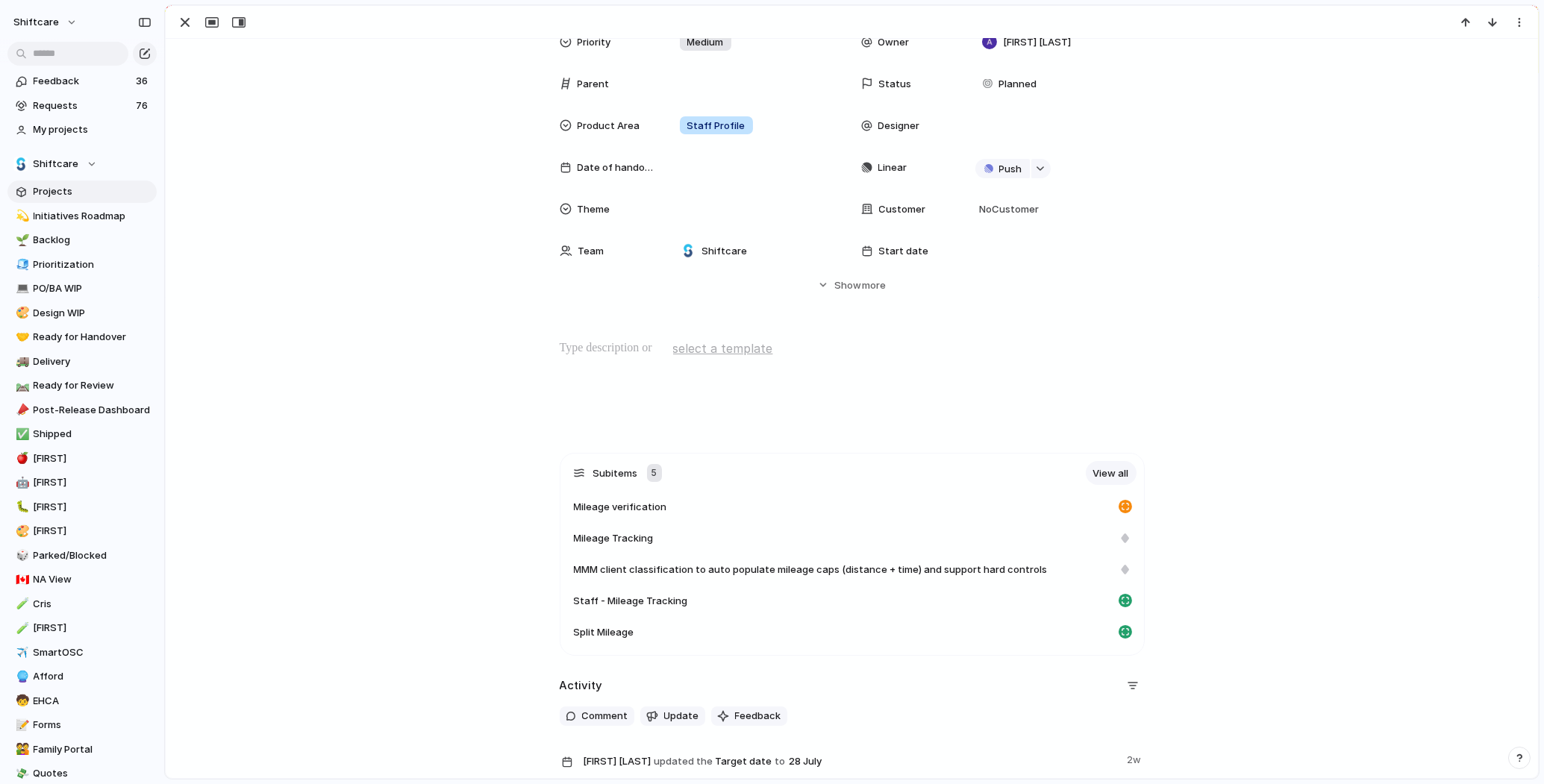 scroll, scrollTop: 127, scrollLeft: 0, axis: vertical 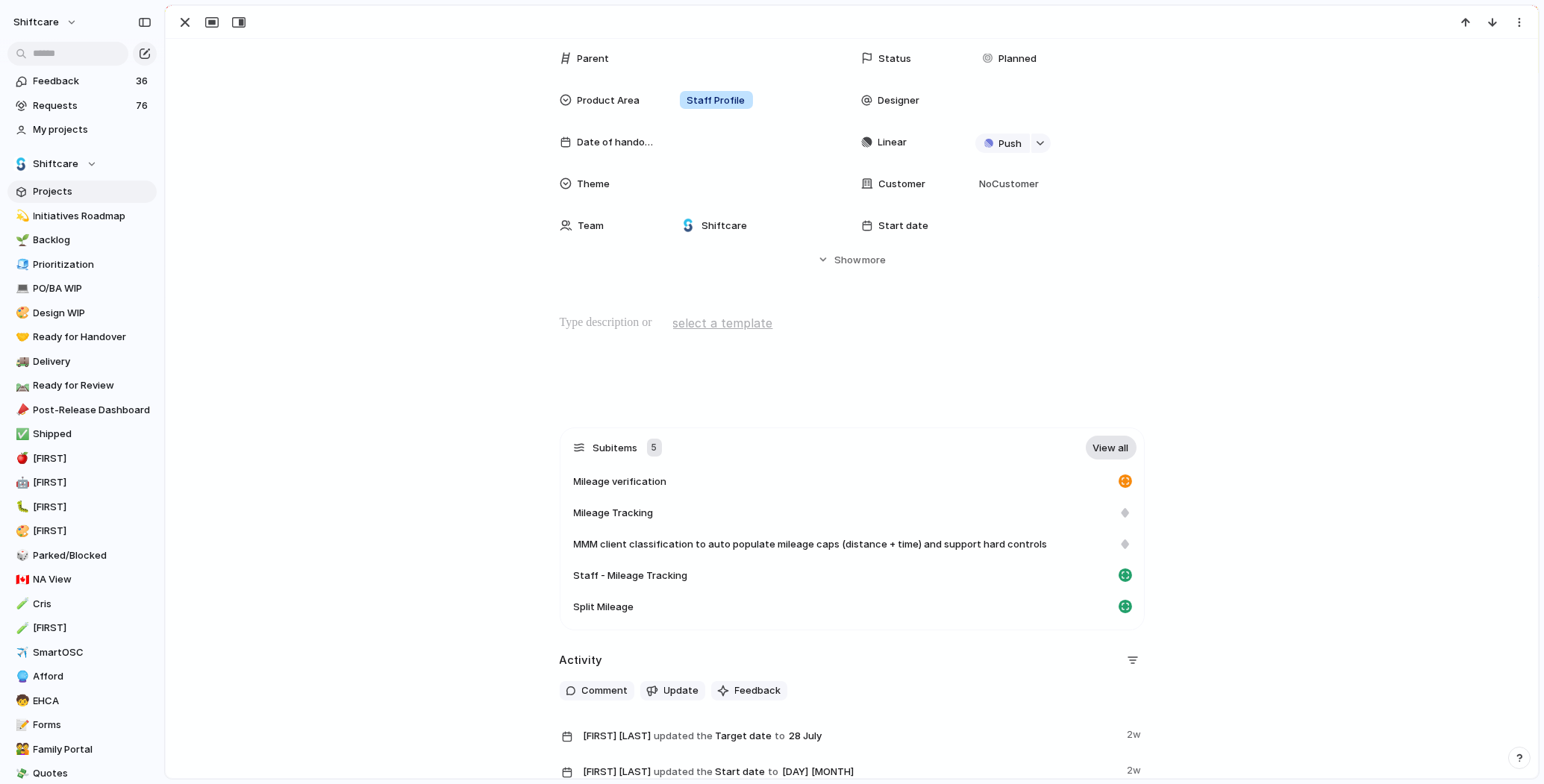 click on "View all" at bounding box center (1111, 448) 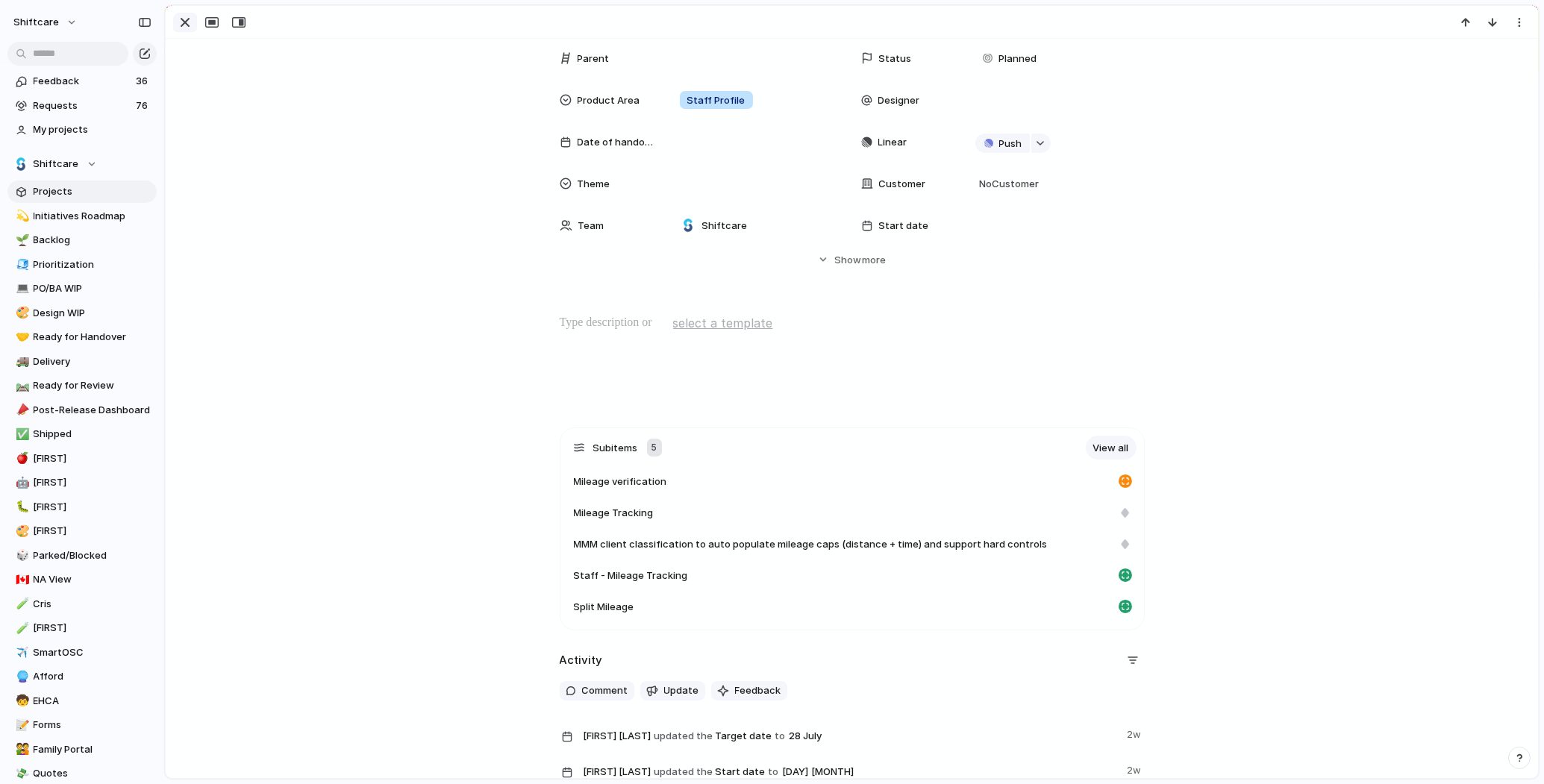 click at bounding box center (185, 22) 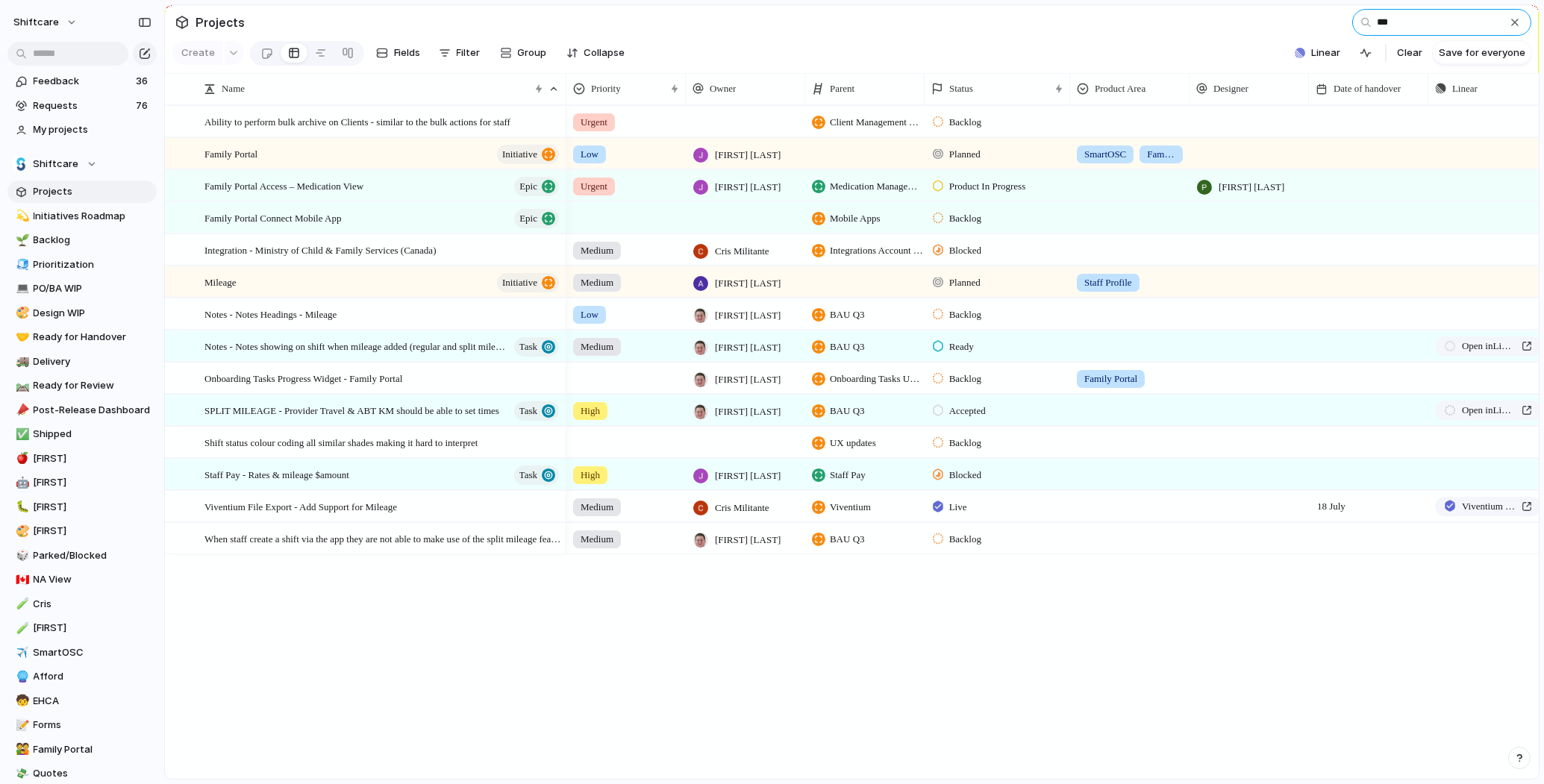 click on "***" at bounding box center (1442, 22) 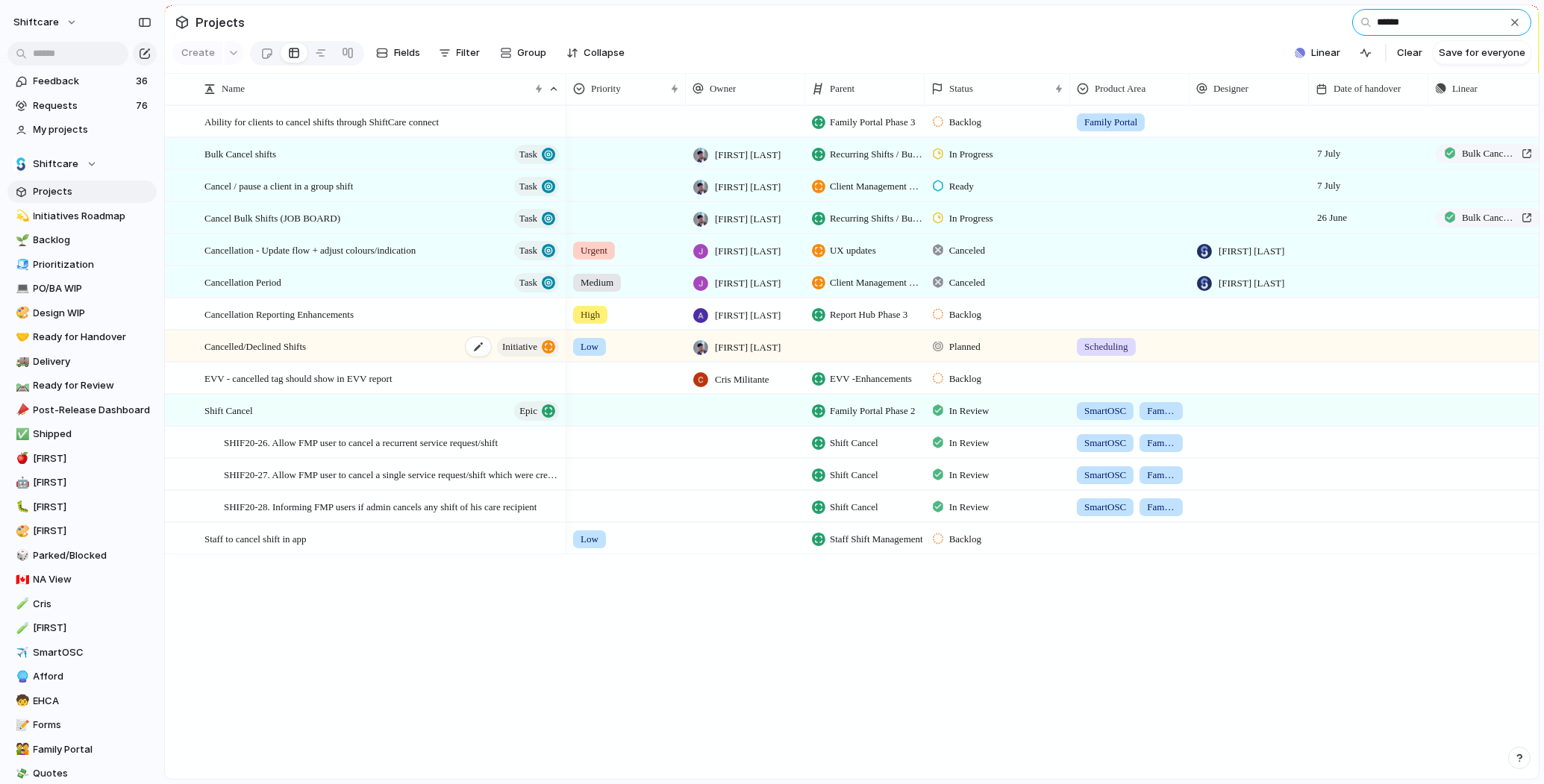 type on "******" 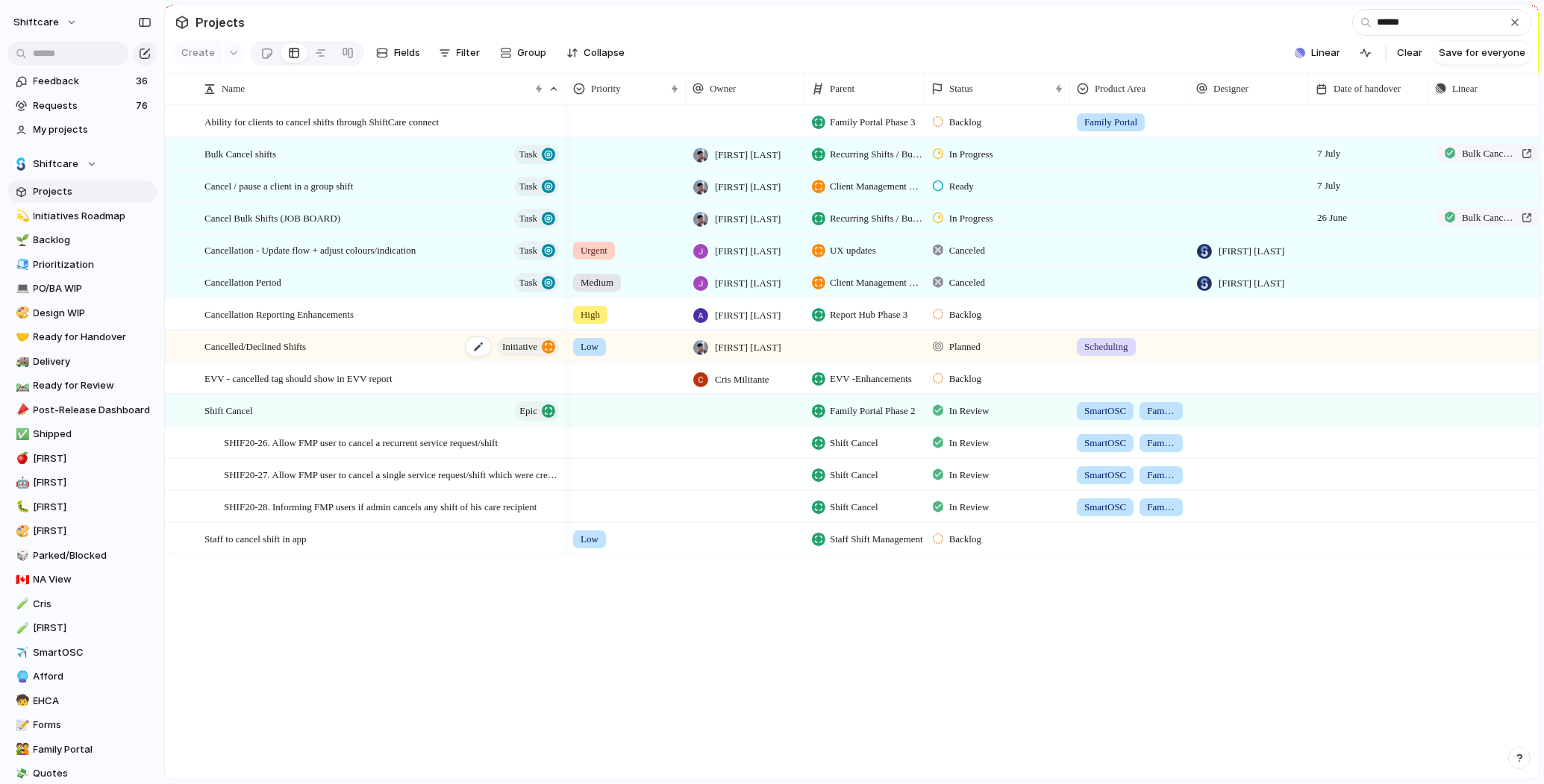 click on "Cancelled/Declined Shifts" at bounding box center [255, 345] 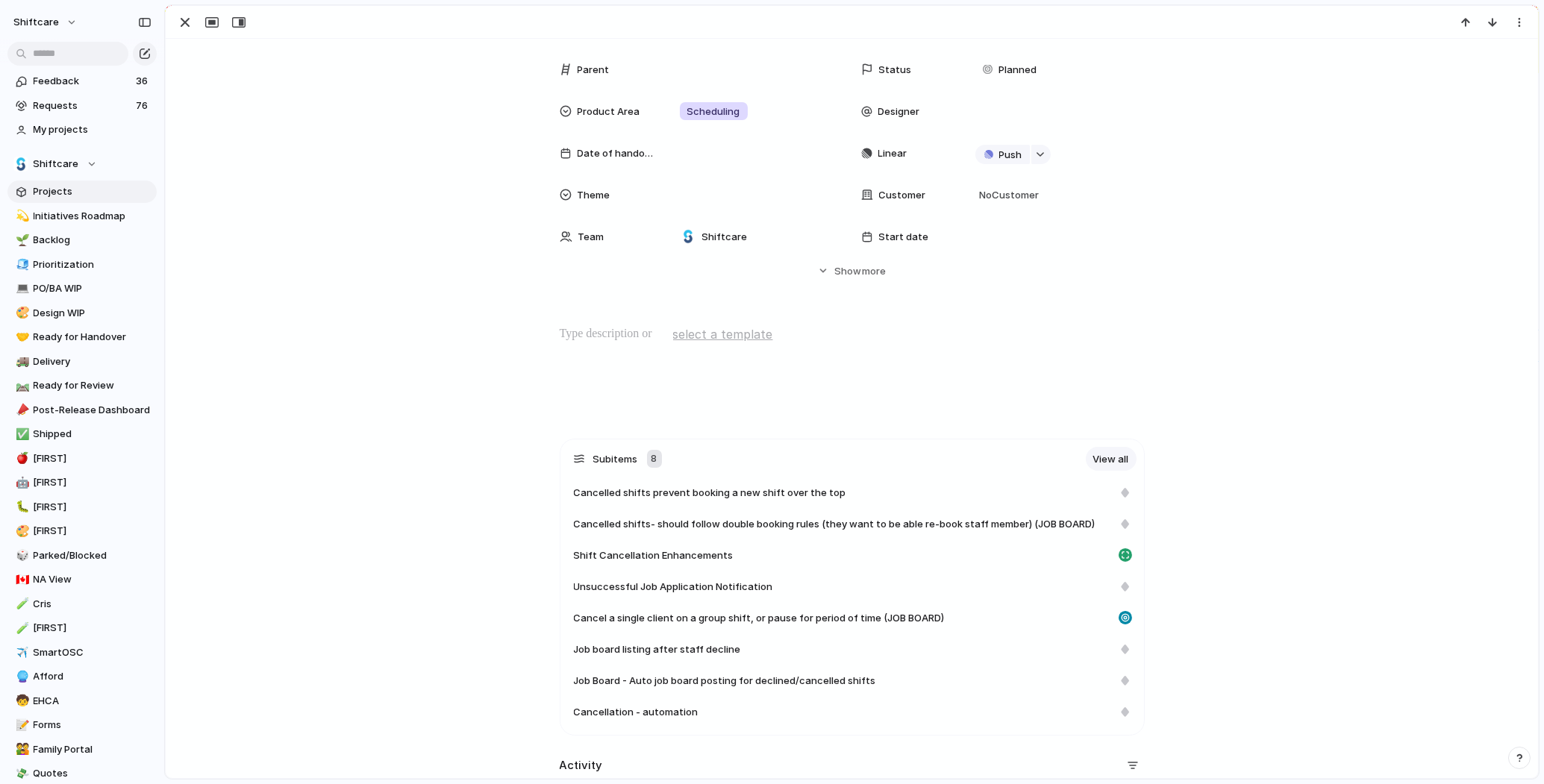 scroll, scrollTop: 183, scrollLeft: 0, axis: vertical 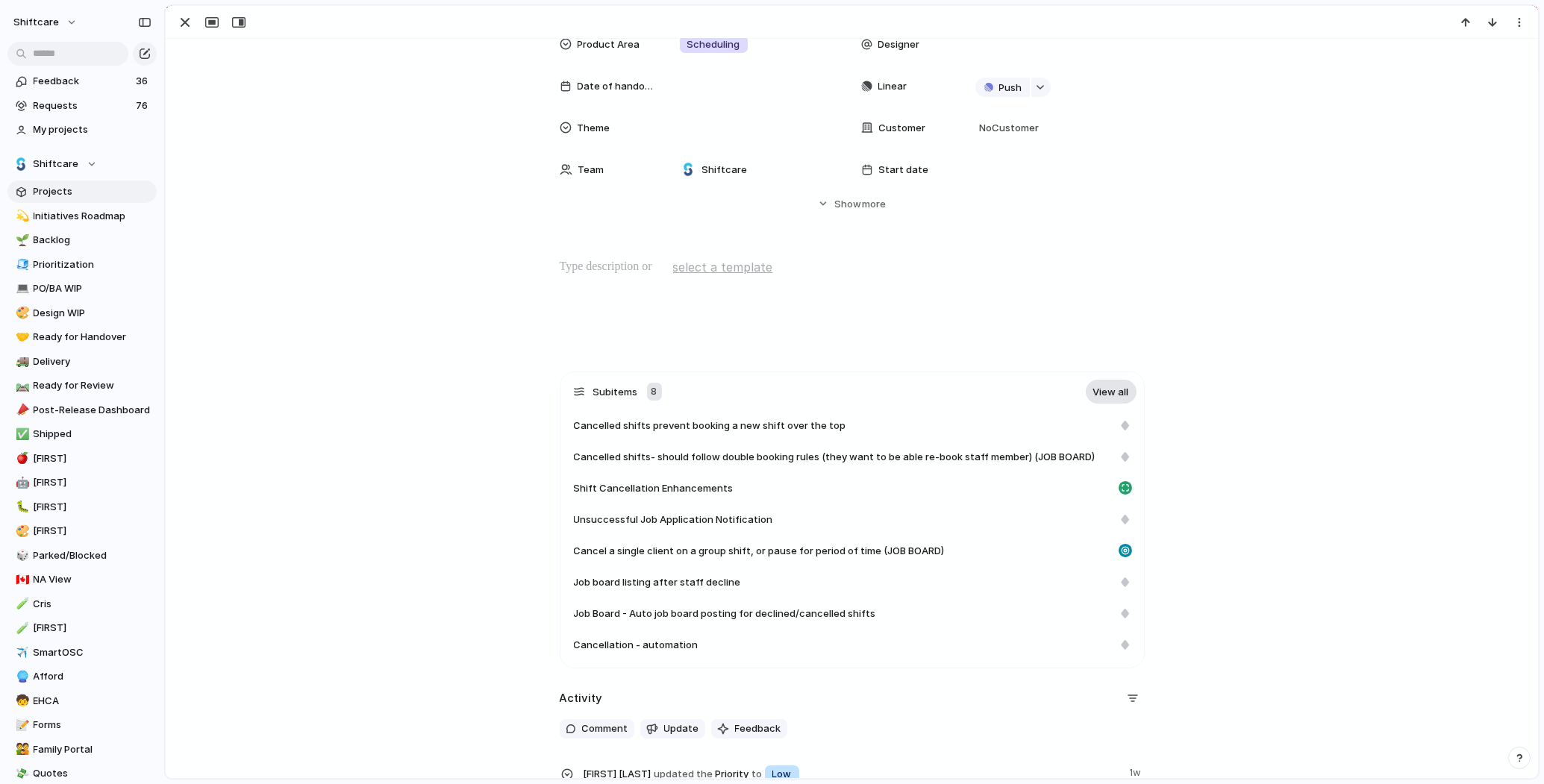 click on "View all" at bounding box center (1111, 392) 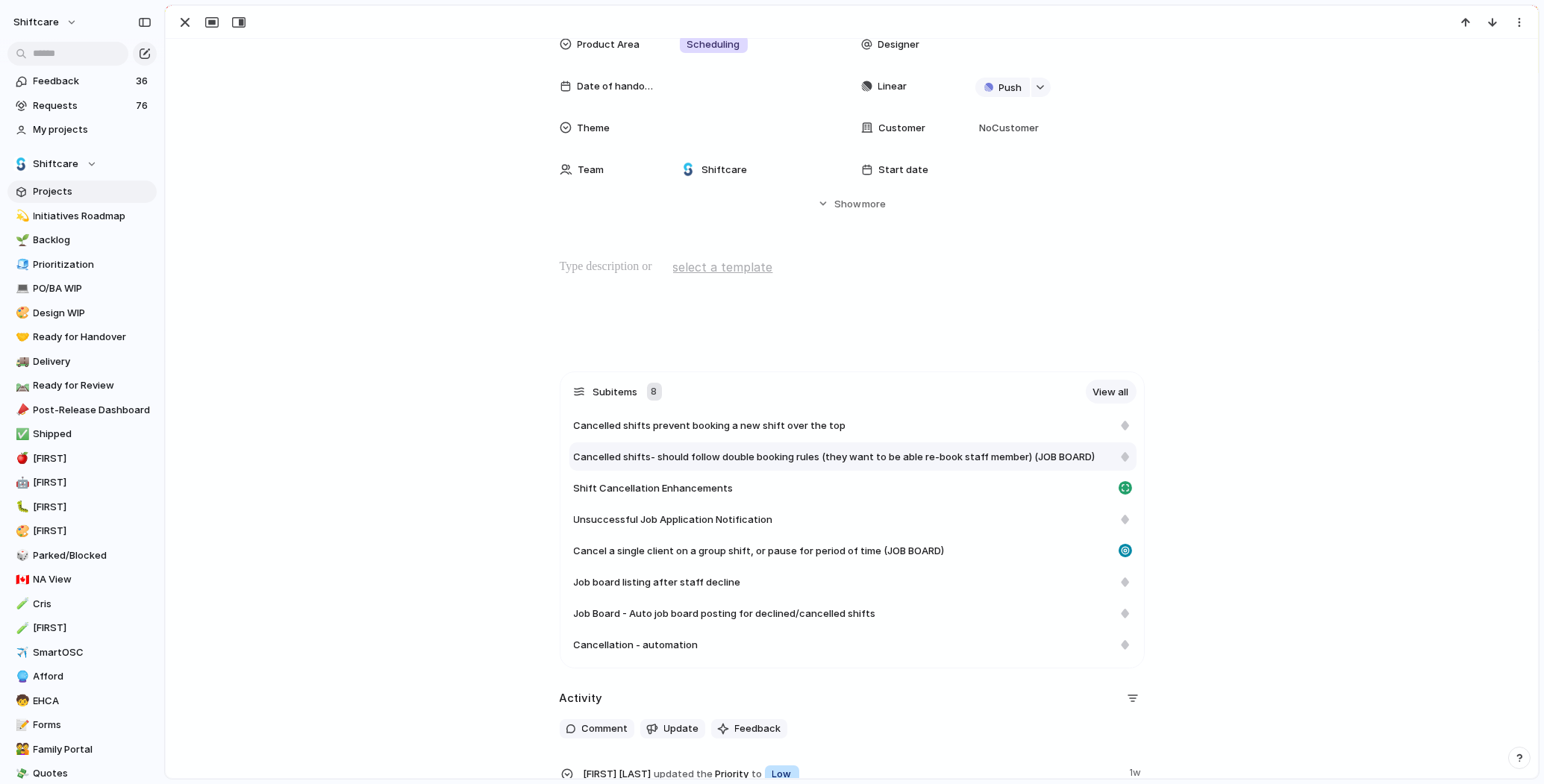 click on "Cancelled shifts- should follow double booking rules (they want to be able re-book staff member) (JOB BOARD)" at bounding box center [834, 457] 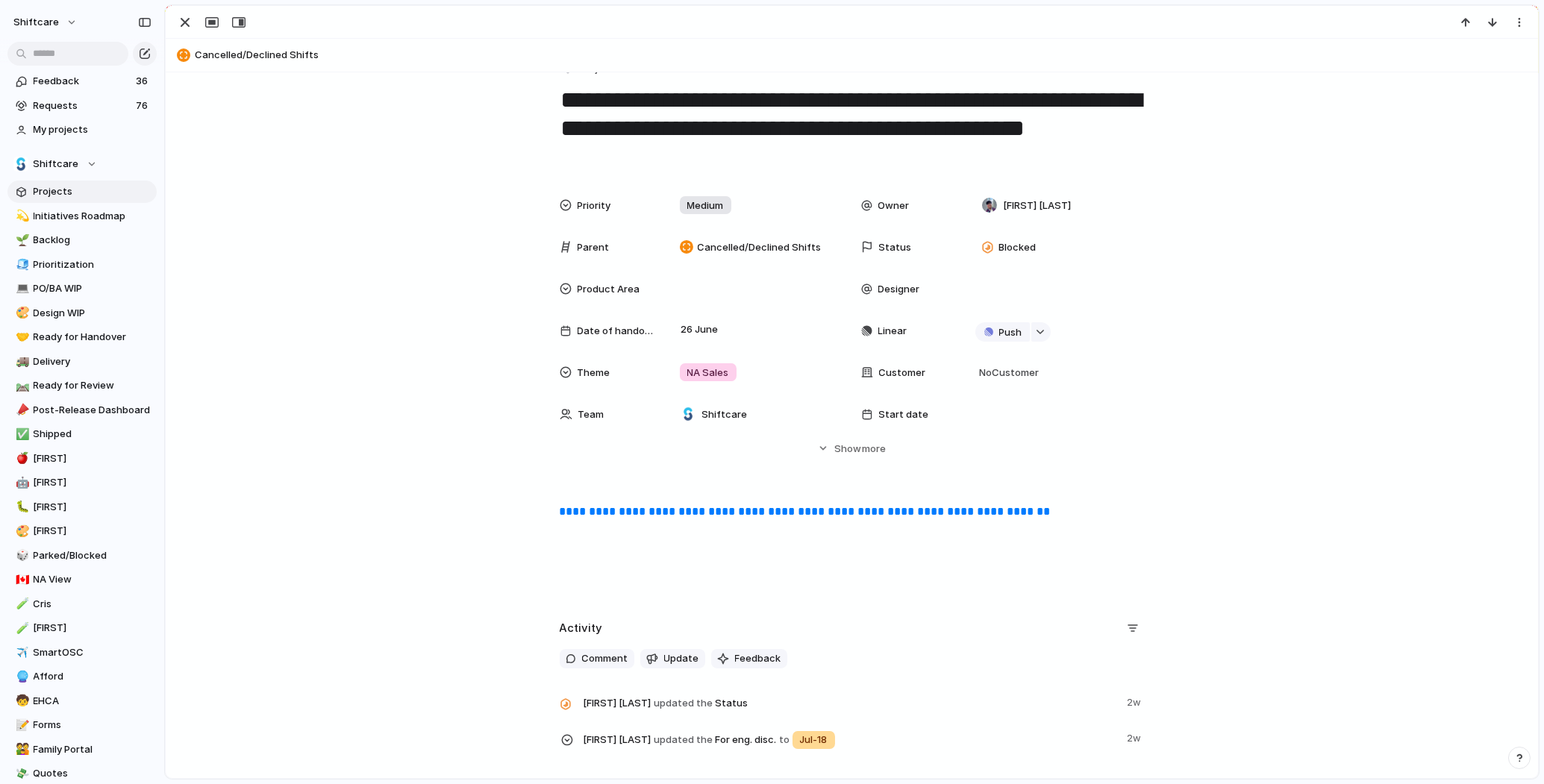 scroll, scrollTop: 0, scrollLeft: 0, axis: both 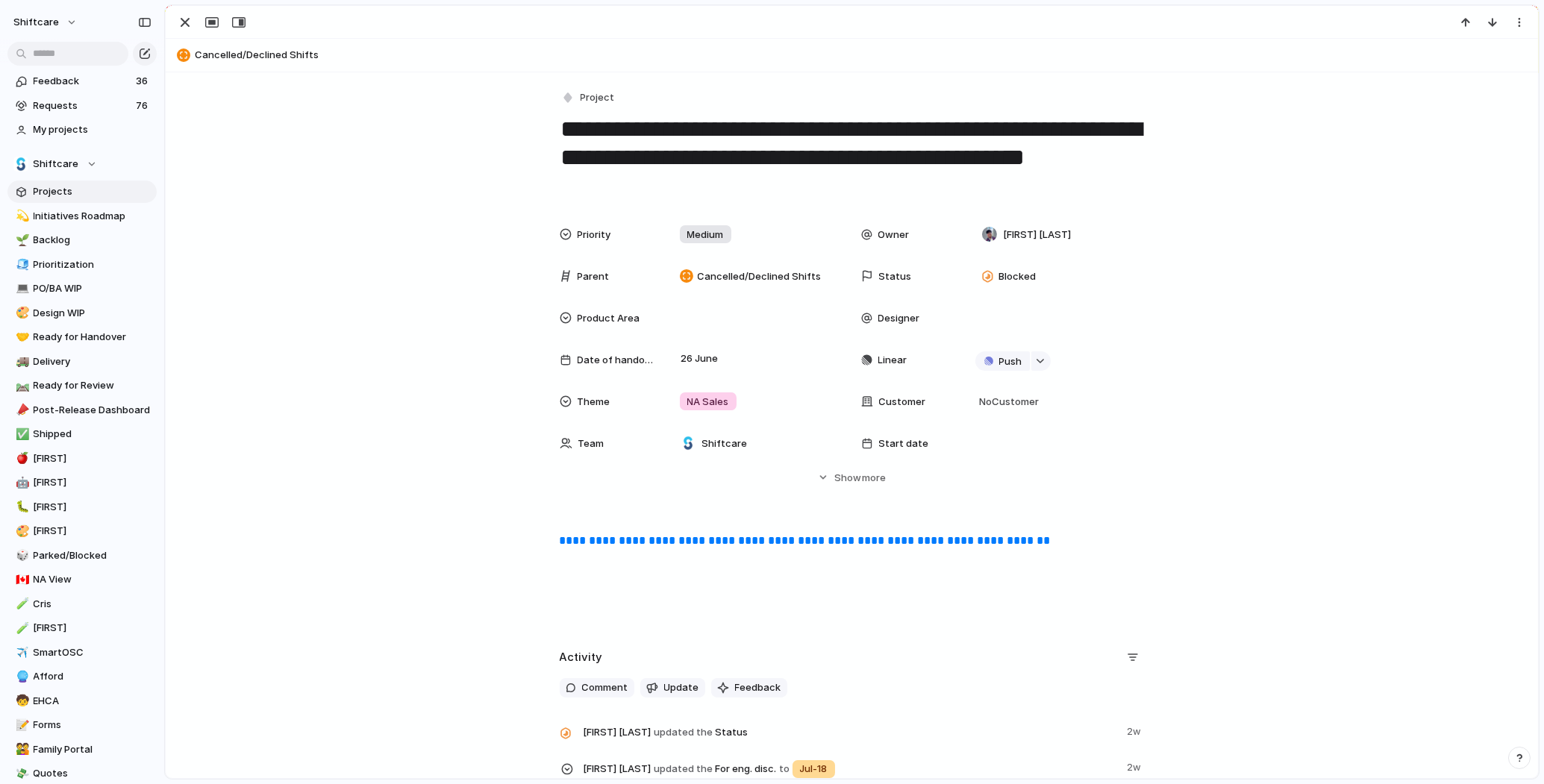 click on "**********" at bounding box center (851, 580) 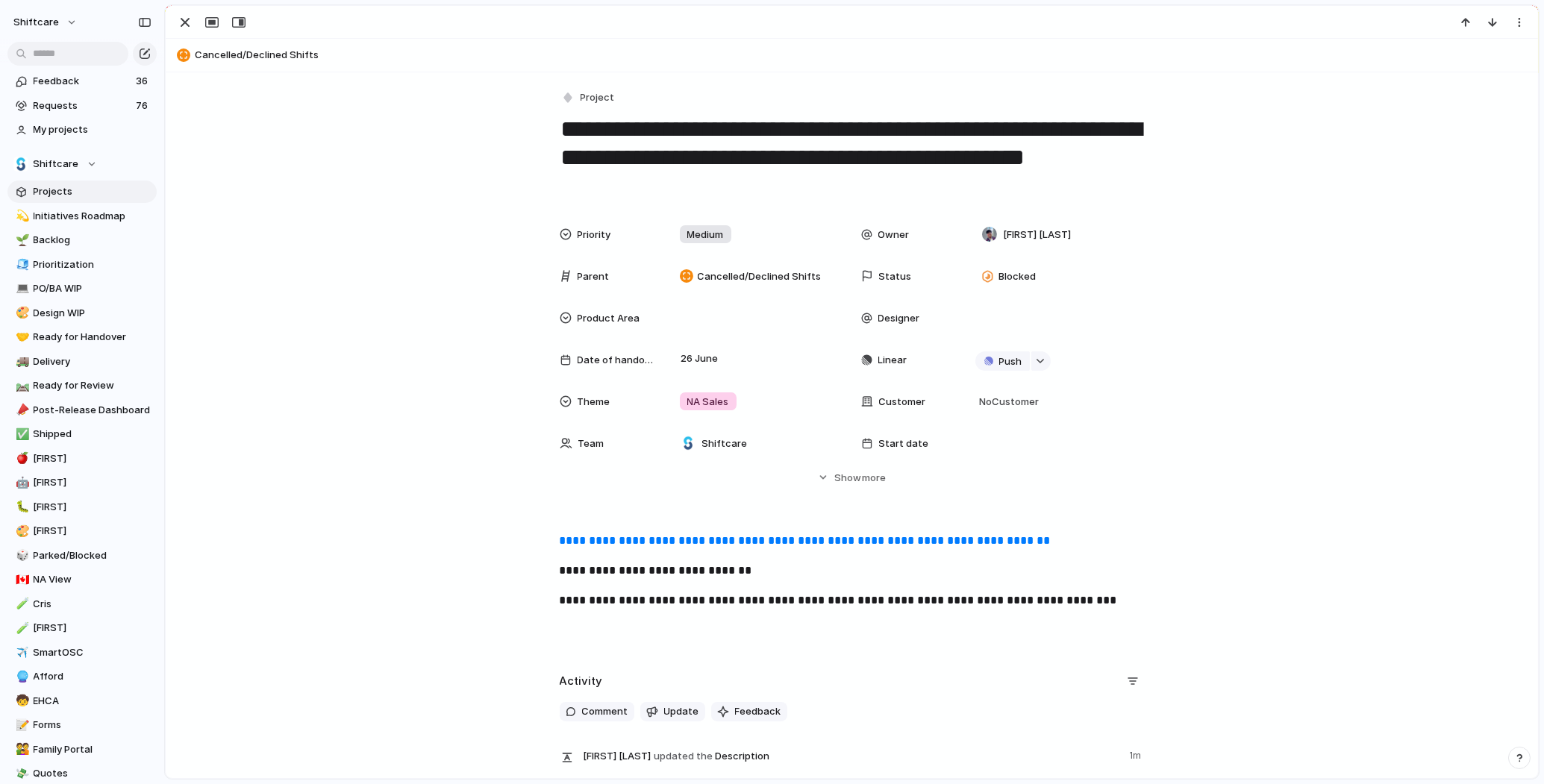 click on "**********" at bounding box center (851, 592) 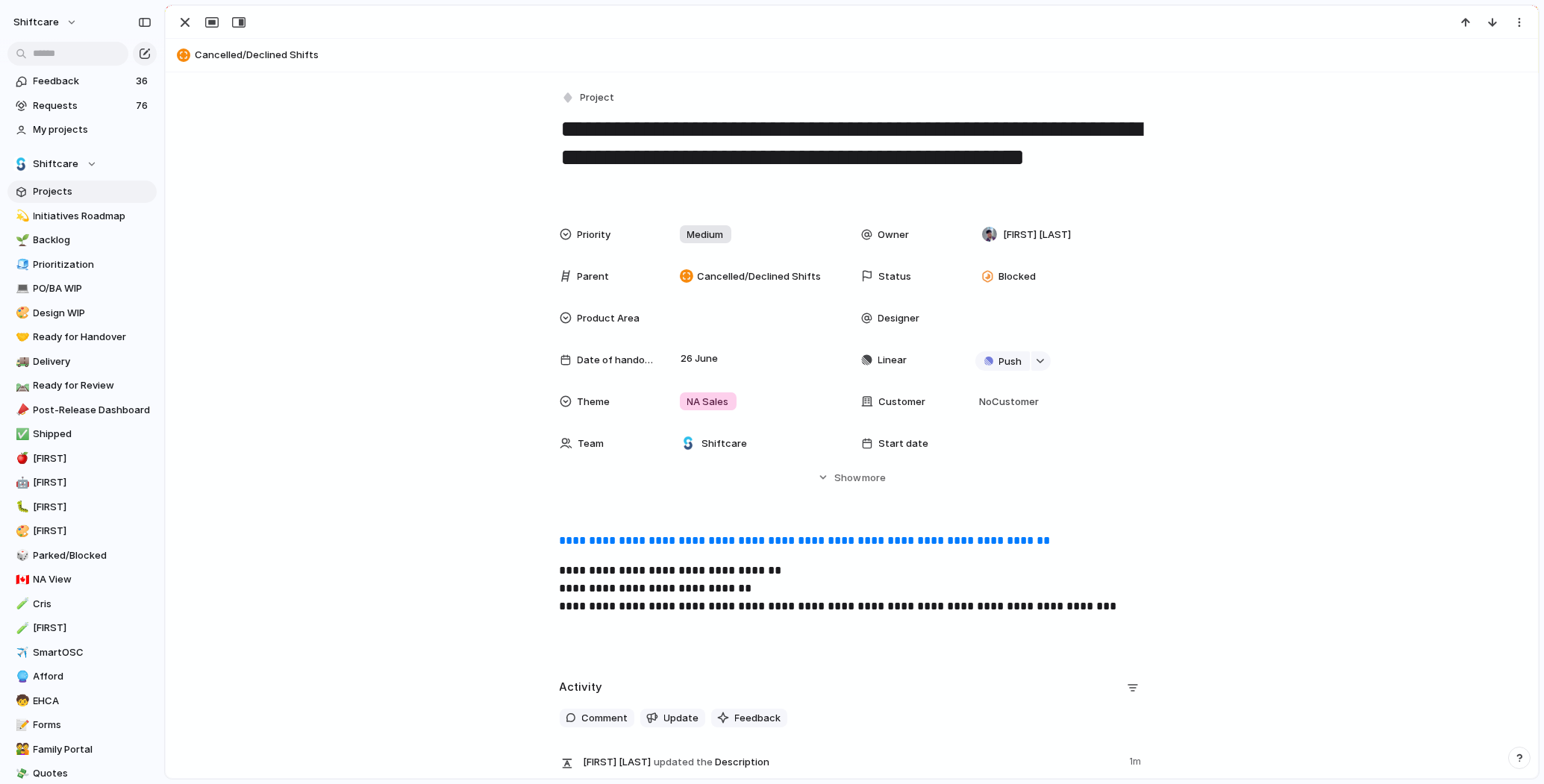click on "**********" at bounding box center (852, 589) 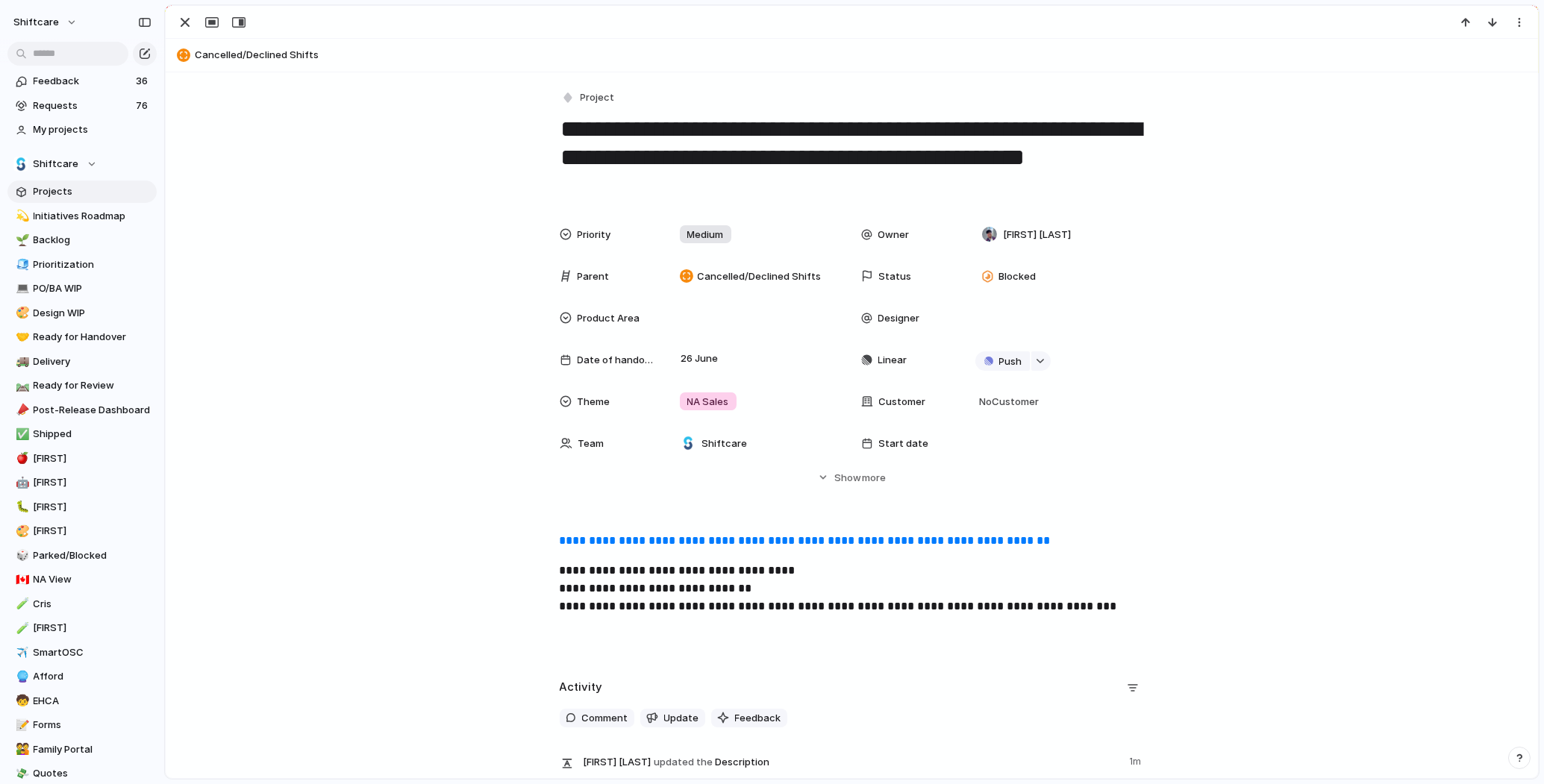 click on "**********" at bounding box center [852, 589] 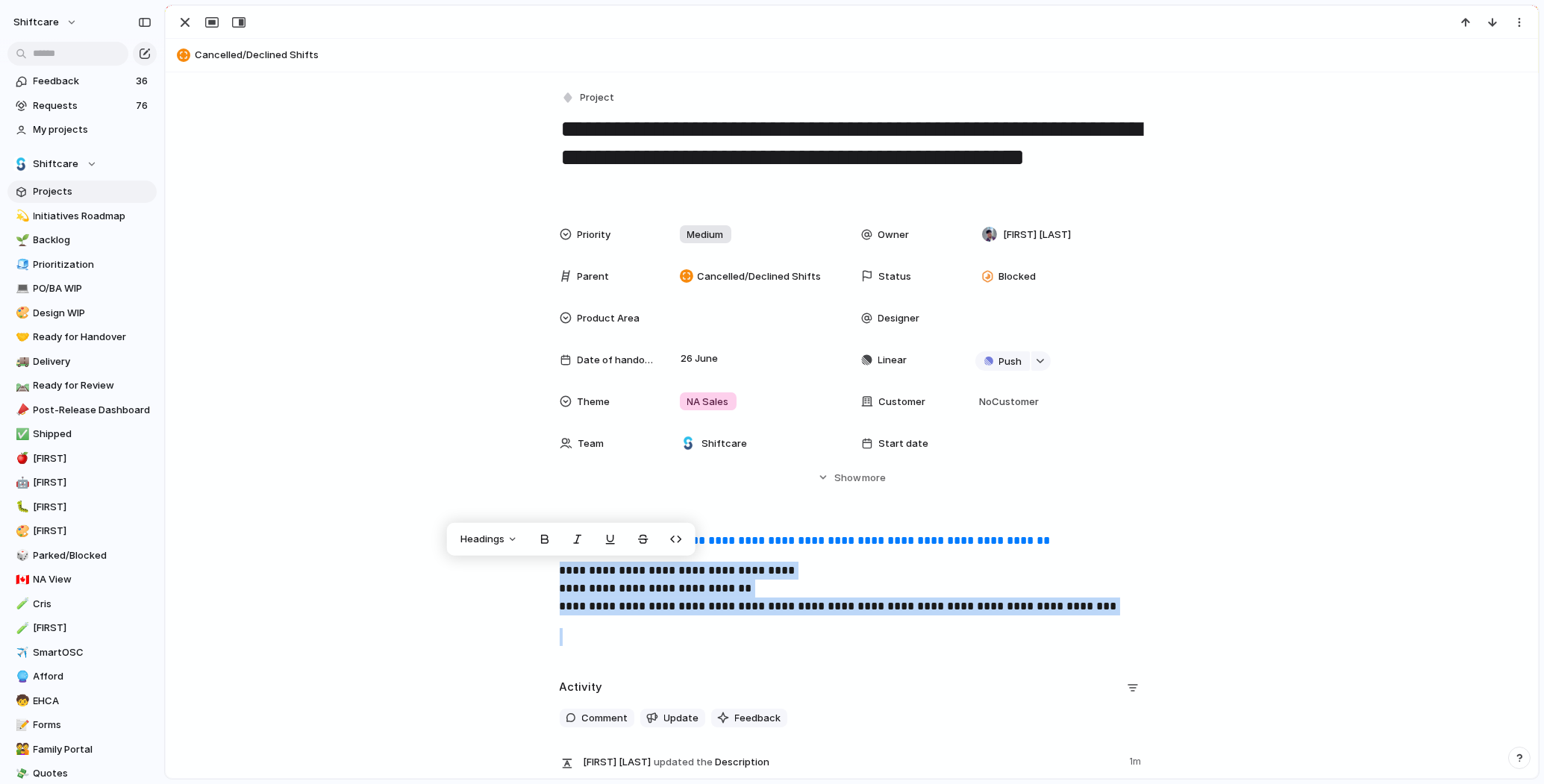 copy on "**********" 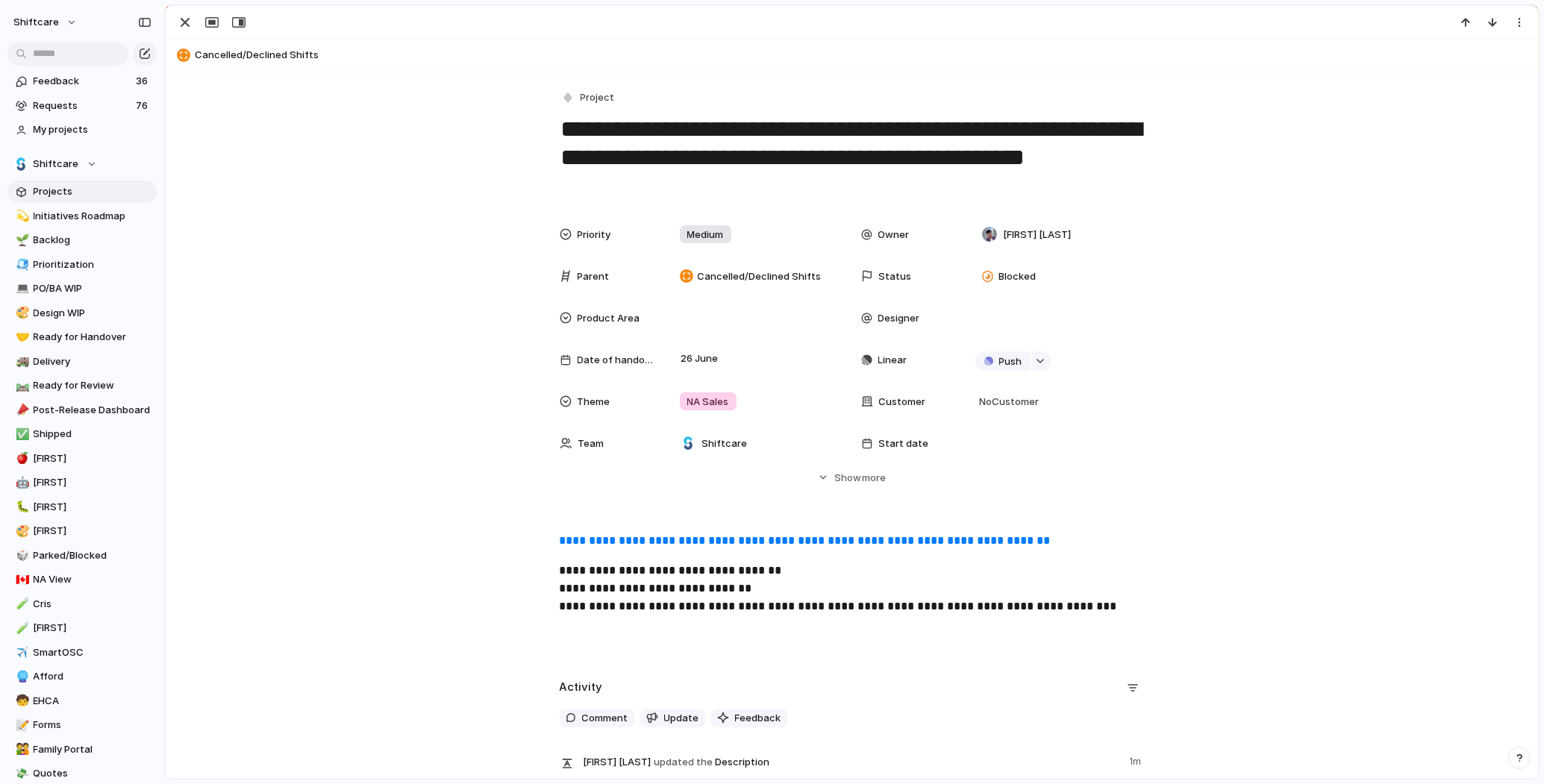 click on "**********" at bounding box center [851, 595] 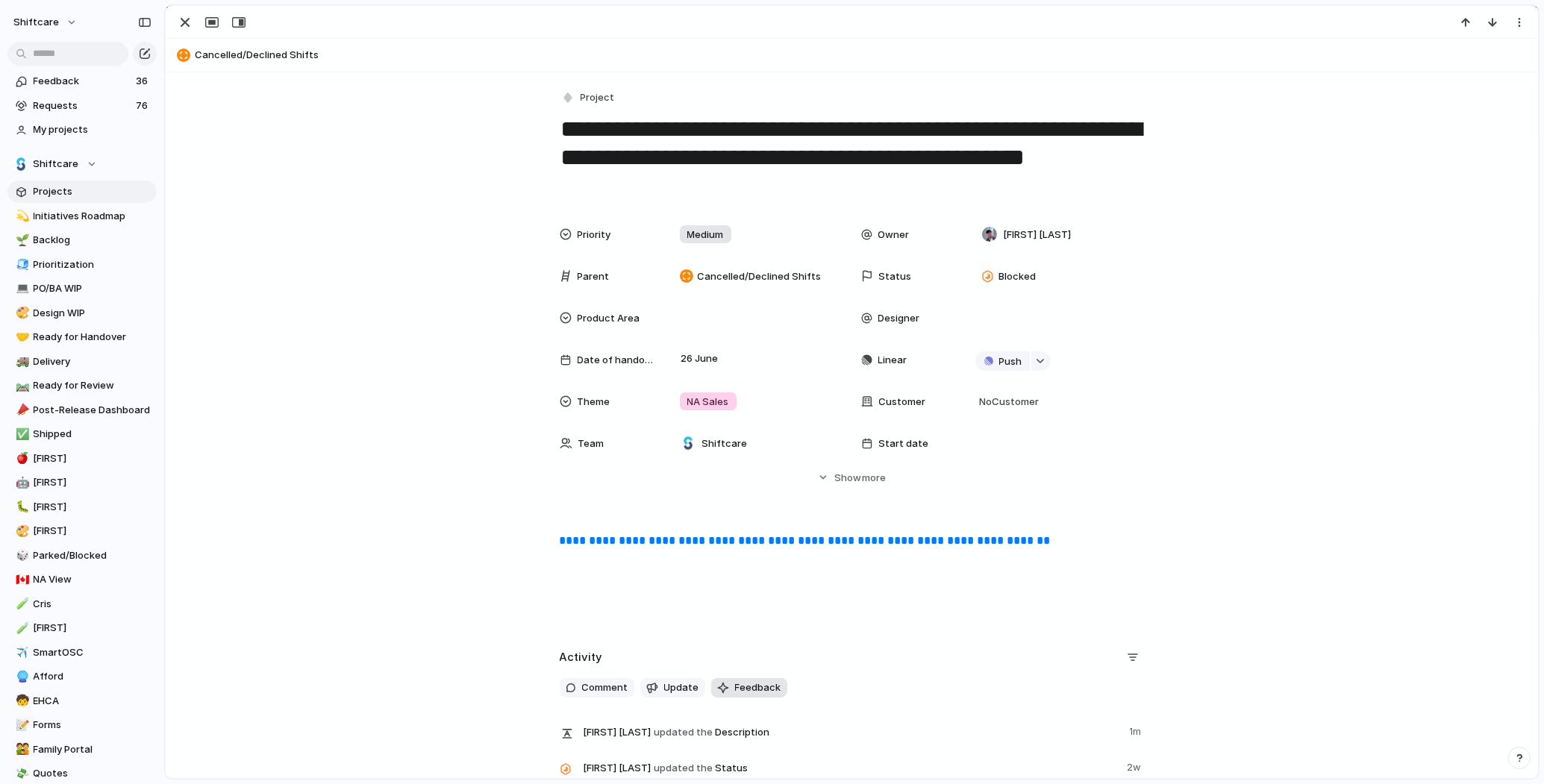 click on "Feedback" at bounding box center [758, 688] 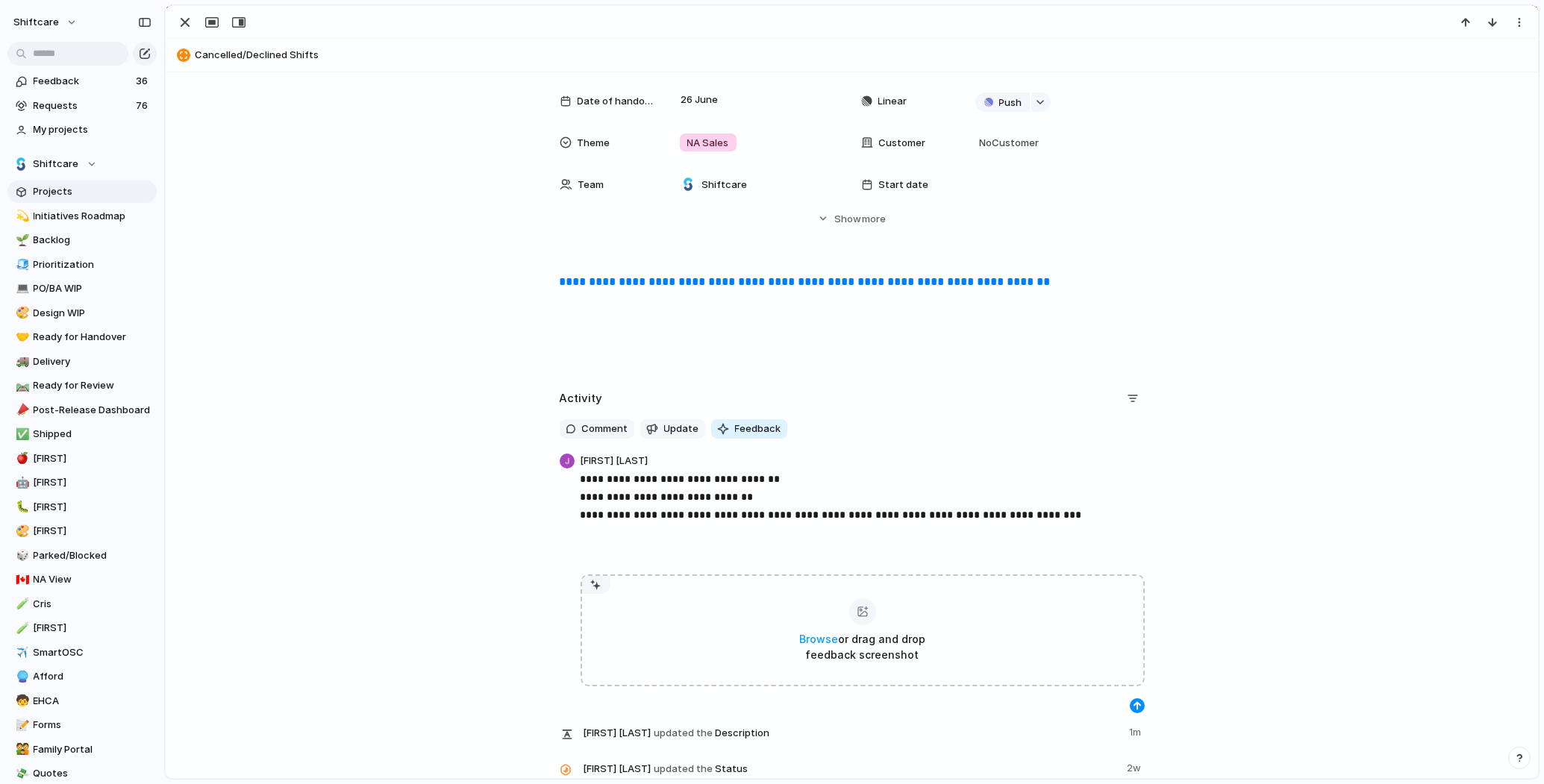 scroll, scrollTop: 349, scrollLeft: 0, axis: vertical 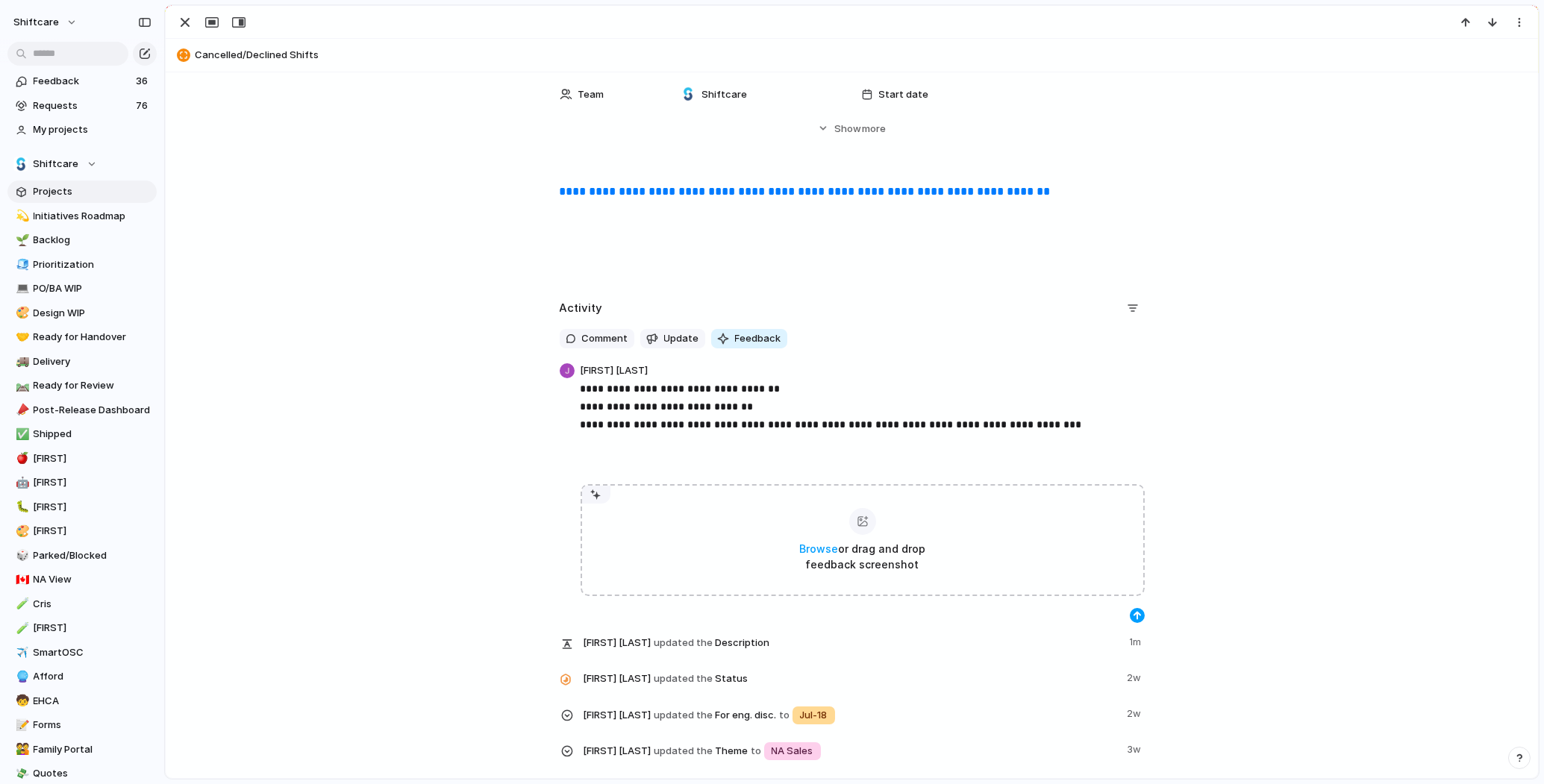 click at bounding box center (1137, 615) 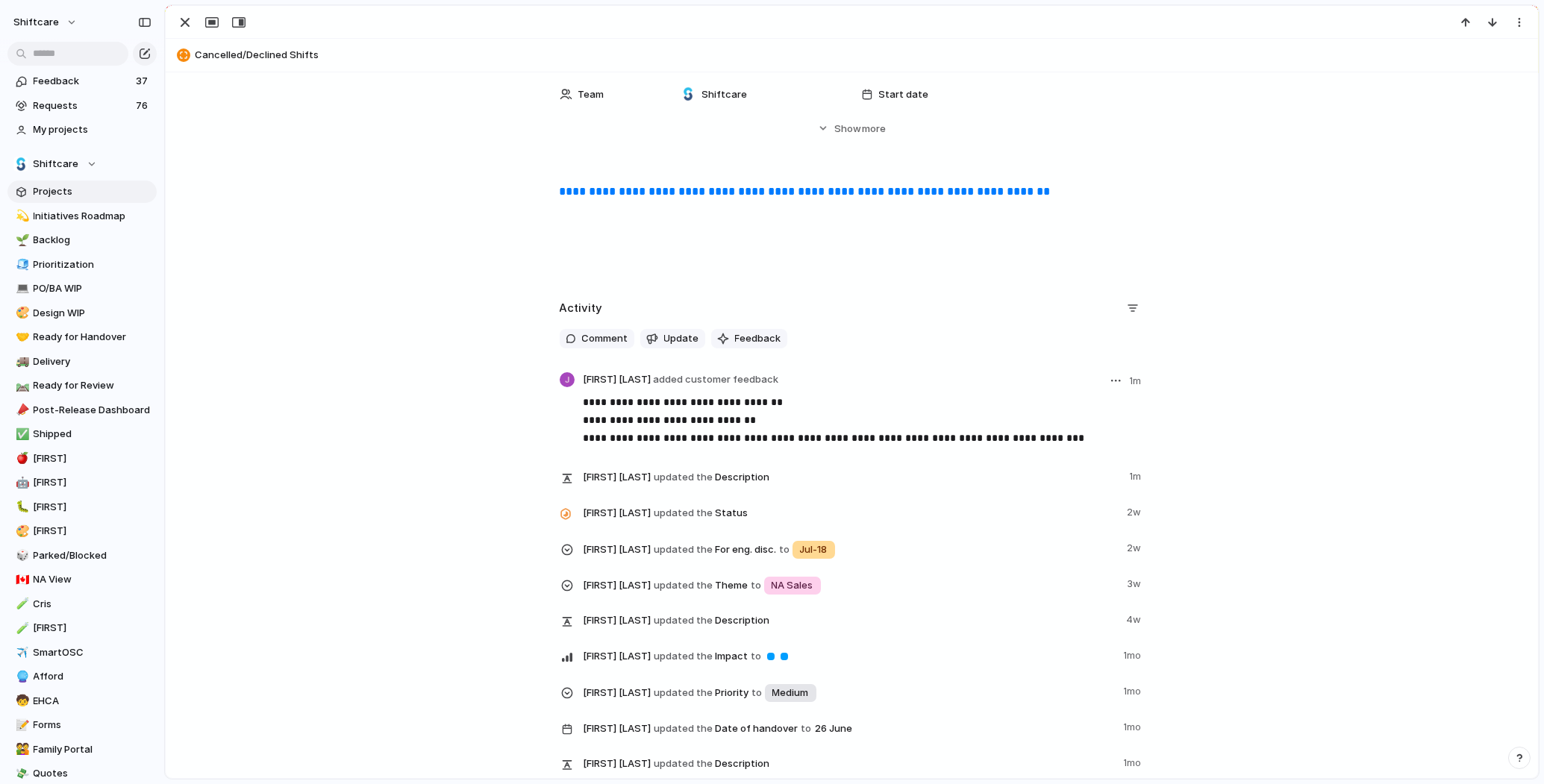 click on "Jonathan Agness   added customer feedback 1m" at bounding box center (864, 381) 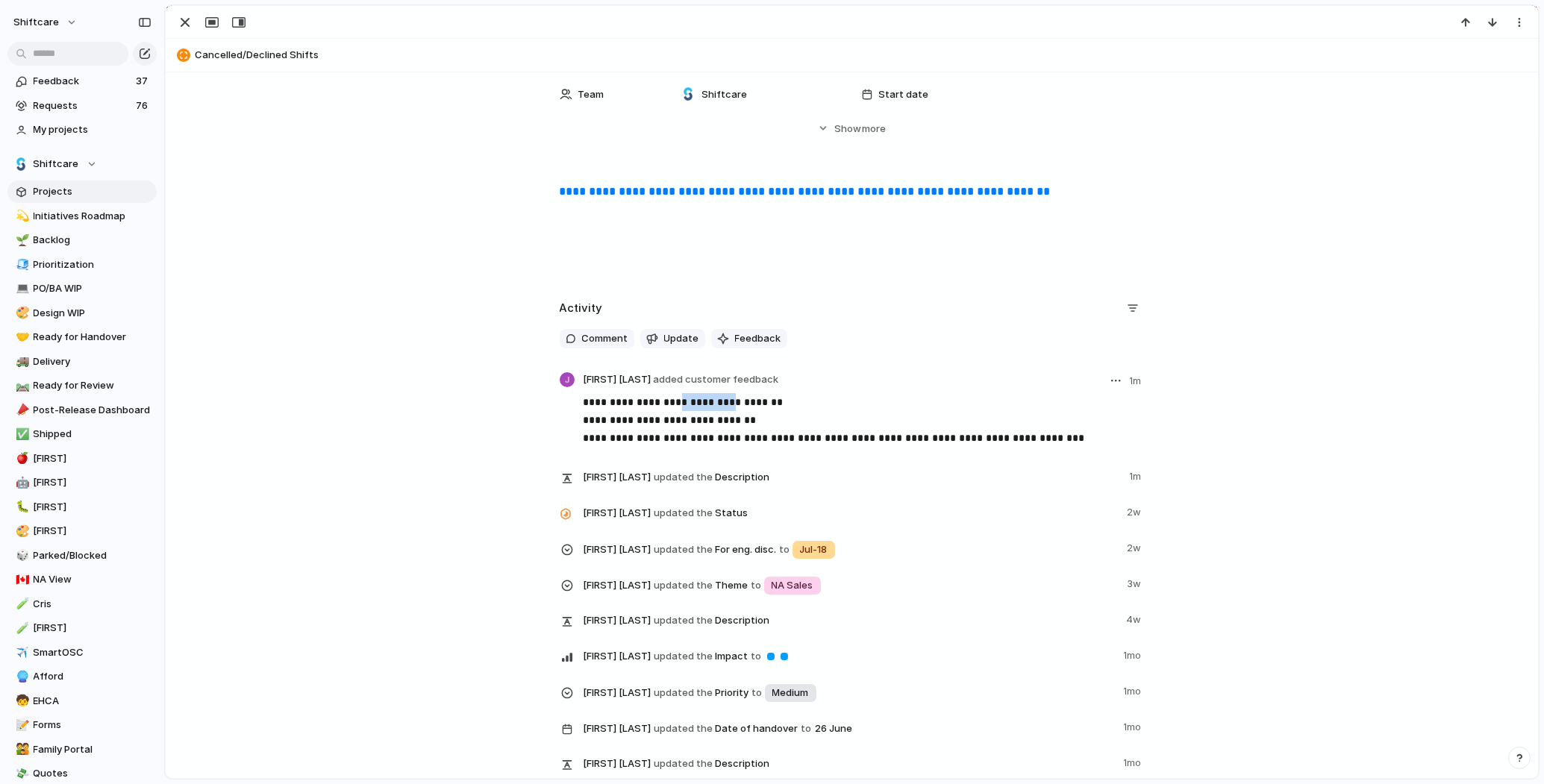 click on "**********" at bounding box center [864, 420] 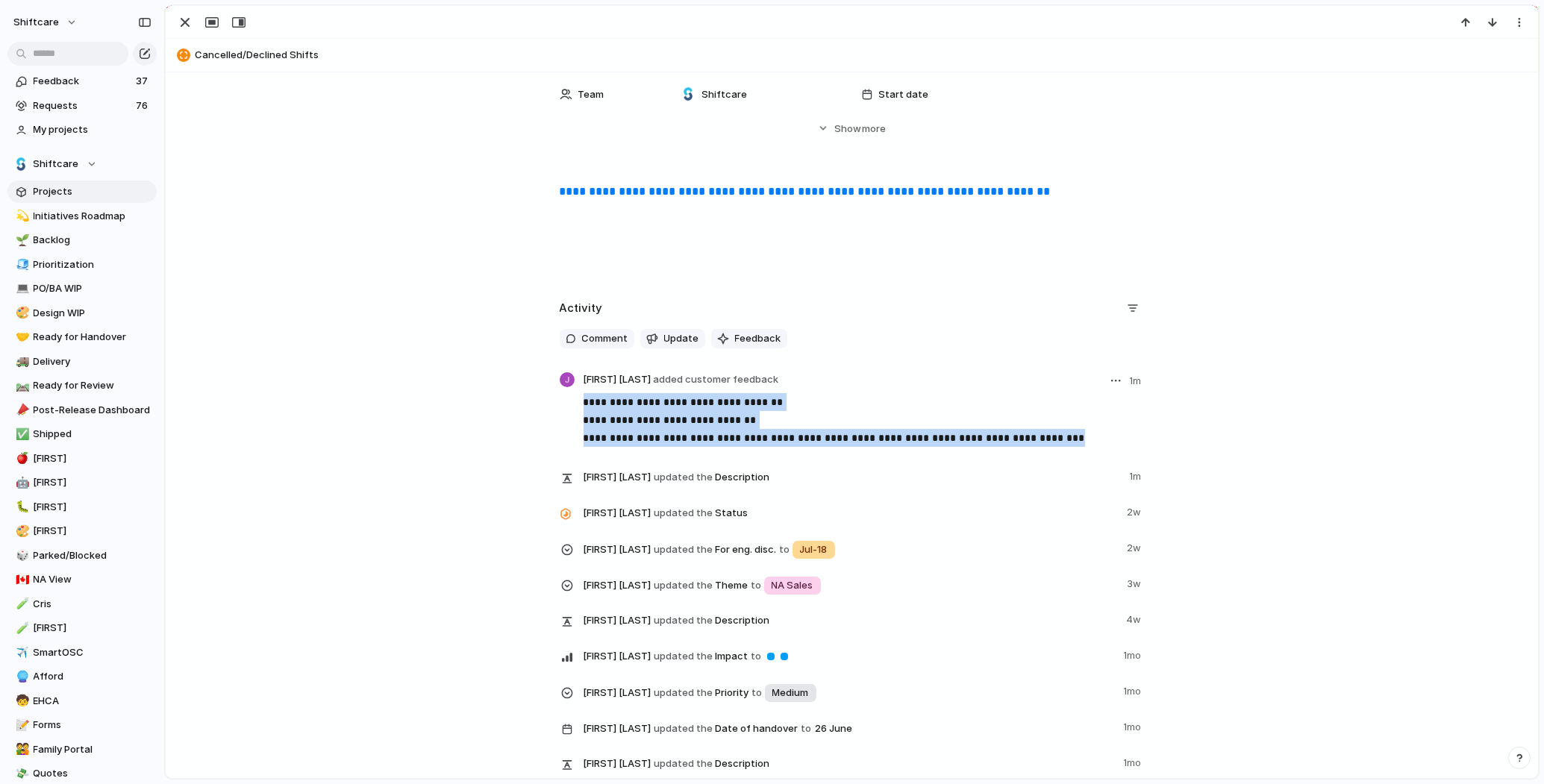 click on "**********" at bounding box center [864, 420] 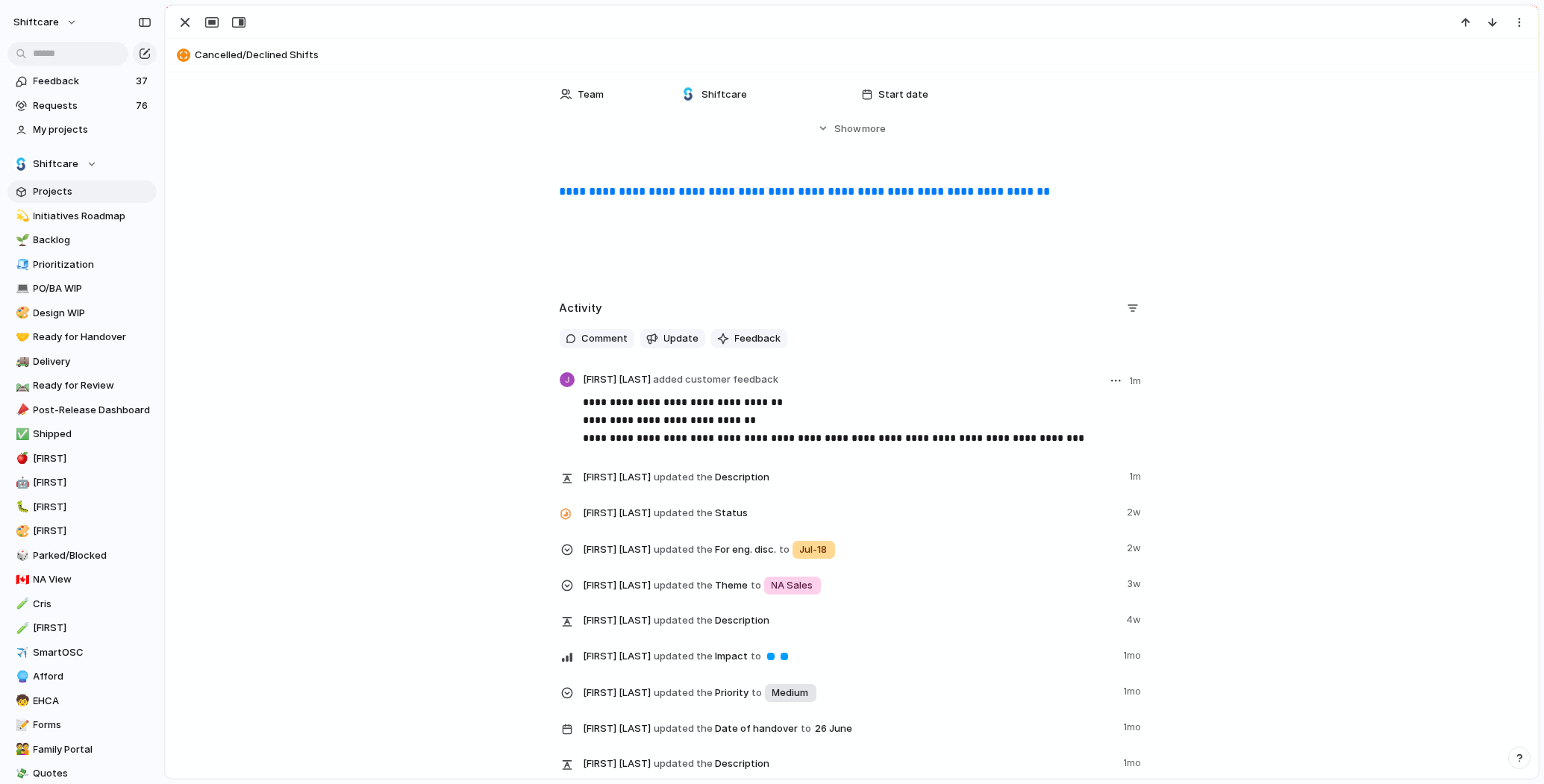 click on "**********" at bounding box center [864, 420] 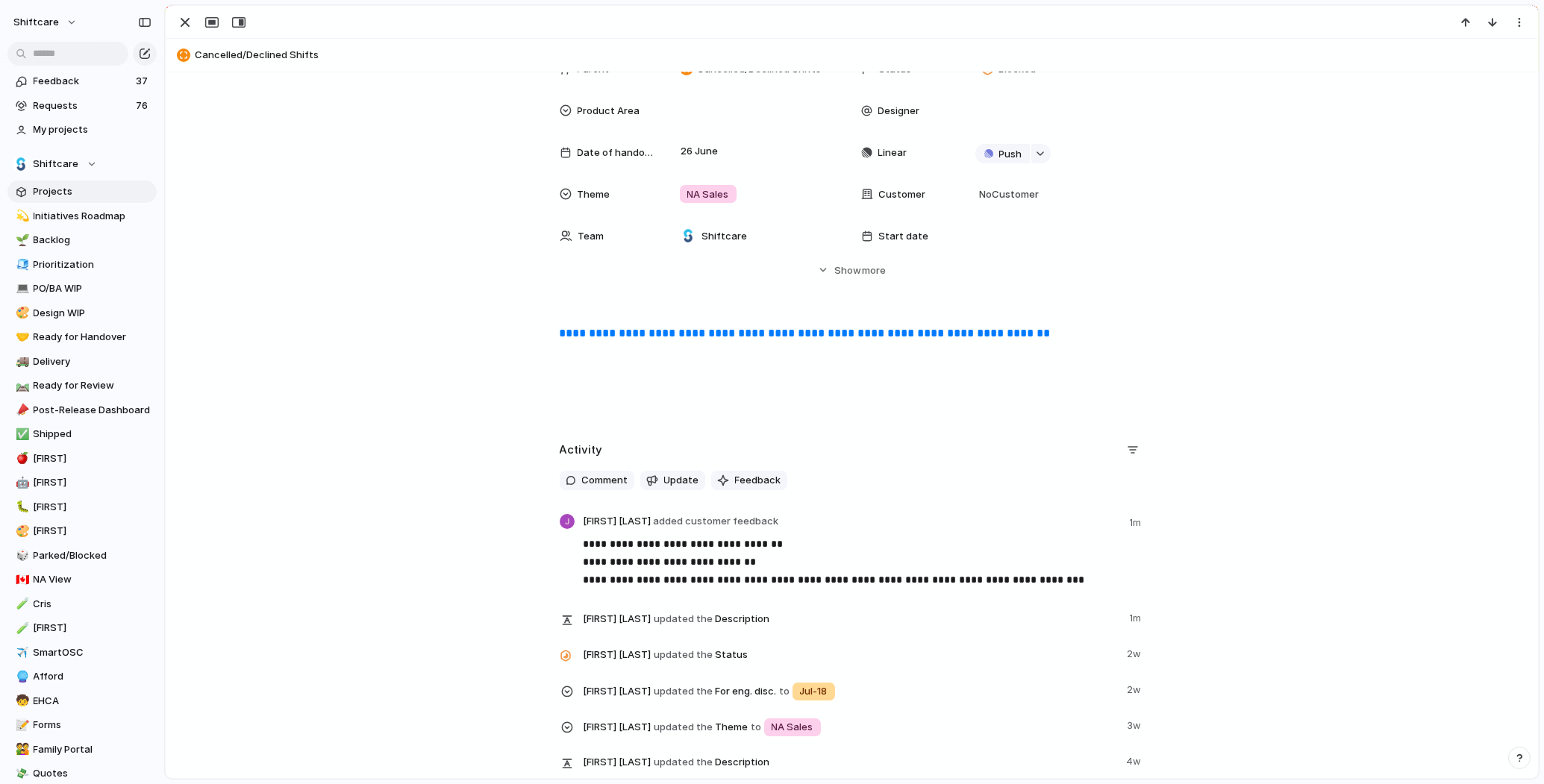 scroll, scrollTop: 189, scrollLeft: 0, axis: vertical 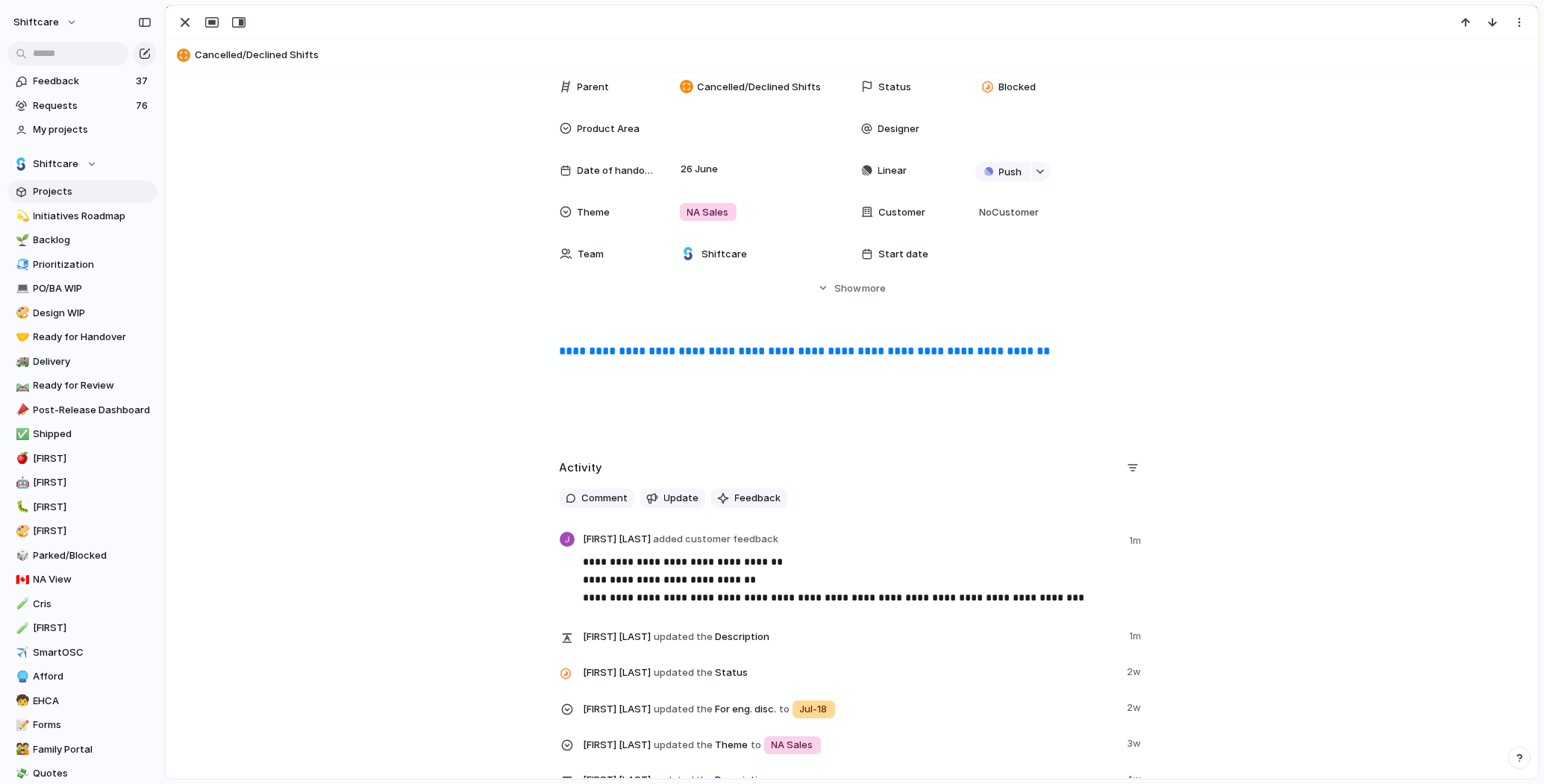 click on "**********" at bounding box center [852, 351] 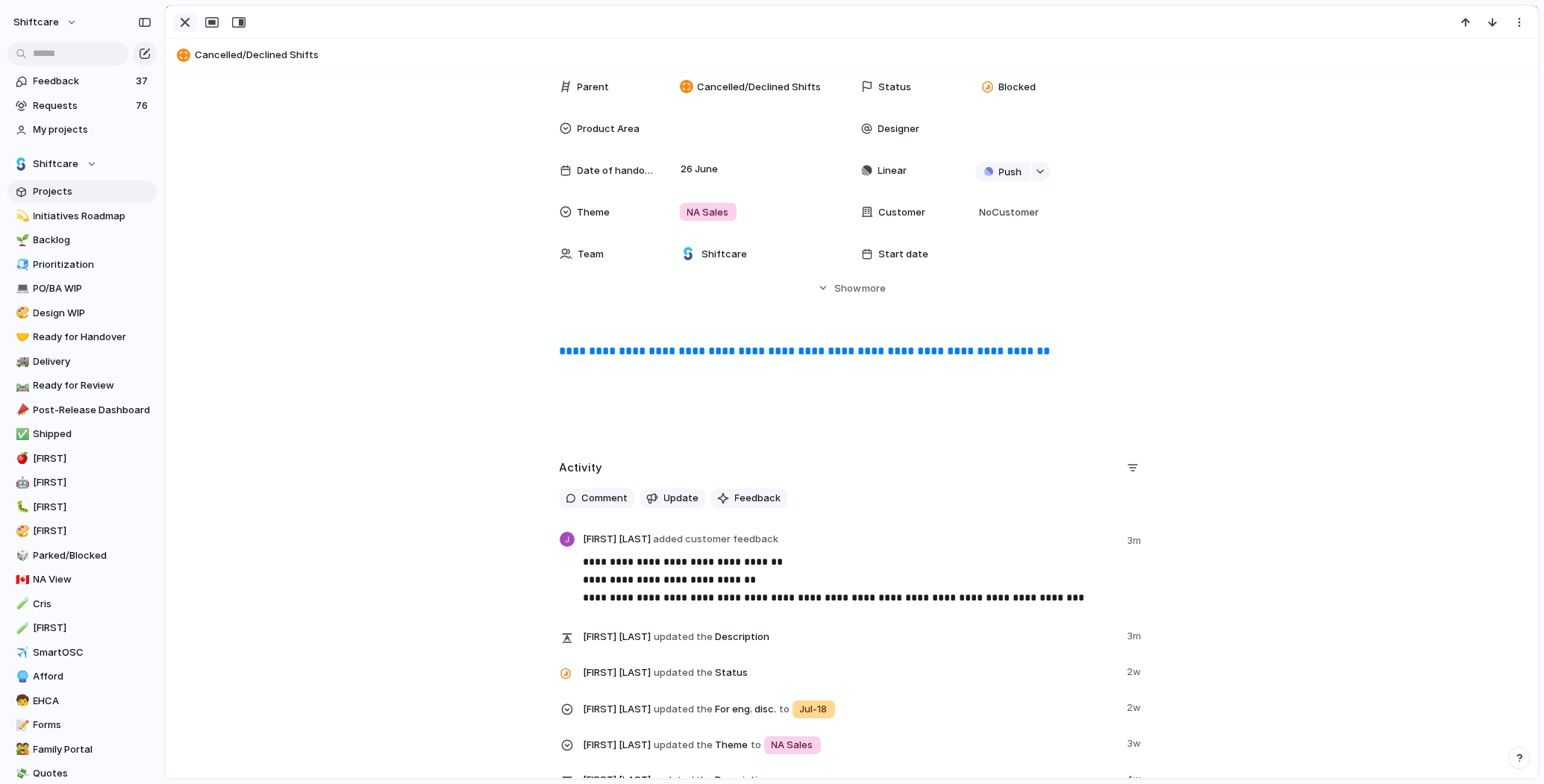 click at bounding box center (185, 22) 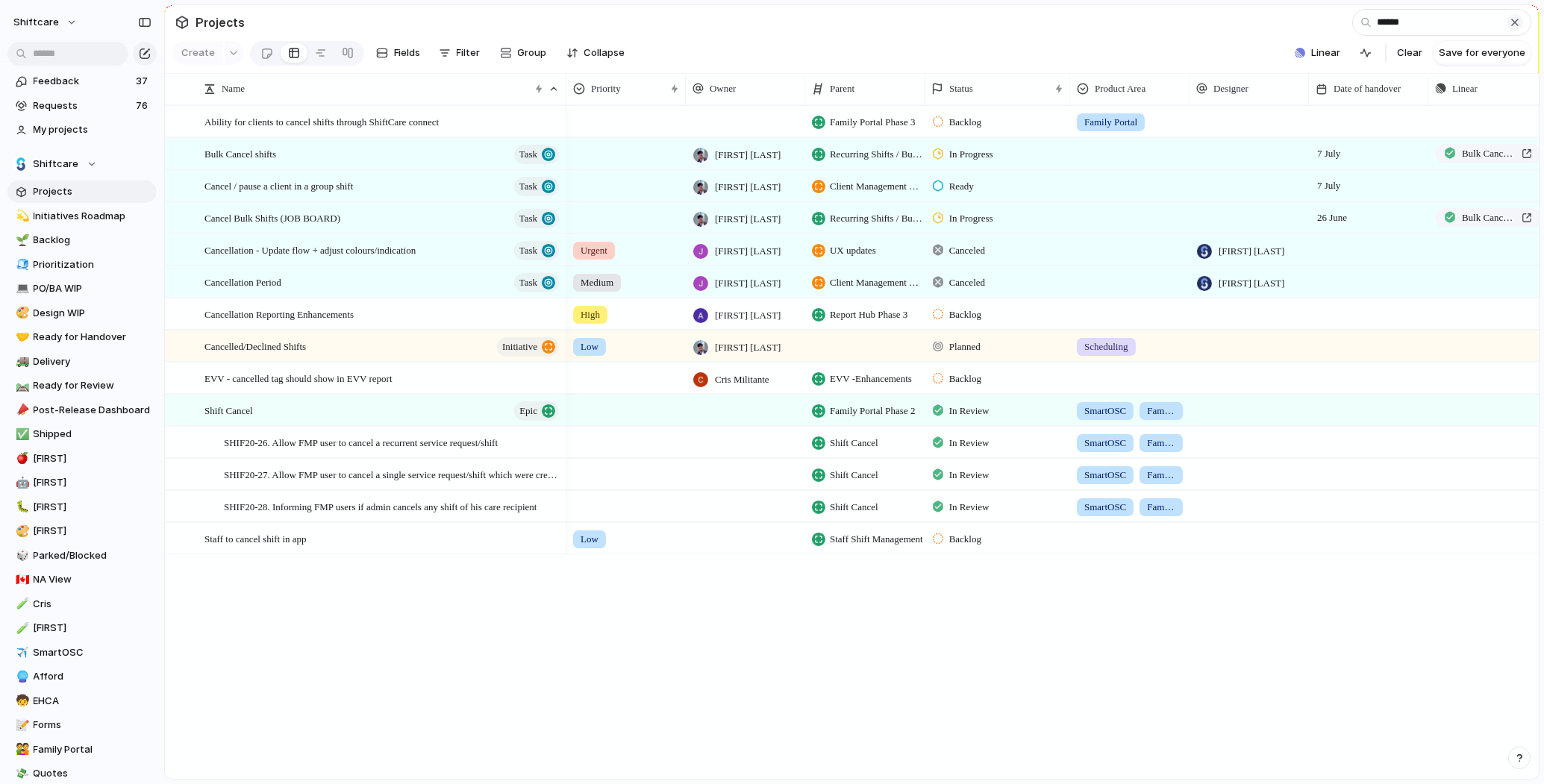 click at bounding box center [1515, 22] 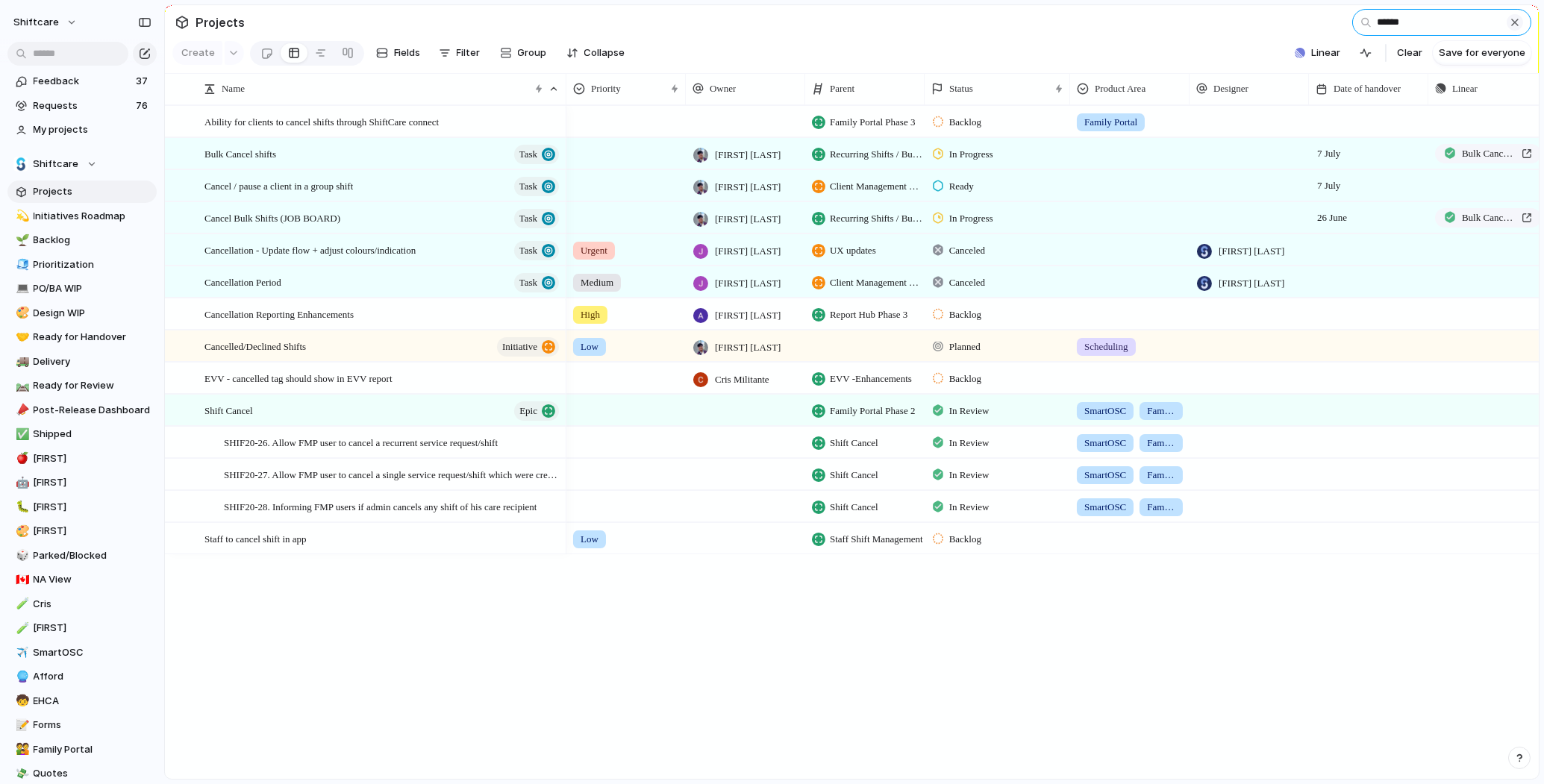 type 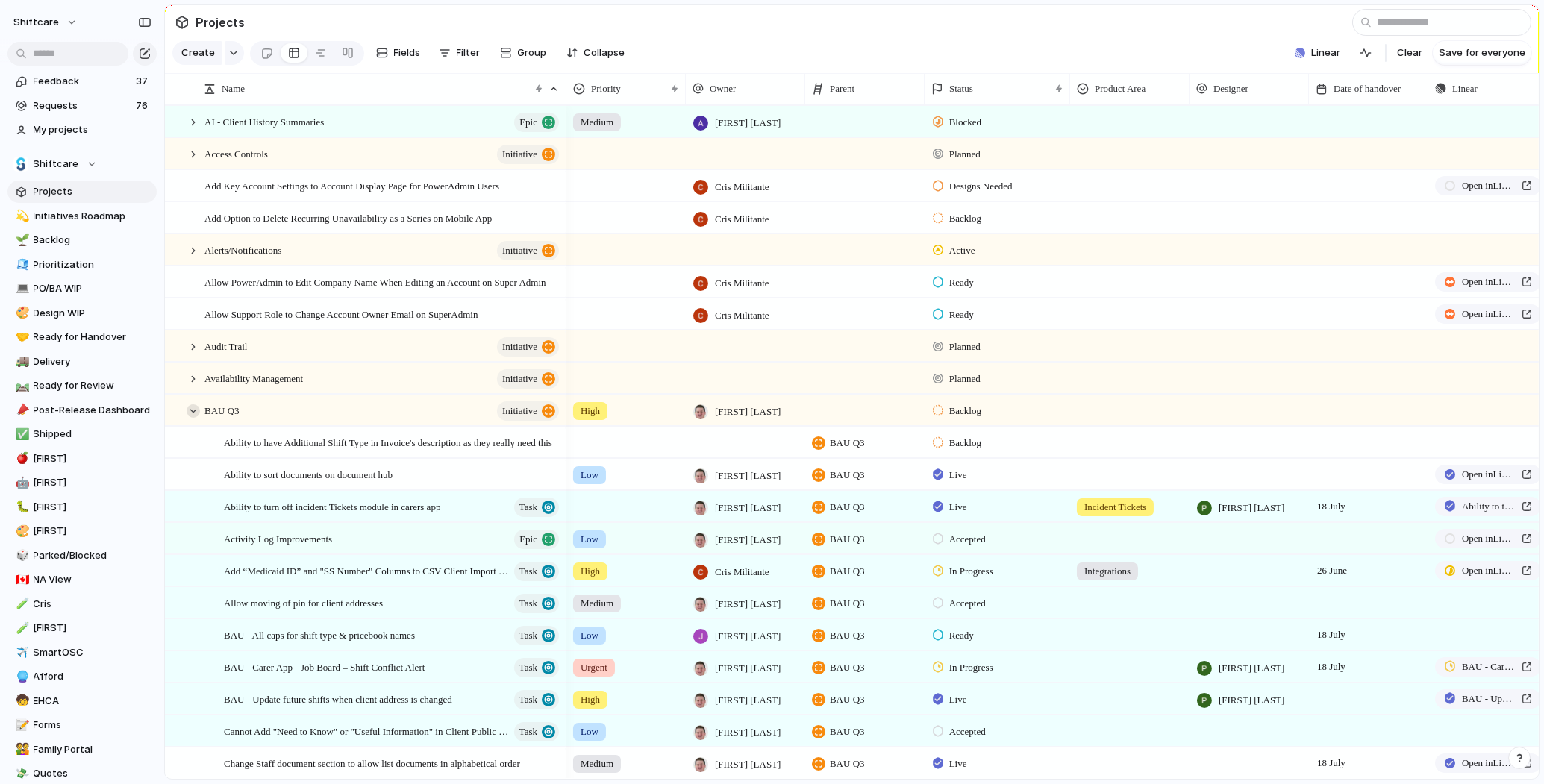 click at bounding box center [193, 411] 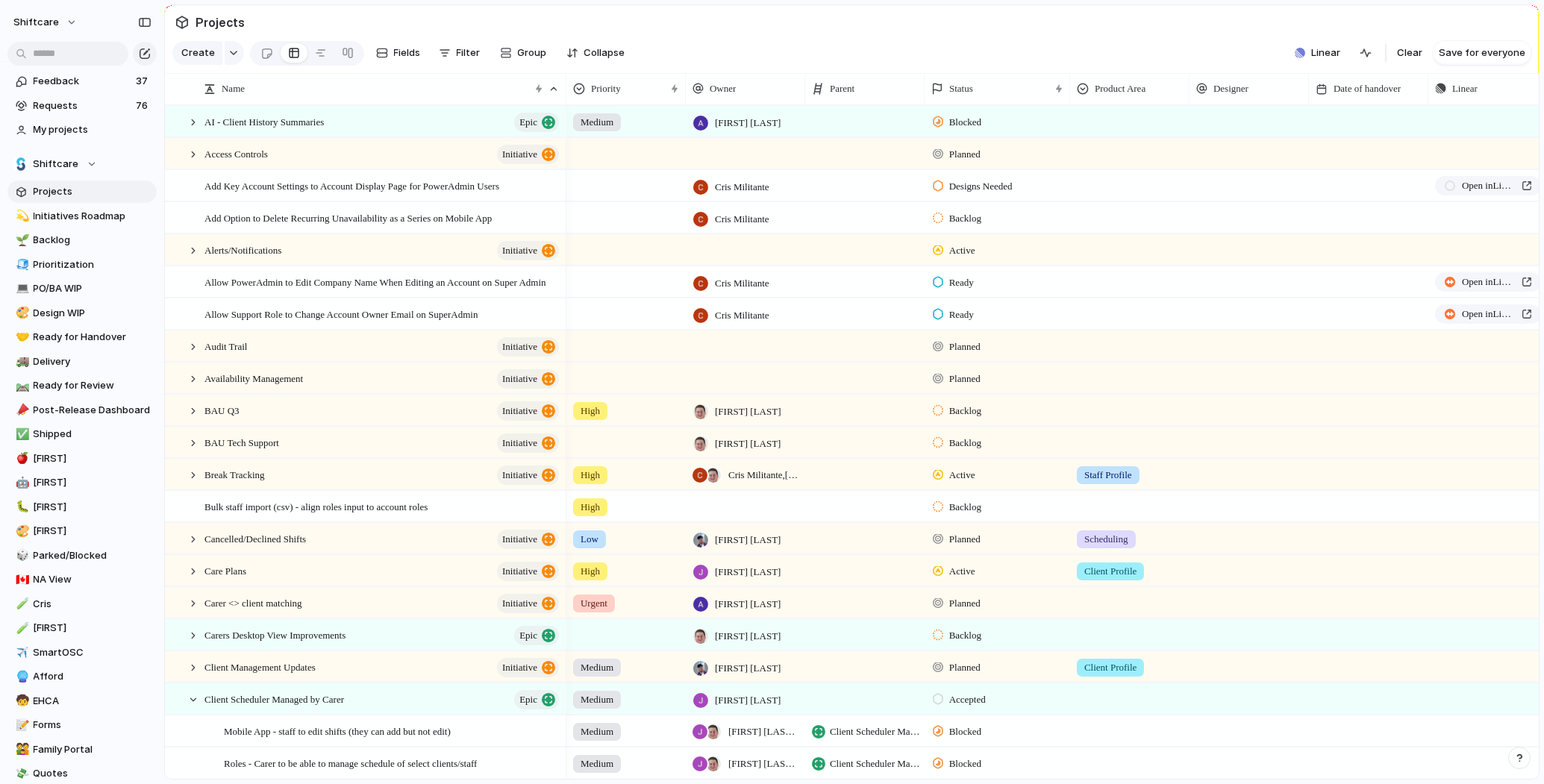 scroll, scrollTop: 230, scrollLeft: 0, axis: vertical 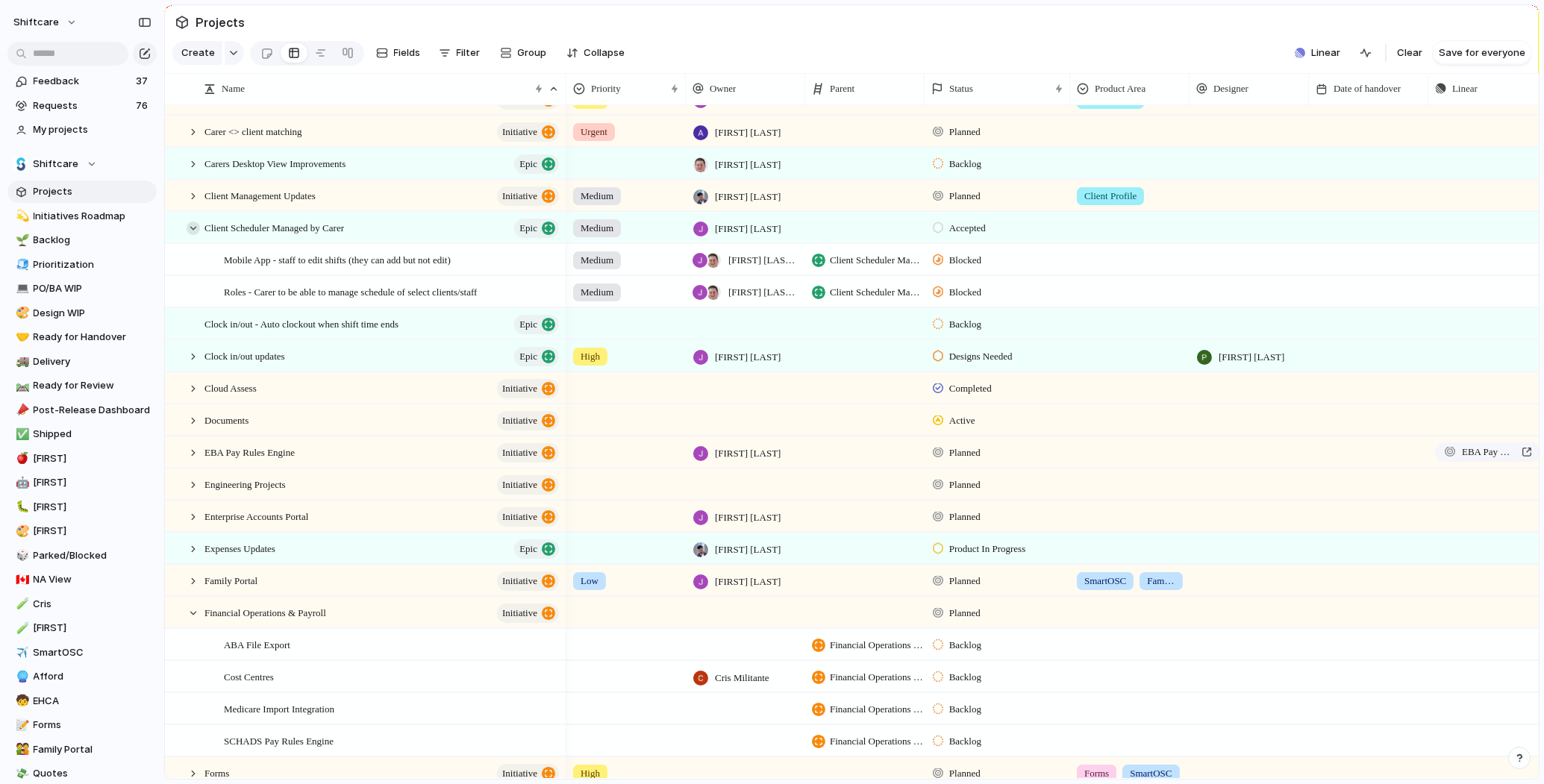 click at bounding box center [193, 228] 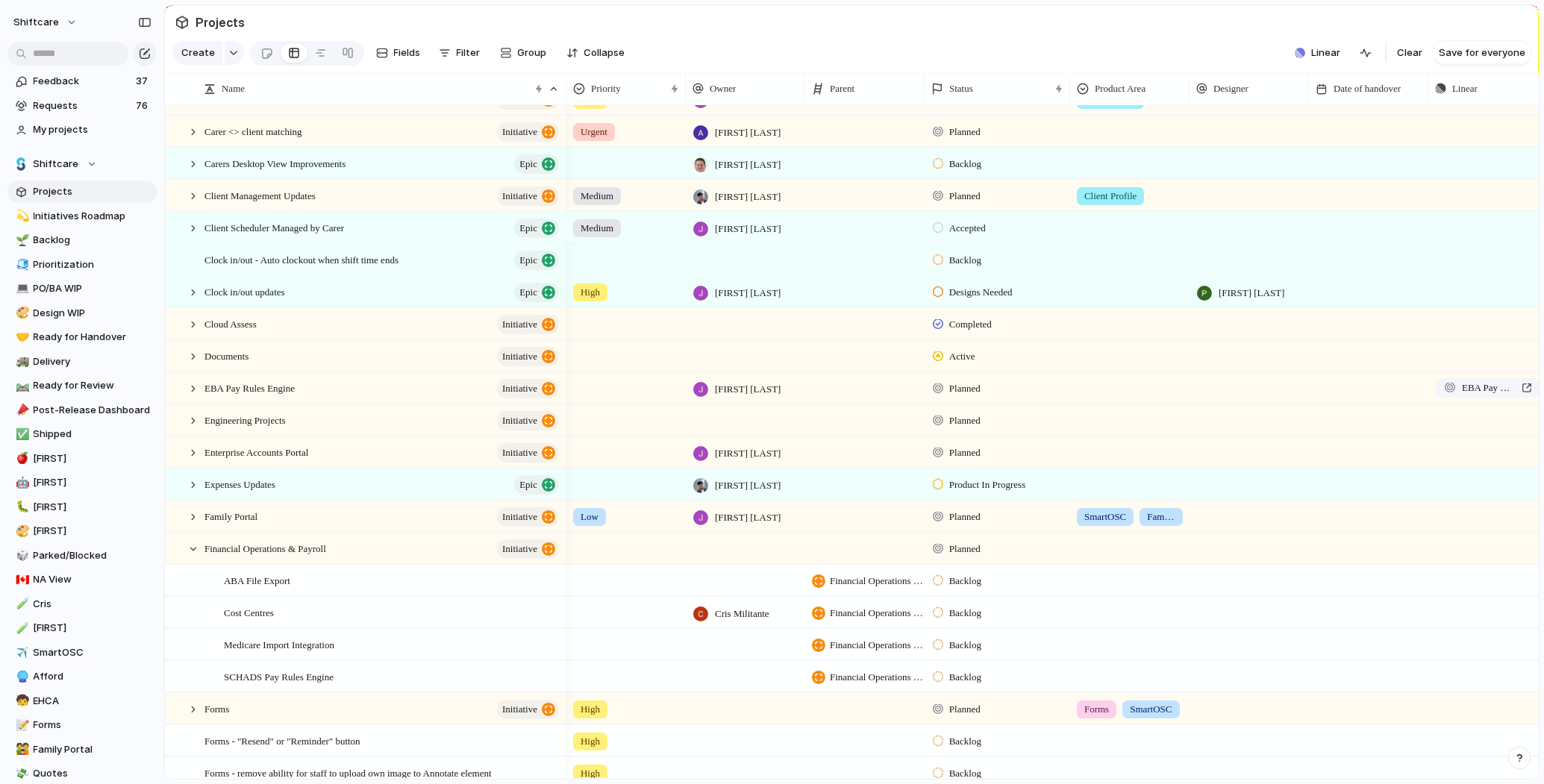 scroll, scrollTop: 715, scrollLeft: 0, axis: vertical 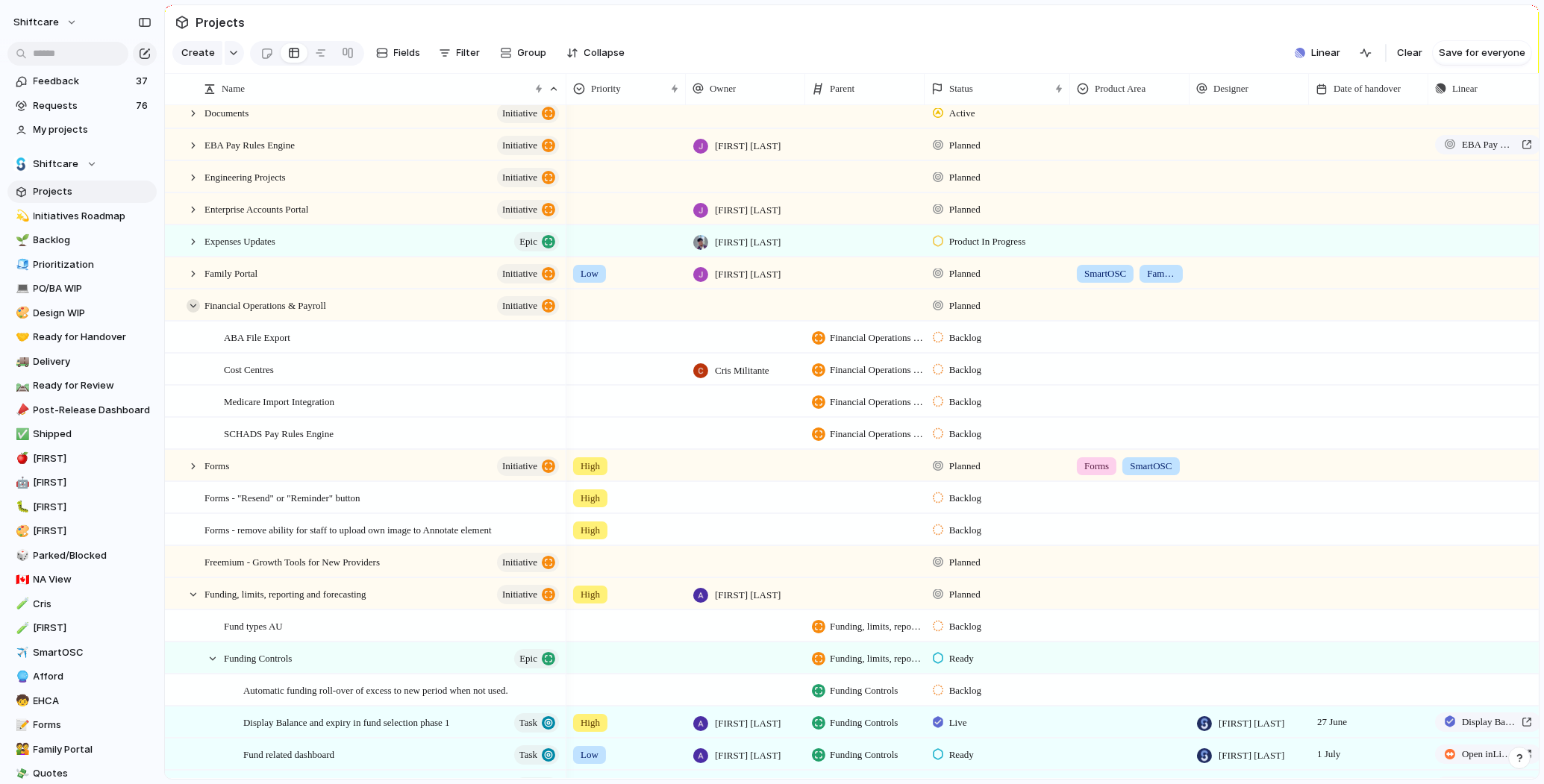 click at bounding box center [193, 306] 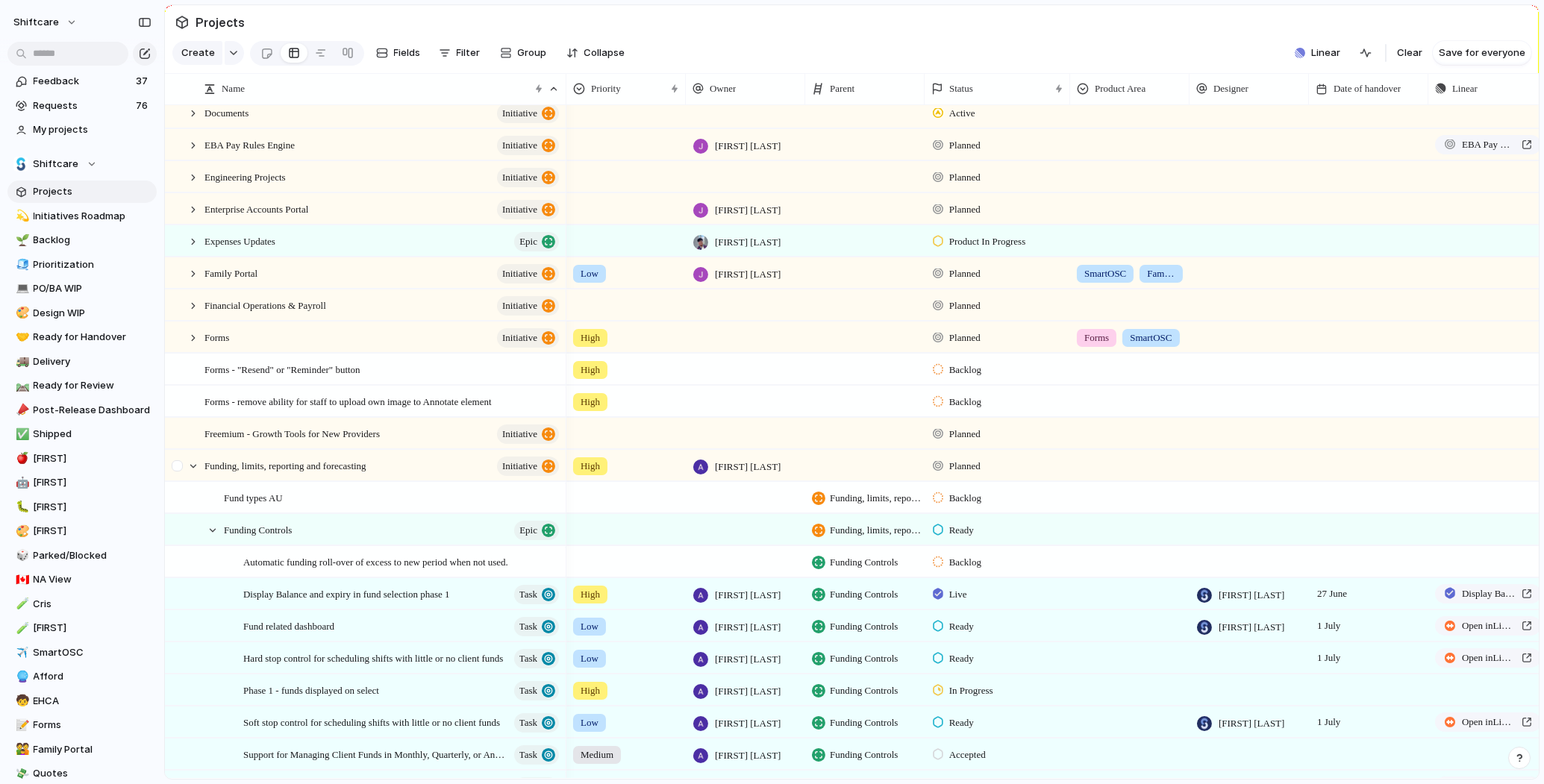 click at bounding box center [186, 465] 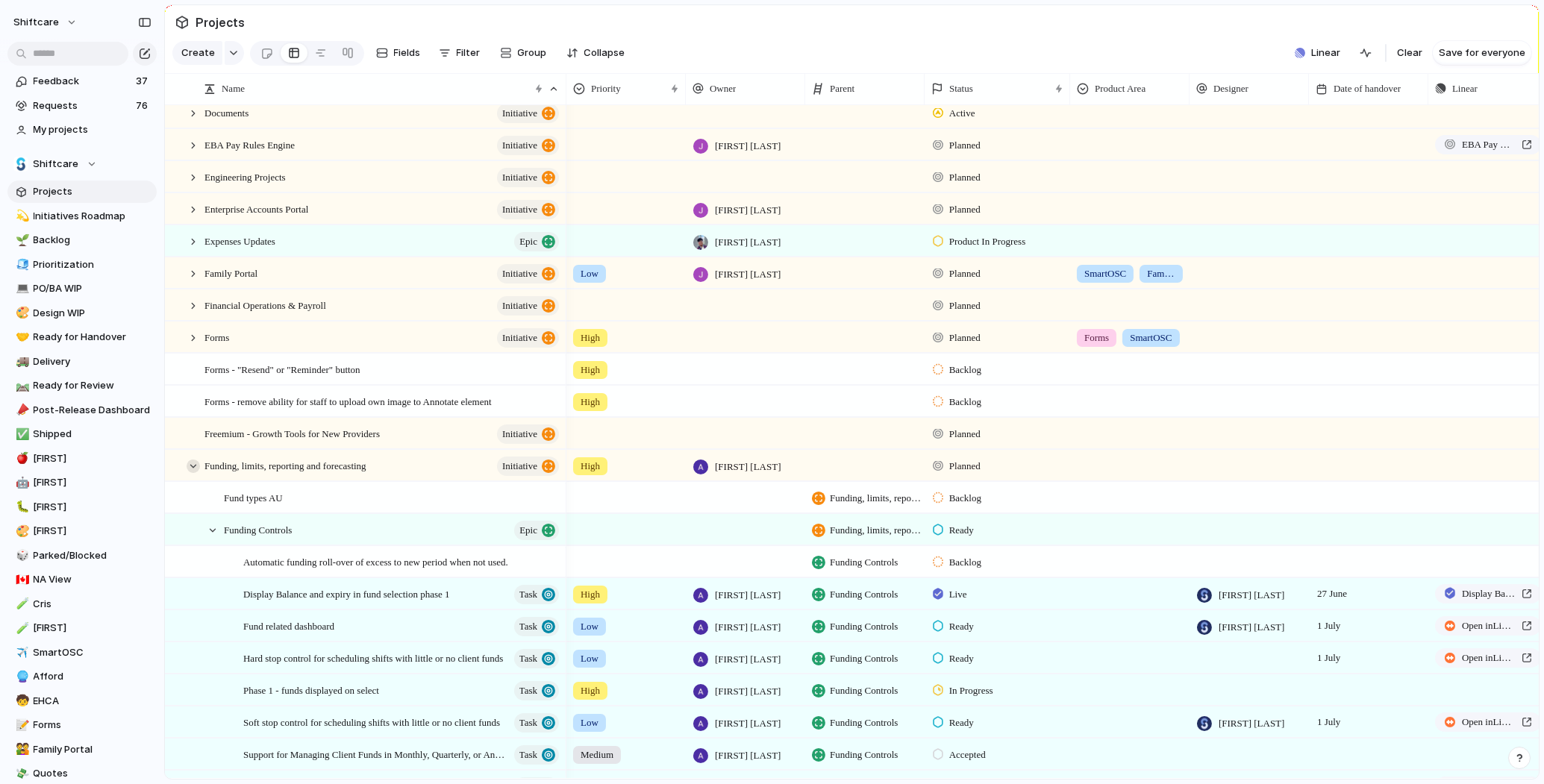 click at bounding box center [193, 466] 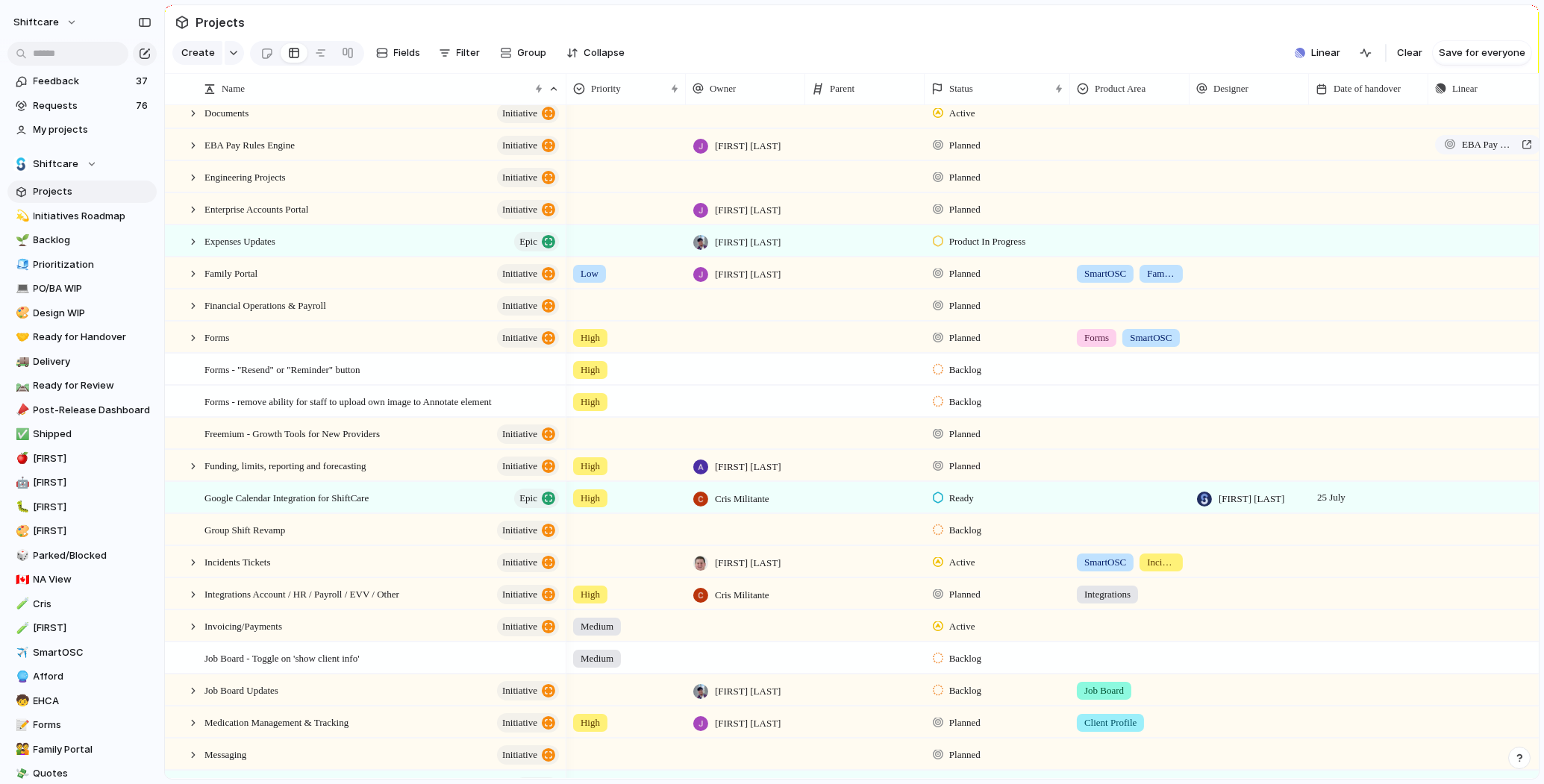 scroll, scrollTop: 1018, scrollLeft: 0, axis: vertical 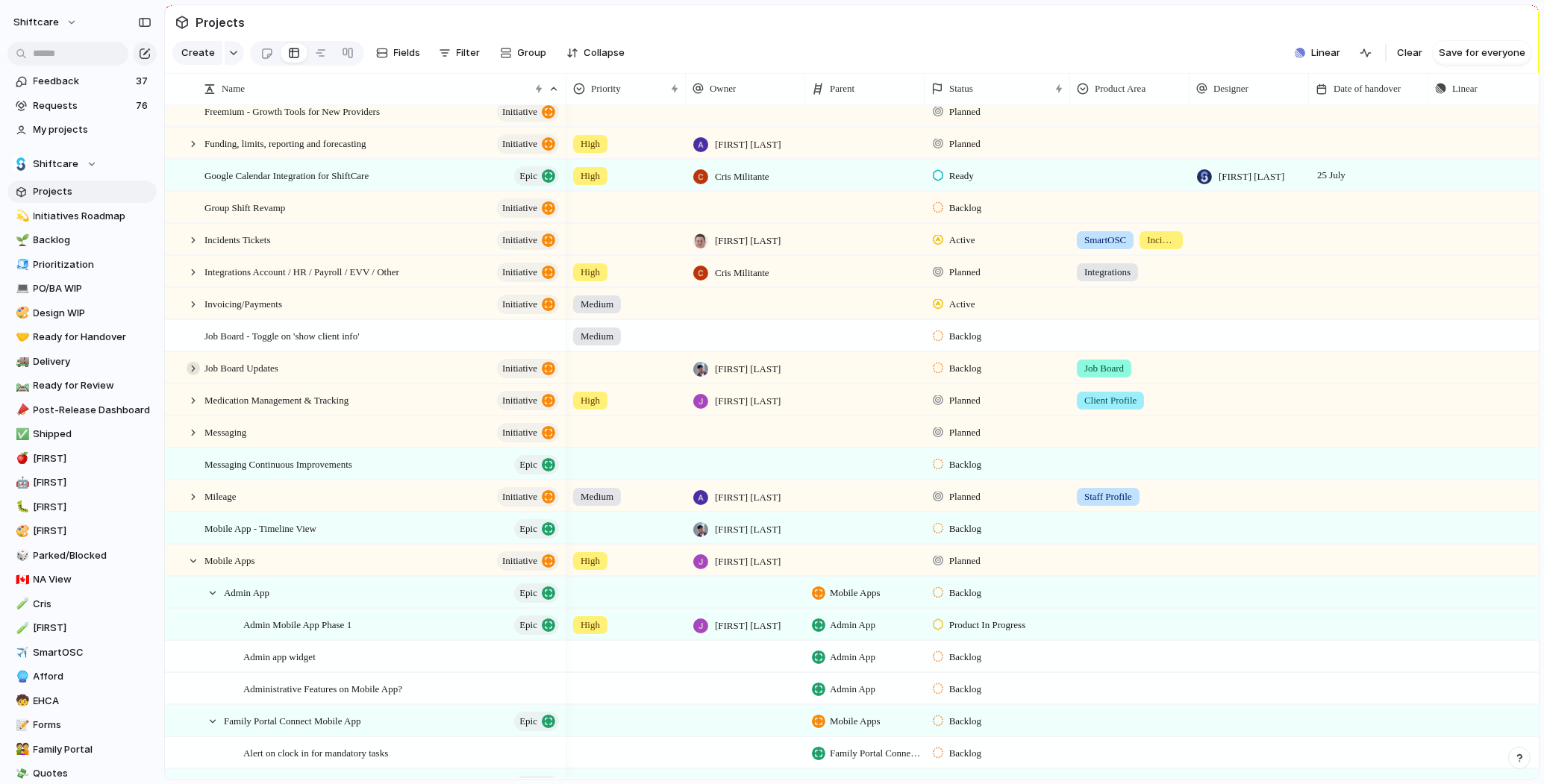 click at bounding box center [193, 369] 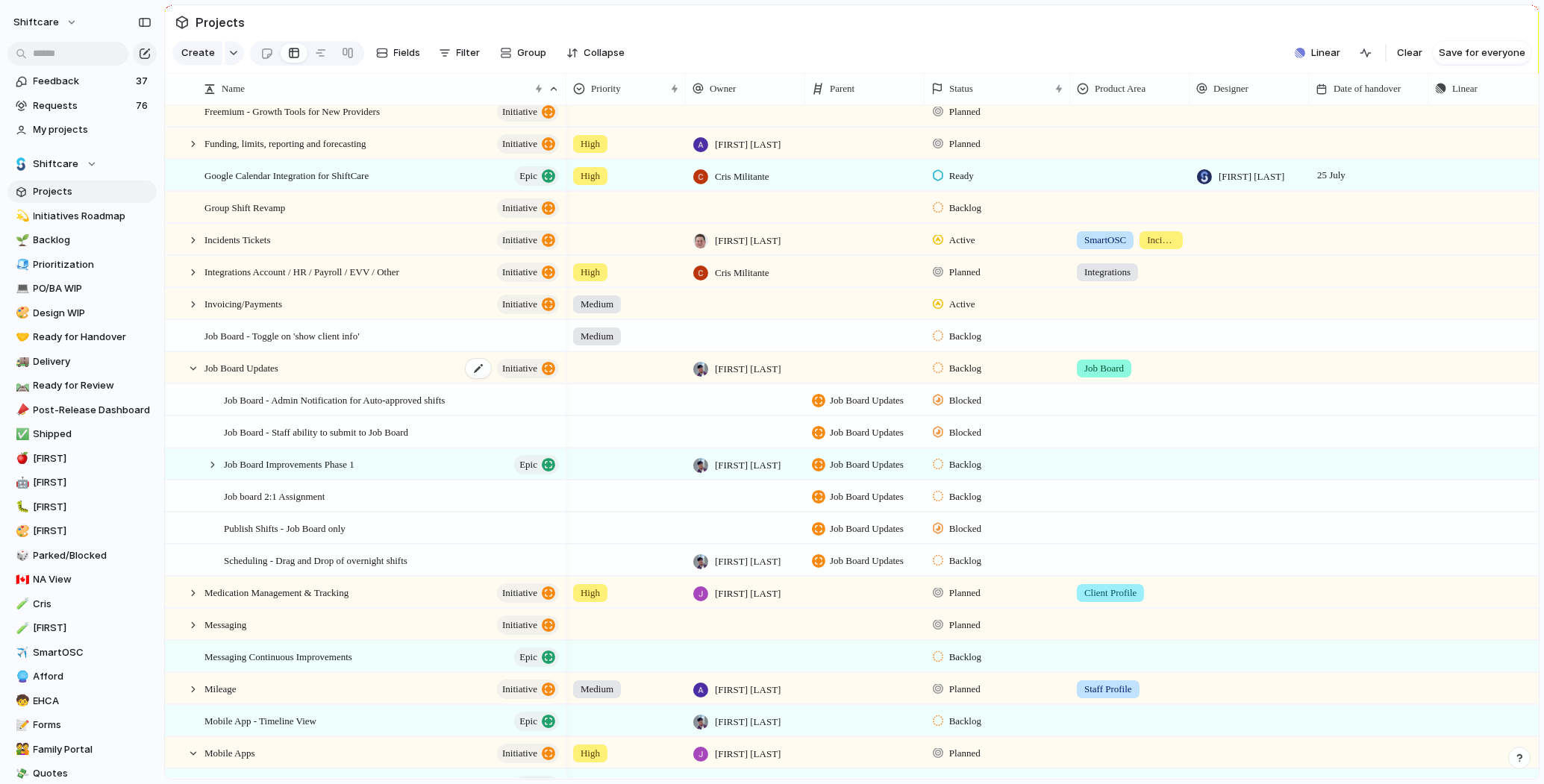 scroll, scrollTop: 1033, scrollLeft: 0, axis: vertical 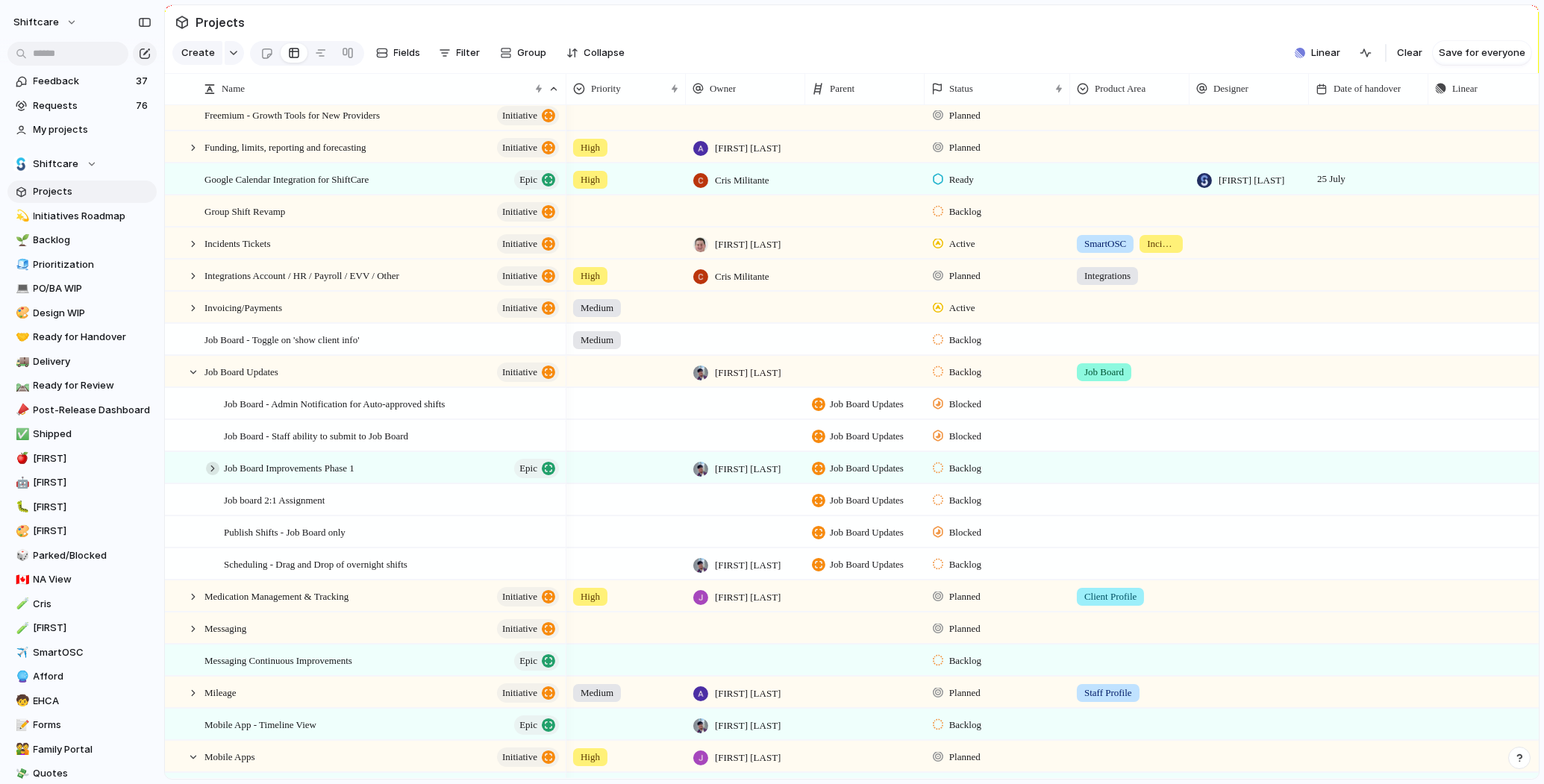 click at bounding box center [213, 468] 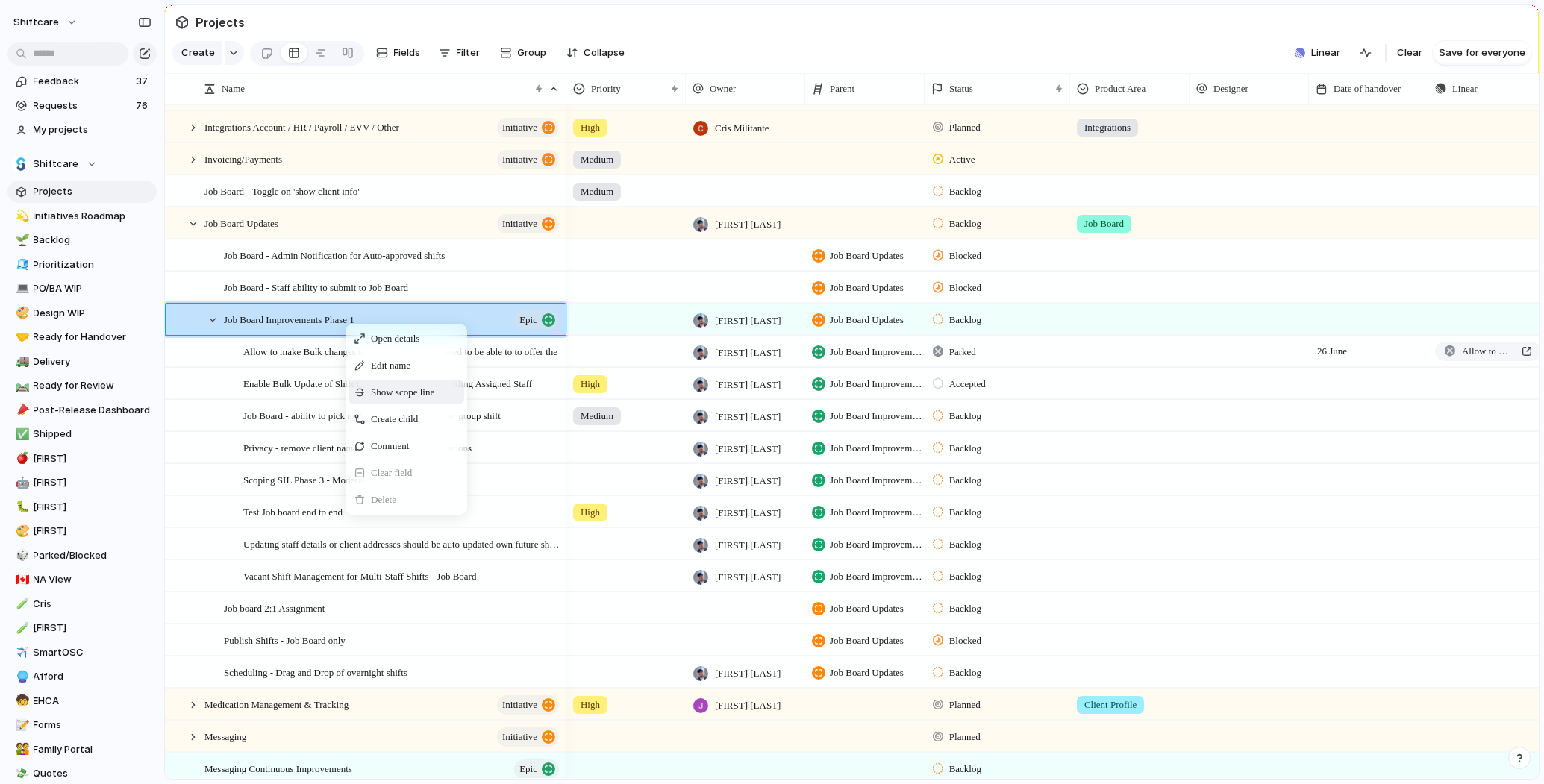 click on "Create child" at bounding box center [406, 419] 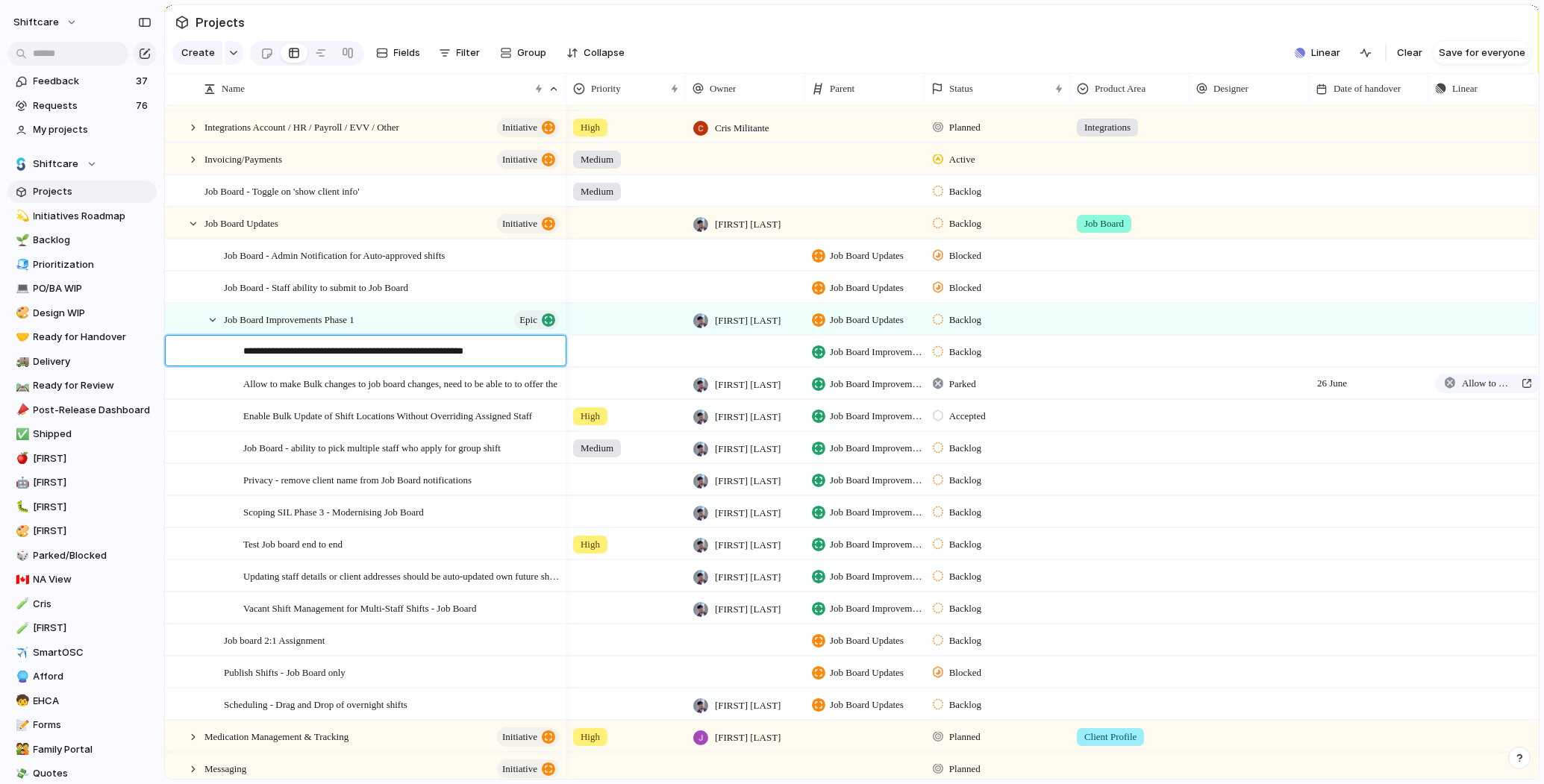 type on "**********" 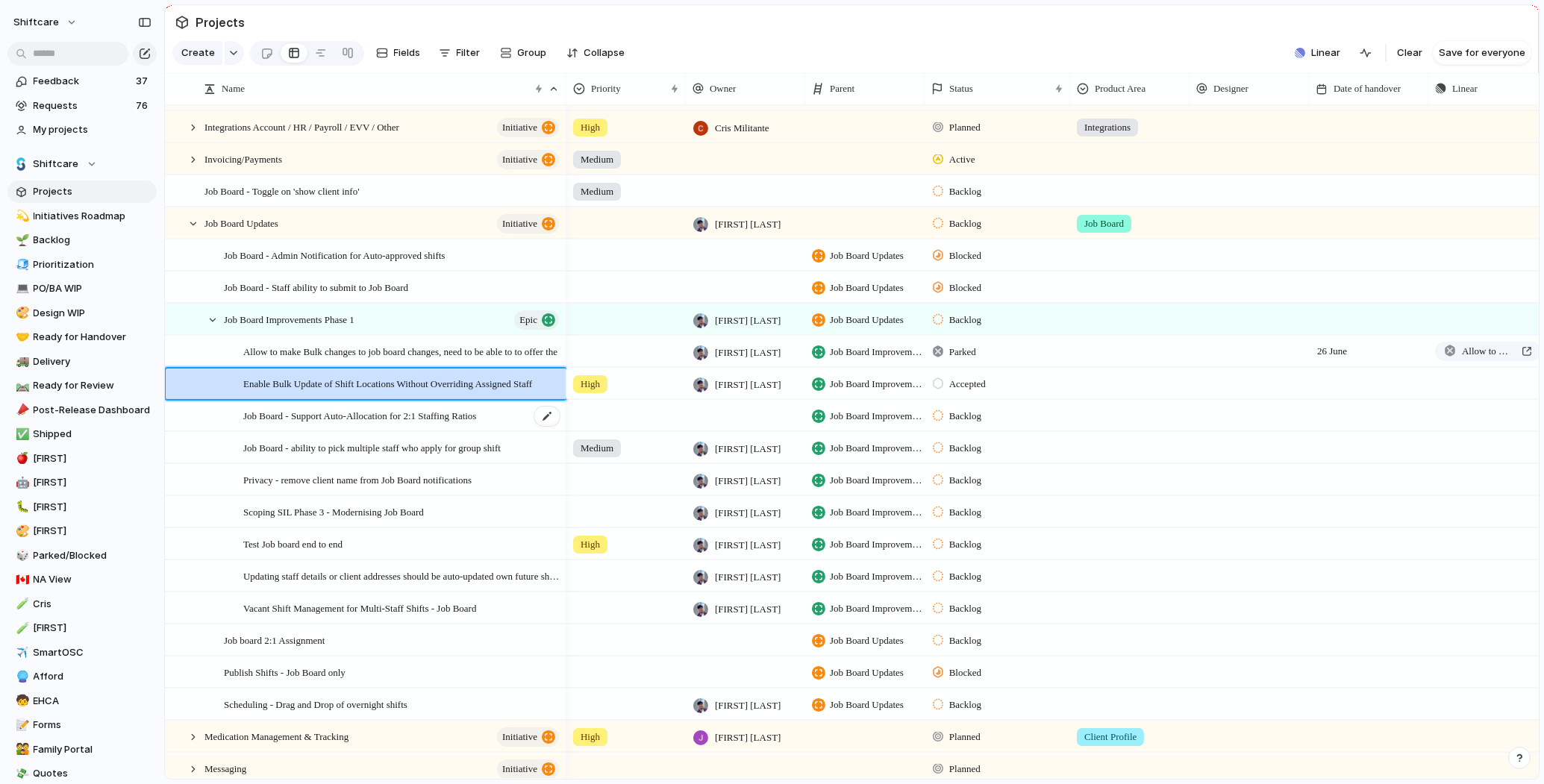 click on "Job Board - Support Auto-Allocation for 2:1 Staffing Ratios" at bounding box center (360, 415) 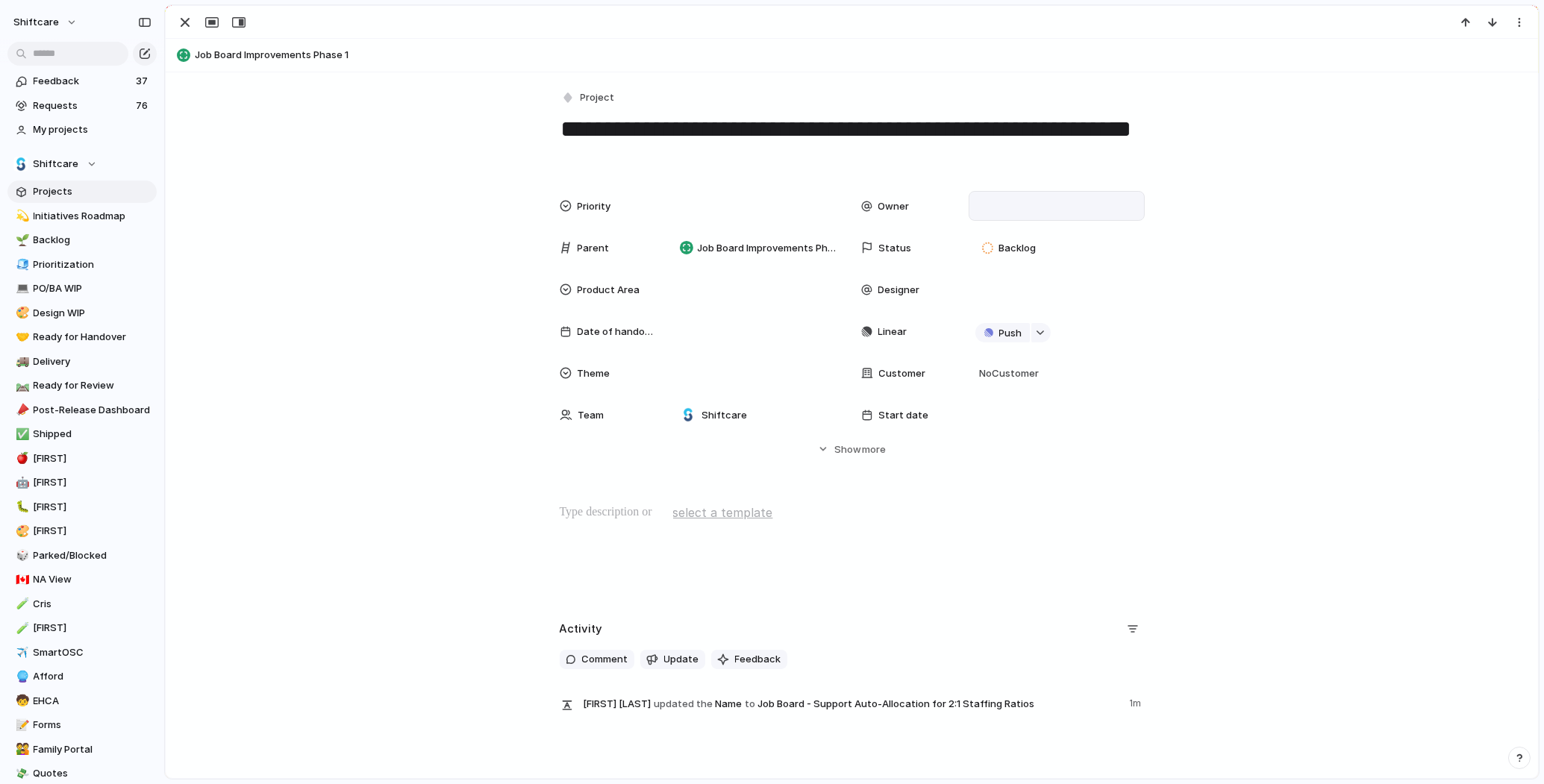 click at bounding box center [1057, 206] 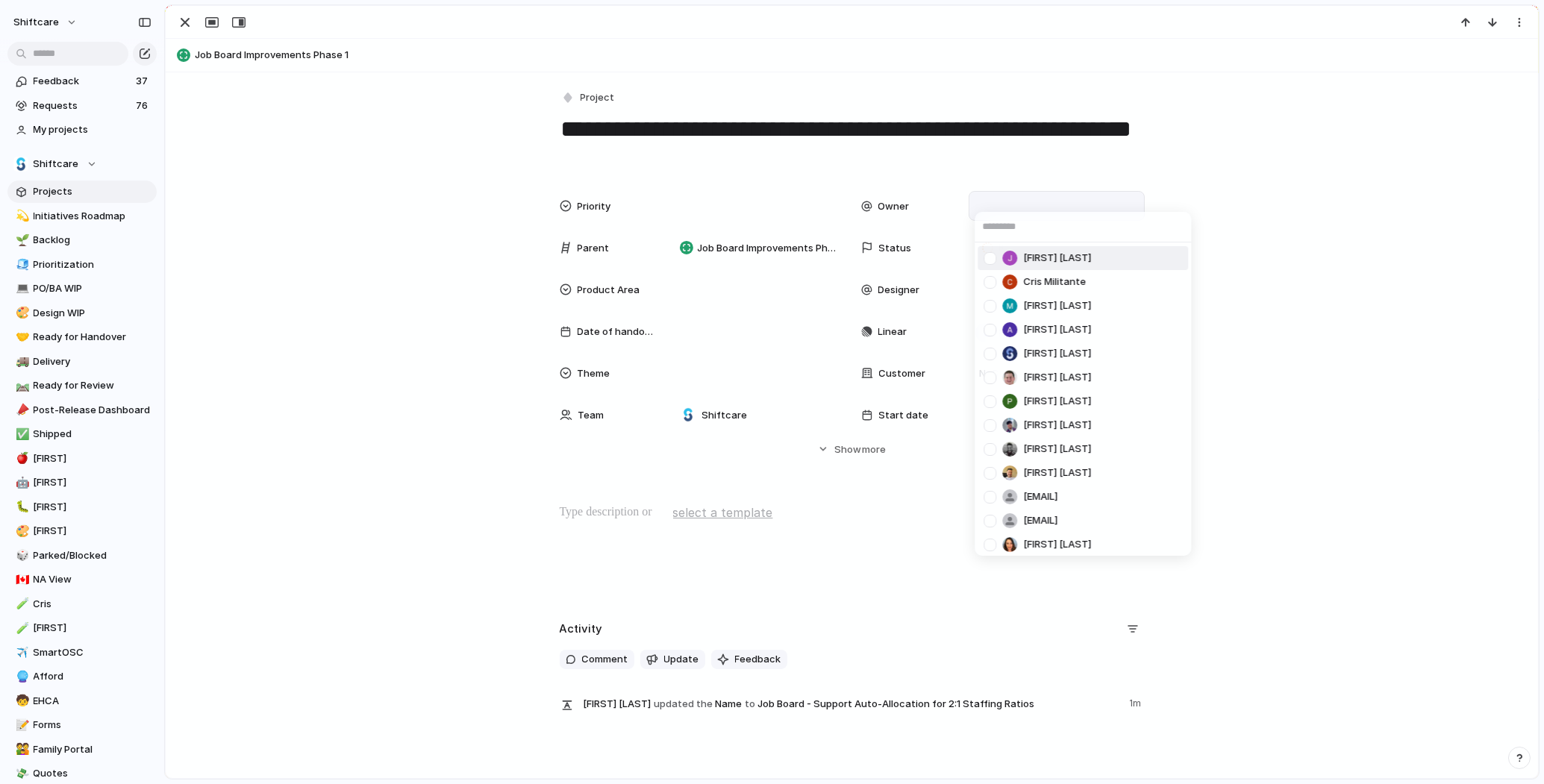 click on "Jonathan Agness   Cris Militante   Mathew Cagney   Abner Chua   Viscount Villanueva   Paul Slater   Pei Shan Ang   Mikey Nanquil   Miguel Molina   Suyog KC   josephine.gabarda@shiftcare.com   bibek.khadka@shiftcare.com   Alexandra Doyle   Patrick Gaudreault   gourav.agnani@shiftcare.com   Neil Jamieson   Ian Rugas   Lorielyn Salaver   Eloi Digluis   Mark Santos   Mary Jane Murakami   Mikko Tan   april.colasino@shiftcare.com" at bounding box center (772, 392) 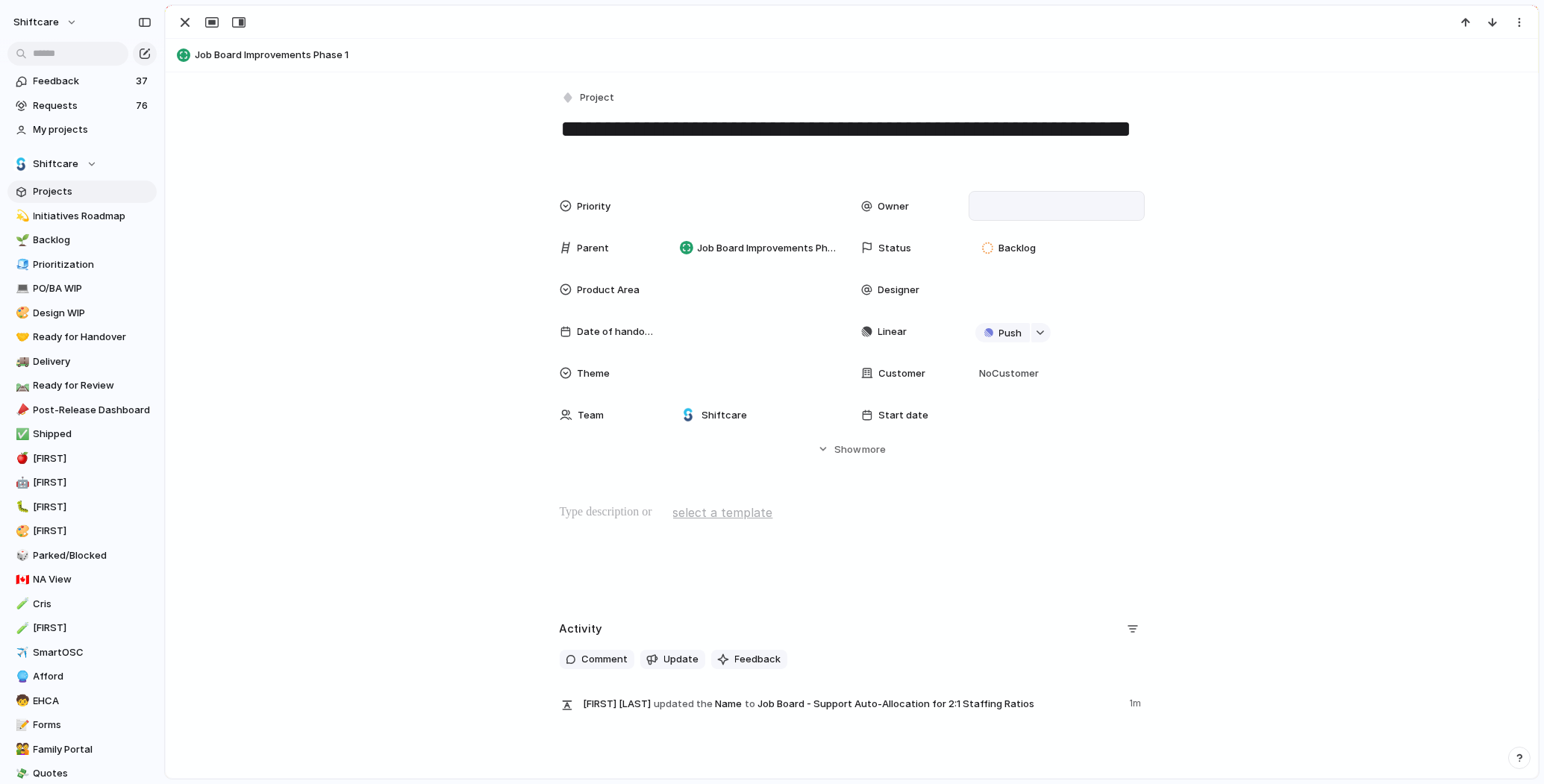 click on "**********" at bounding box center [851, 401] 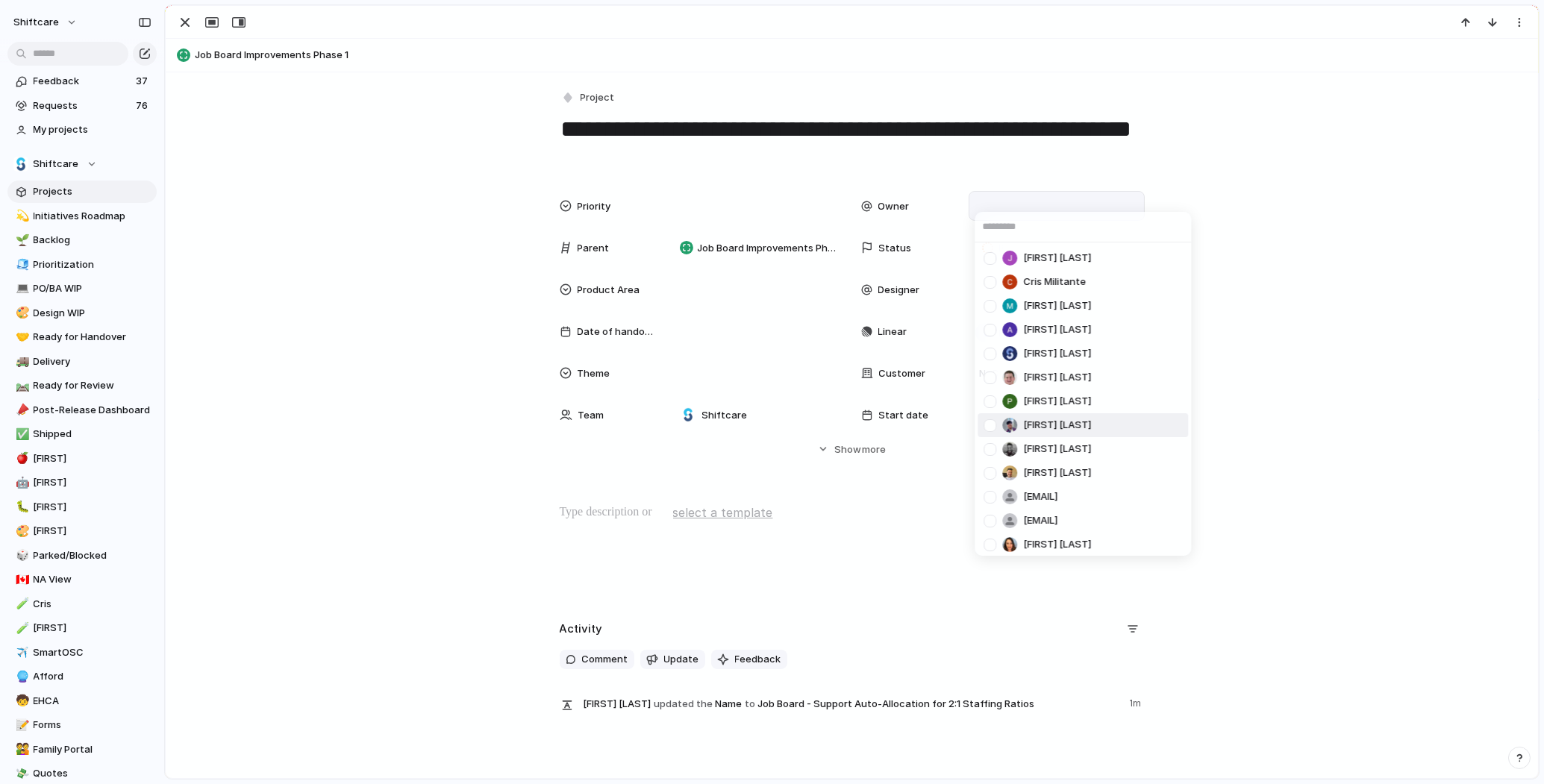 click at bounding box center [990, 425] 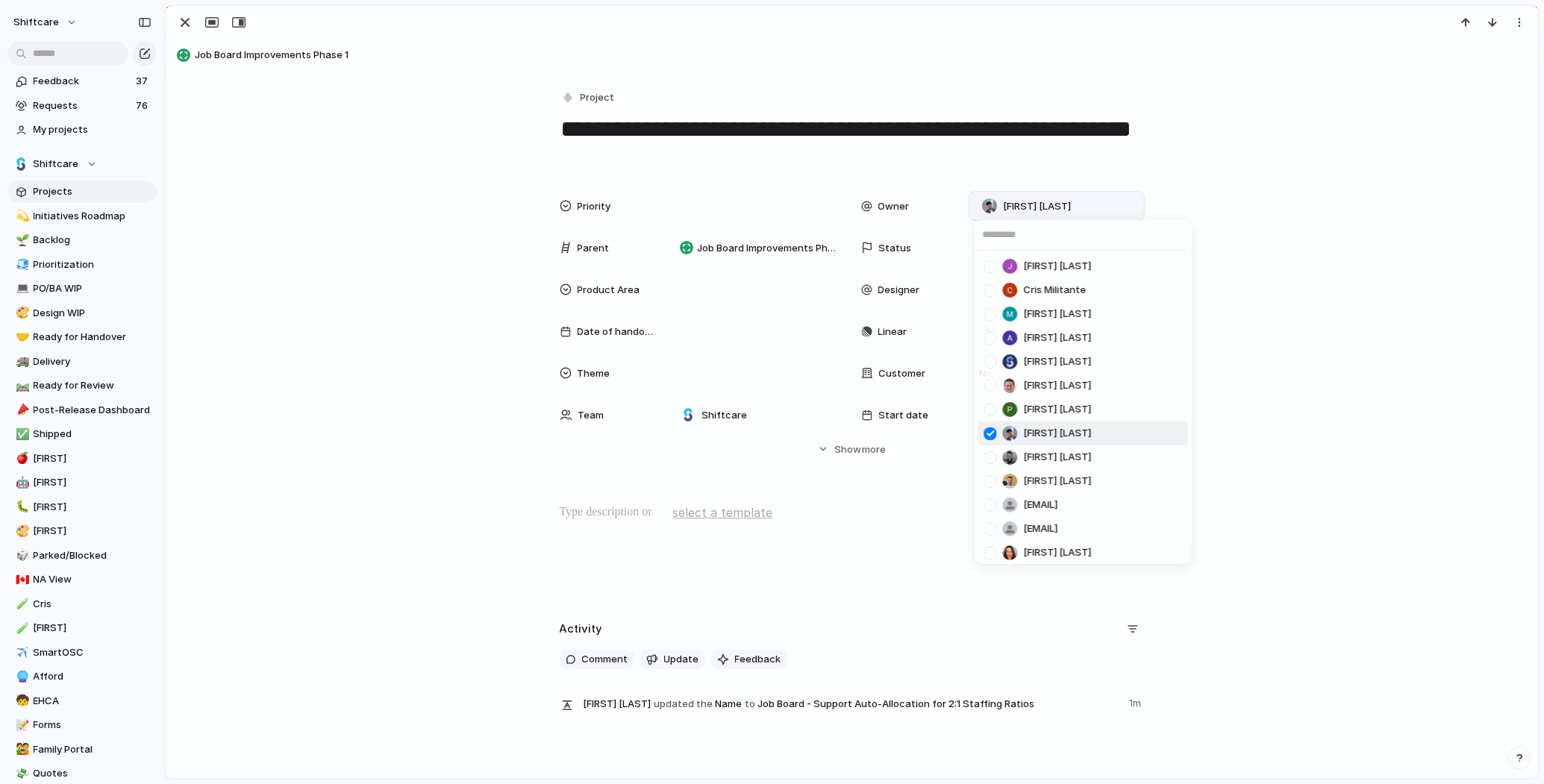 click on "Jonathan Agness   Cris Militante   Mathew Cagney   Abner Chua   Viscount Villanueva   Paul Slater   Pei Shan Ang   Mikey Nanquil   Miguel Molina   Suyog KC   josephine.gabarda@shiftcare.com   bibek.khadka@shiftcare.com   Alexandra Doyle   Patrick Gaudreault   gourav.agnani@shiftcare.com   Neil Jamieson   Ian Rugas   Lorielyn Salaver   Eloi Digluis   Mark Santos   Mary Jane Murakami   Mikko Tan   april.colasino@shiftcare.com" at bounding box center (772, 392) 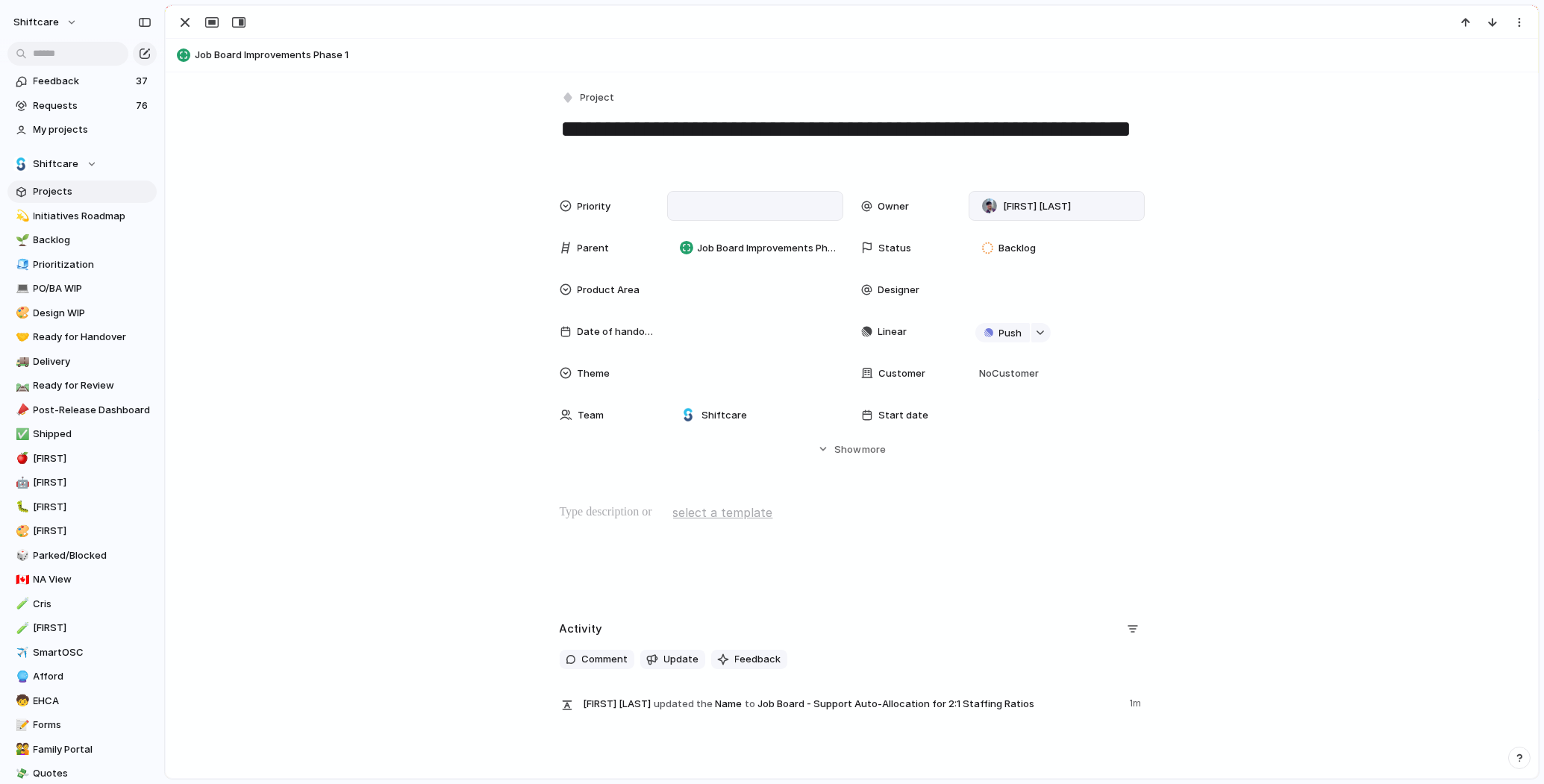 click at bounding box center [755, 206] 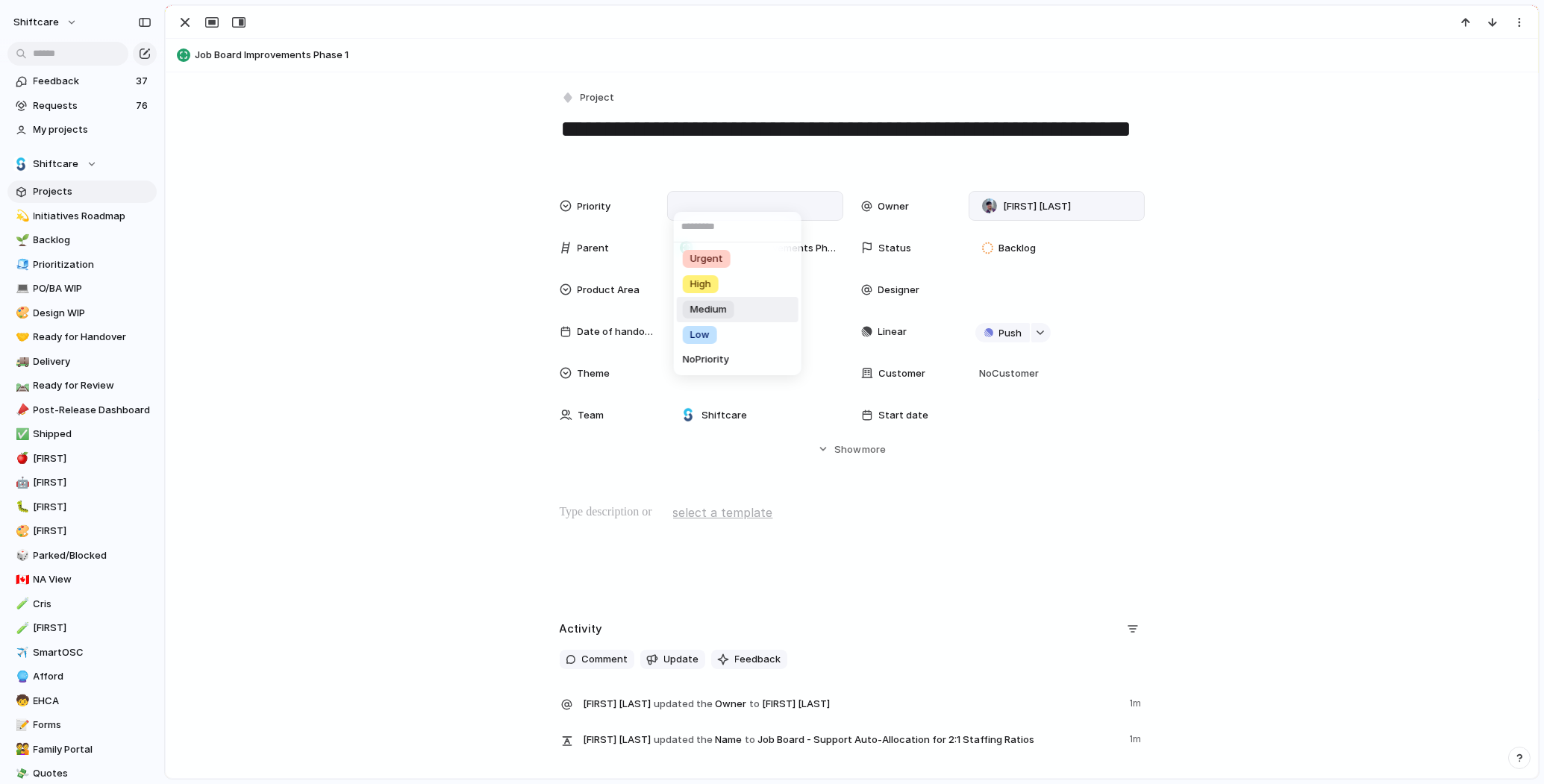 click on "Medium" at bounding box center [708, 310] 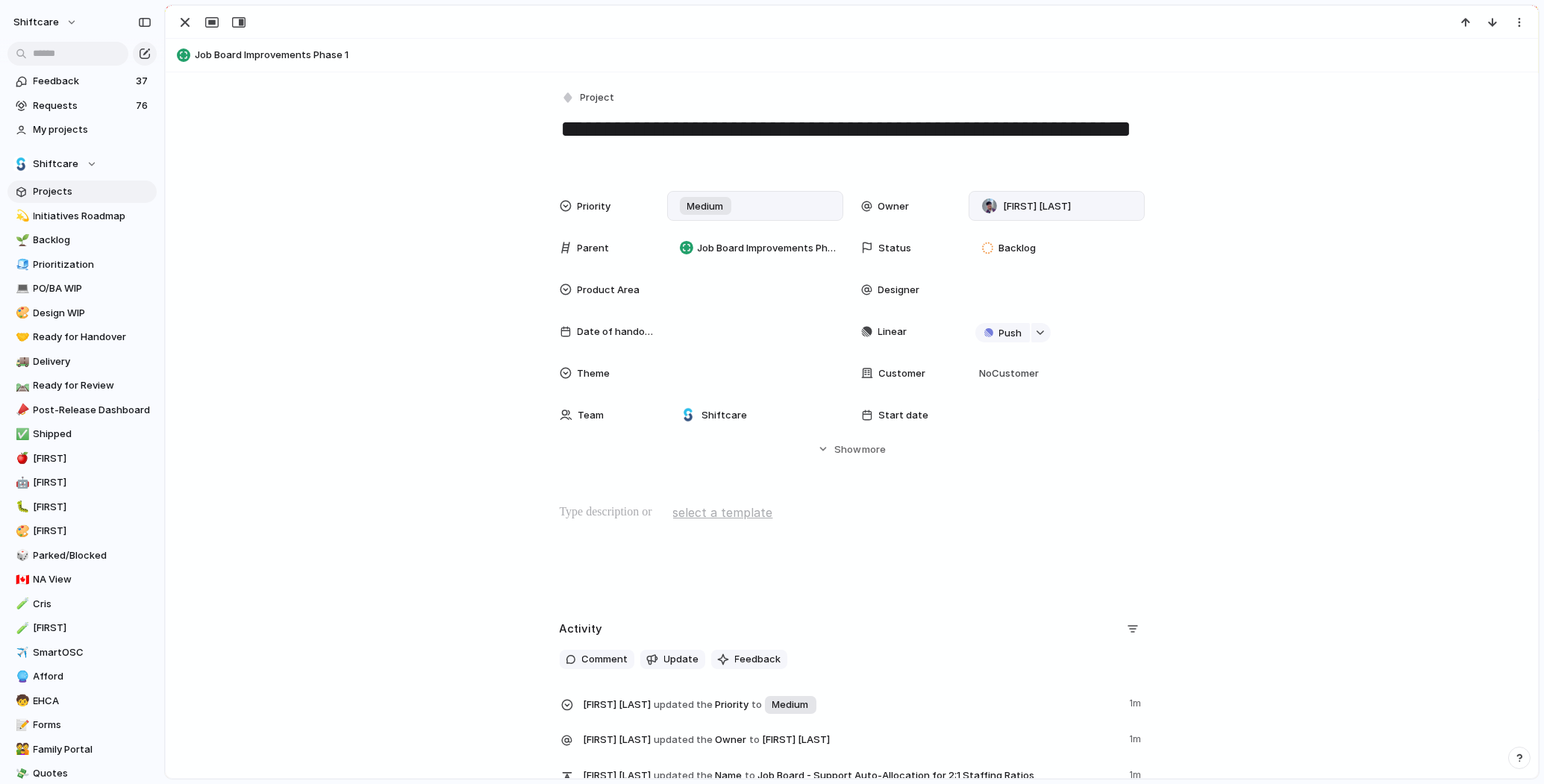 click on "**********" at bounding box center (851, 436) 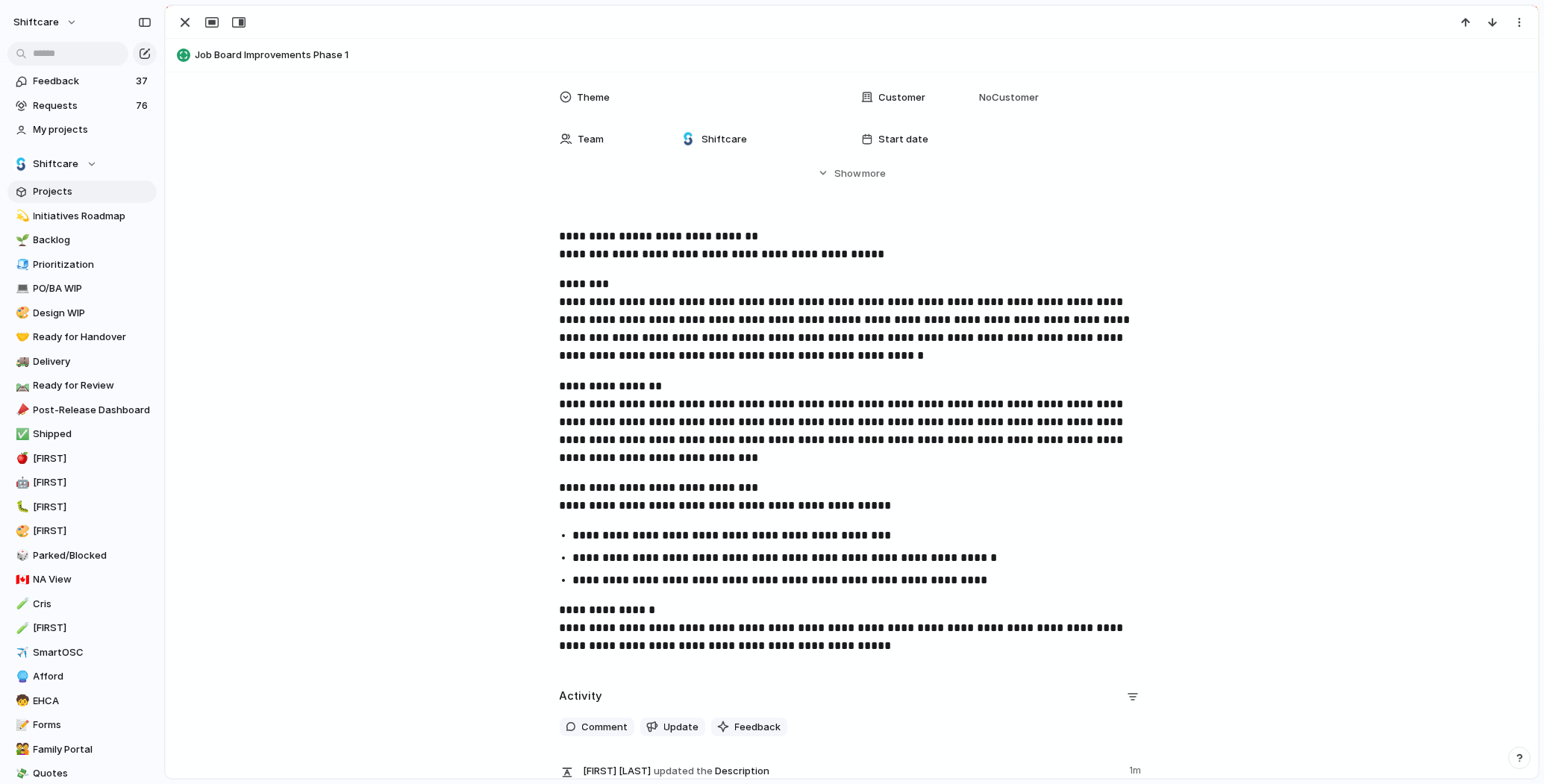 click on "**********" at bounding box center [852, 320] 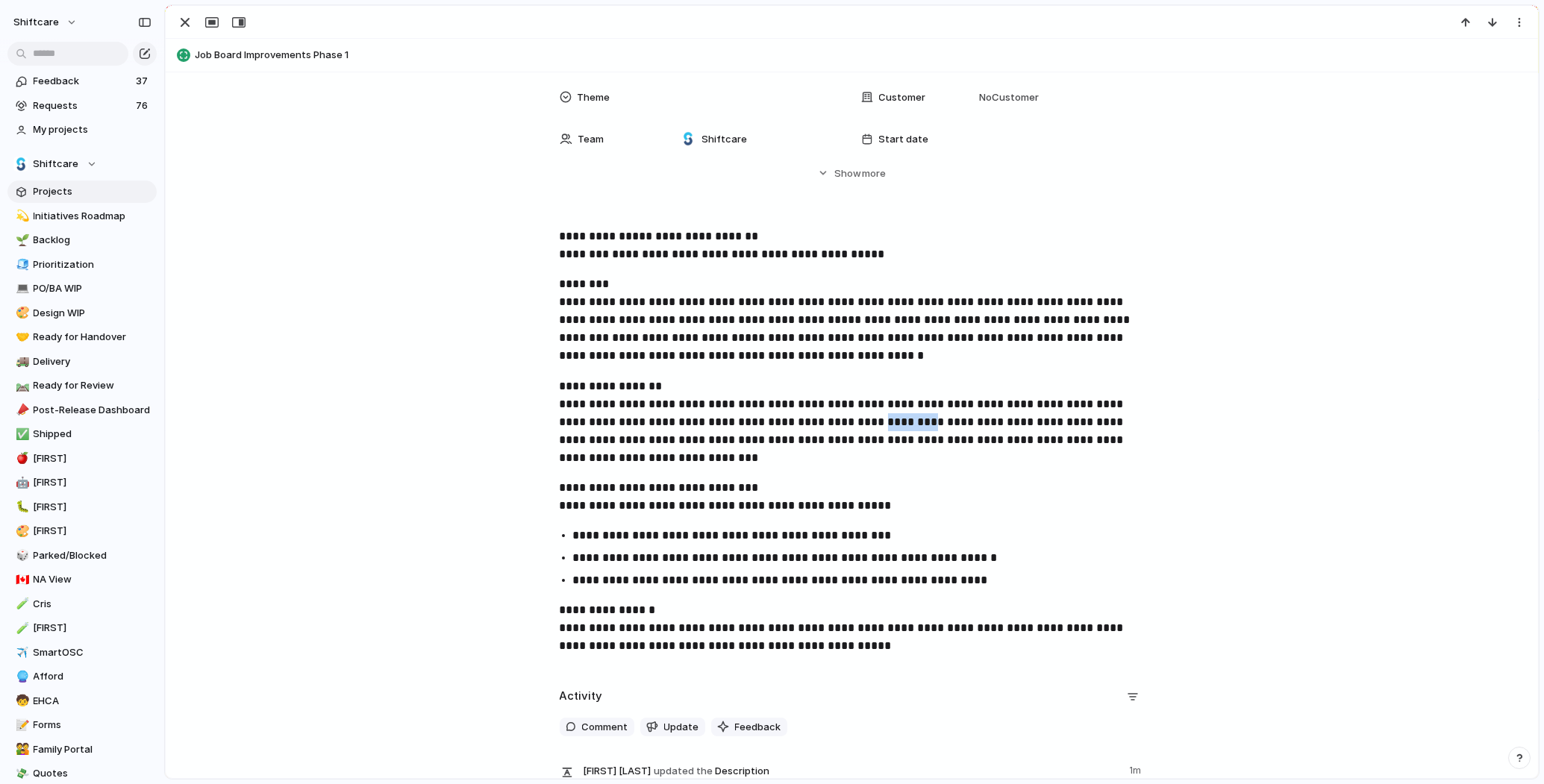 click on "**********" at bounding box center [852, 422] 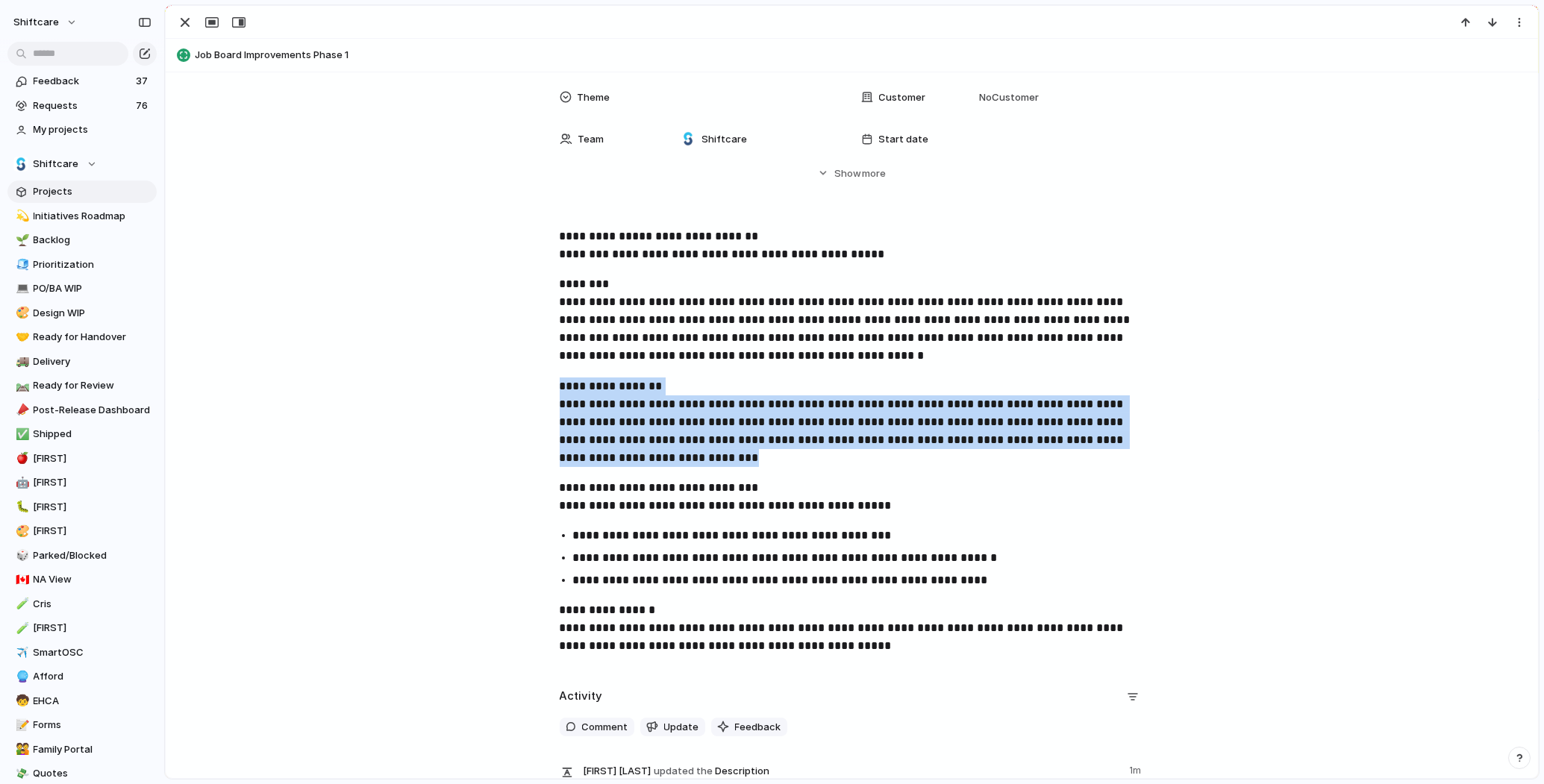click on "**********" at bounding box center (852, 422) 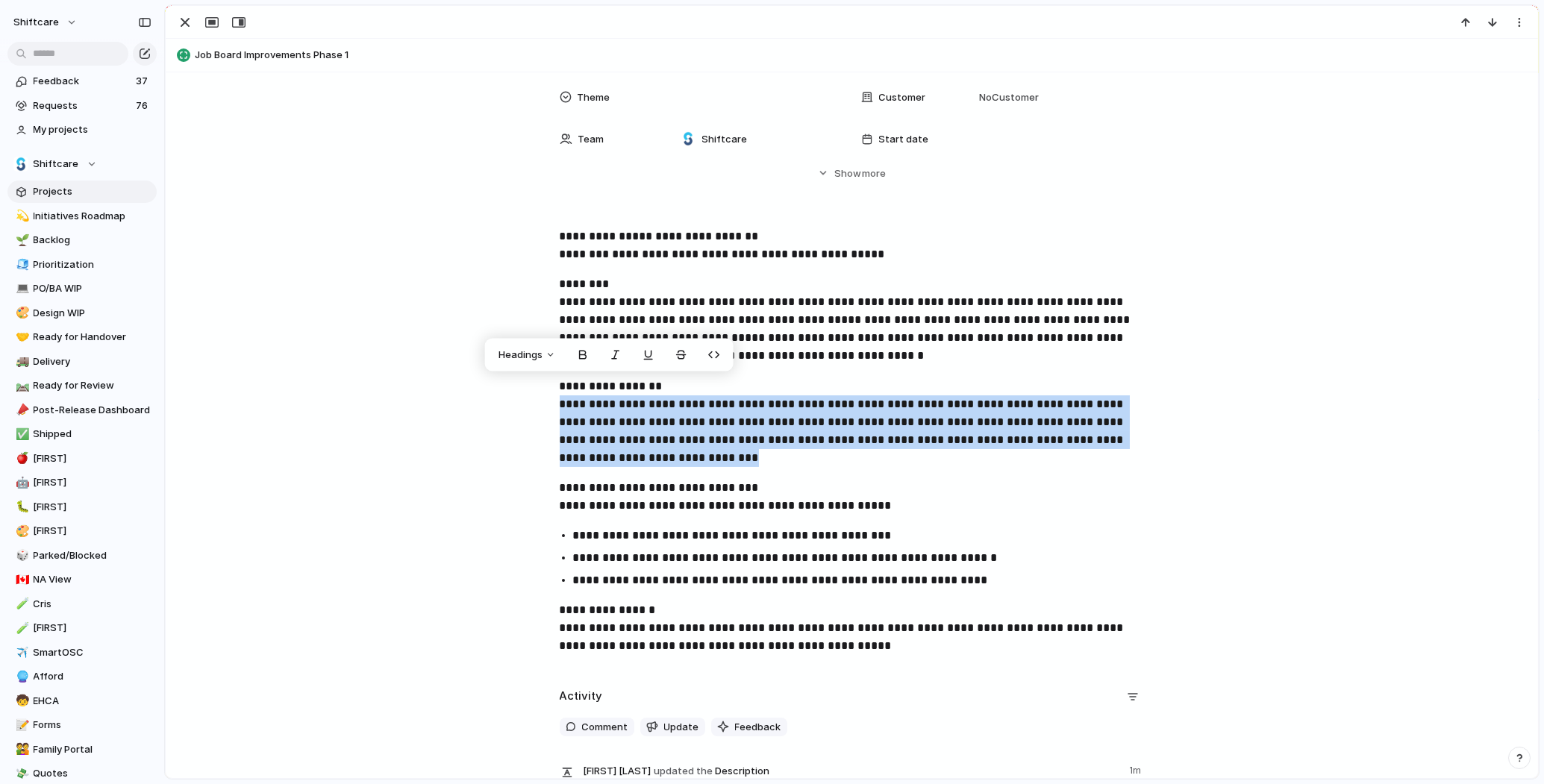 click on "**********" at bounding box center [852, 422] 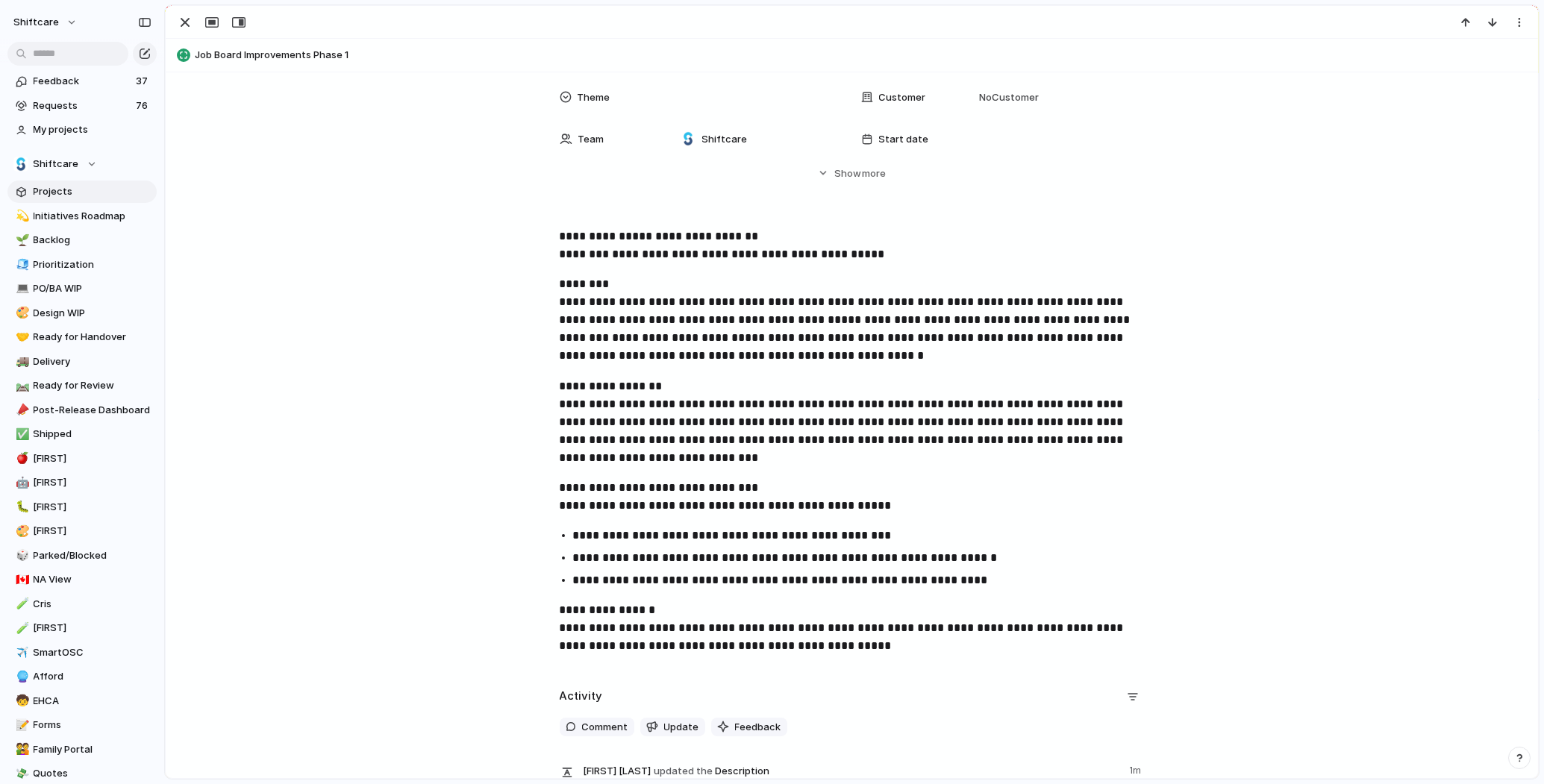 click on "**********" at bounding box center [852, 422] 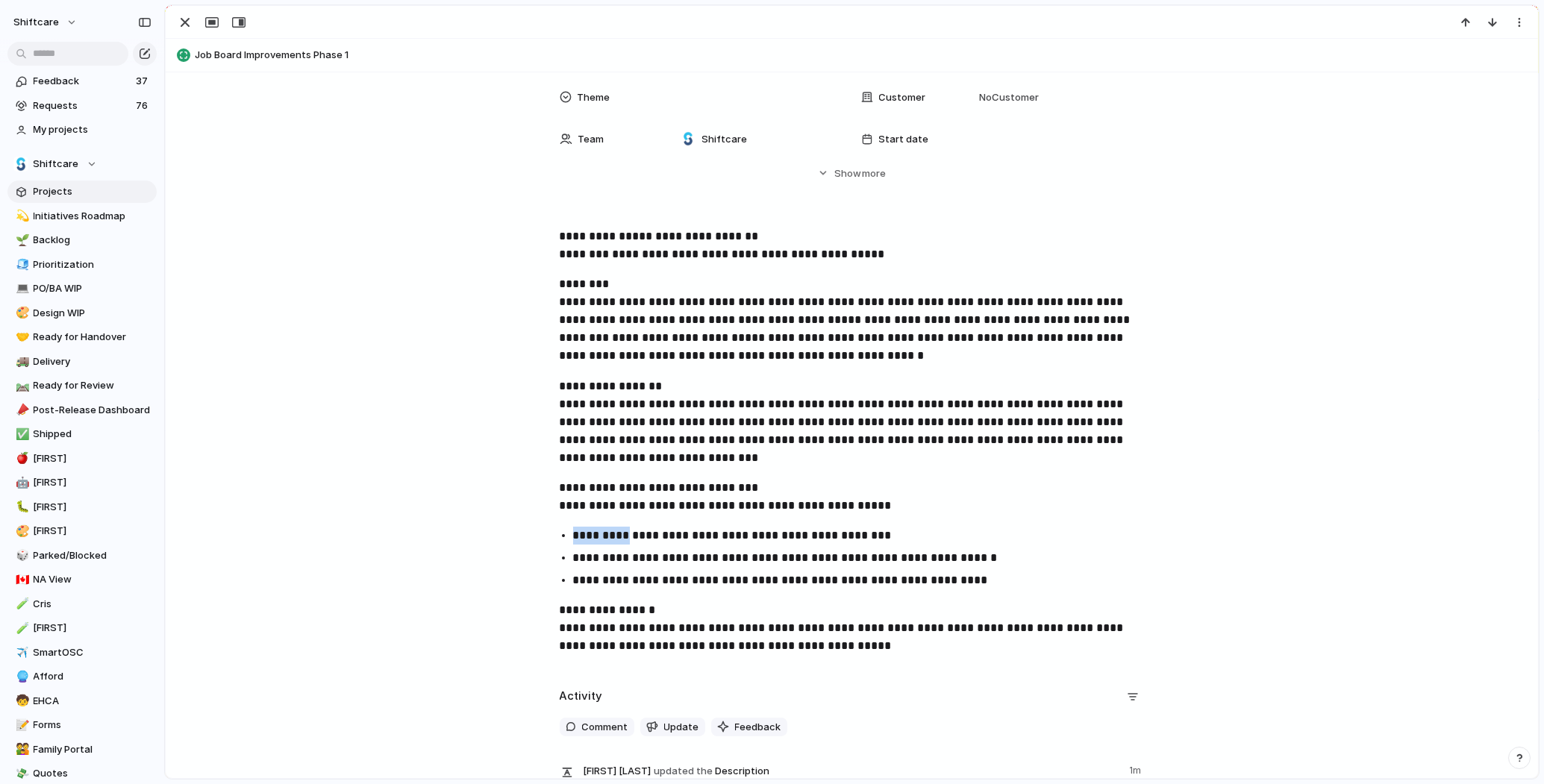 click on "**********" at bounding box center [866, 536] 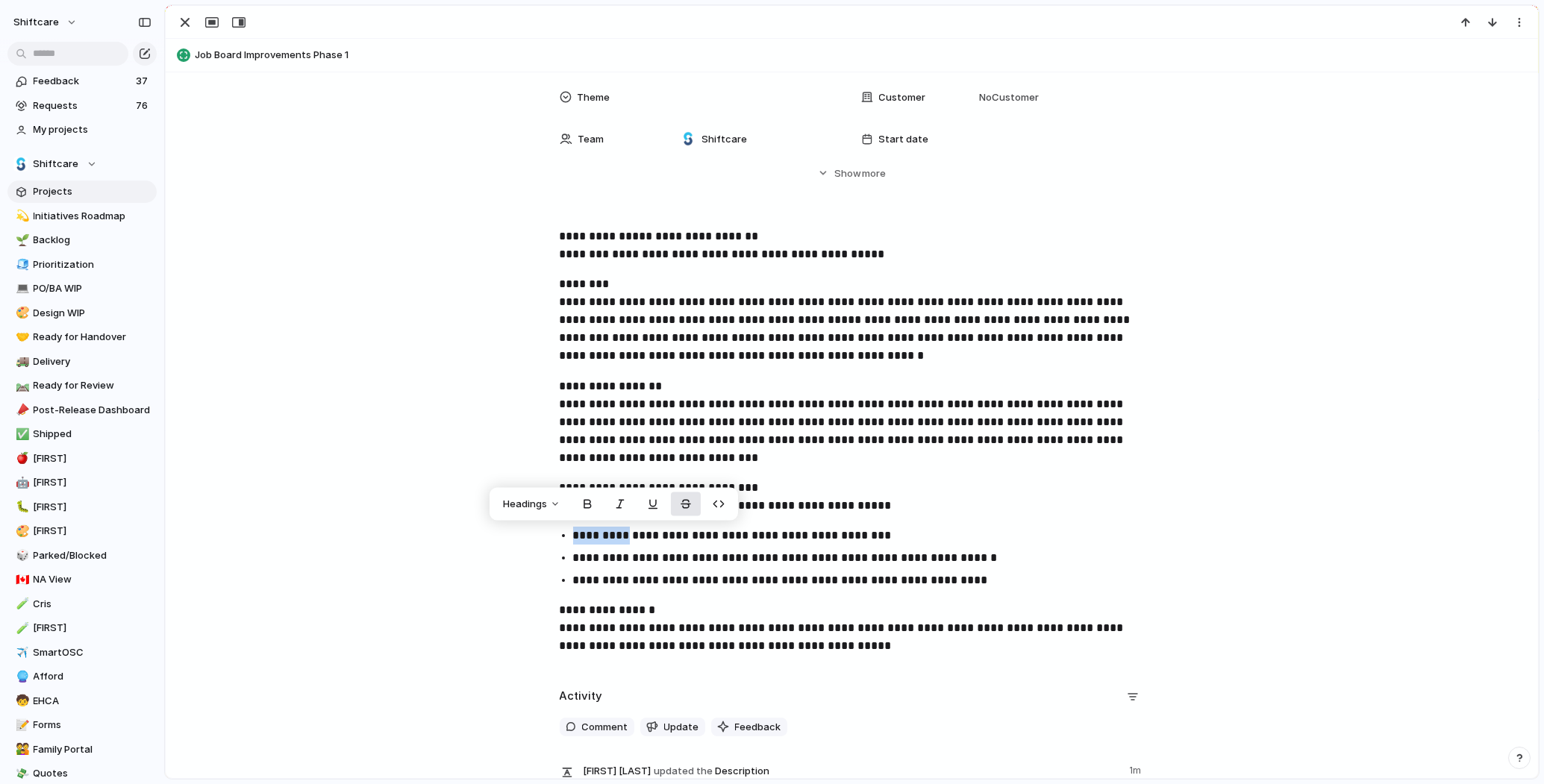 click at bounding box center (686, 504) 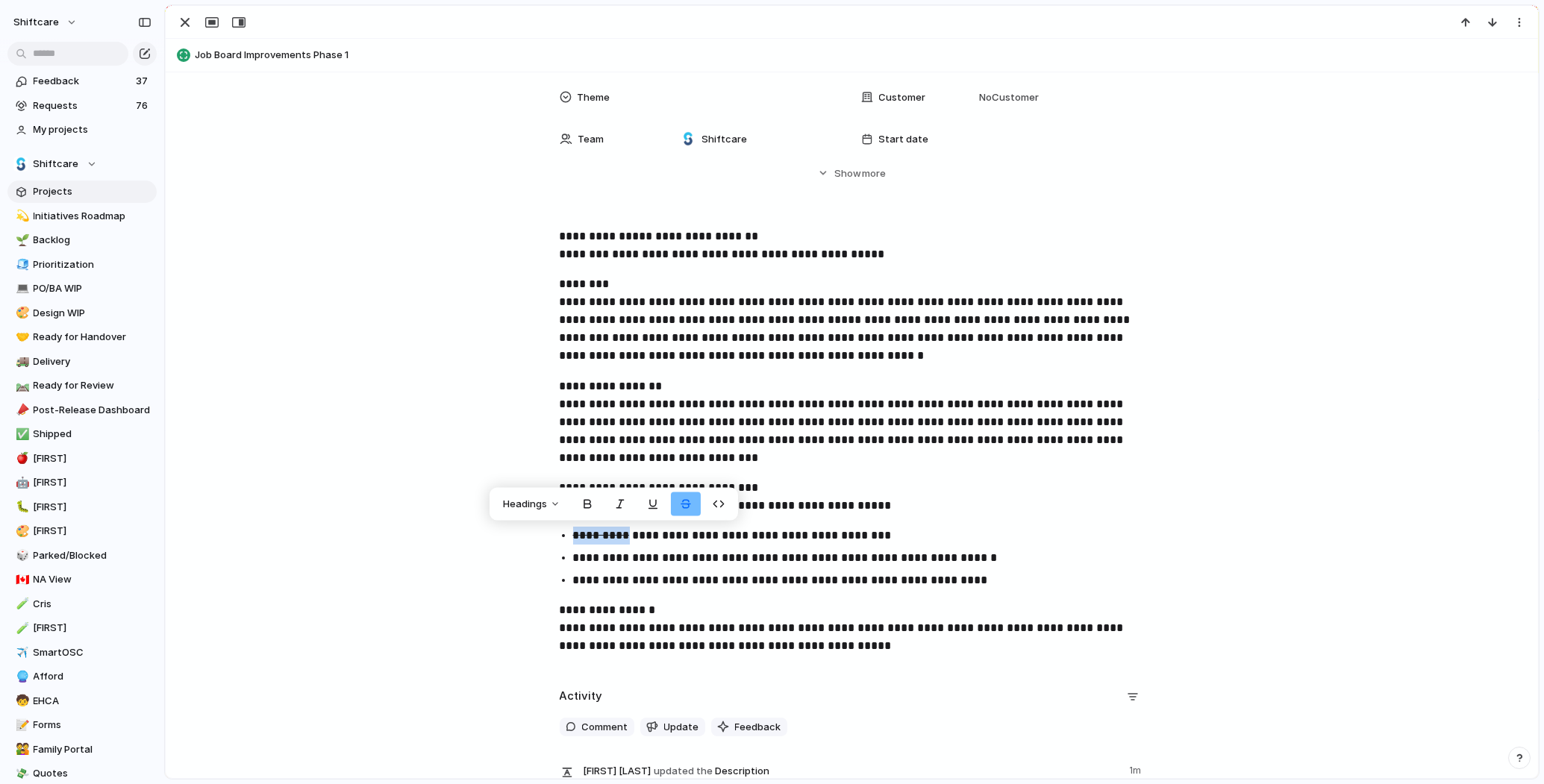click at bounding box center (686, 504) 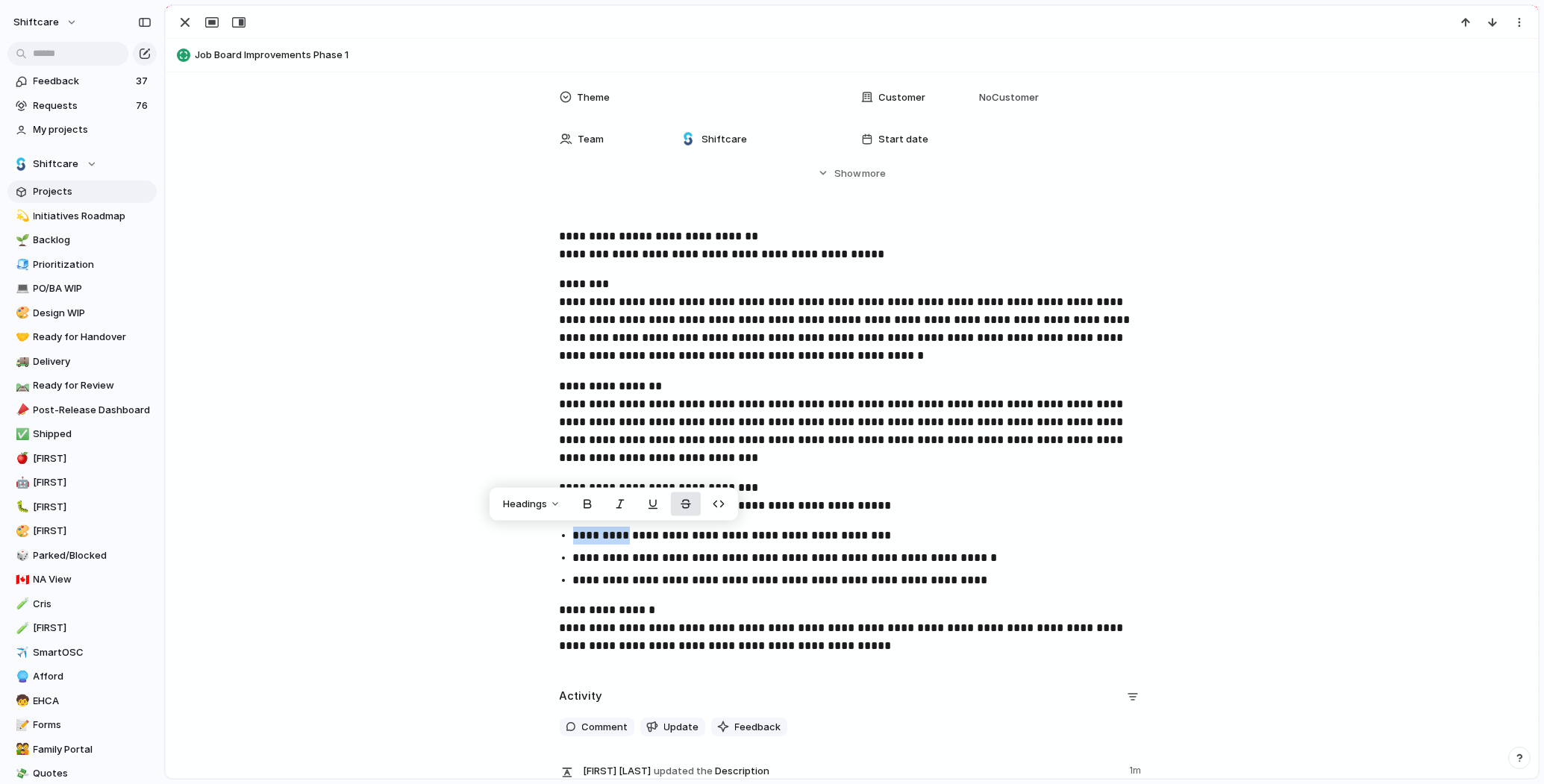 click at bounding box center (686, 504) 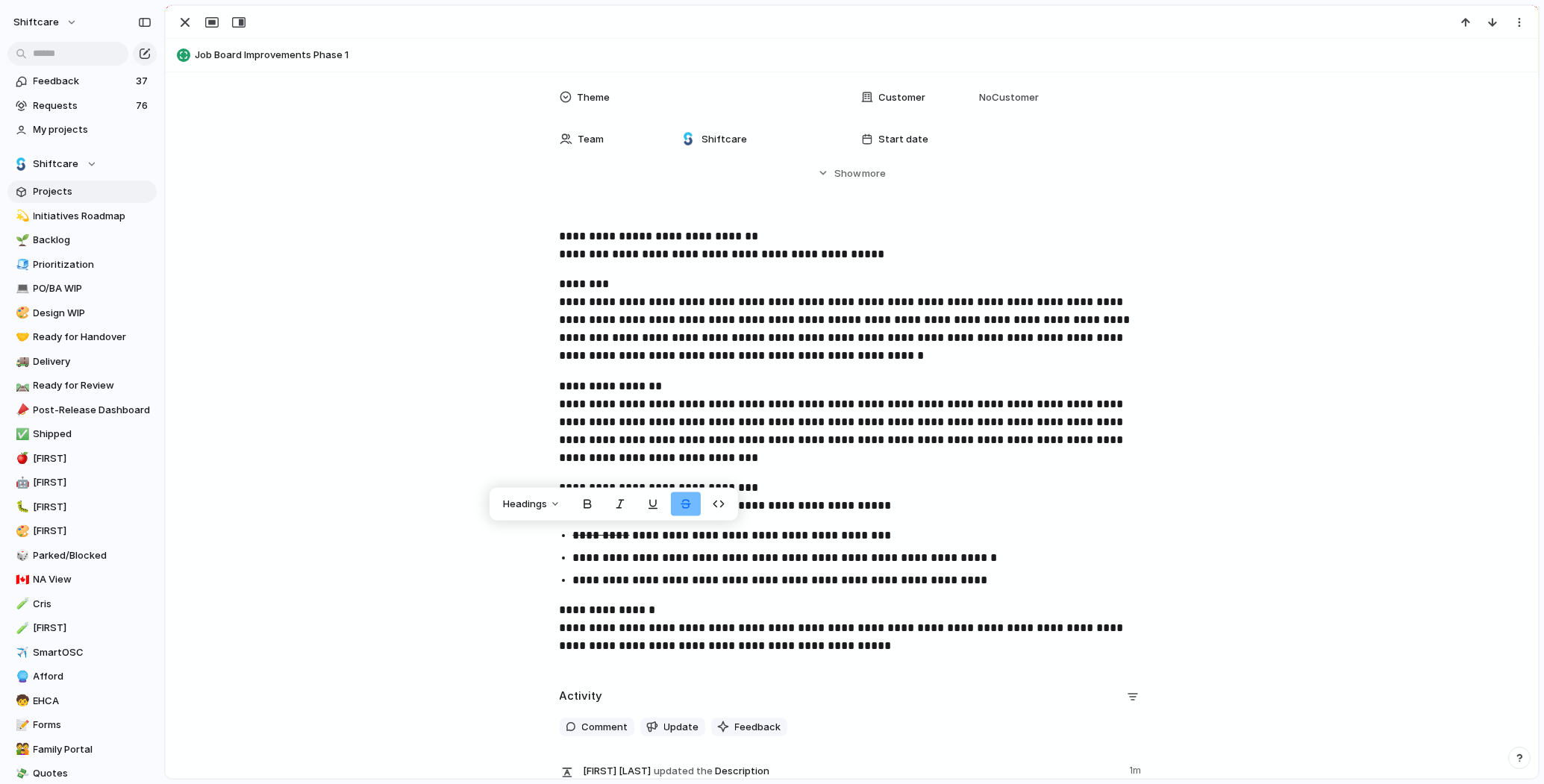 click at bounding box center (686, 504) 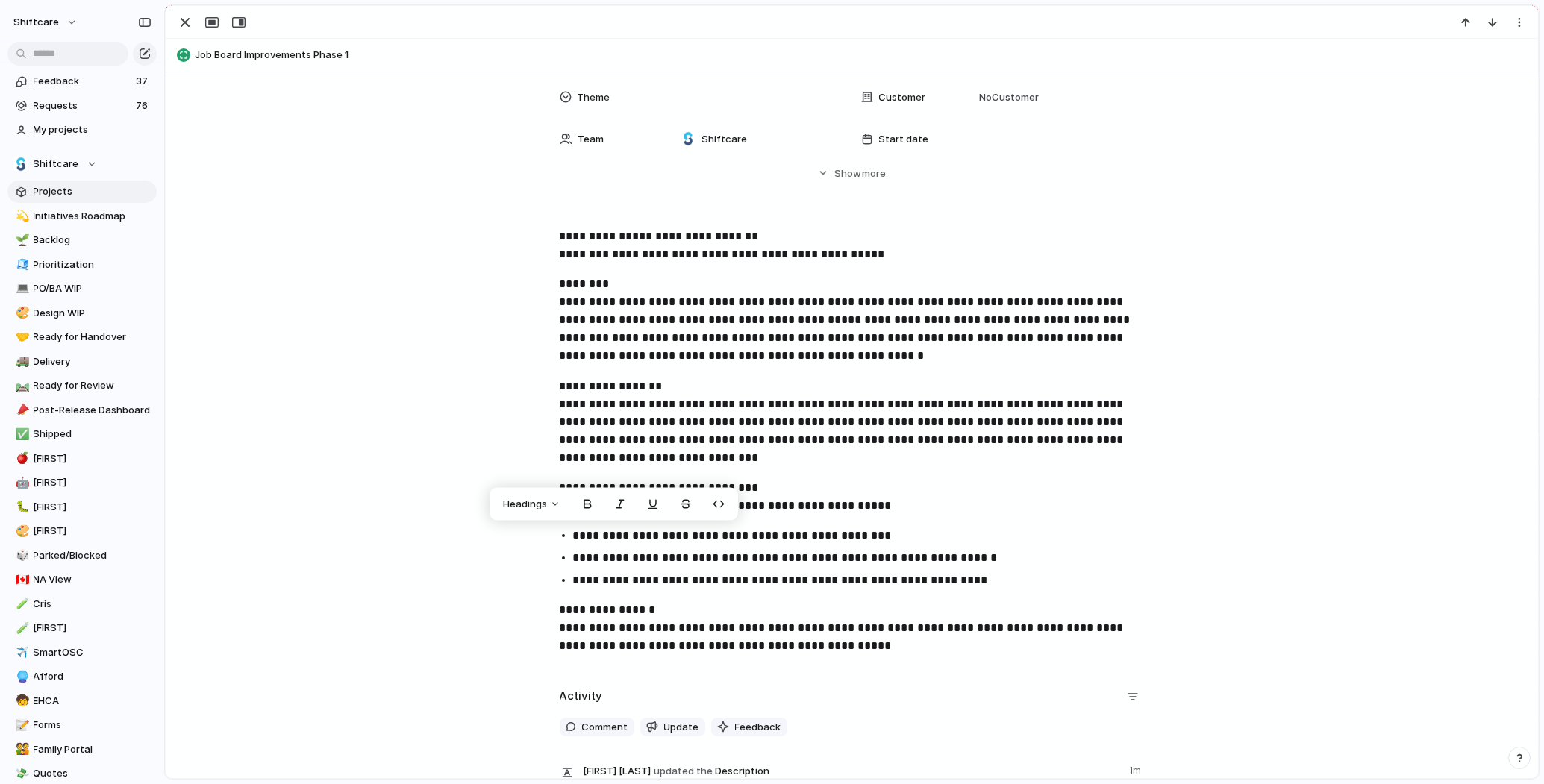 click on "**********" at bounding box center (866, 558) 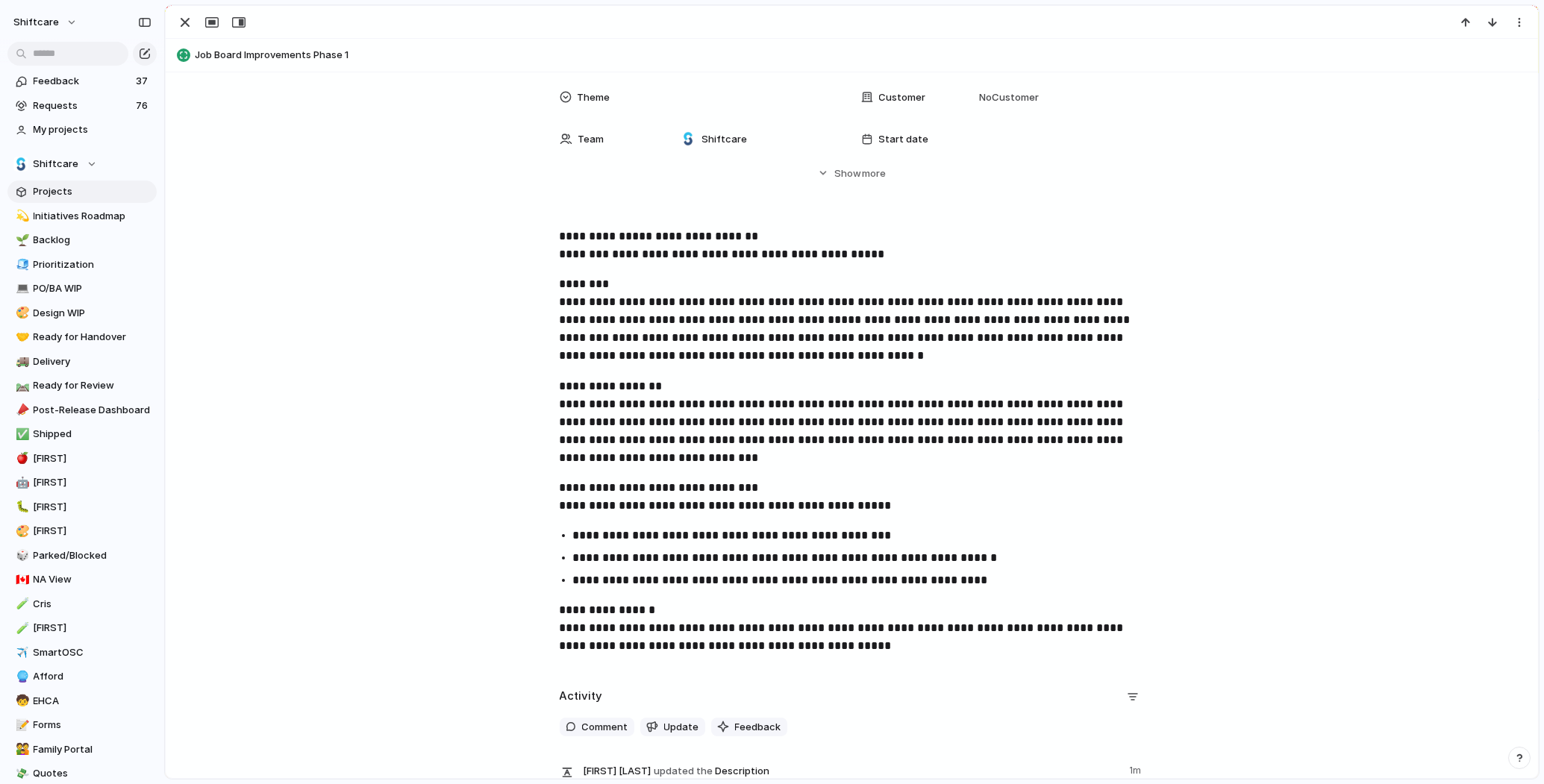 click on "**********" at bounding box center (866, 536) 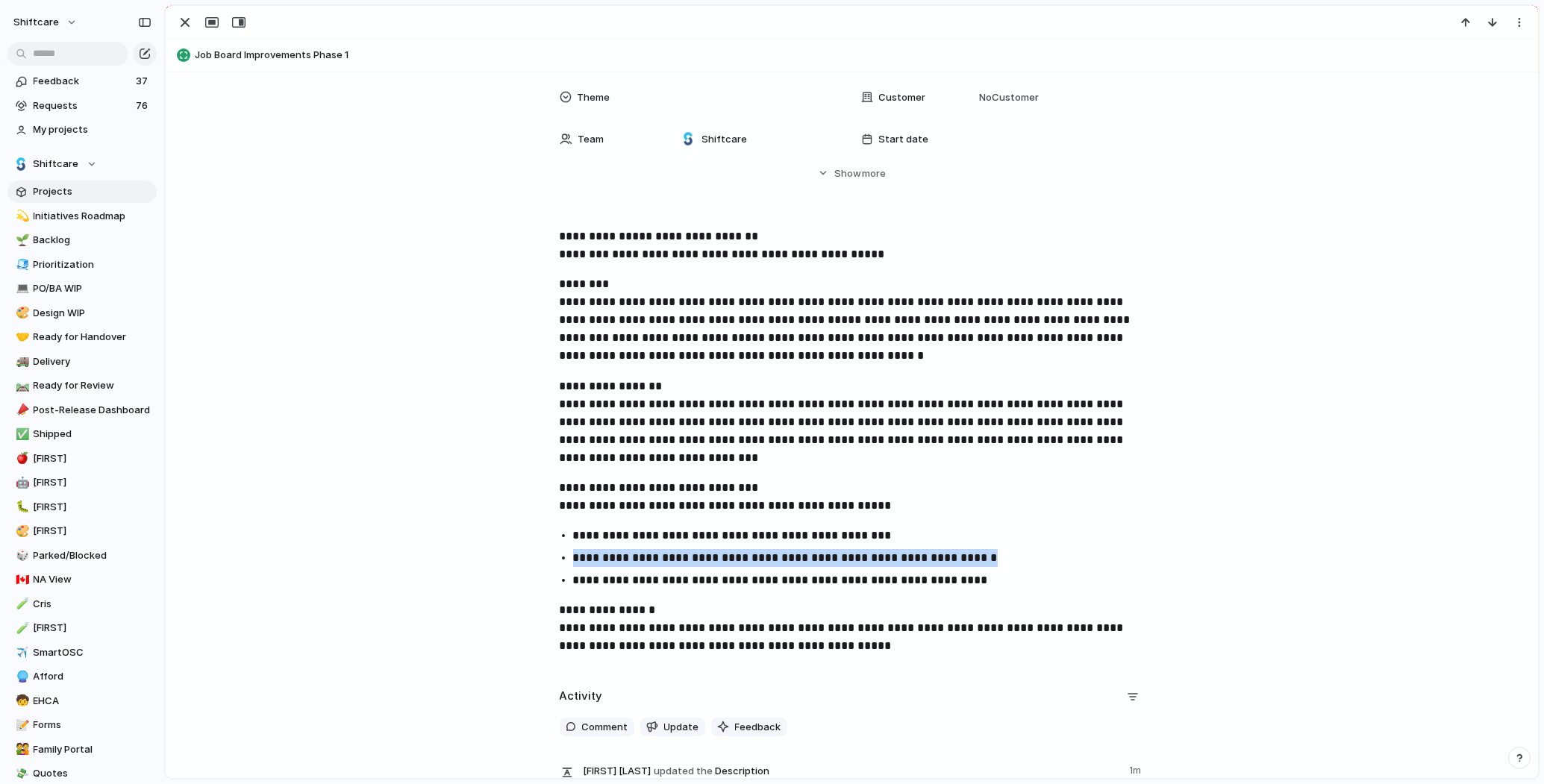 click on "**********" at bounding box center (866, 558) 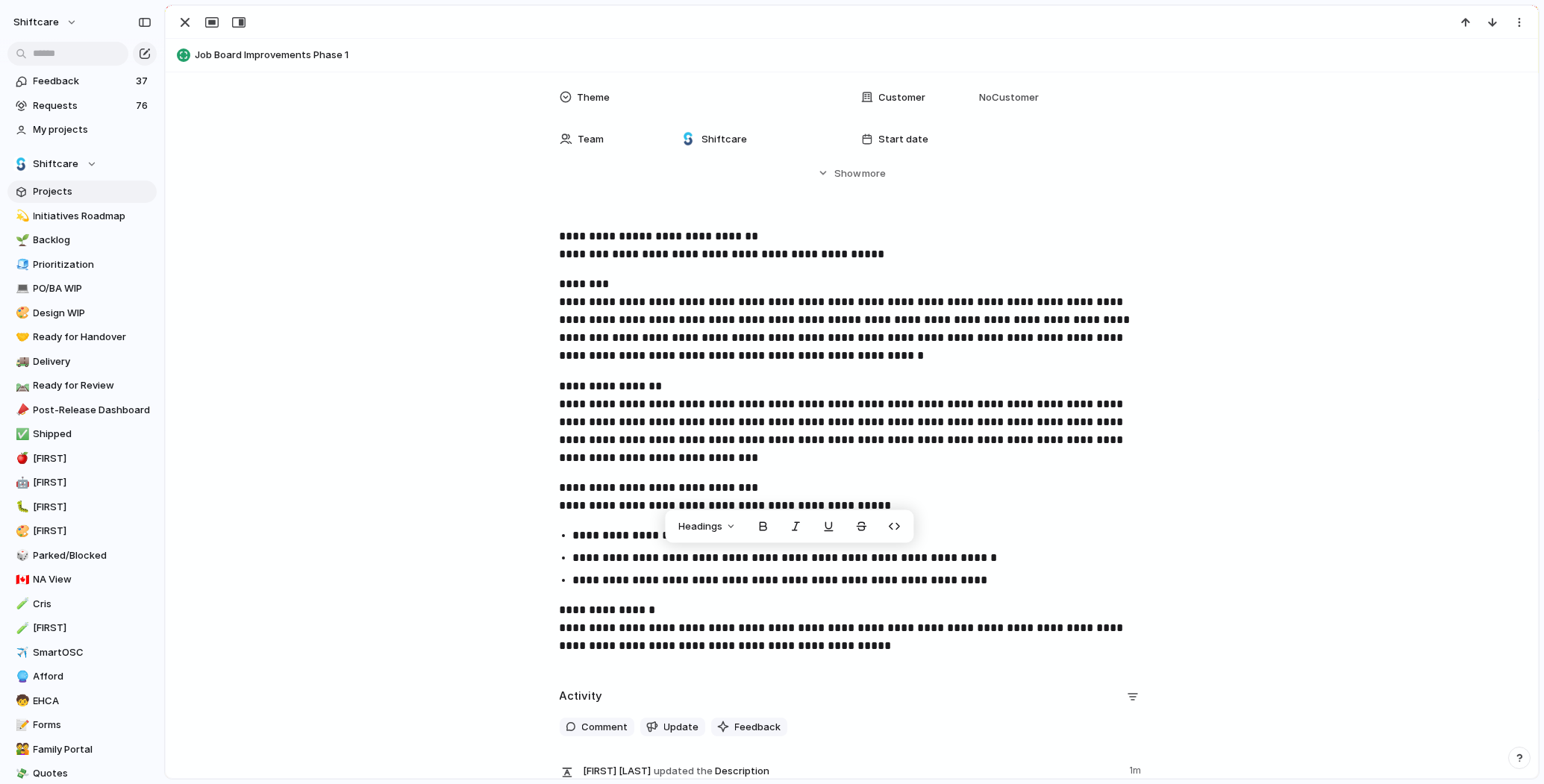 click on "**********" at bounding box center [851, 447] 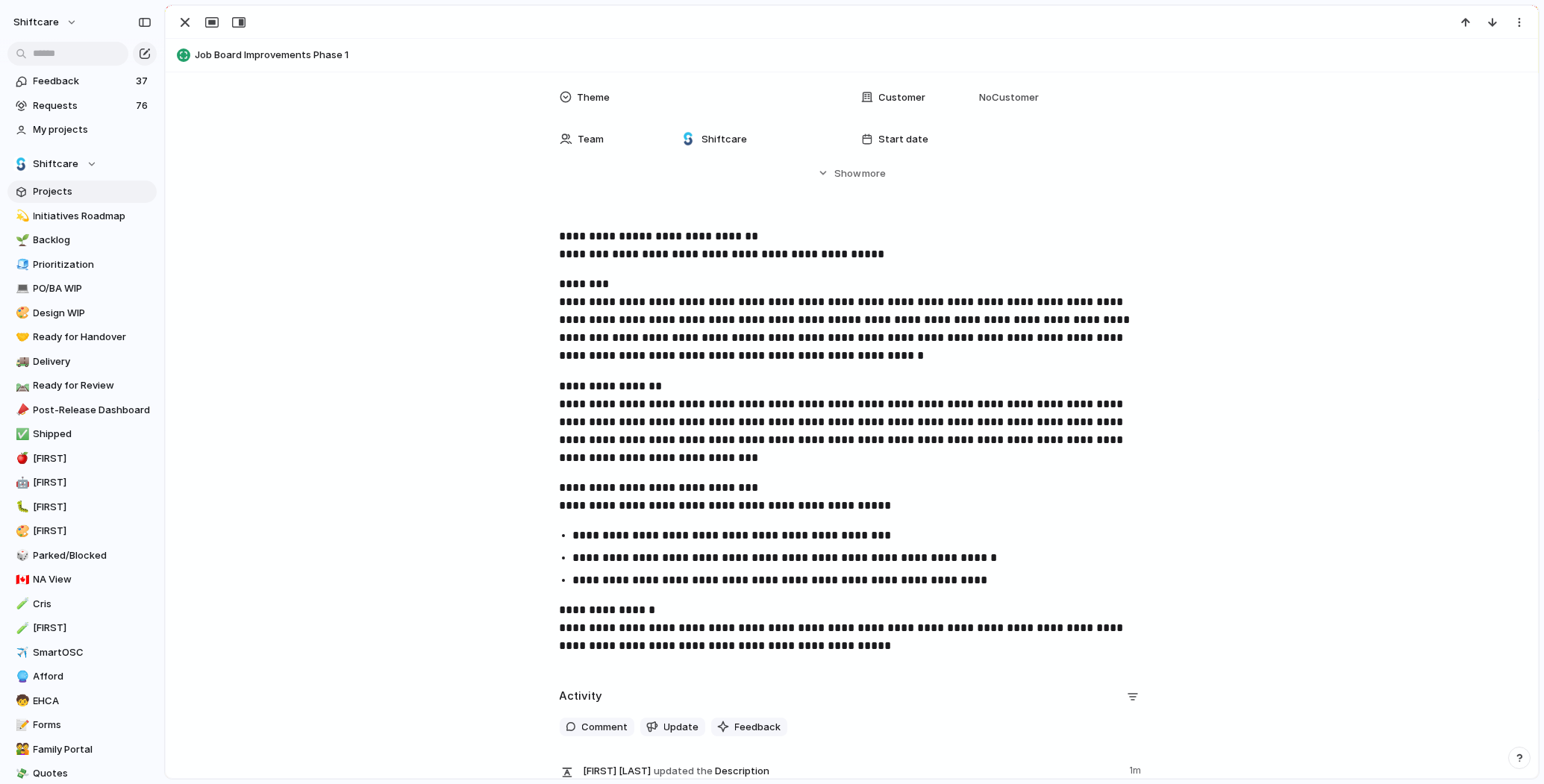 scroll, scrollTop: 0, scrollLeft: 0, axis: both 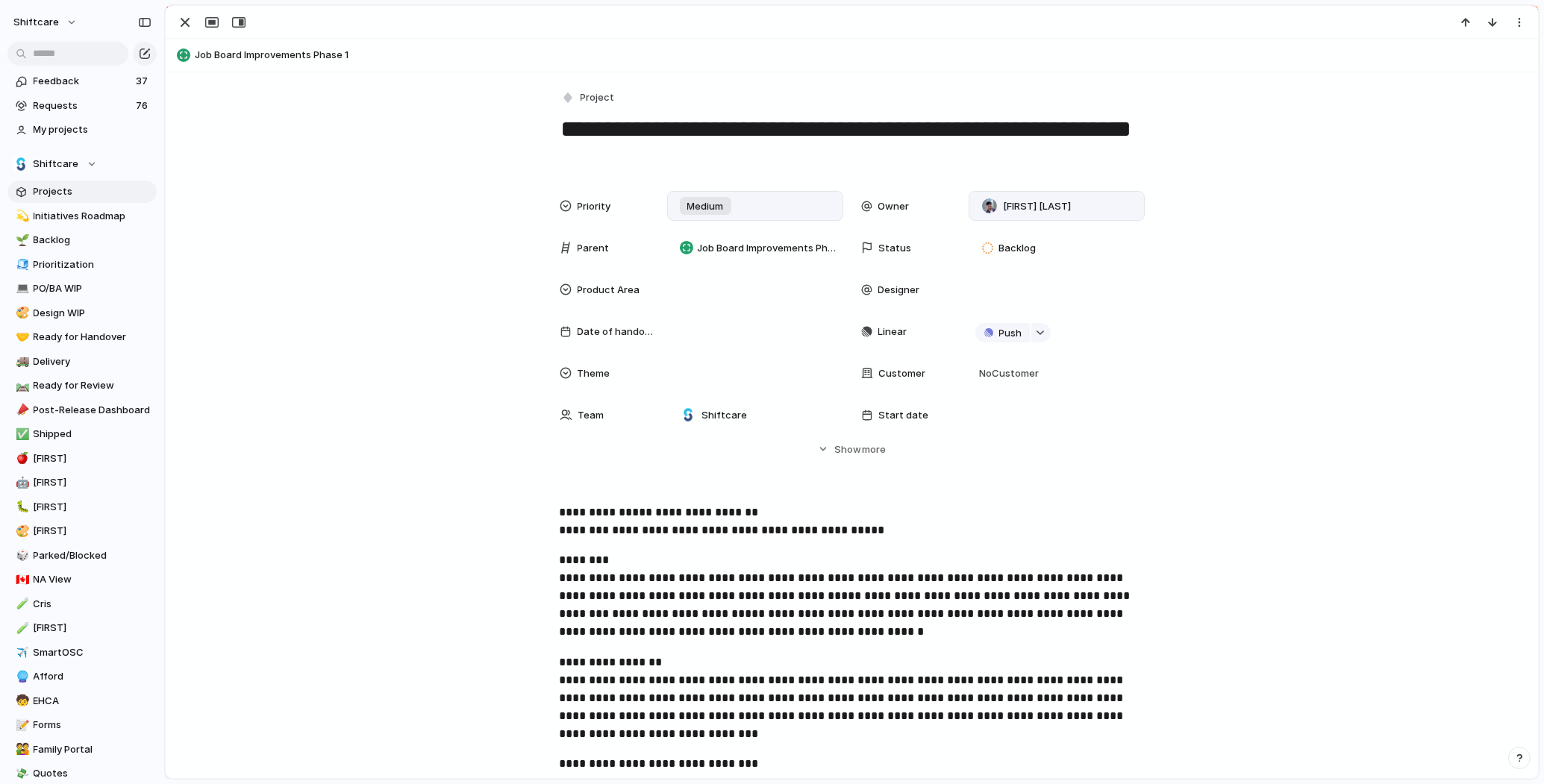click on "**********" at bounding box center [852, 143] 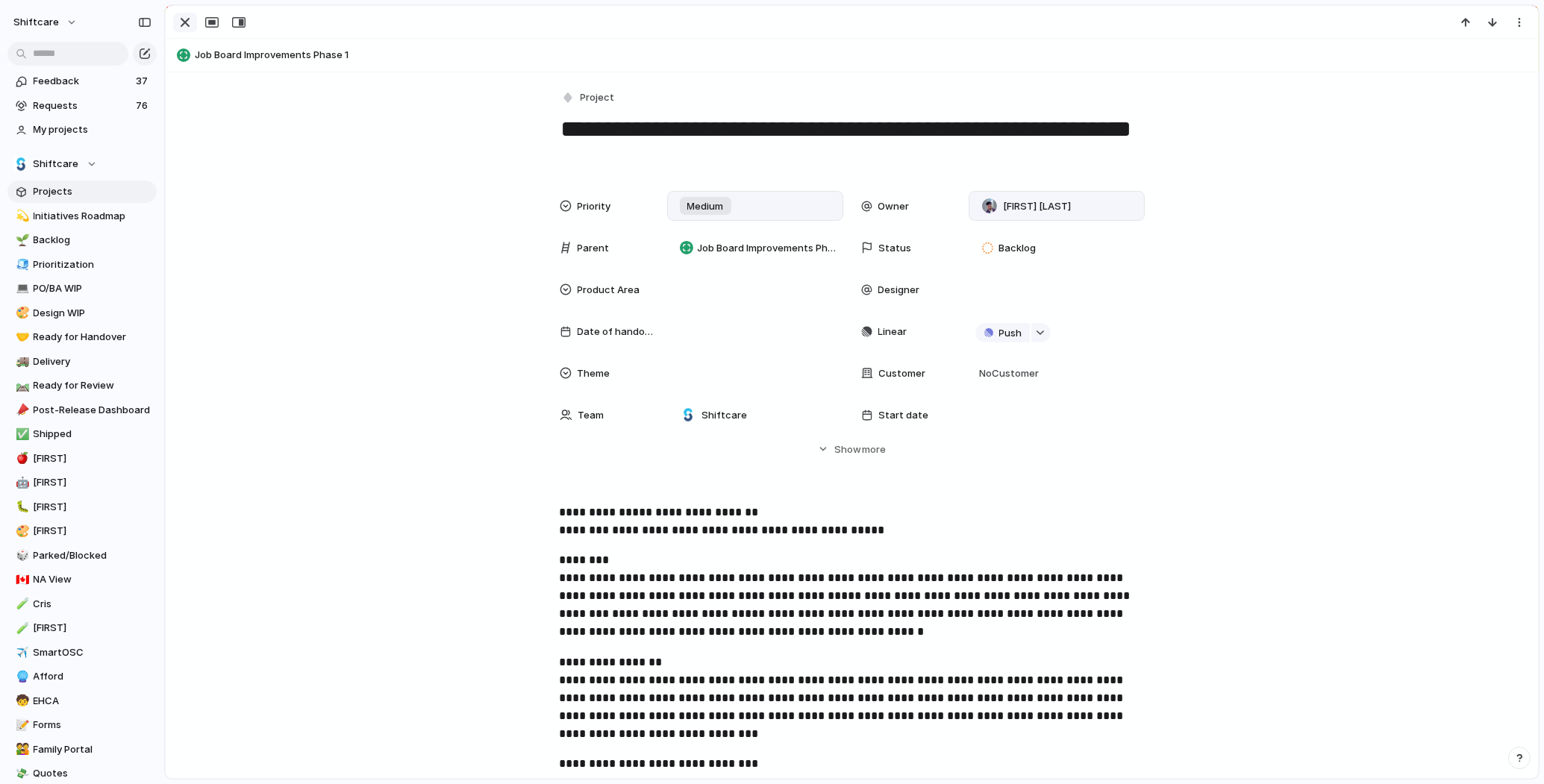 click at bounding box center [185, 22] 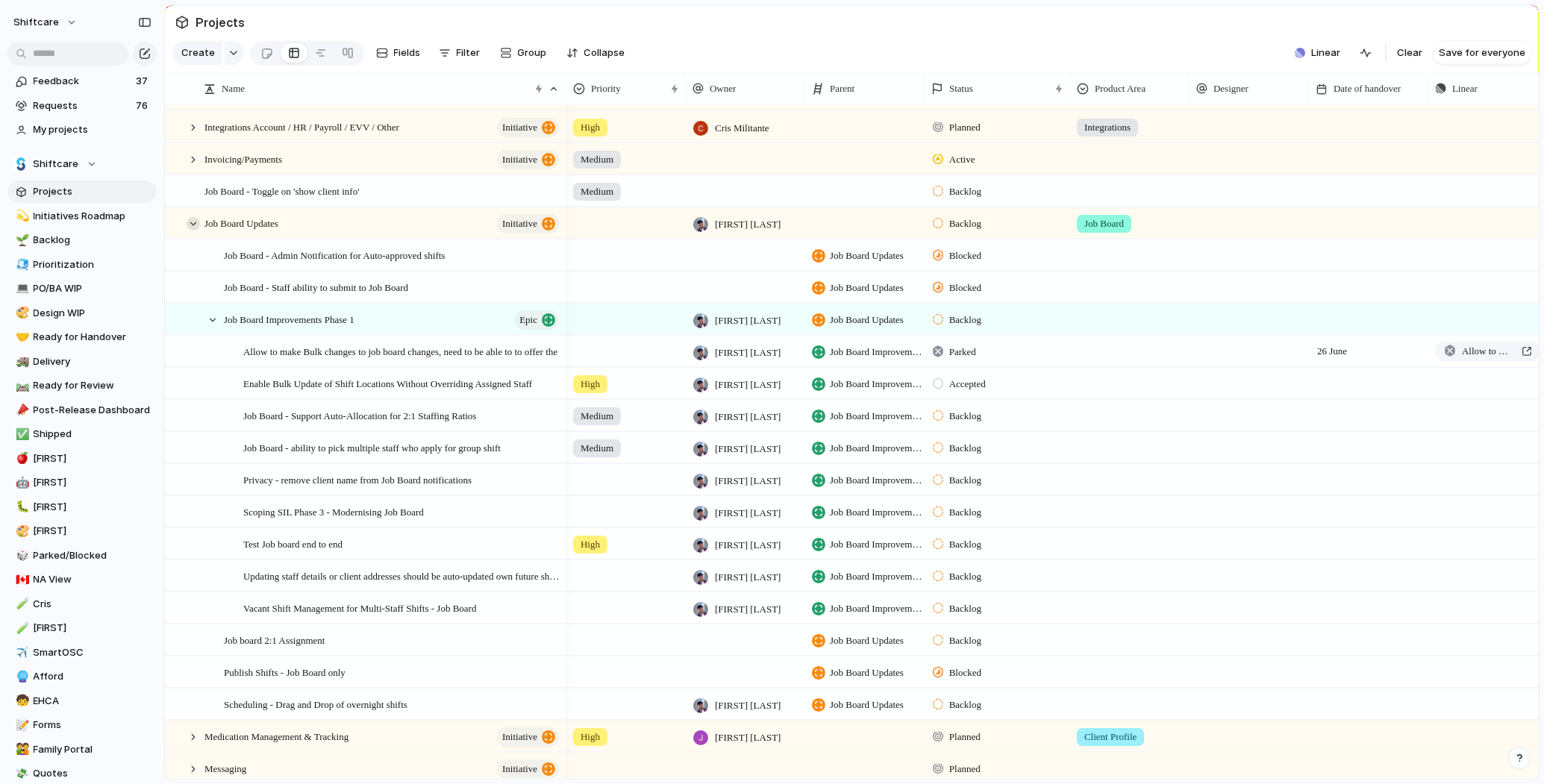 click at bounding box center [193, 224] 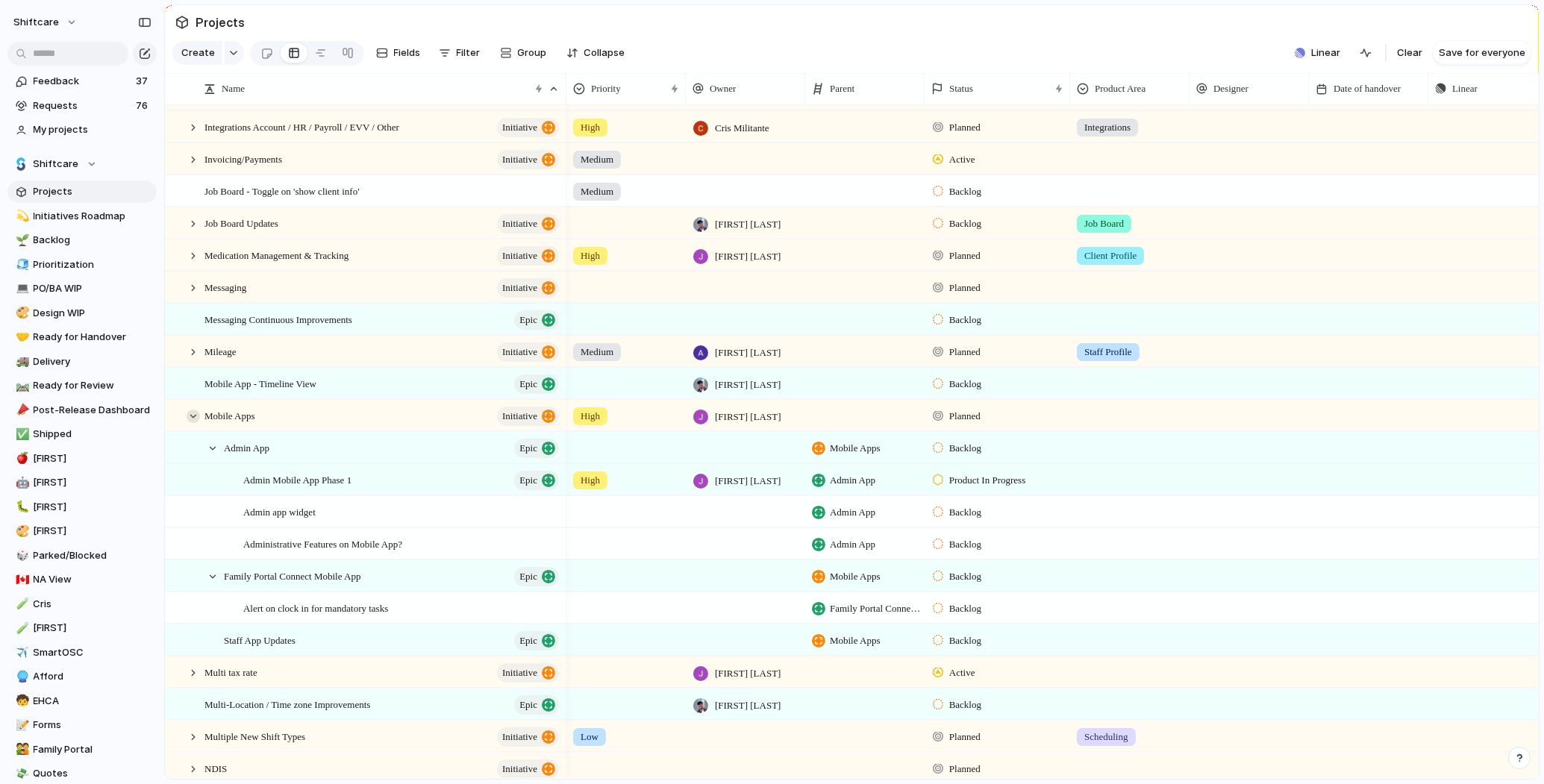 click at bounding box center (193, 416) 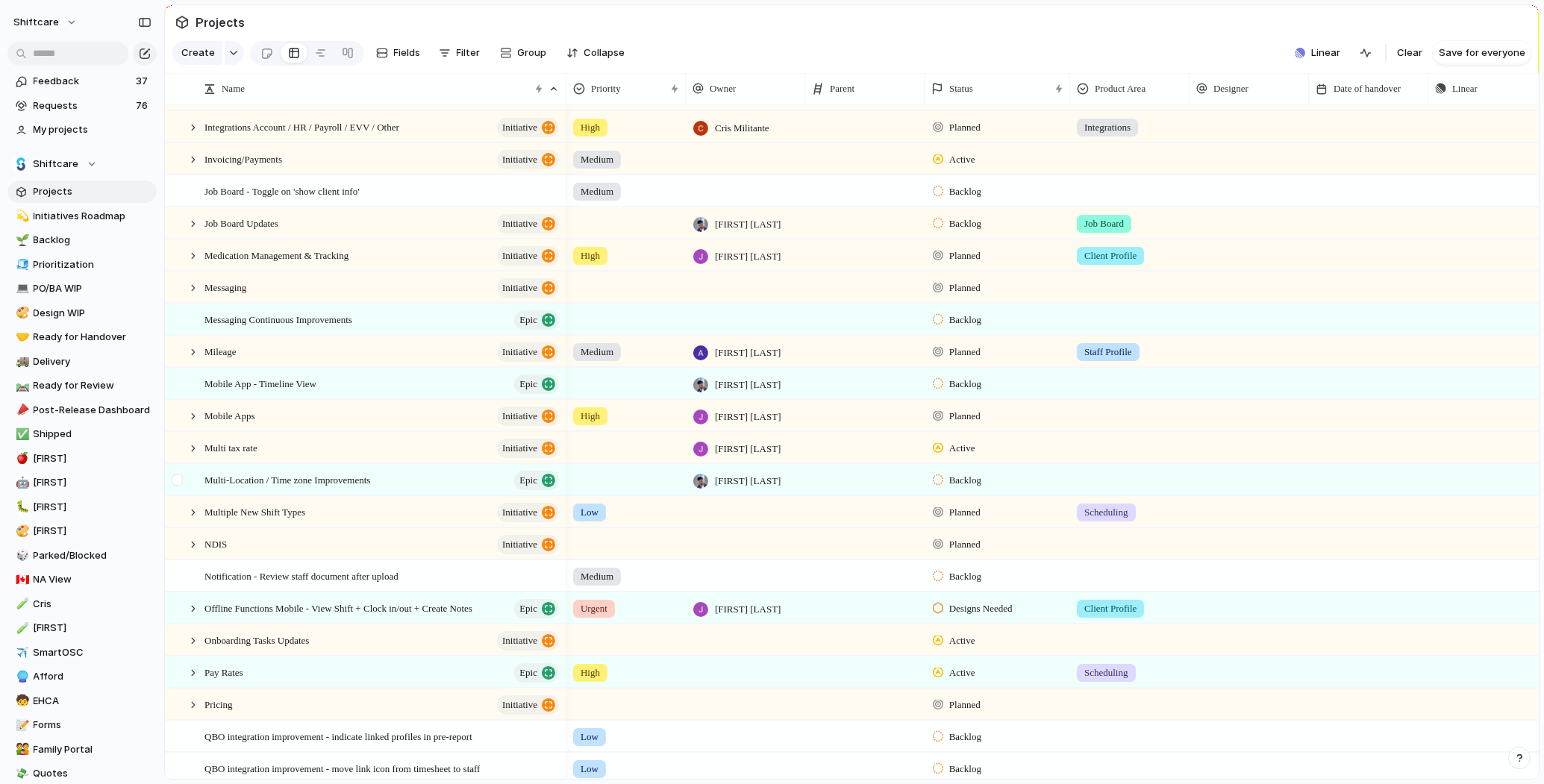 scroll, scrollTop: 1249, scrollLeft: 0, axis: vertical 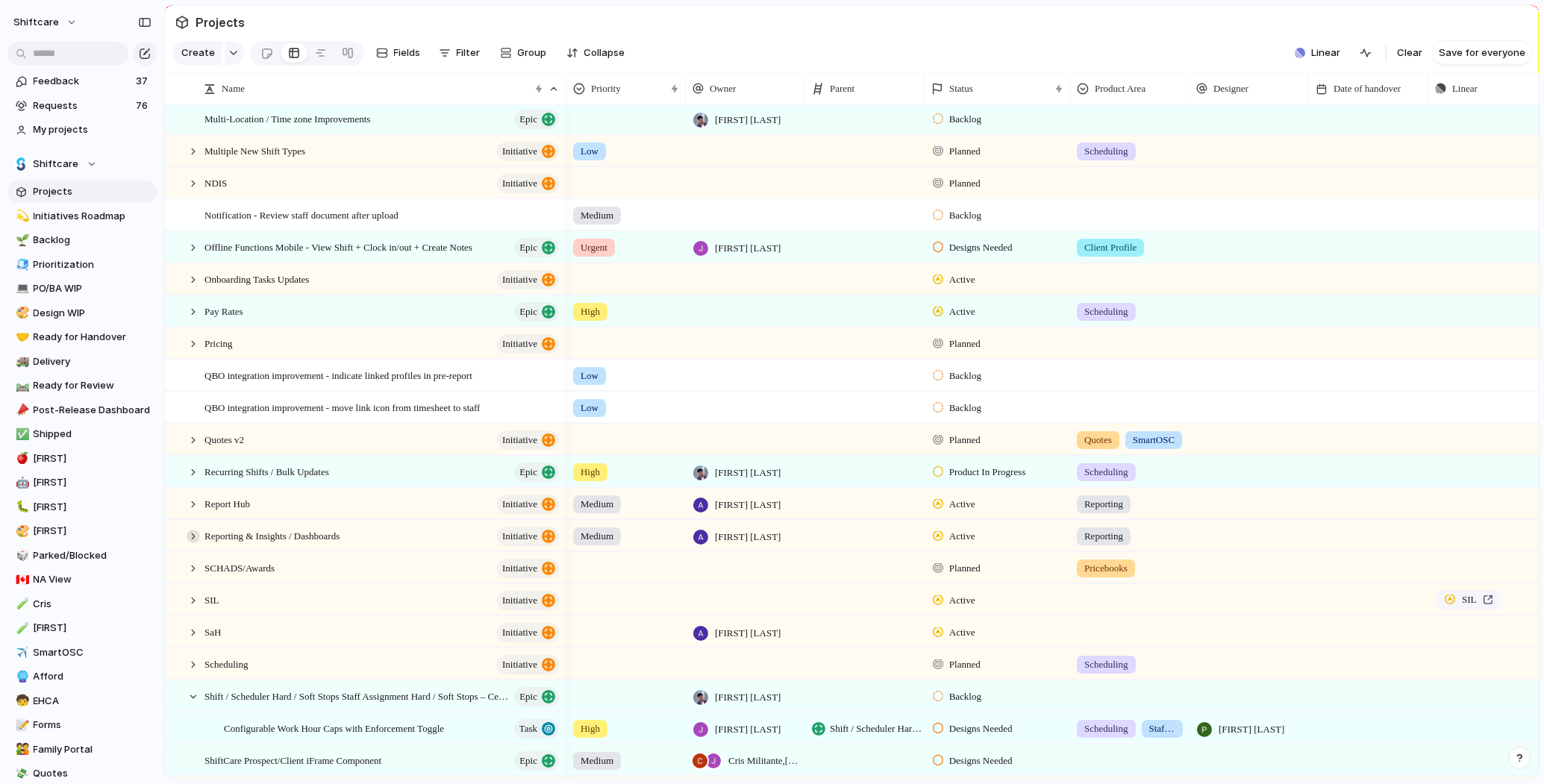 click at bounding box center (193, 536) 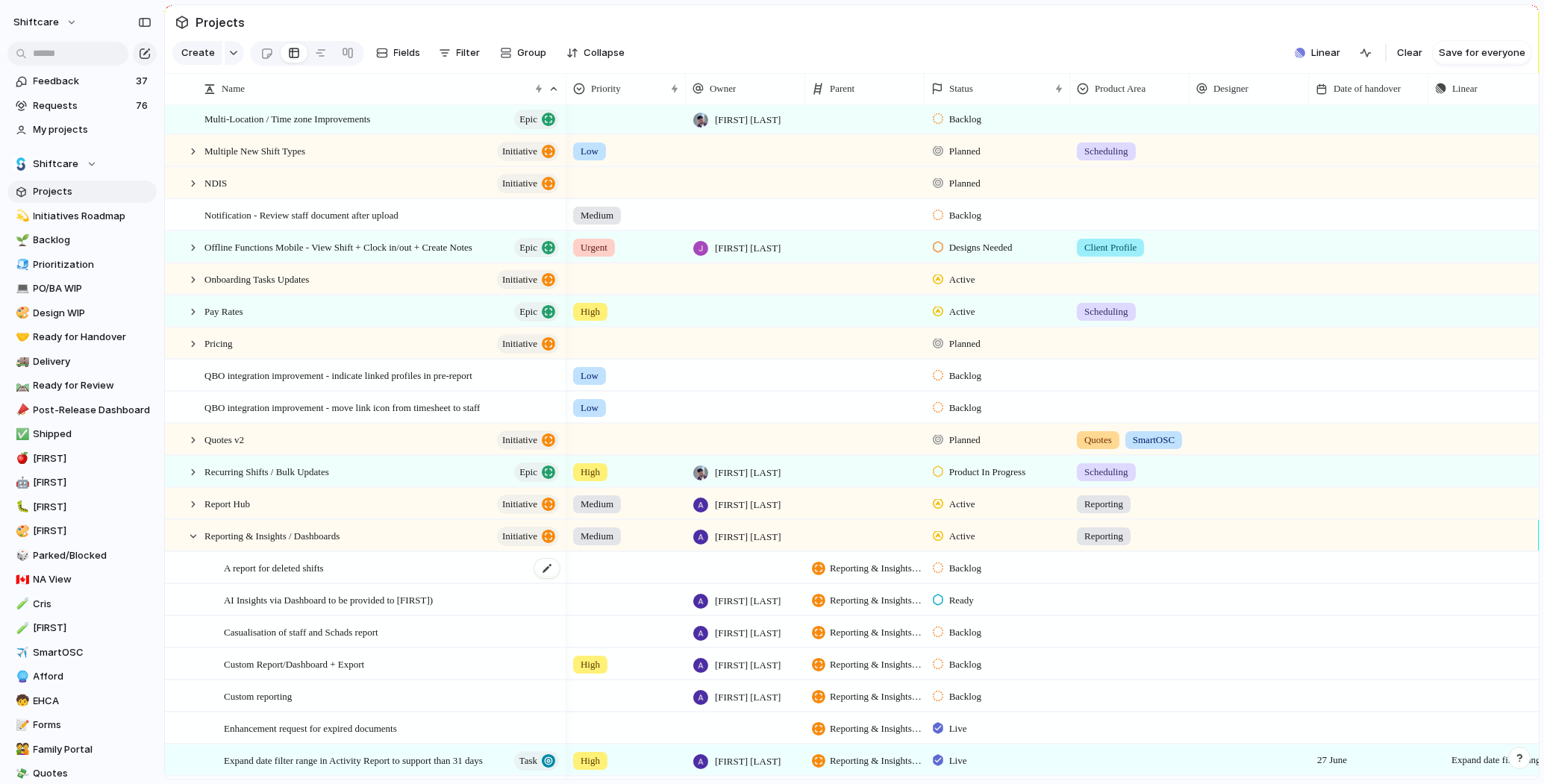 scroll, scrollTop: 1544, scrollLeft: 0, axis: vertical 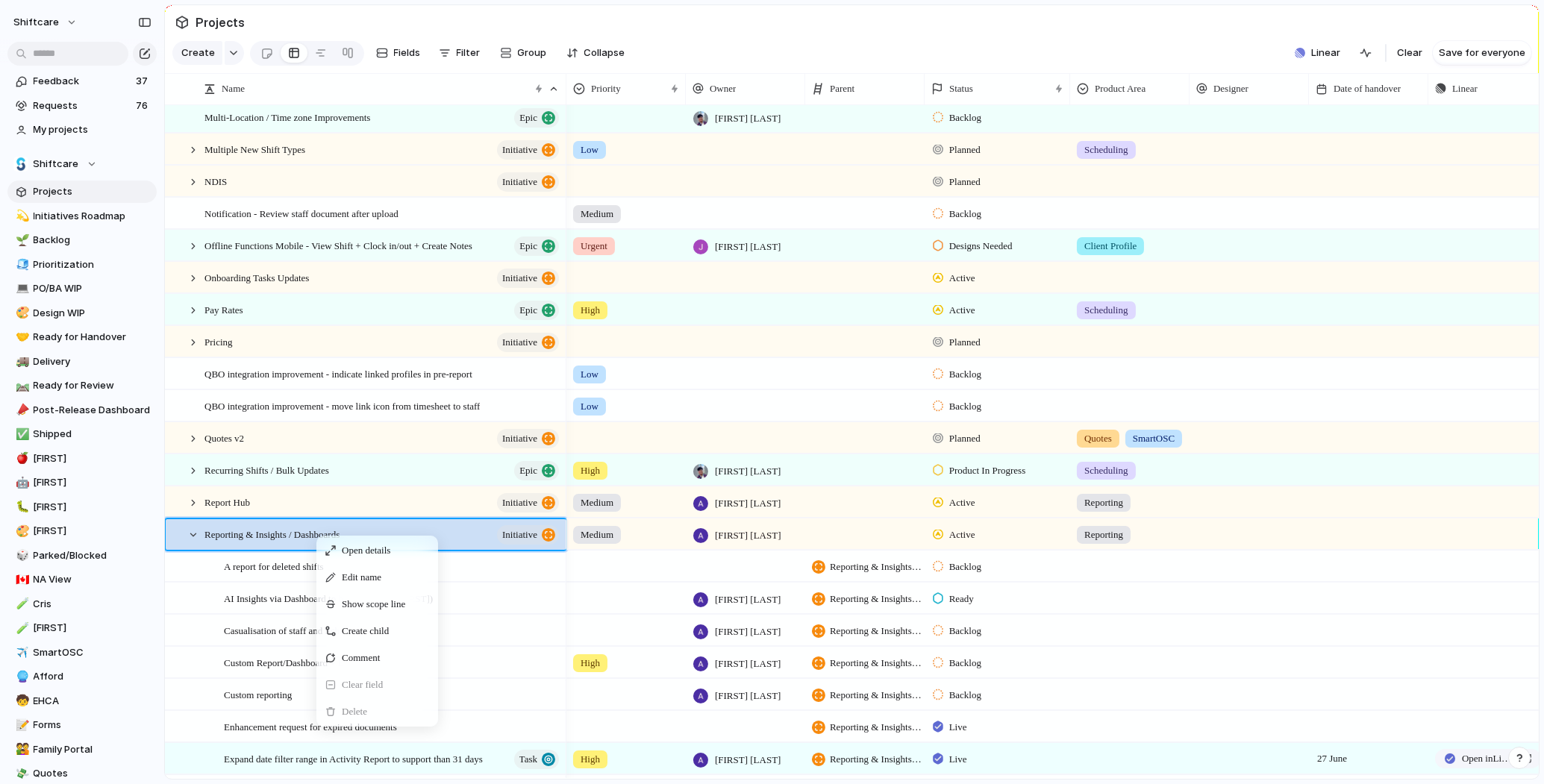 click on "Create child" at bounding box center [365, 631] 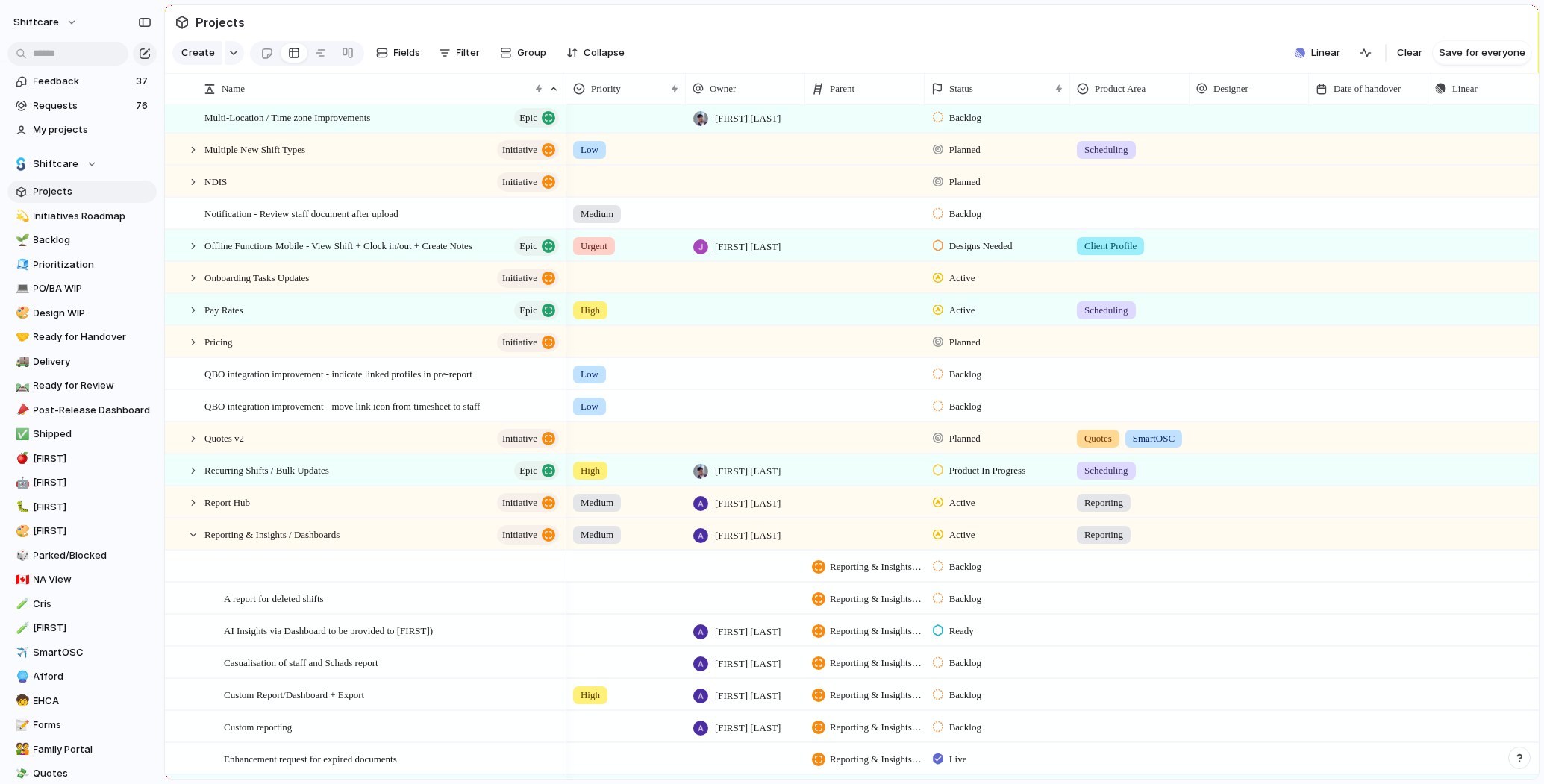 scroll, scrollTop: 1544, scrollLeft: 0, axis: vertical 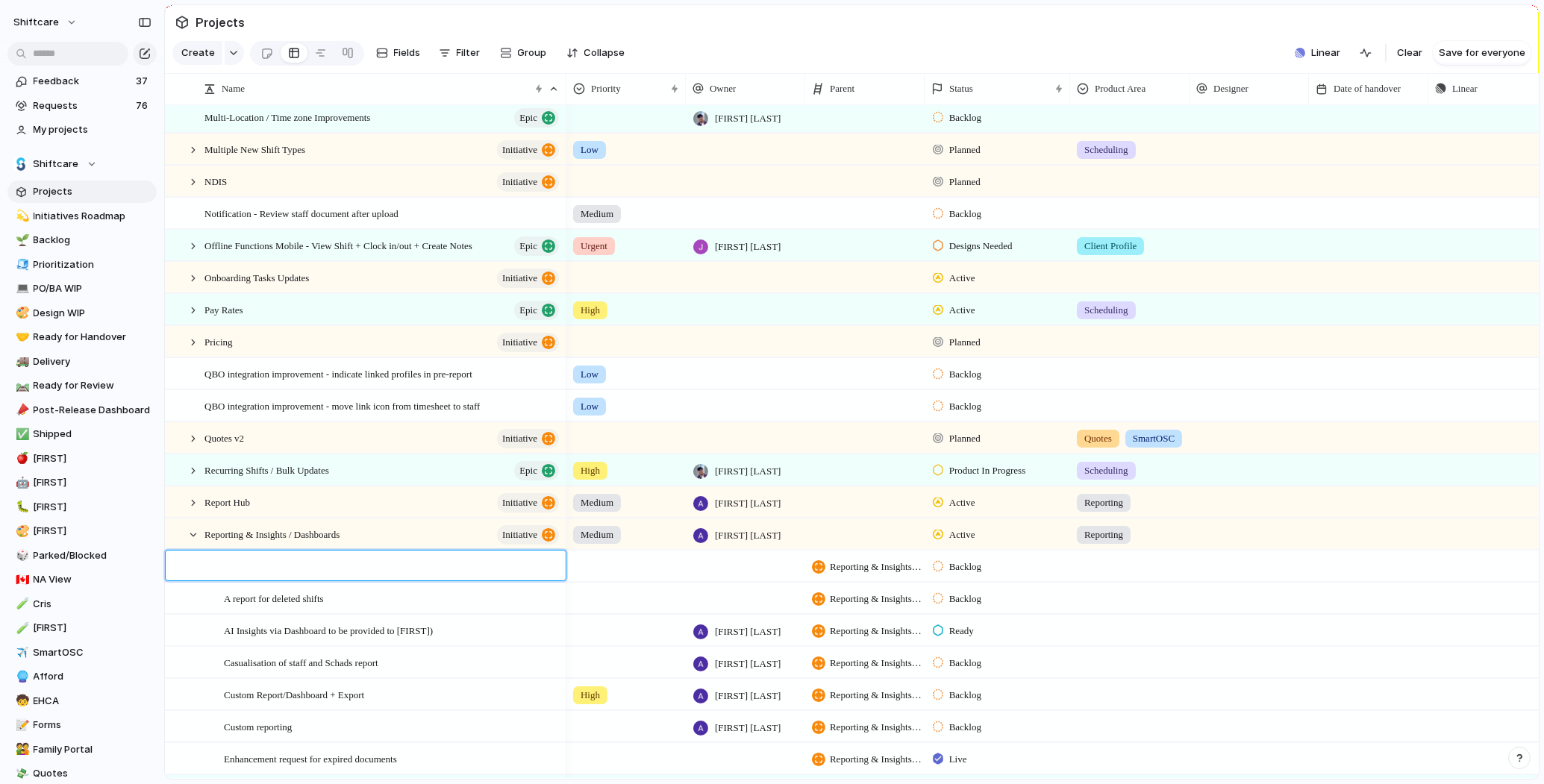 paste on "**********" 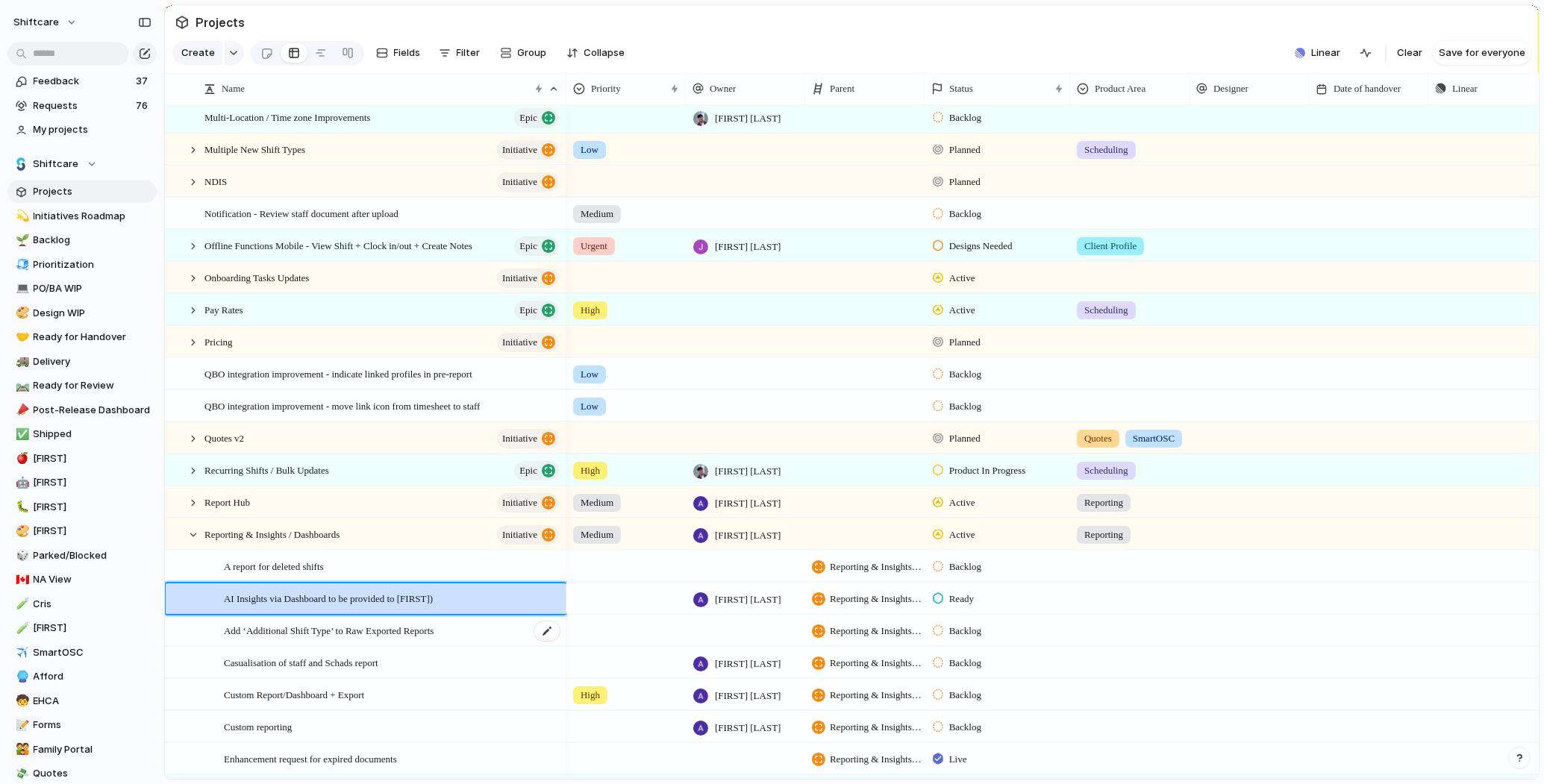 click on "Add ‘Additional Shift Type’ to Raw Exported Reports" at bounding box center [328, 630] 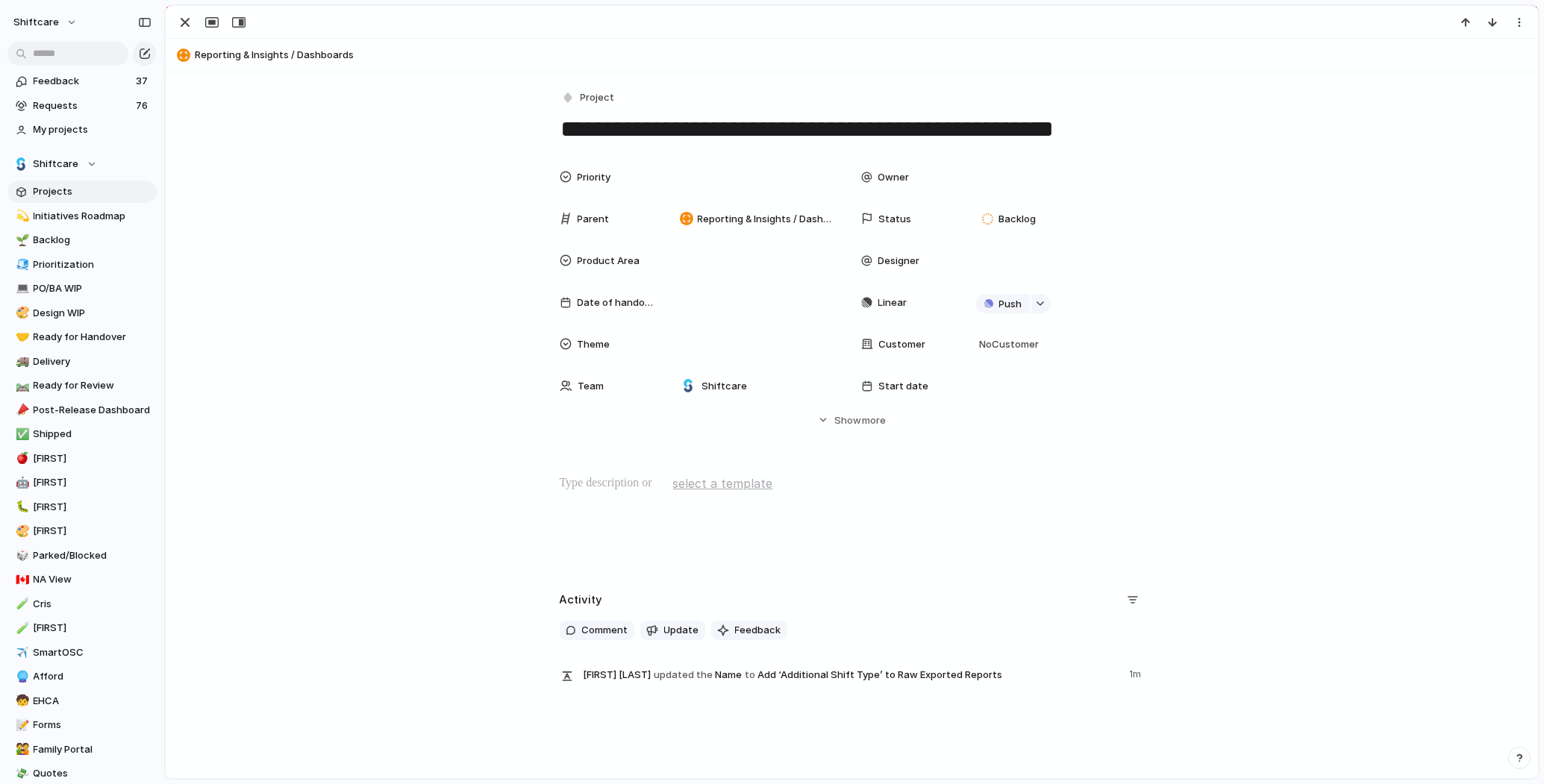 click at bounding box center [852, 483] 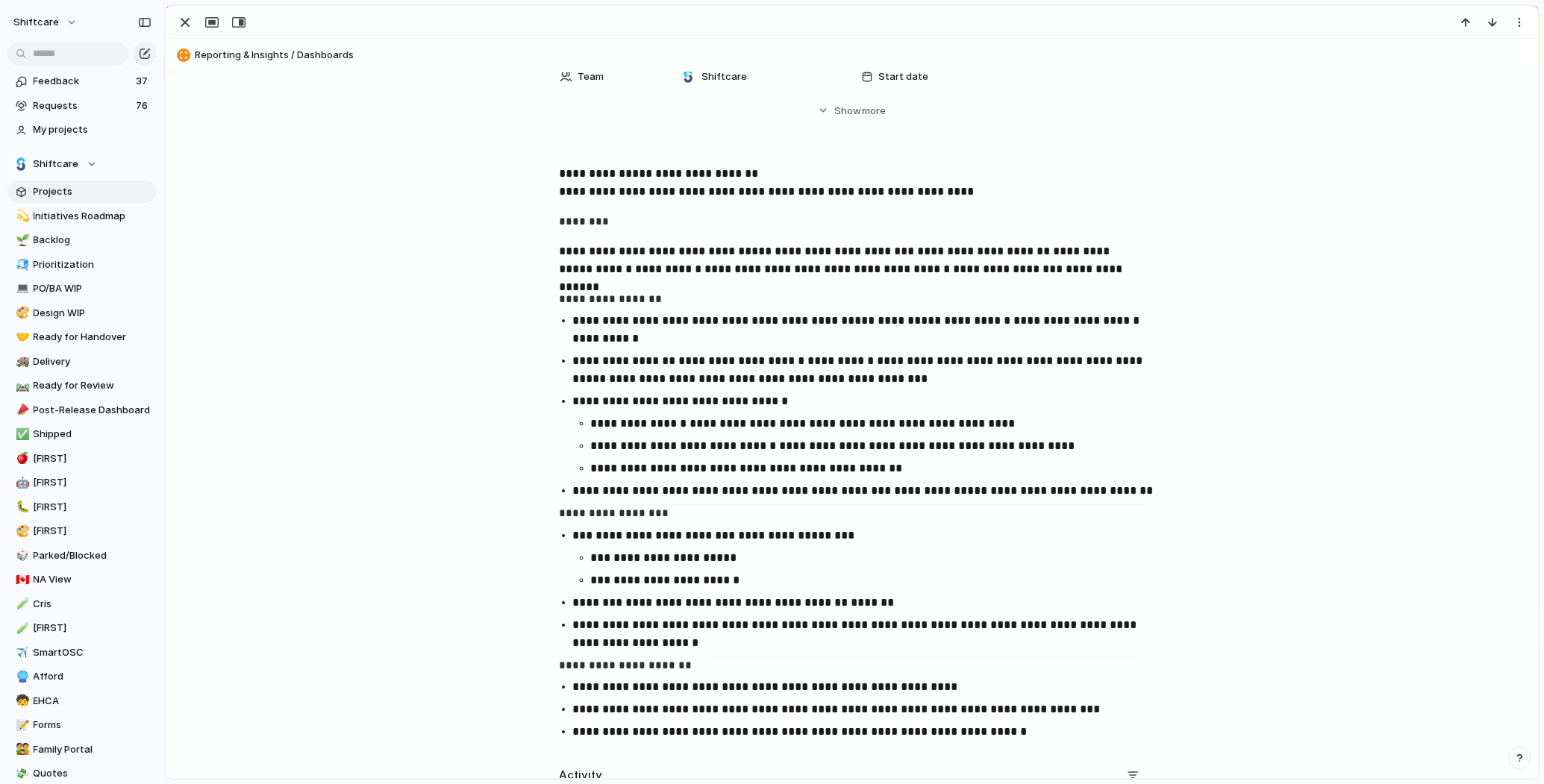 scroll, scrollTop: 355, scrollLeft: 0, axis: vertical 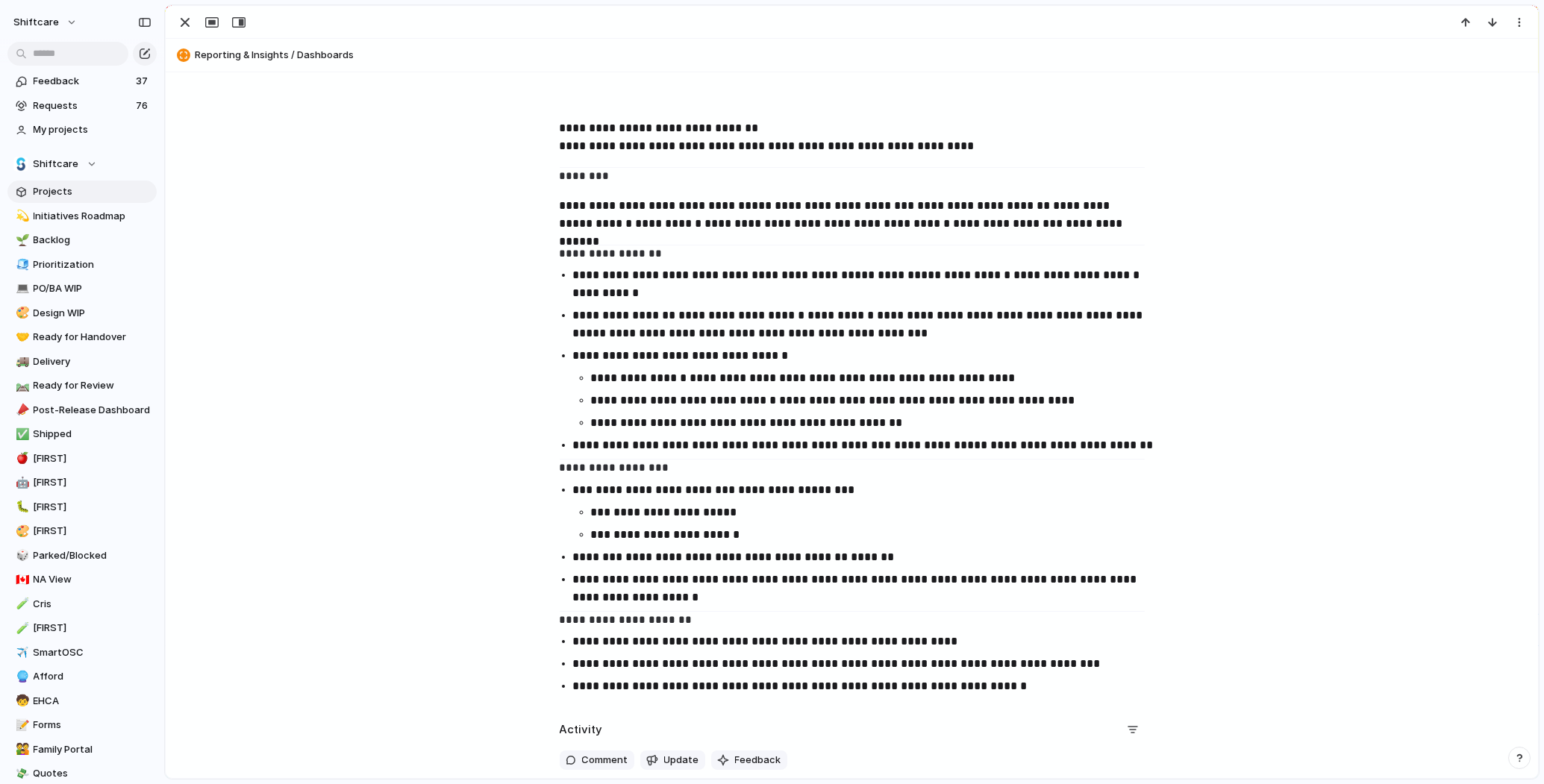 click on "**********" at bounding box center (614, 467) 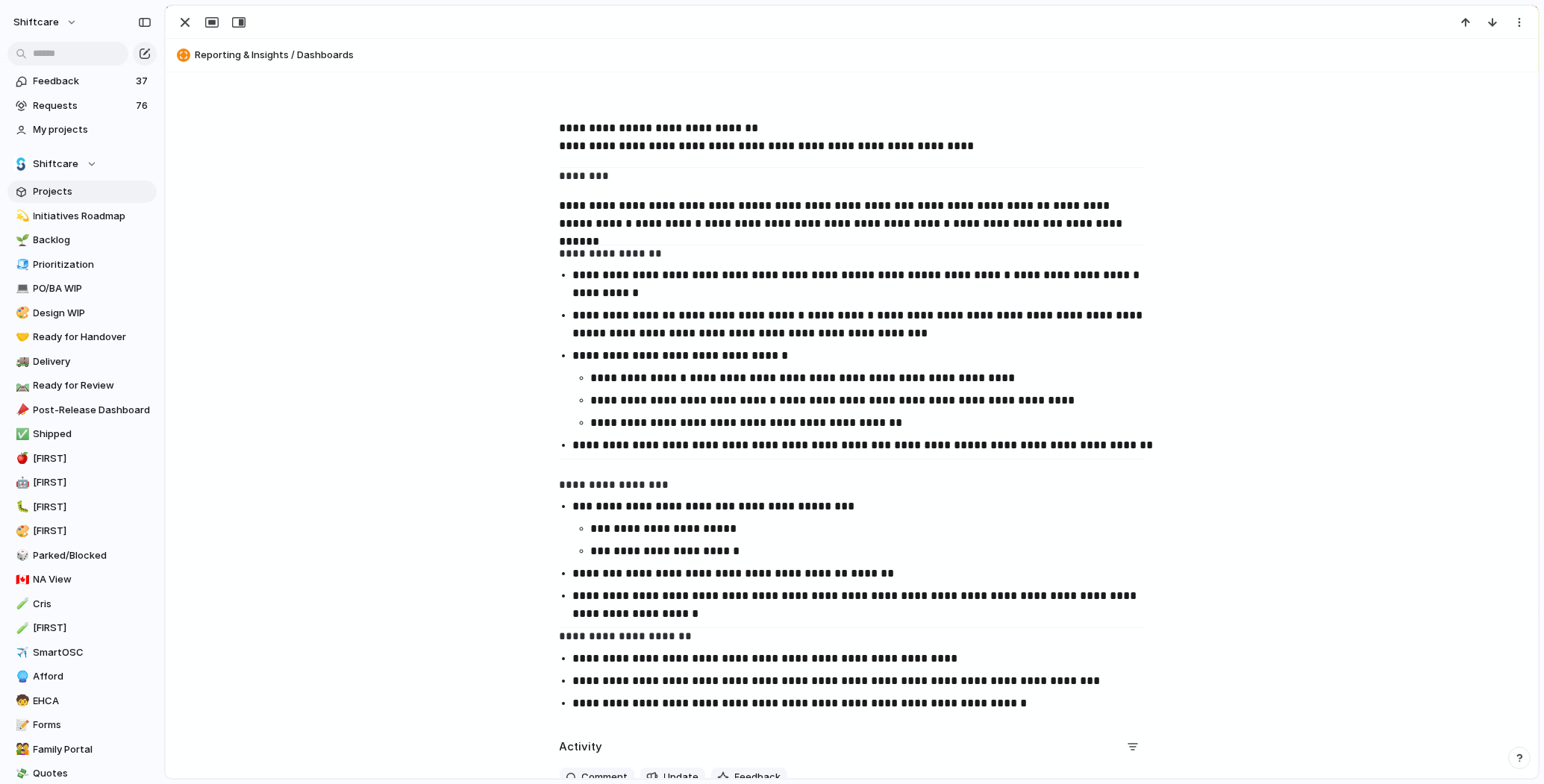 click on "**********" at bounding box center (611, 253) 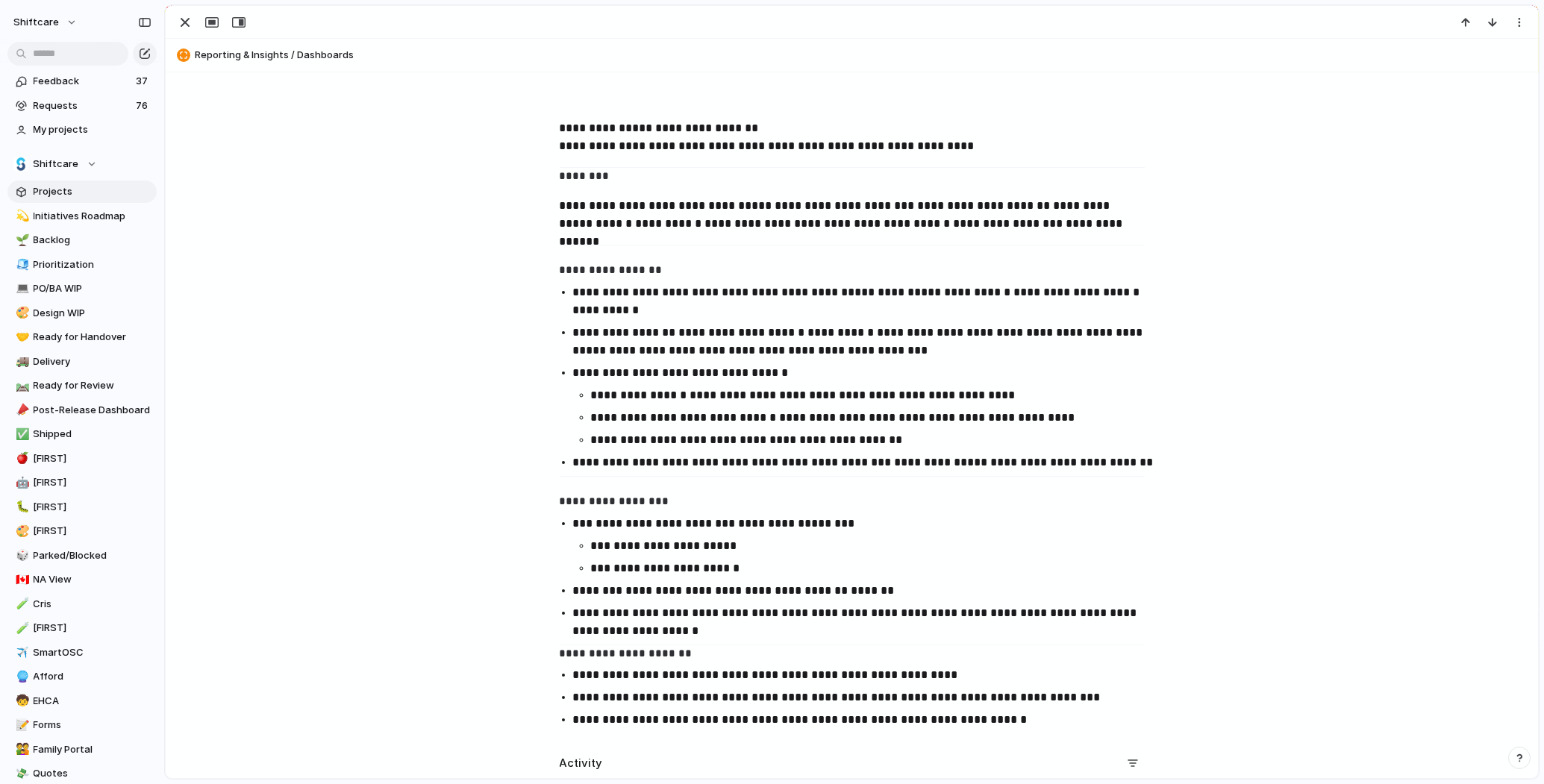 click on "********" at bounding box center (584, 175) 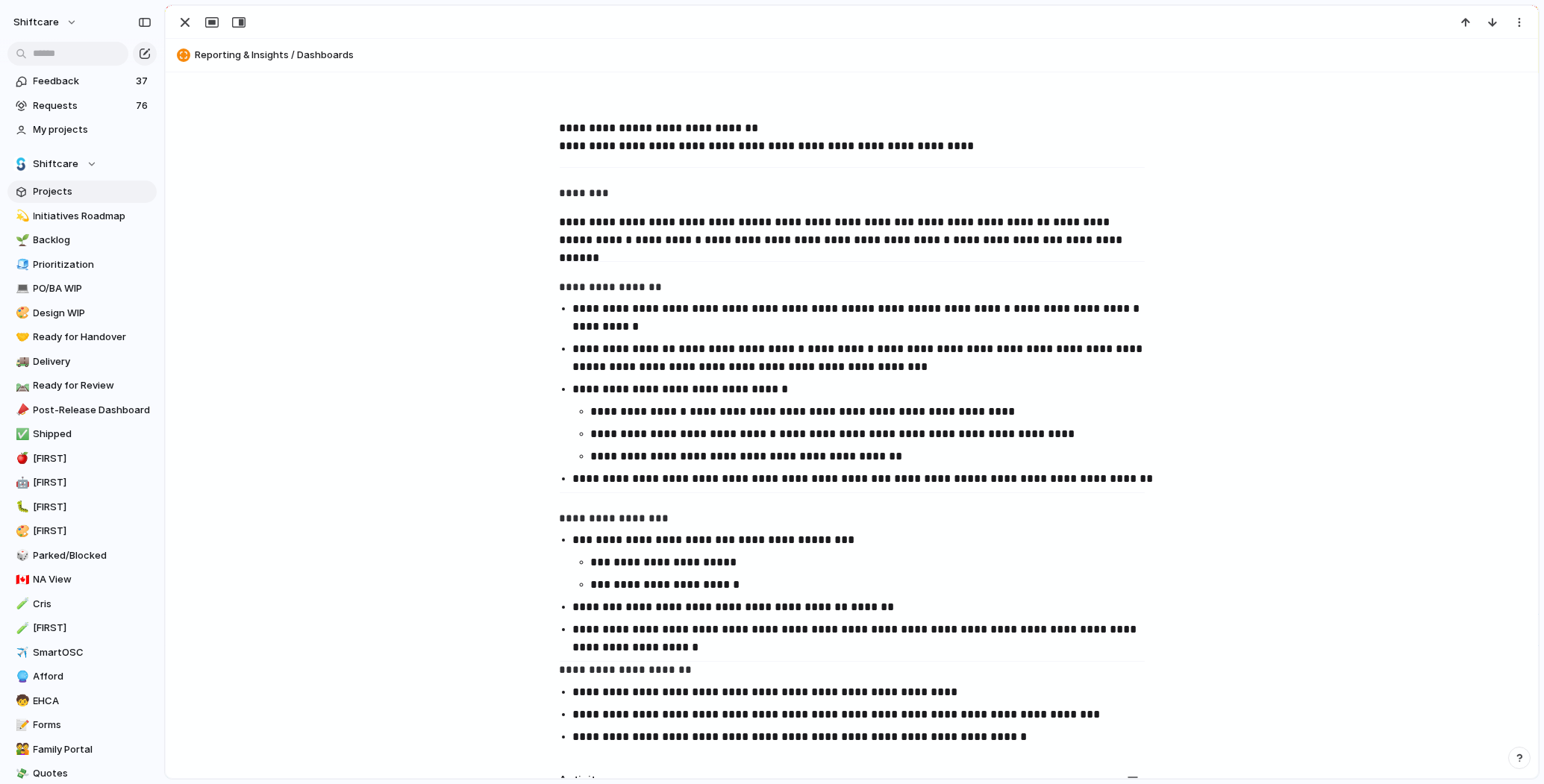 click on "**********" at bounding box center (851, 435) 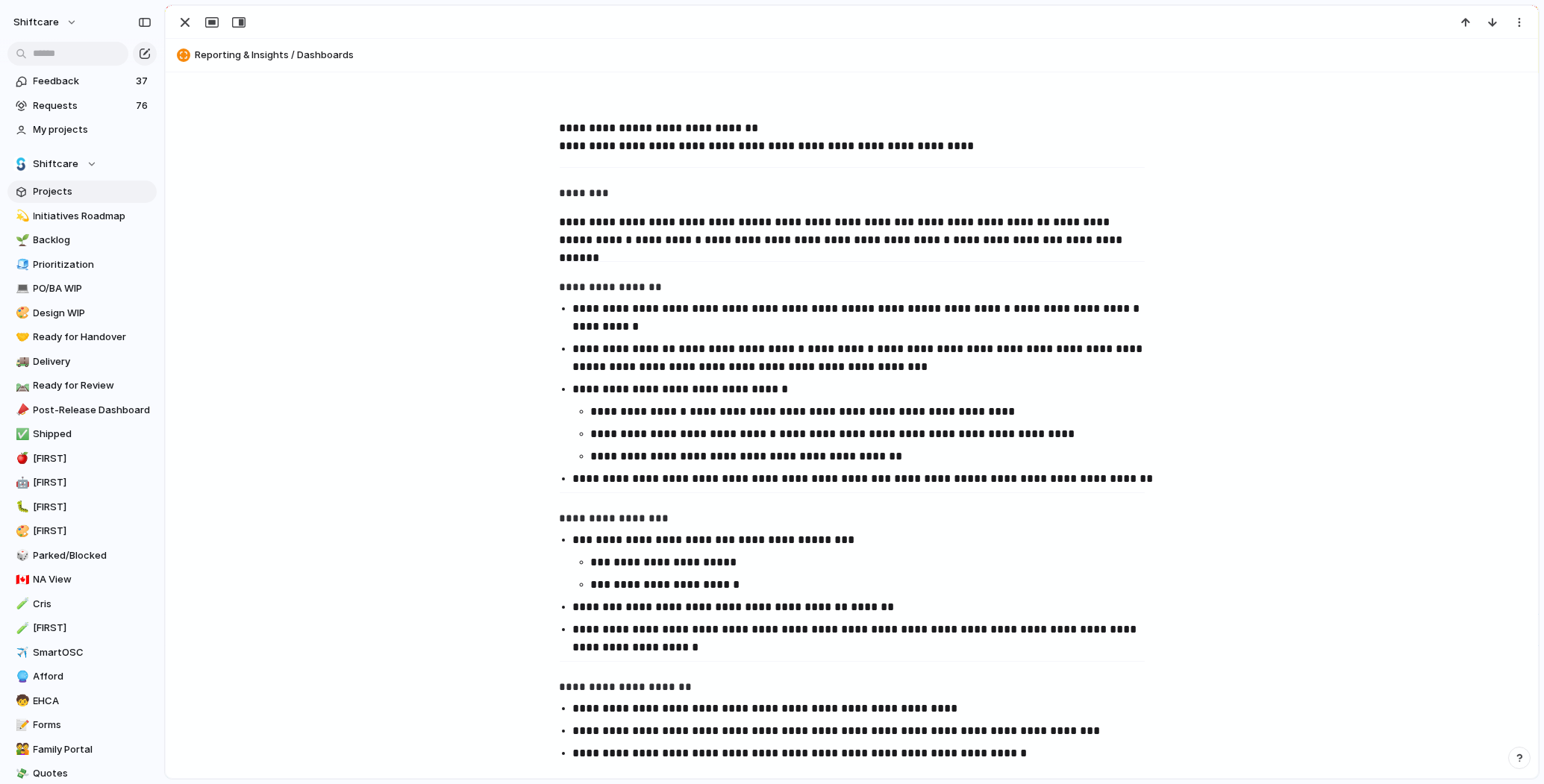click on "**********" at bounding box center [866, 639] 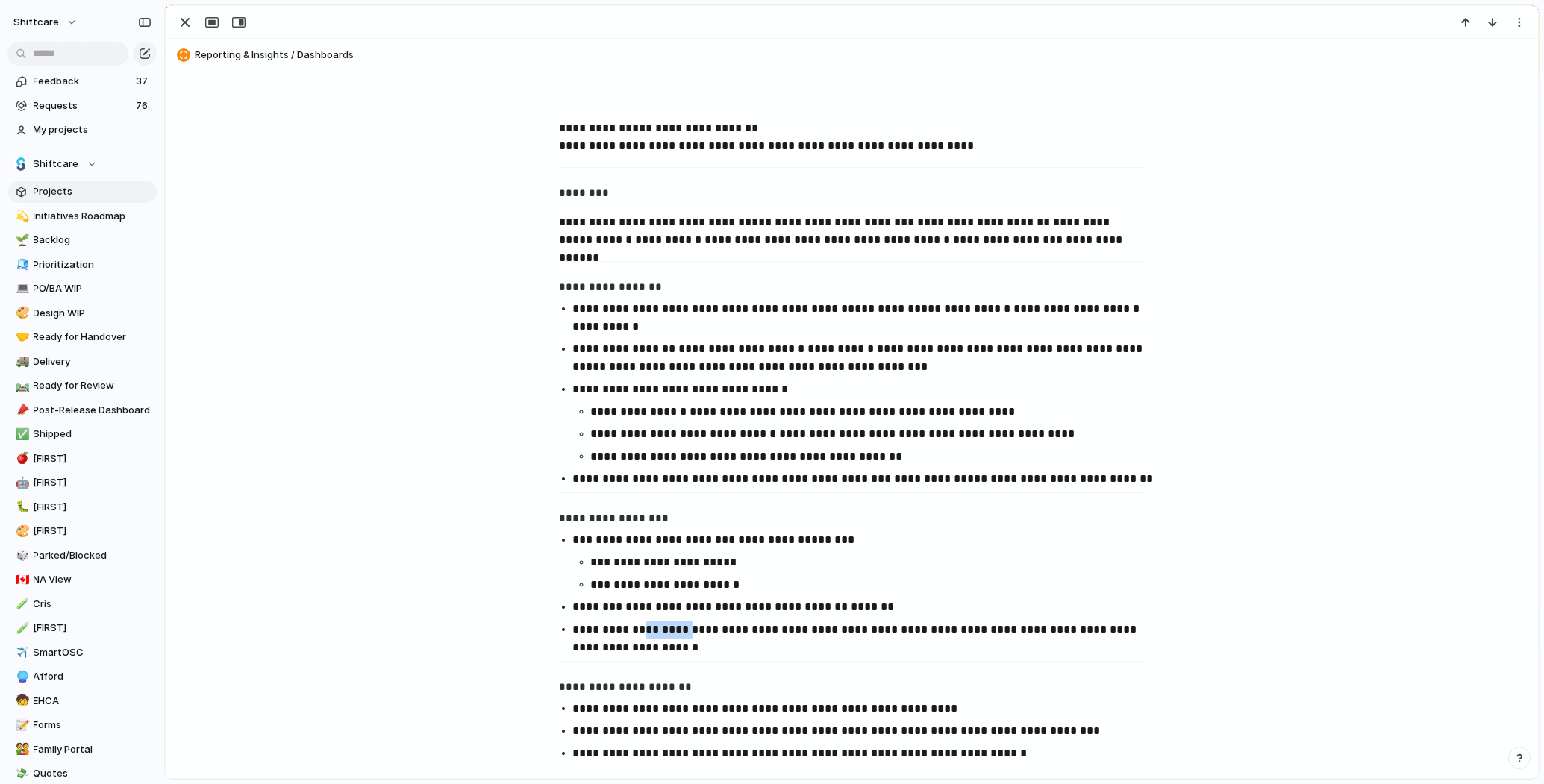 click on "**********" at bounding box center [866, 639] 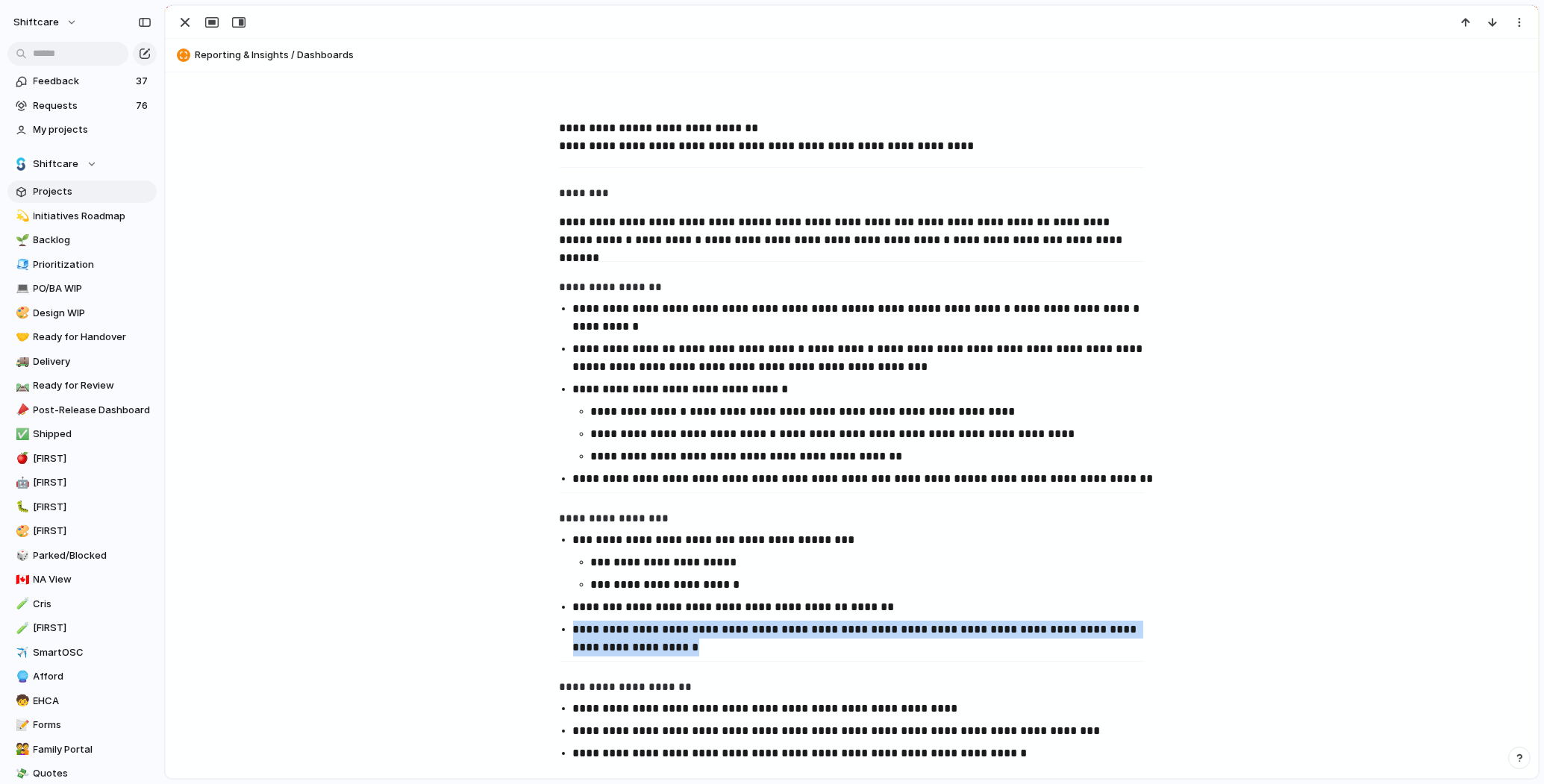 click on "**********" at bounding box center [866, 639] 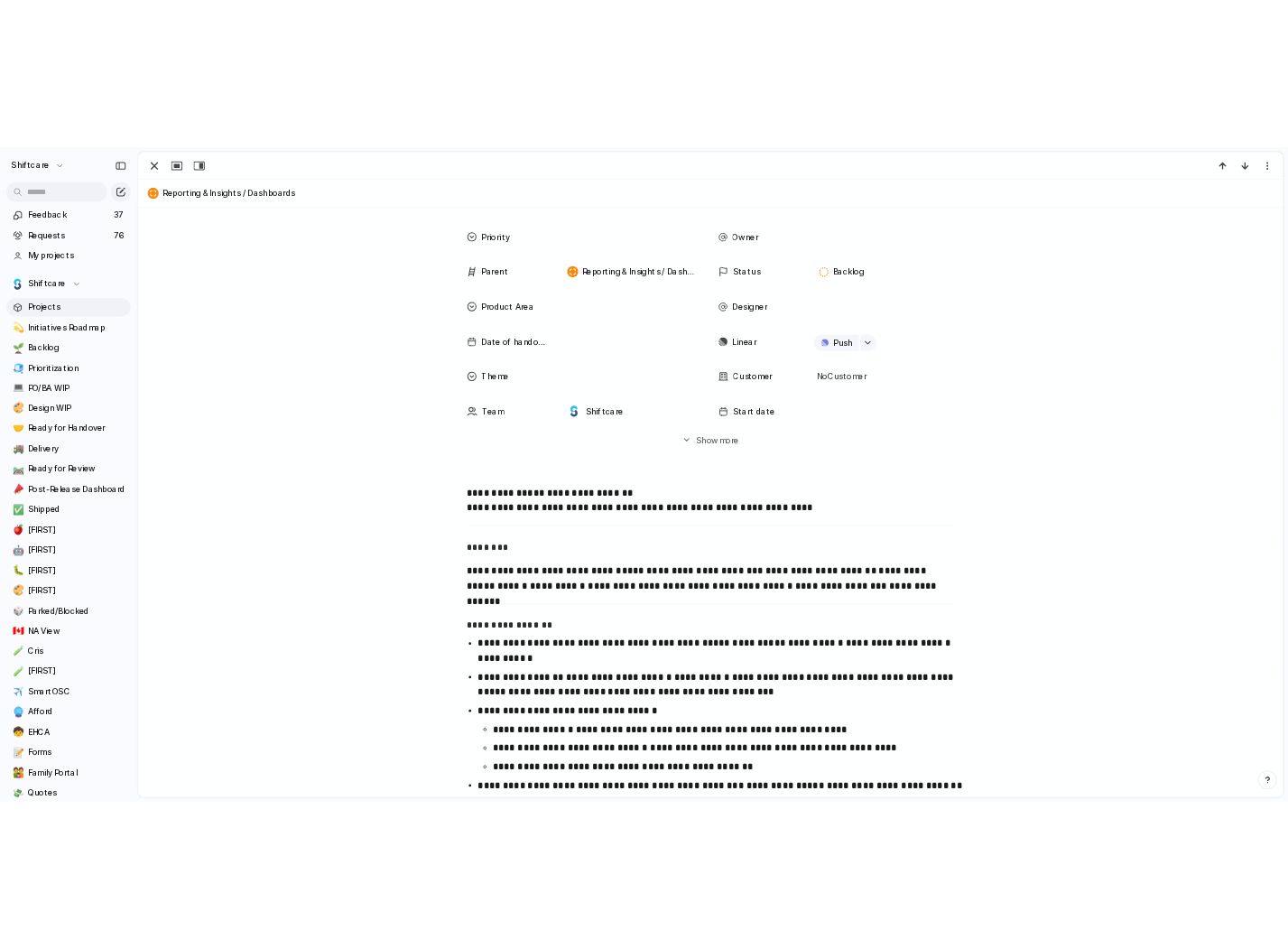 scroll, scrollTop: 0, scrollLeft: 0, axis: both 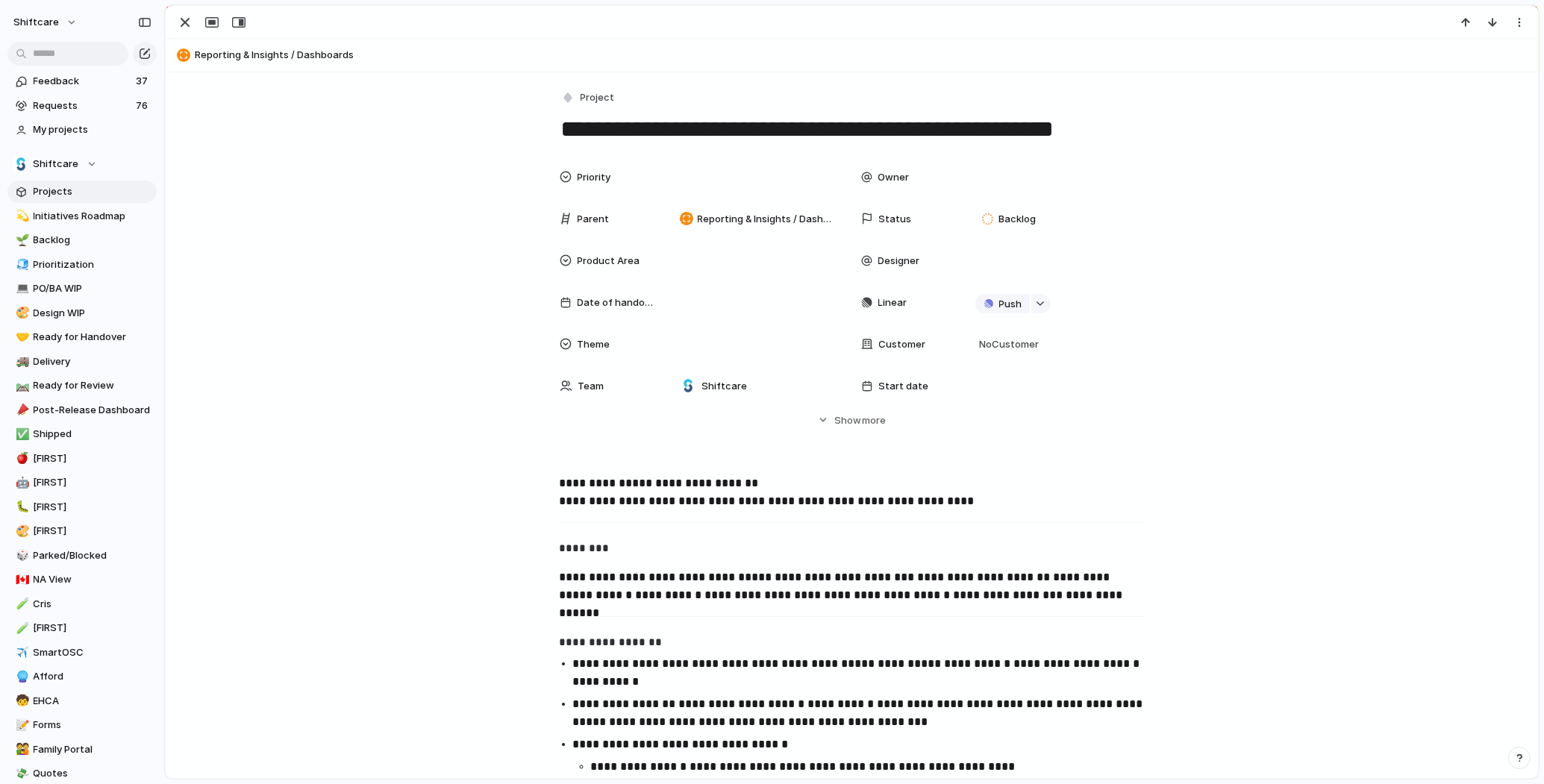 click on "Owner" at bounding box center (1003, 177) 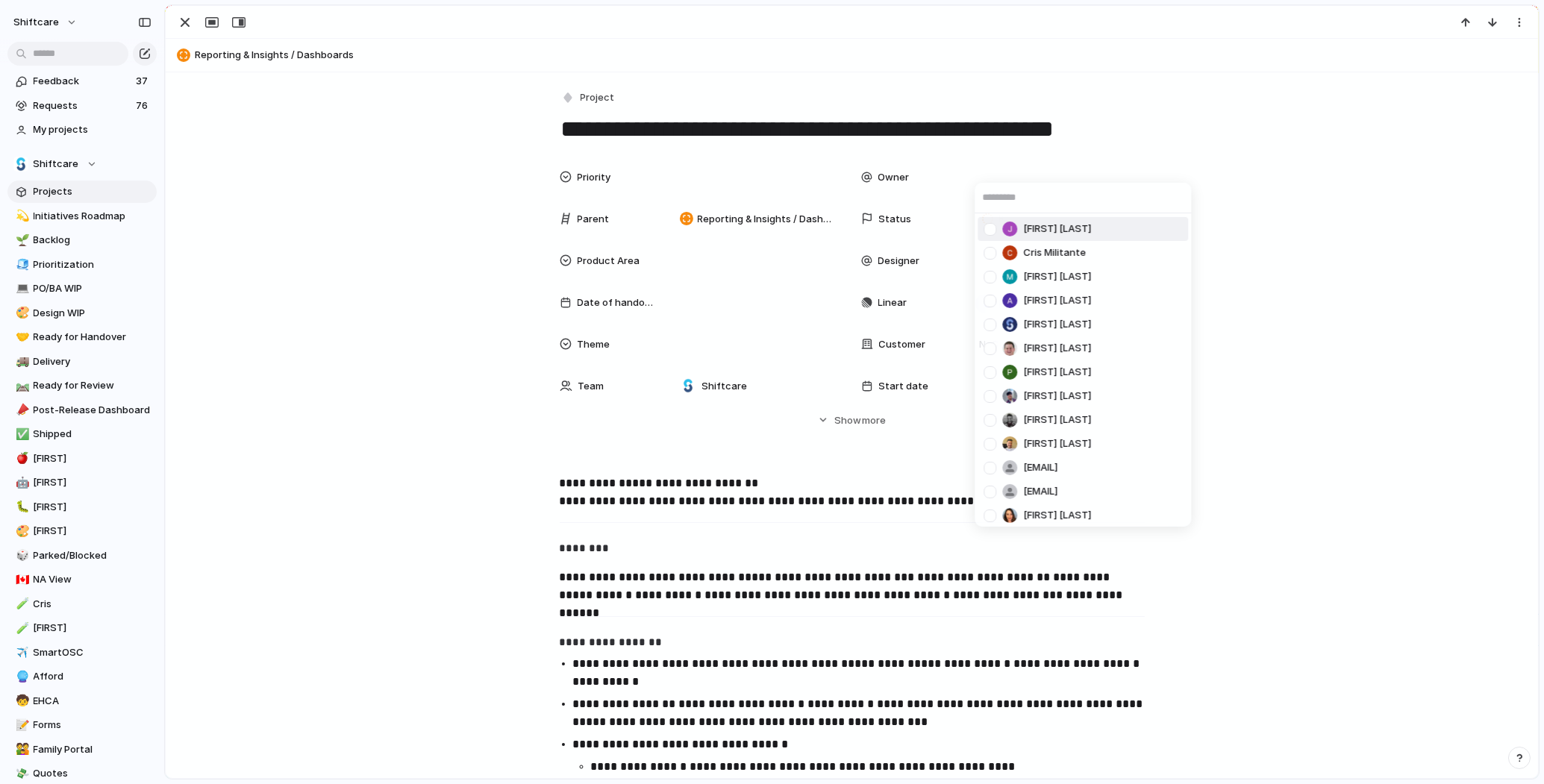 click at bounding box center [990, 228] 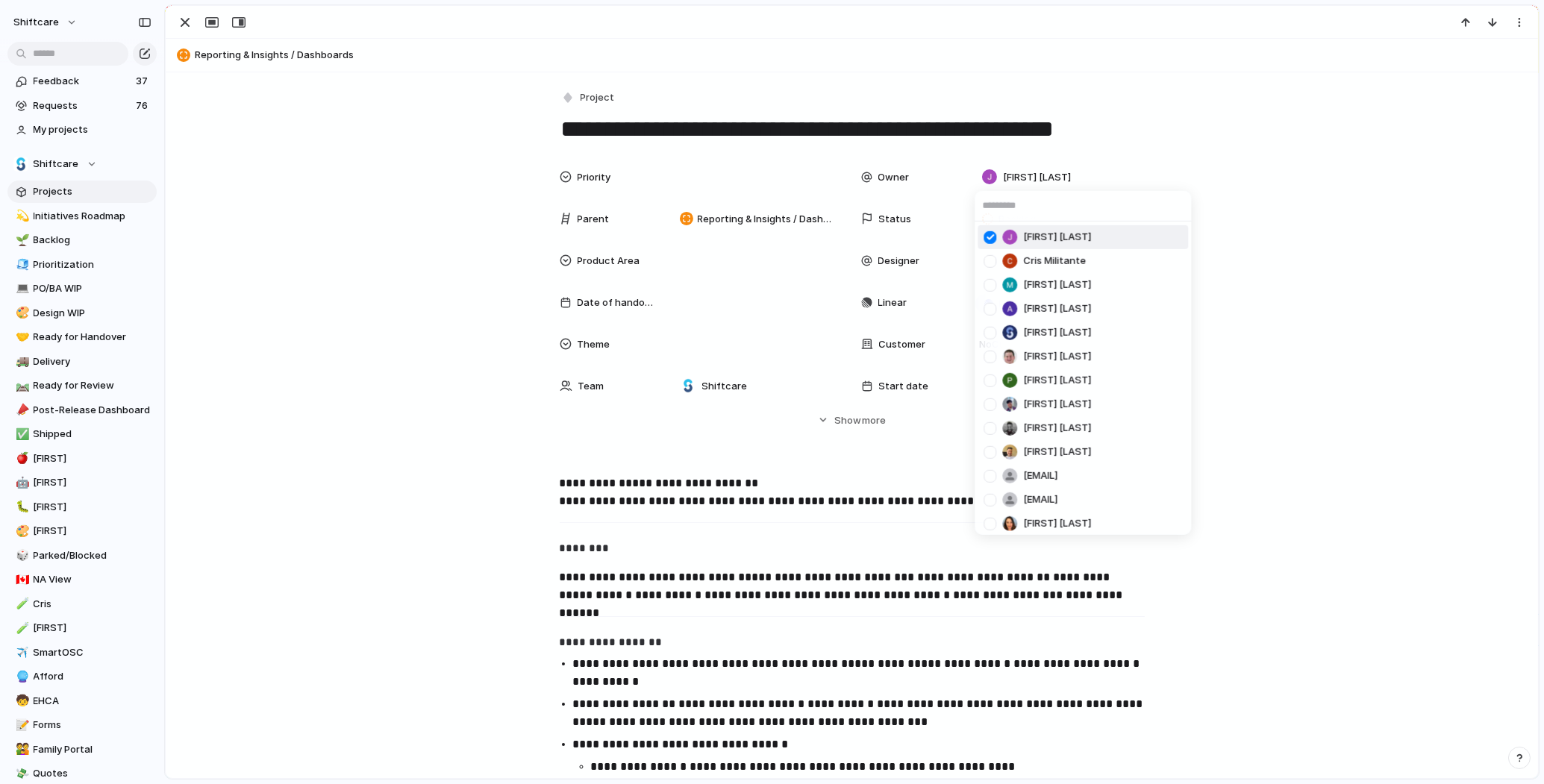 click on "Jonathan Agness   Cris Militante   Mathew Cagney   Abner Chua   Viscount Villanueva   Paul Slater   Pei Shan Ang   Mikey Nanquil   Miguel Molina   Suyog KC   josephine.gabarda@shiftcare.com   bibek.khadka@shiftcare.com   Alexandra Doyle   Patrick Gaudreault   gourav.agnani@shiftcare.com   Neil Jamieson   Ian Rugas   Lorielyn Salaver   Eloi Digluis   Mark Santos   Mary Jane Murakami   Mikko Tan   april.colasino@shiftcare.com" at bounding box center [772, 392] 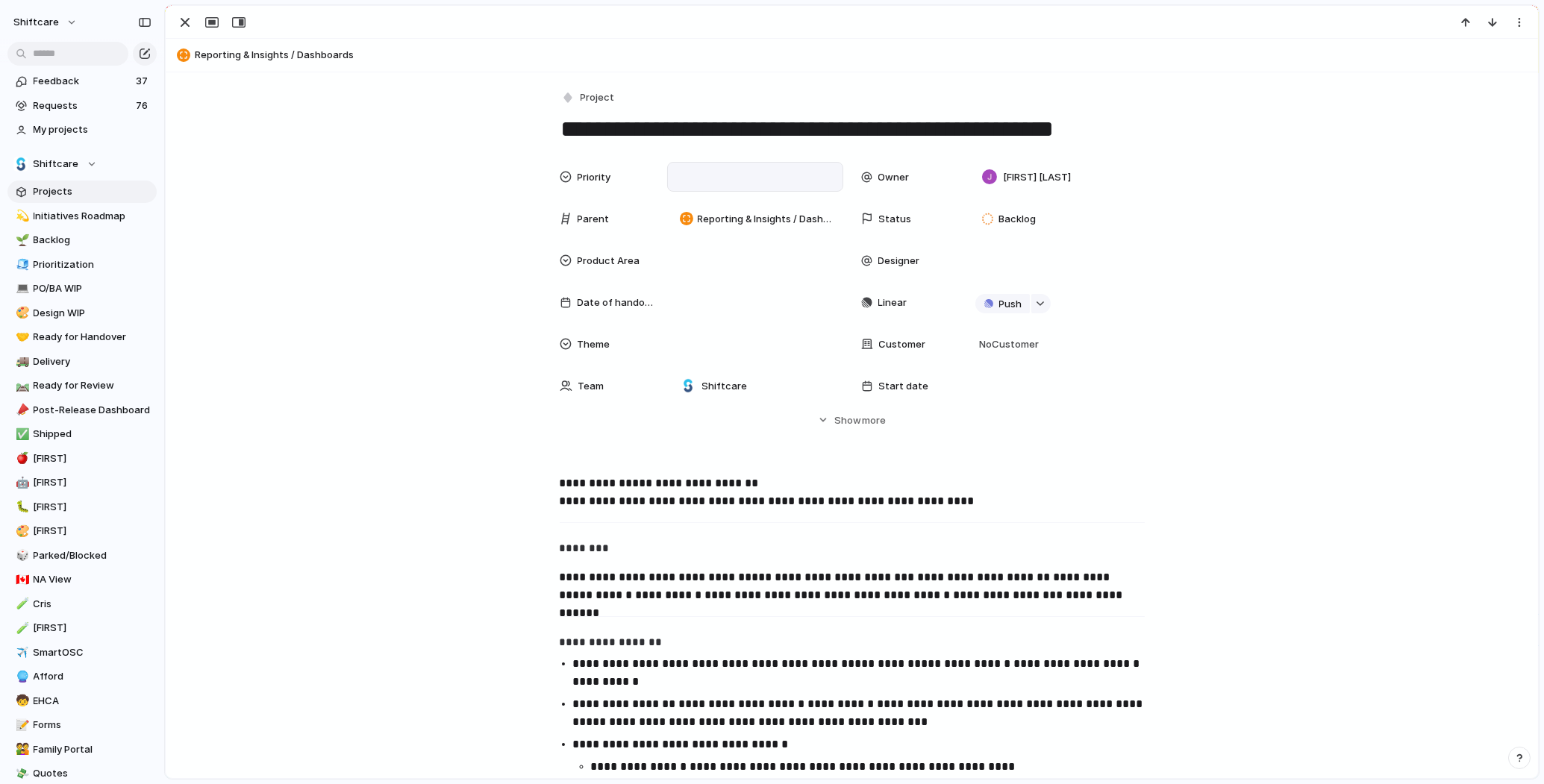 click at bounding box center [755, 177] 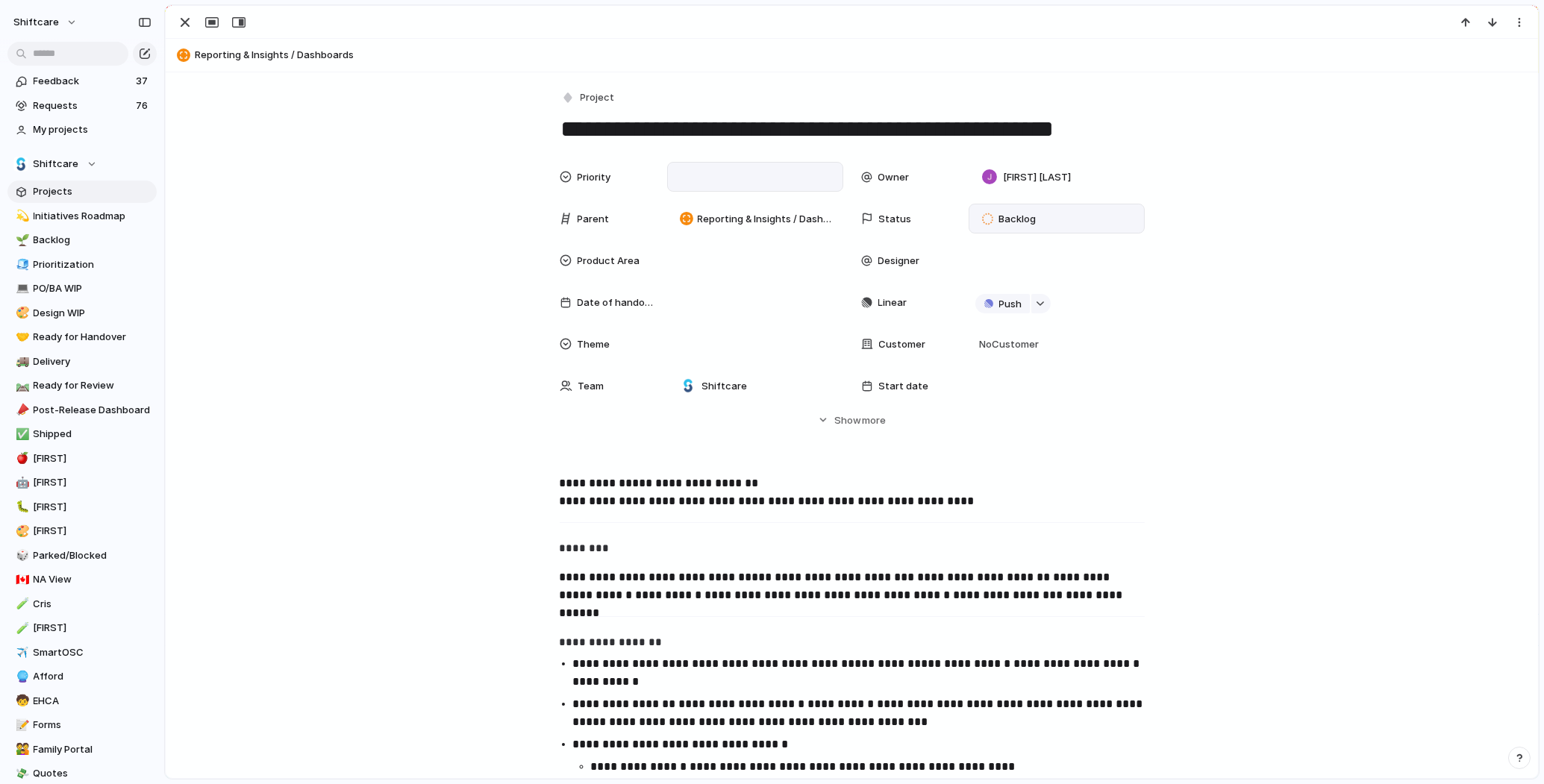 click on "Backlog" at bounding box center (1017, 219) 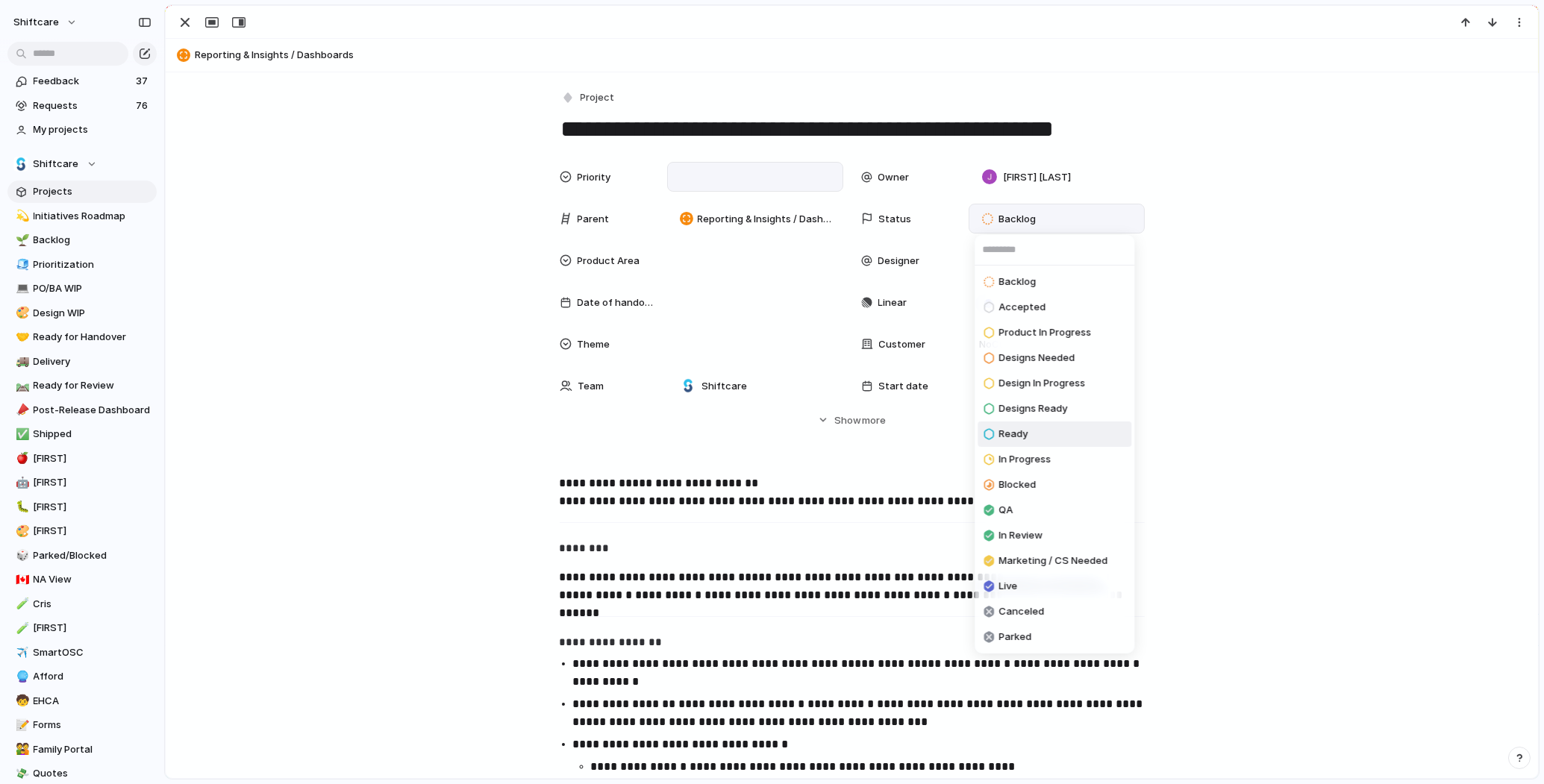click on "Ready" at bounding box center [1013, 434] 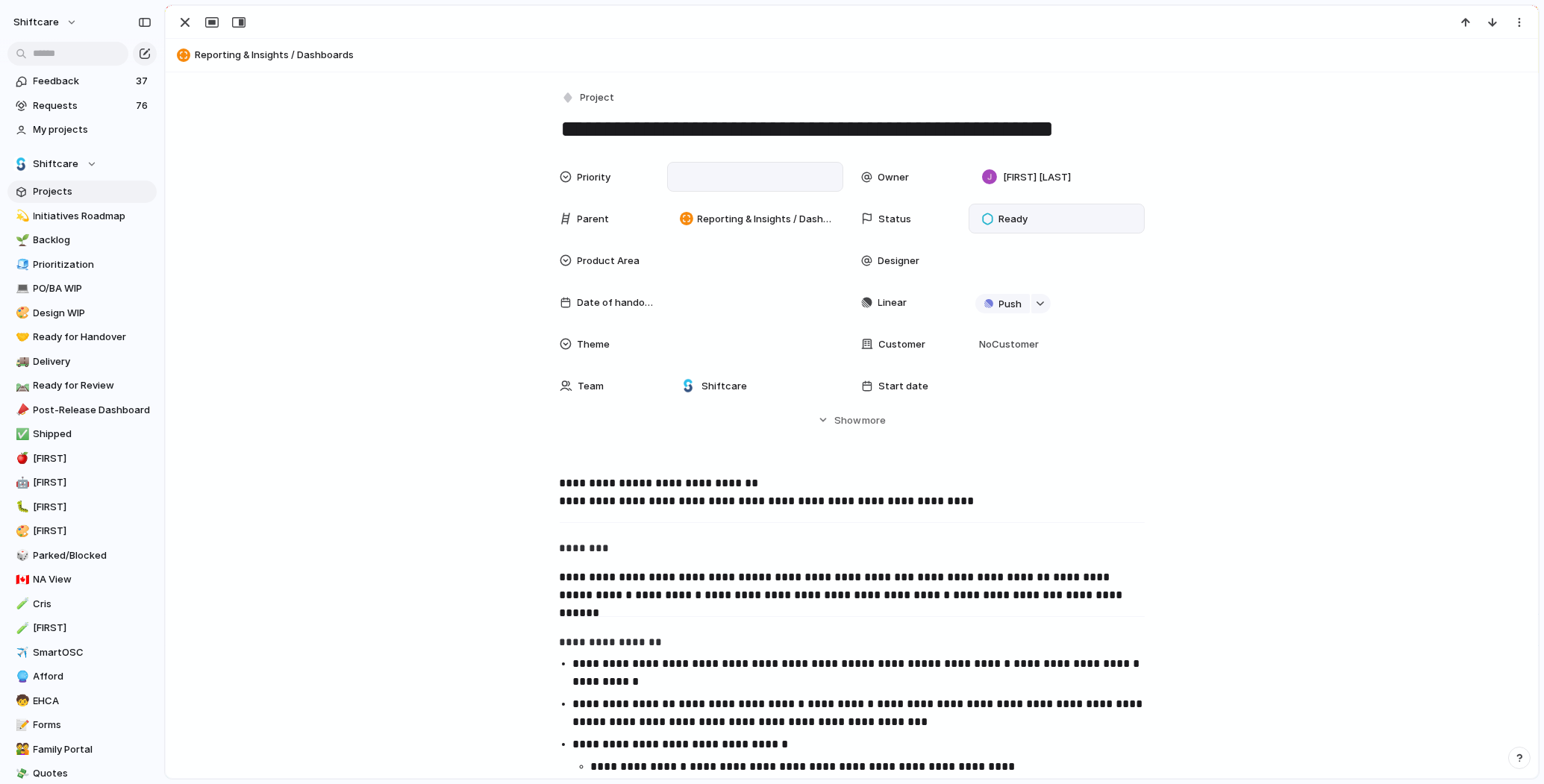 click on "**********" at bounding box center (851, 798) 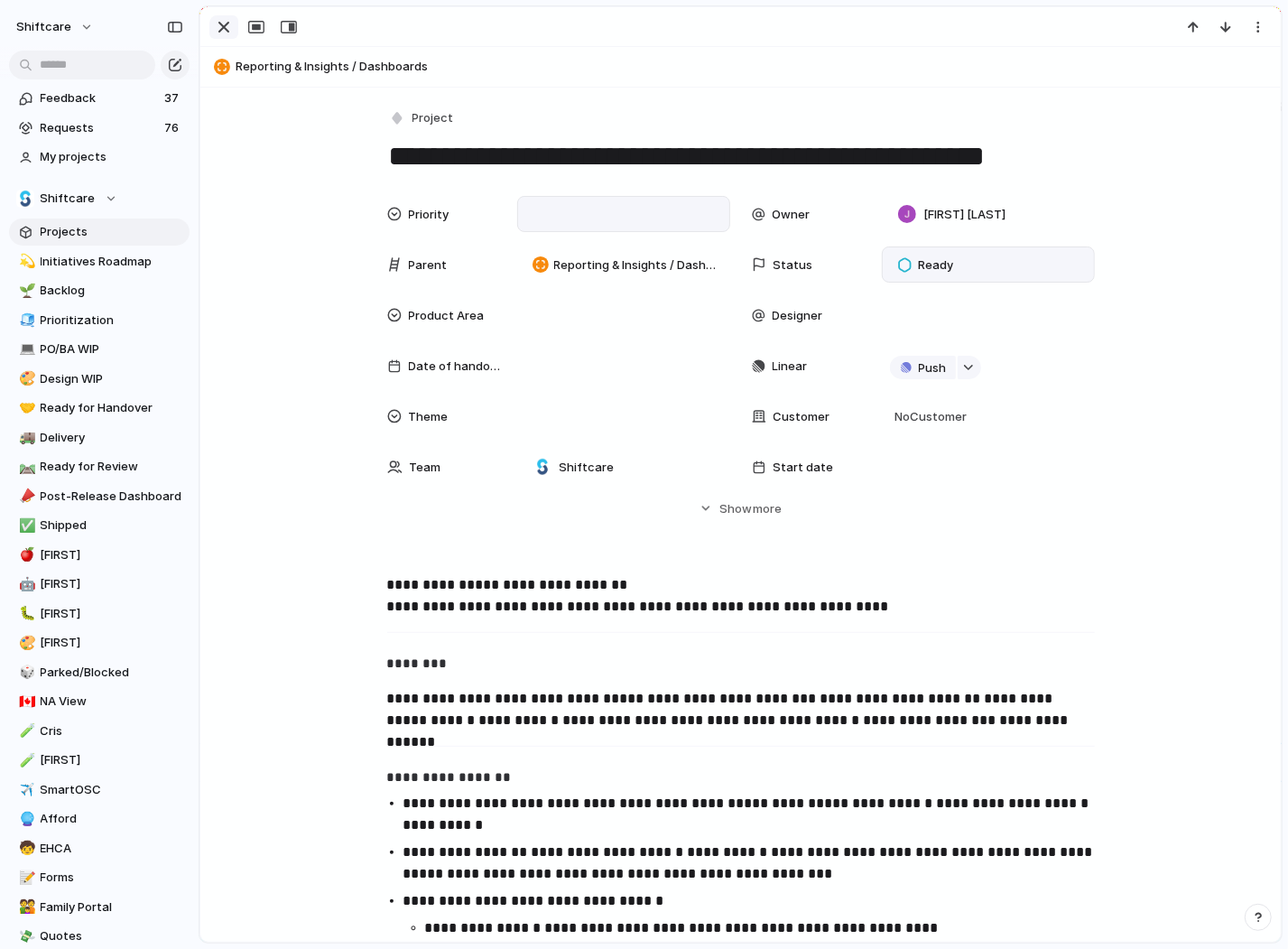 click at bounding box center [224, 27] 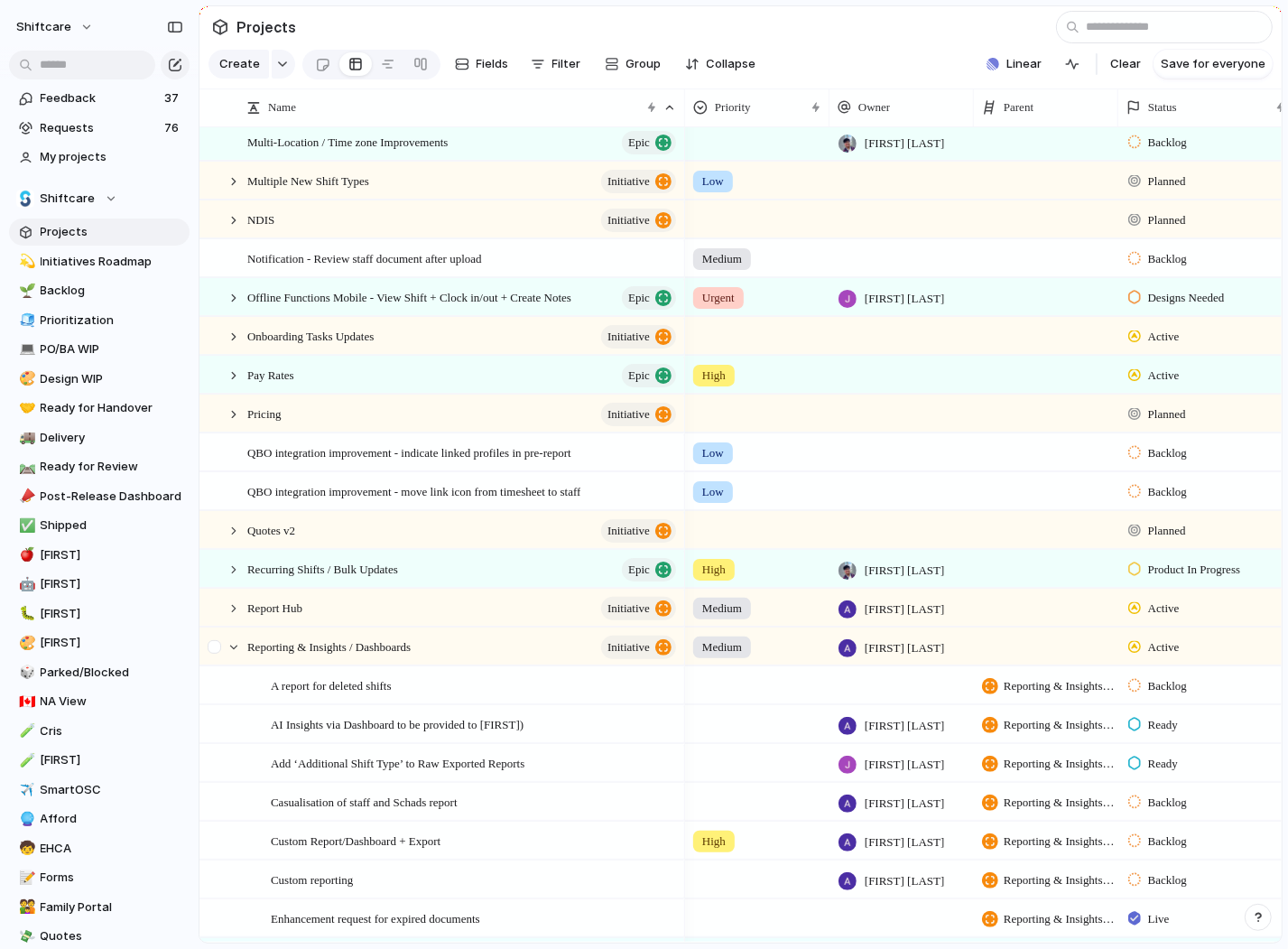 click at bounding box center [217, 653] 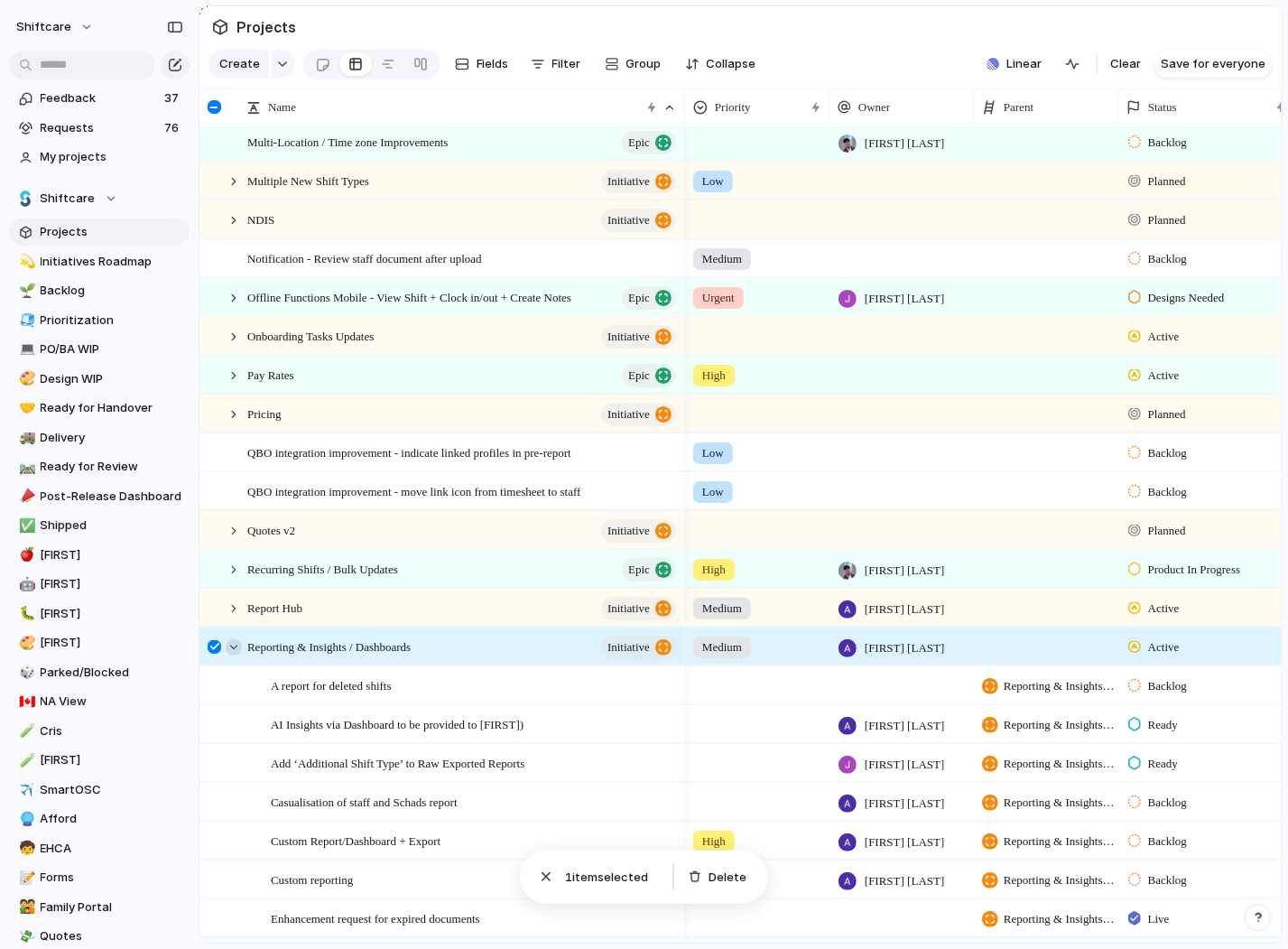 click at bounding box center (234, 647) 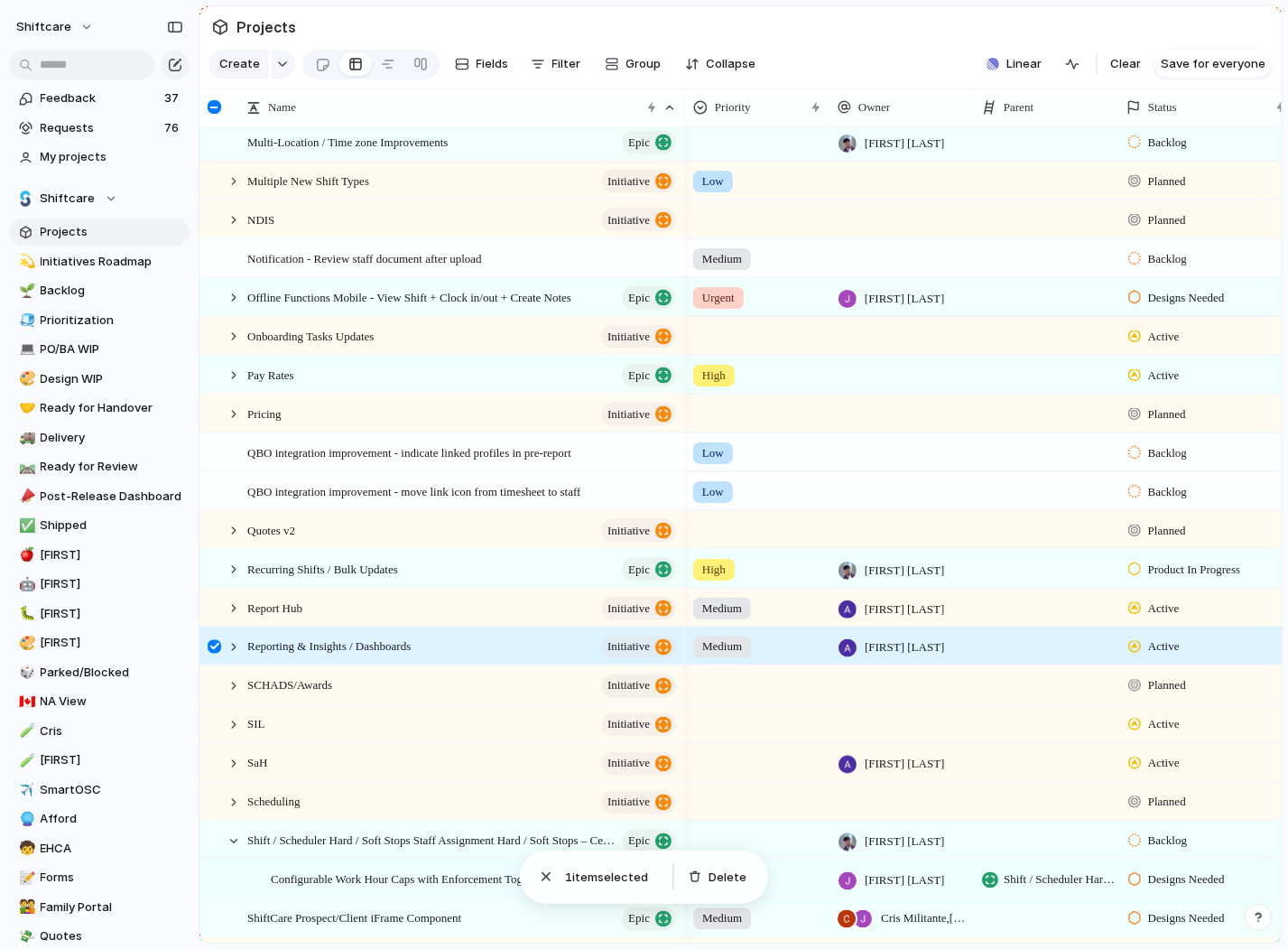 click at bounding box center [214, 647] 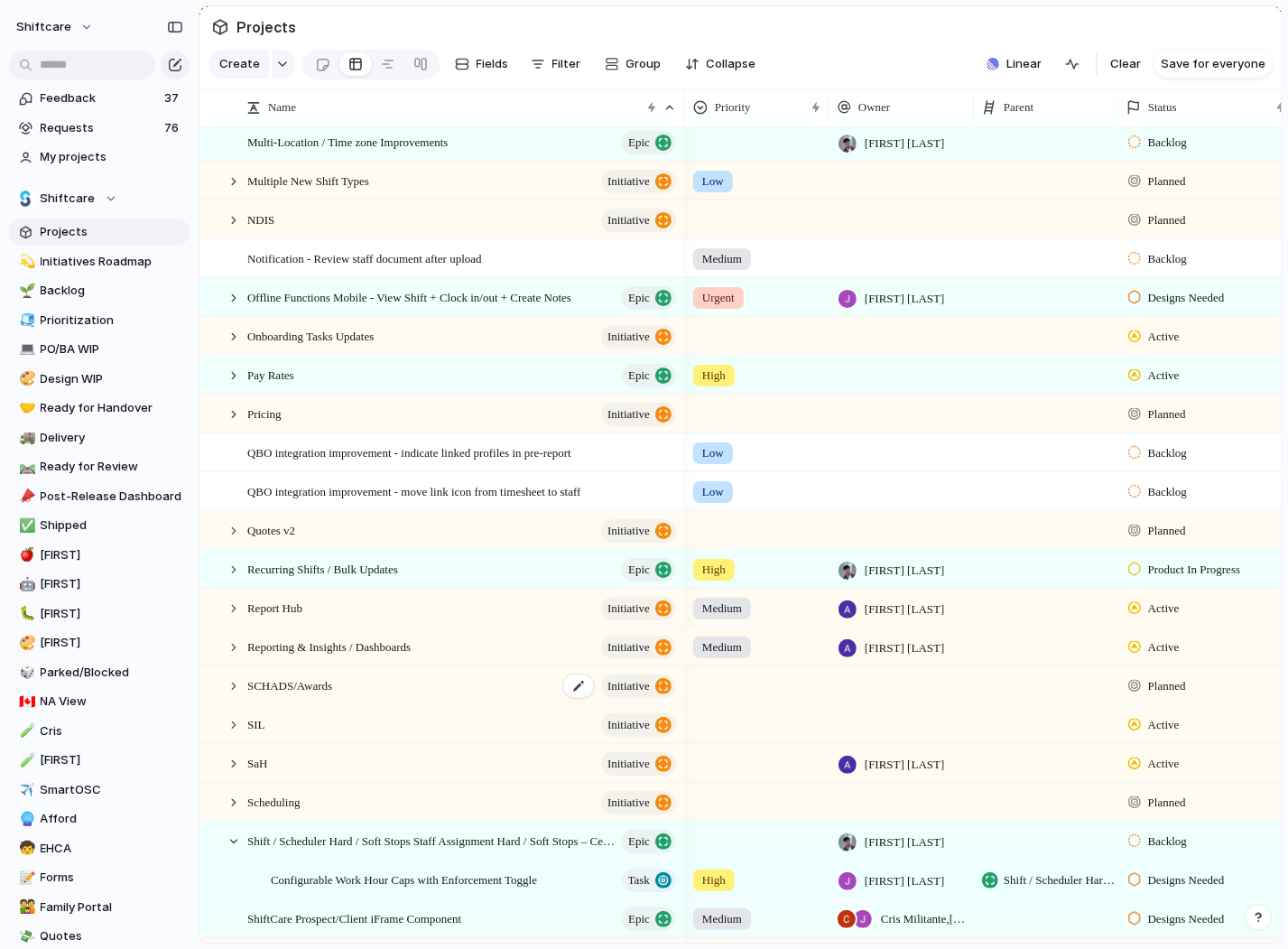 scroll, scrollTop: 1957, scrollLeft: 0, axis: vertical 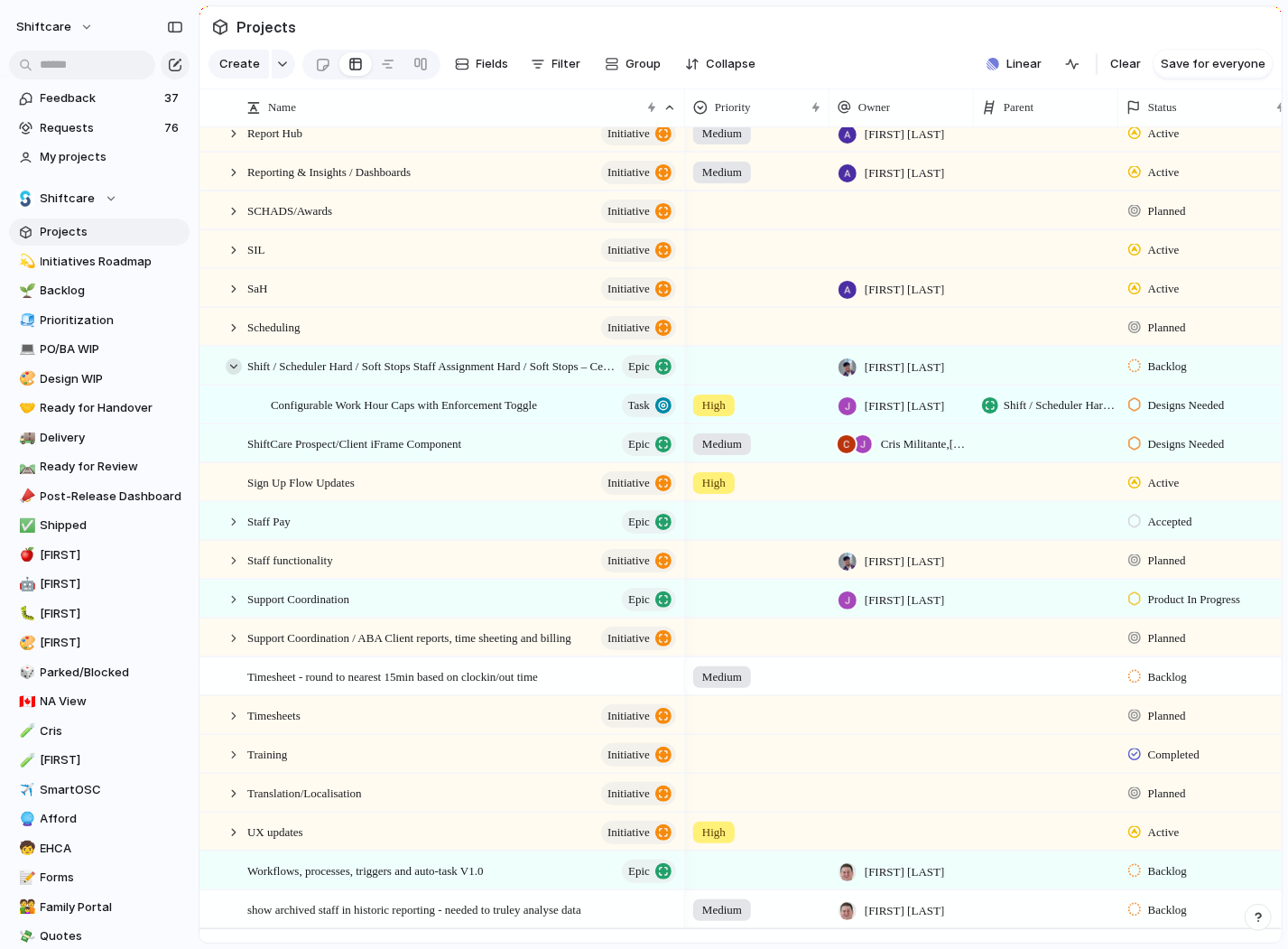 click at bounding box center (234, 367) 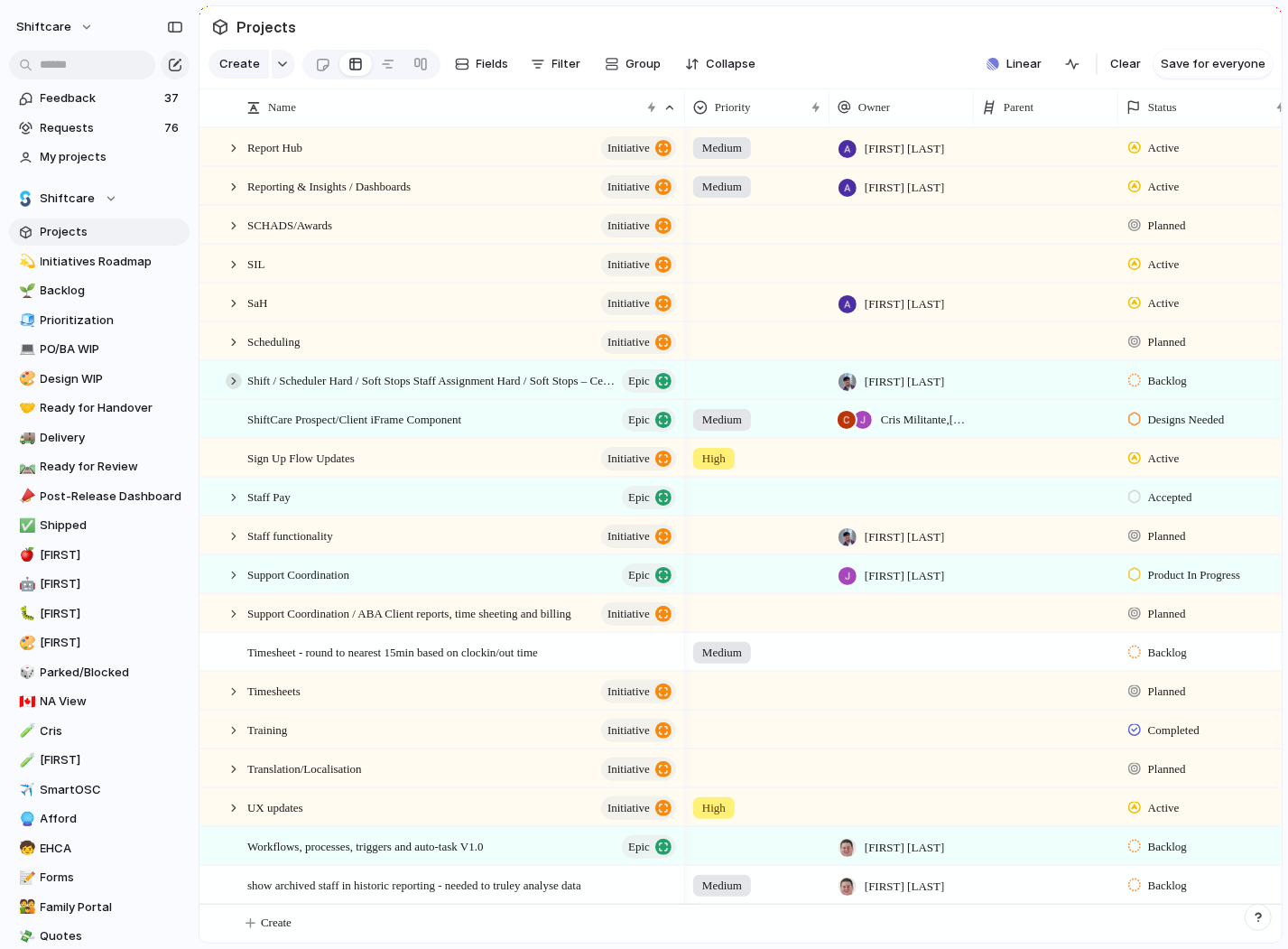 scroll, scrollTop: 2330, scrollLeft: 0, axis: vertical 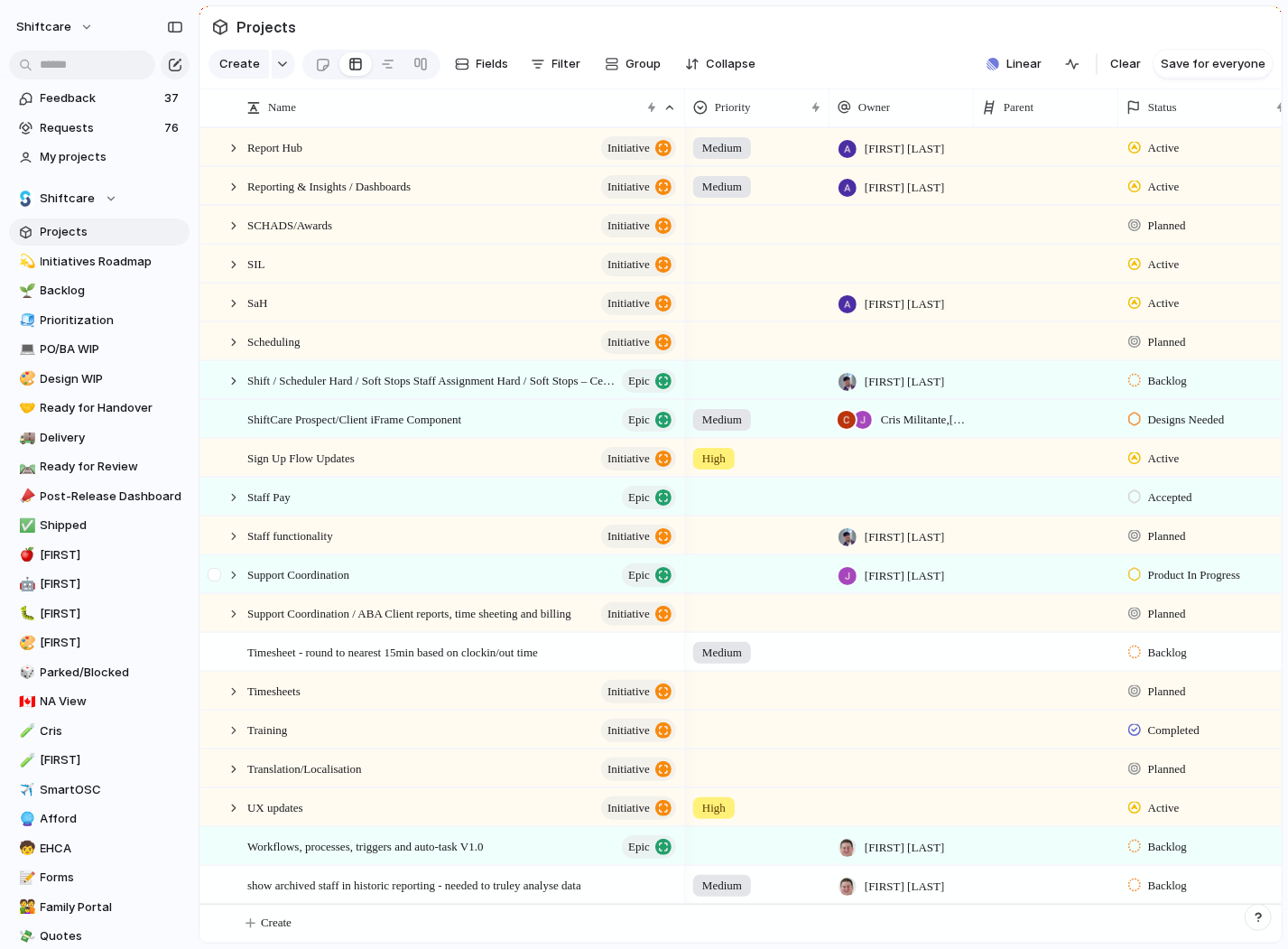 click at bounding box center [225, 574] 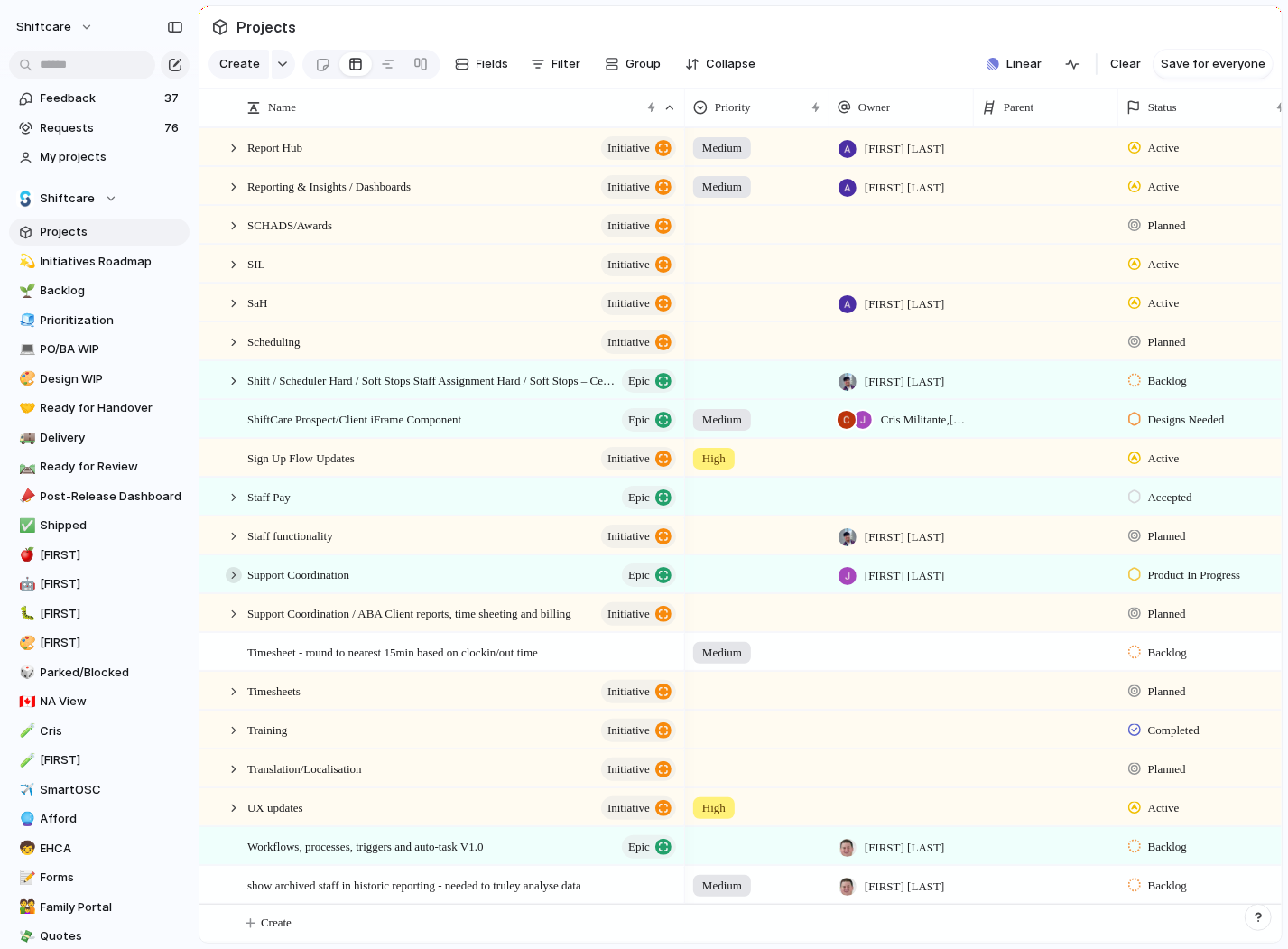 click at bounding box center (234, 575) 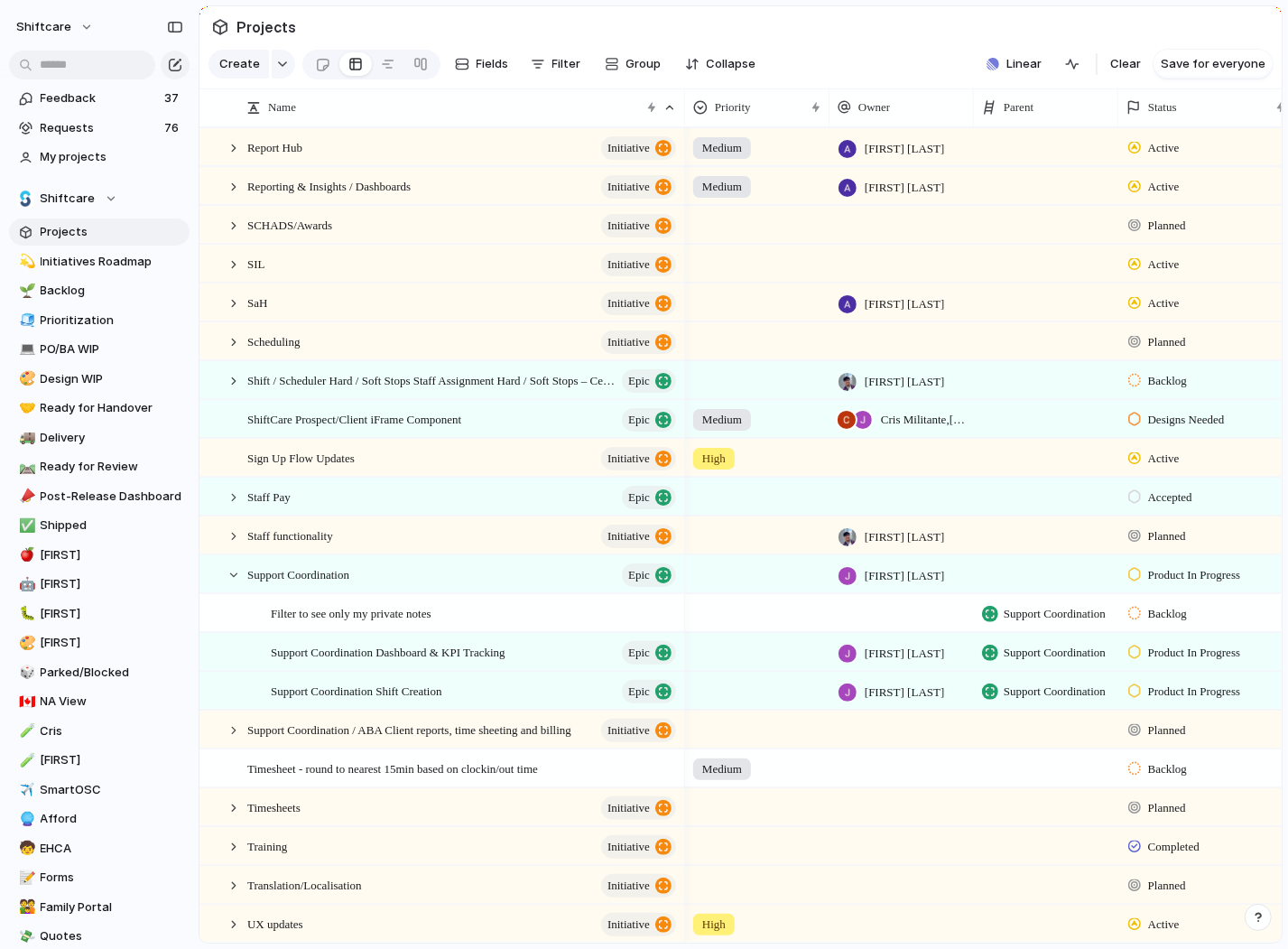 scroll, scrollTop: 2386, scrollLeft: 0, axis: vertical 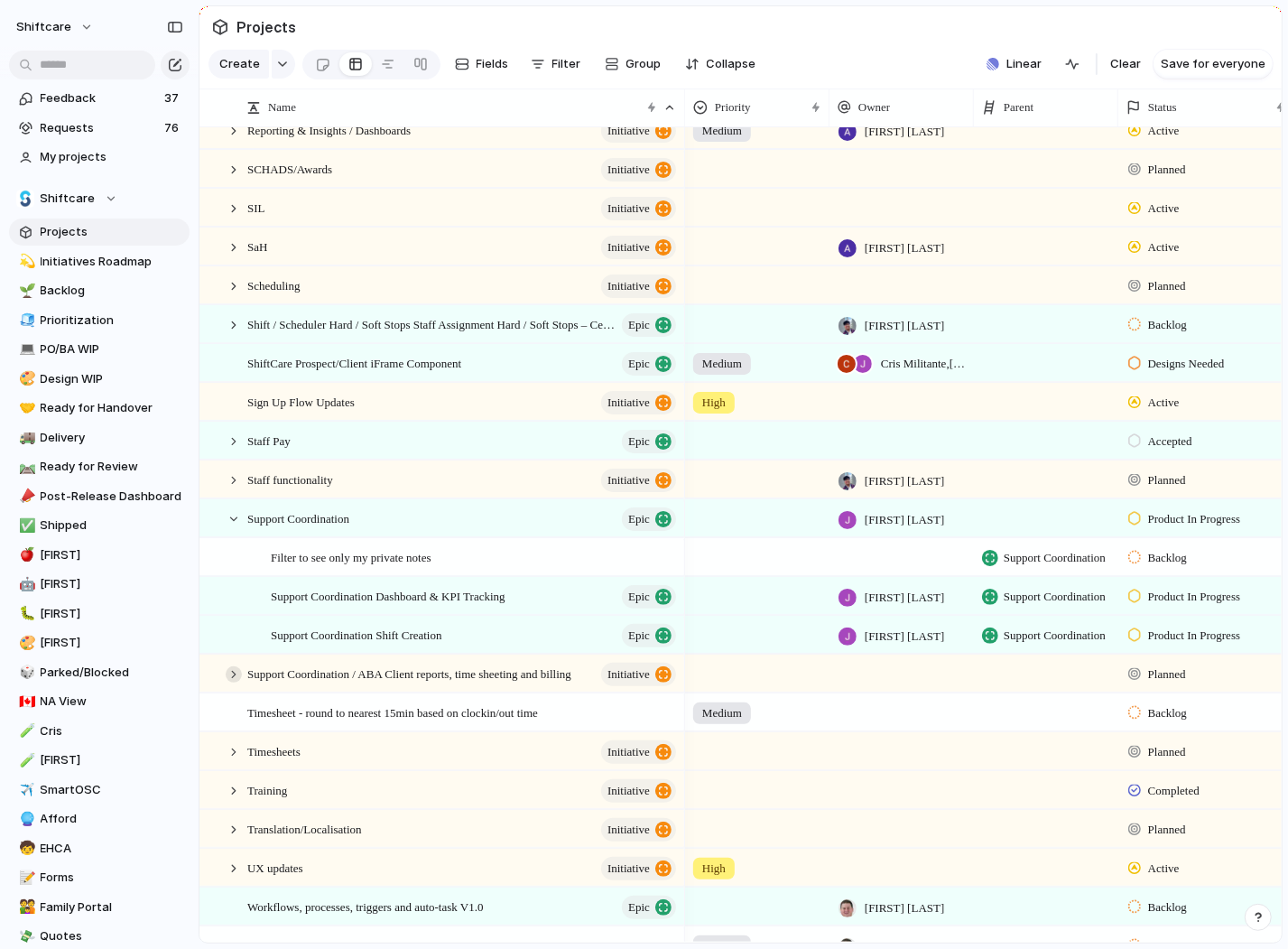 click at bounding box center [234, 675] 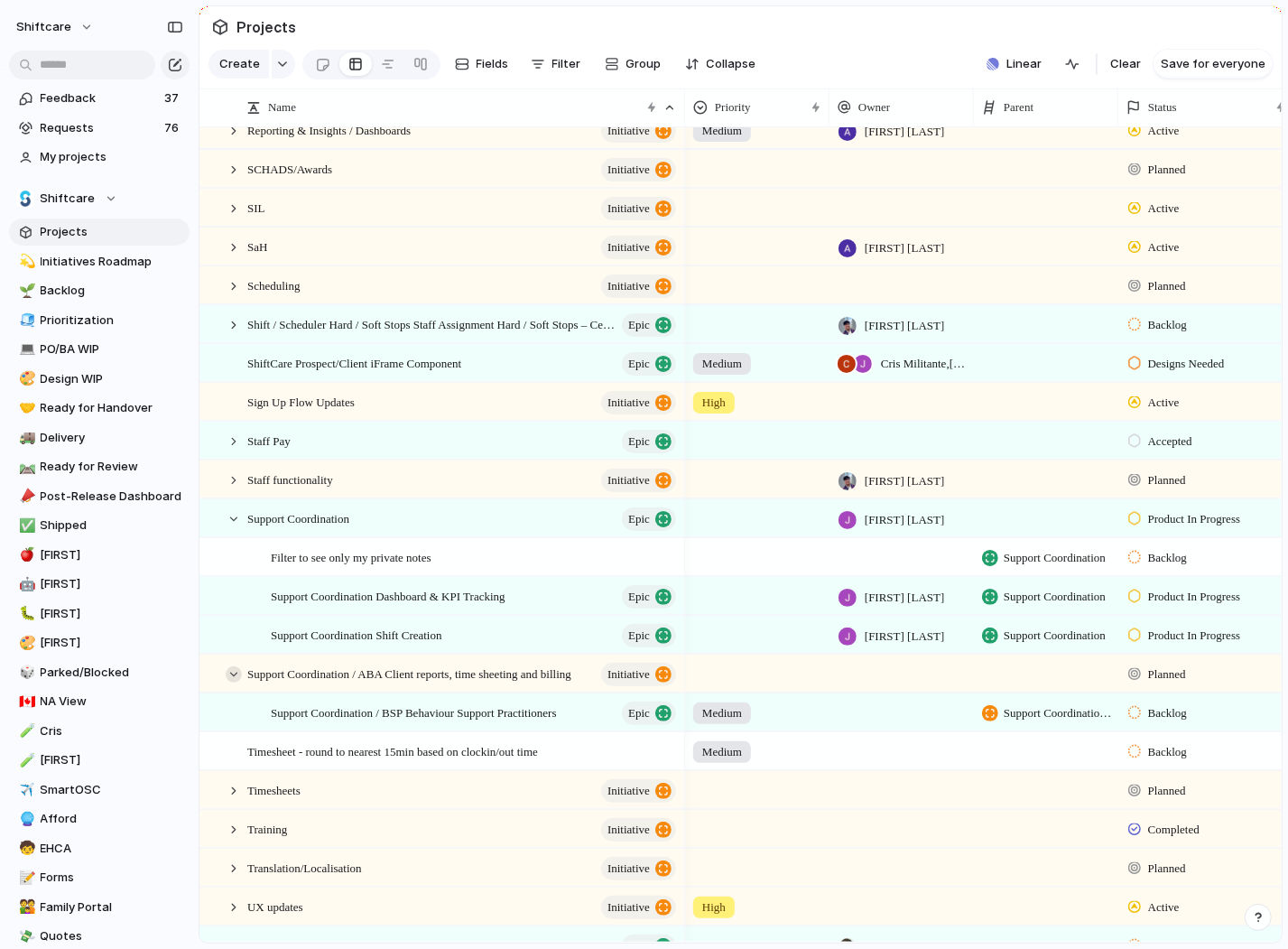 click at bounding box center [234, 675] 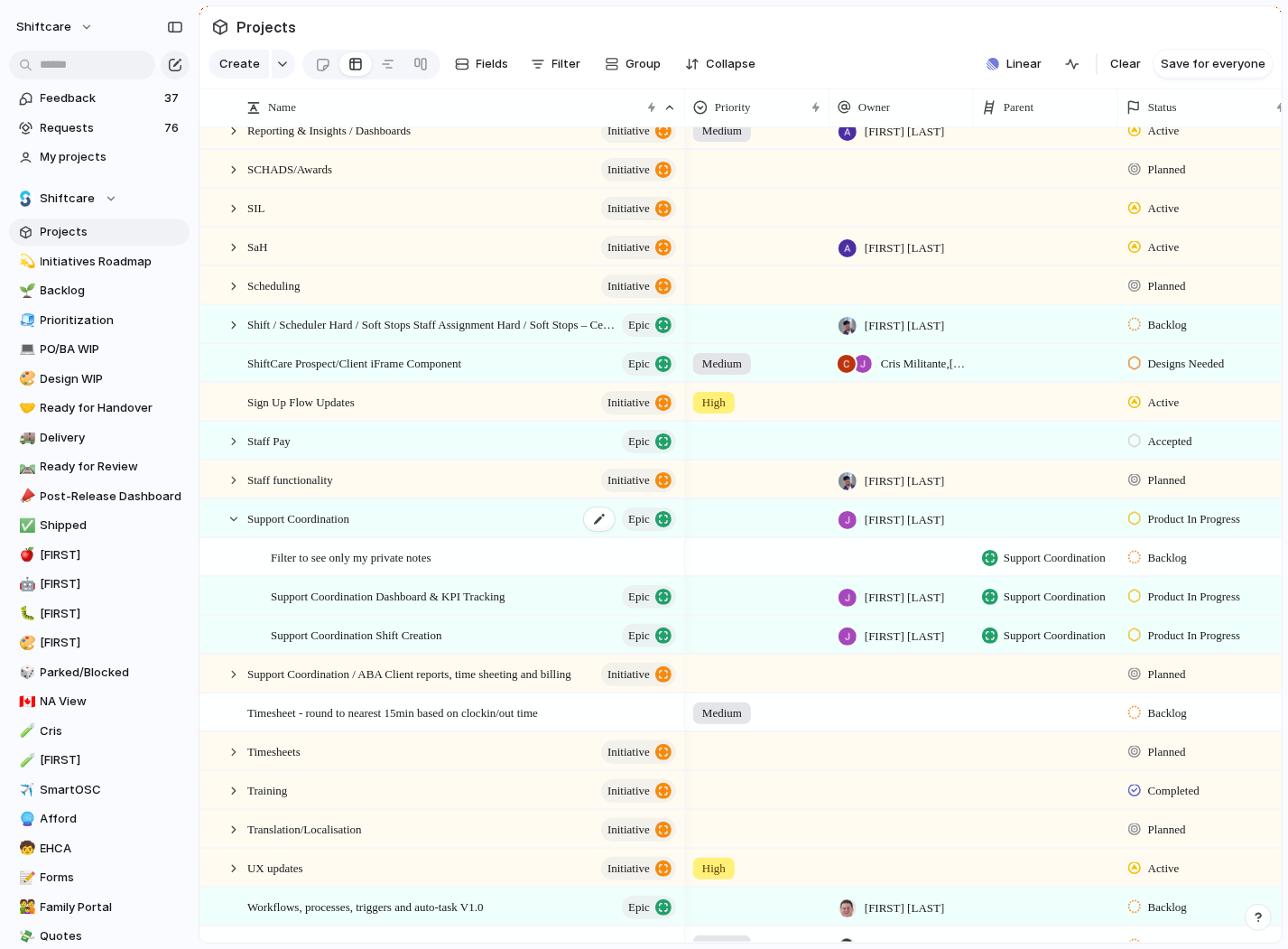click on "Support Coordination Epic" at bounding box center (463, 518) 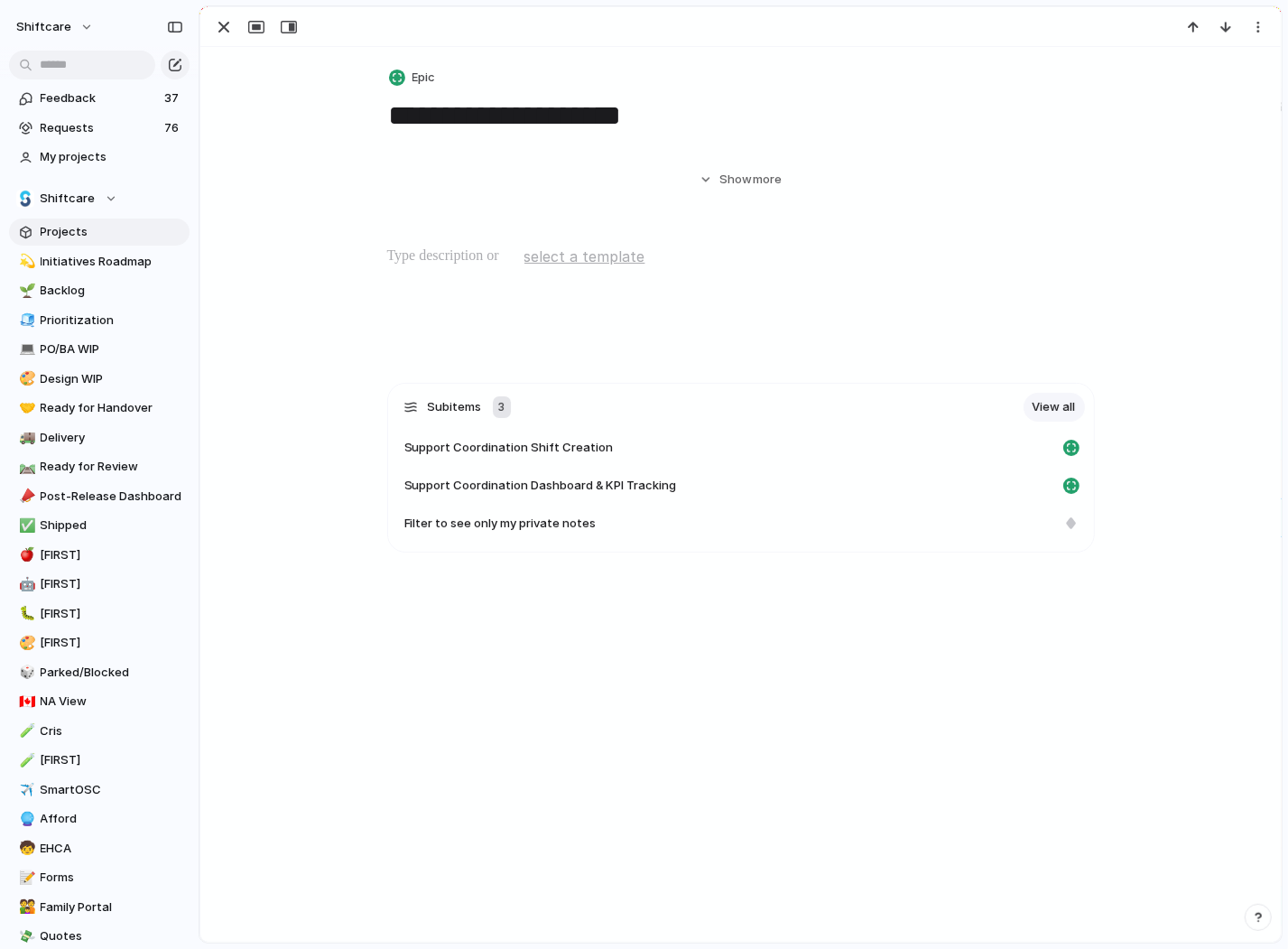 click on "**********" at bounding box center (740, 785) 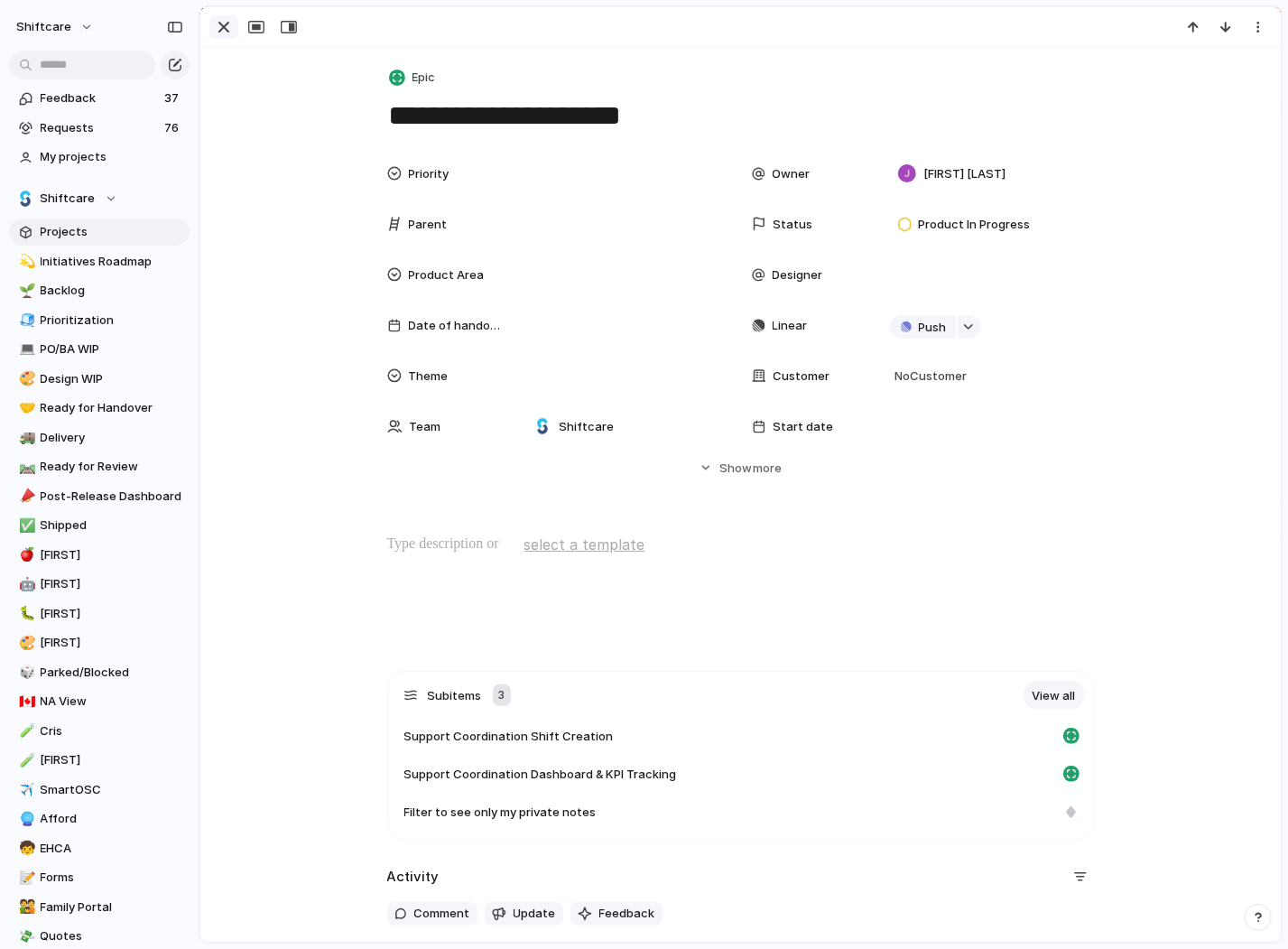 click at bounding box center (224, 27) 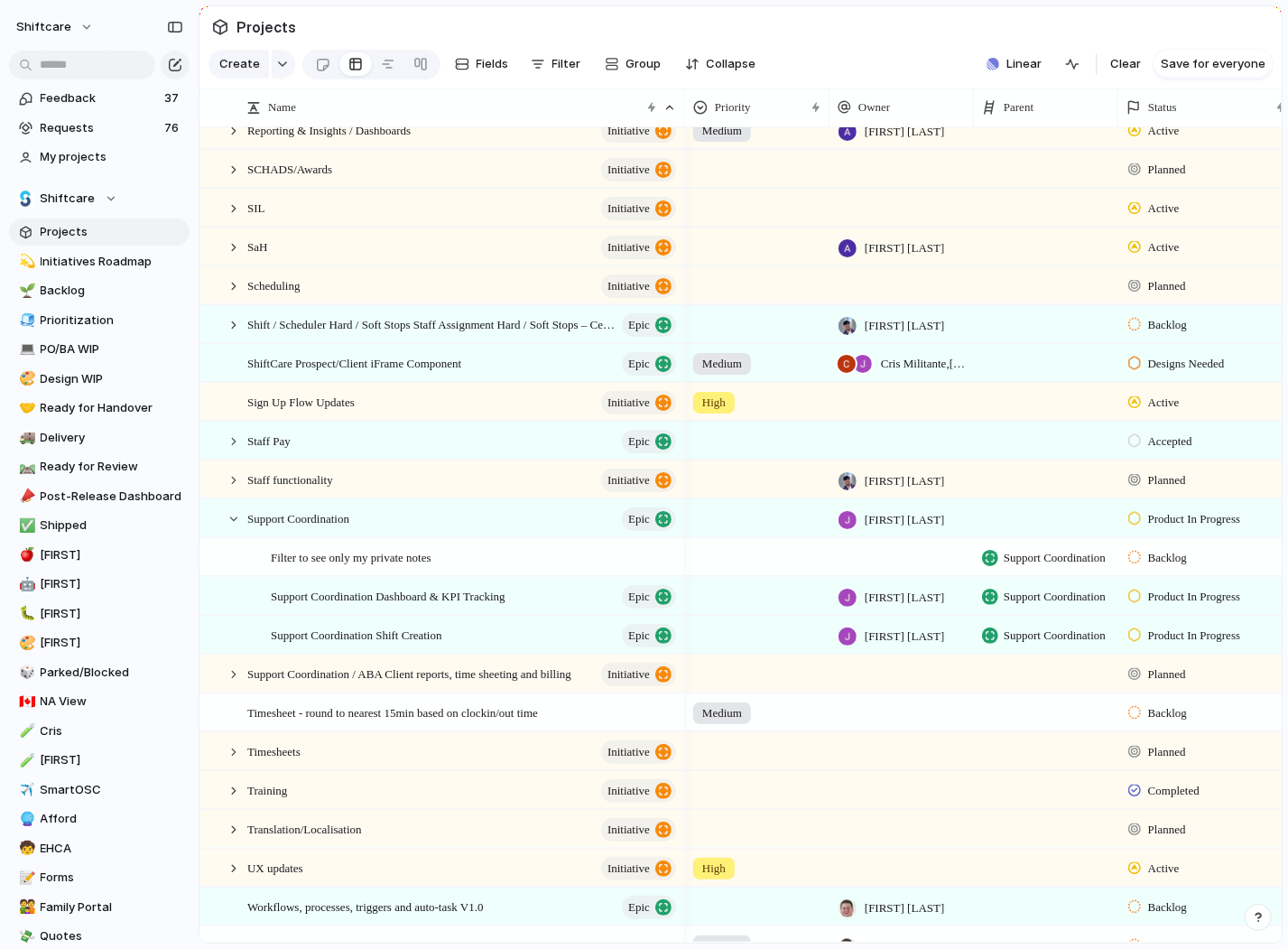 scroll, scrollTop: 2446, scrollLeft: 0, axis: vertical 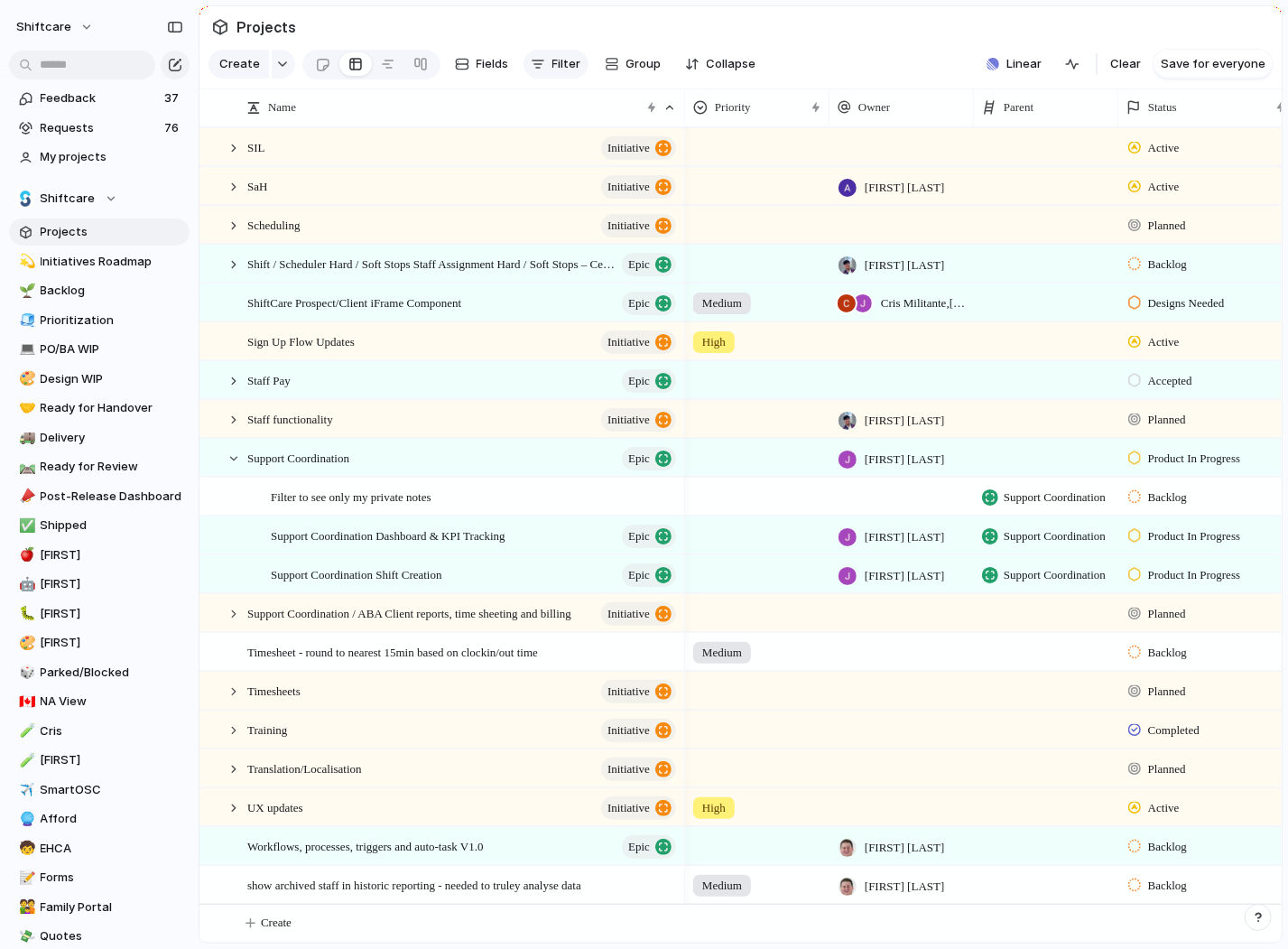 click on "Filter" at bounding box center [567, 64] 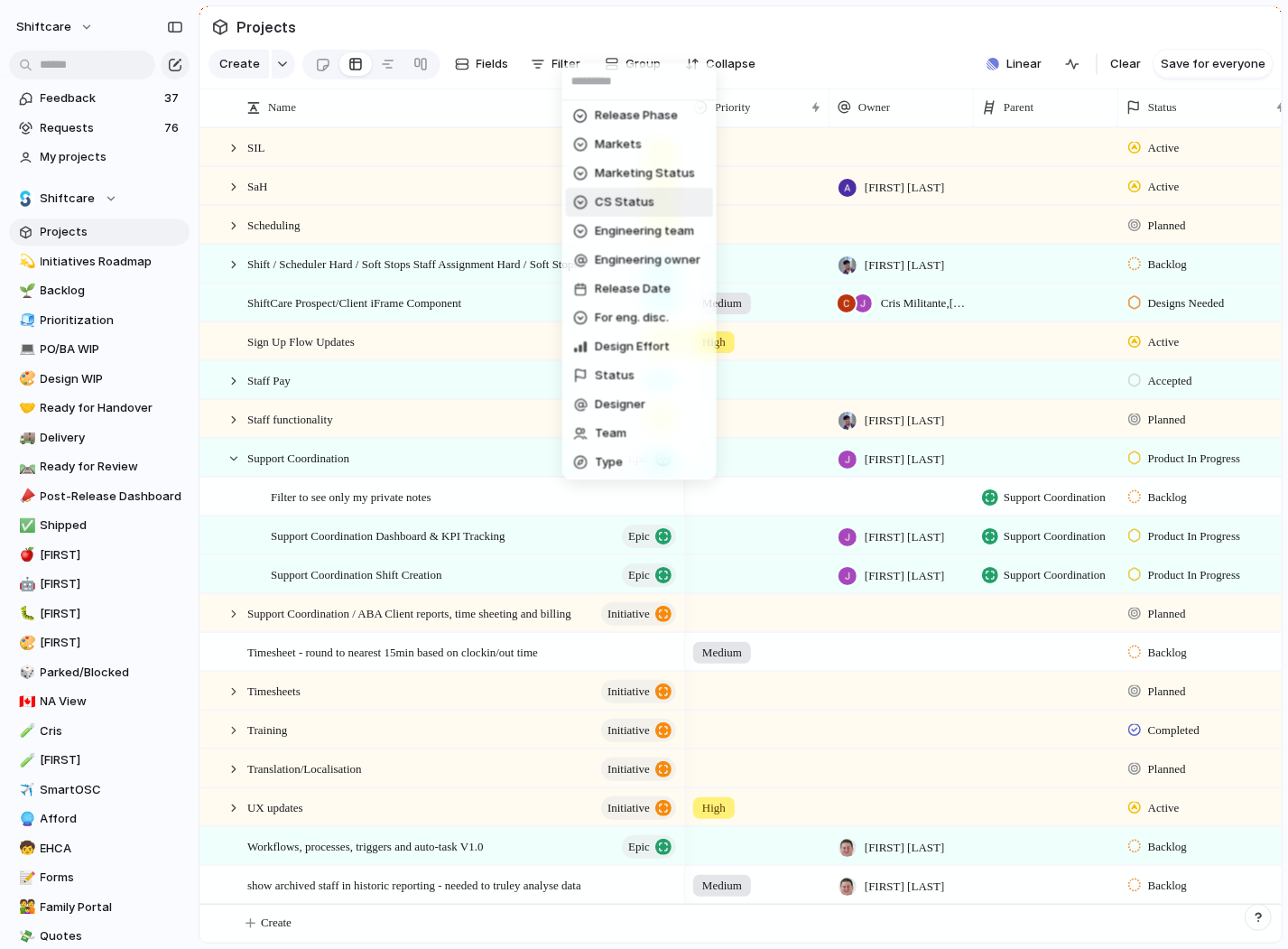 scroll, scrollTop: 372, scrollLeft: 0, axis: vertical 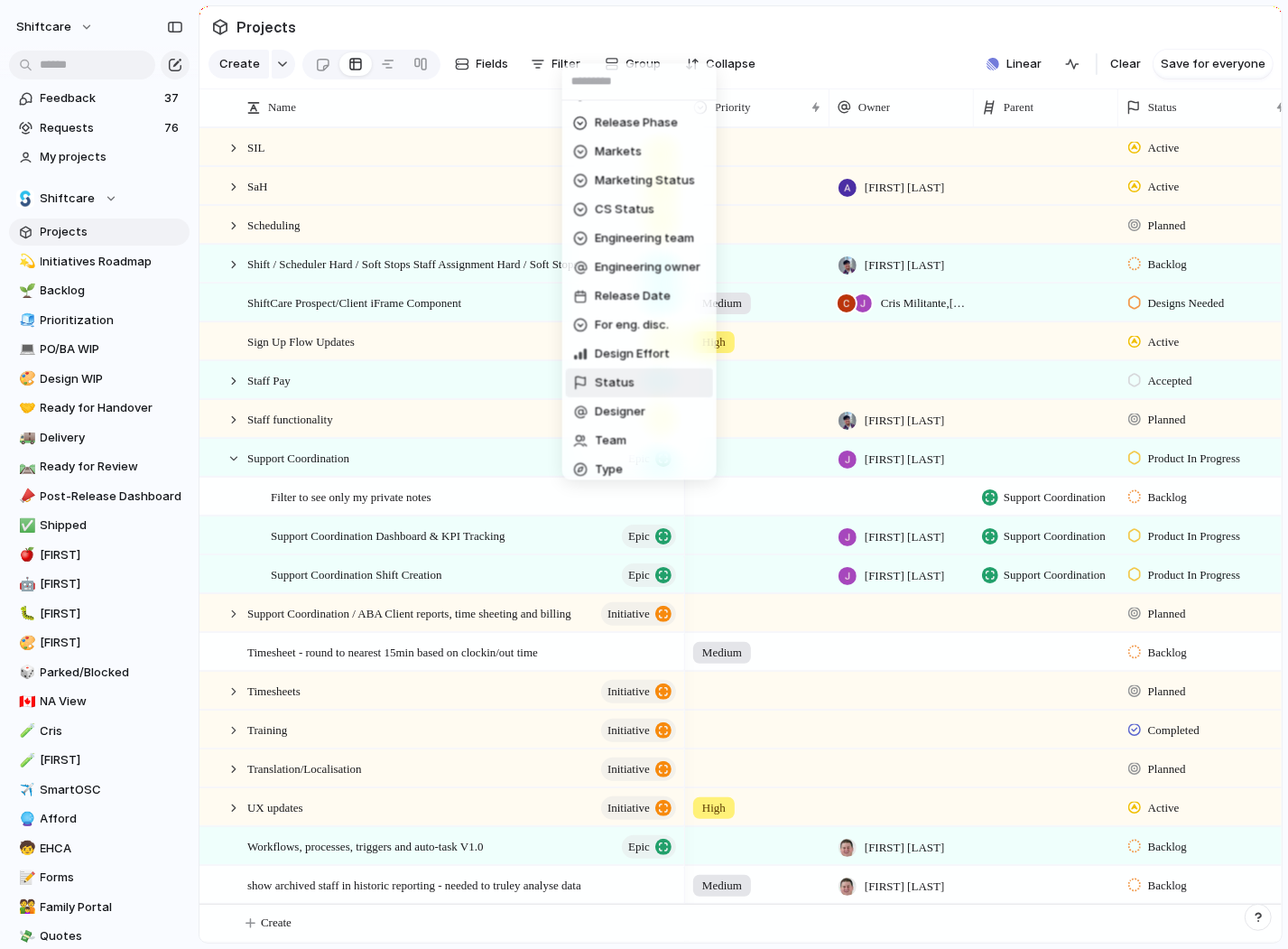 click on "Status" at bounding box center (615, 384) 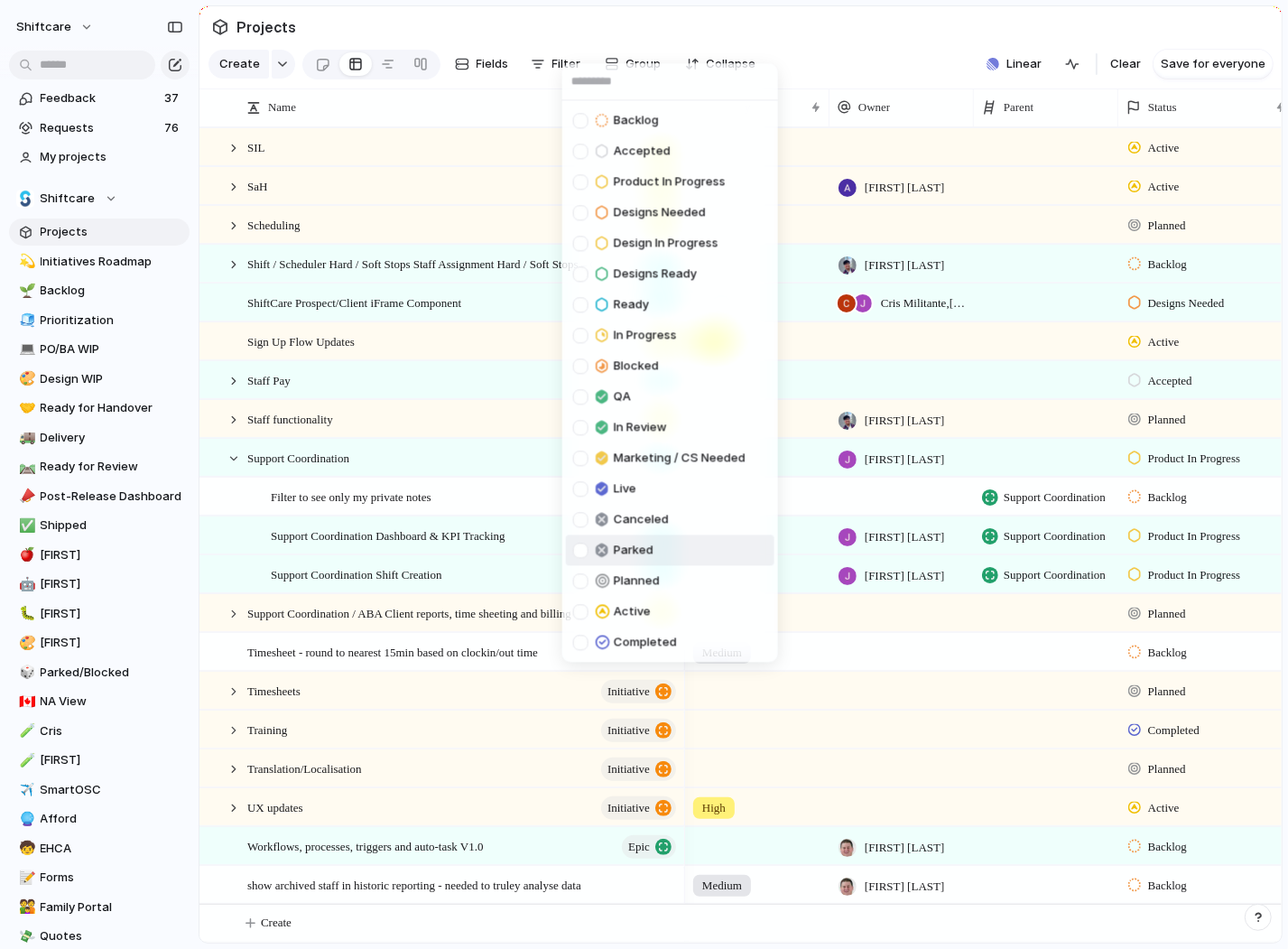 click at bounding box center [580, 550] 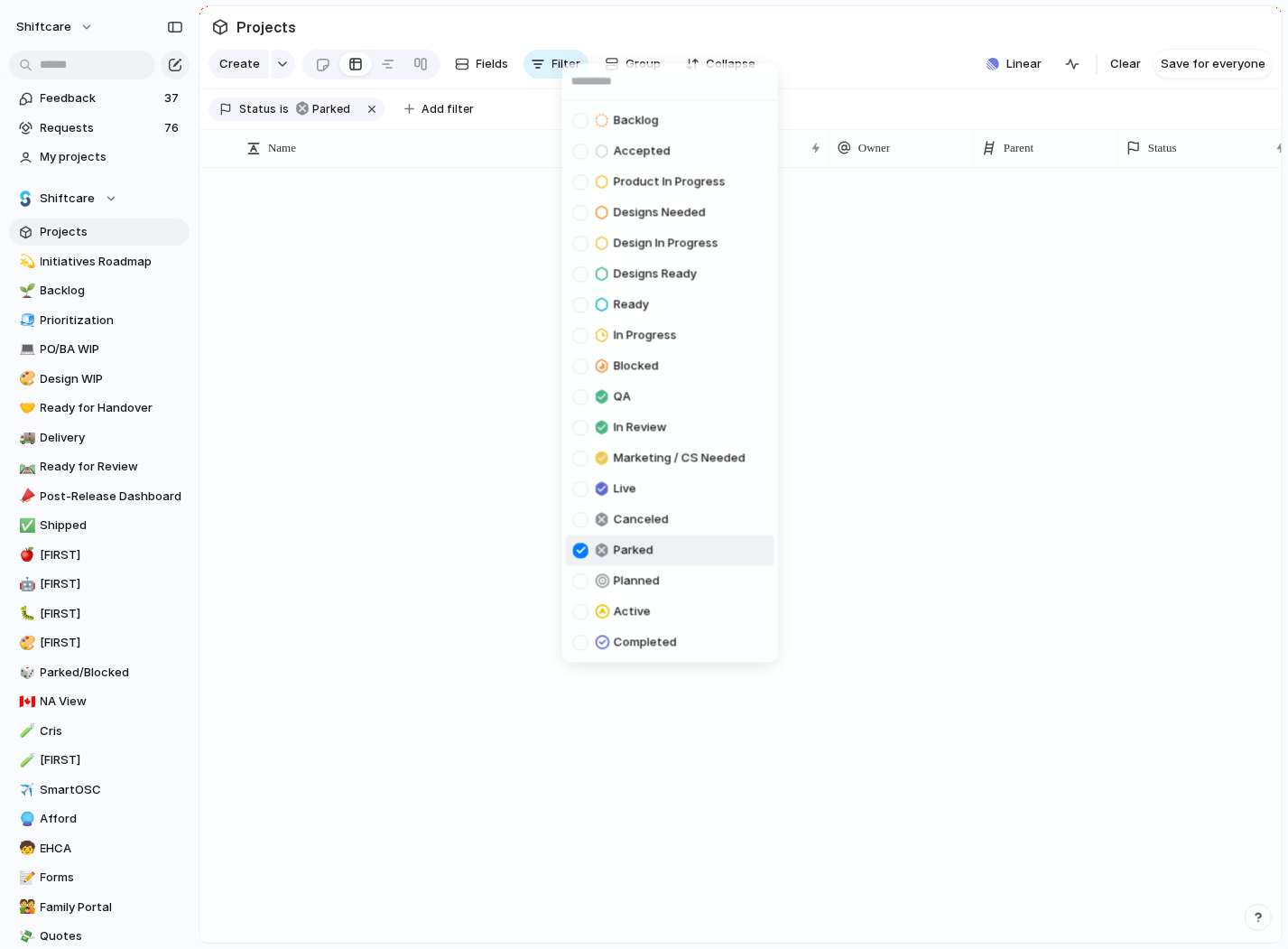 scroll, scrollTop: 0, scrollLeft: 0, axis: both 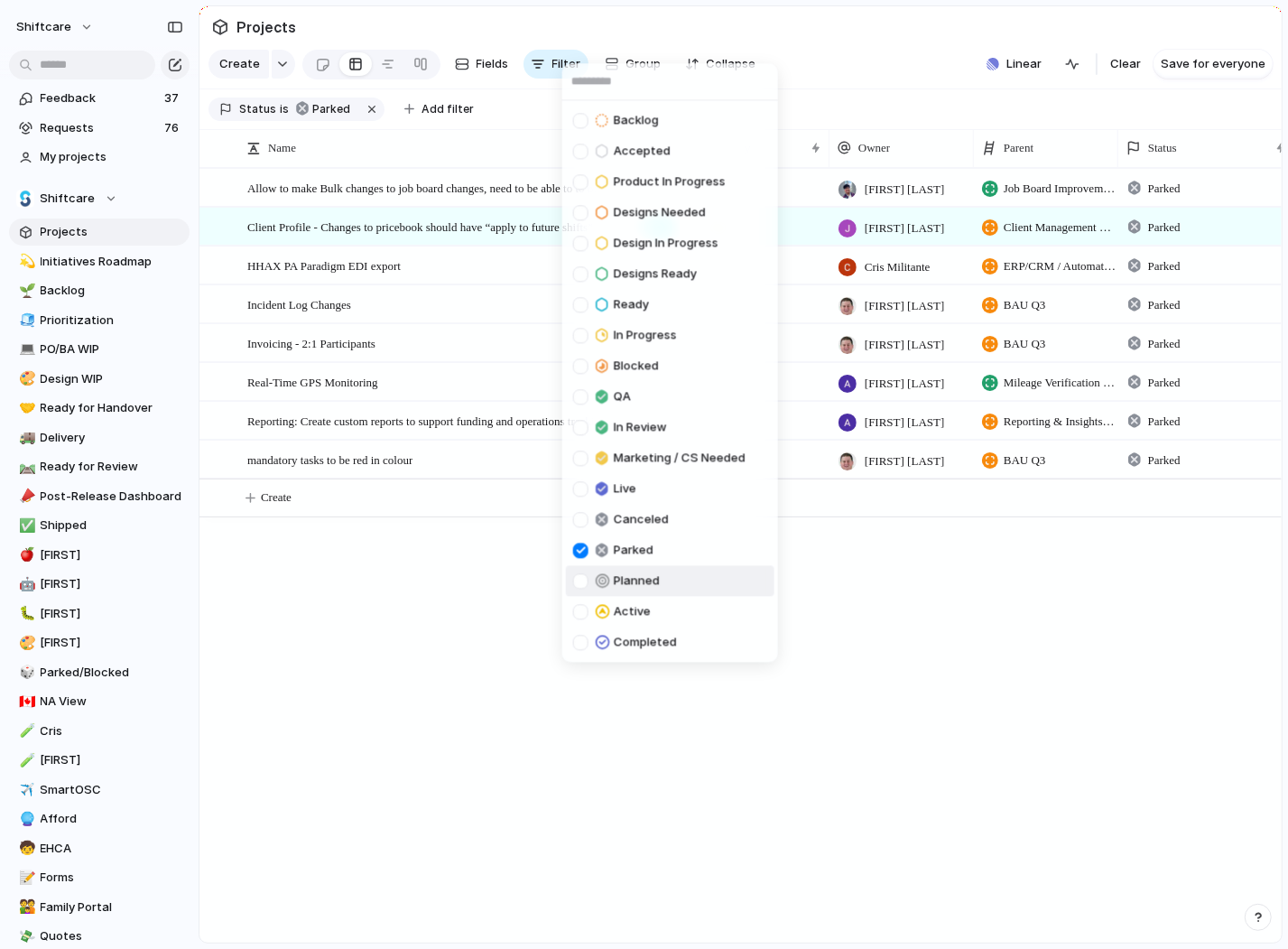 click on "Backlog   Accepted   Product In Progress   Designs Needed   Design In Progress   Designs Ready   Ready   In Progress   Blocked   QA   In Review   Marketing / CS Needed   Live   Canceled   Parked   Planned   Active   Completed" at bounding box center (644, 474) 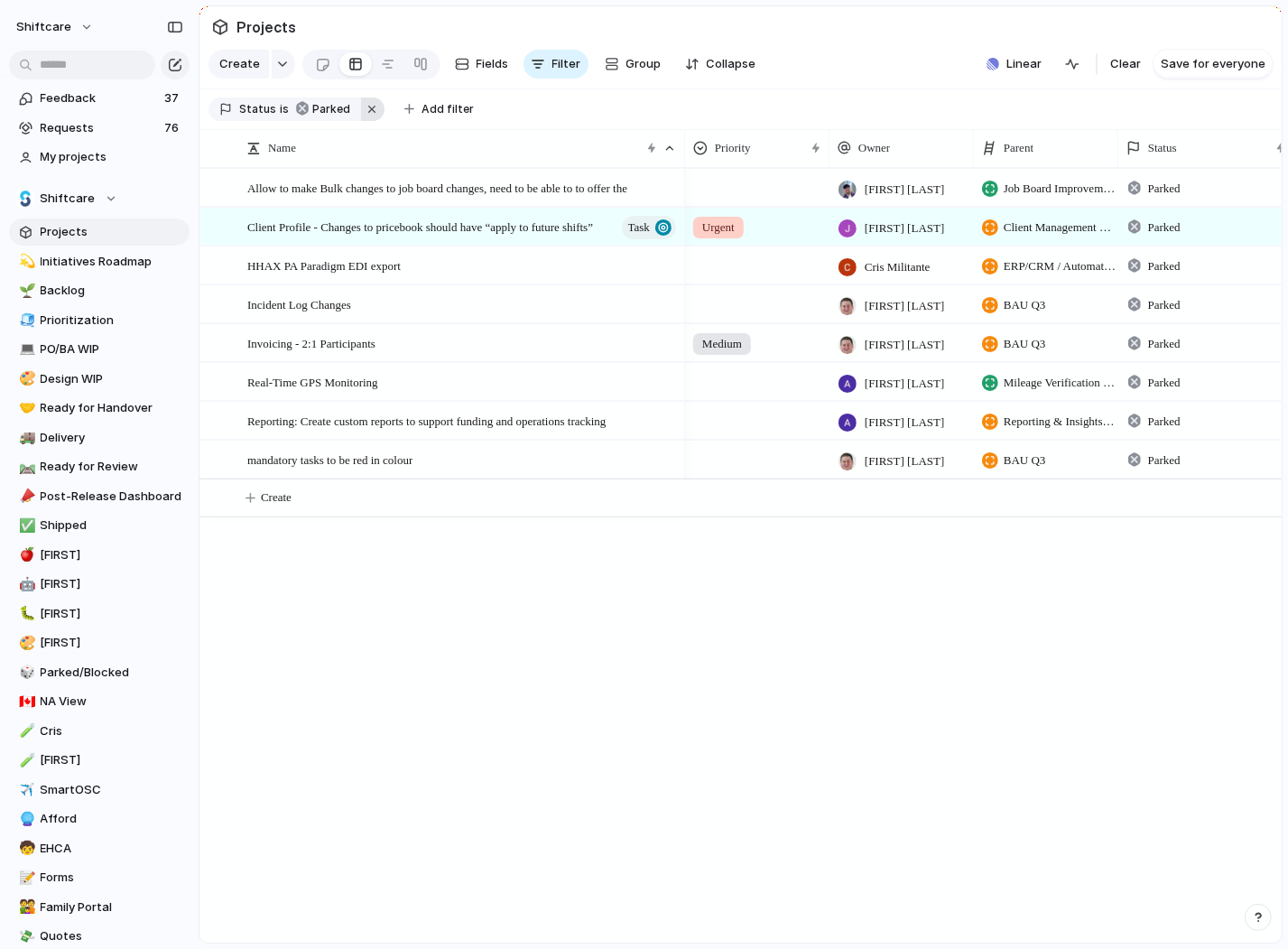 click at bounding box center [373, 109] 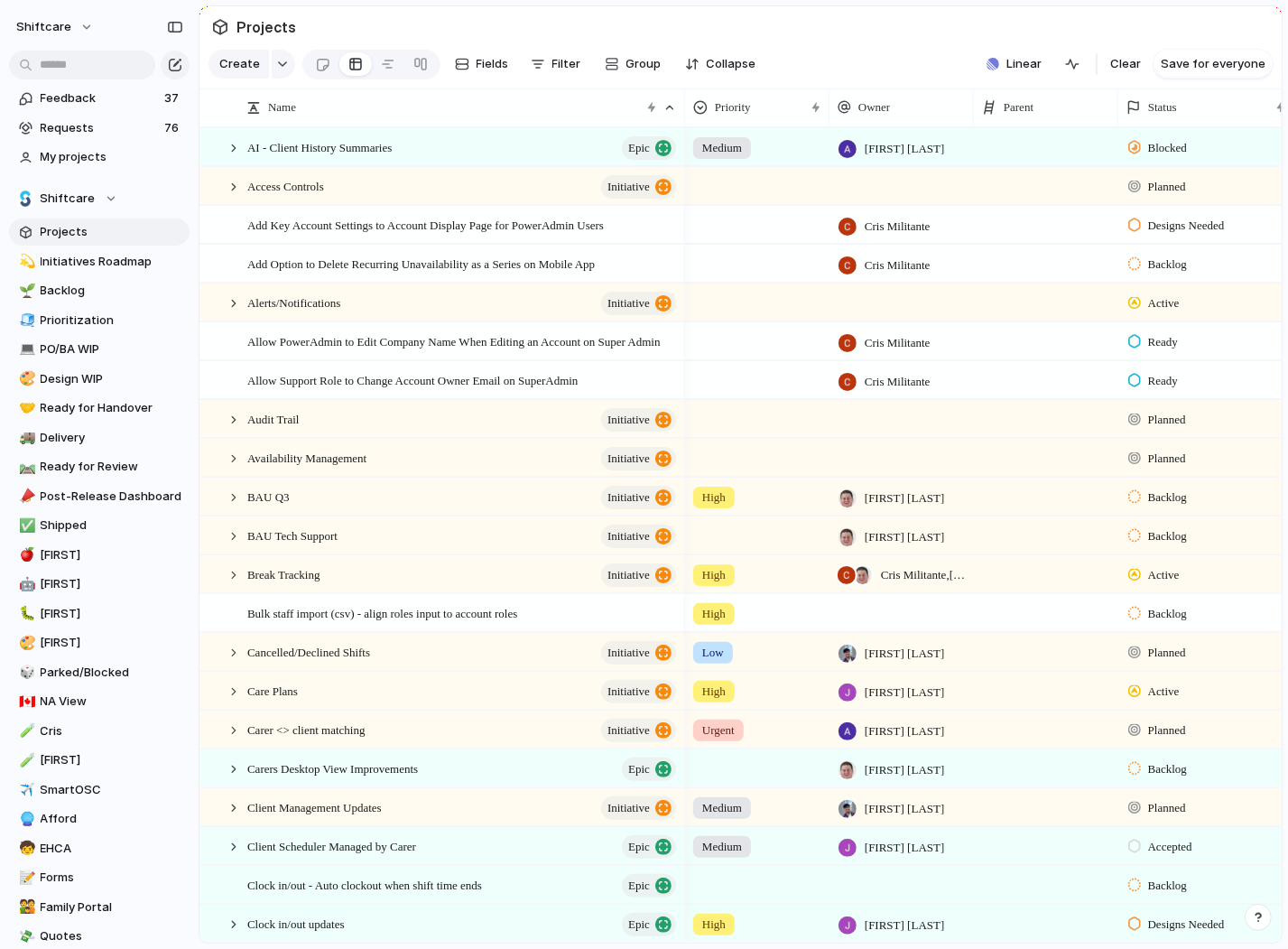 scroll, scrollTop: 1108, scrollLeft: 0, axis: vertical 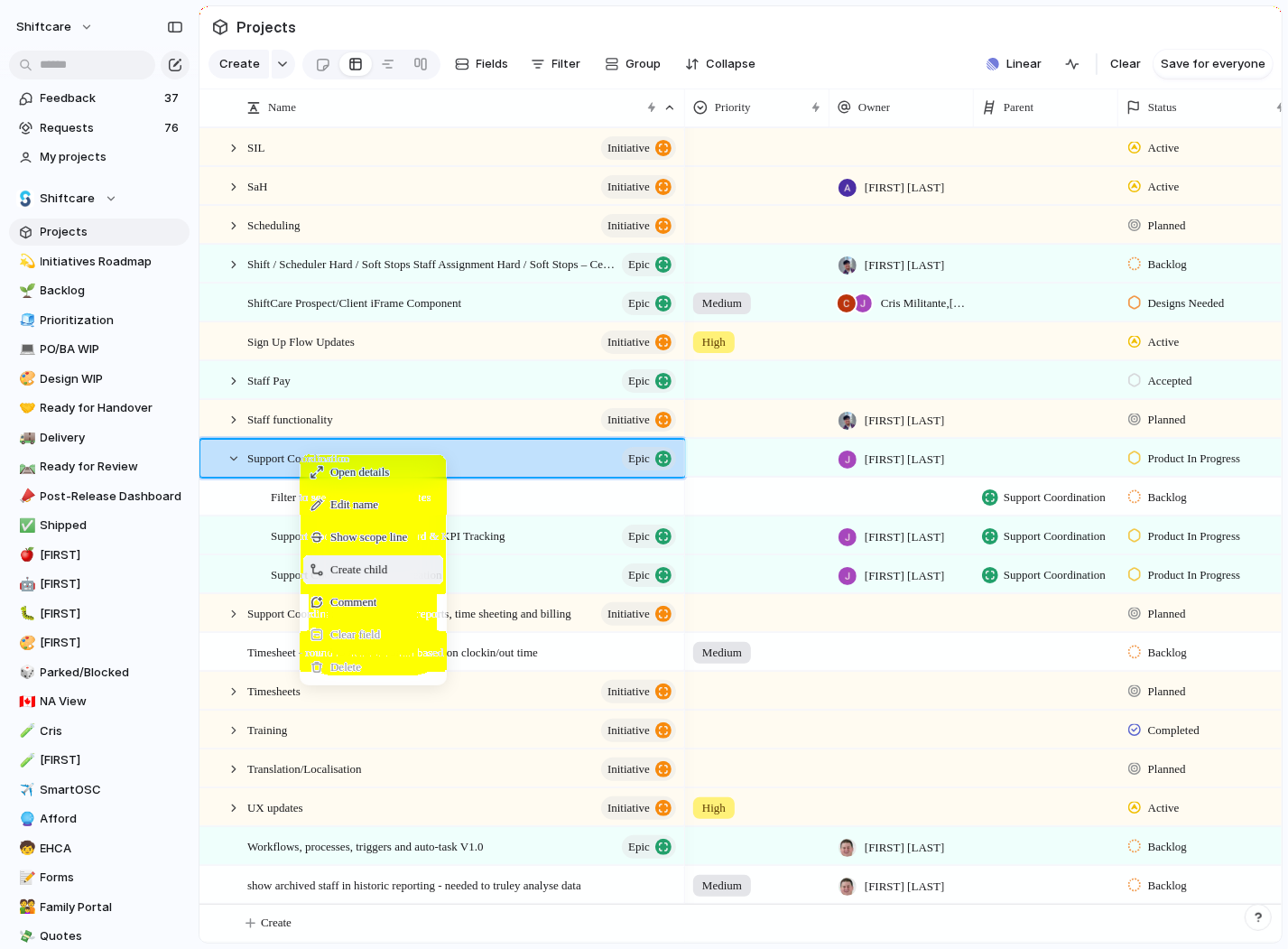 drag, startPoint x: 347, startPoint y: 591, endPoint x: 403, endPoint y: 572, distance: 59.13544 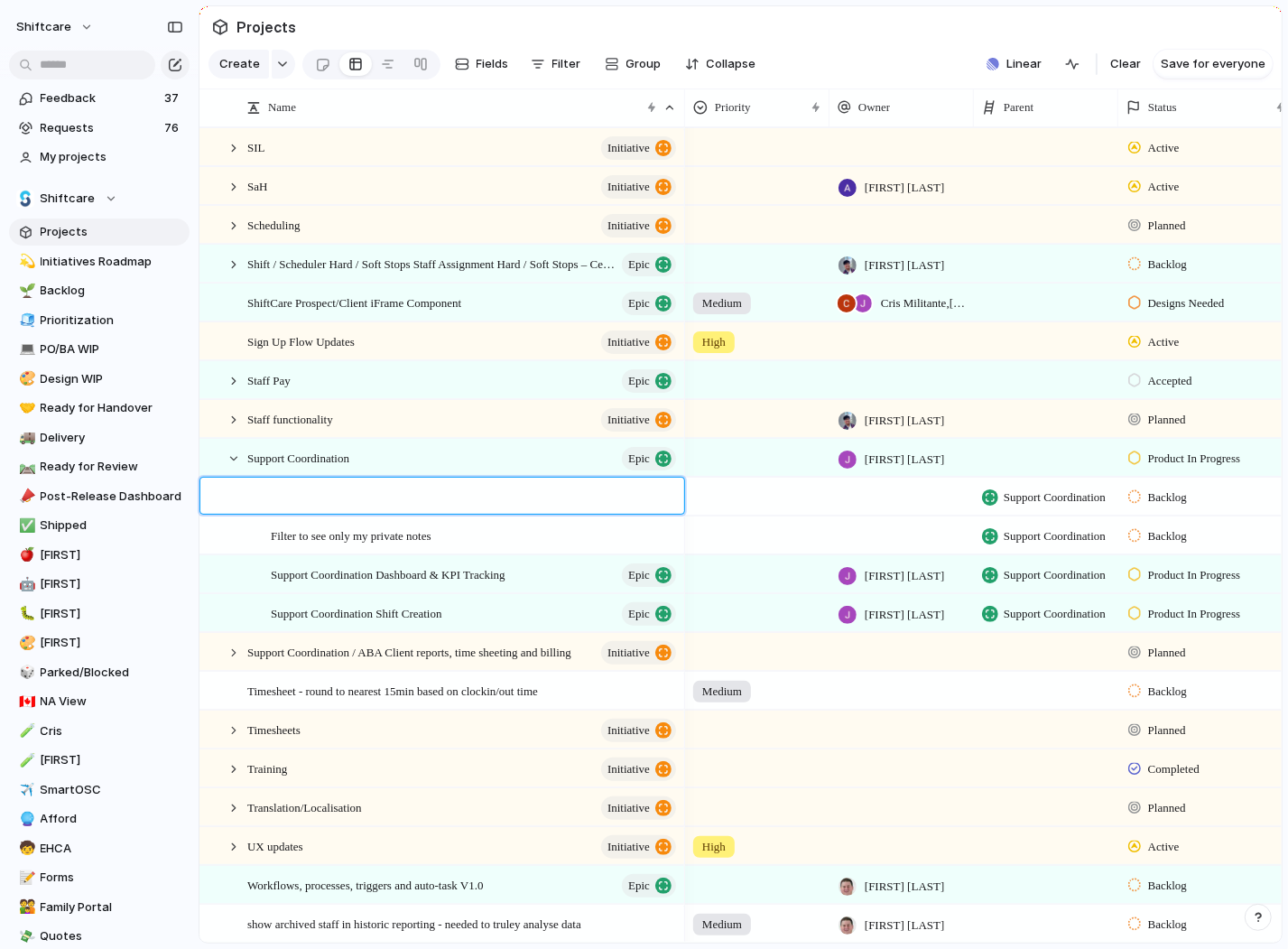 click at bounding box center [471, 498] 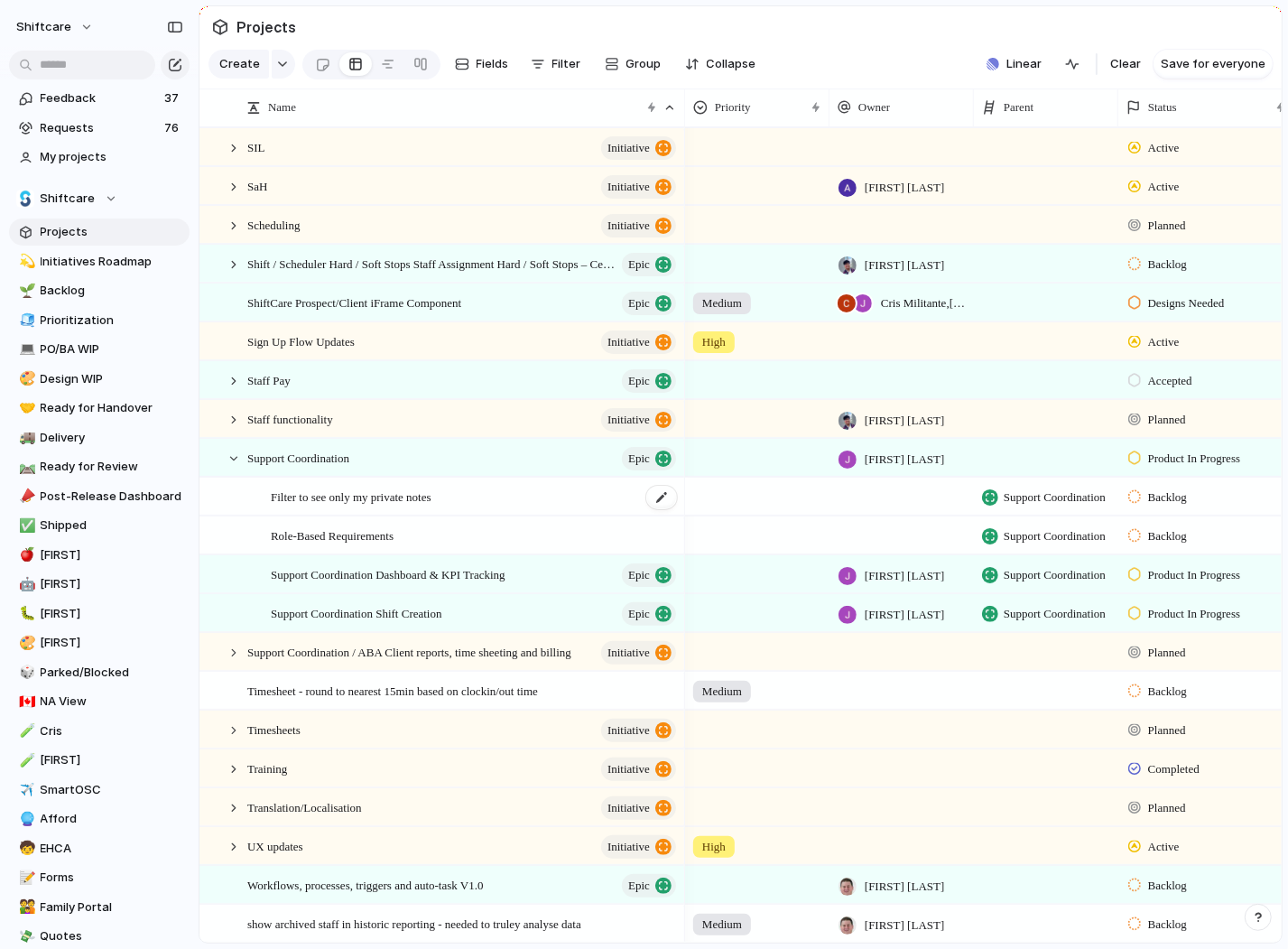 click on "Filter to see only my private notes" at bounding box center (475, 497) 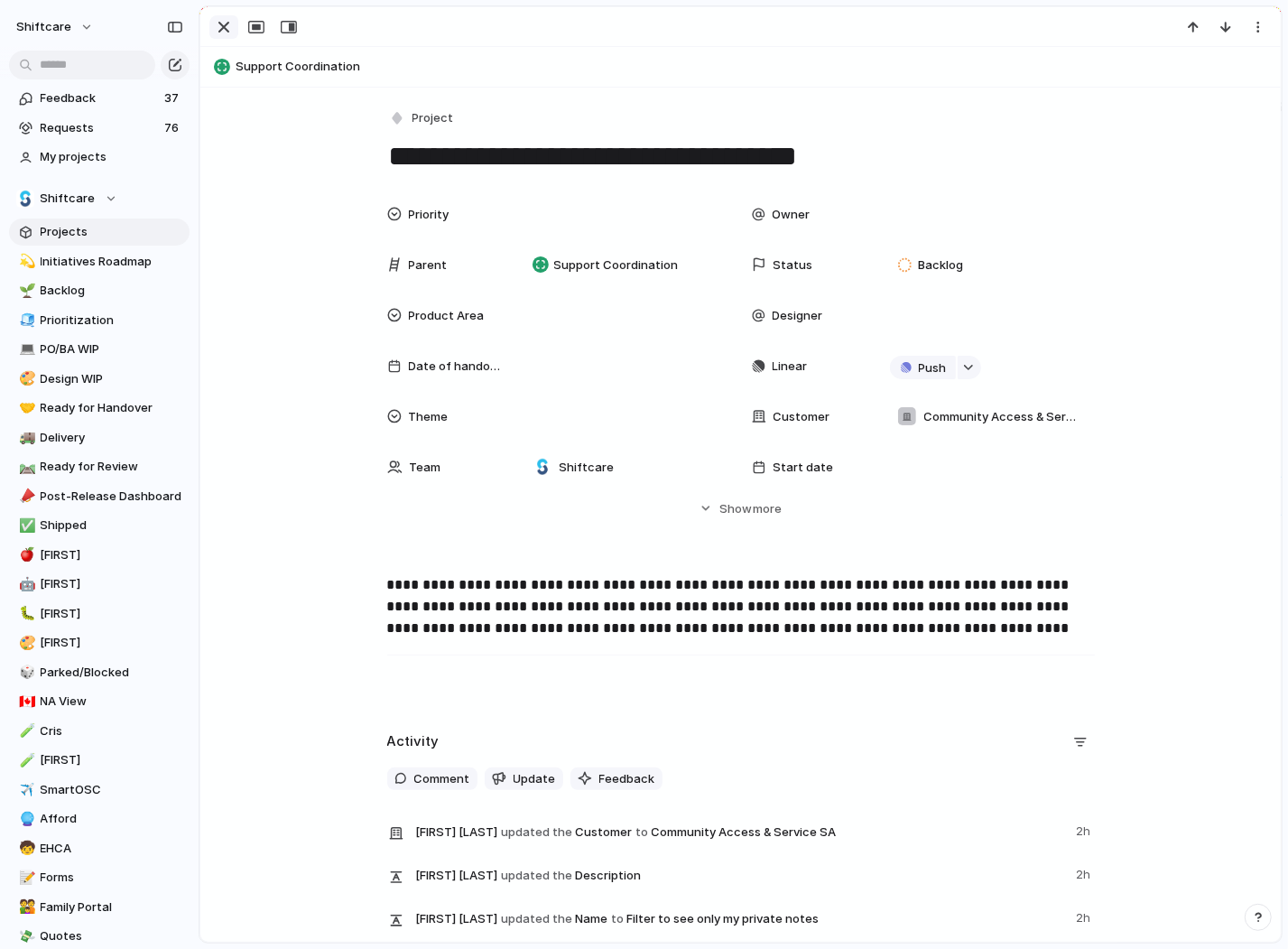 click at bounding box center (224, 27) 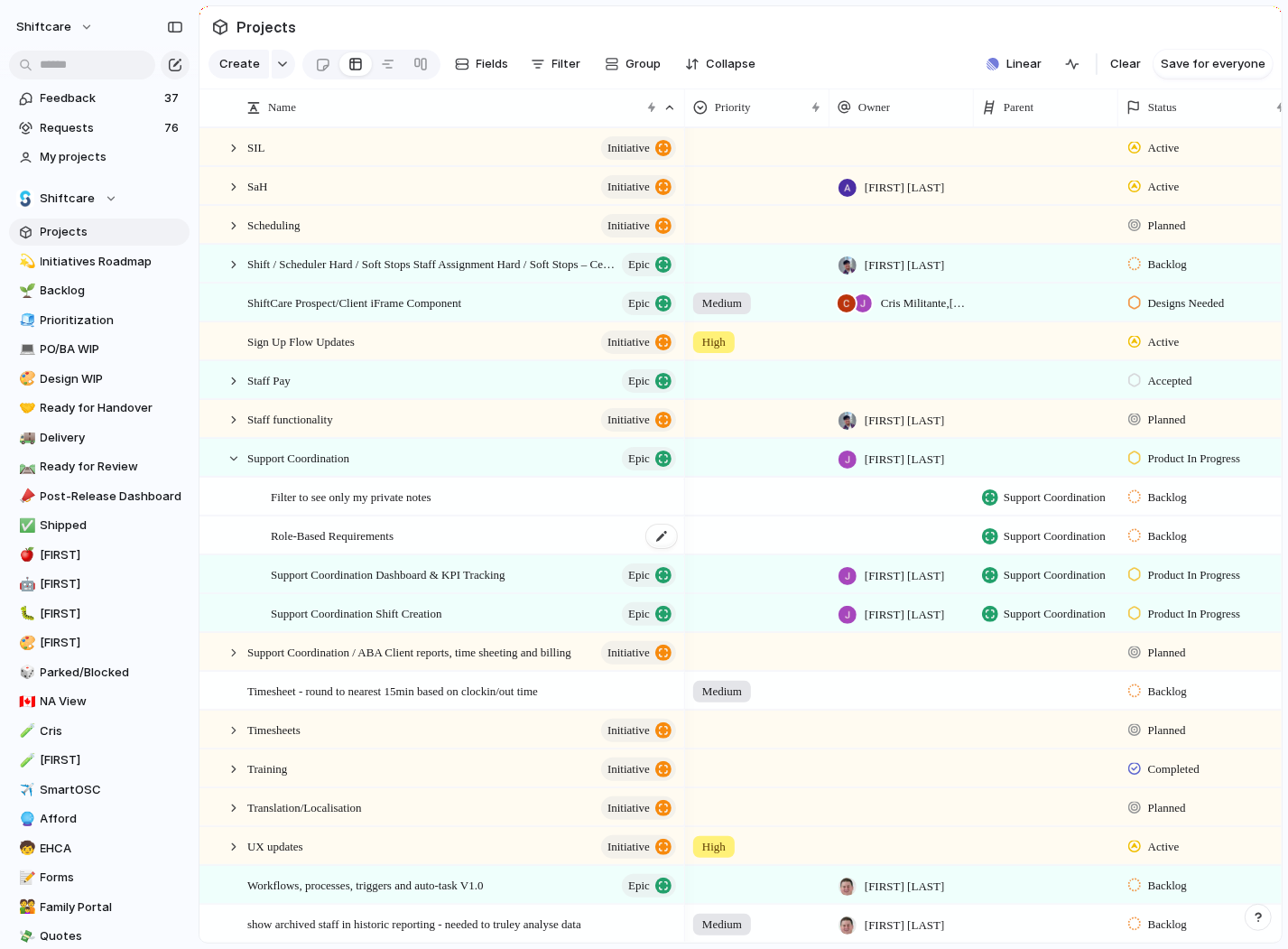 click on "Role-Based Requirements" at bounding box center (332, 535) 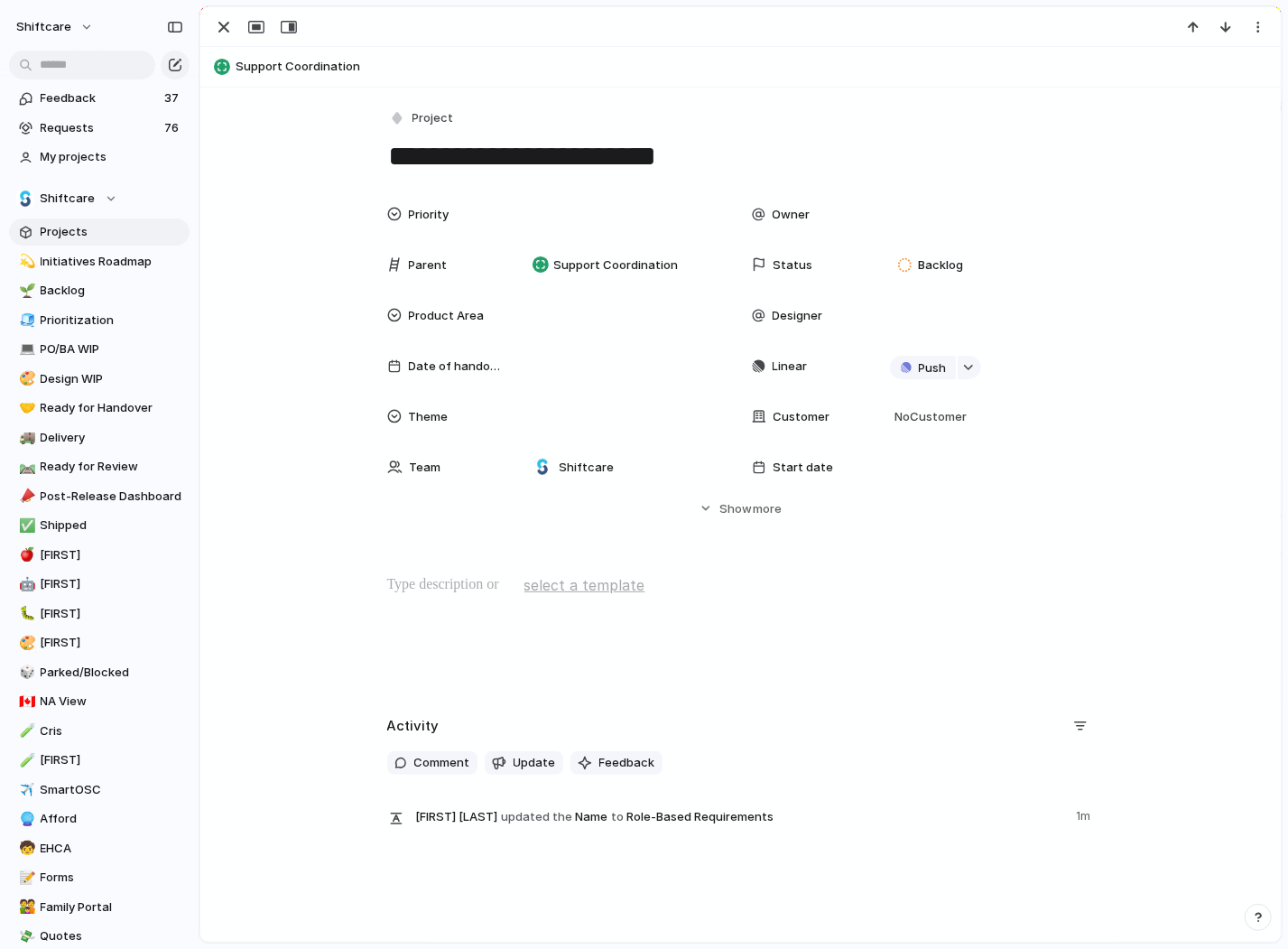 click at bounding box center [740, 632] 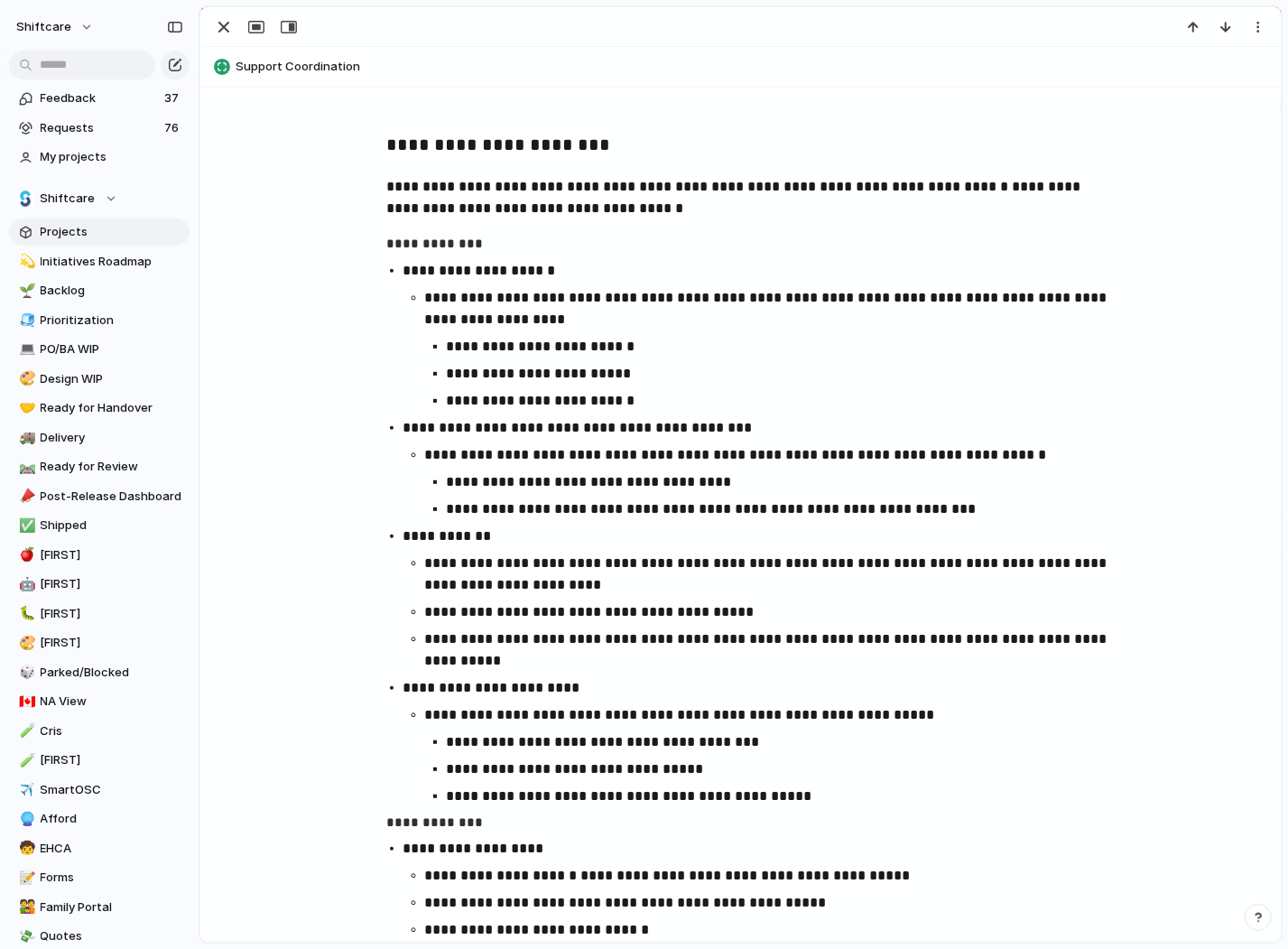 scroll, scrollTop: 734, scrollLeft: 0, axis: vertical 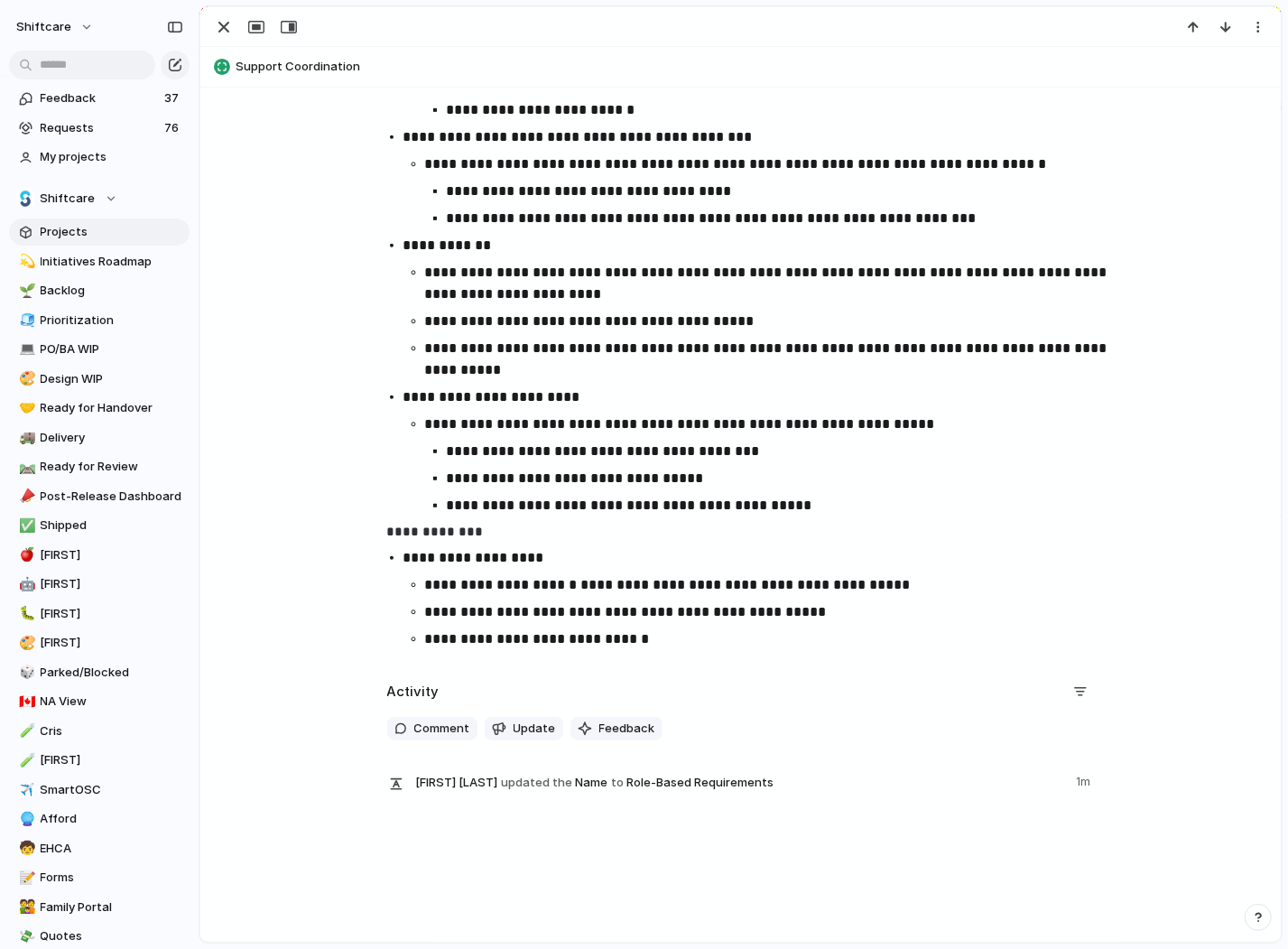 click on "**********" at bounding box center (779, 219) 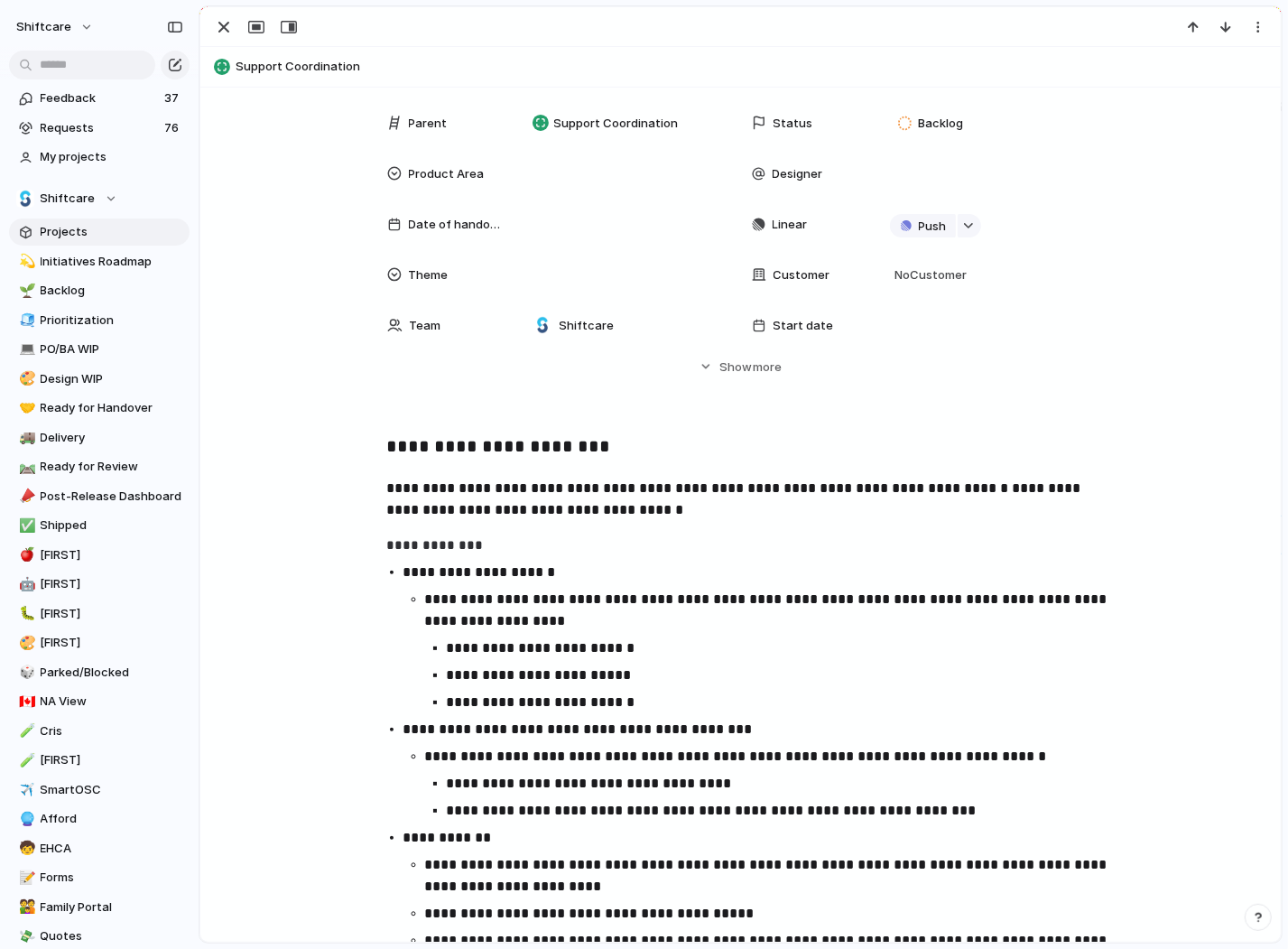 scroll, scrollTop: 98, scrollLeft: 0, axis: vertical 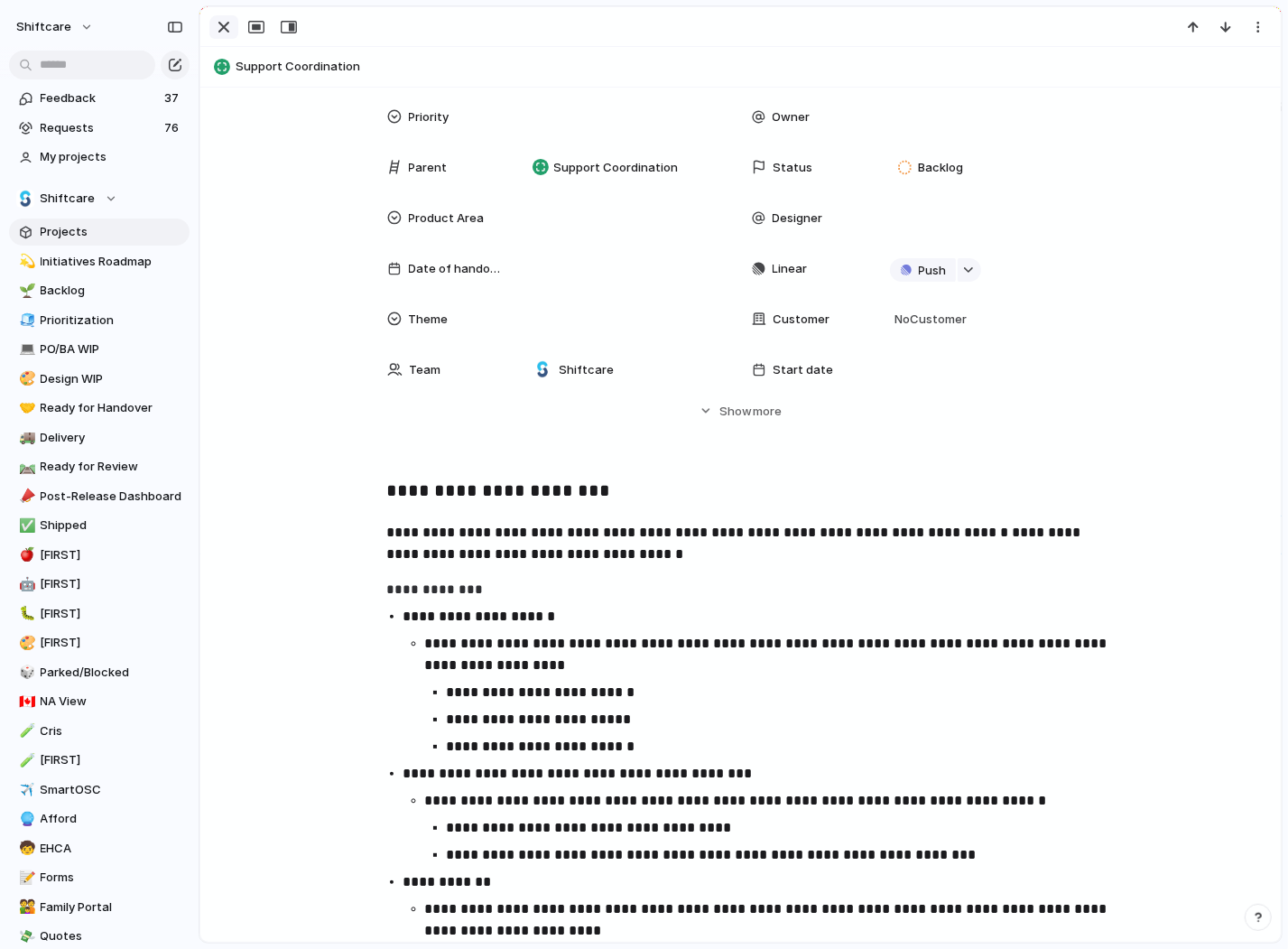 click at bounding box center (224, 27) 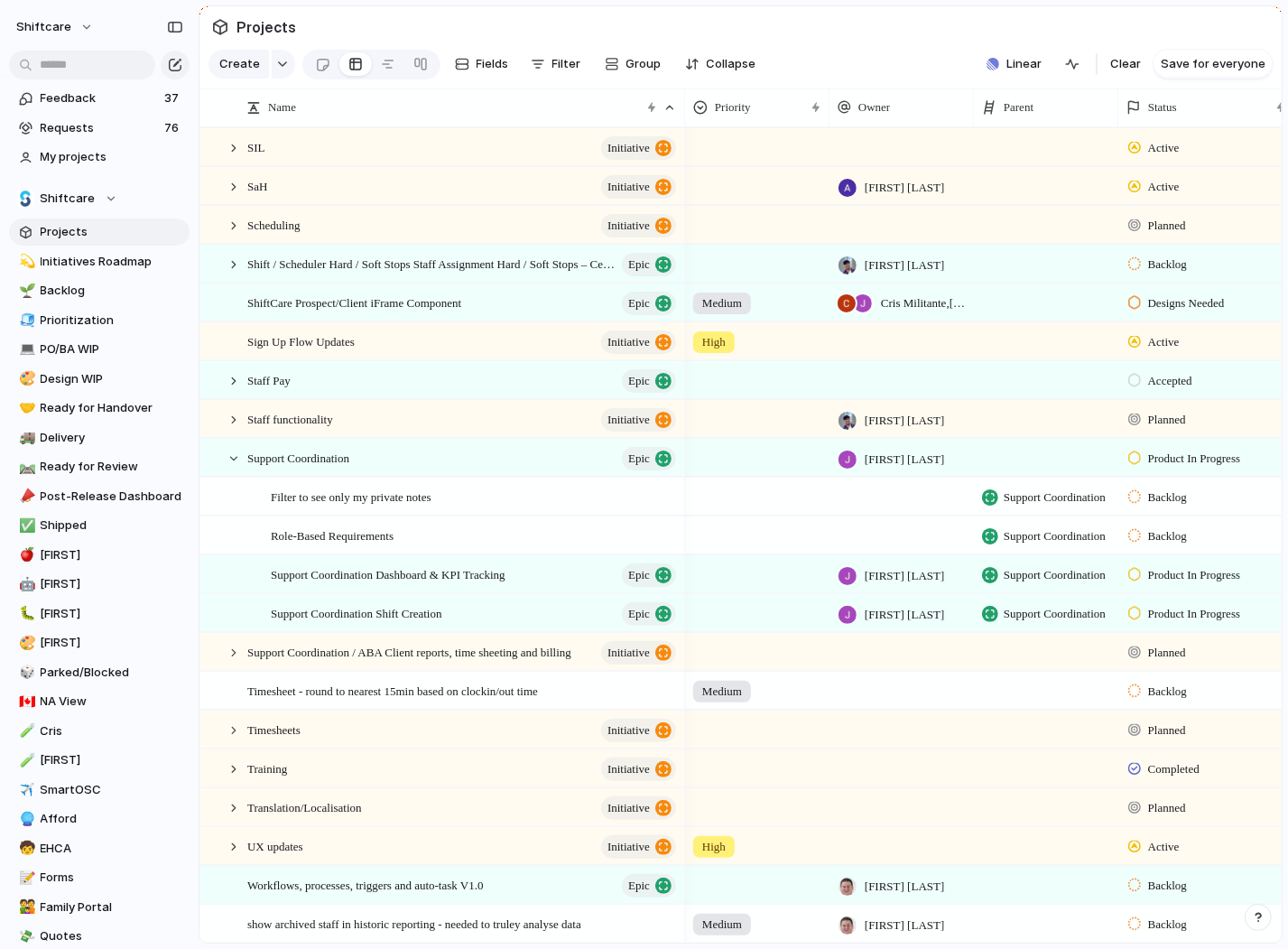 scroll, scrollTop: 2485, scrollLeft: 0, axis: vertical 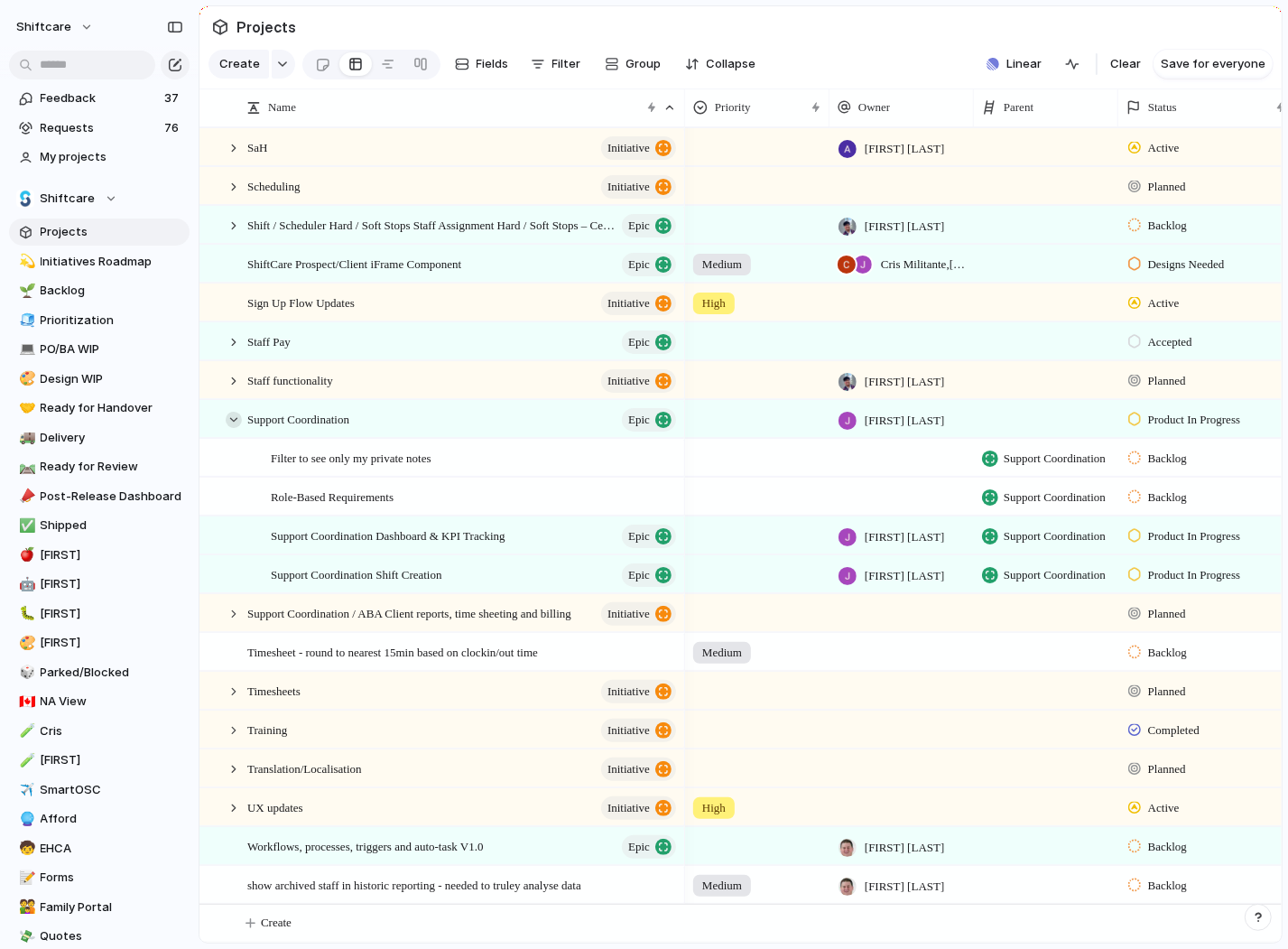 click at bounding box center [234, 420] 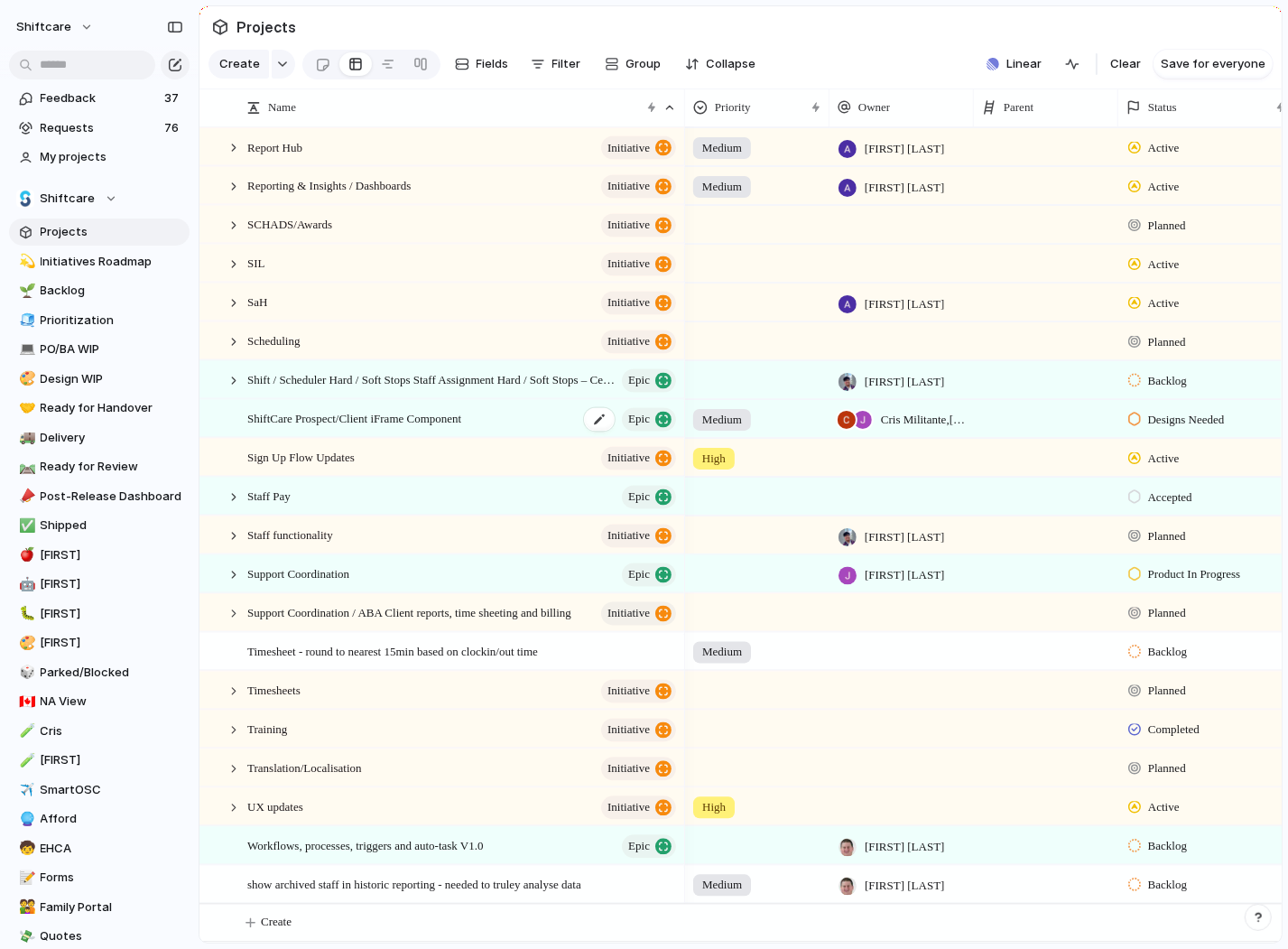 scroll, scrollTop: 583, scrollLeft: 0, axis: vertical 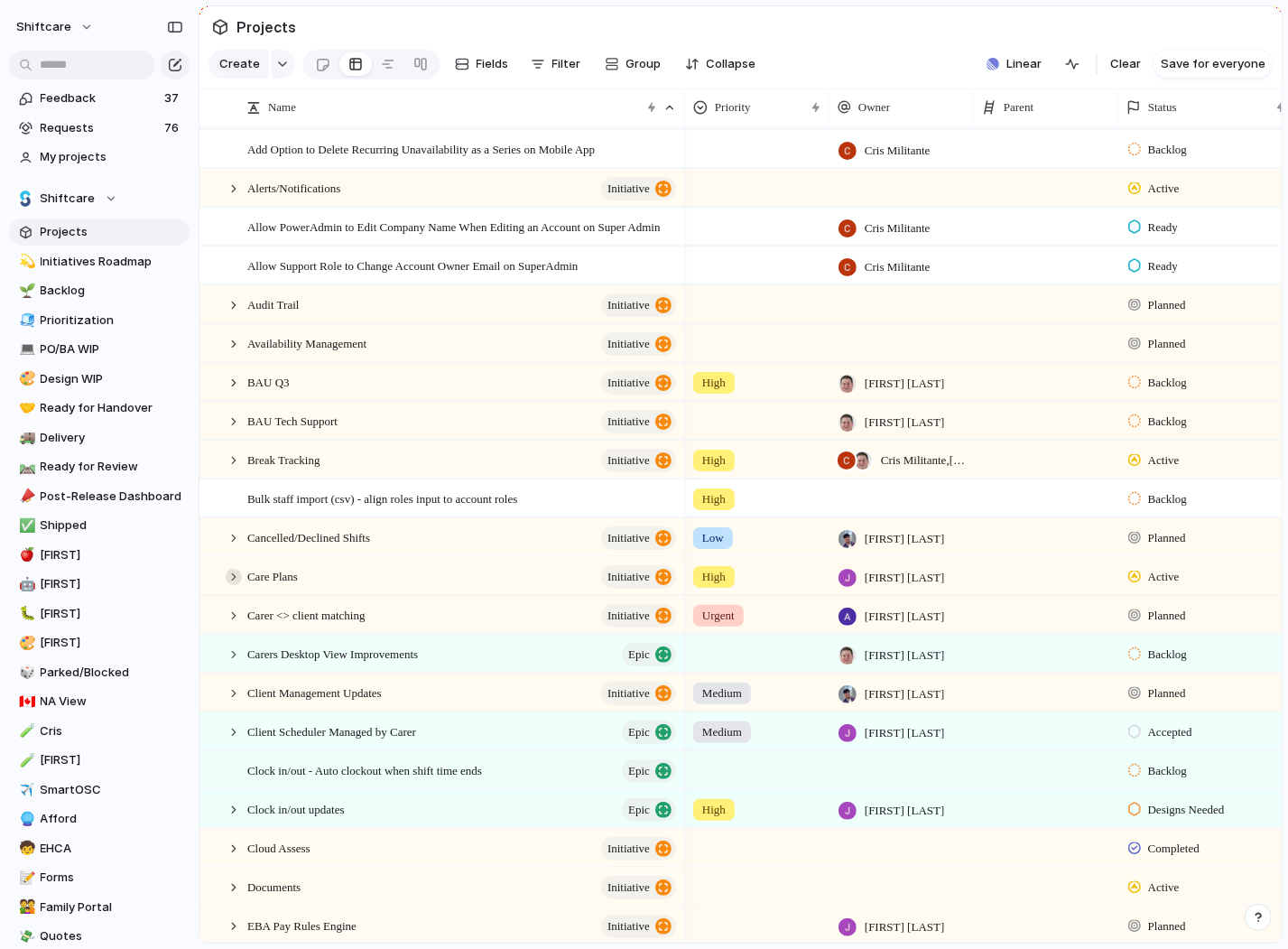 click at bounding box center (234, 577) 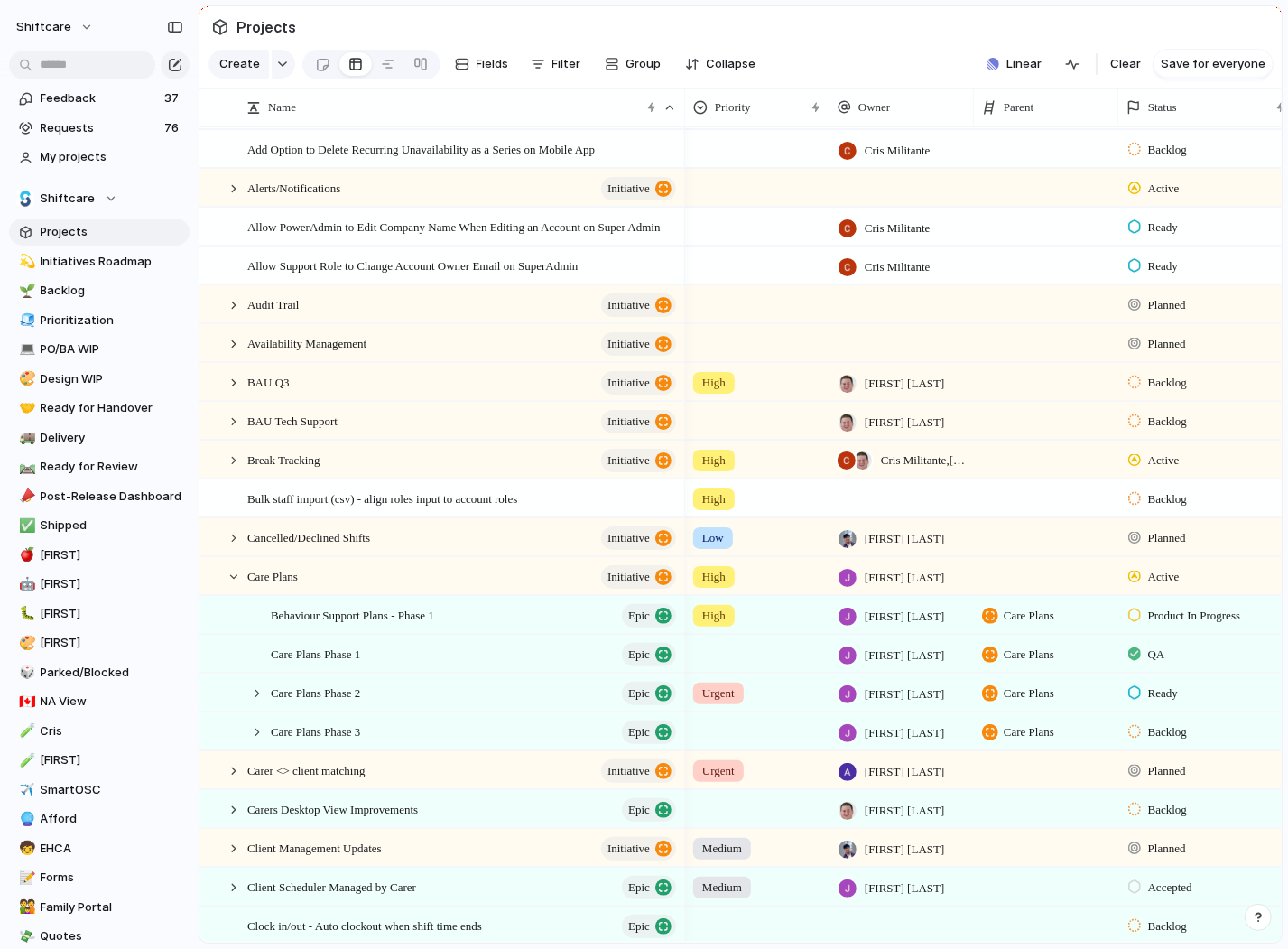 scroll, scrollTop: 202, scrollLeft: 0, axis: vertical 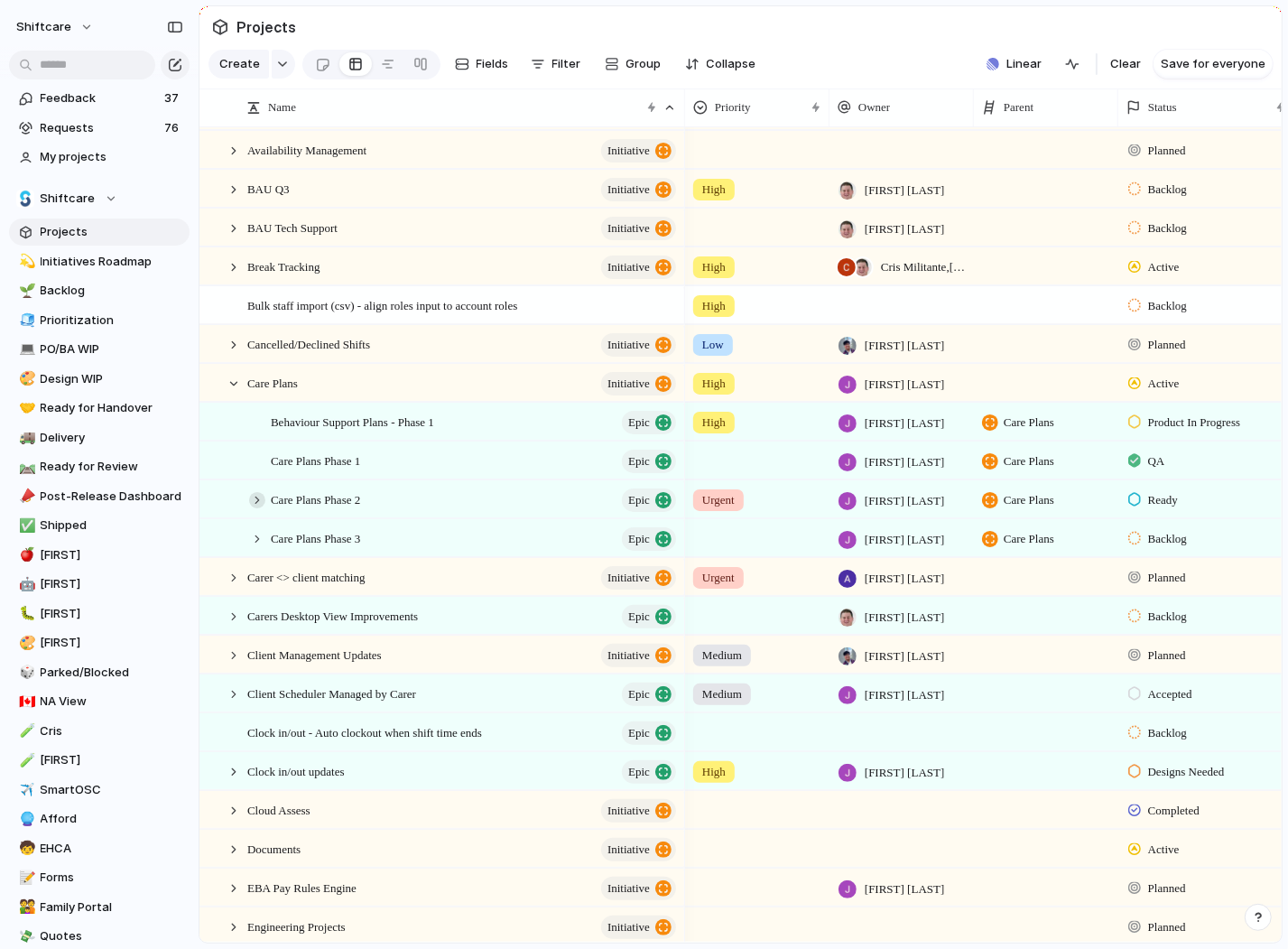 click at bounding box center [257, 500] 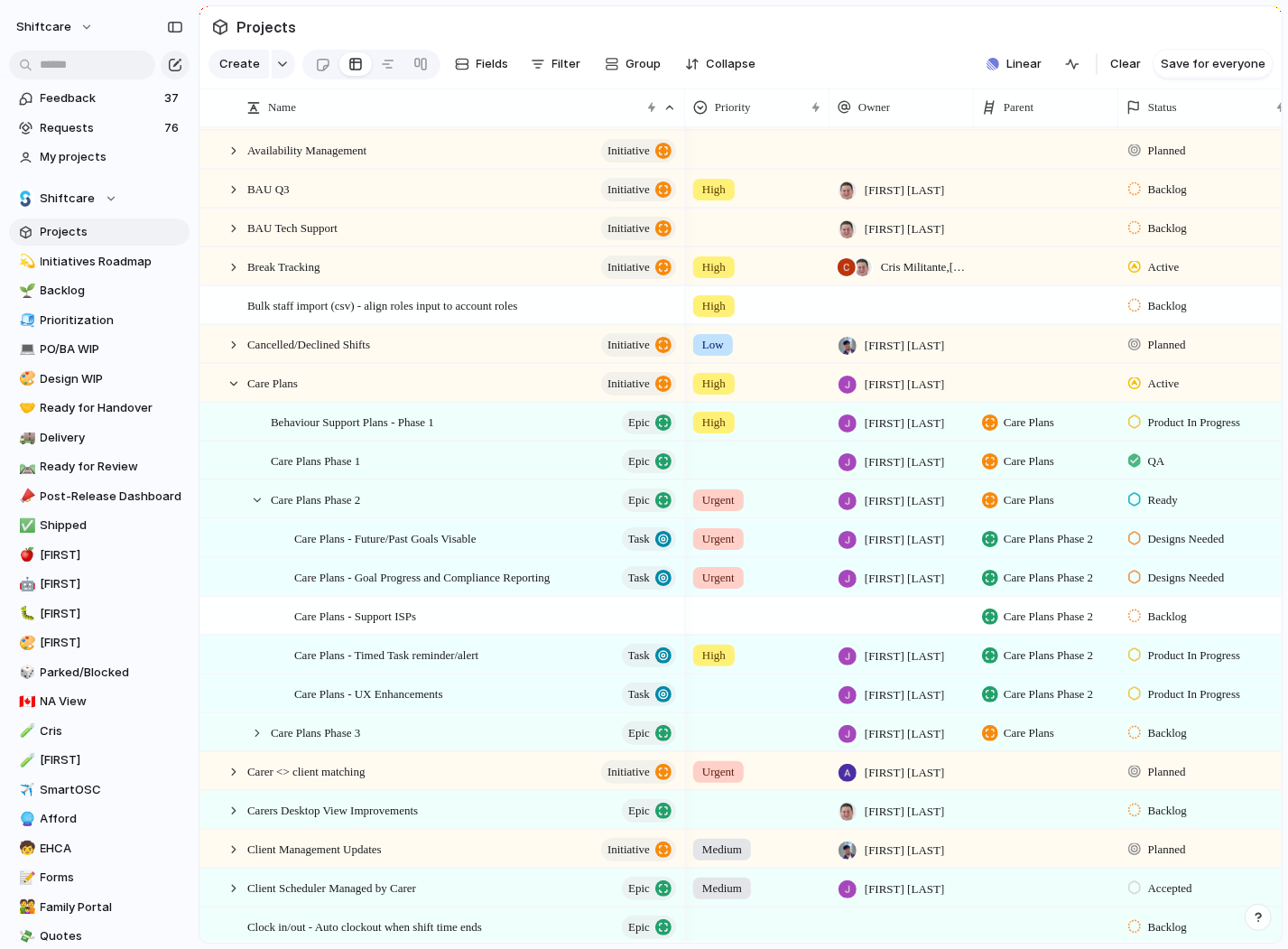 scroll, scrollTop: 370, scrollLeft: 0, axis: vertical 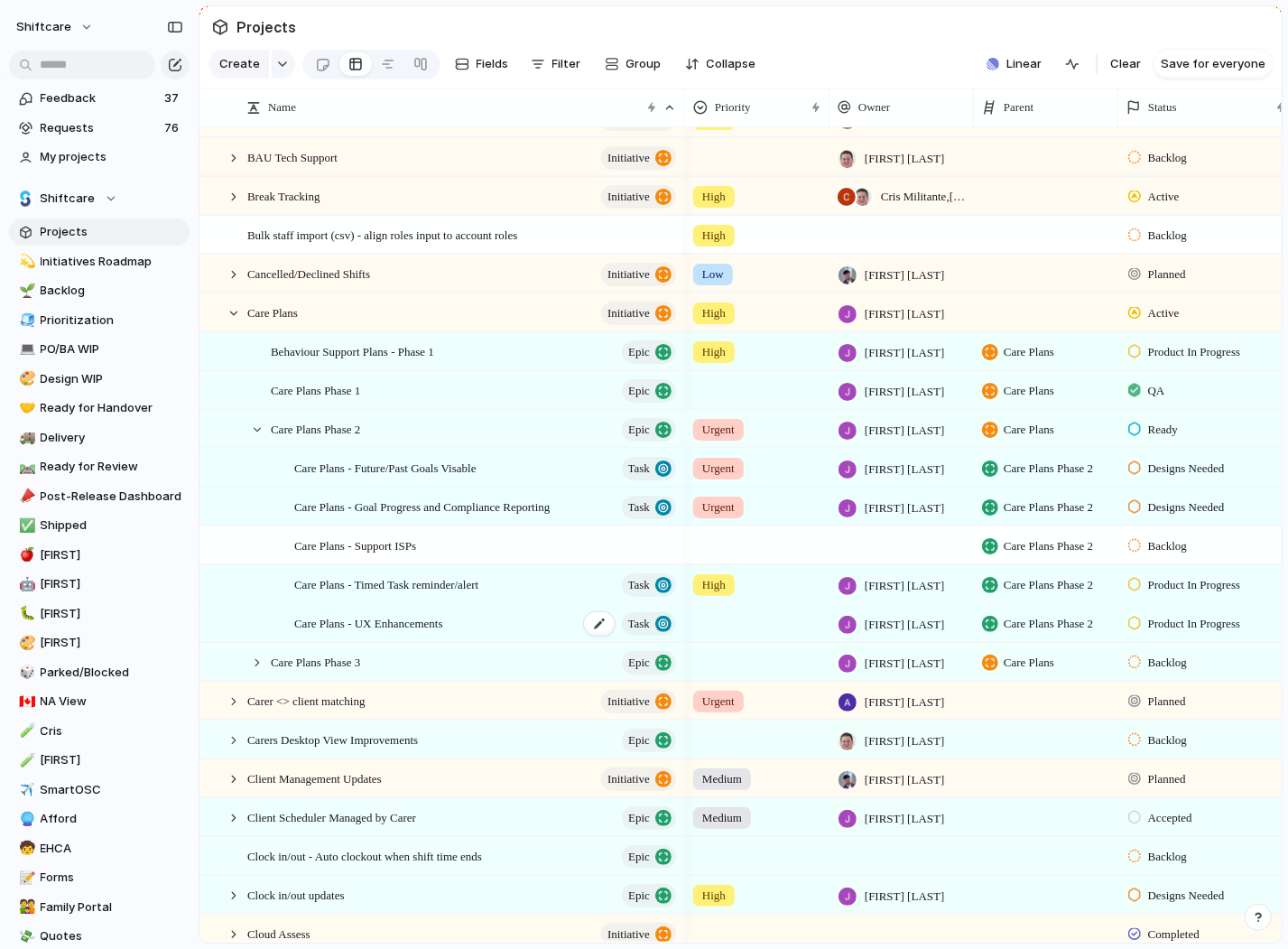 click on "Care Plans - UX Enhancements" at bounding box center (368, 622) 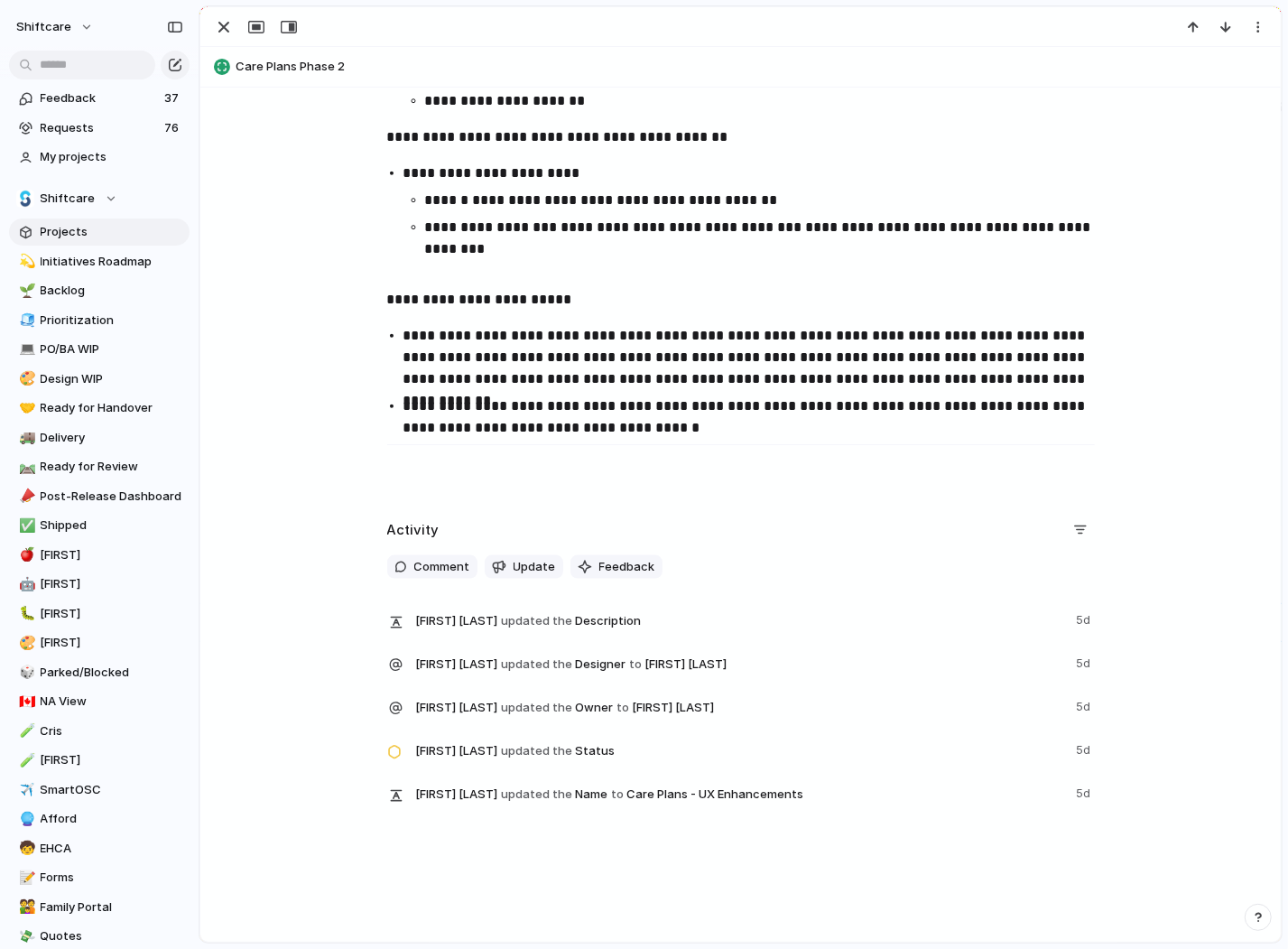scroll, scrollTop: 1388, scrollLeft: 0, axis: vertical 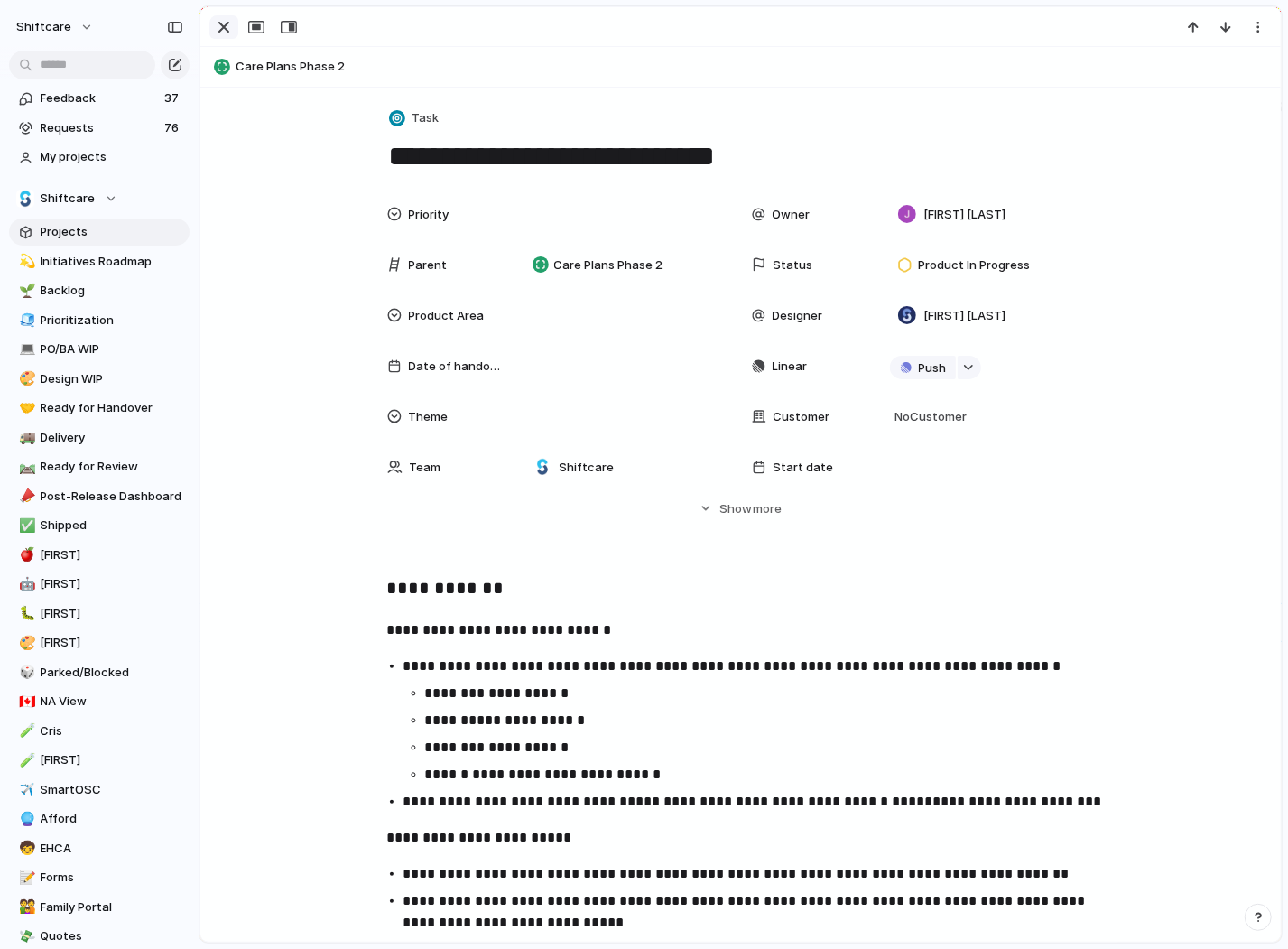click at bounding box center [224, 27] 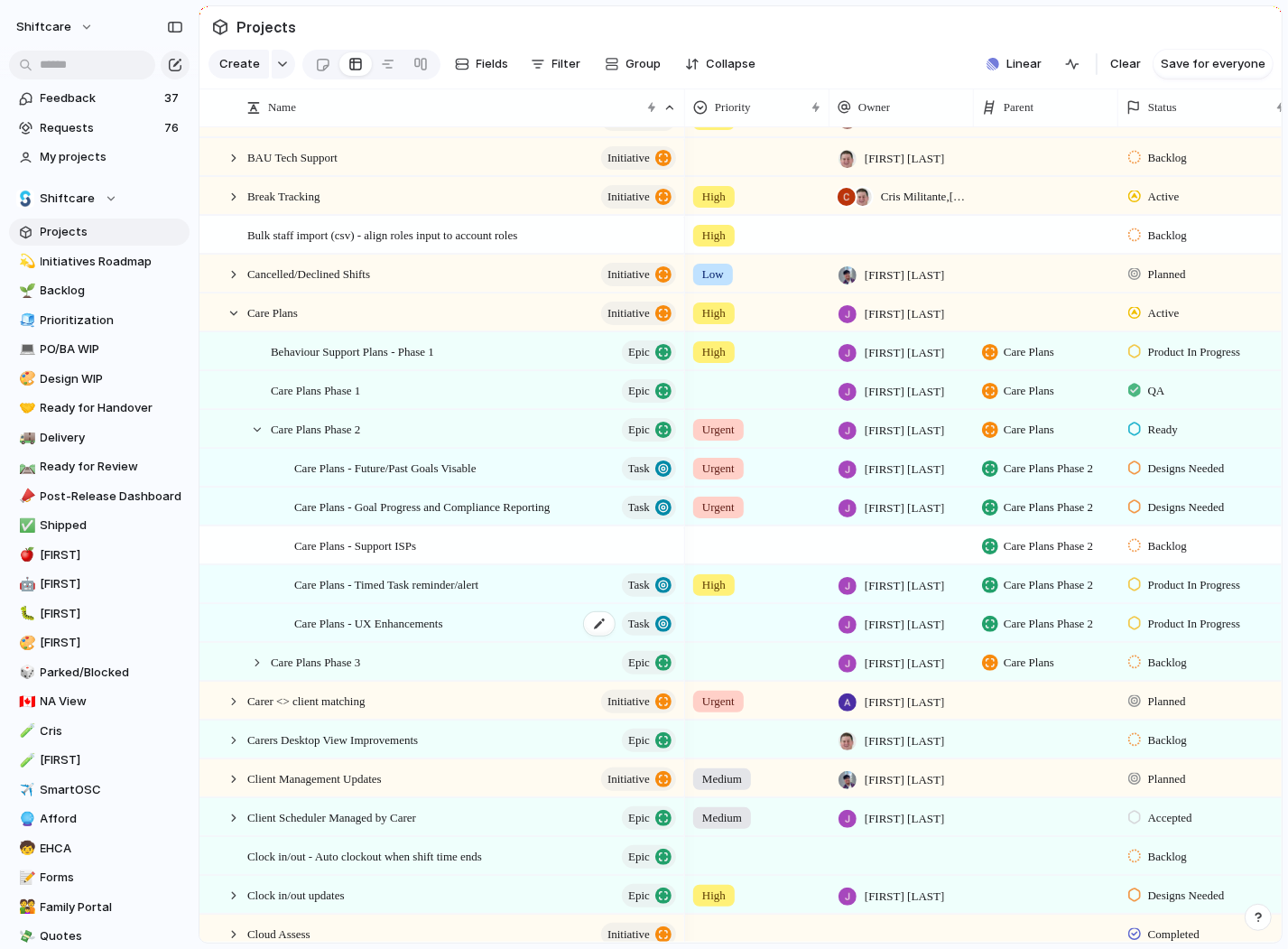 scroll, scrollTop: 442, scrollLeft: 0, axis: vertical 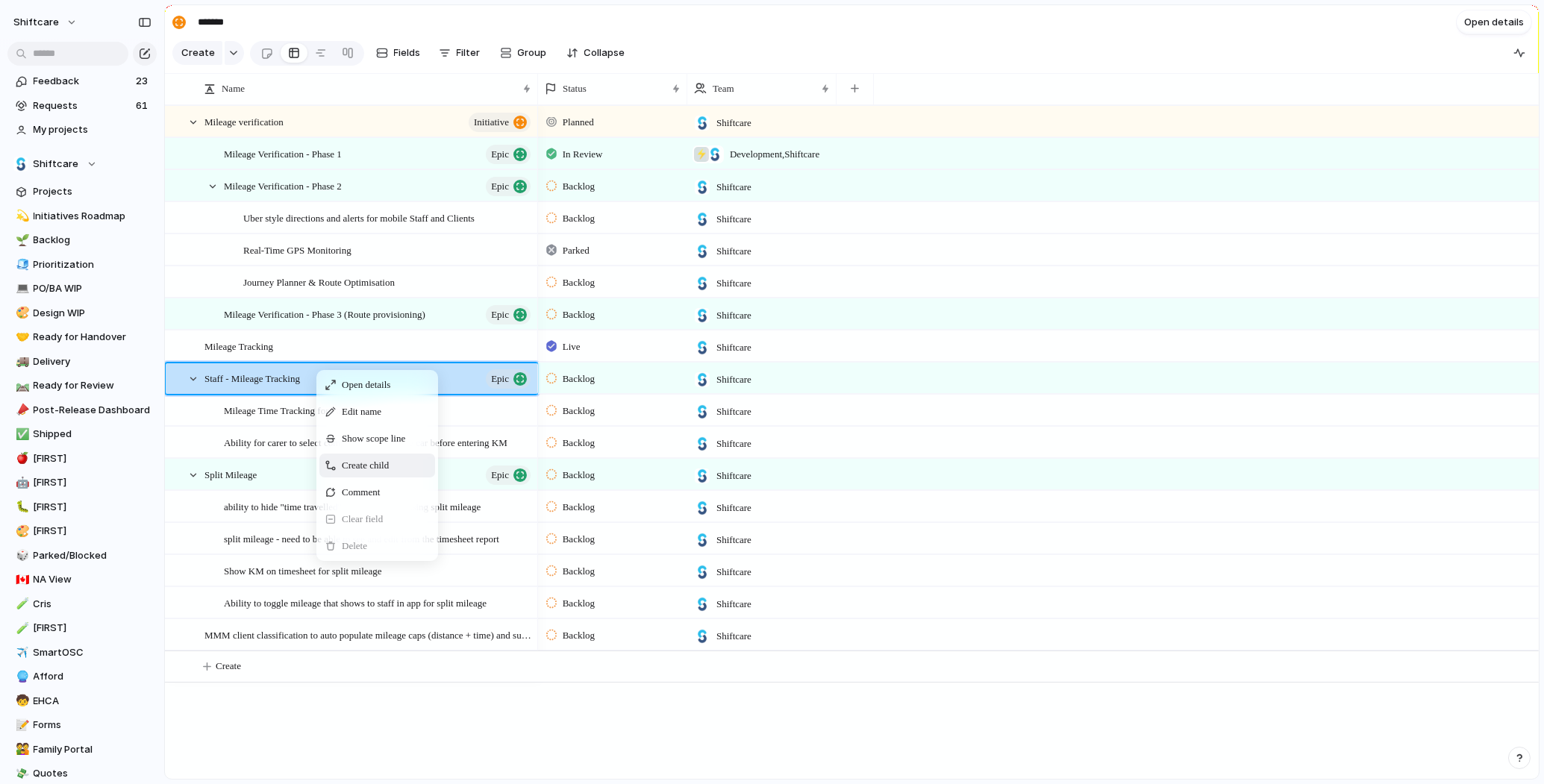 click on "Create child" at bounding box center [365, 465] 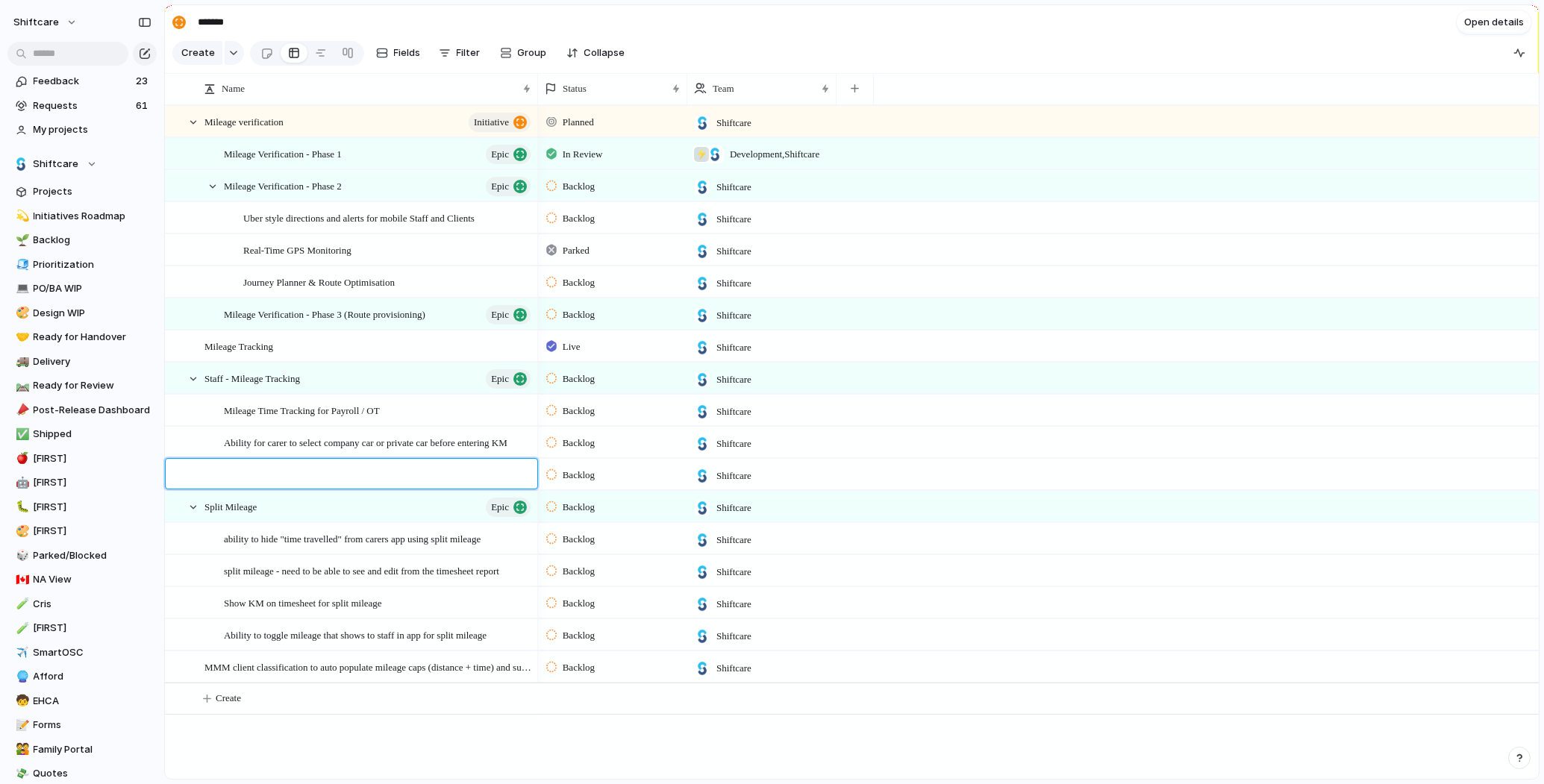 type on "**********" 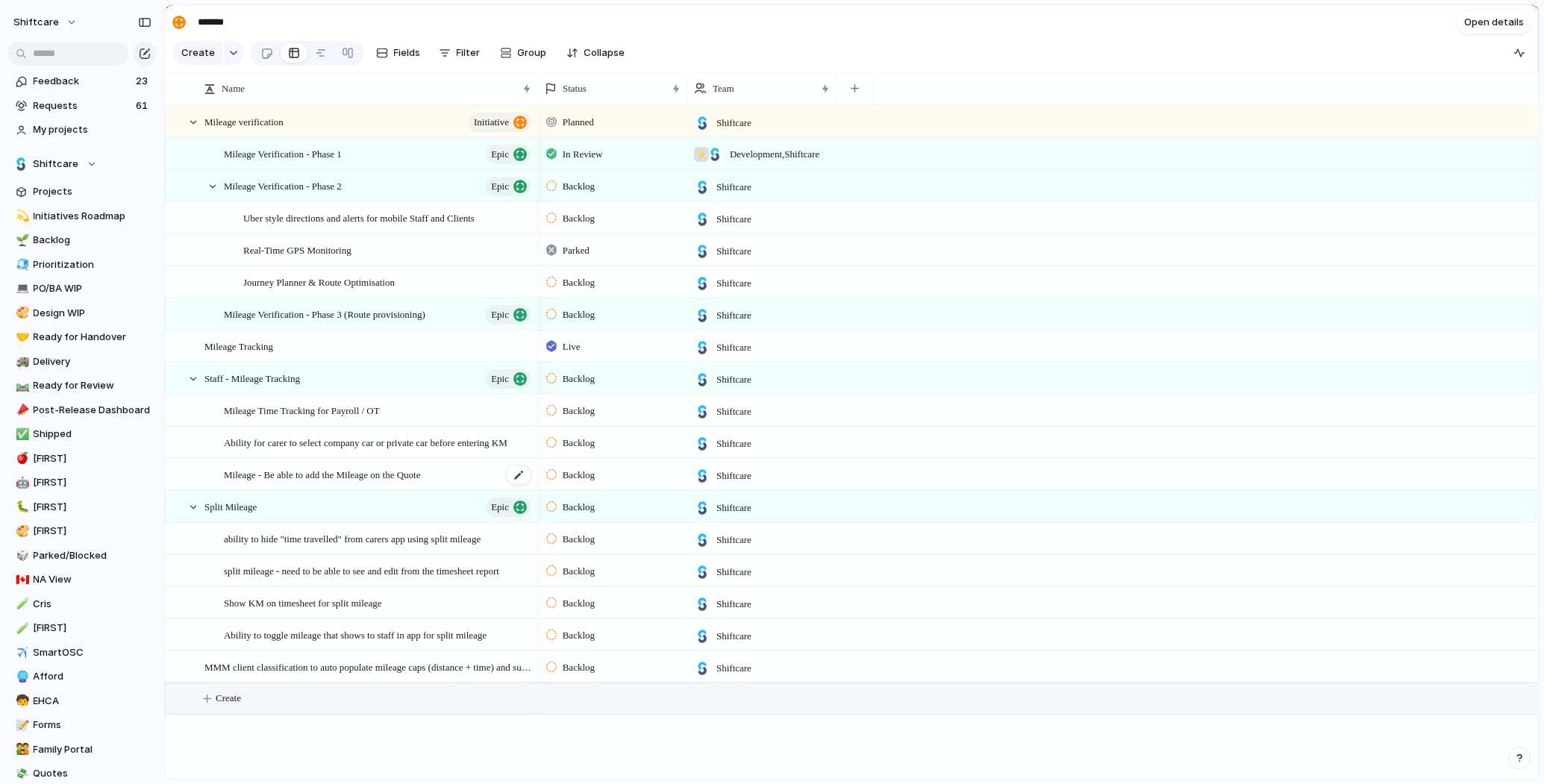click on "Mileage - Be able to add the Mileage on the Quote" at bounding box center (322, 474) 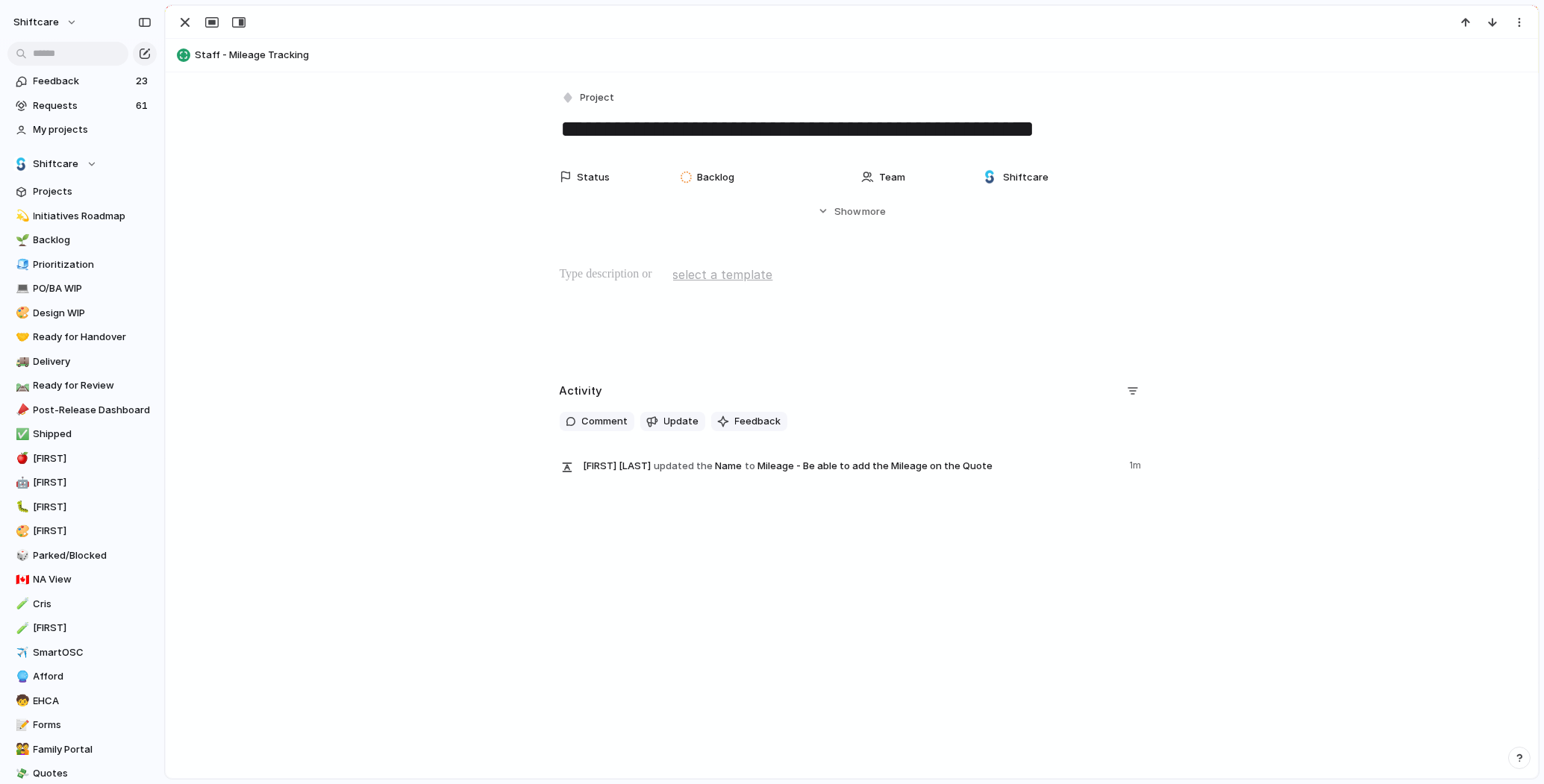 click on "**********" at bounding box center [851, 281] 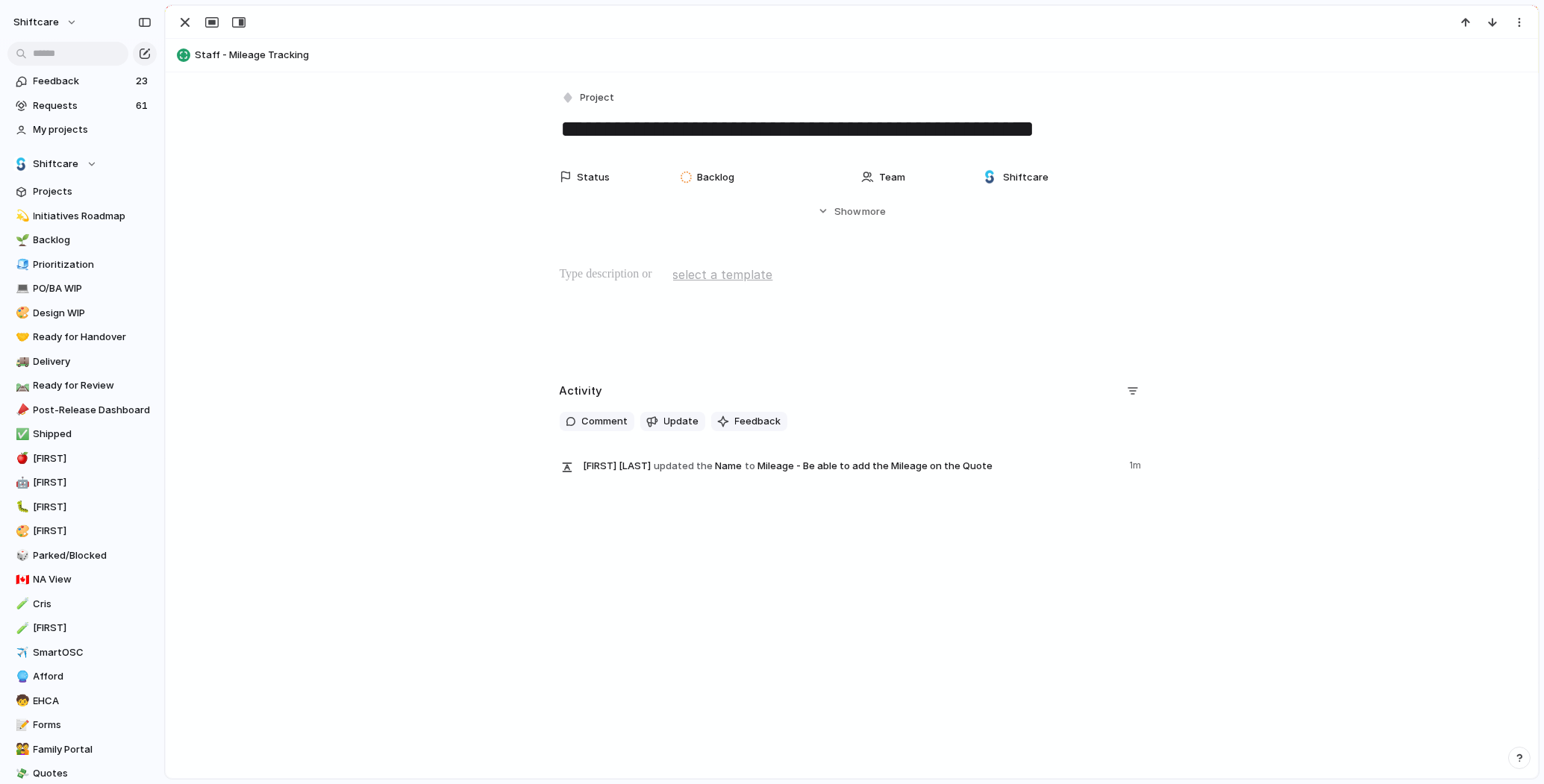 click at bounding box center (852, 275) 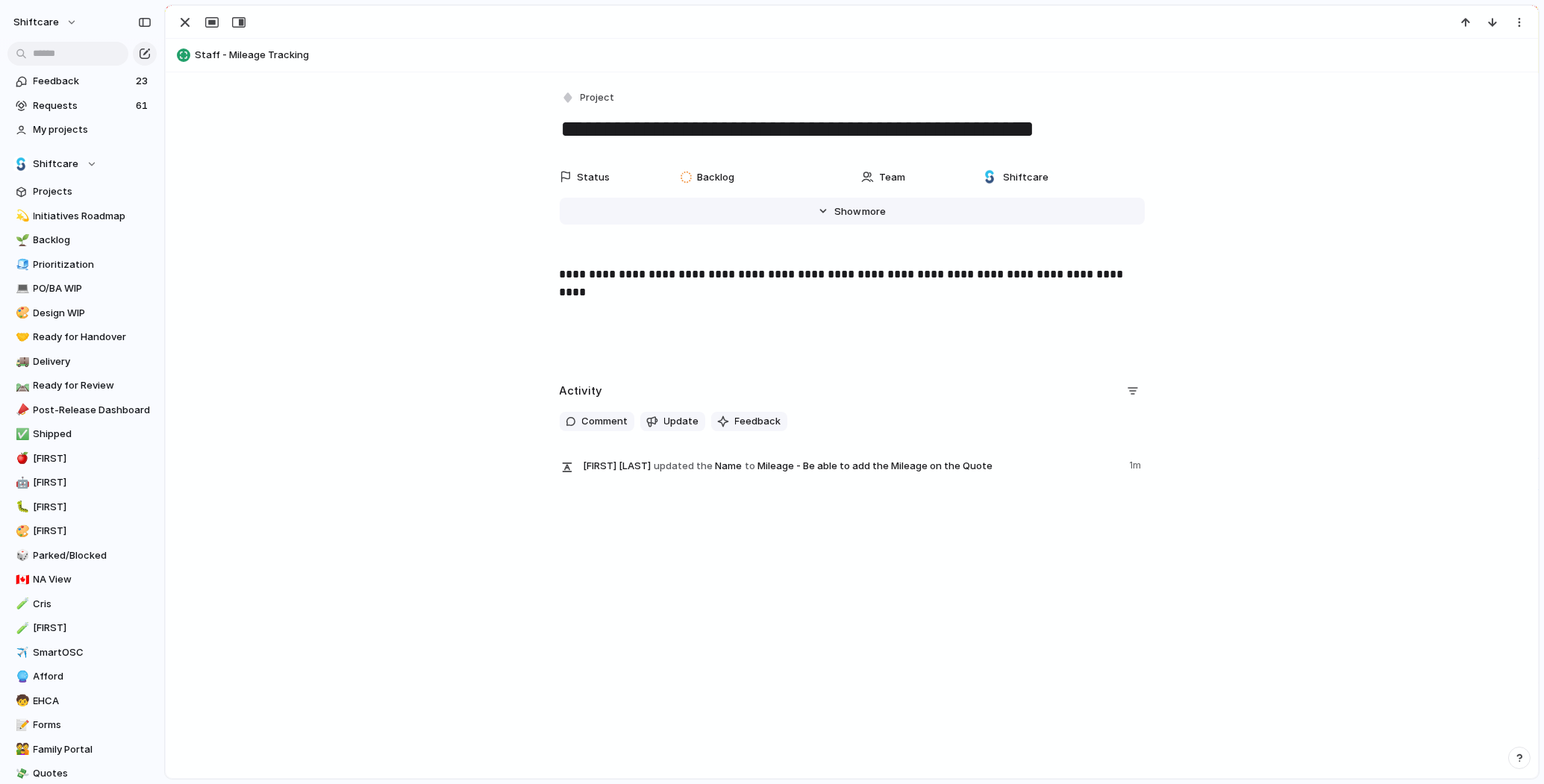 click on "Show" at bounding box center (848, 212) 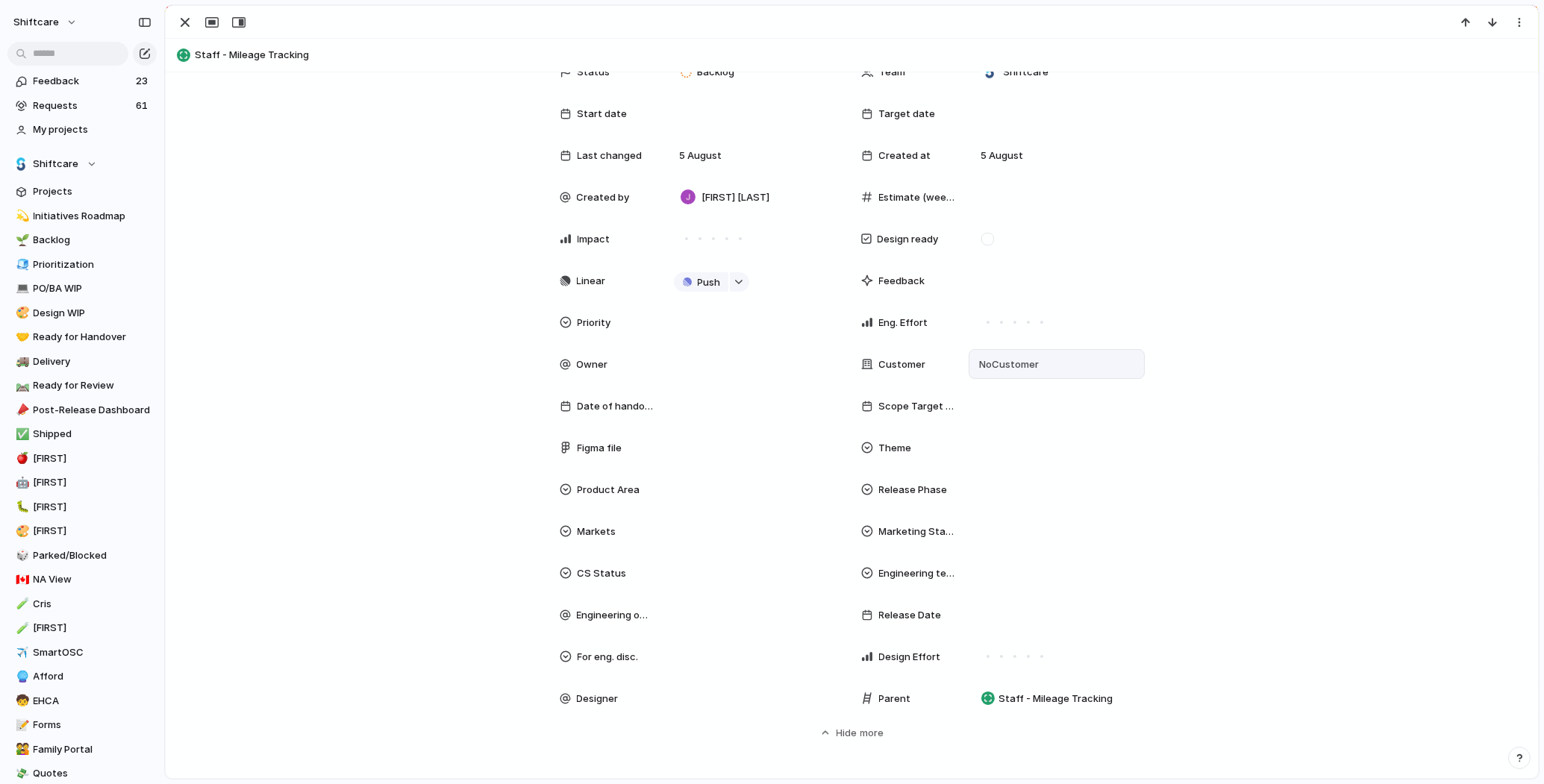 scroll, scrollTop: 110, scrollLeft: 0, axis: vertical 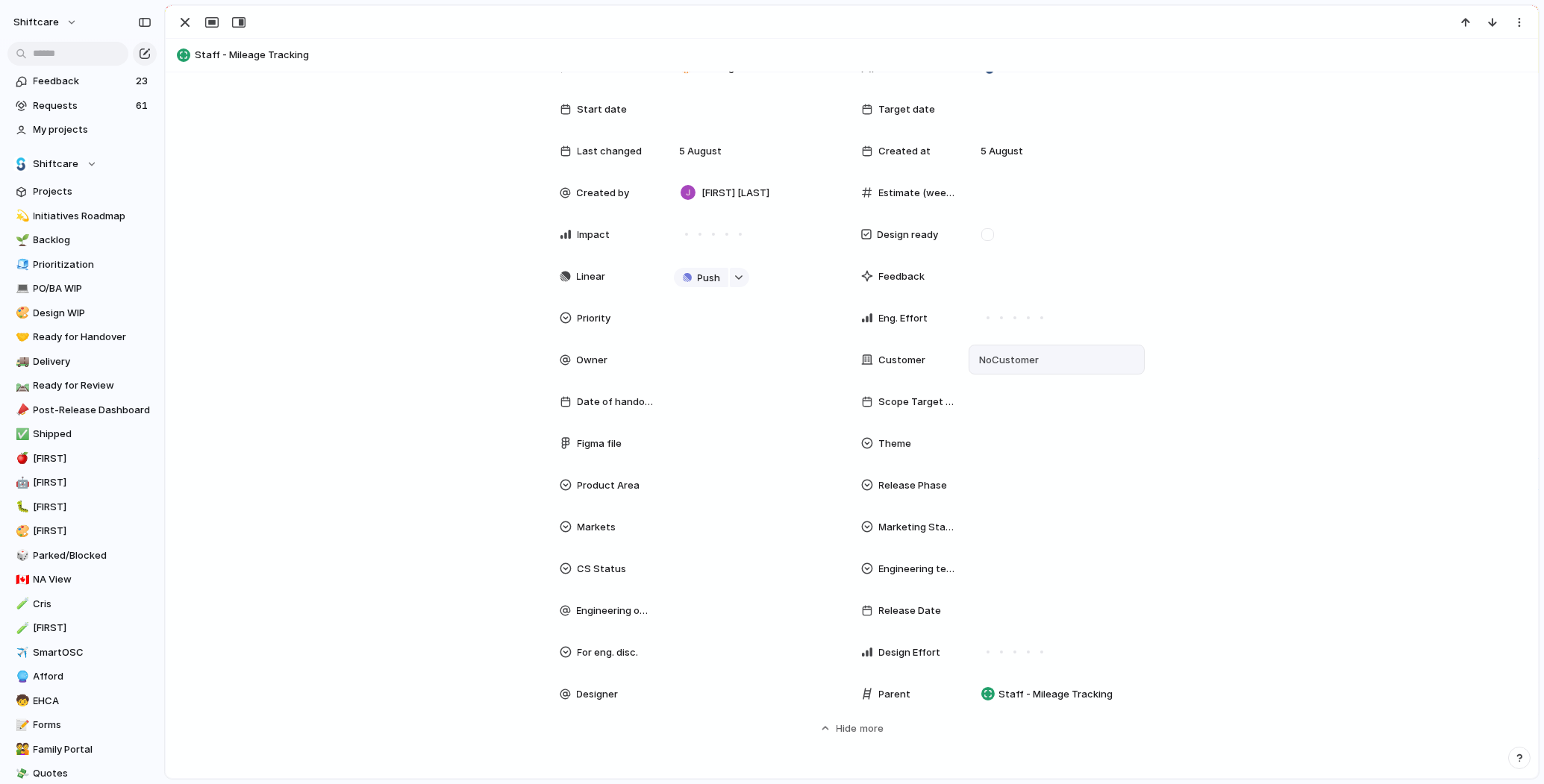 click on "No  Customer" at bounding box center [1007, 360] 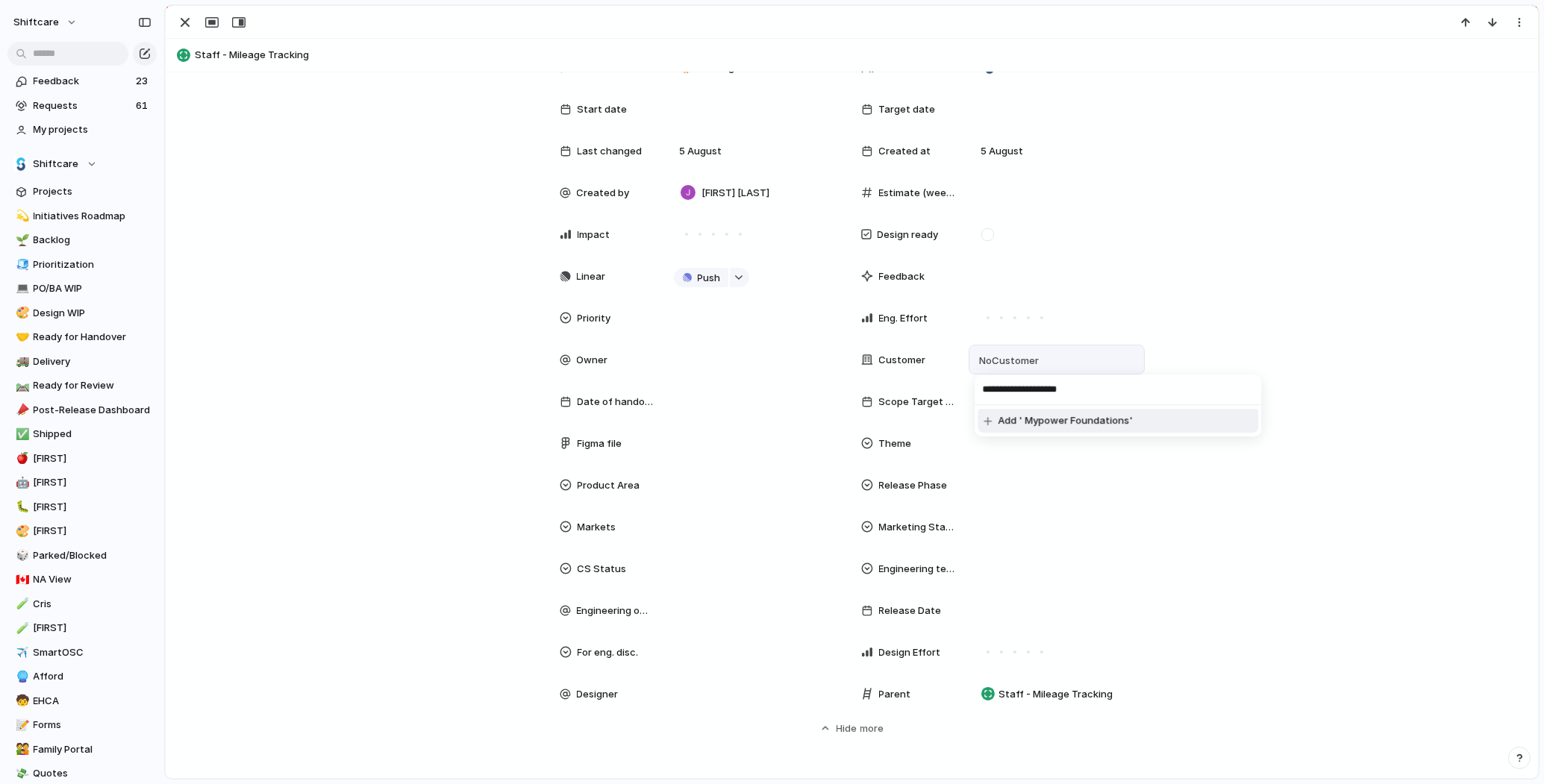 type on "**********" 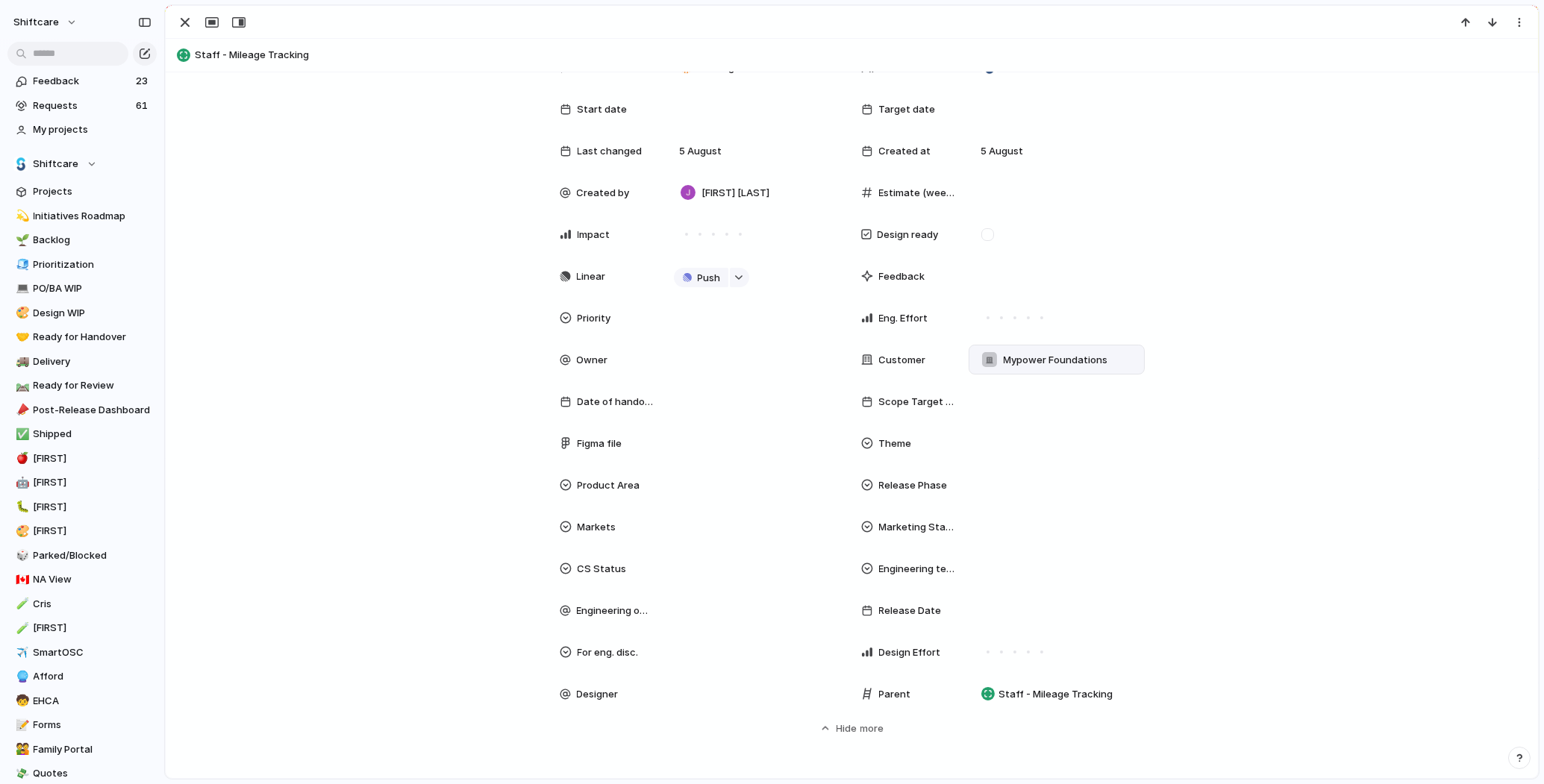scroll, scrollTop: 0, scrollLeft: 0, axis: both 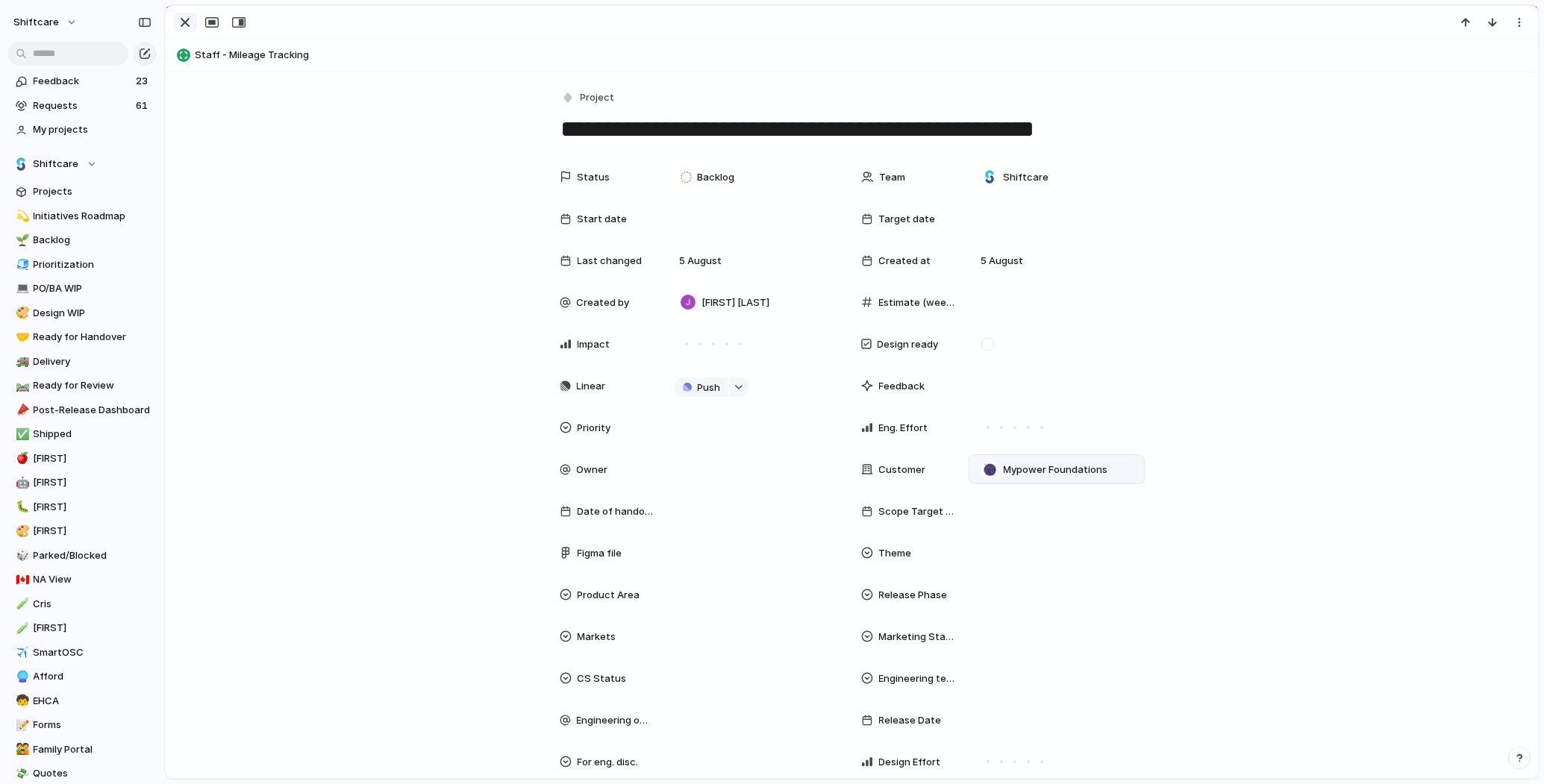 click at bounding box center [185, 22] 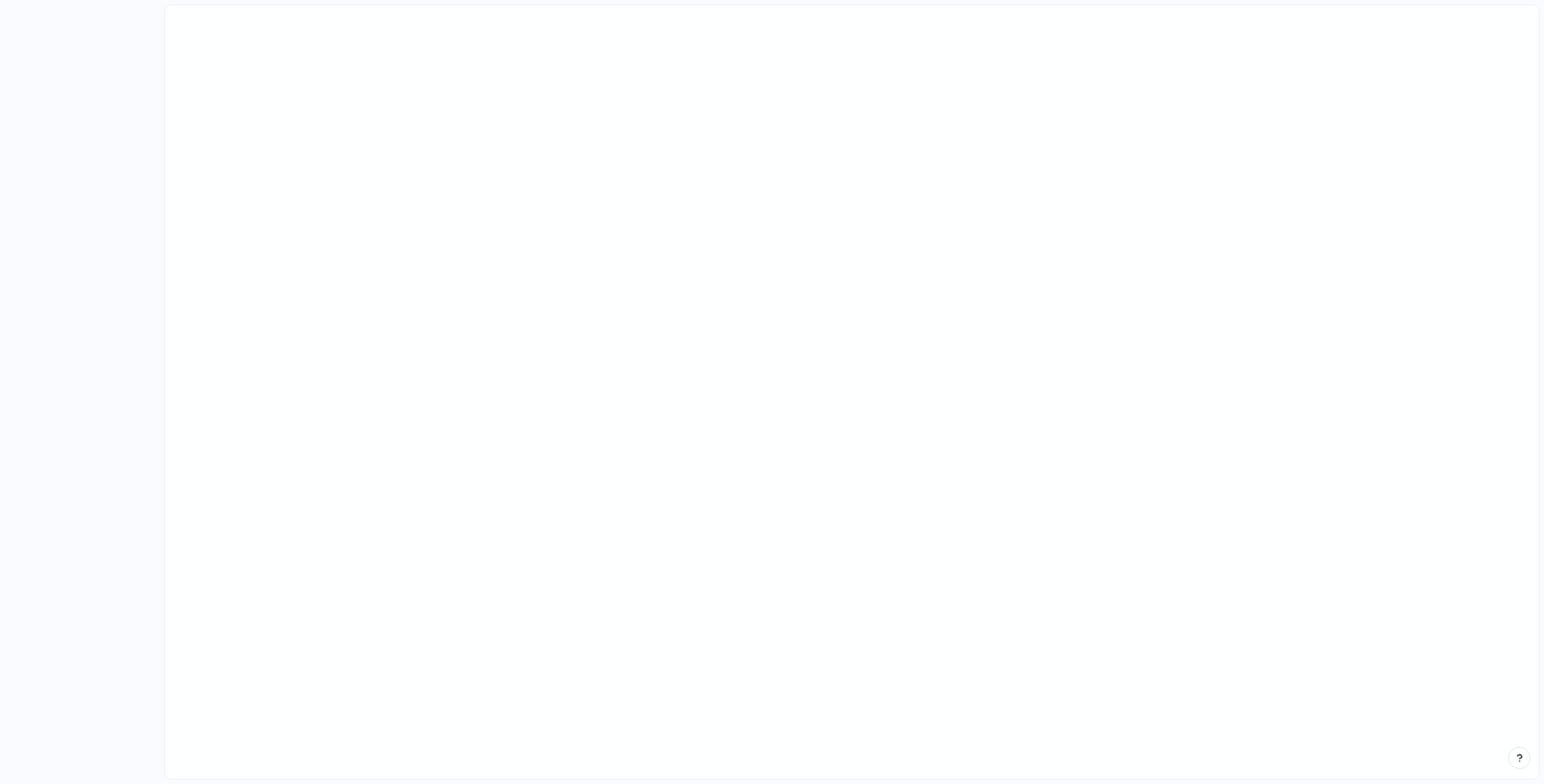 scroll, scrollTop: 0, scrollLeft: 0, axis: both 